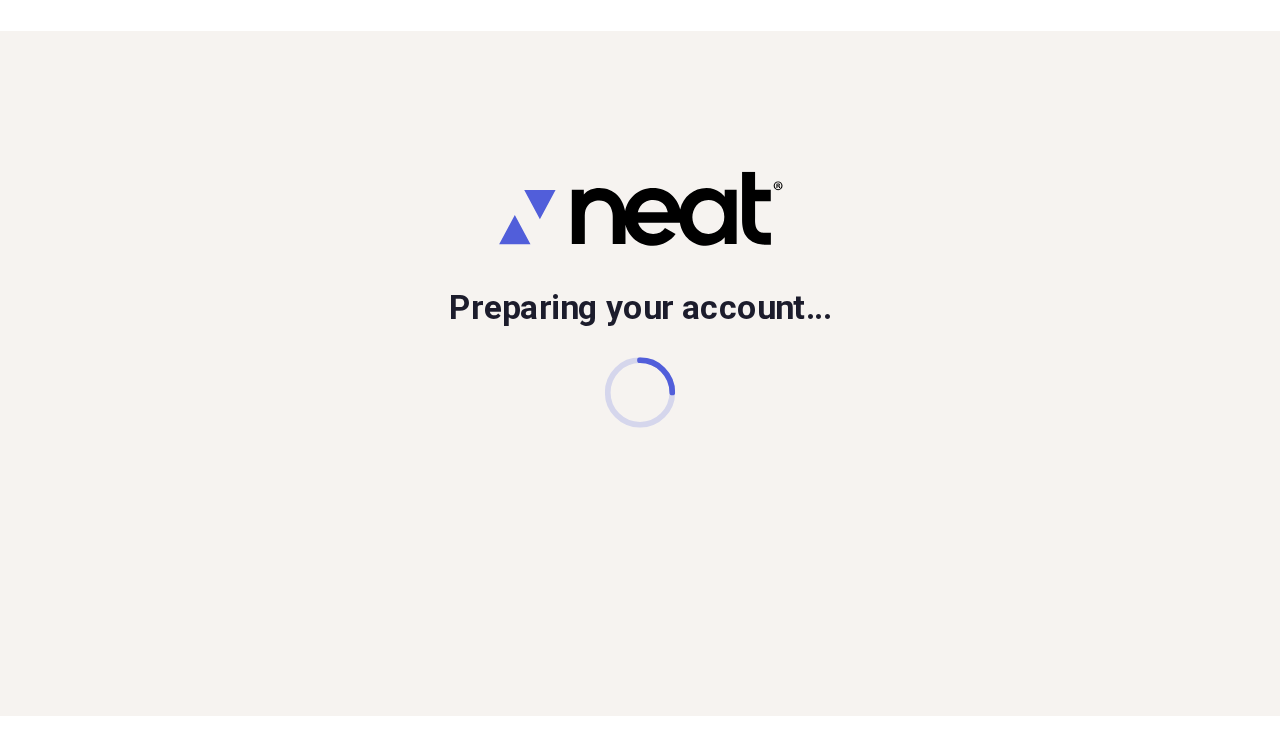 scroll, scrollTop: 0, scrollLeft: 0, axis: both 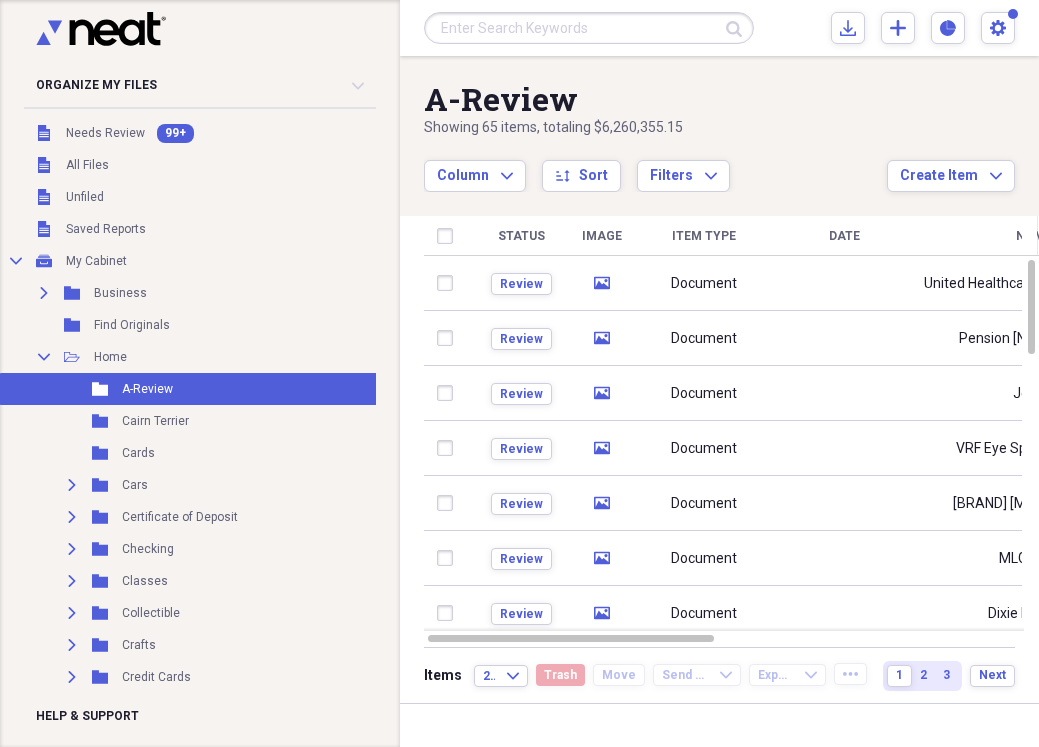 drag, startPoint x: 4, startPoint y: 237, endPoint x: -29, endPoint y: 235, distance: 33.06055 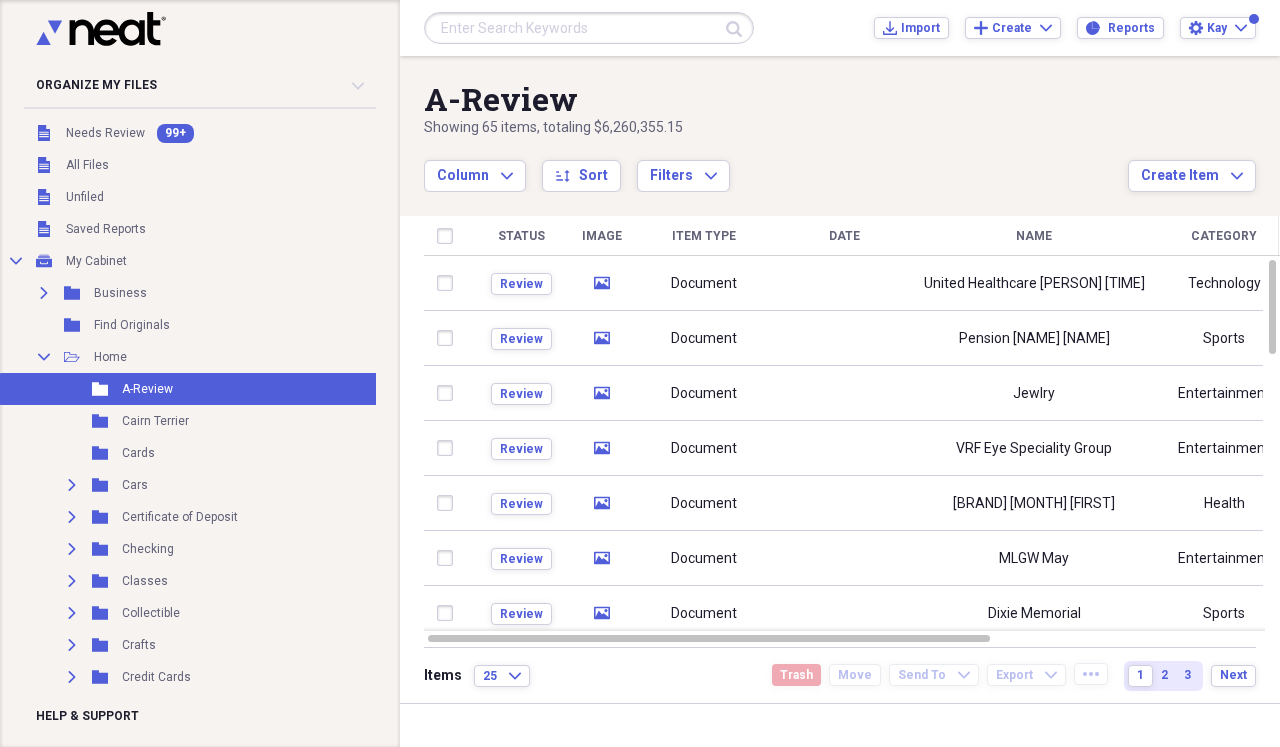click on "Name" at bounding box center [1034, 236] 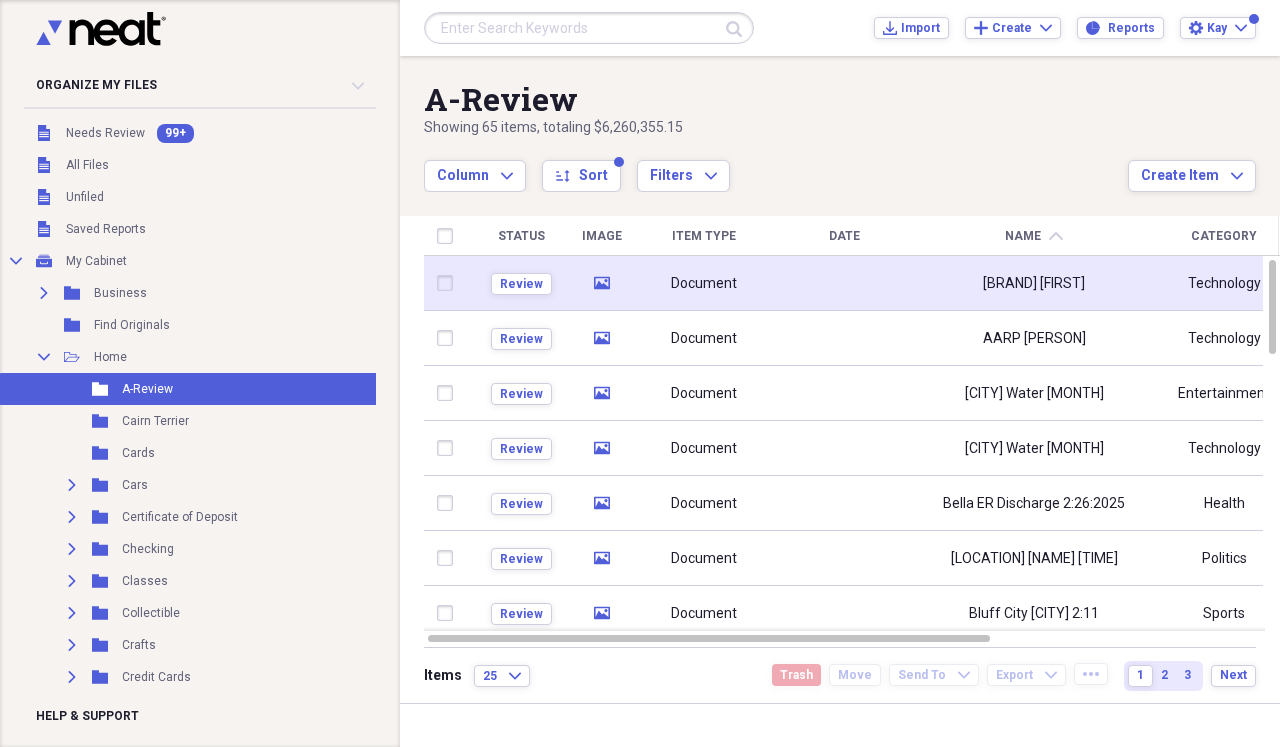 click at bounding box center [844, 283] 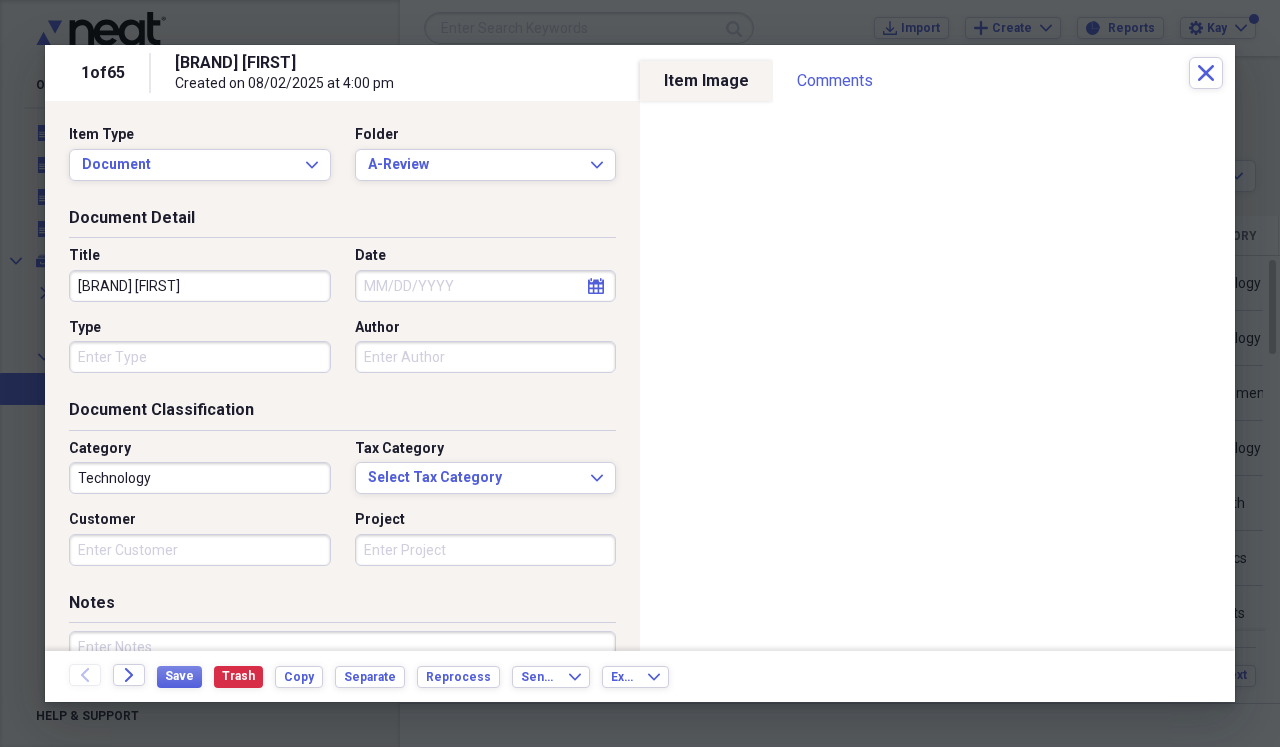 click on "[BRAND] [FIRST]" at bounding box center (200, 286) 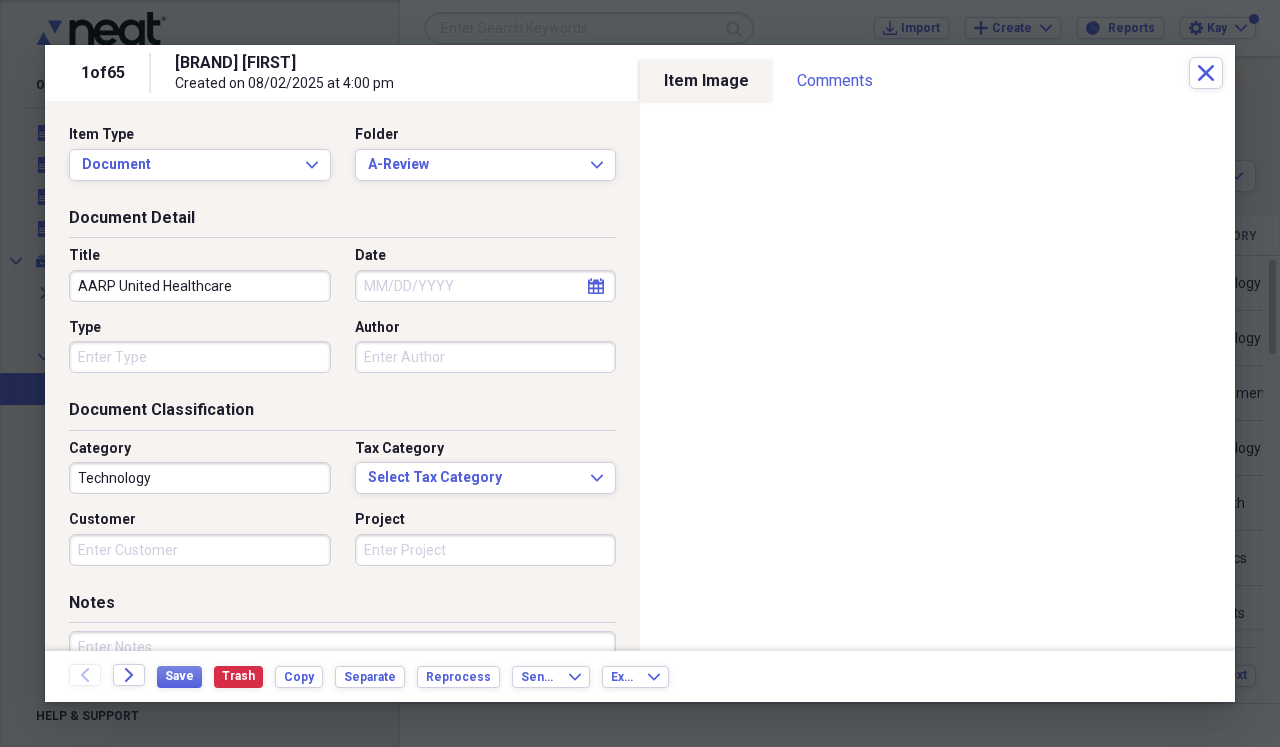 type on "AARP United Healthcare" 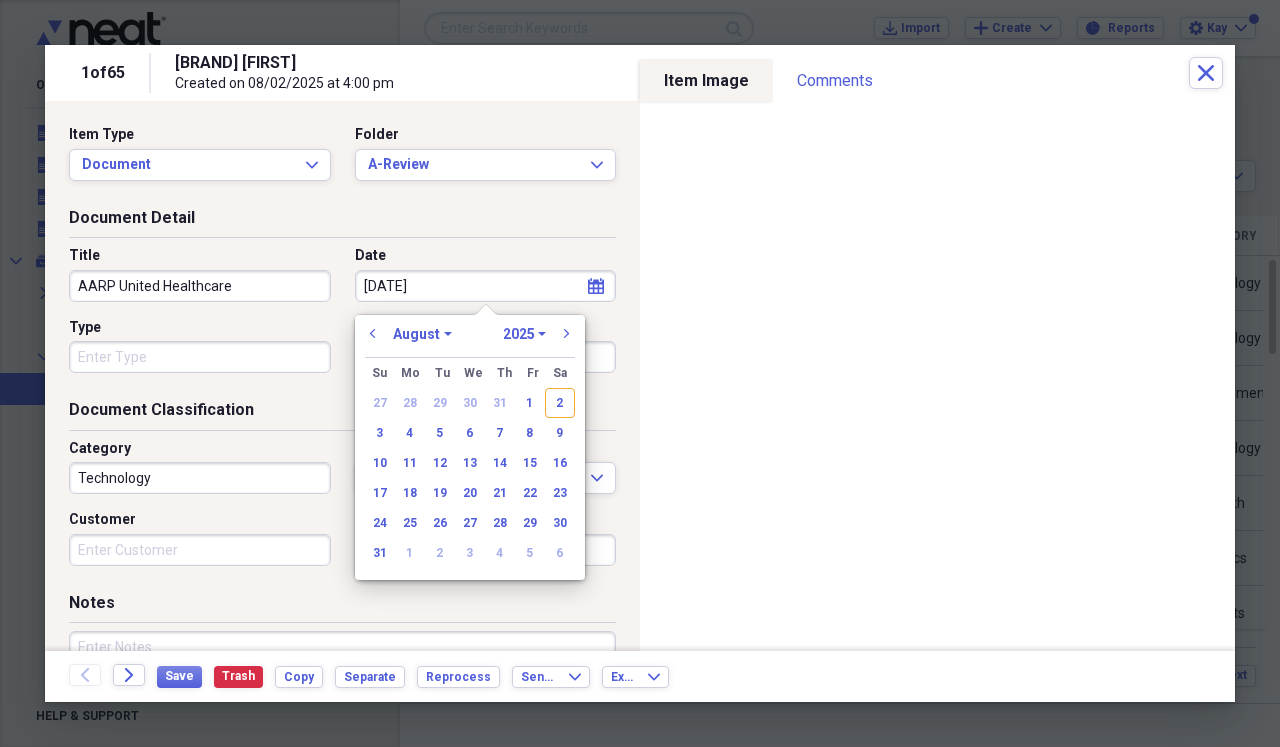 type on "[DATE]" 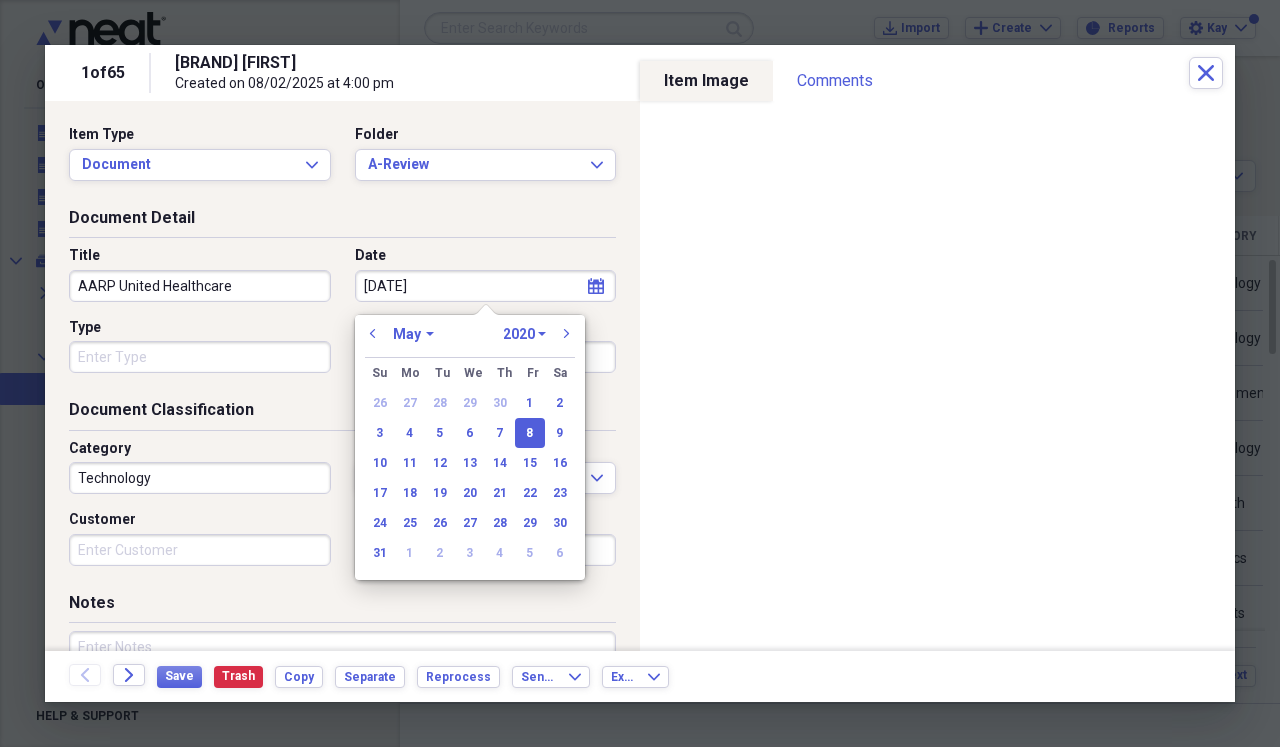 type on "[MONTH]/[DAY]/[YEAR]" 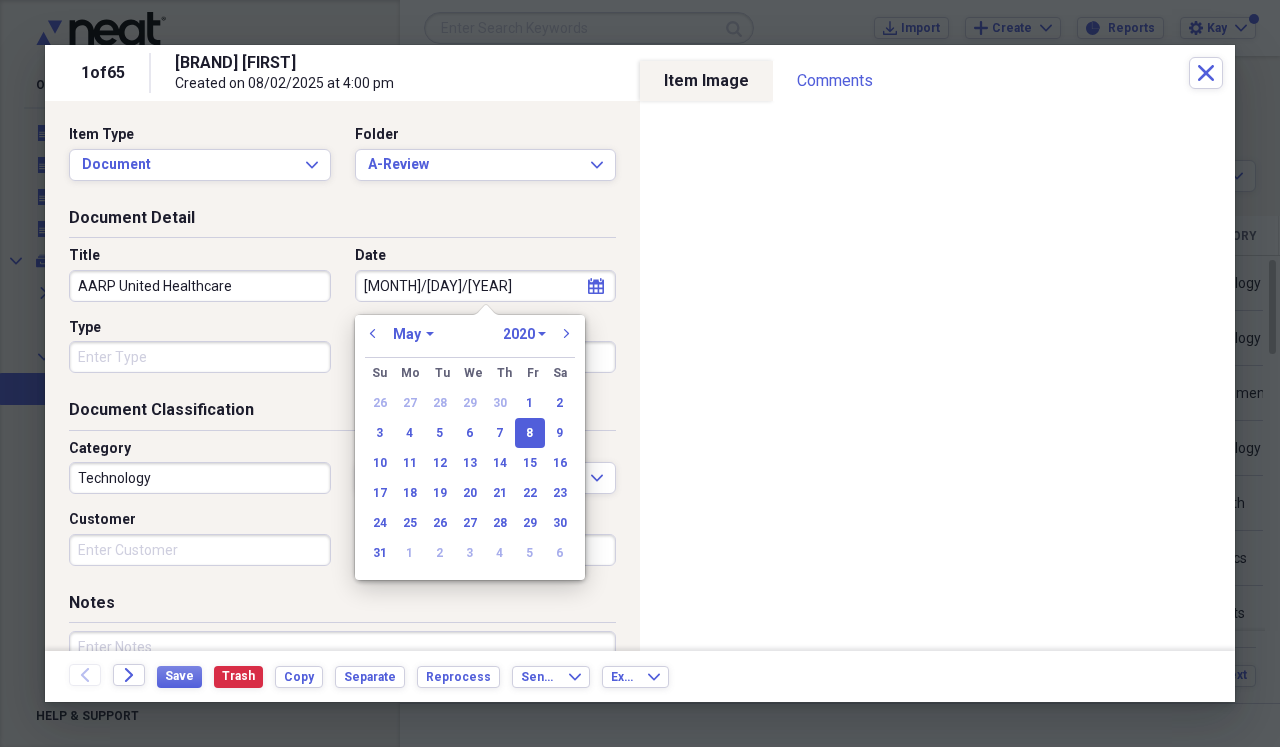 select on "2025" 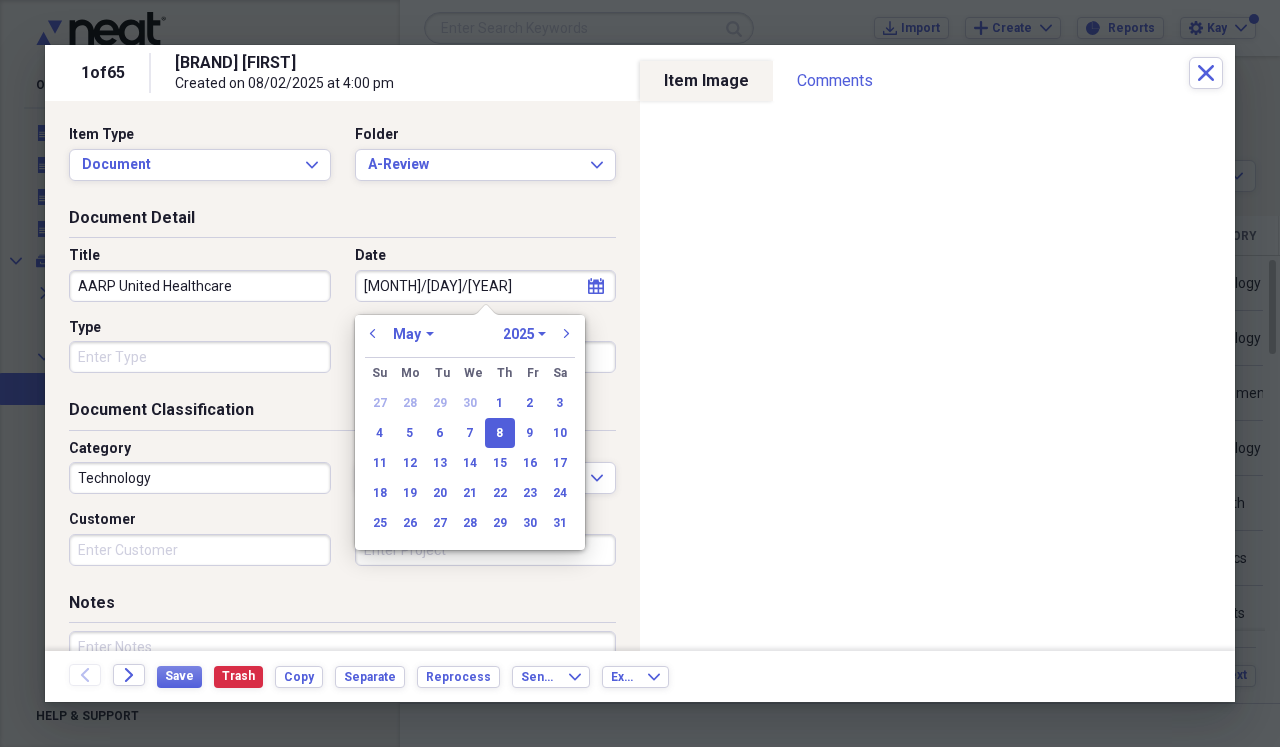 type on "05/08/2025" 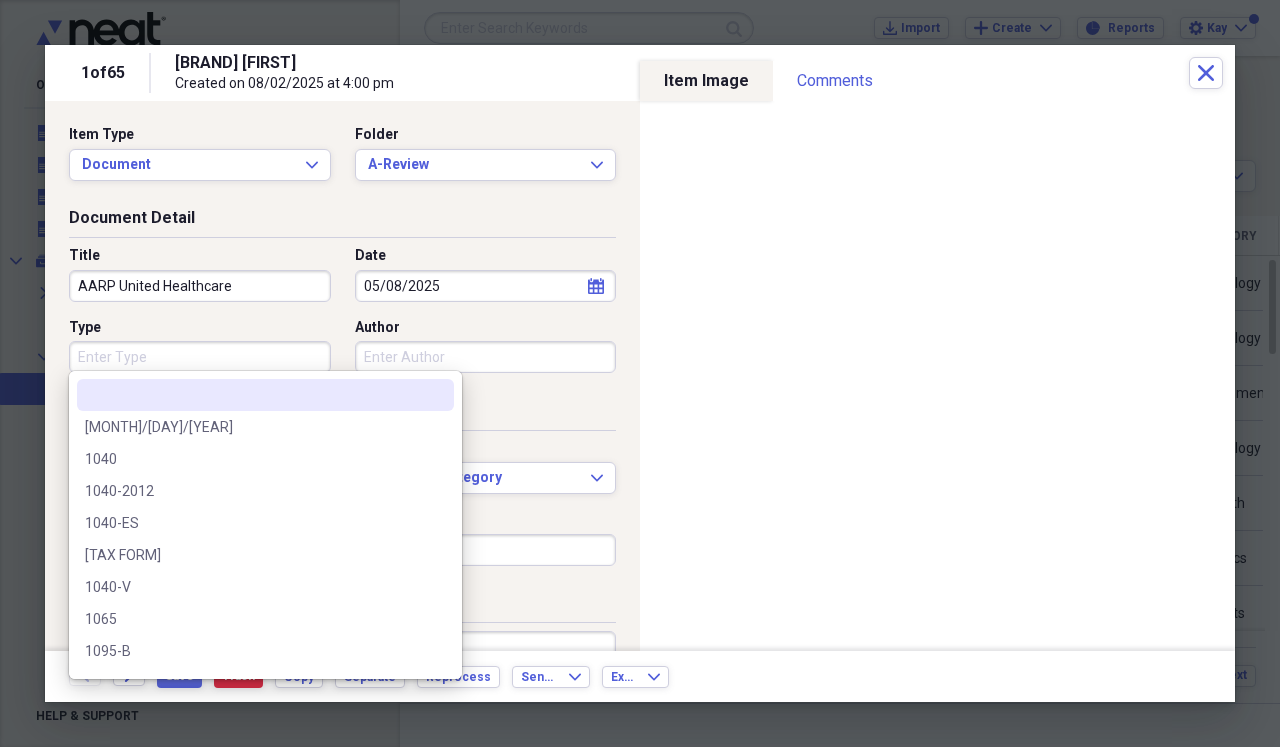 click on "Type" at bounding box center (200, 357) 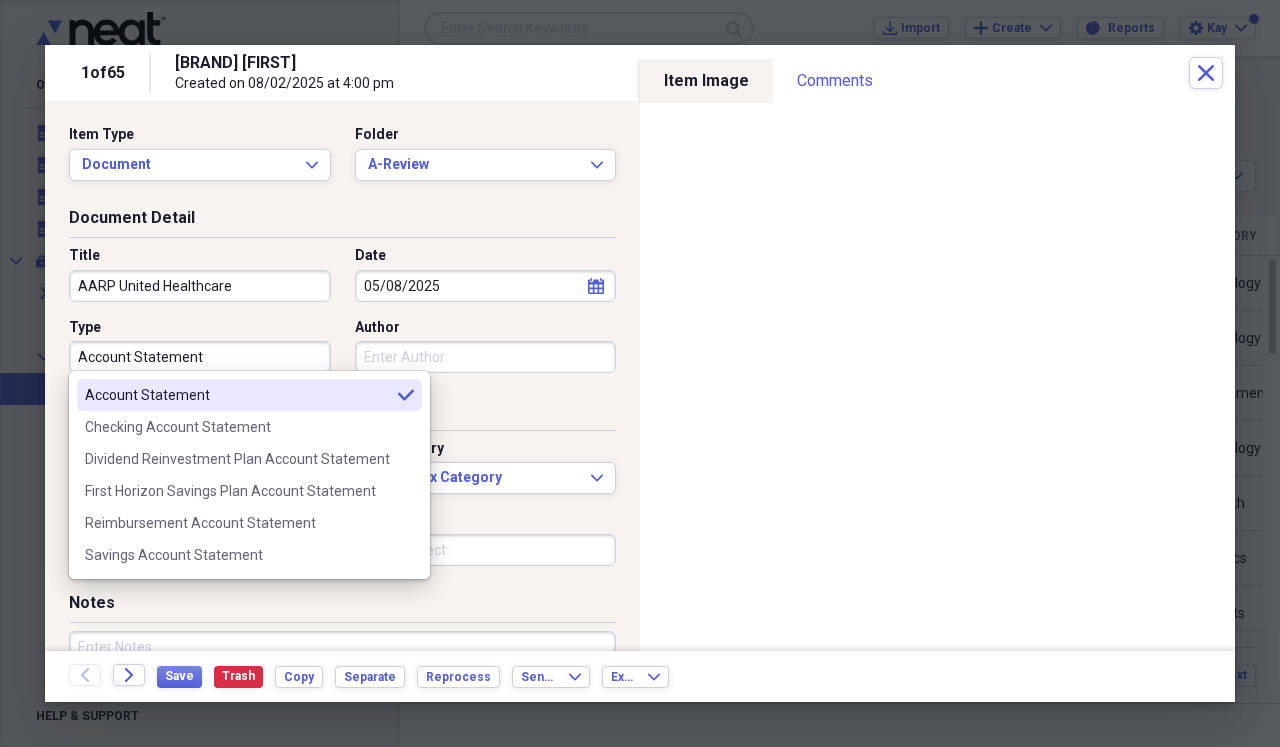 type on "Account Statement" 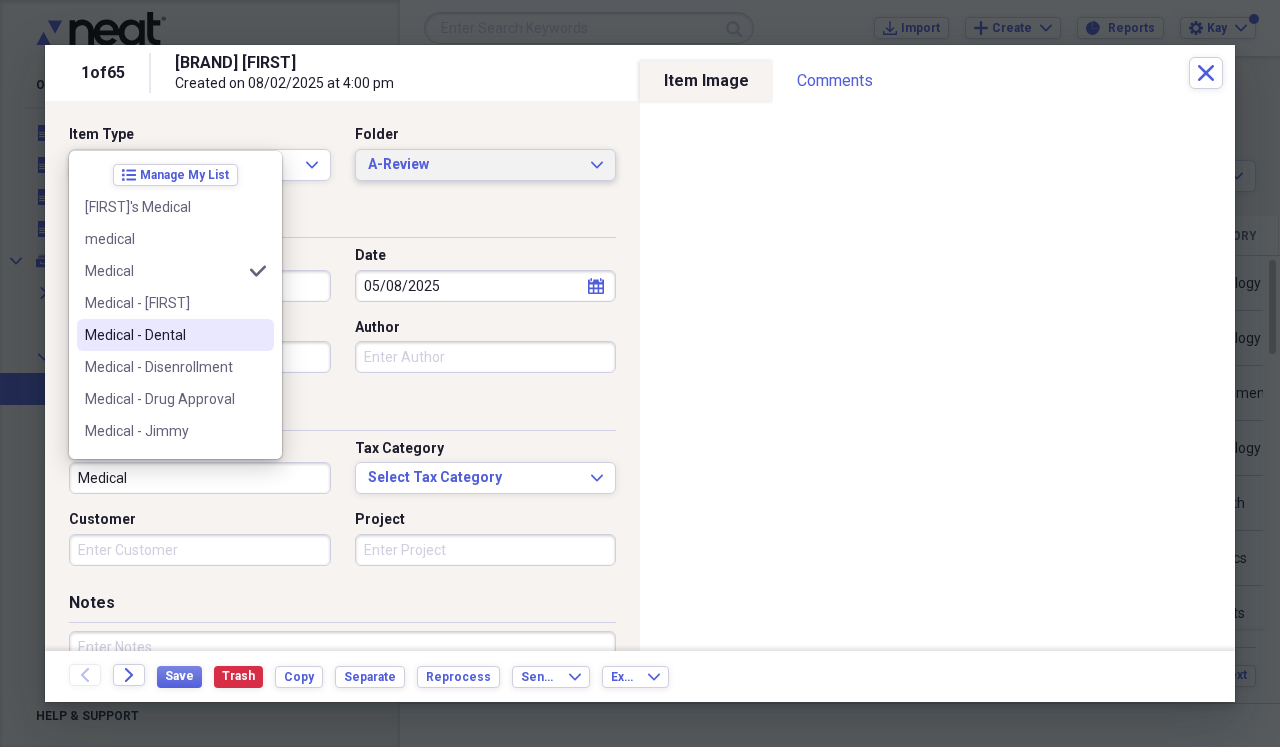 type on "Medical" 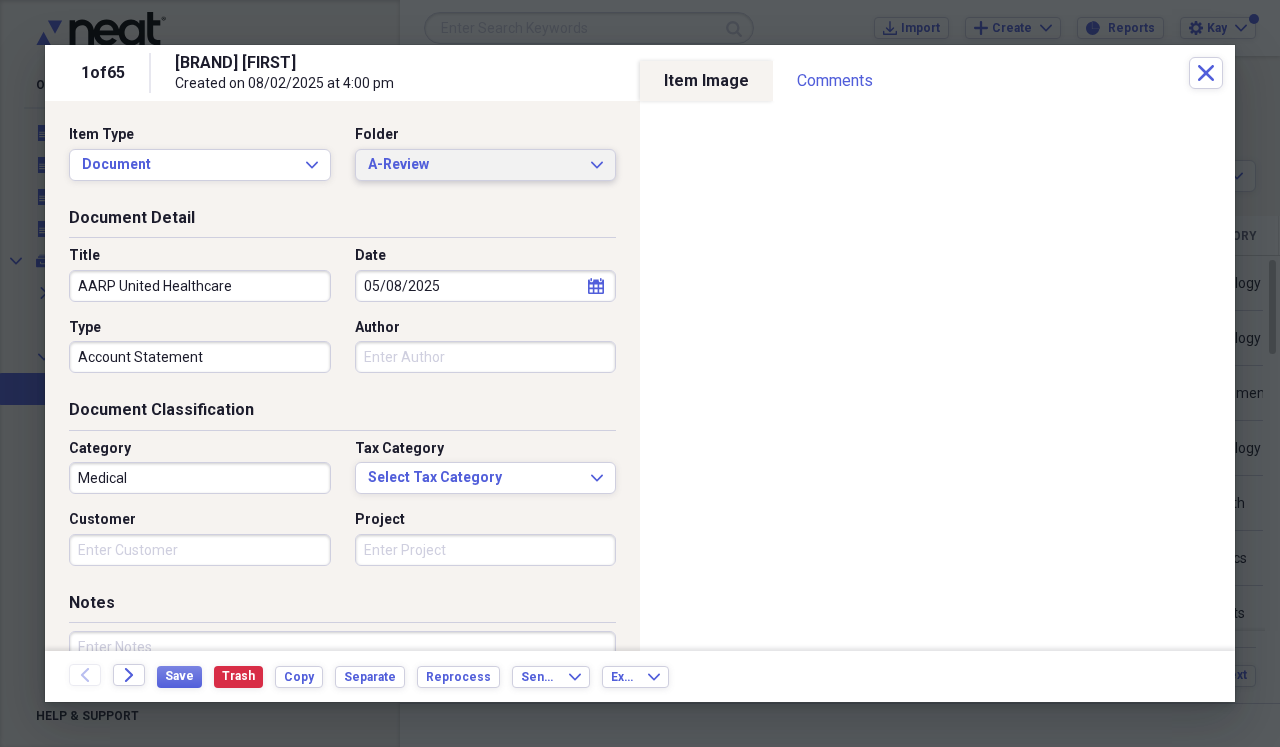 click on "A-Review Expand" at bounding box center (486, 165) 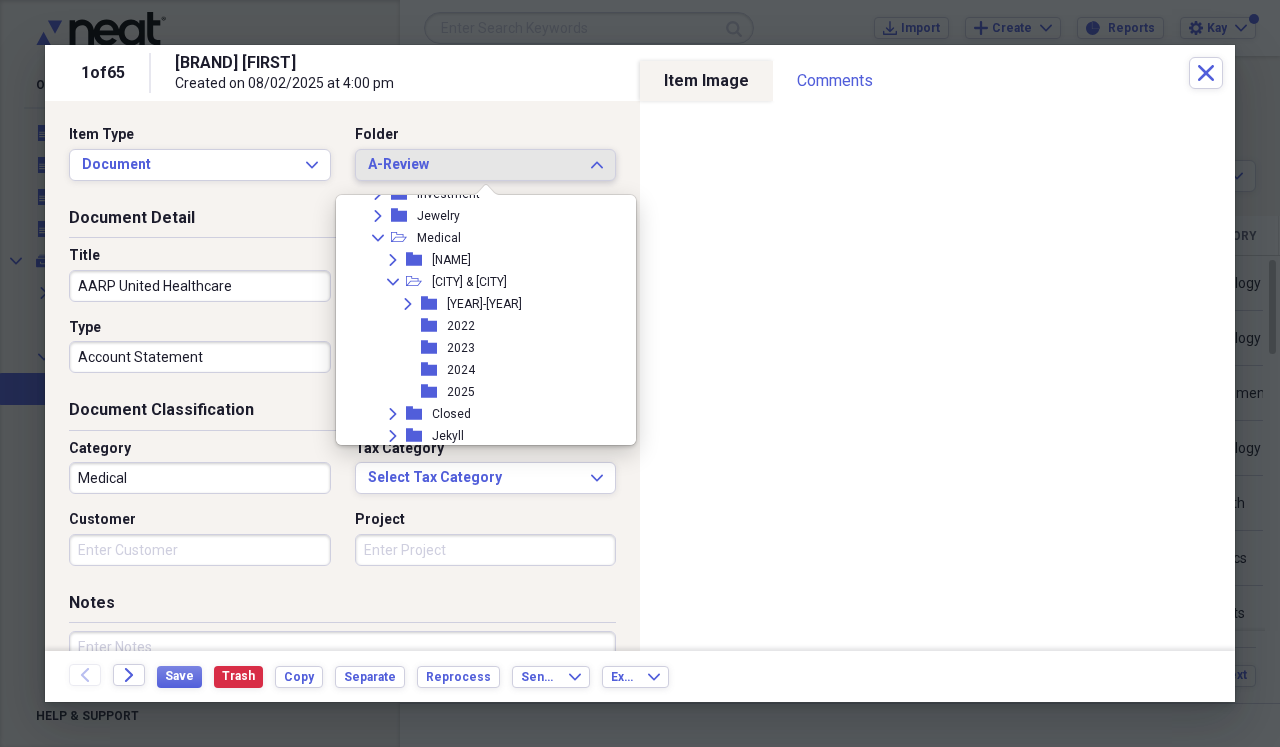 scroll, scrollTop: 536, scrollLeft: 0, axis: vertical 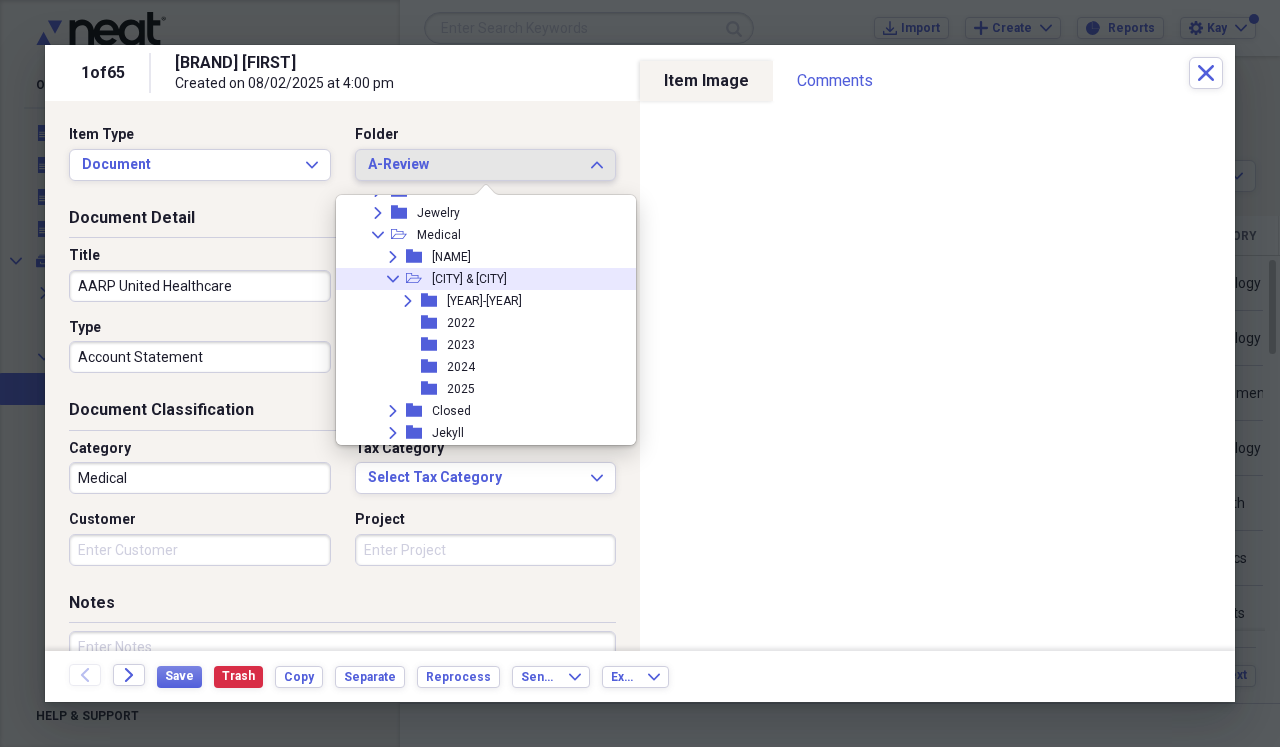 click on "Collapse" 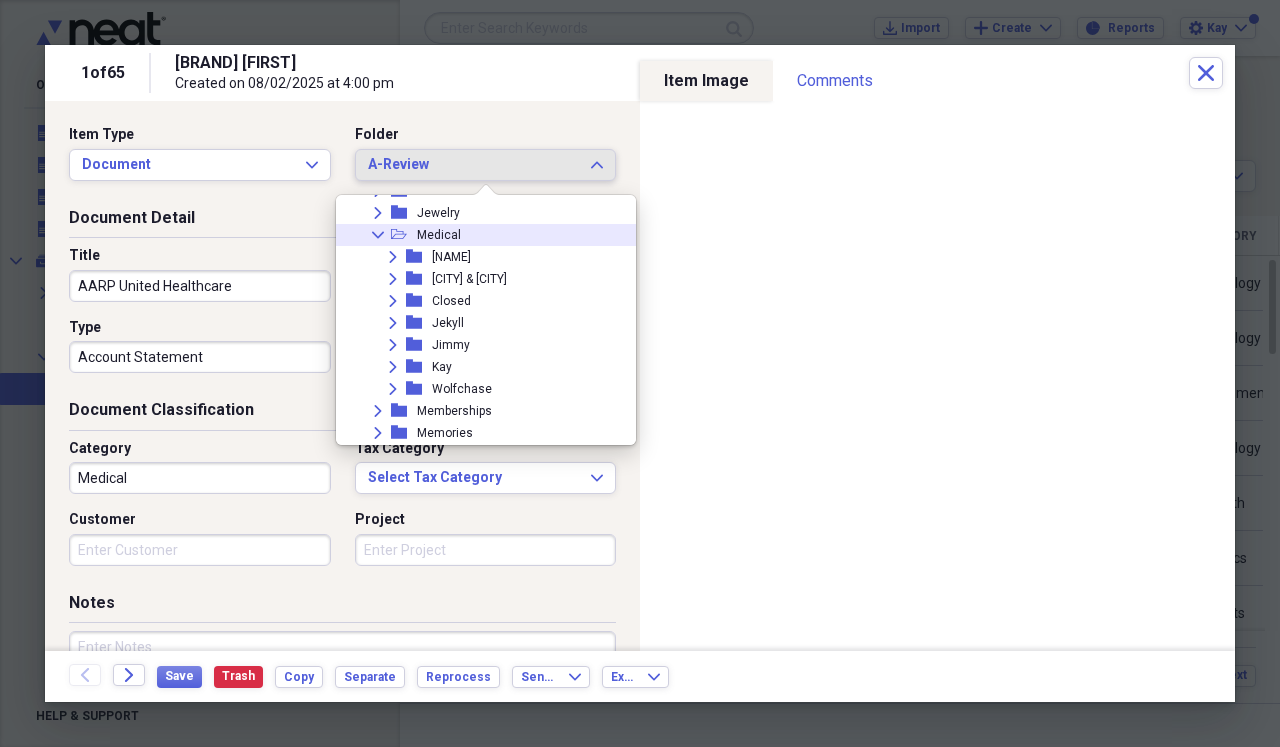 click on "Collapse" 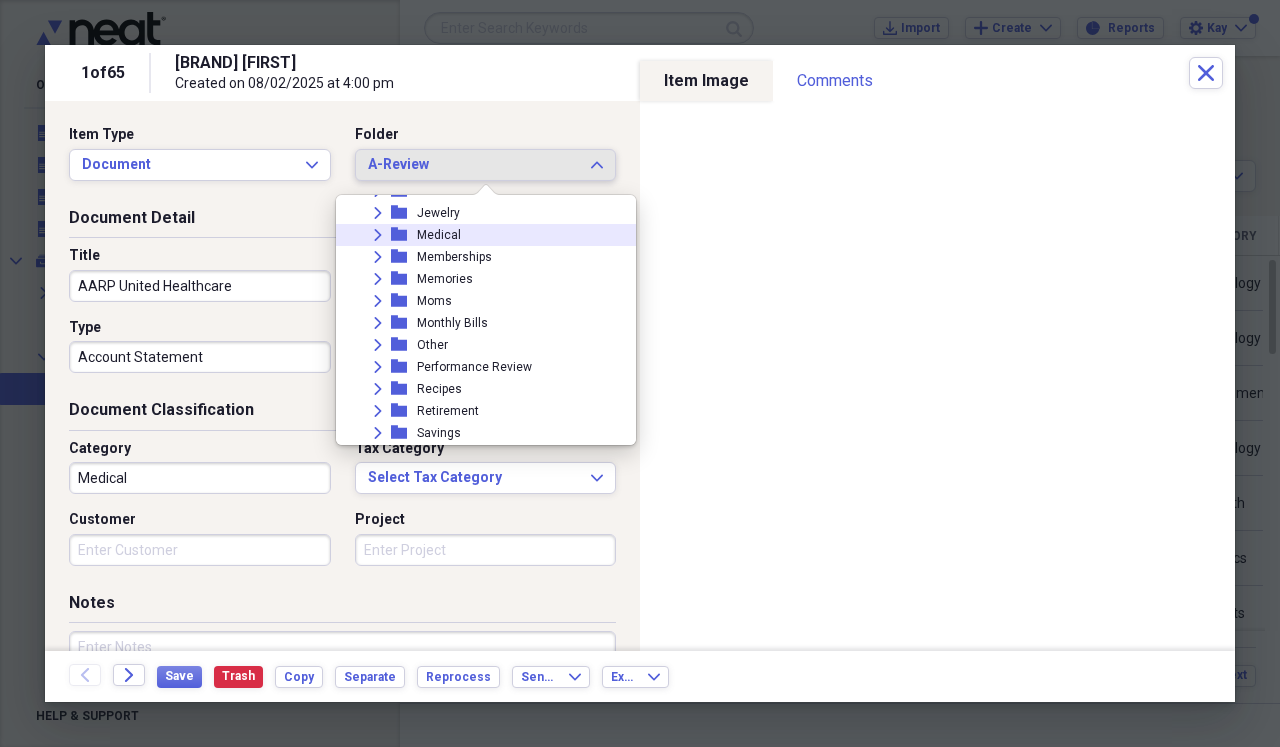 click on "Expand" 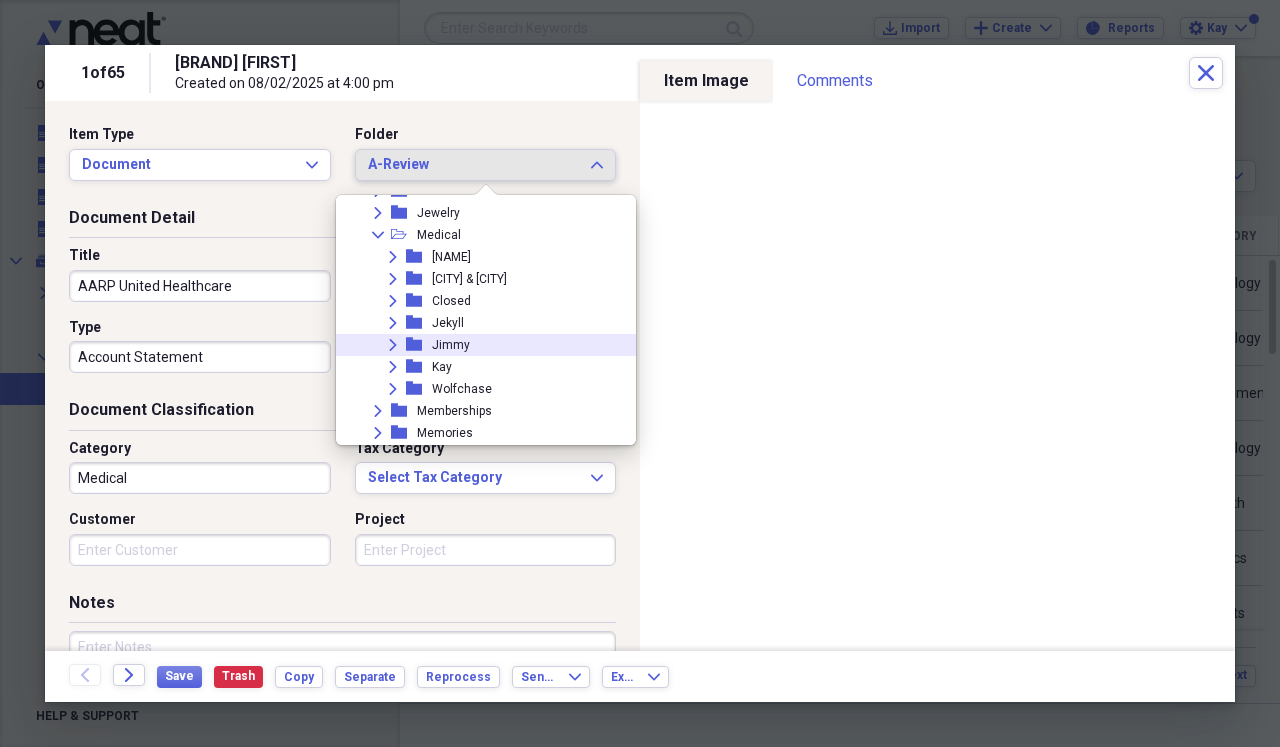 click on "Expand" 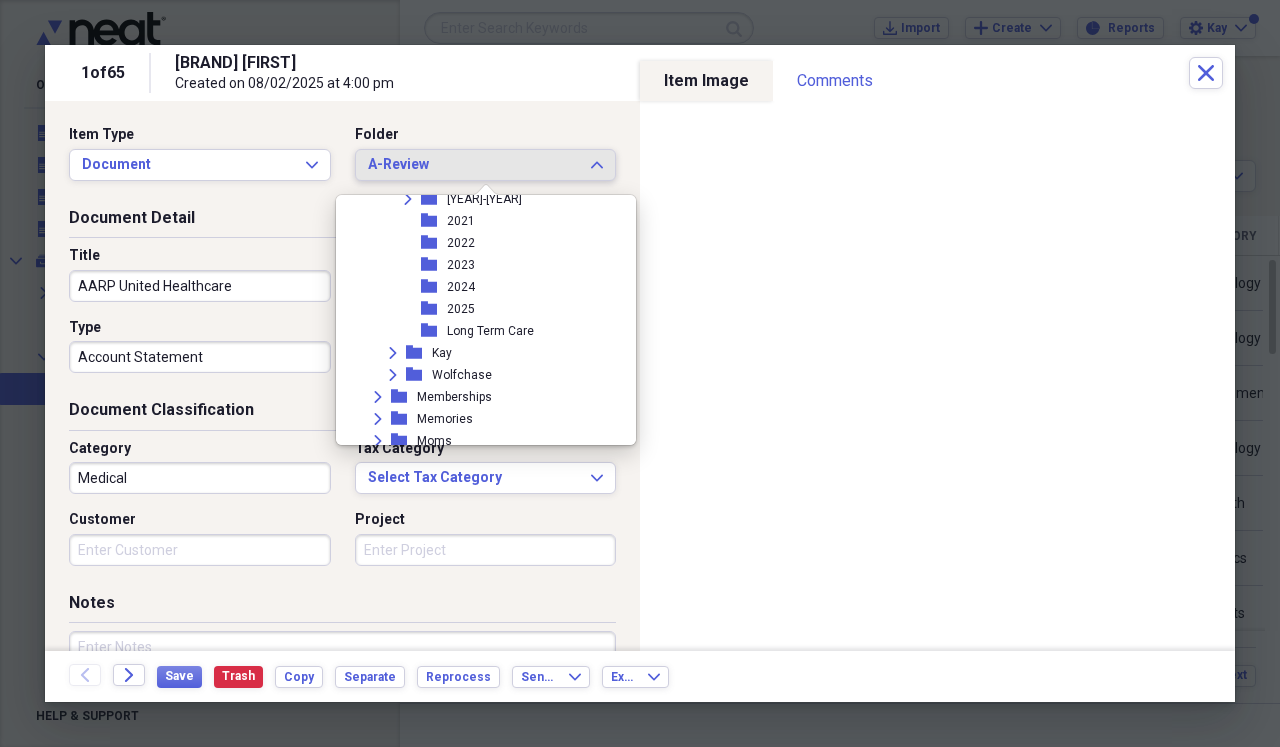 scroll, scrollTop: 777, scrollLeft: 0, axis: vertical 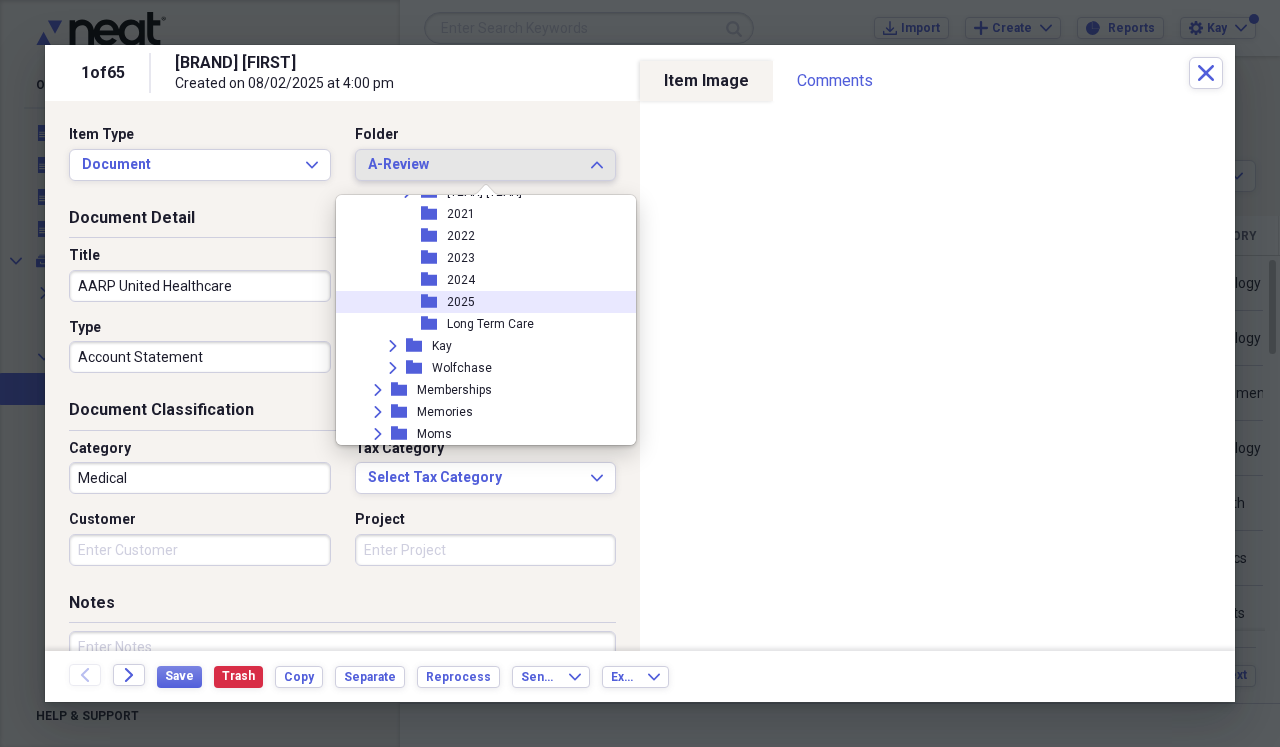 click on "2025" at bounding box center [461, 302] 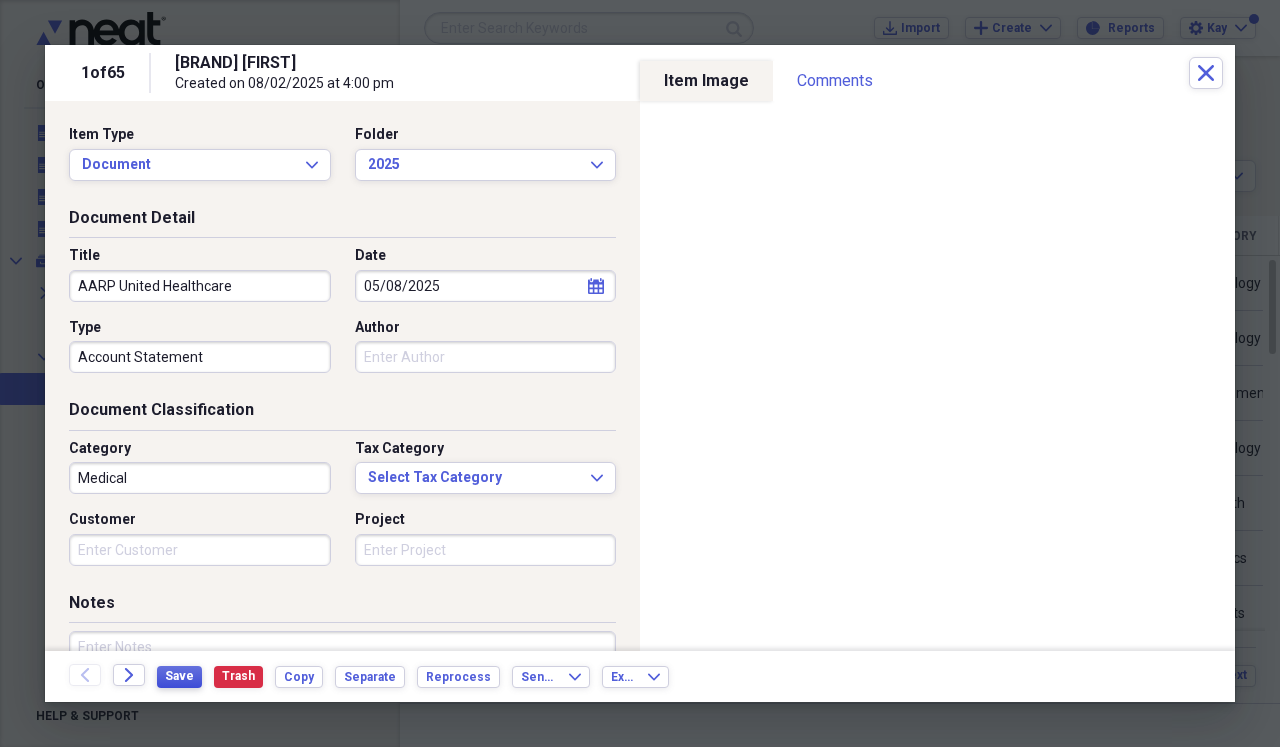 click on "Save" at bounding box center [179, 676] 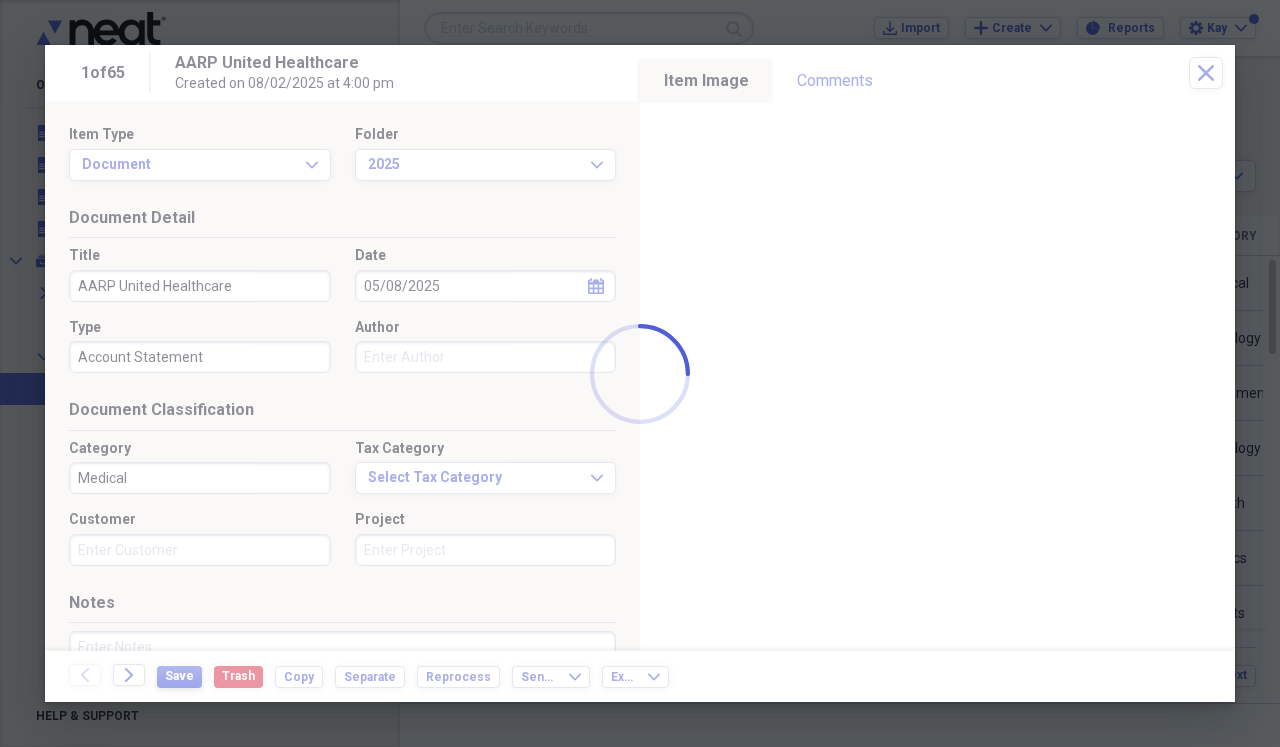 type on "AARP United Healthcare" 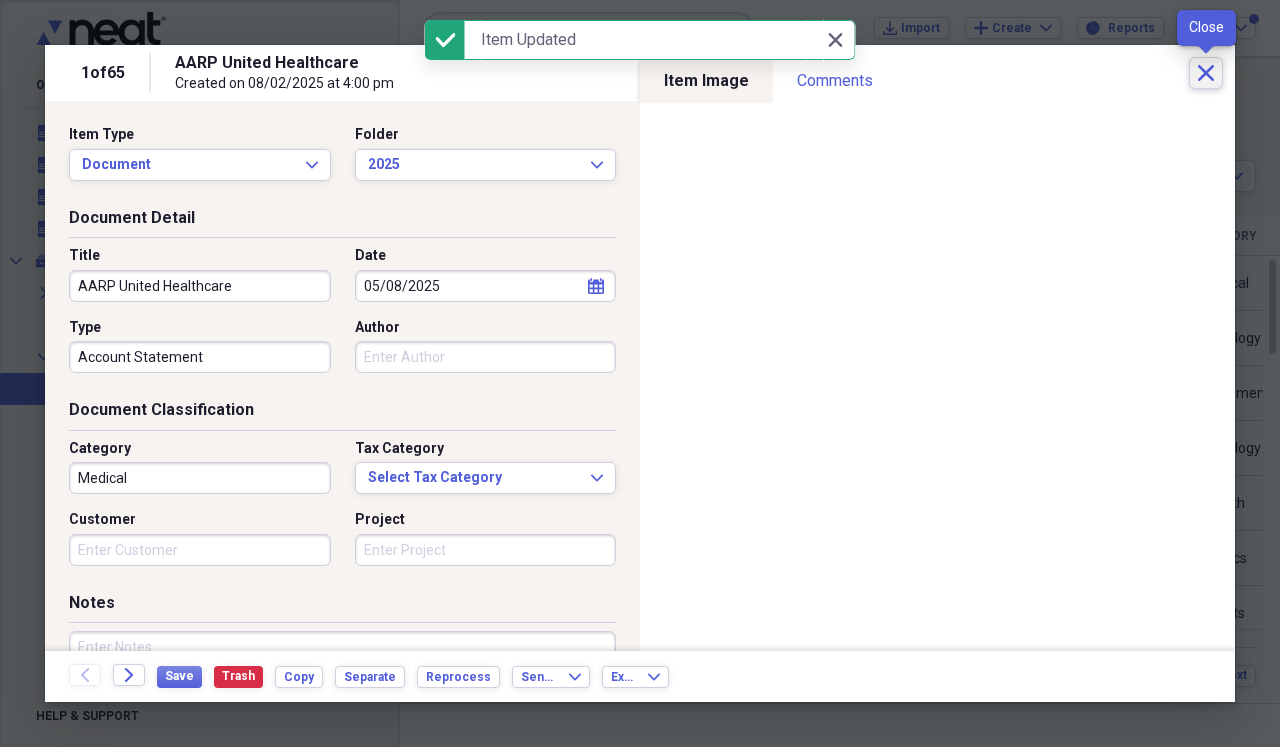 click on "Close" 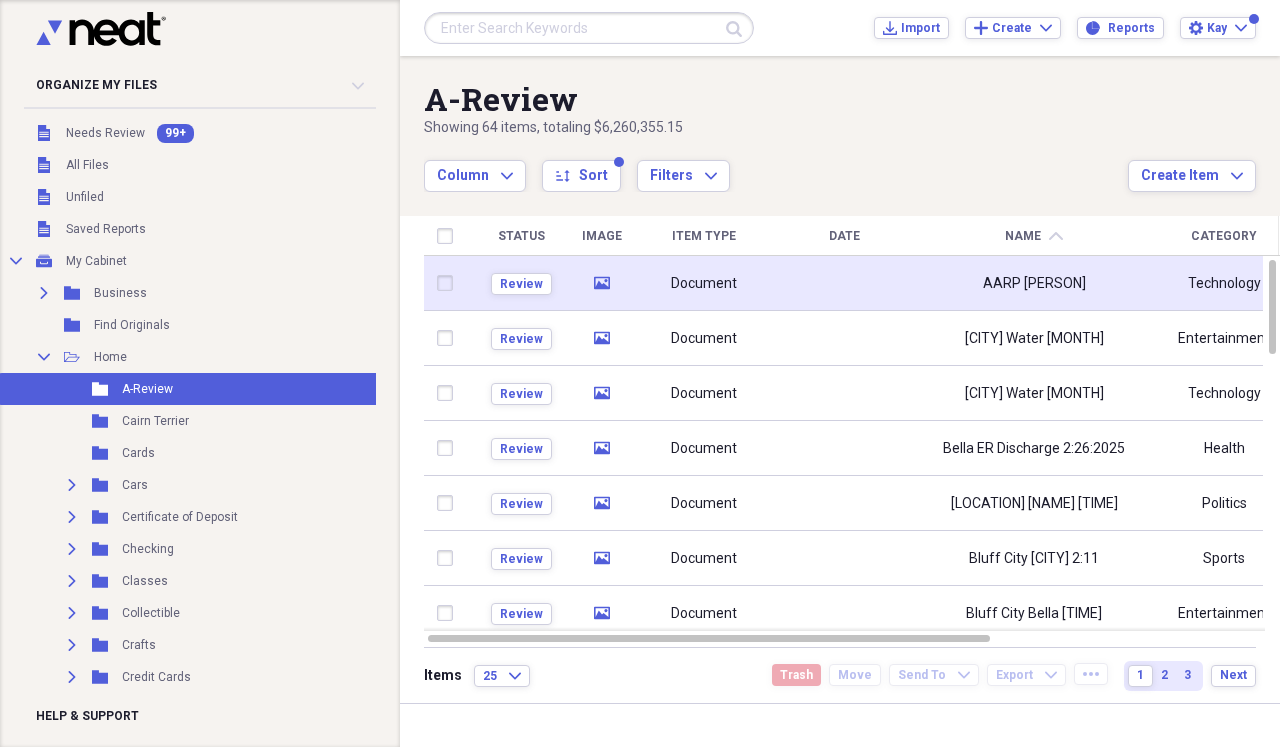 click on "AARP [PERSON]" at bounding box center (1034, 283) 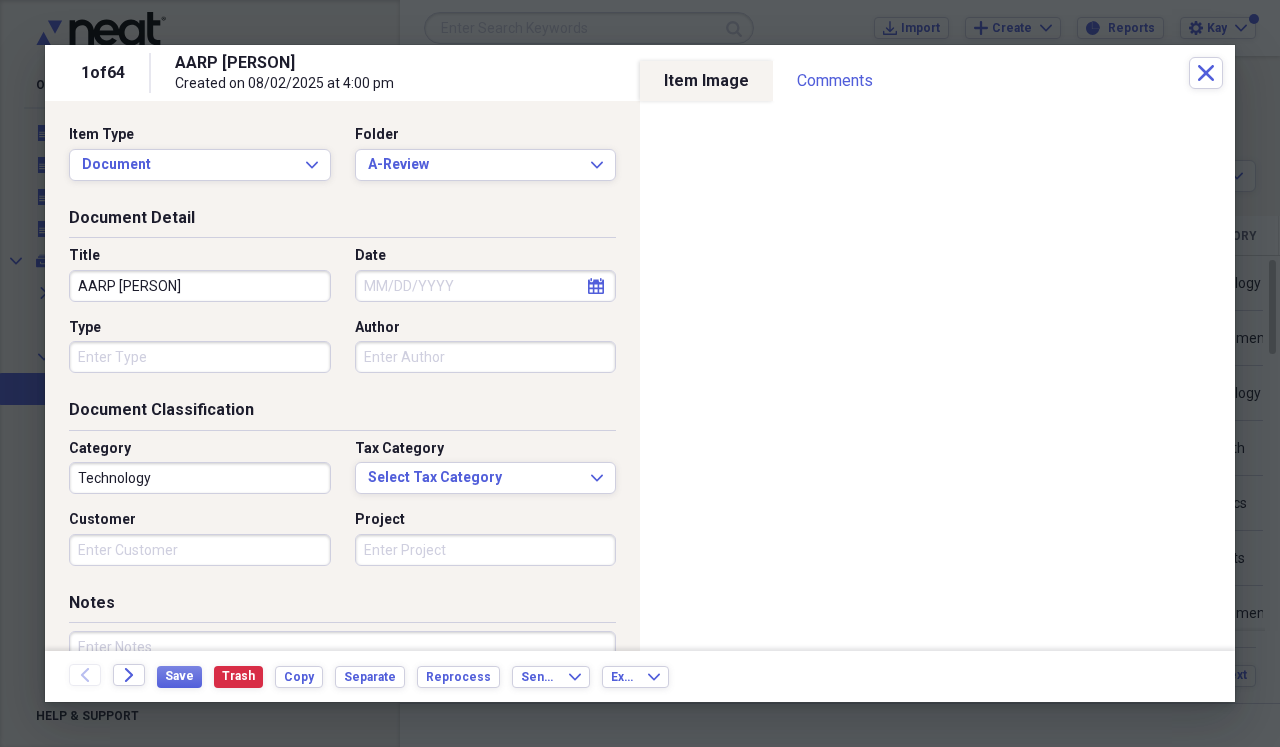 click on "AARP [PERSON]" at bounding box center [200, 286] 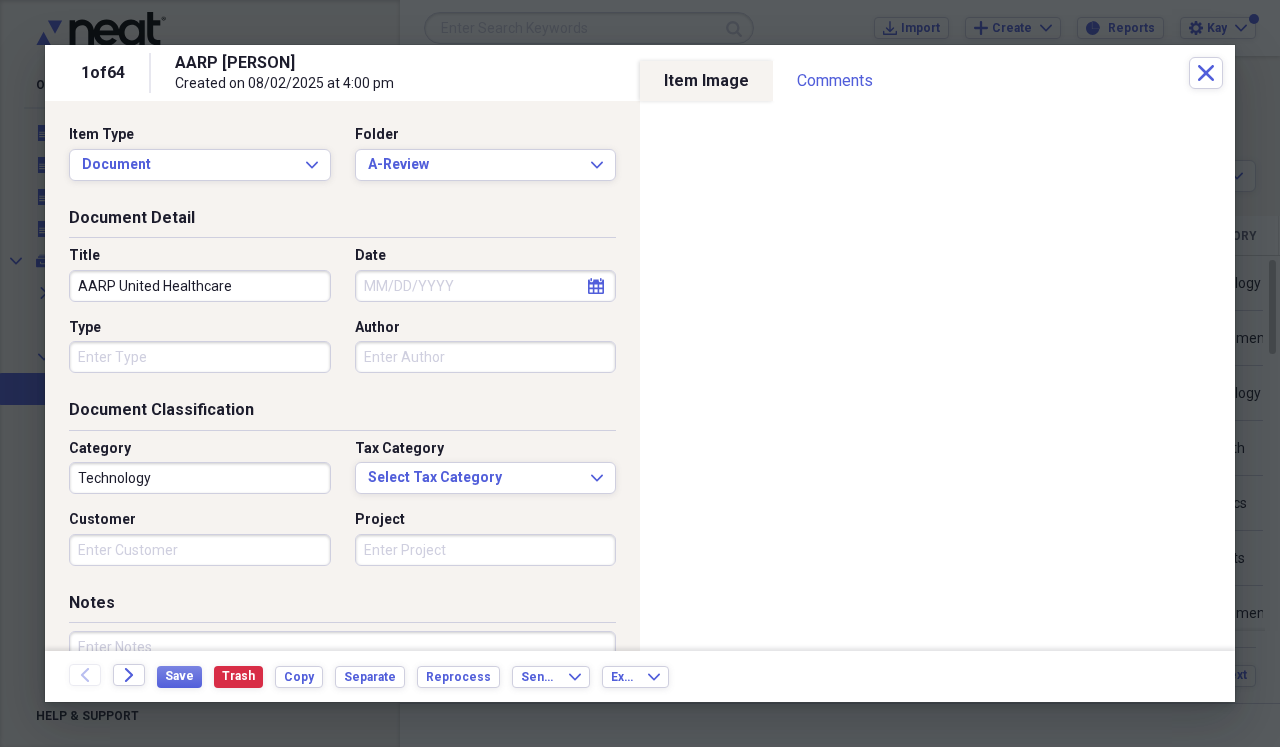 type on "AARP United Healthcare" 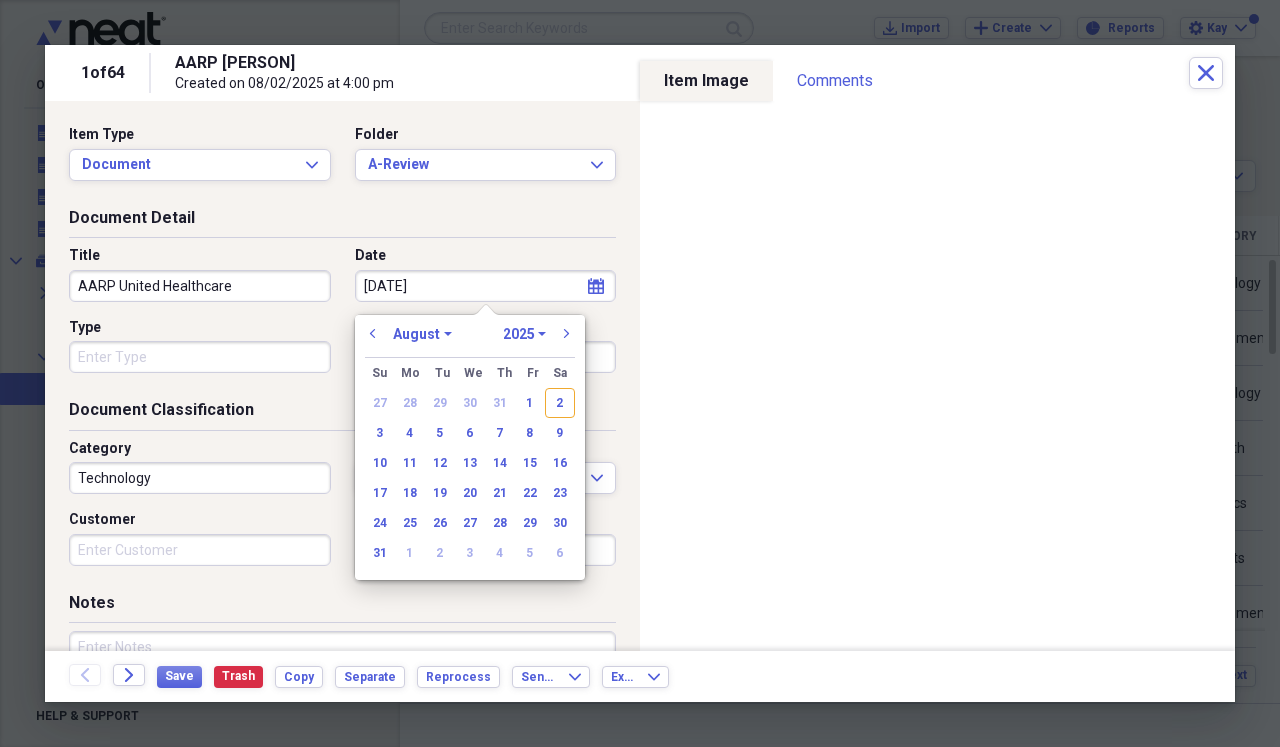 type on "[DATE]" 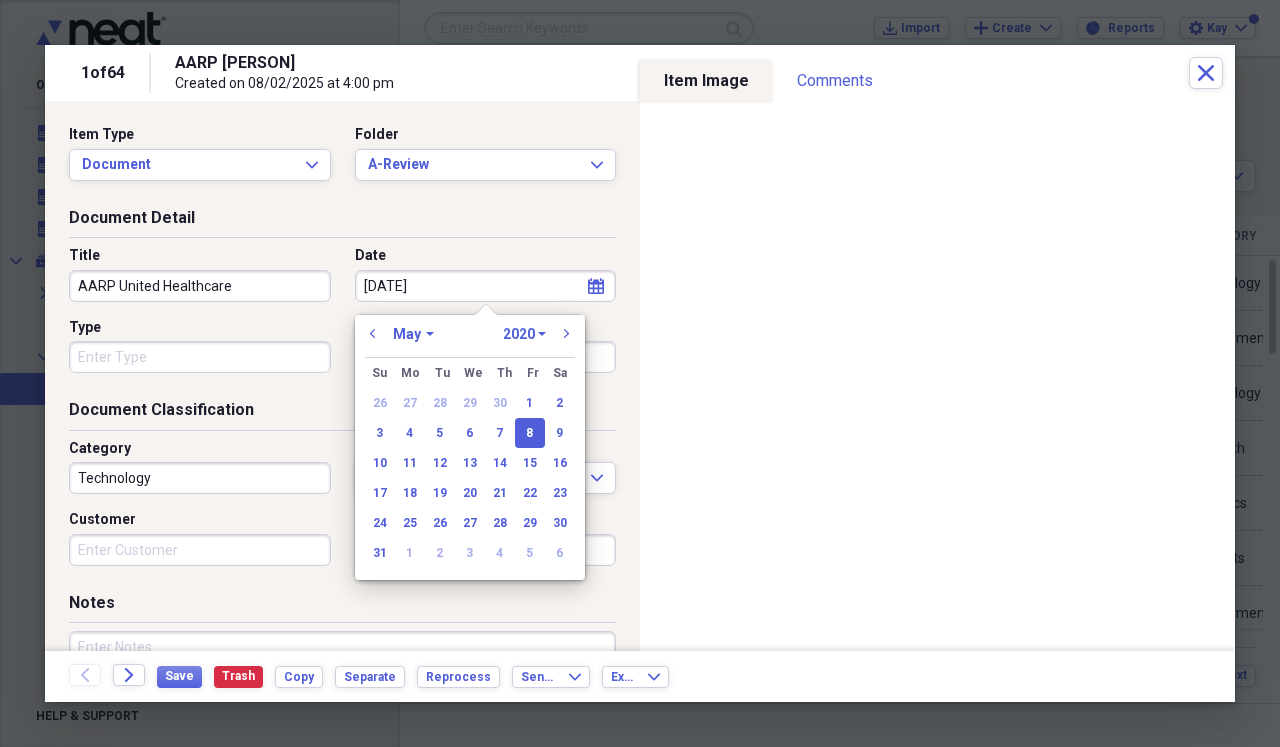 type on "[MONTH]/[DAY]/[YEAR]" 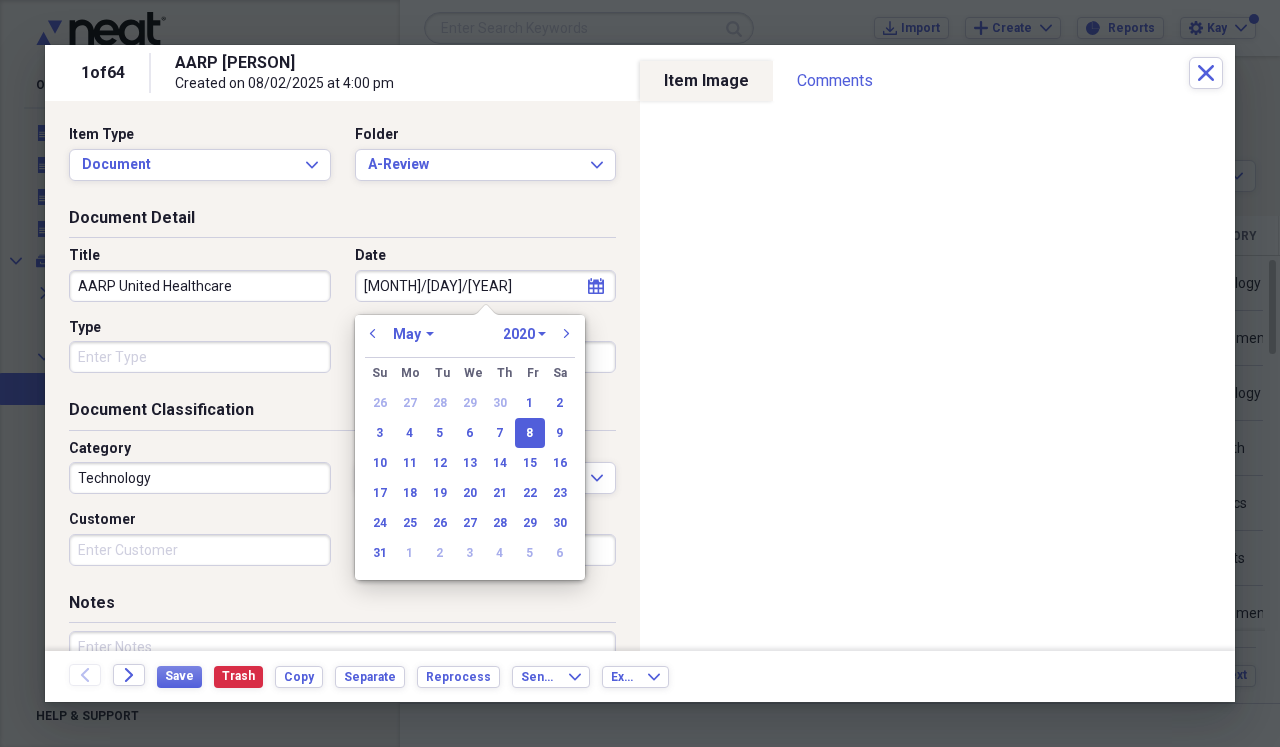 select on "2025" 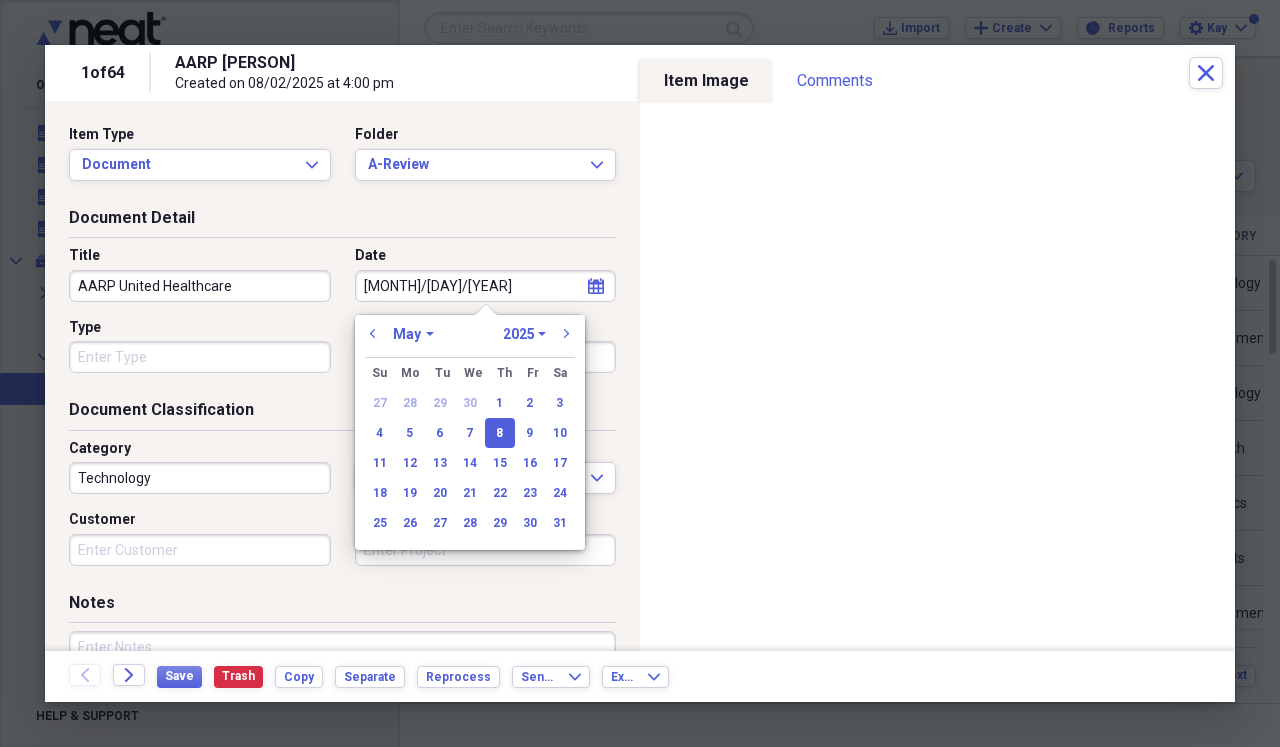 type on "05/08/2025" 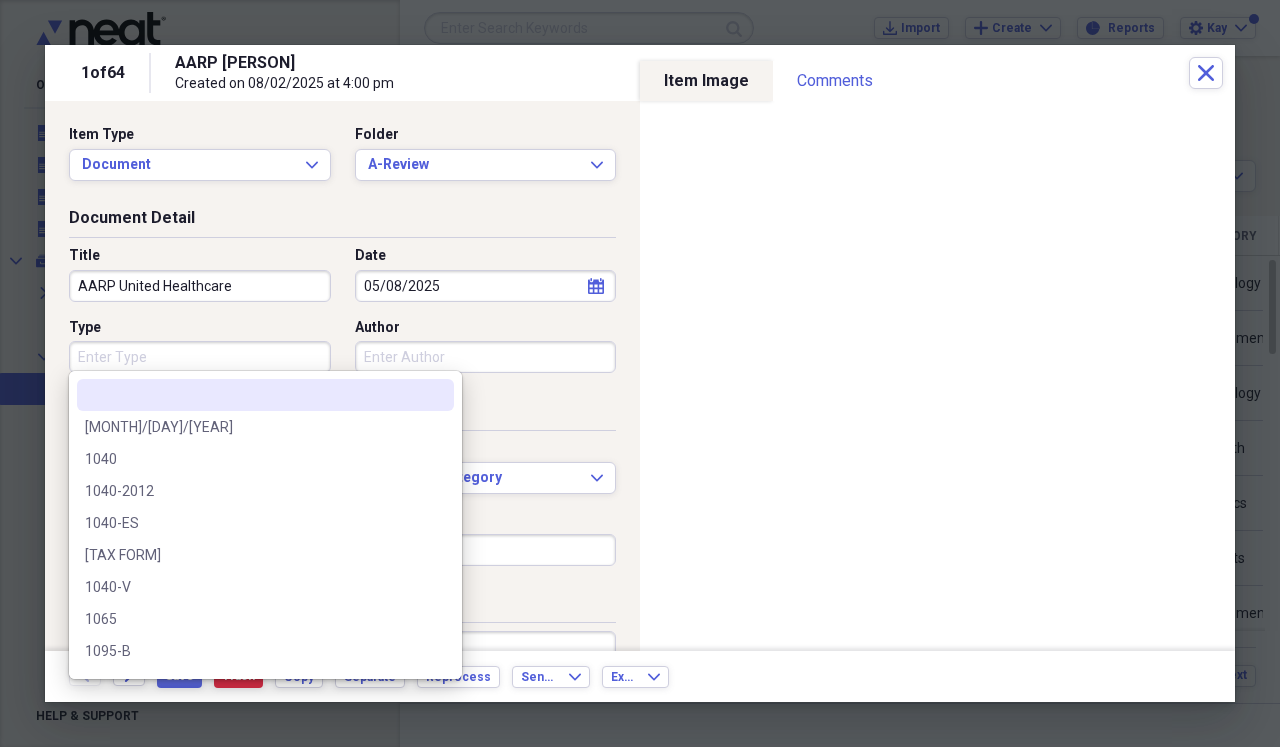 click on "Type" at bounding box center [200, 357] 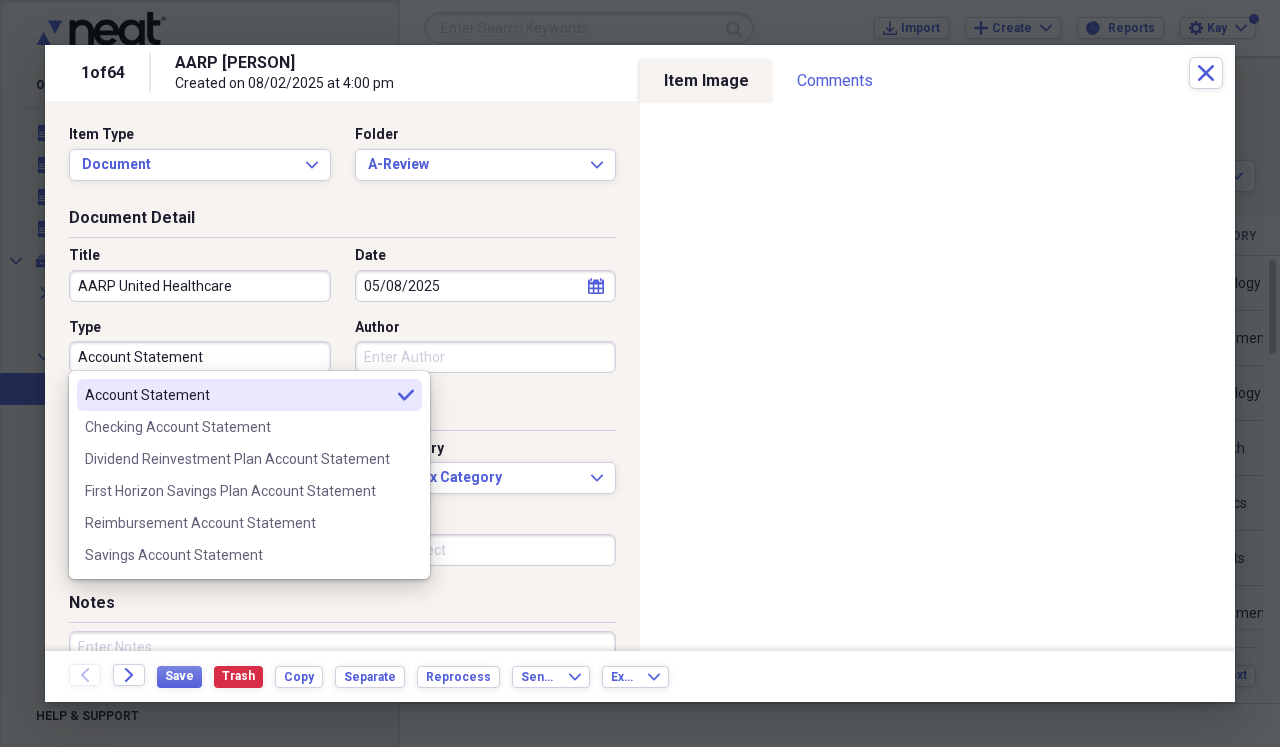 type on "Account Statement" 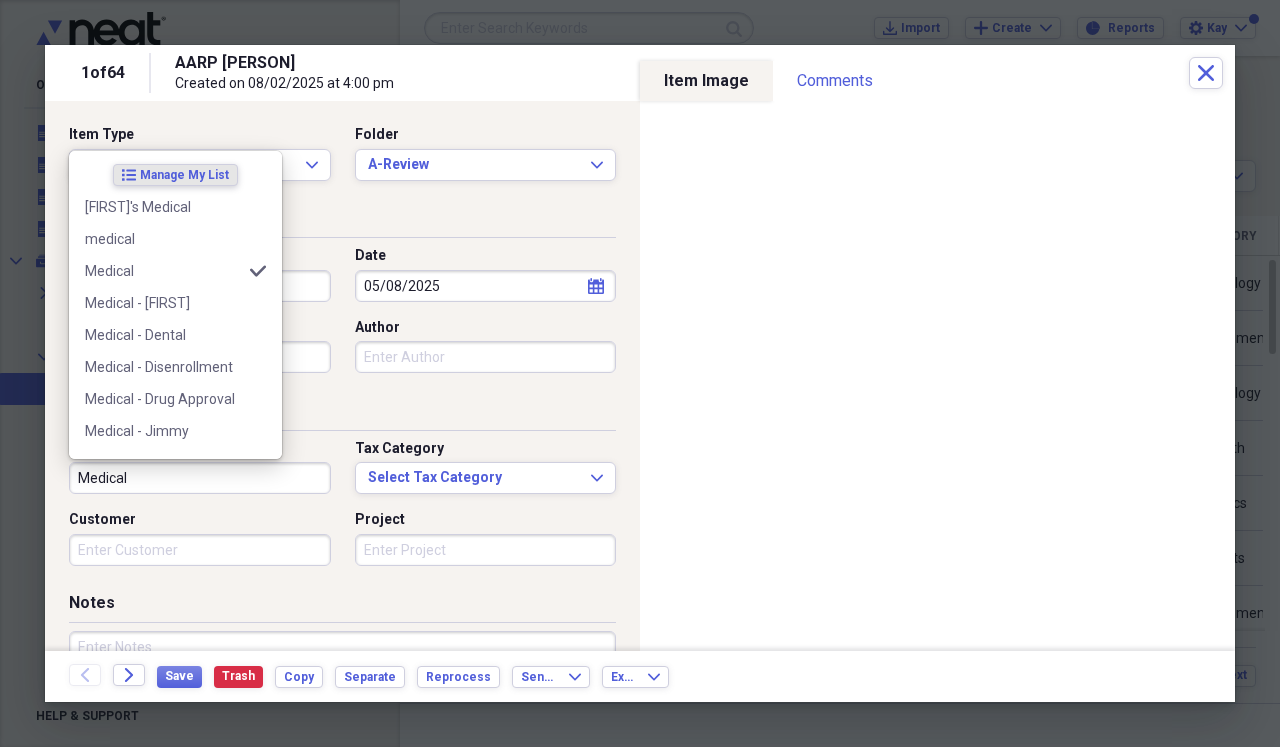 type on "Medical" 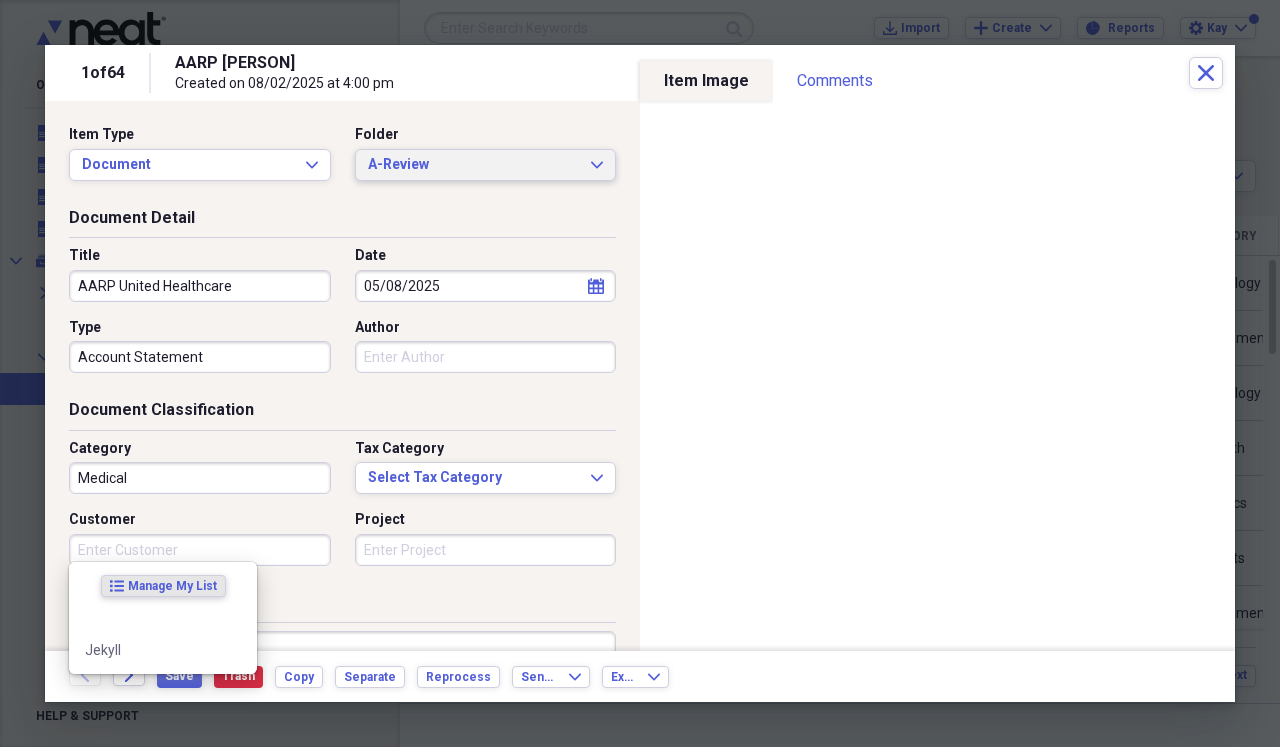 click on "A-Review Expand" at bounding box center (486, 165) 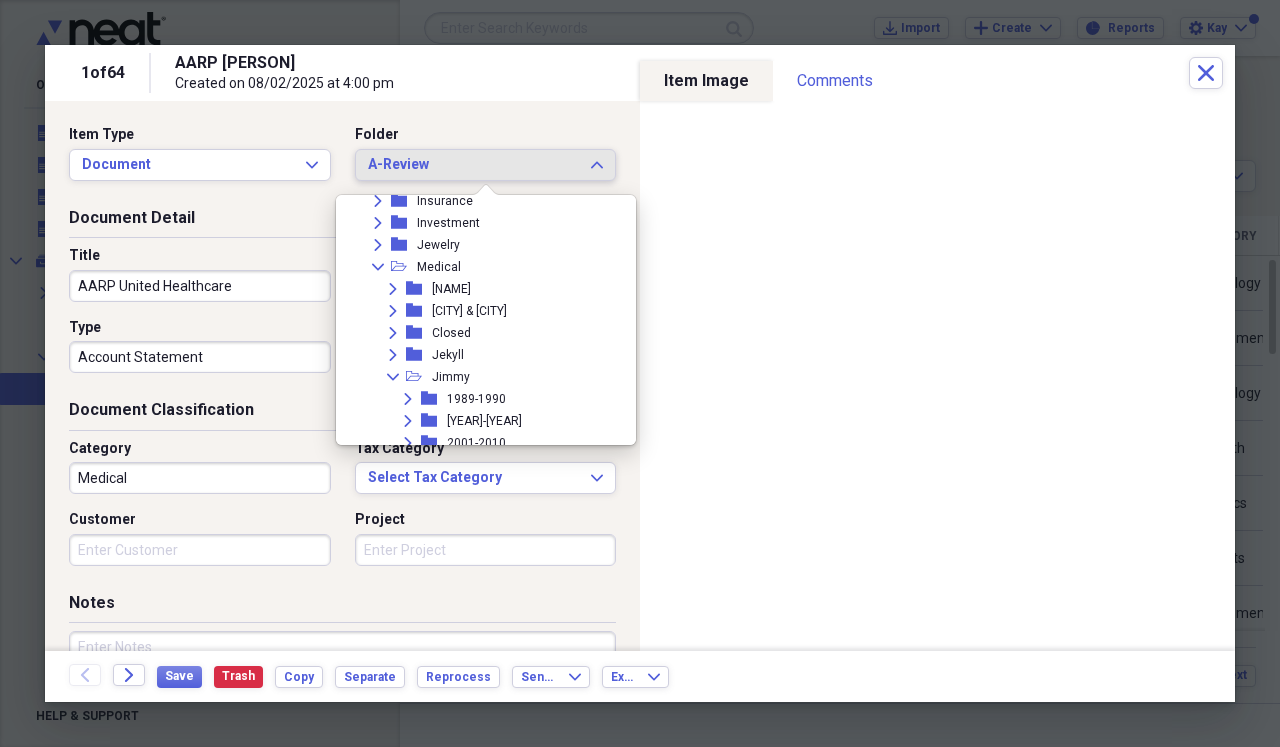 scroll, scrollTop: 512, scrollLeft: 0, axis: vertical 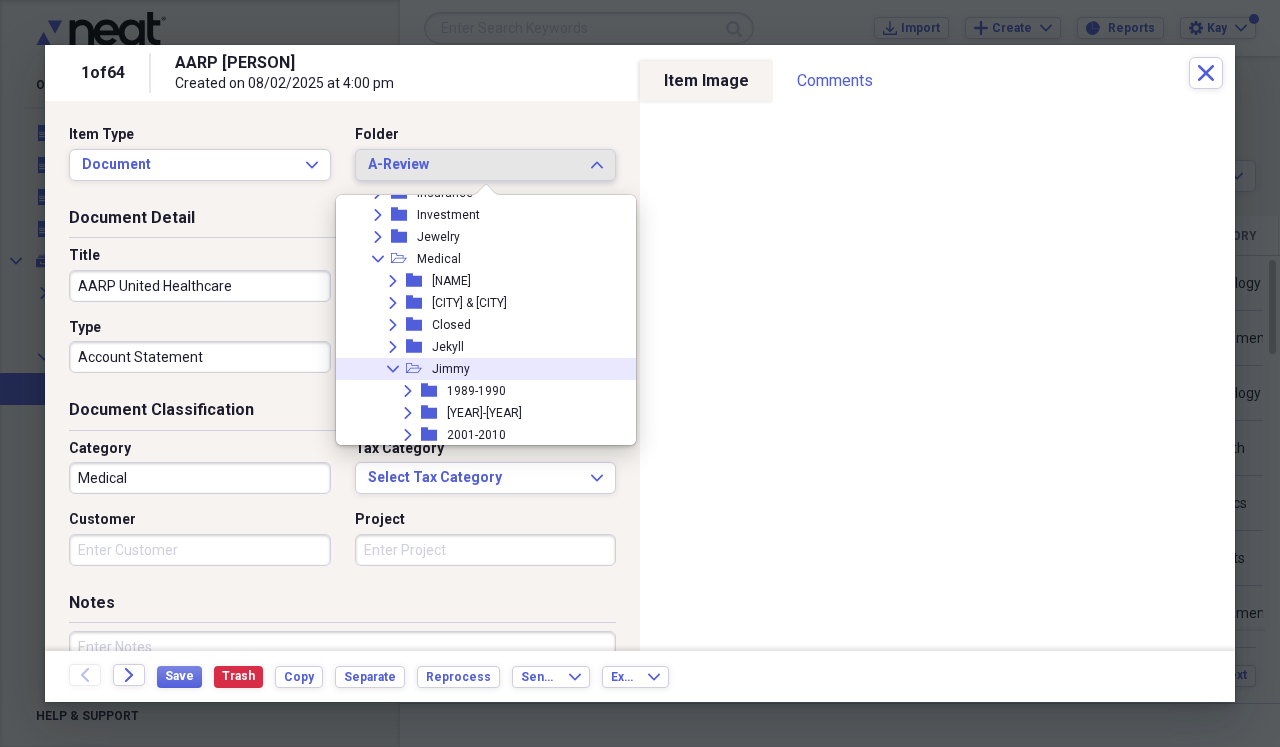 click 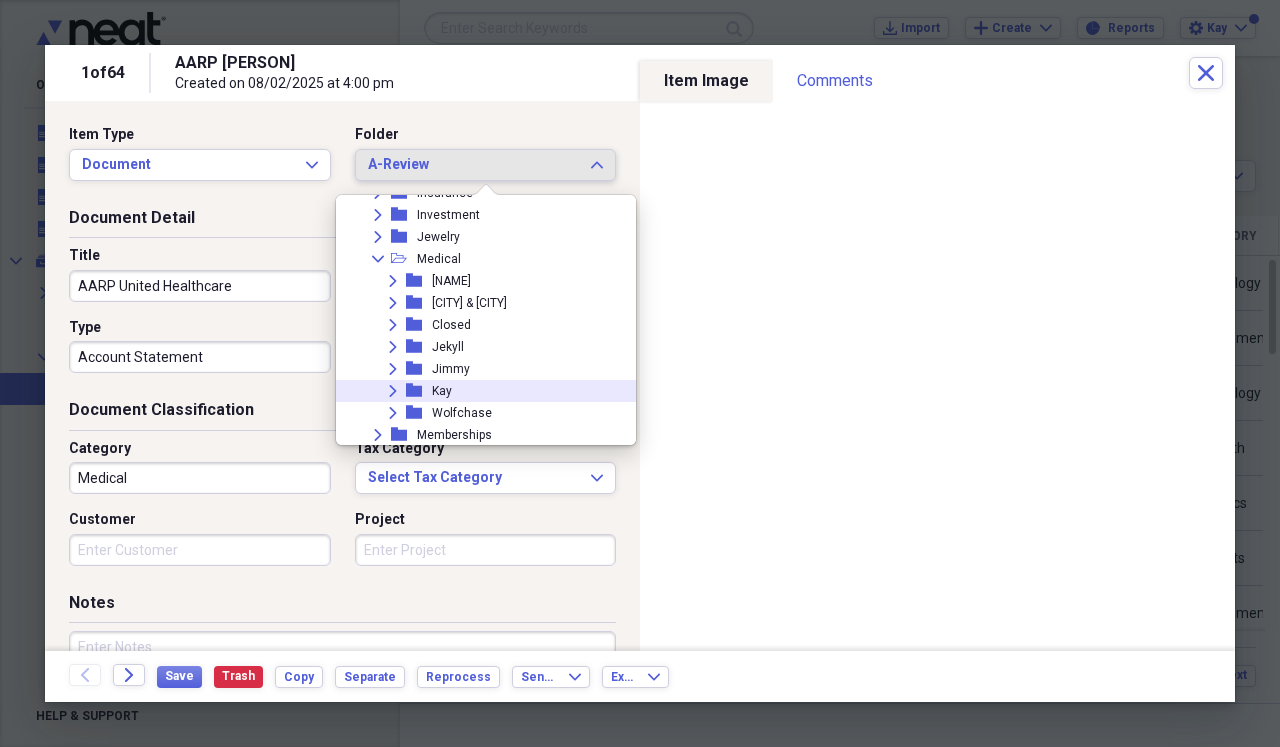 click on "Expand" 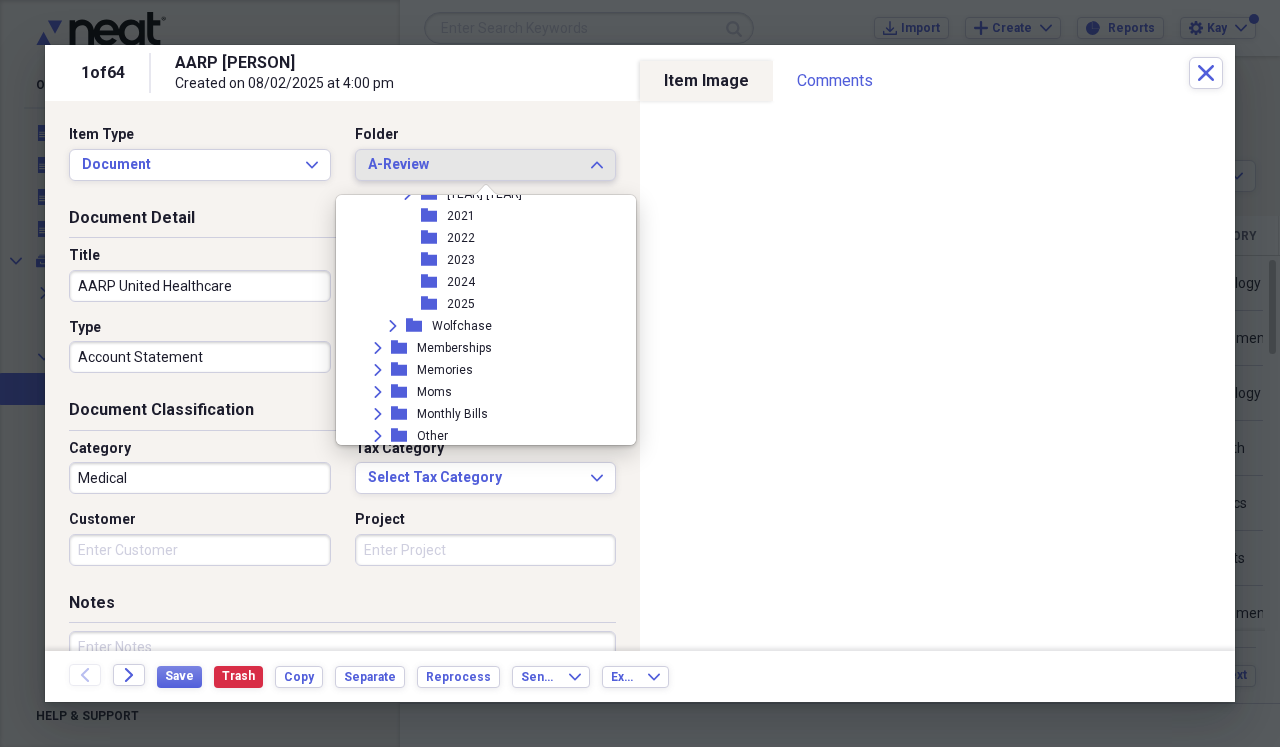 scroll, scrollTop: 778, scrollLeft: 0, axis: vertical 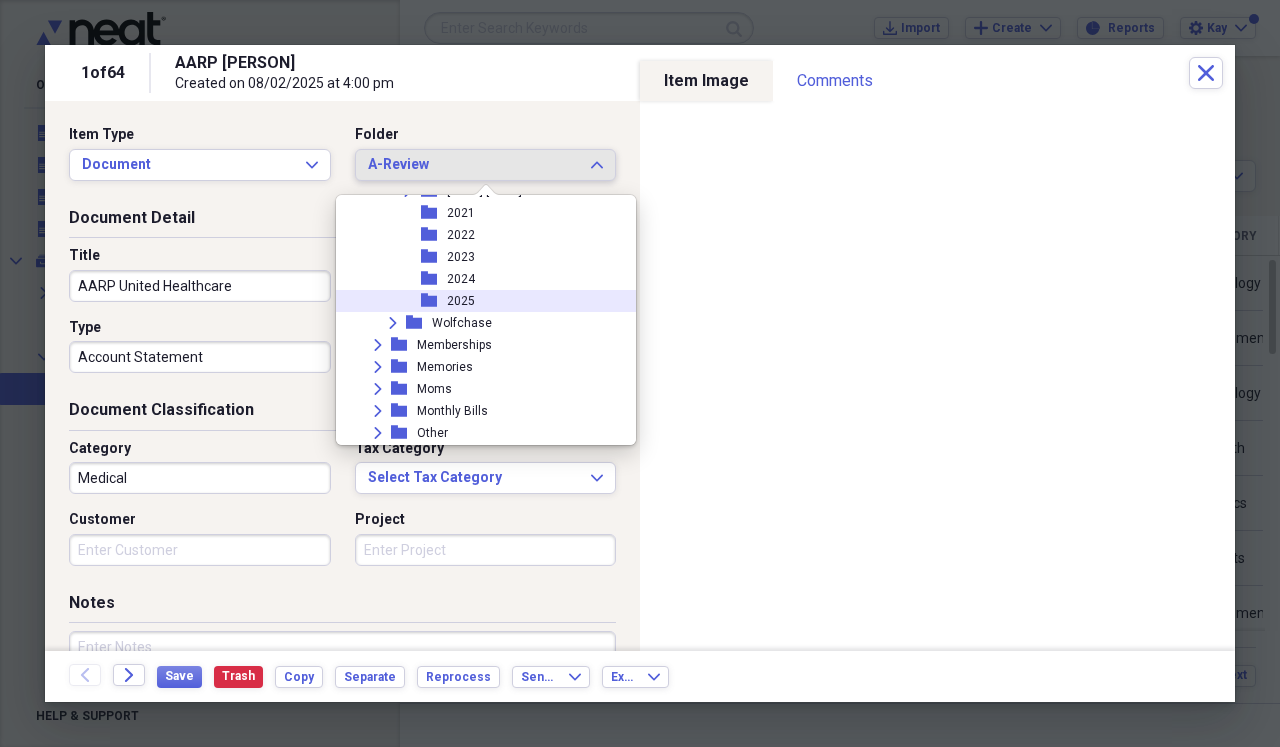 click on "2025" at bounding box center [461, 301] 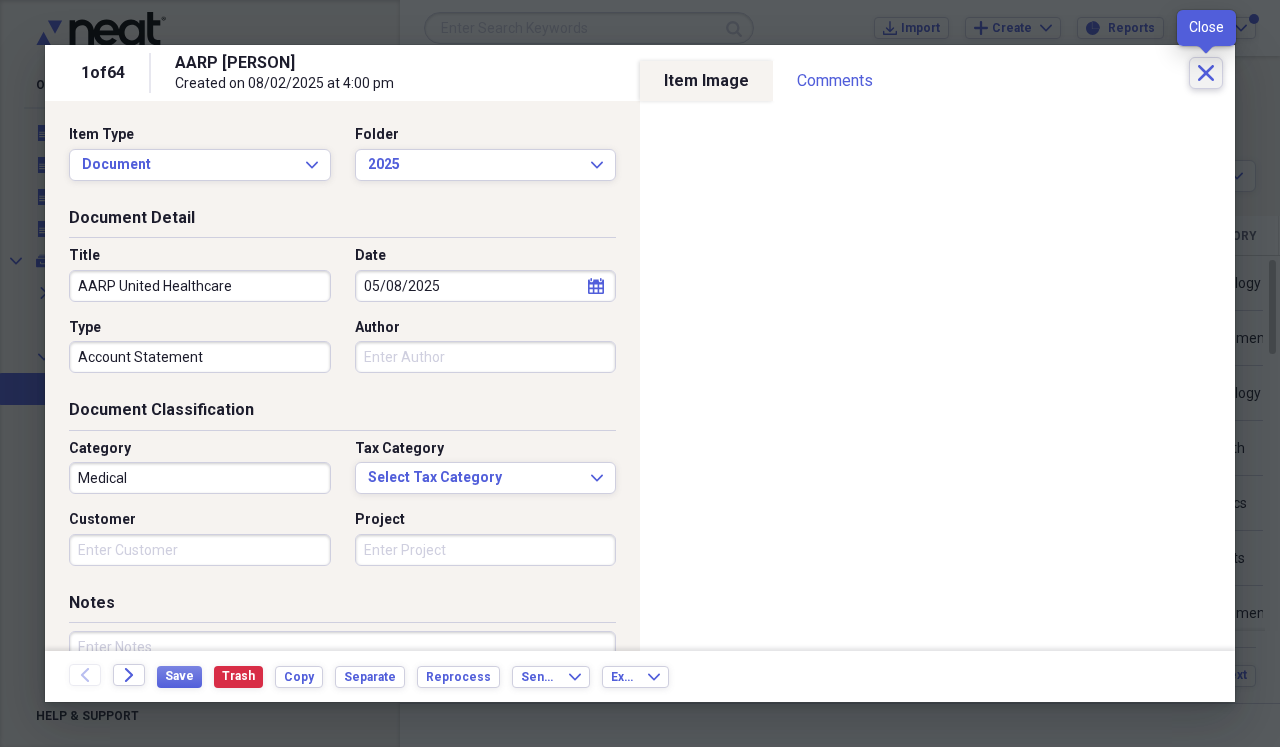 click on "Close" at bounding box center [1206, 73] 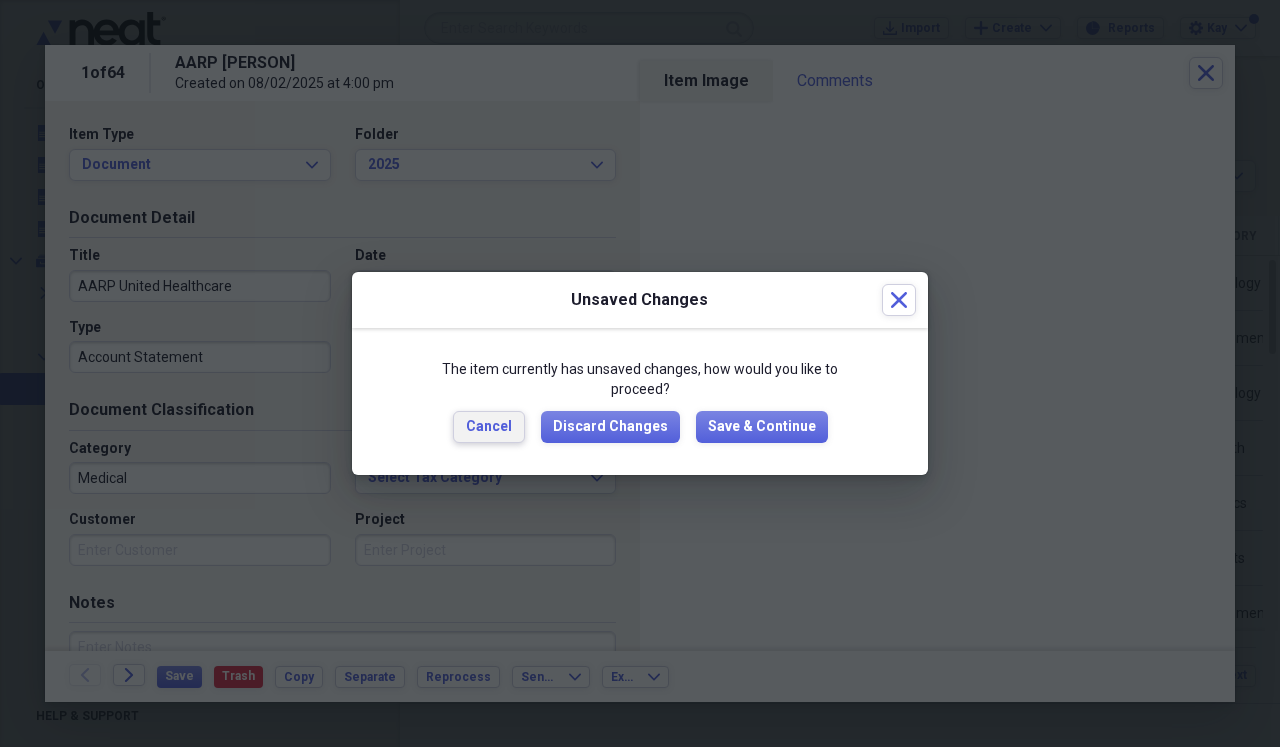 click on "Cancel" at bounding box center [489, 427] 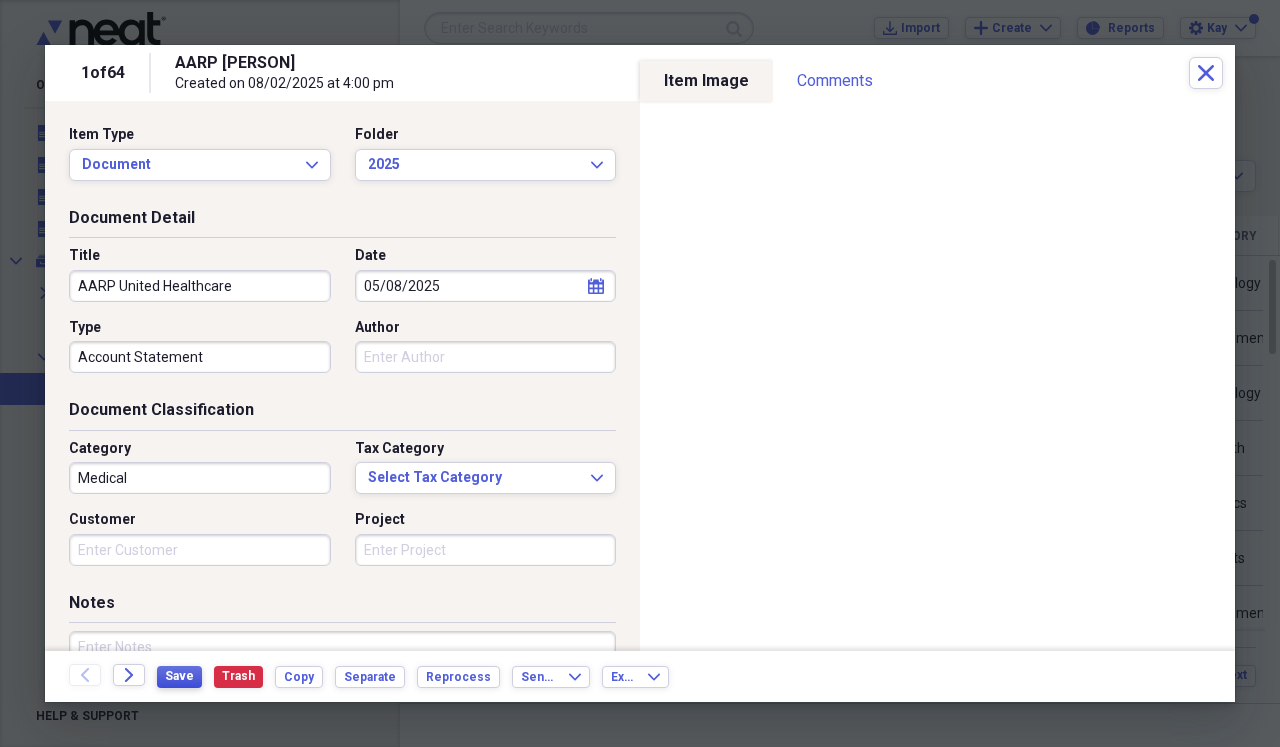 click on "Save" at bounding box center [179, 676] 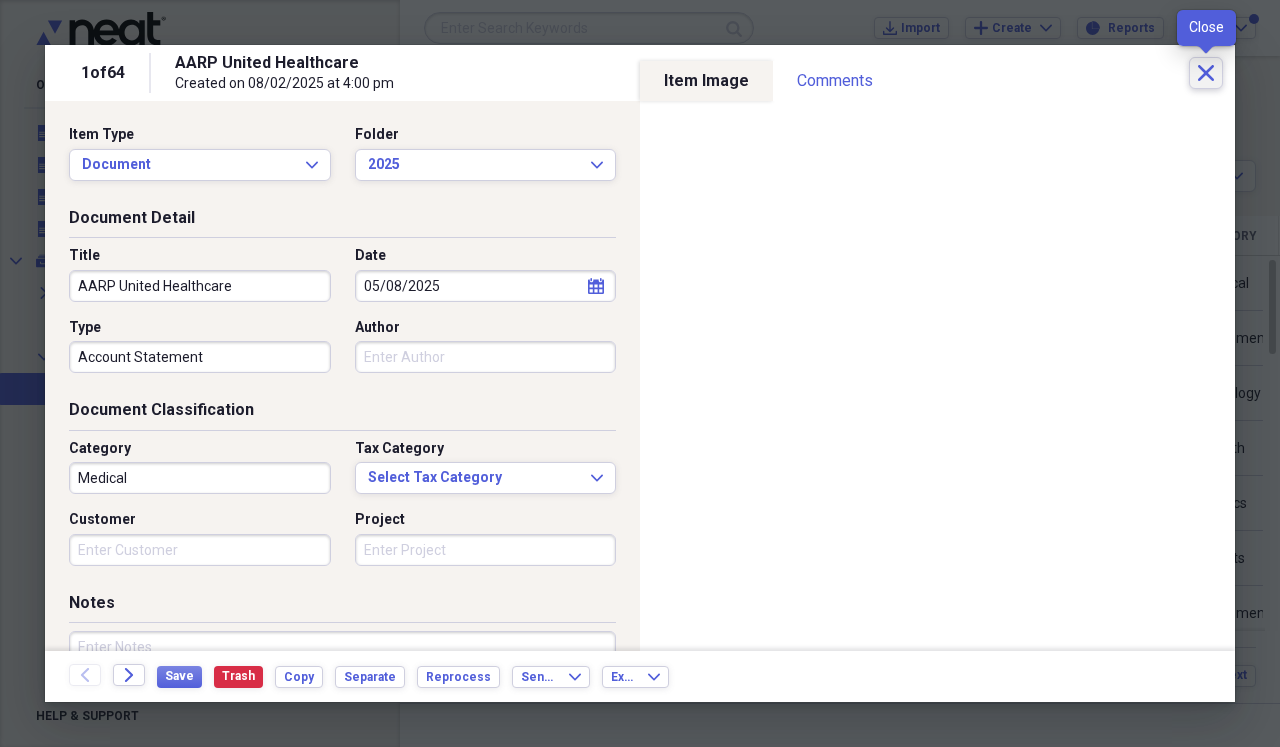 click 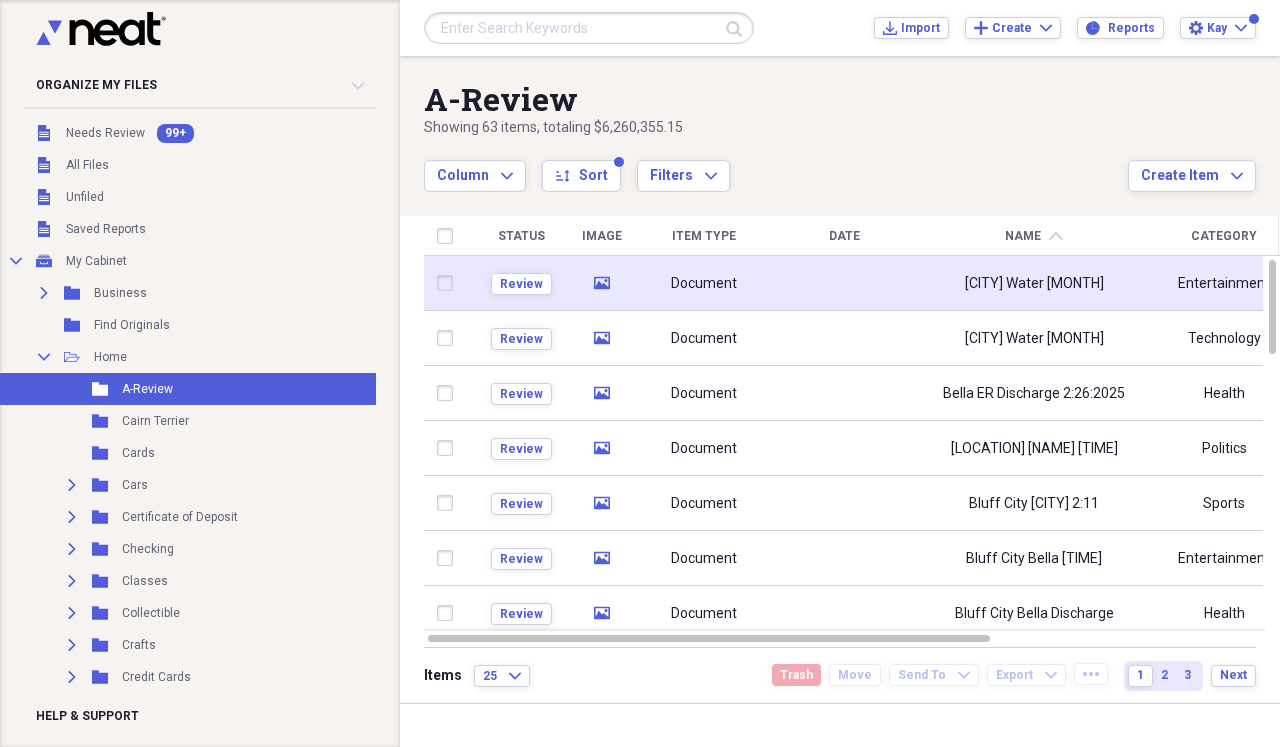 click at bounding box center (844, 283) 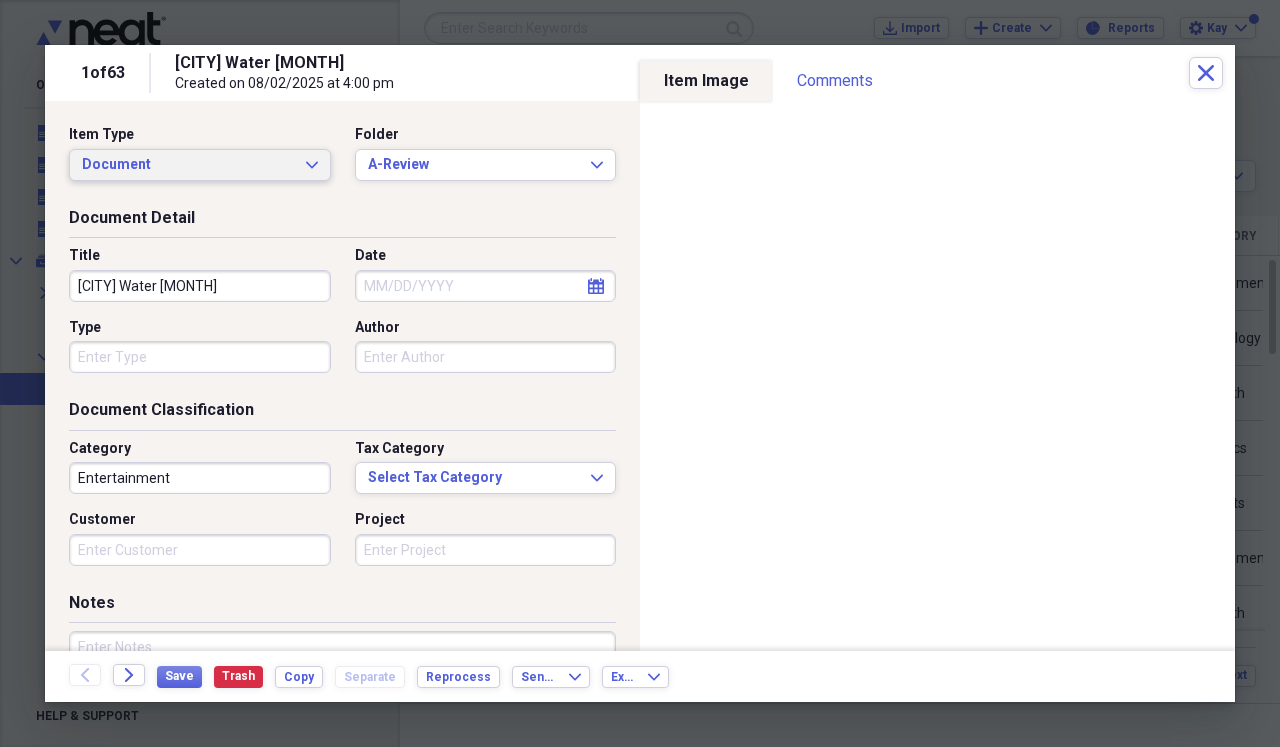 click on "Document Expand" at bounding box center [200, 165] 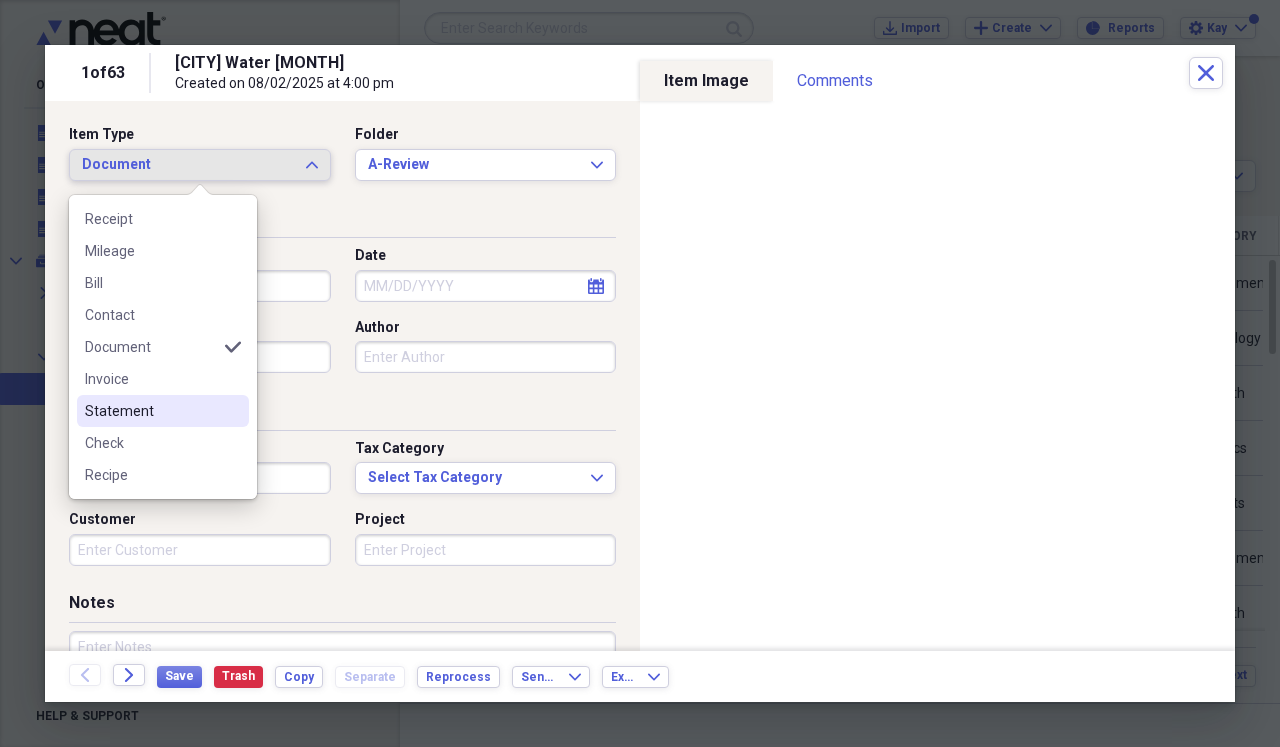 click on "Statement" at bounding box center (151, 411) 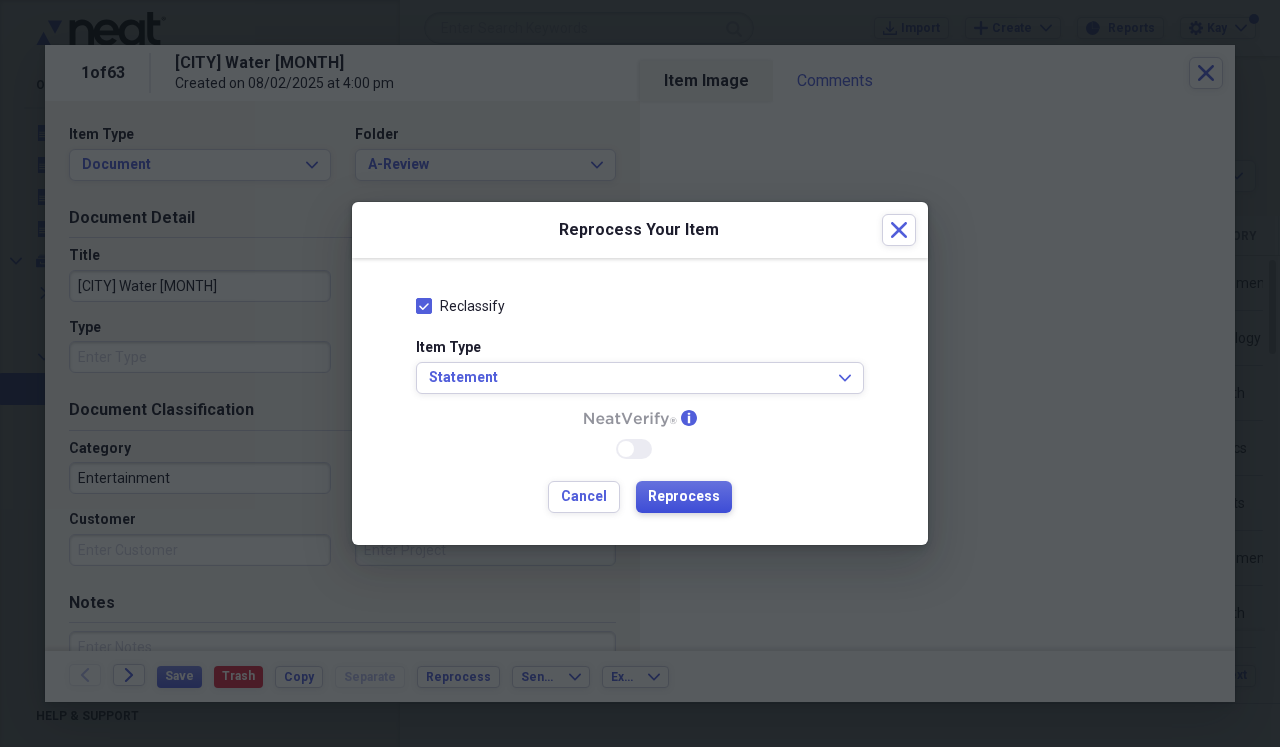 click on "Reprocess" at bounding box center [684, 497] 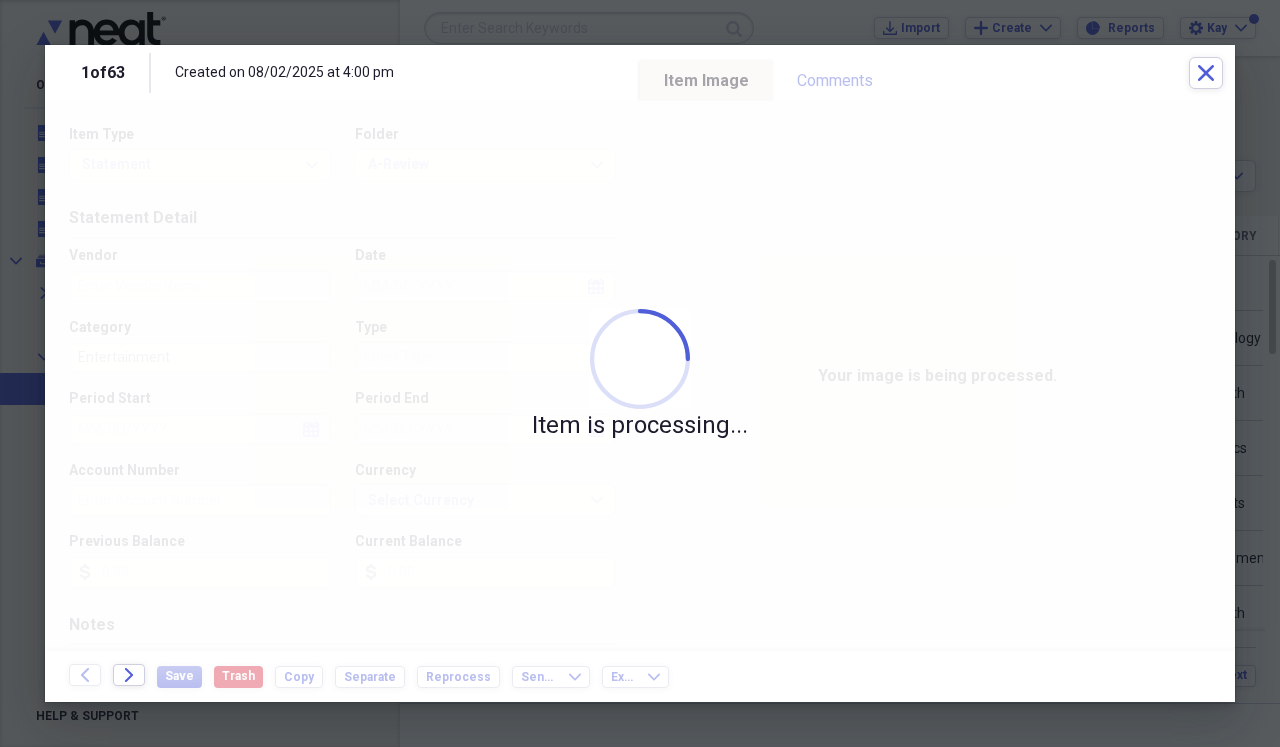 type on "[NUMBER]" 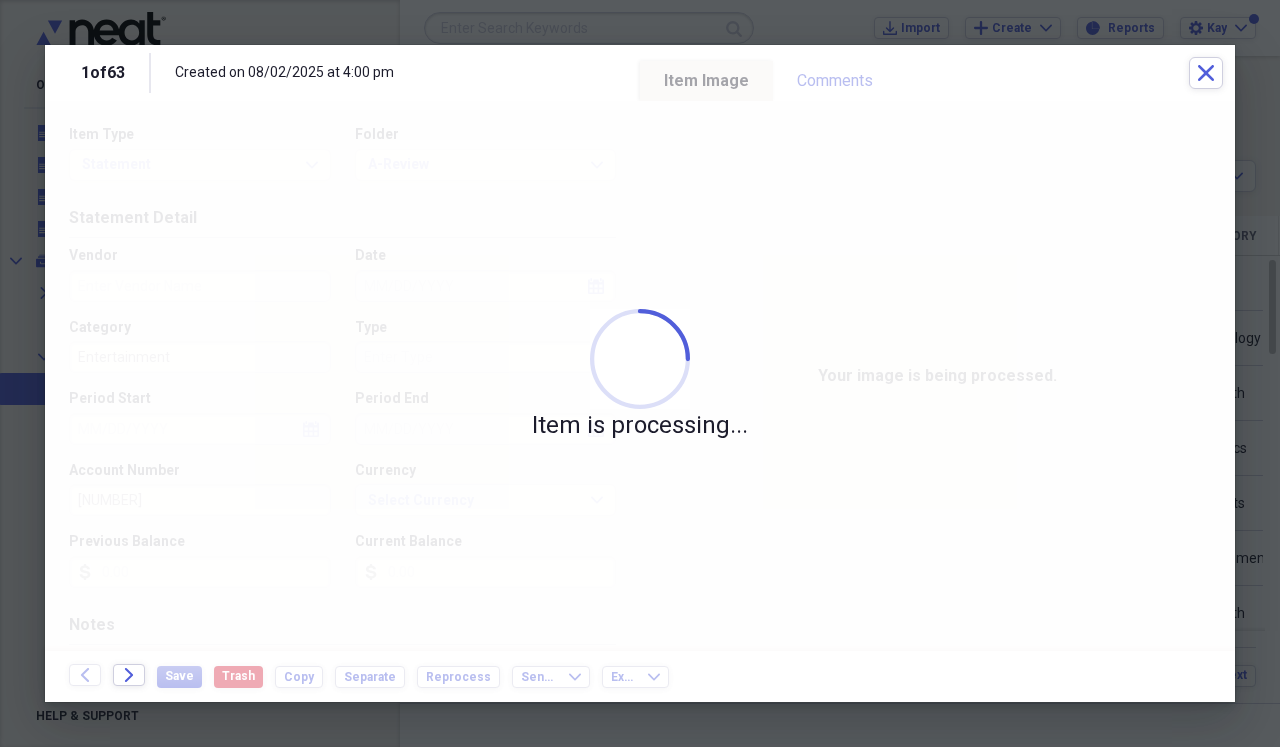 type on "CITY OF BARTLETT" 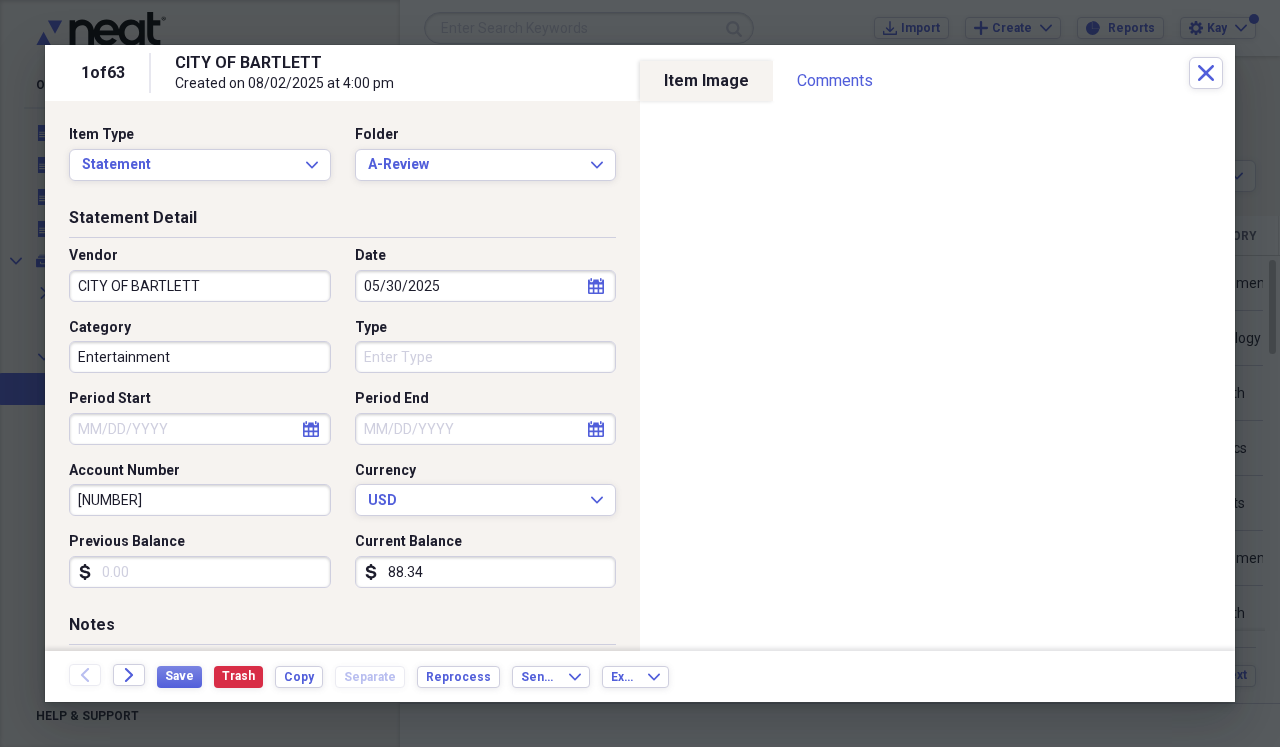 click on "CITY OF BARTLETT" at bounding box center [200, 286] 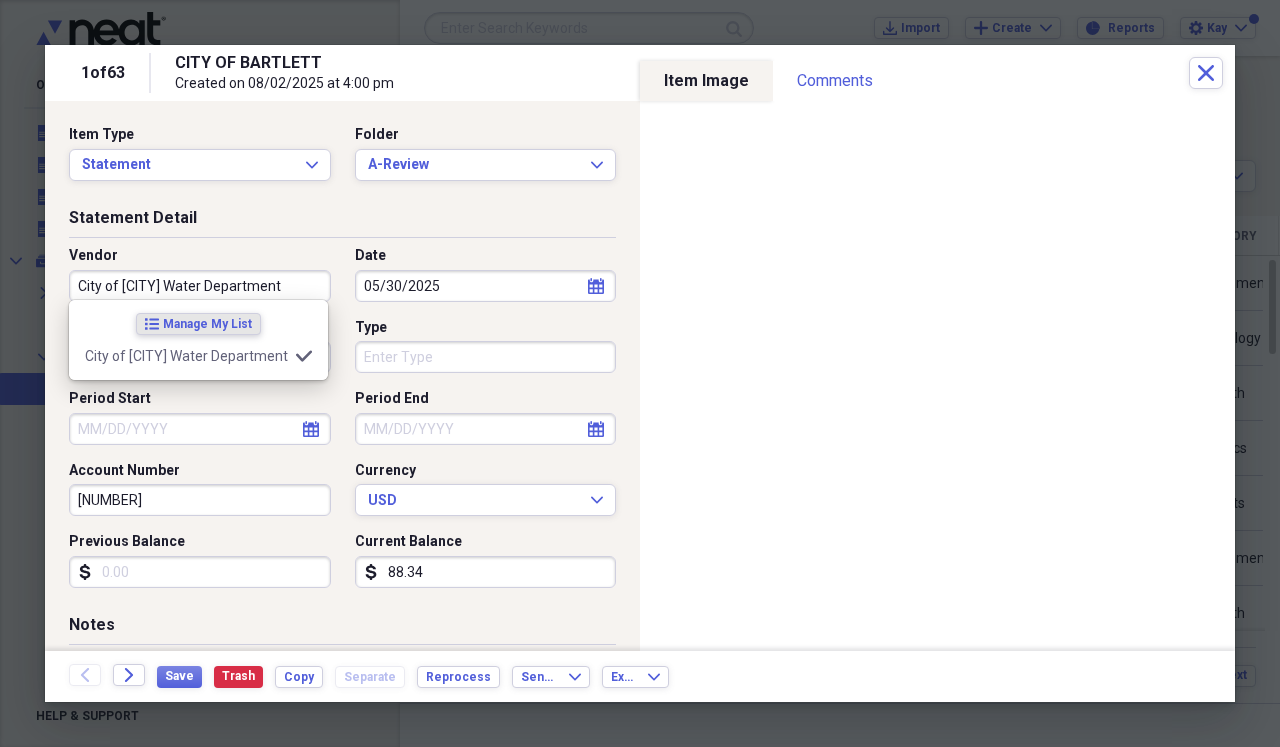 type on "City of [CITY] Water Department" 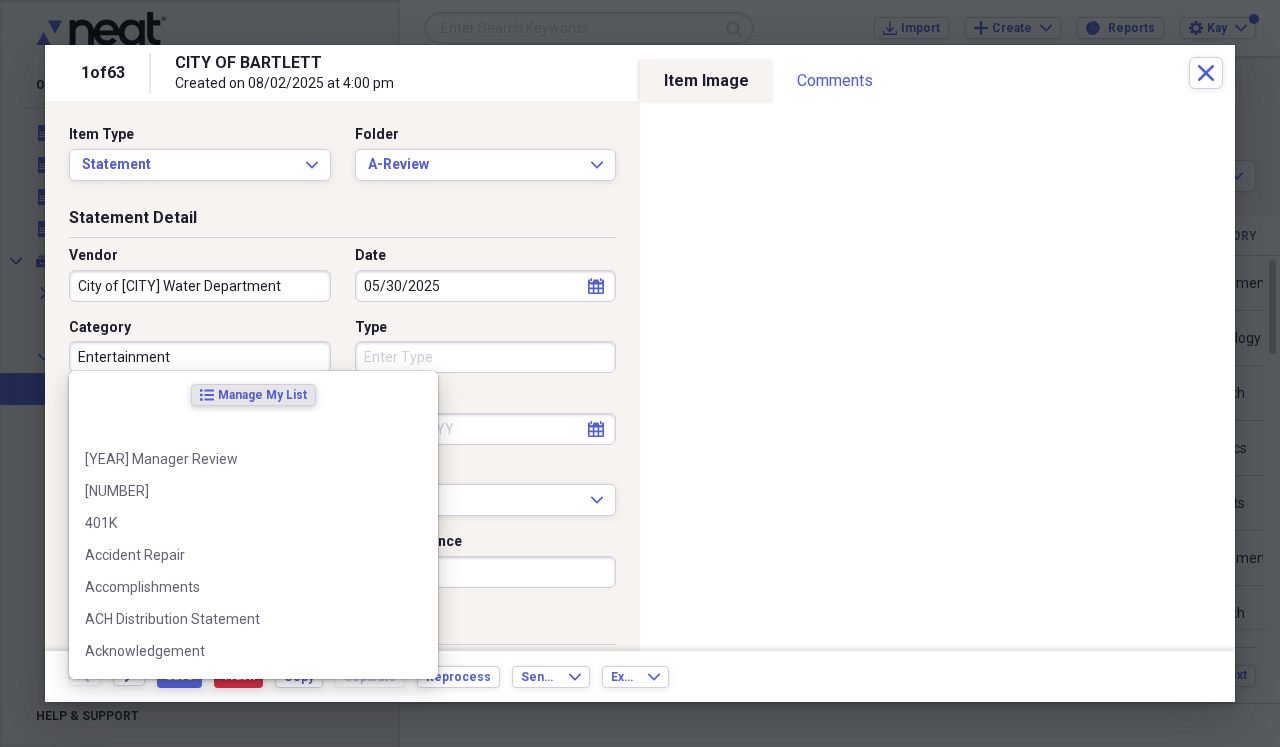 click on "Entertainment" at bounding box center [200, 357] 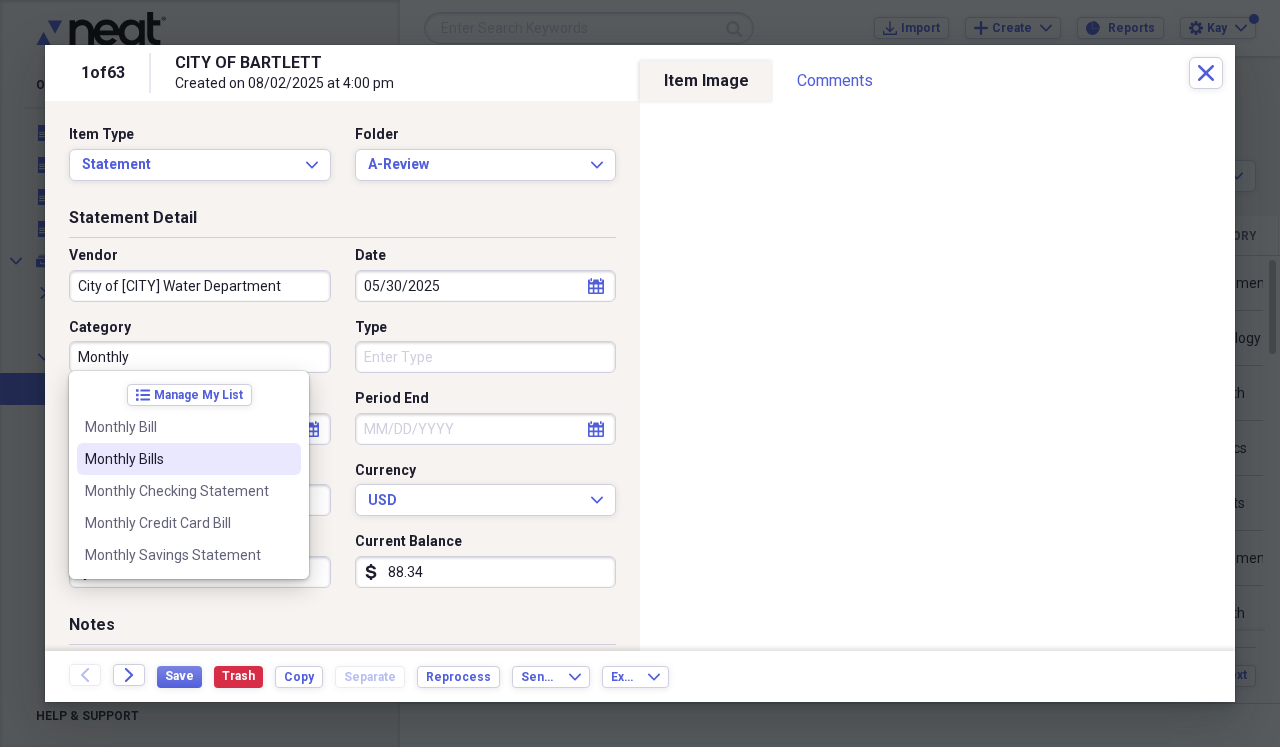 click on "Monthly Bills" at bounding box center (177, 459) 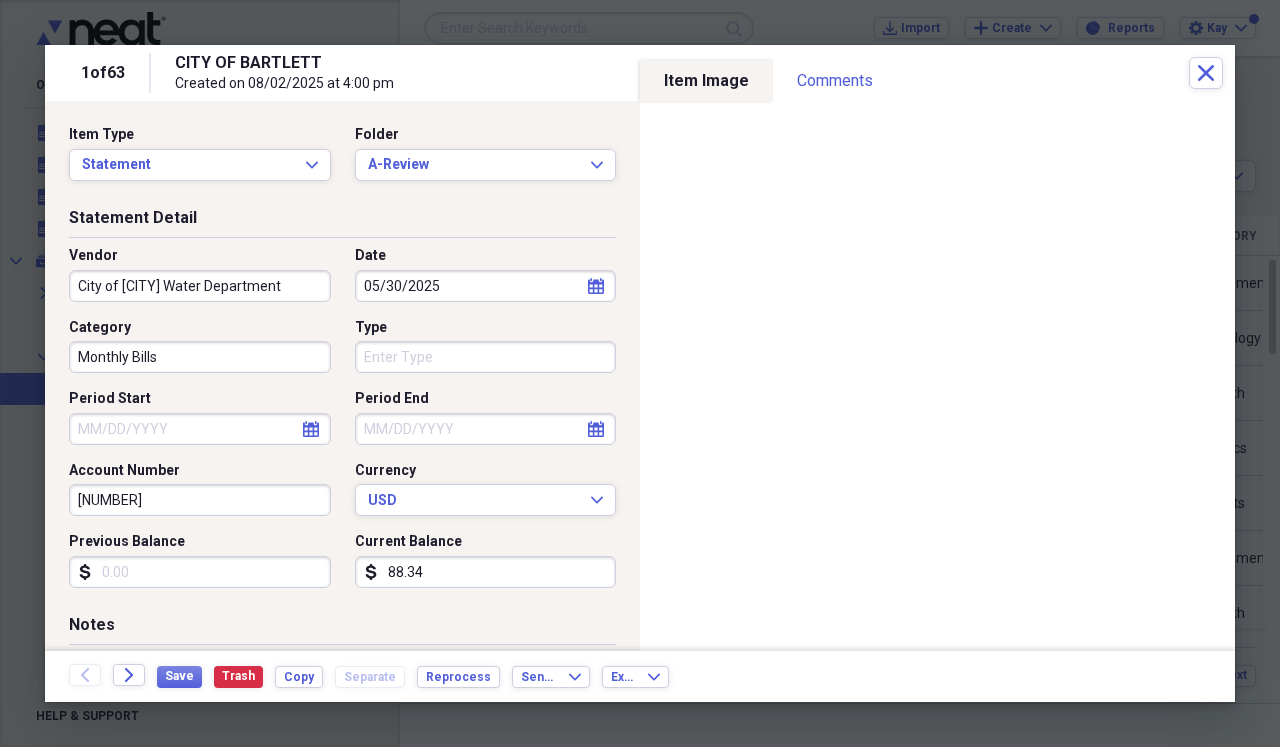 click on "Type" at bounding box center (486, 357) 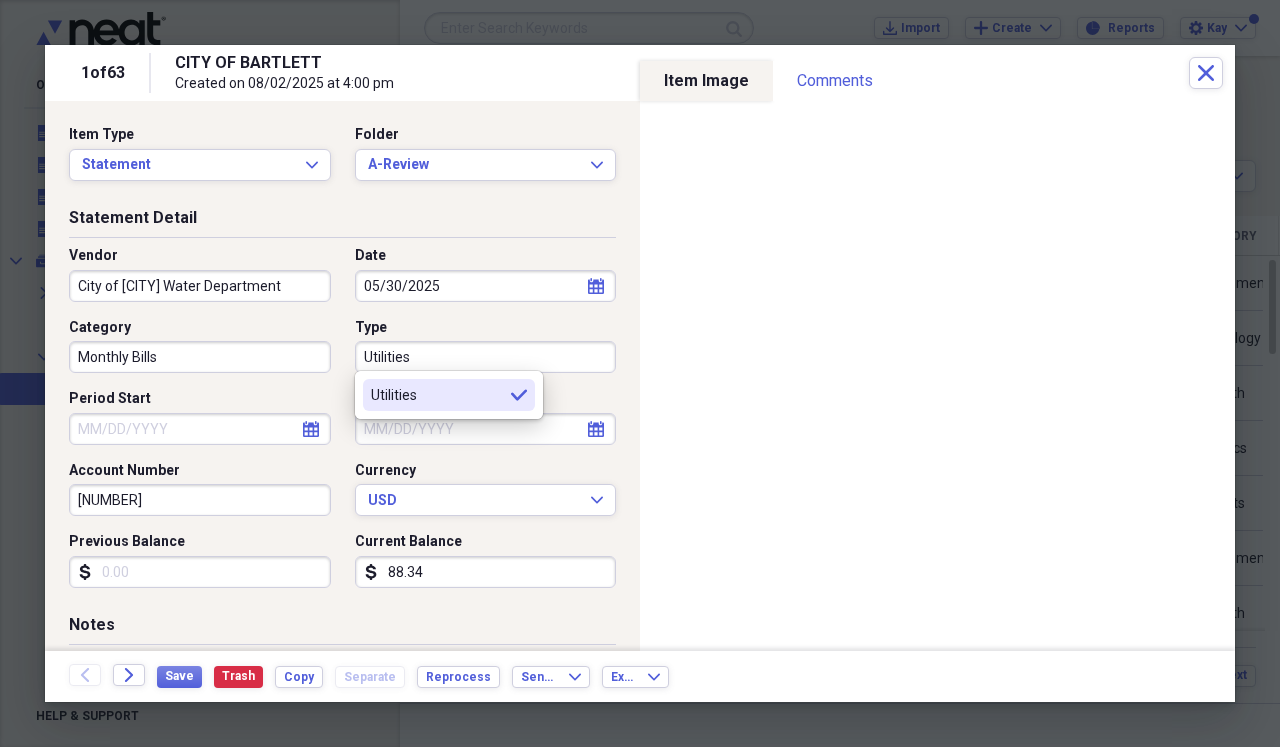type on "Utilities" 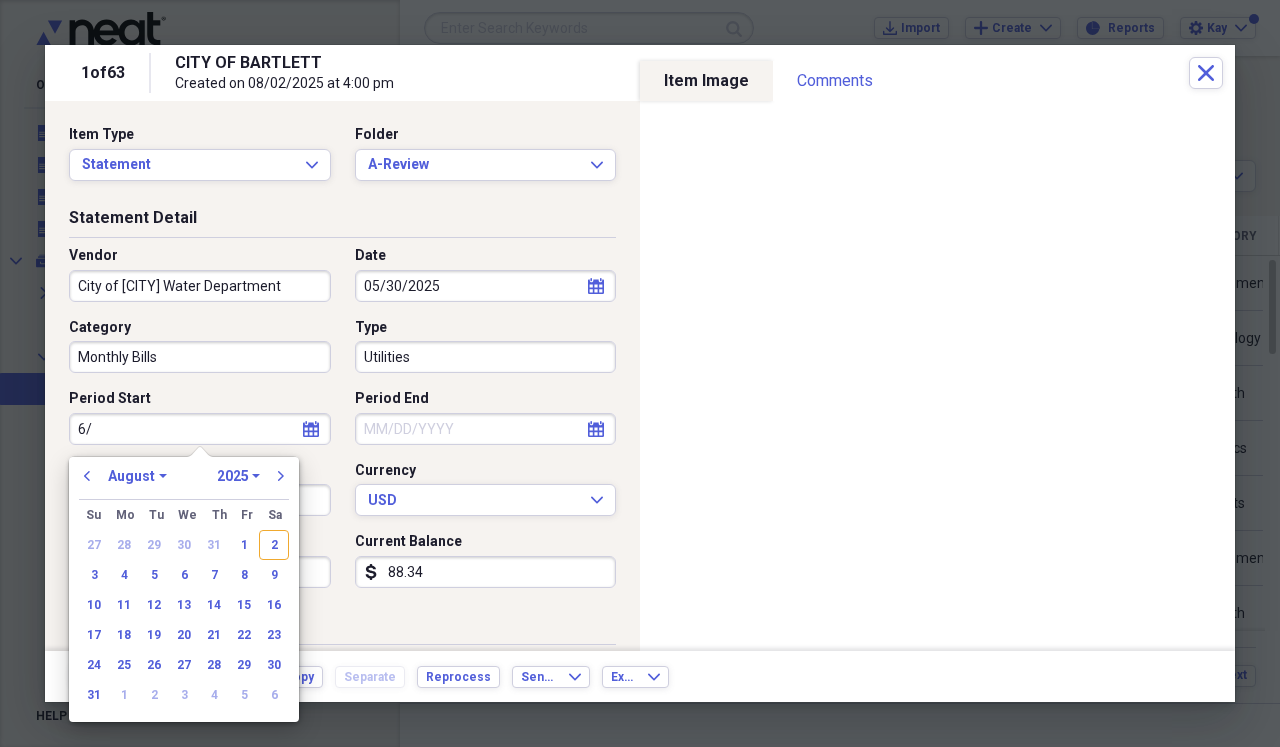 type on "6" 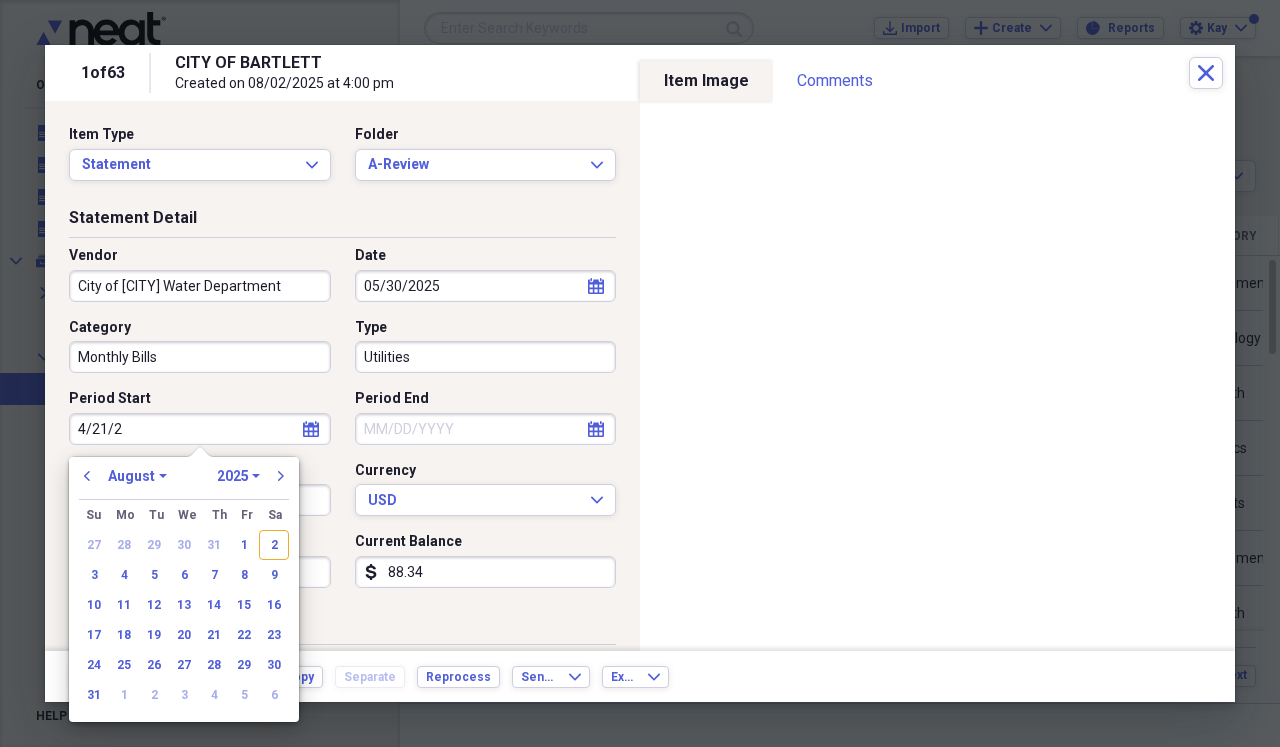 type on "[DATE]" 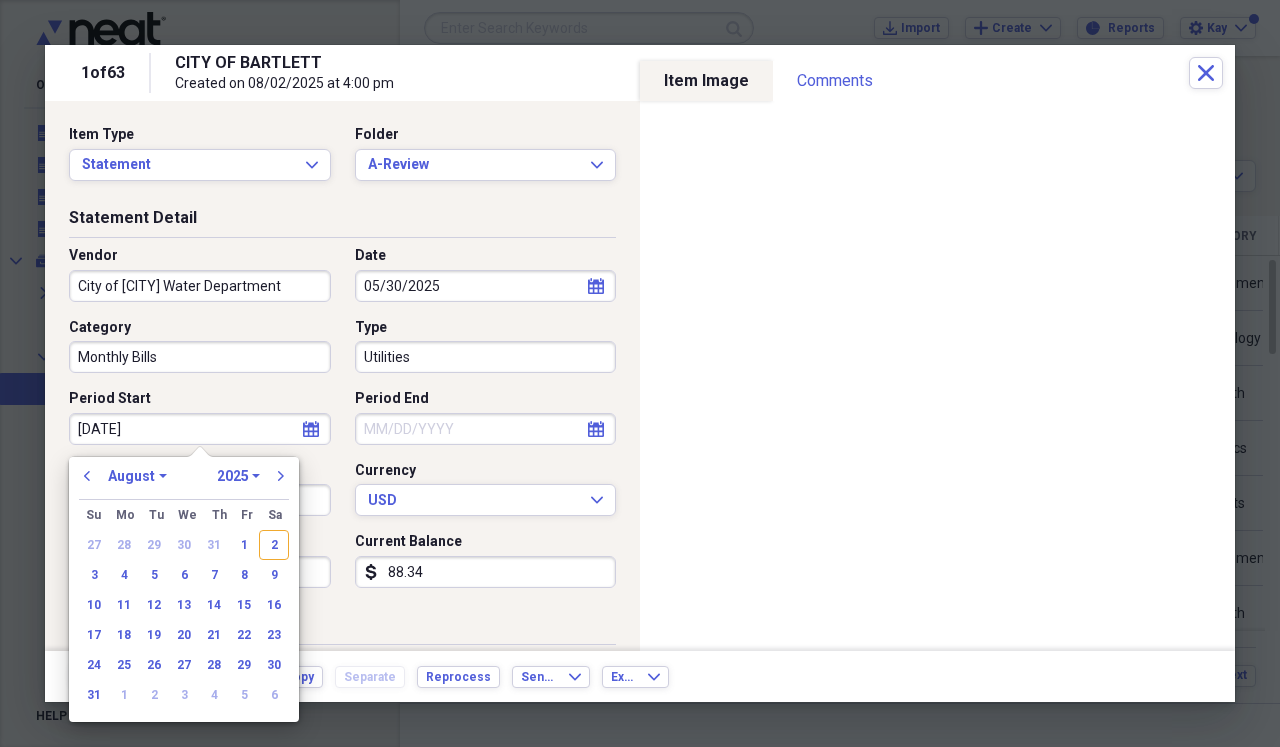 select on "3" 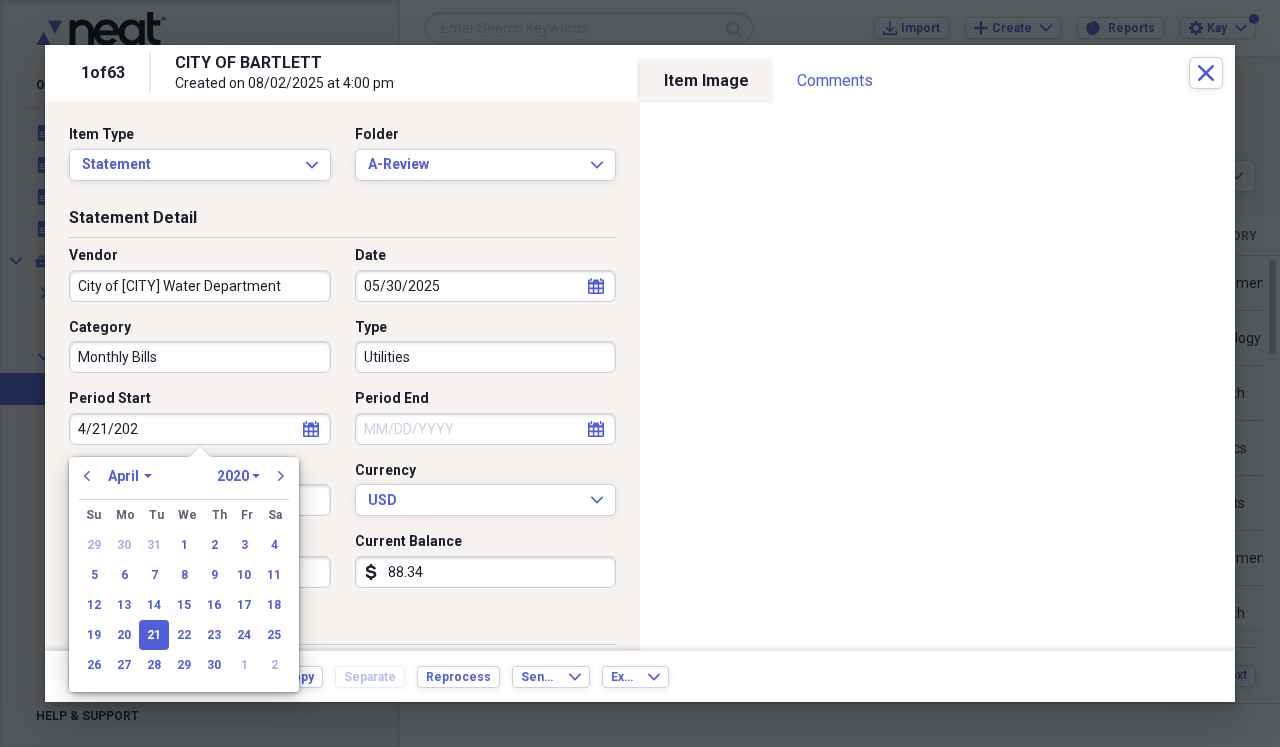 type on "[DATE]" 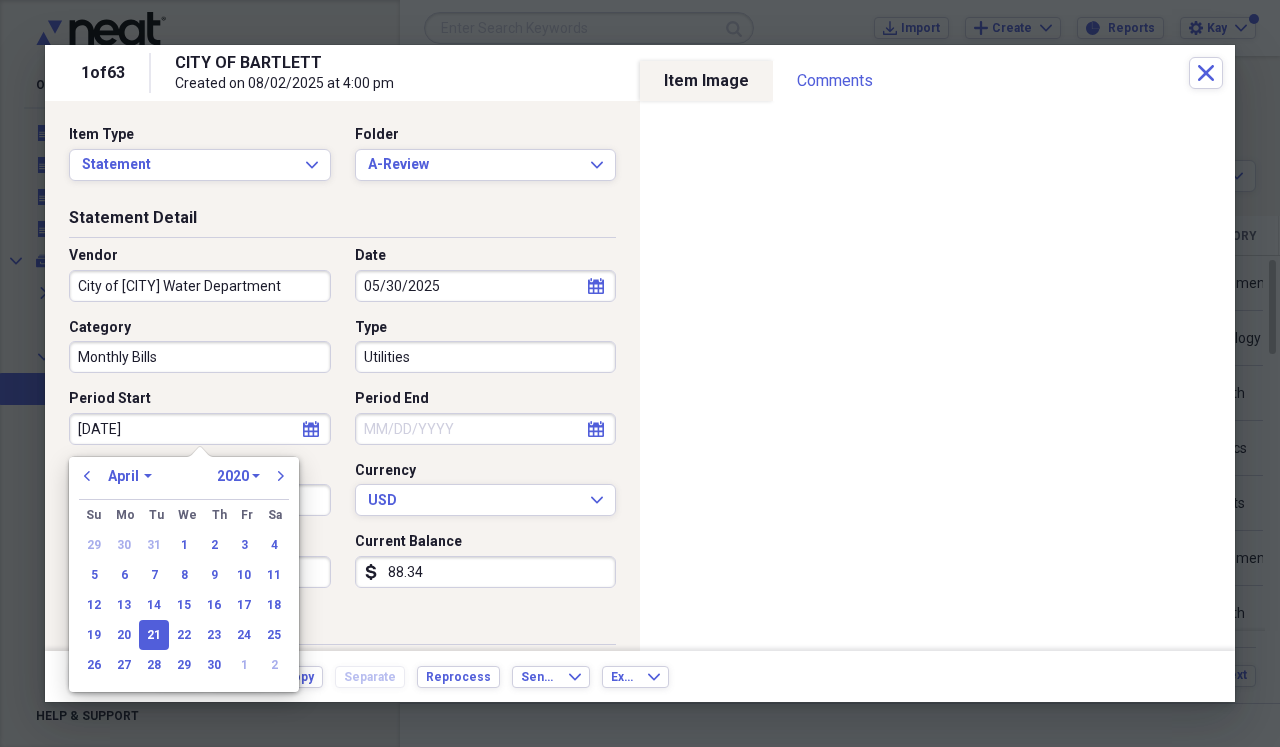 select on "2025" 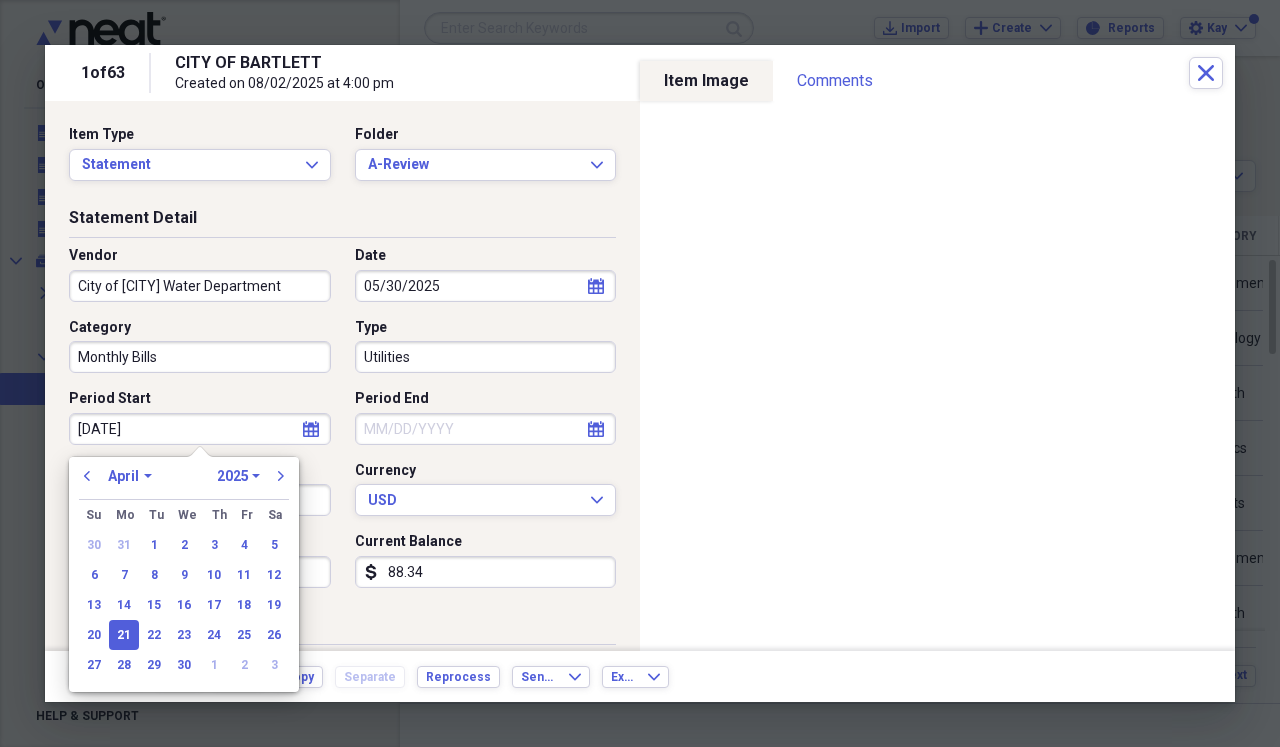 type on "04/21/2025" 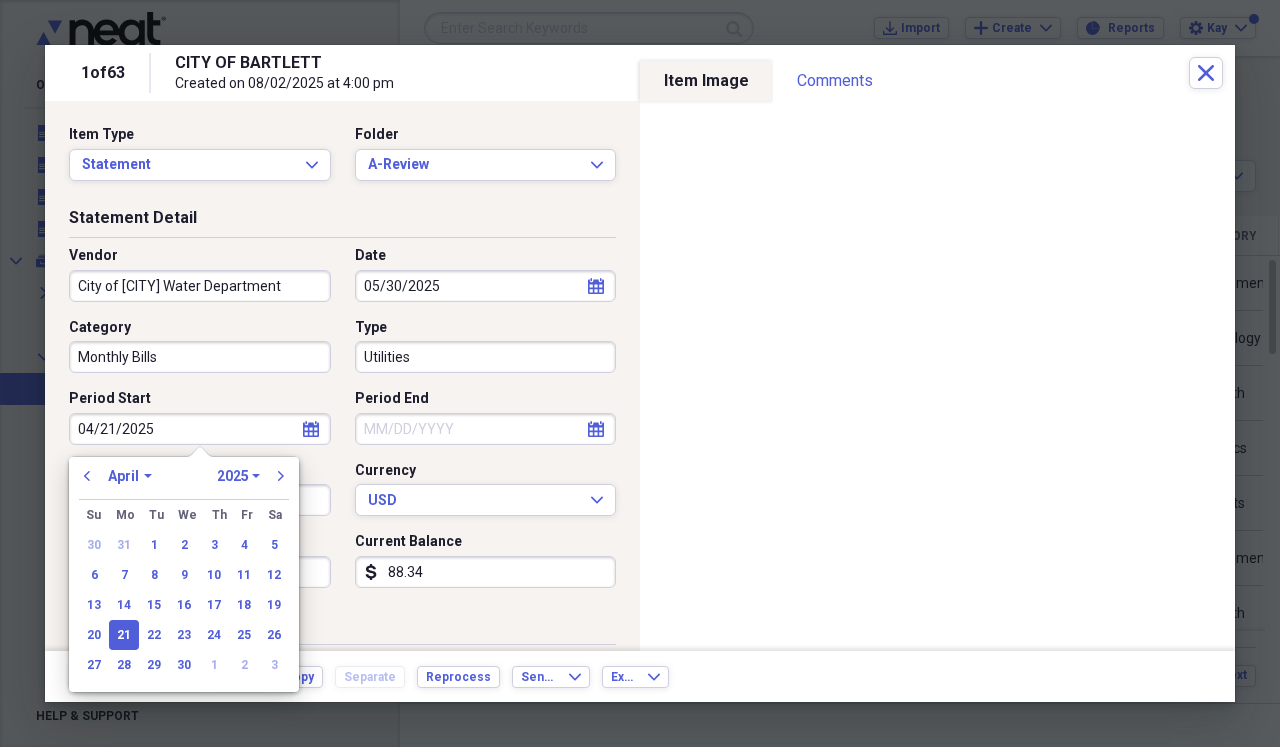 click on "Period End" at bounding box center [486, 429] 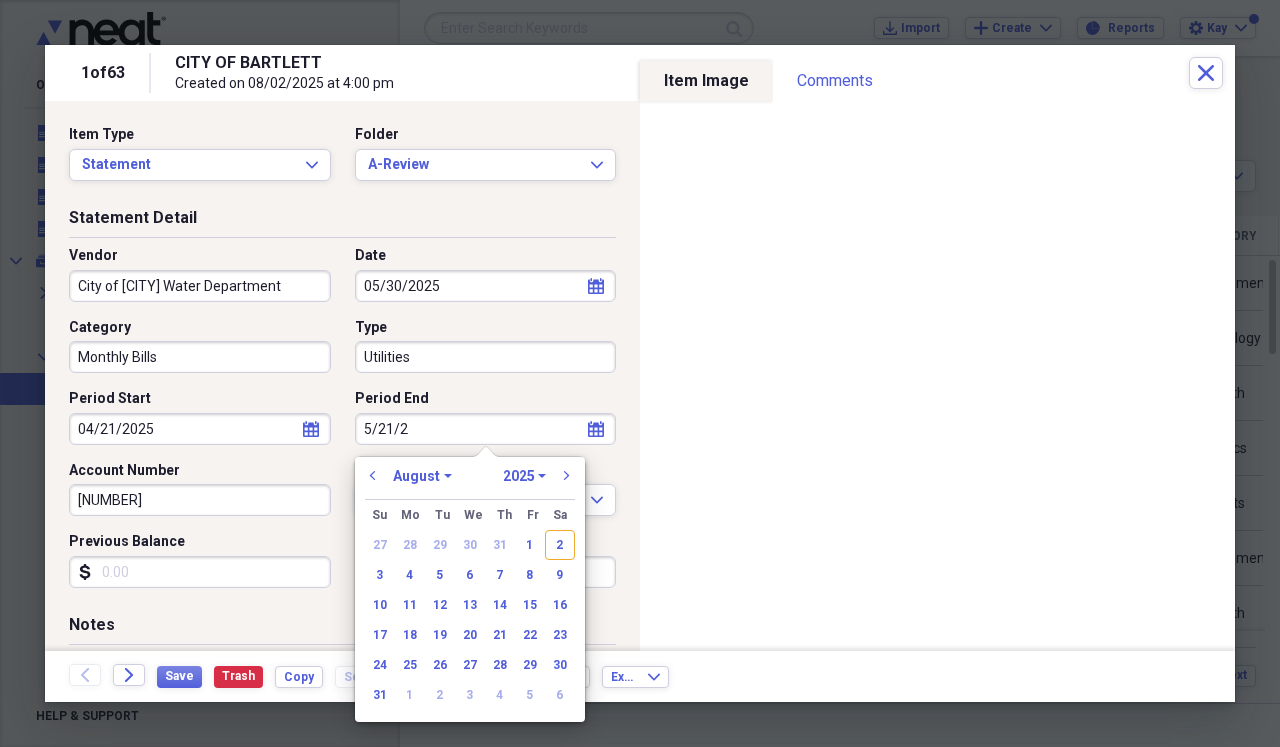 type on "[MONTH]/[DAY]/[YEAR]" 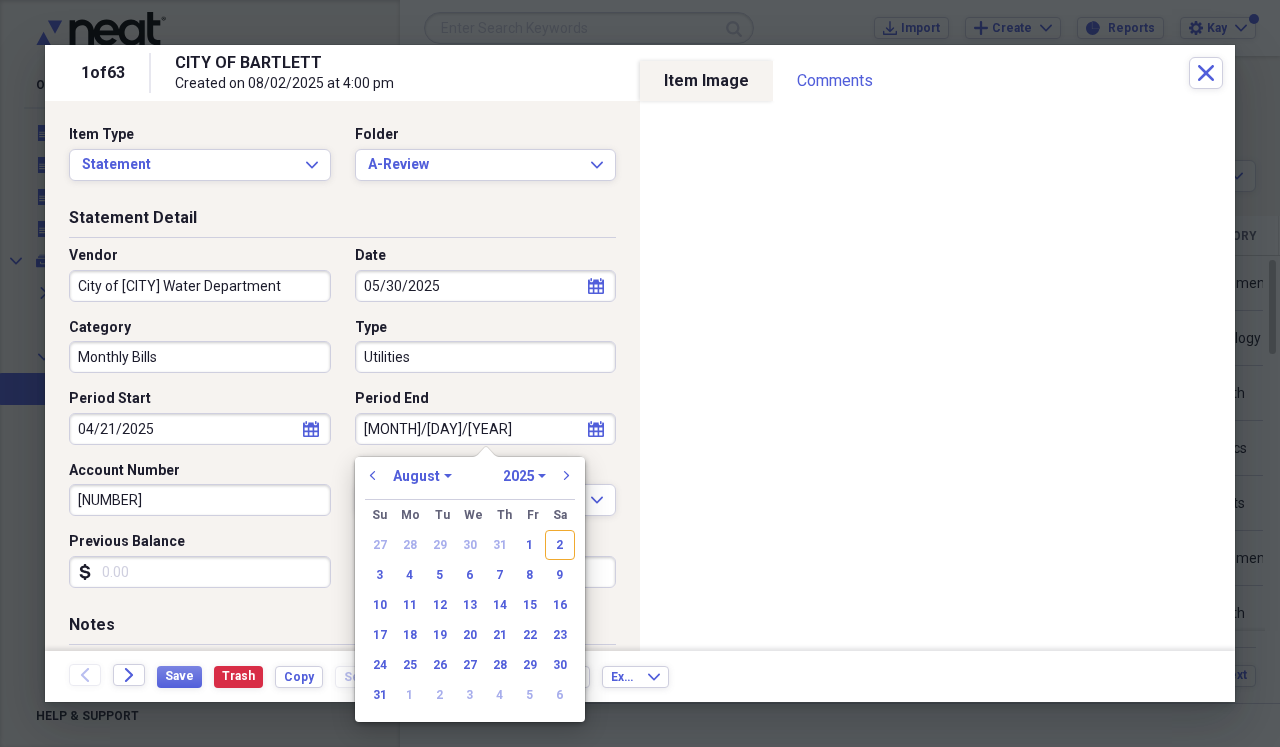 select on "4" 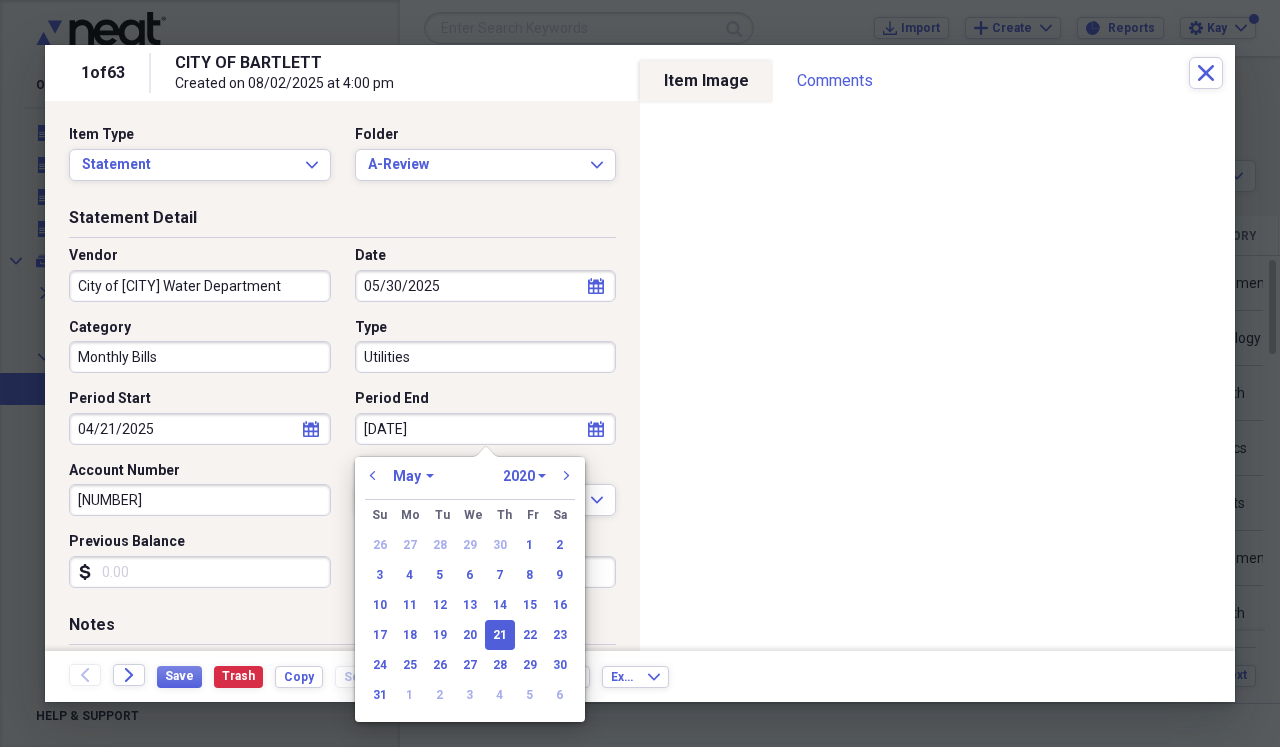 type on "[MONTH]/[DAY]/[YEAR]" 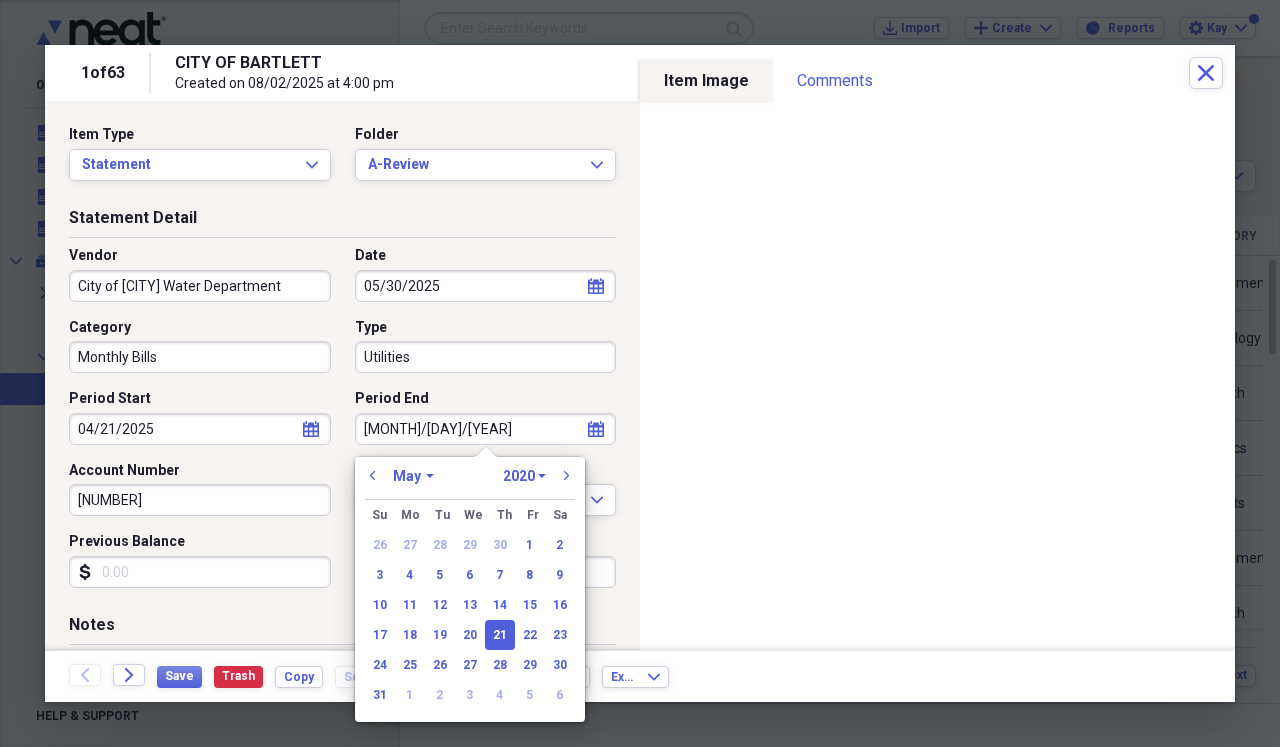 select on "2025" 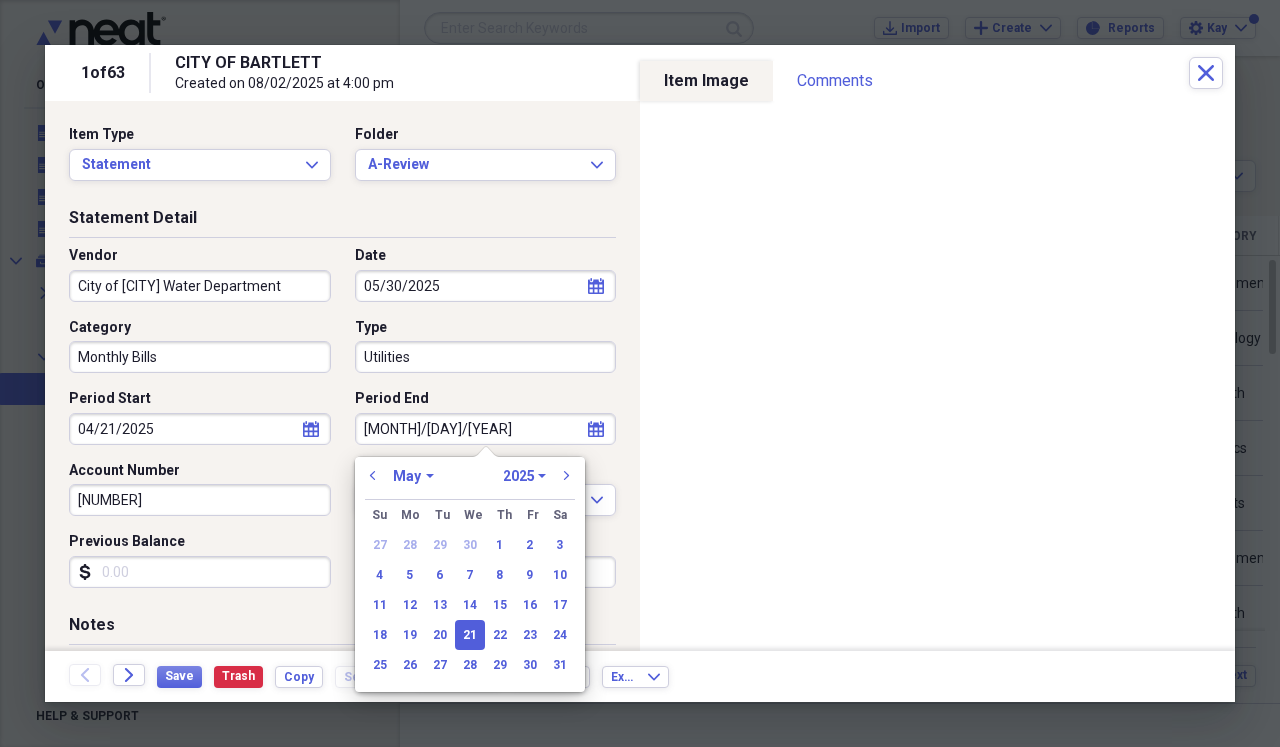 type on "05/21/2025" 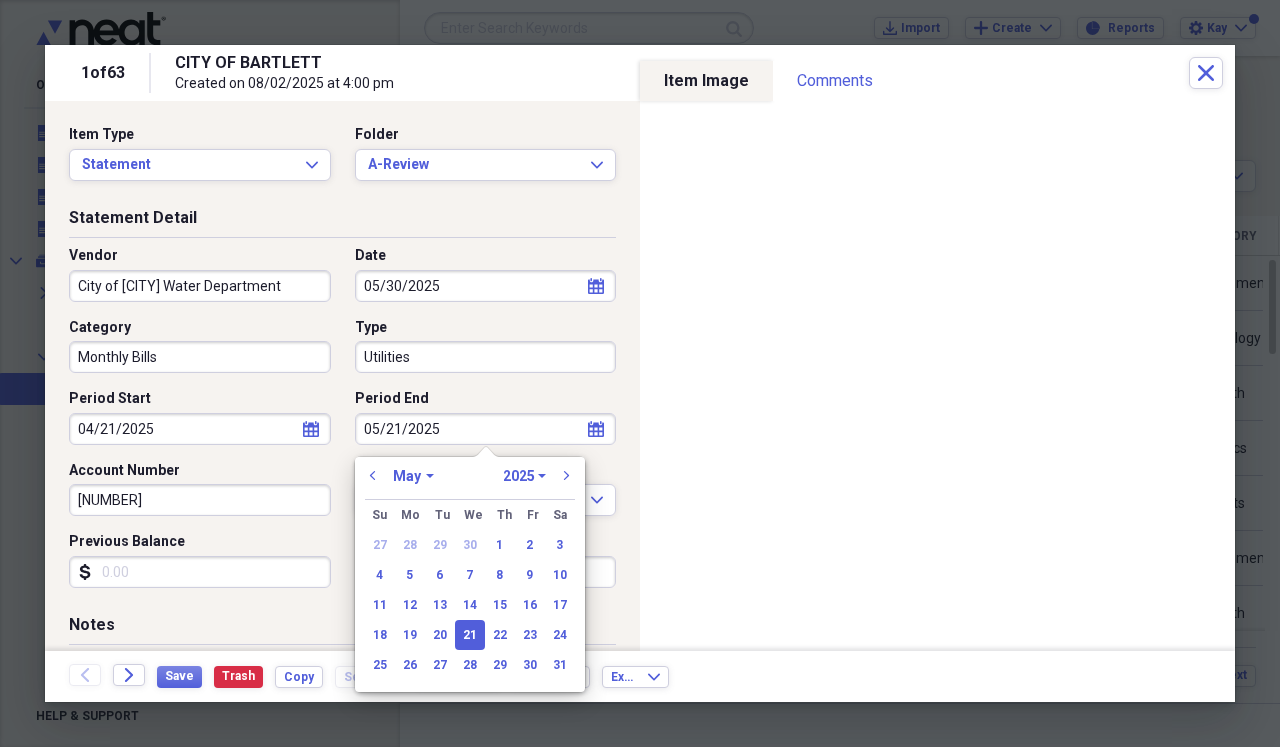 click on "[NUMBER]" at bounding box center [200, 500] 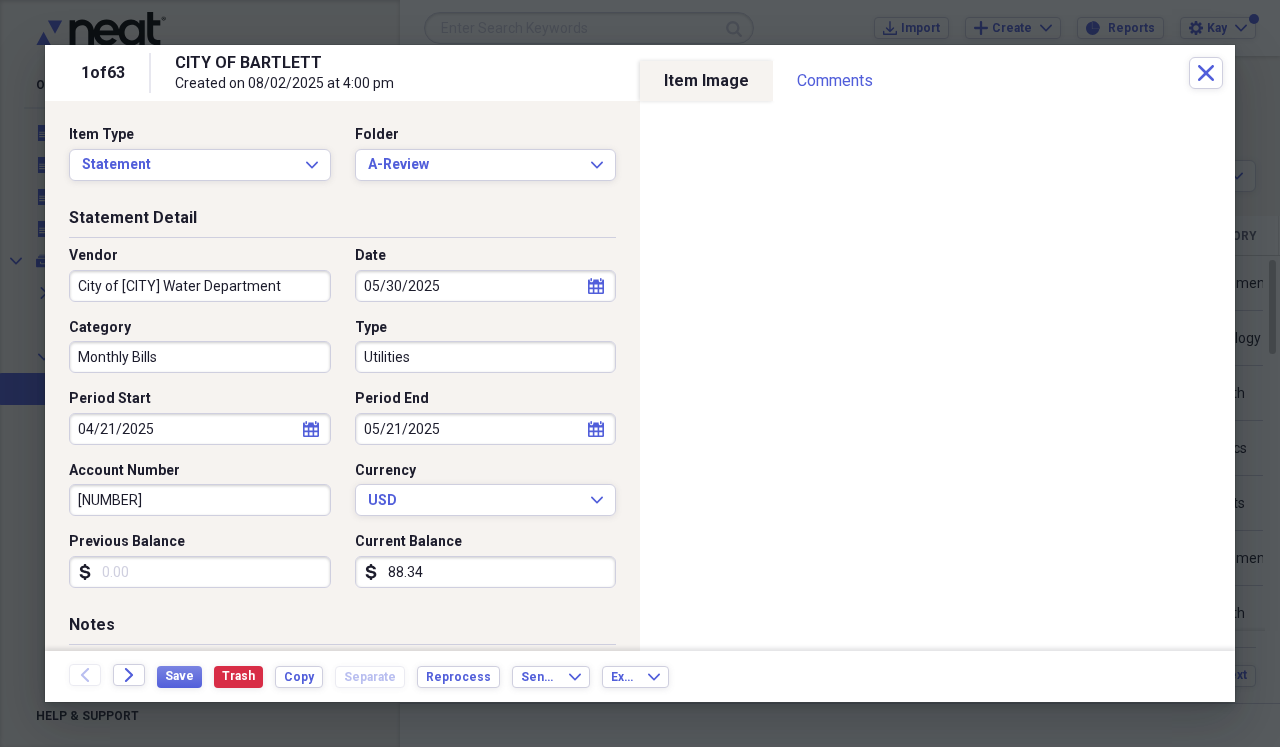 click on "88.34" at bounding box center [486, 572] 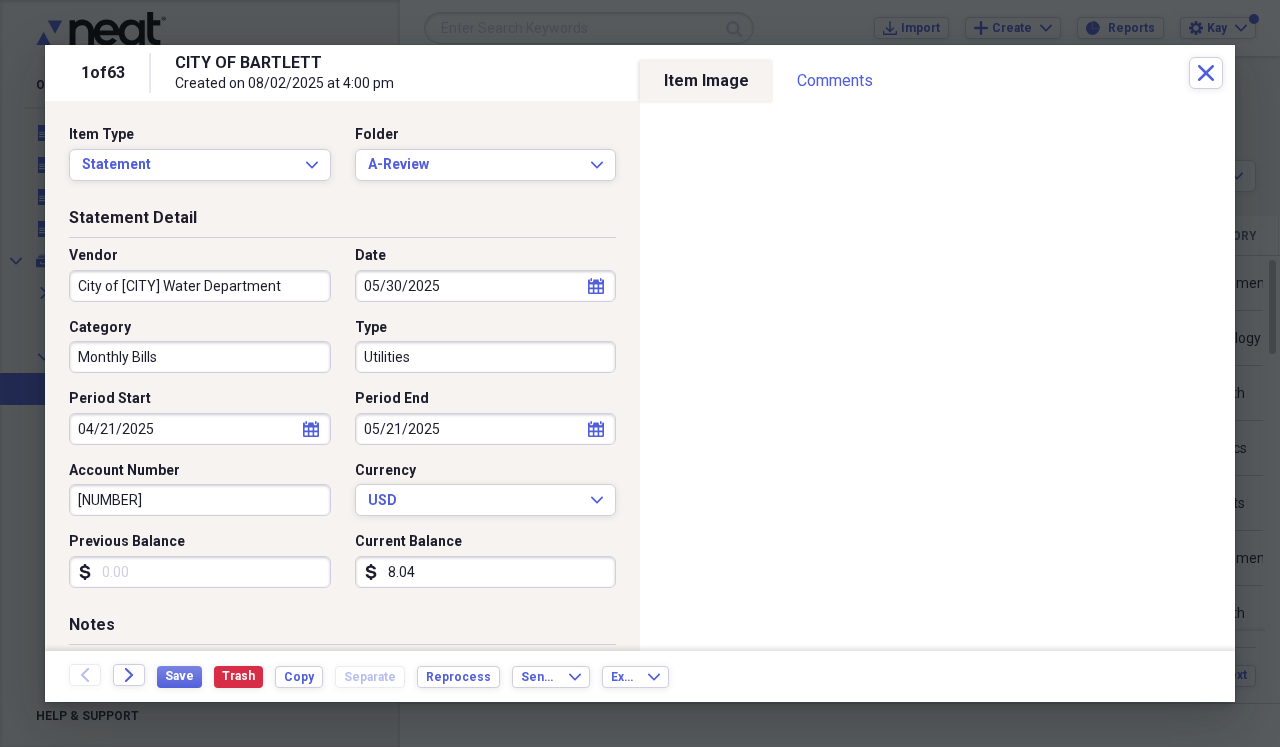 type on "80.43" 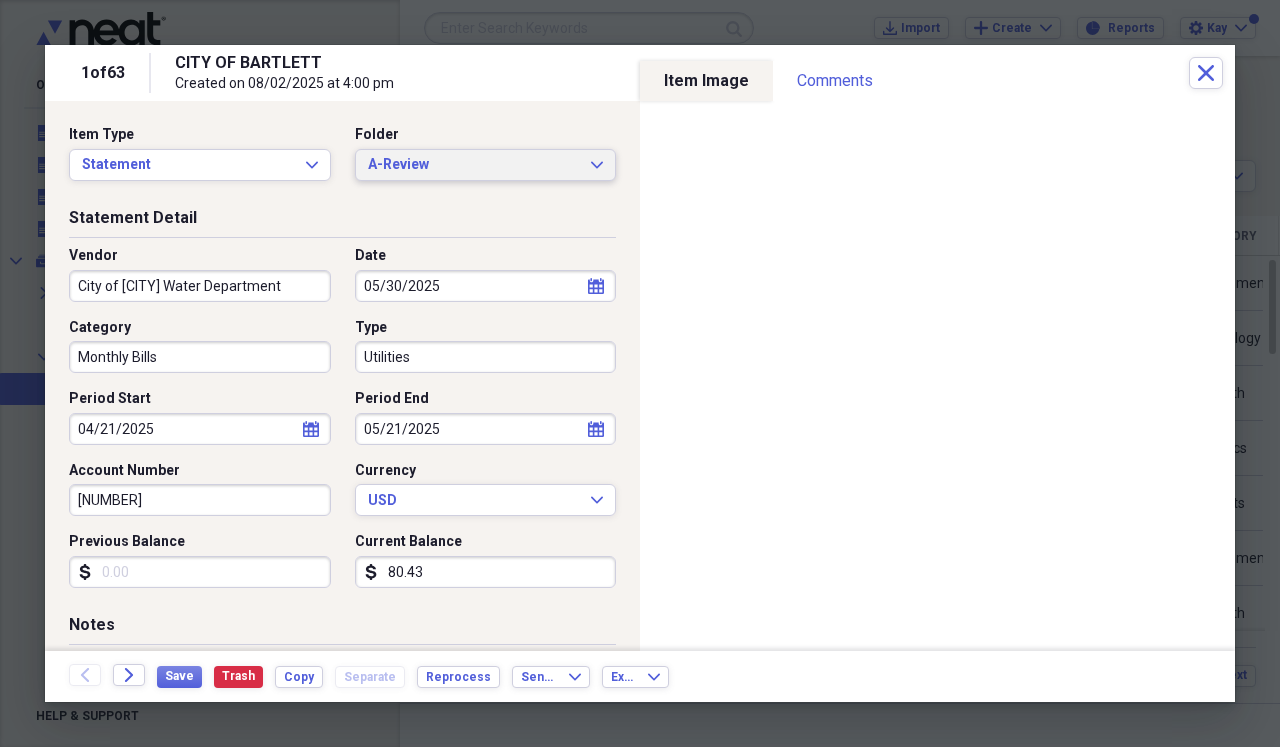 click on "A-Review Expand" at bounding box center (486, 165) 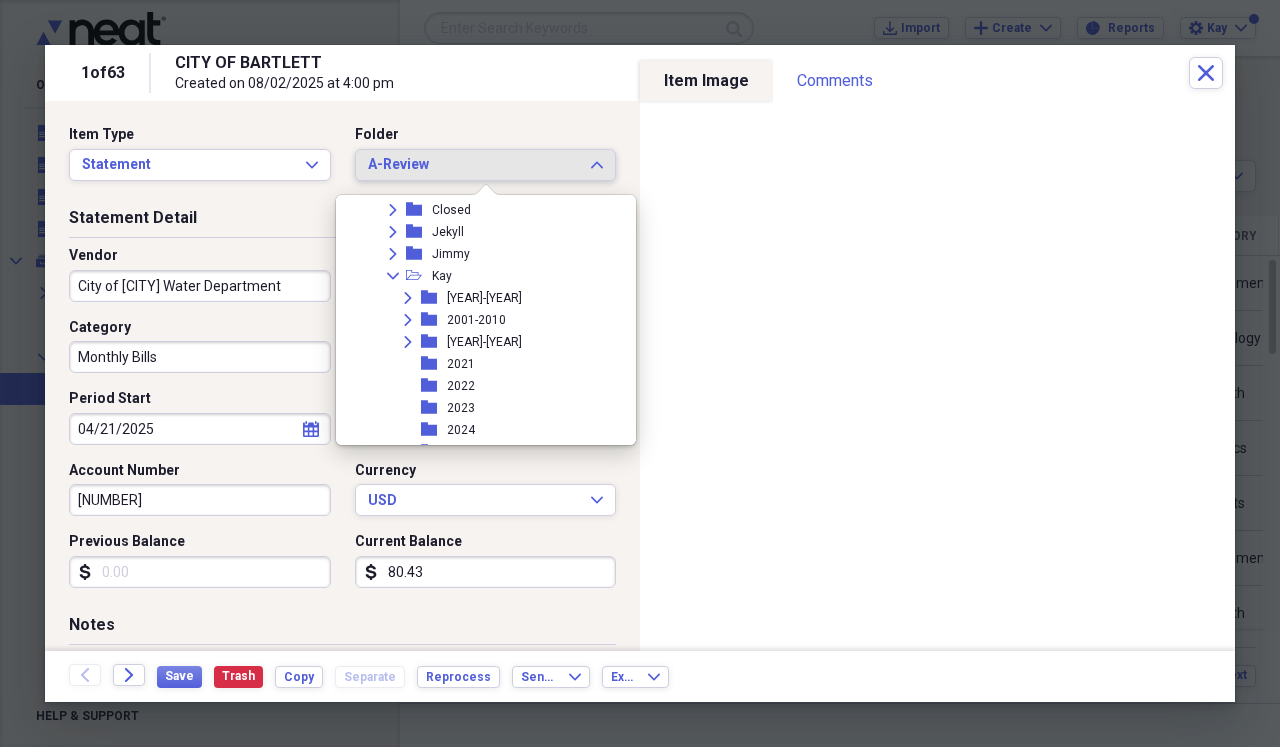 scroll, scrollTop: 628, scrollLeft: 0, axis: vertical 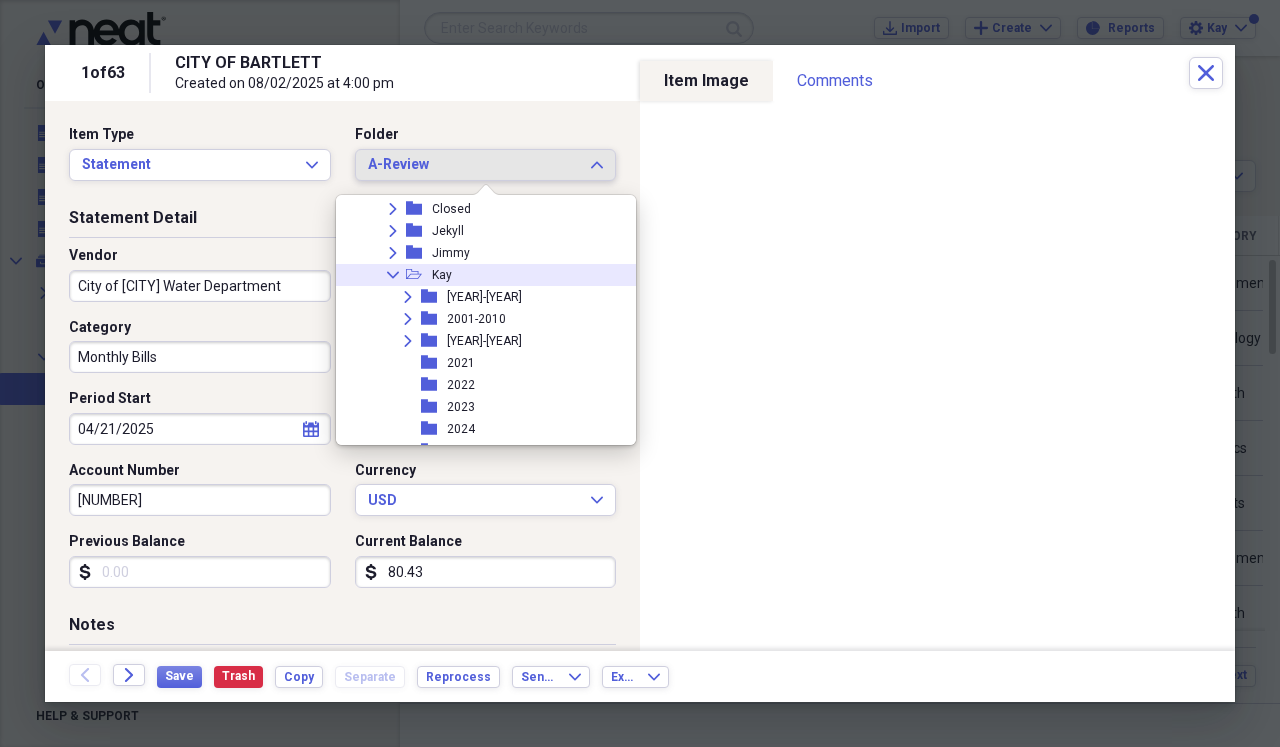 click on "Collapse" 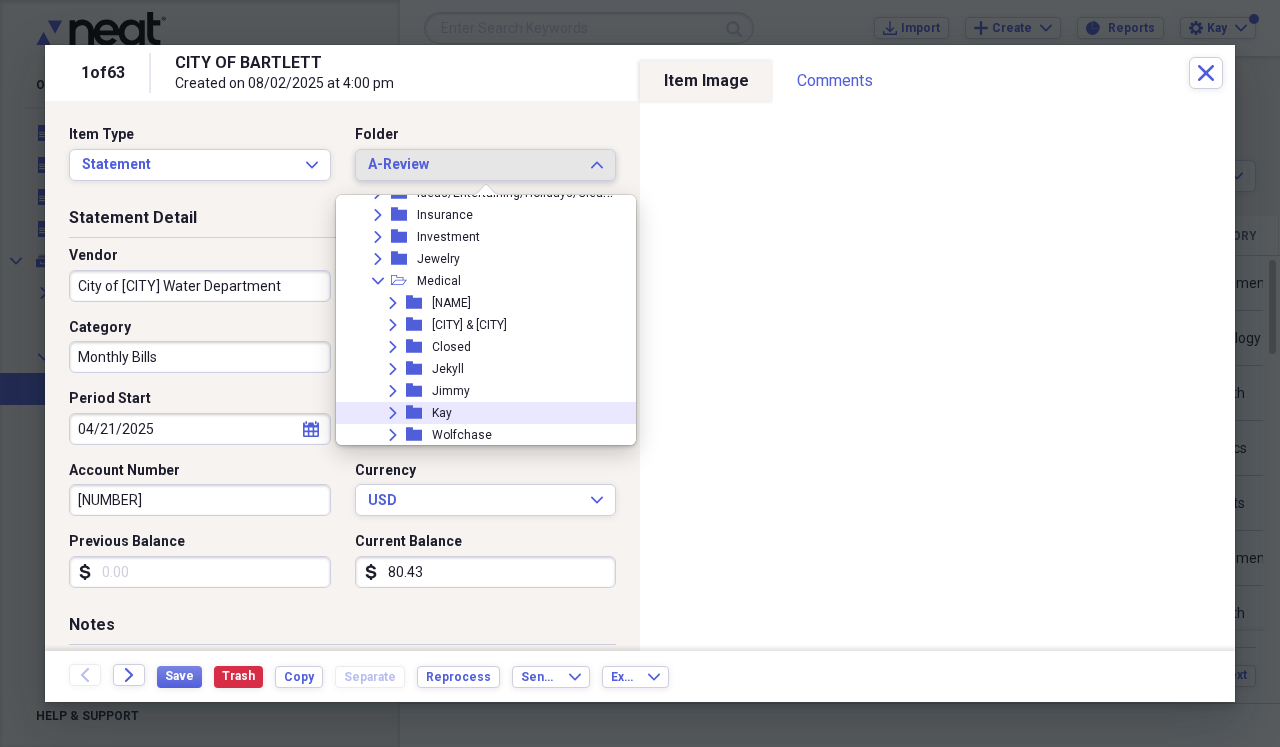 scroll, scrollTop: 489, scrollLeft: 0, axis: vertical 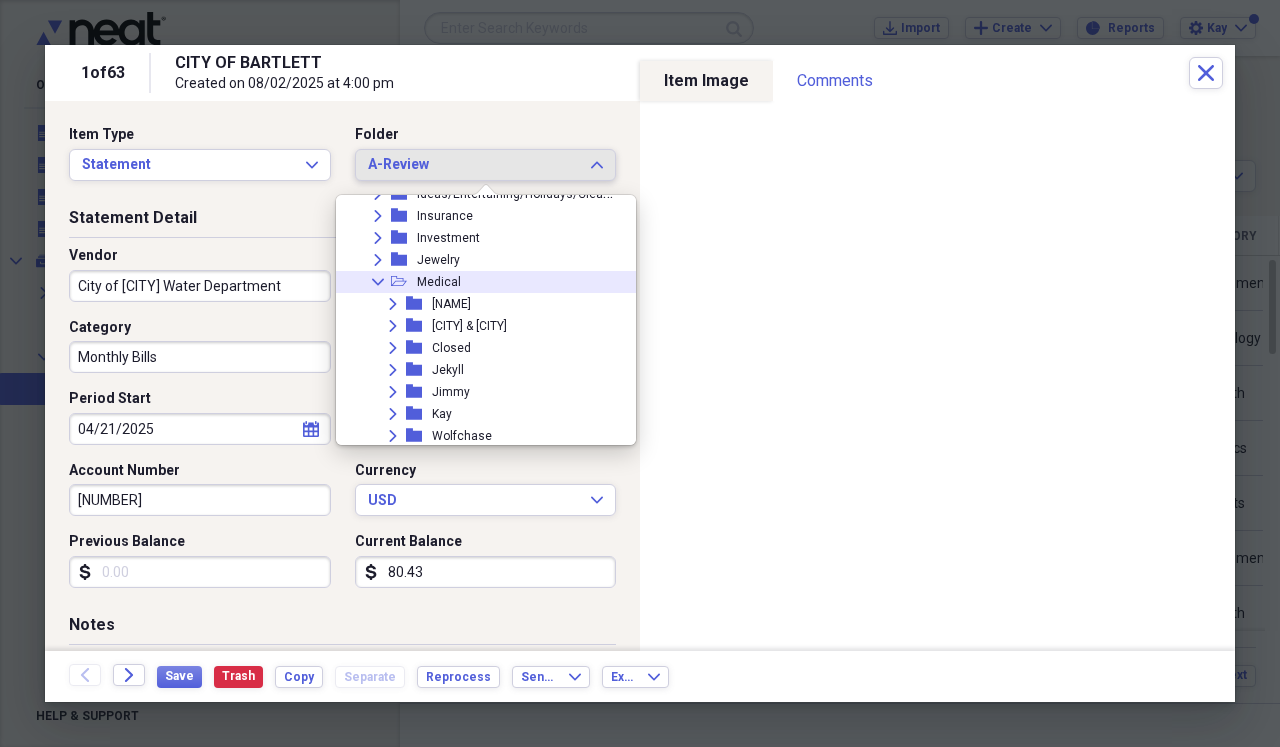 click on "Collapse" 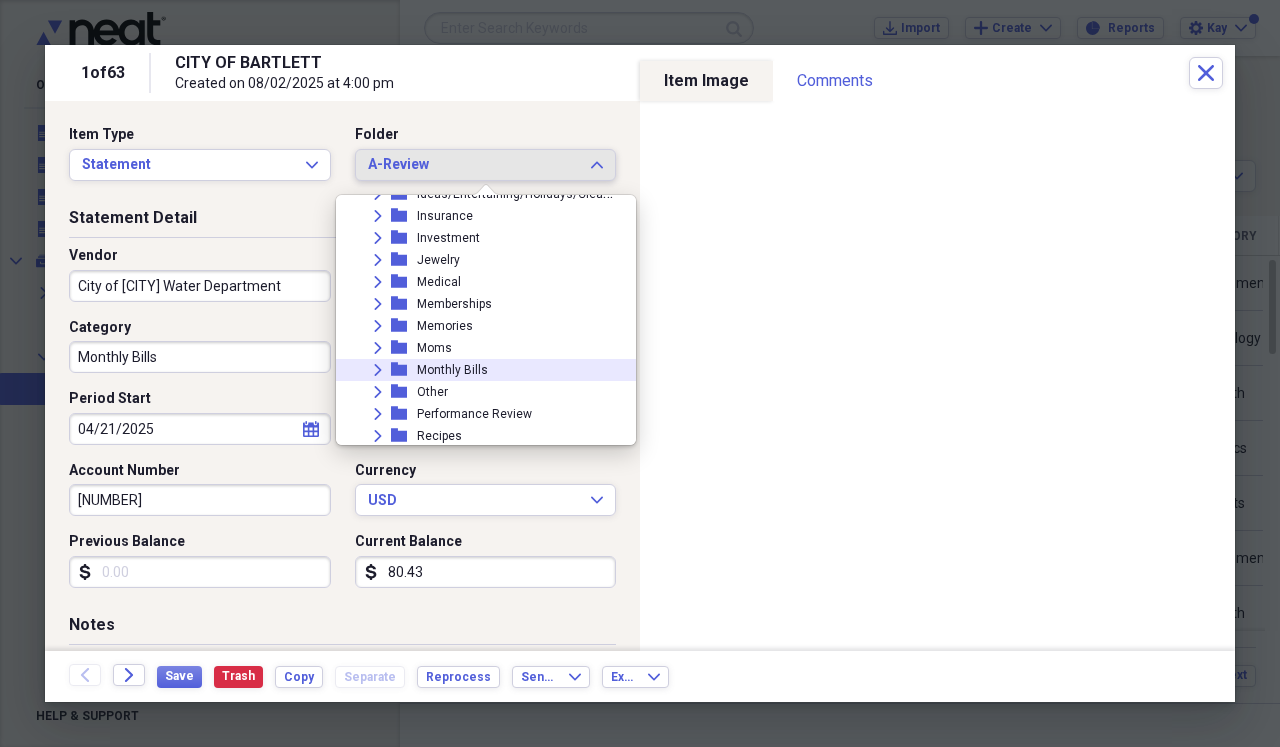 click on "Expand" 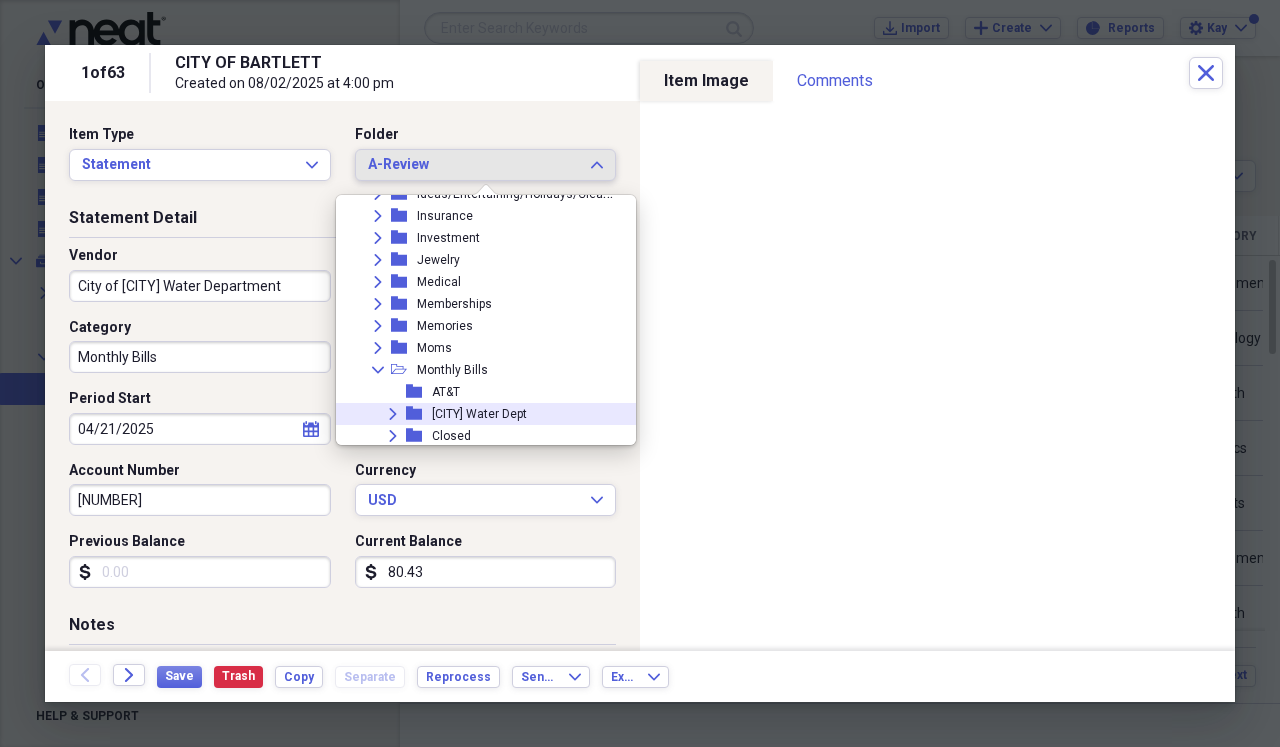 click on "Expand" 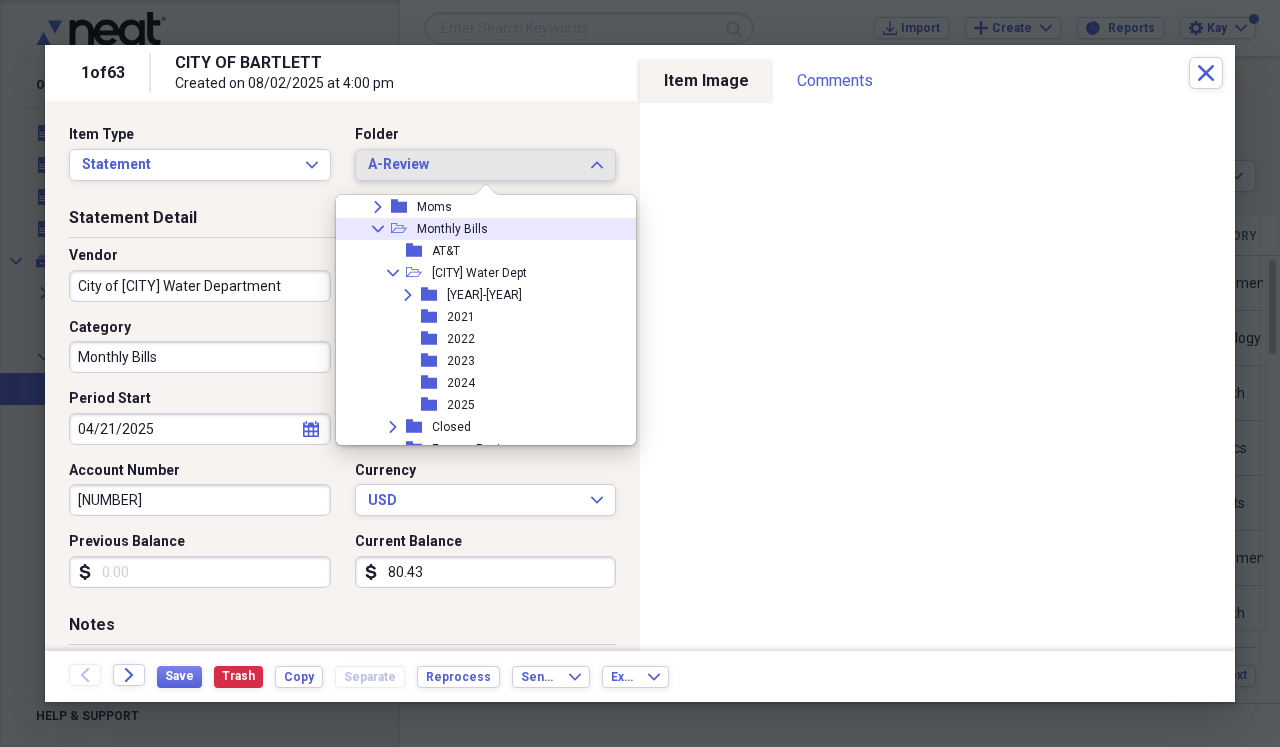 scroll, scrollTop: 631, scrollLeft: 0, axis: vertical 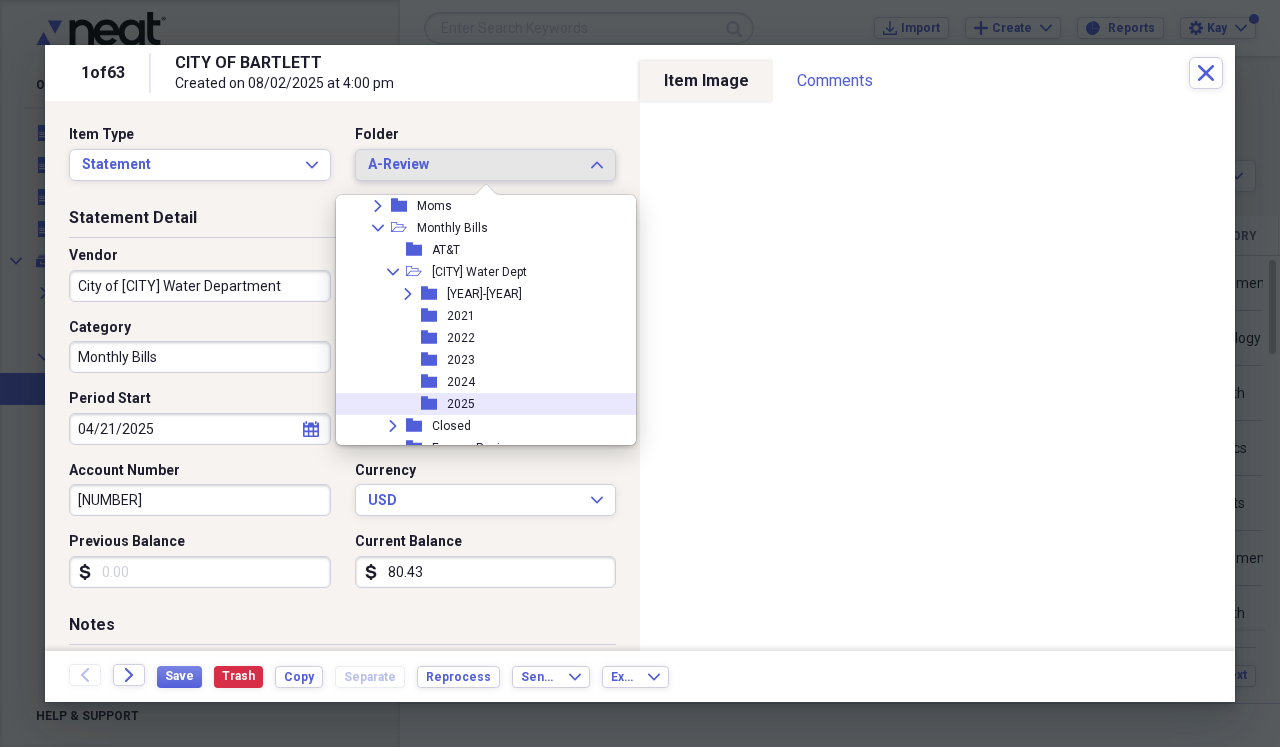 click on "folder 2025" at bounding box center (478, 404) 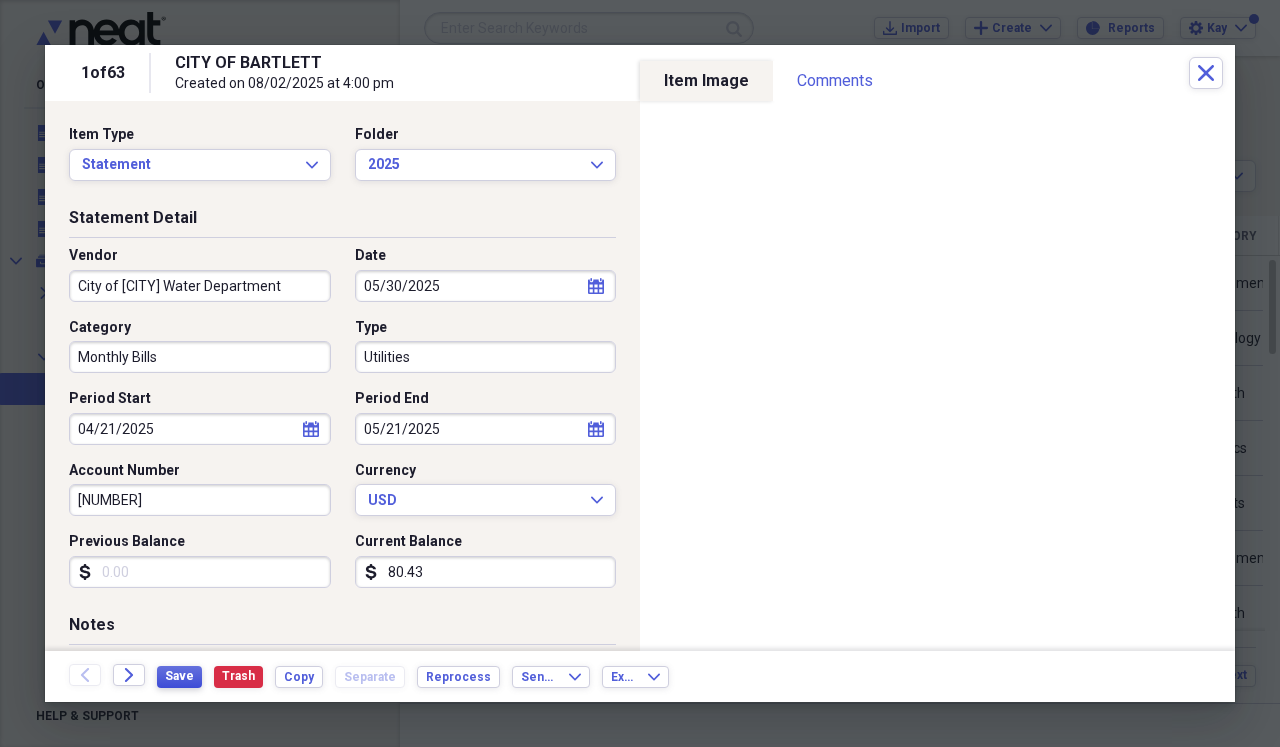 click on "Save" at bounding box center [179, 676] 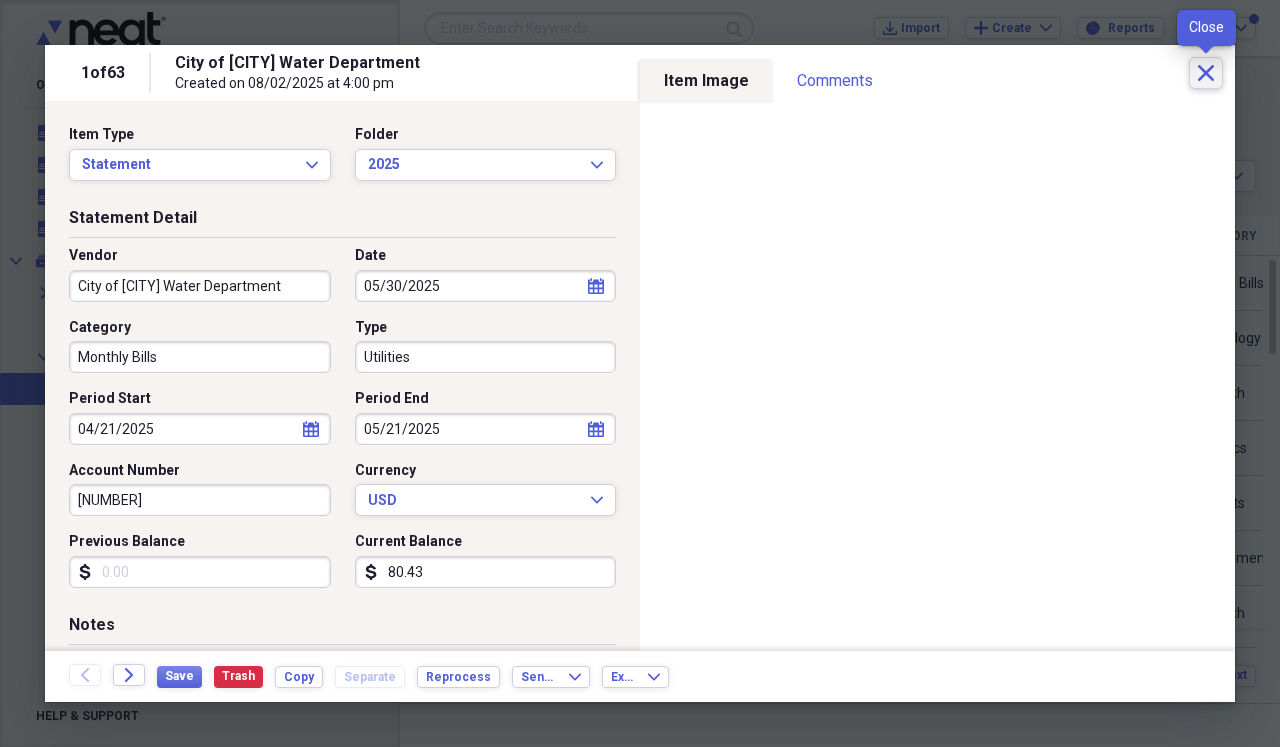 click on "Close" 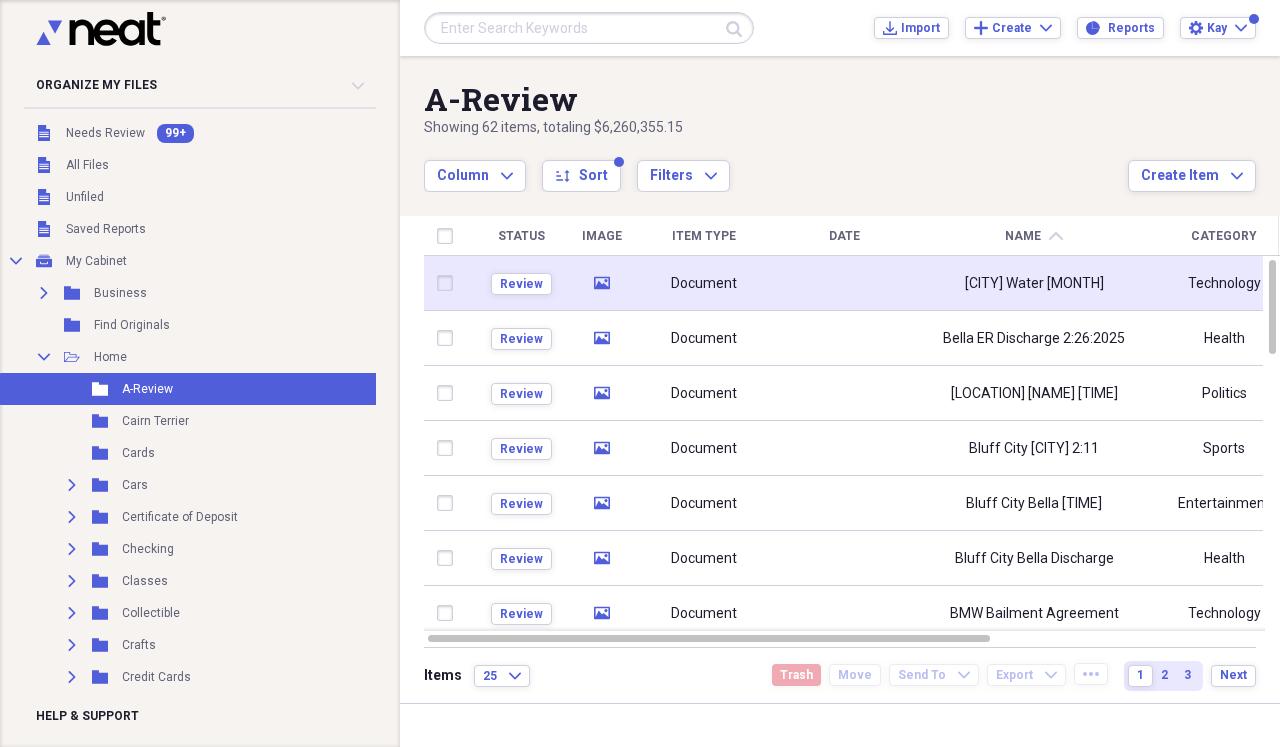 click on "[CITY] Water [MONTH]" at bounding box center (1034, 283) 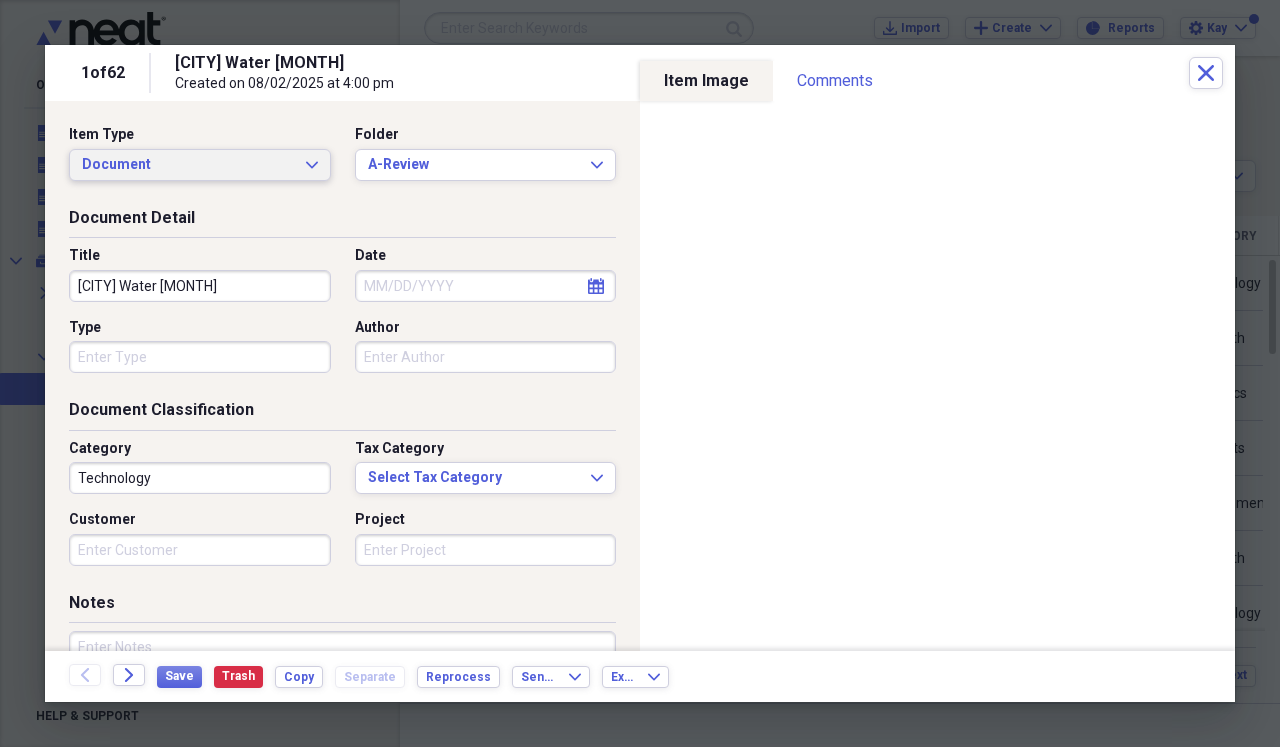 click on "Document Expand" at bounding box center (200, 165) 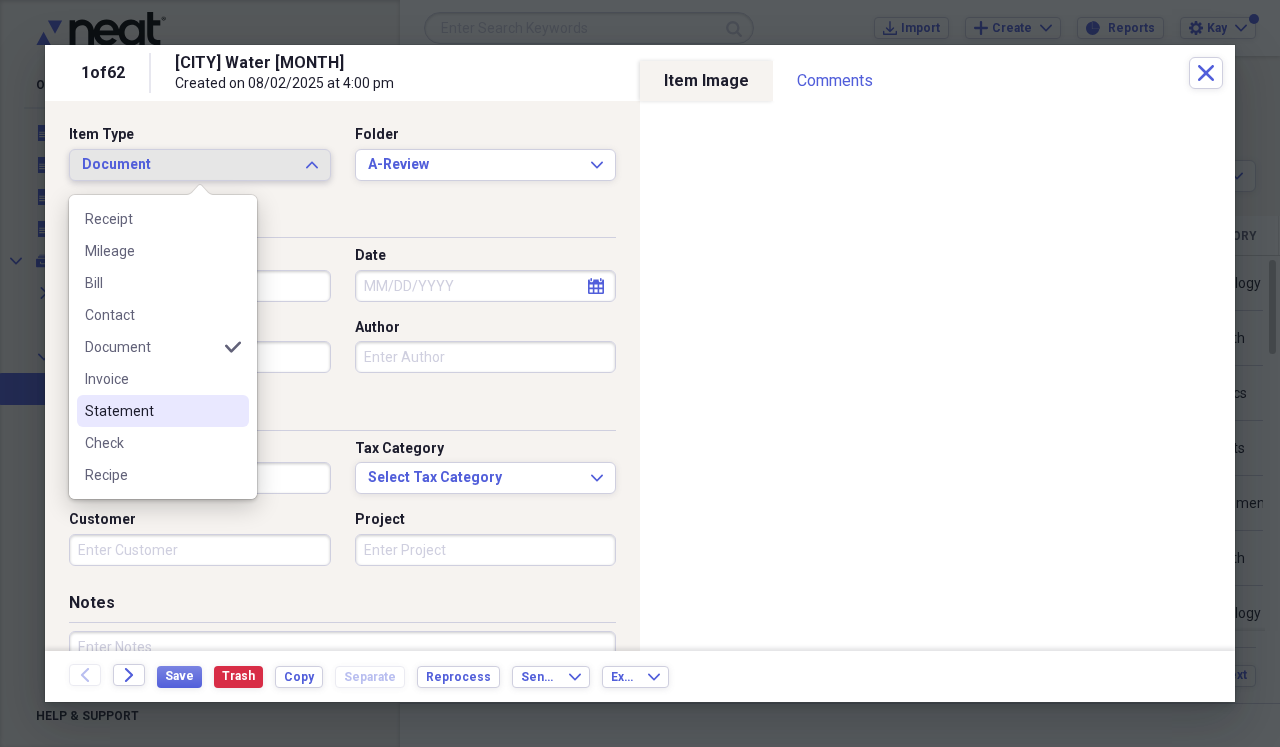 click on "Statement" at bounding box center (151, 411) 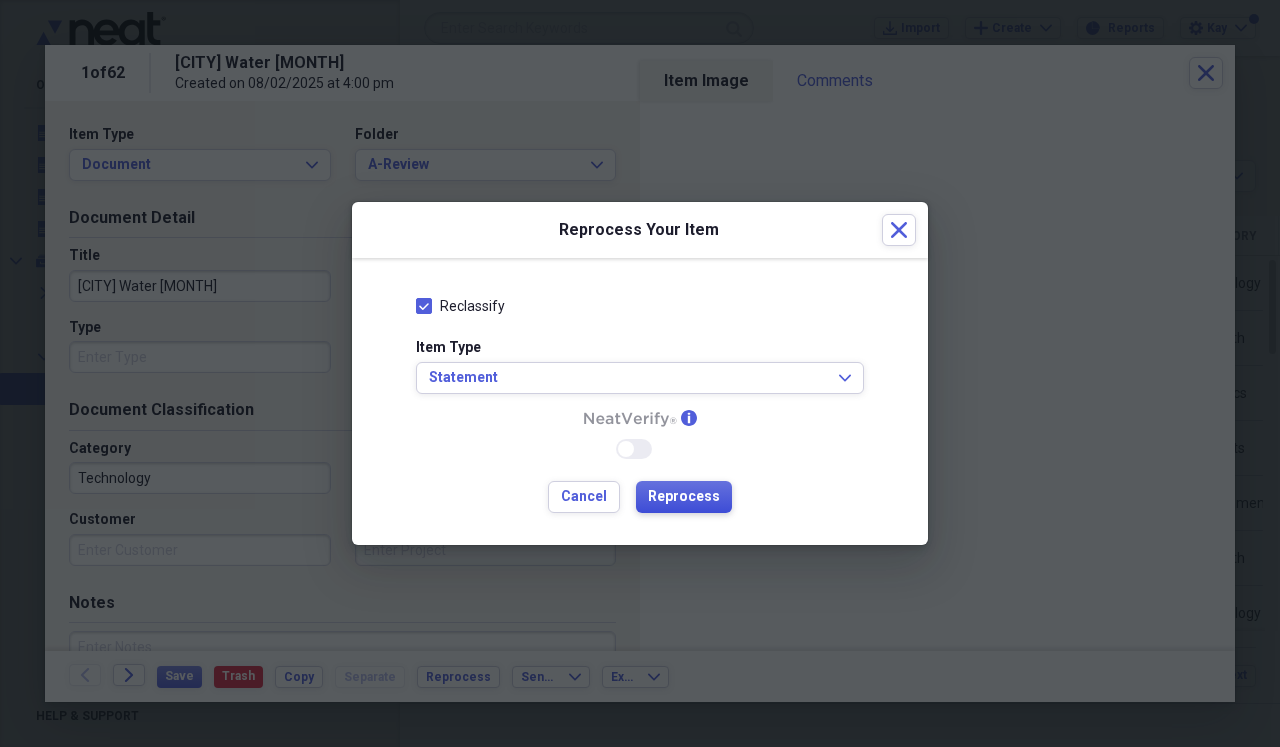 click on "Reprocess" at bounding box center (684, 497) 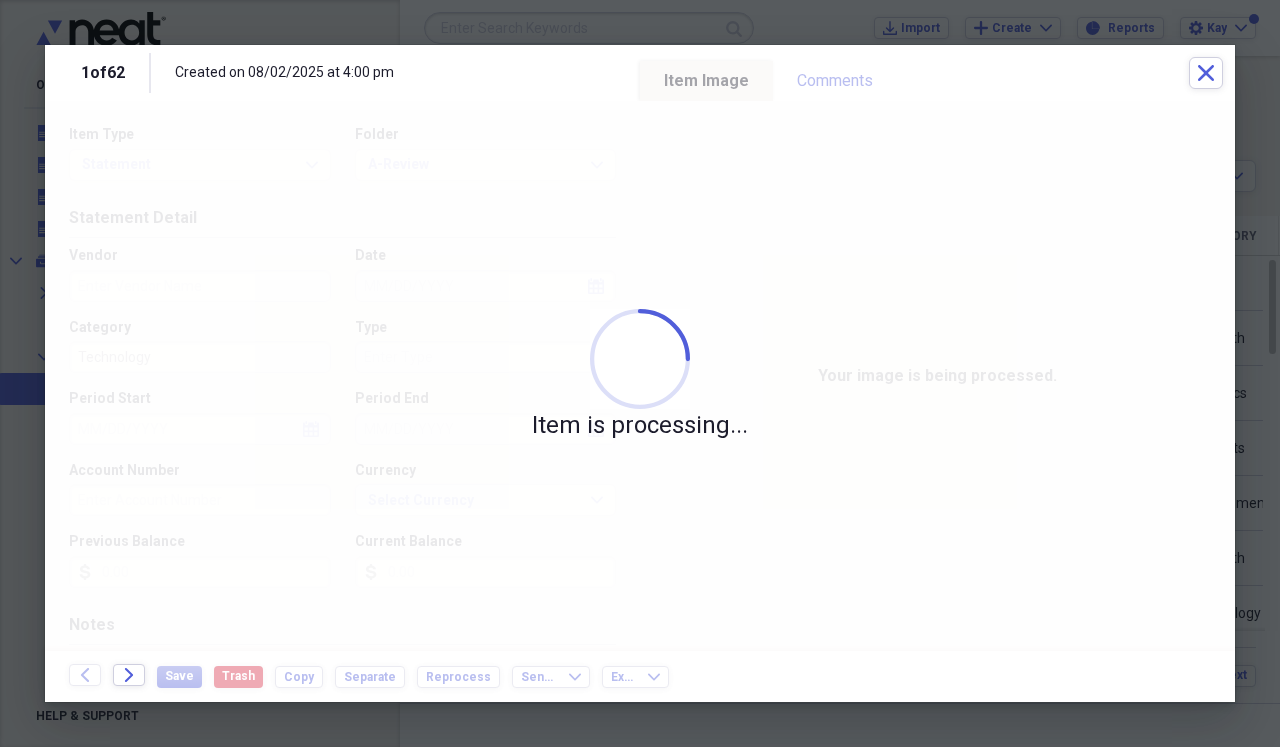 type on "CITY OF BARTLETT" 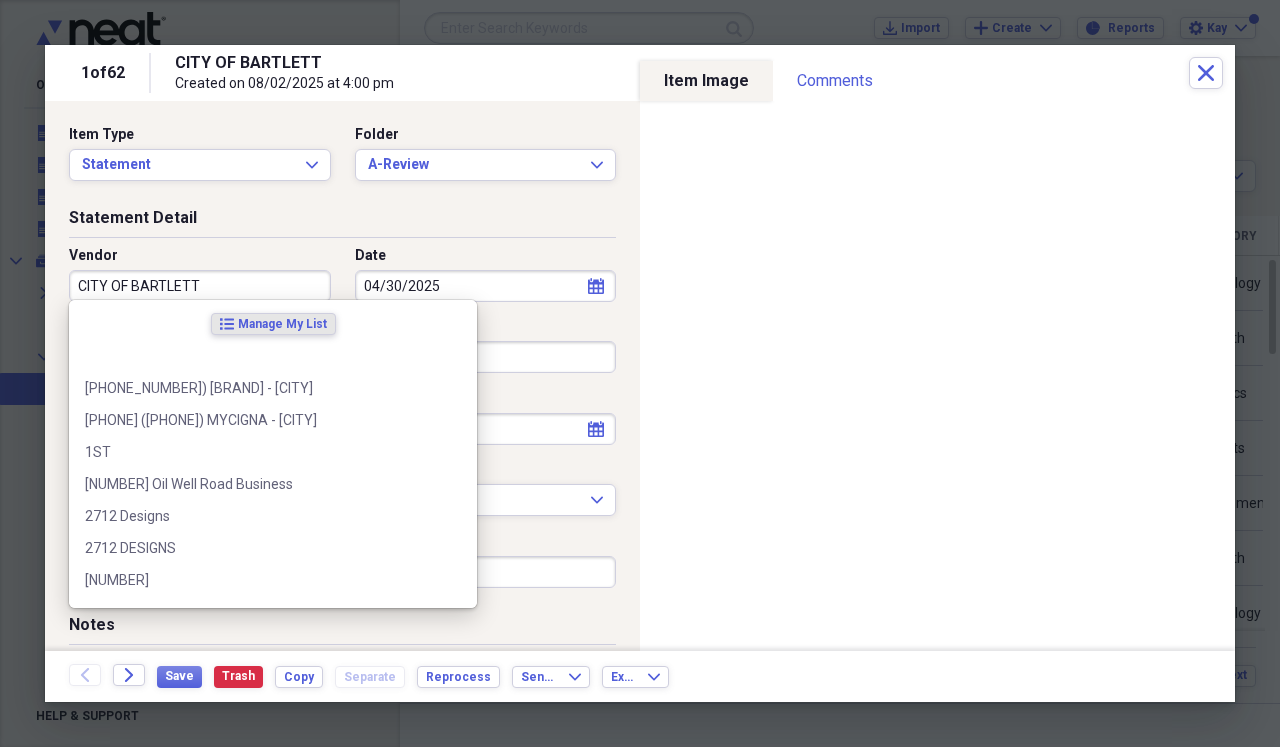 click on "CITY OF BARTLETT" at bounding box center (200, 286) 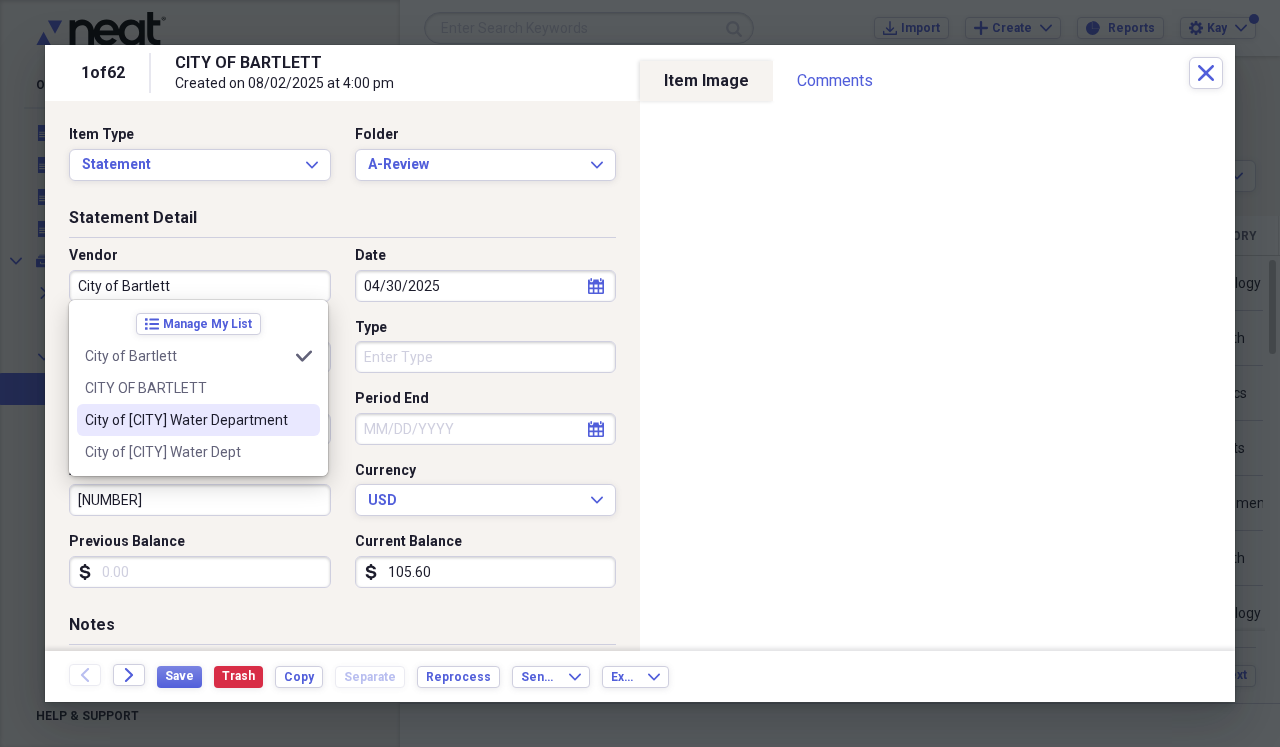 click on "City of [CITY] Water Department" at bounding box center [186, 420] 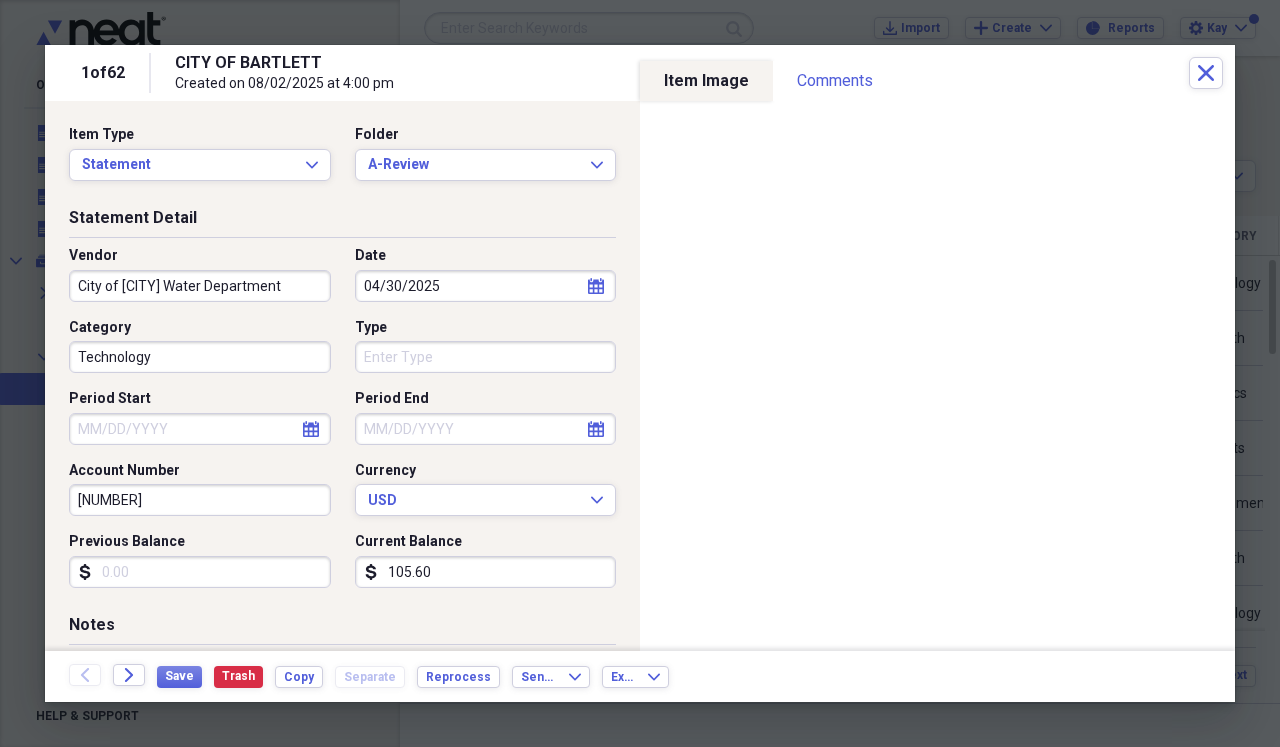 type on "Monthly Bills" 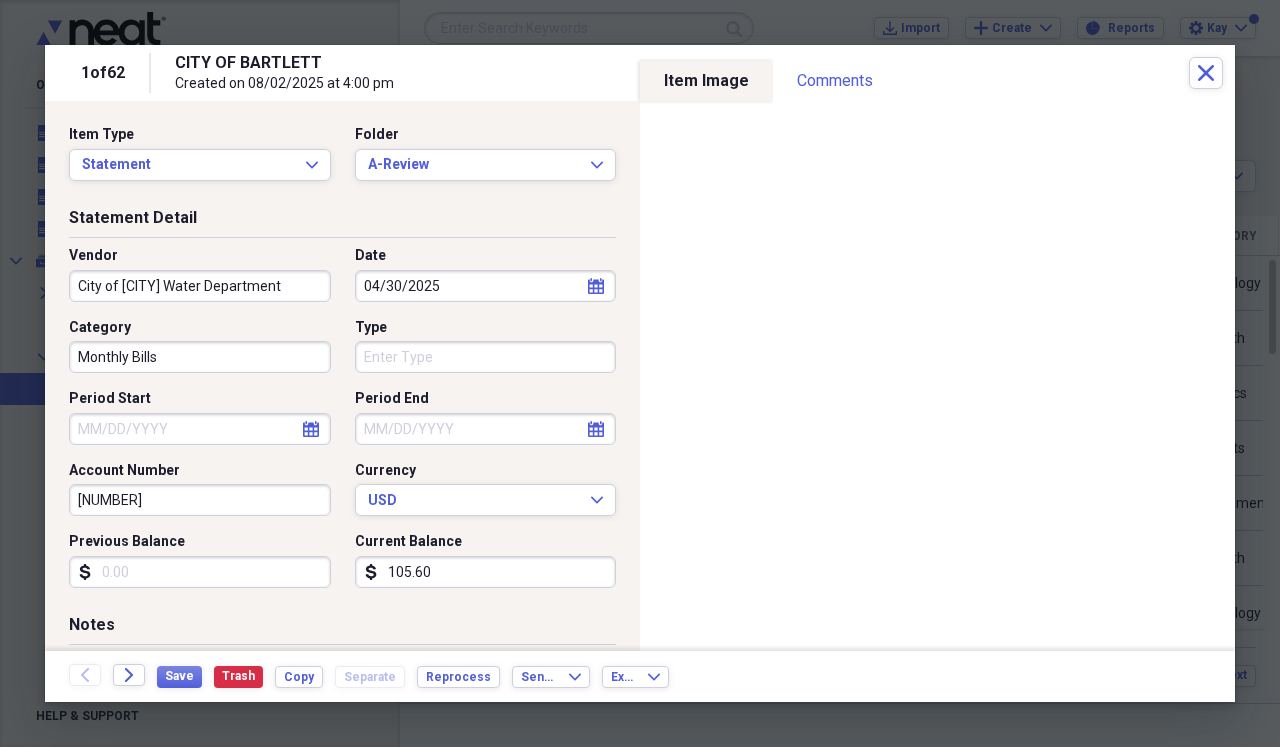select on "7" 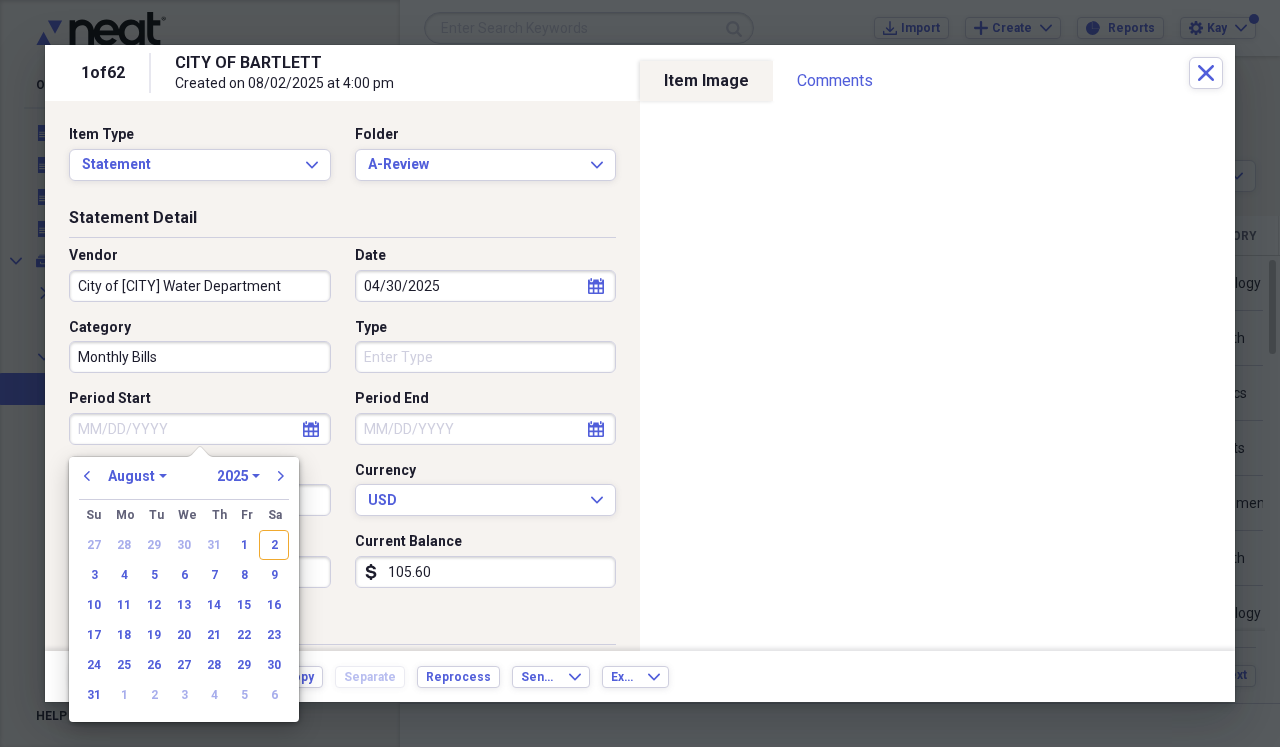 click on "Period Start" at bounding box center (200, 429) 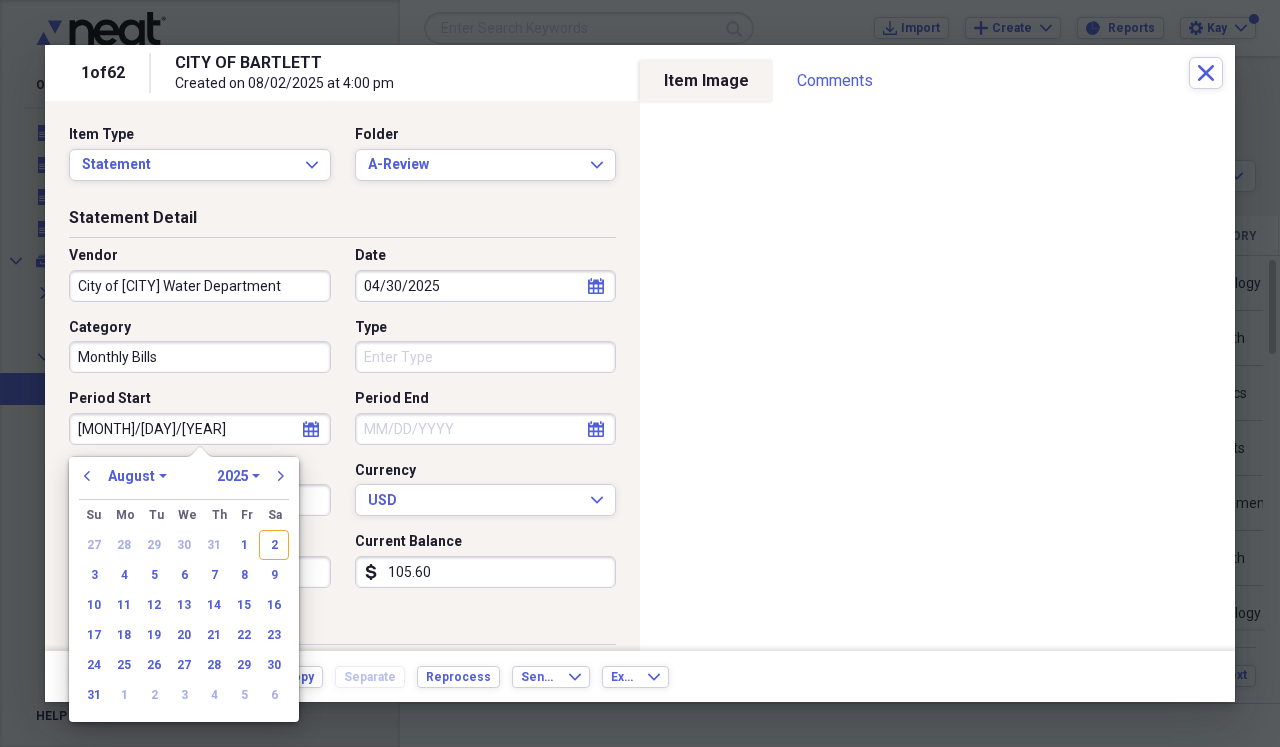 type on "[DATE]" 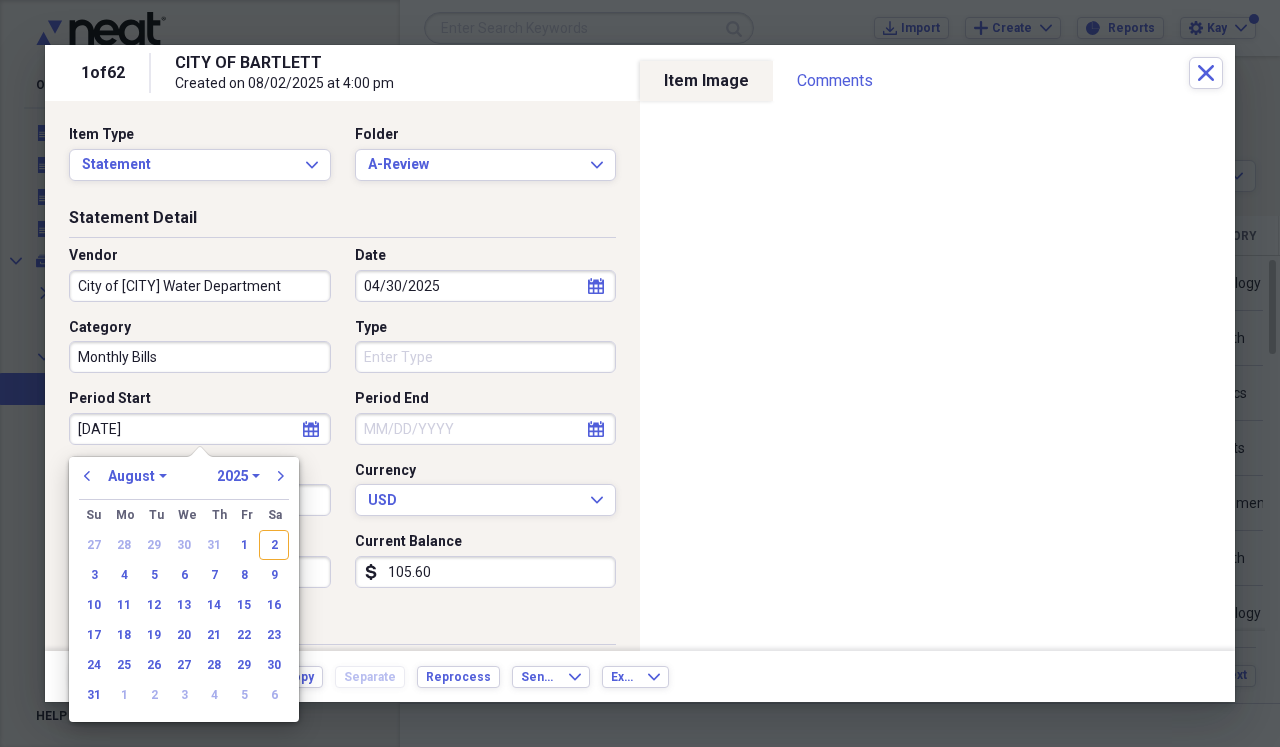 select on "2" 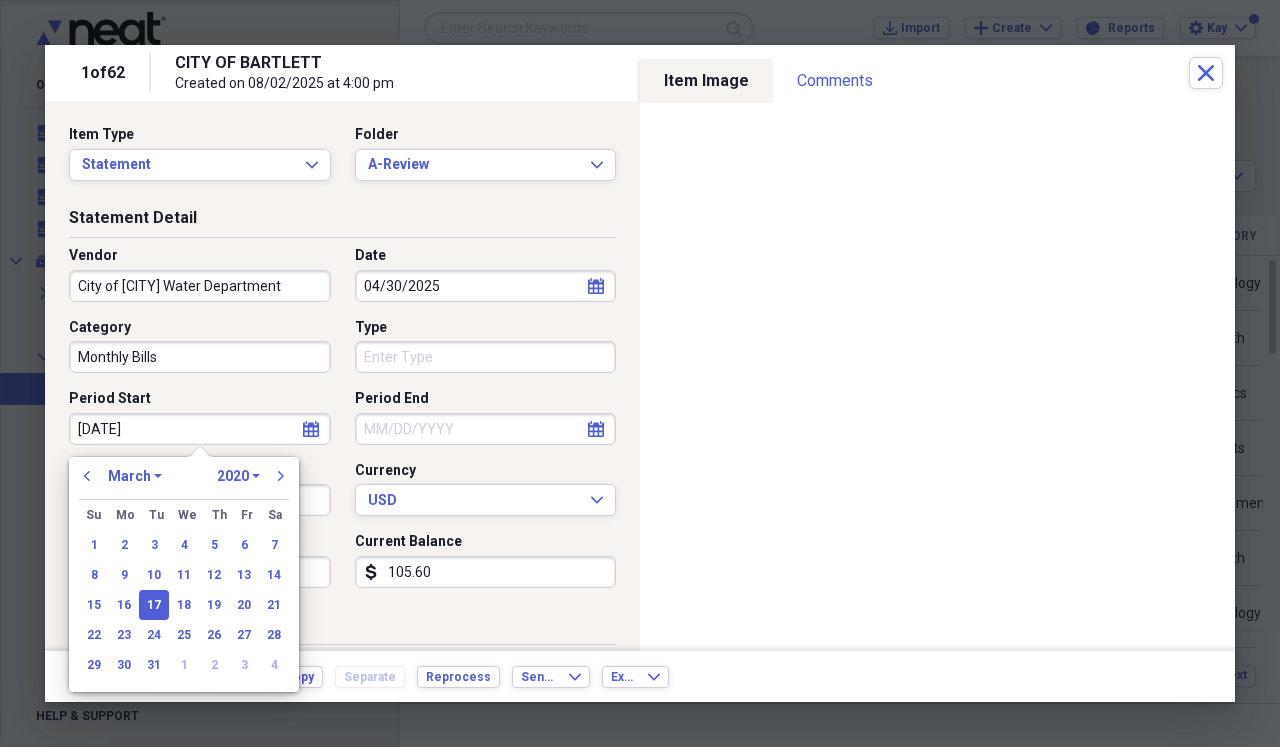type on "[MONTH]/[DAY]/[YEAR]" 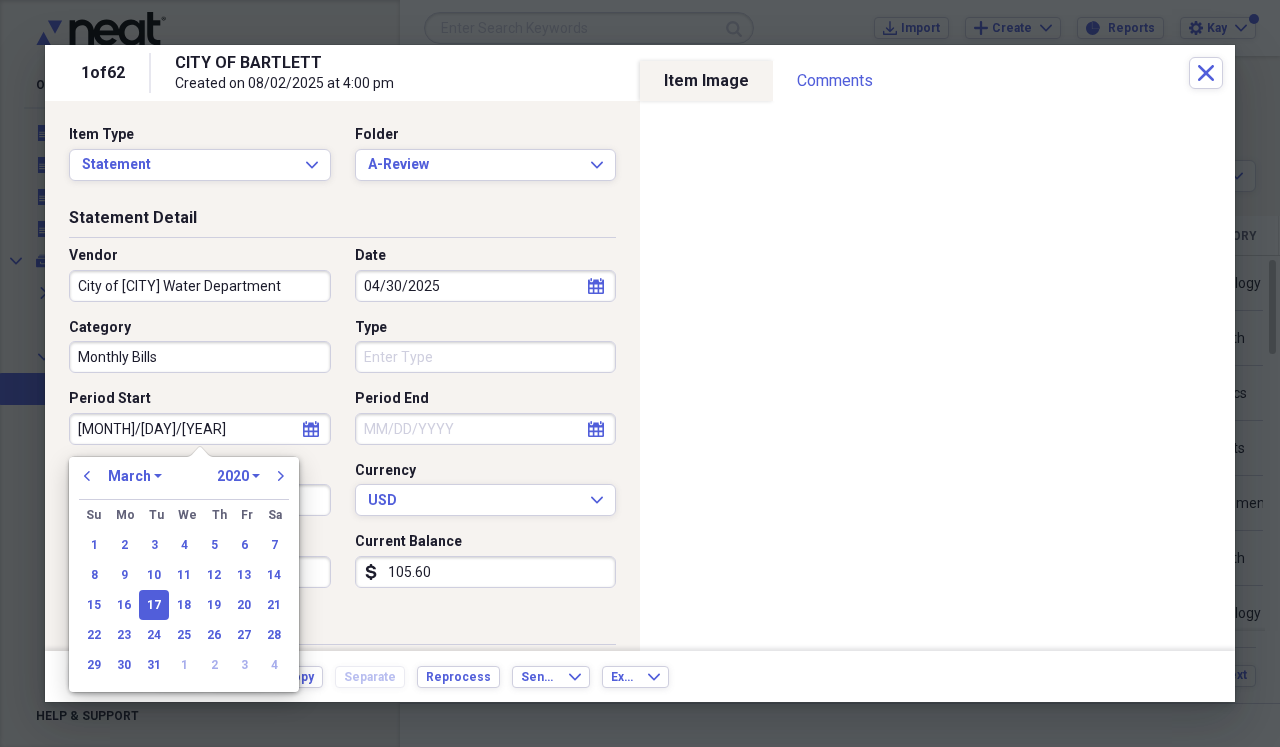 select on "2025" 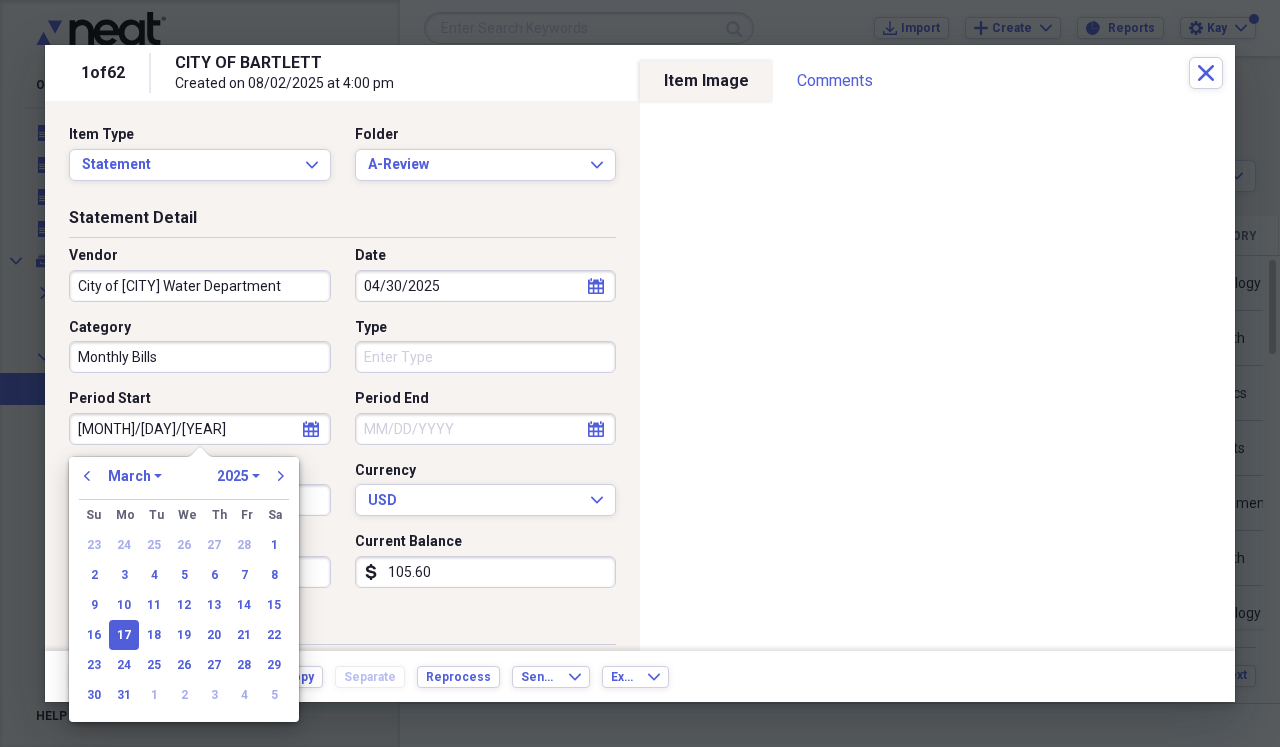 type on "03/17/2025" 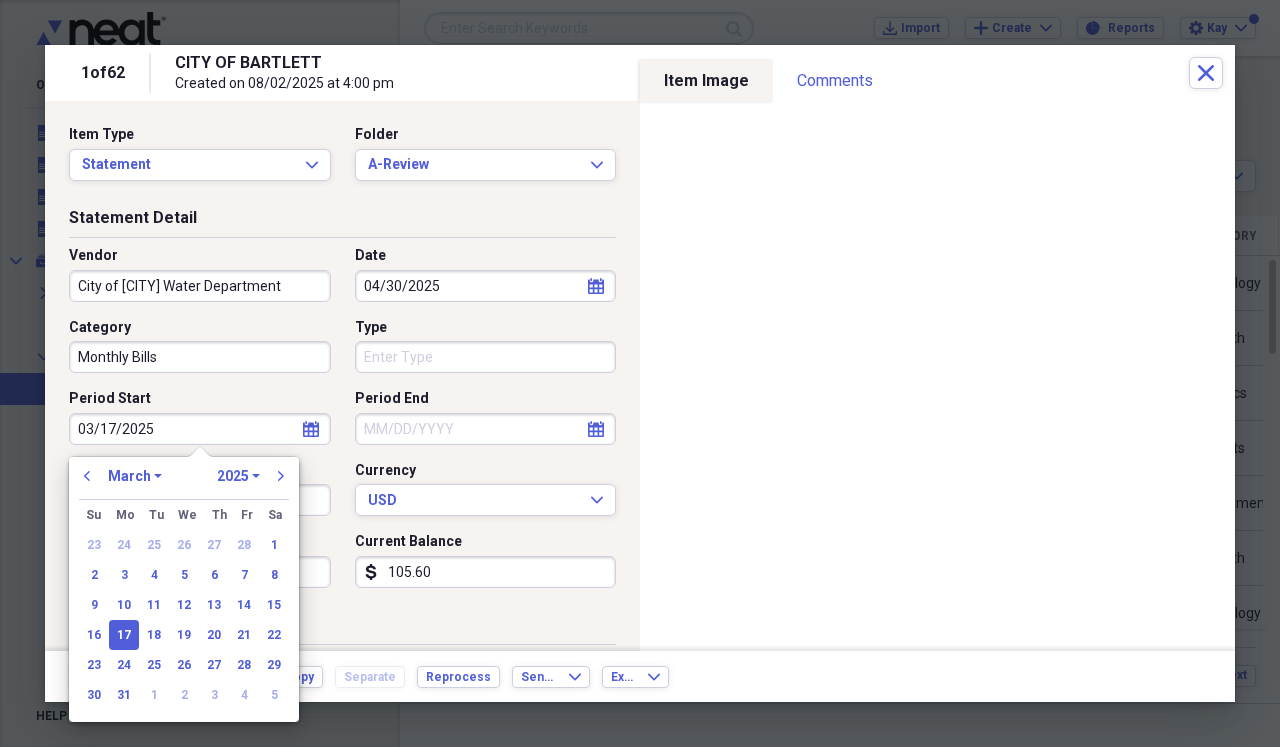 select on "7" 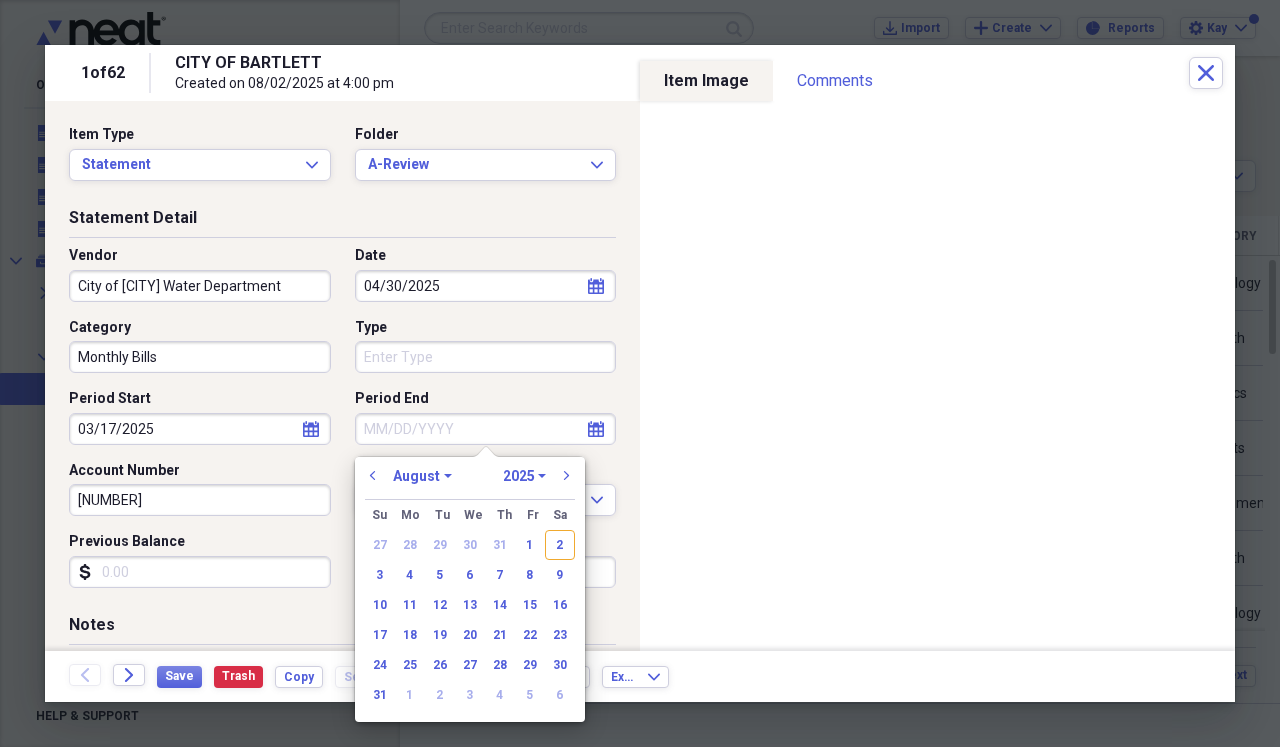 click on "Period End" at bounding box center (486, 429) 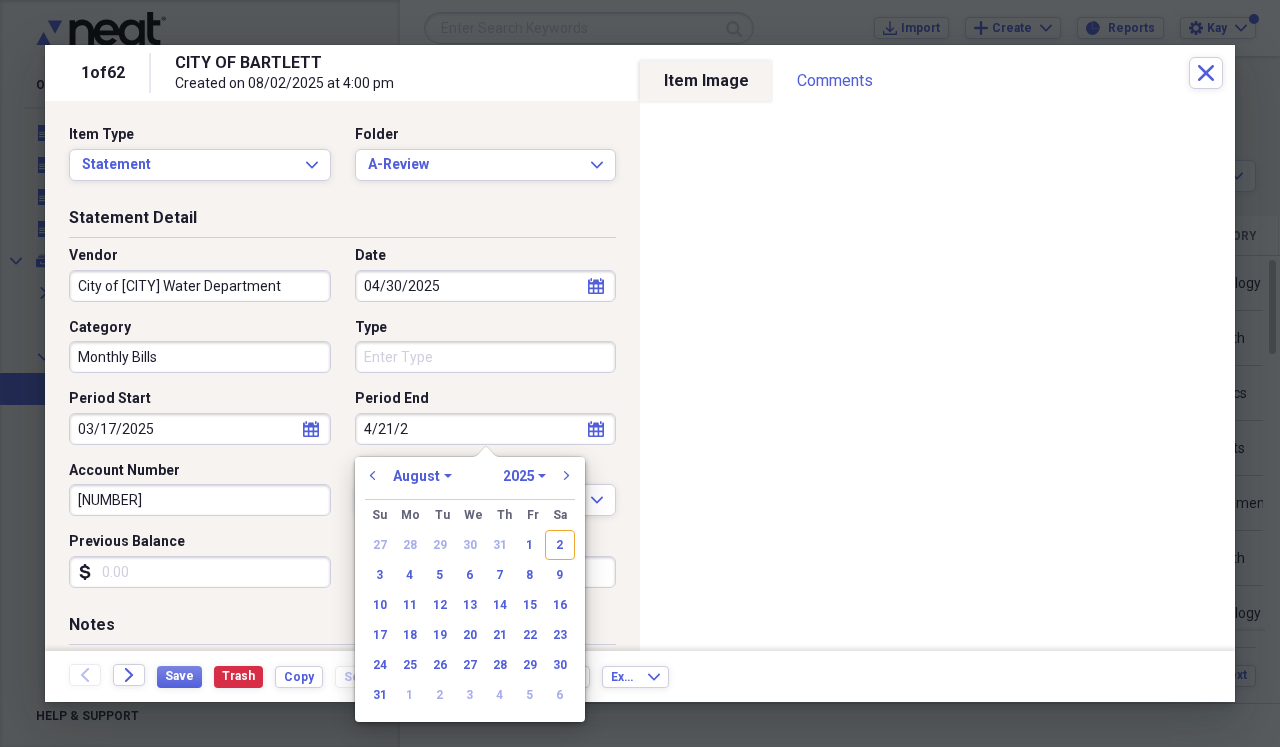 type on "[DATE]" 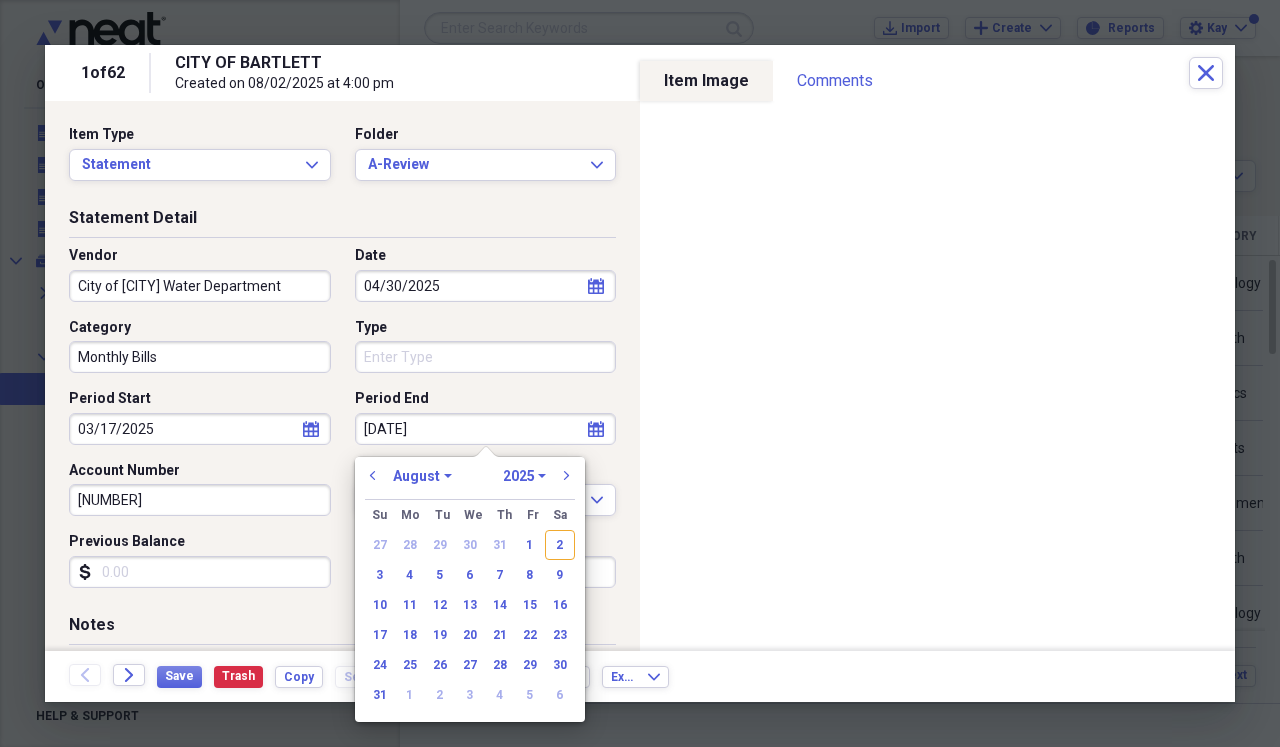 select on "3" 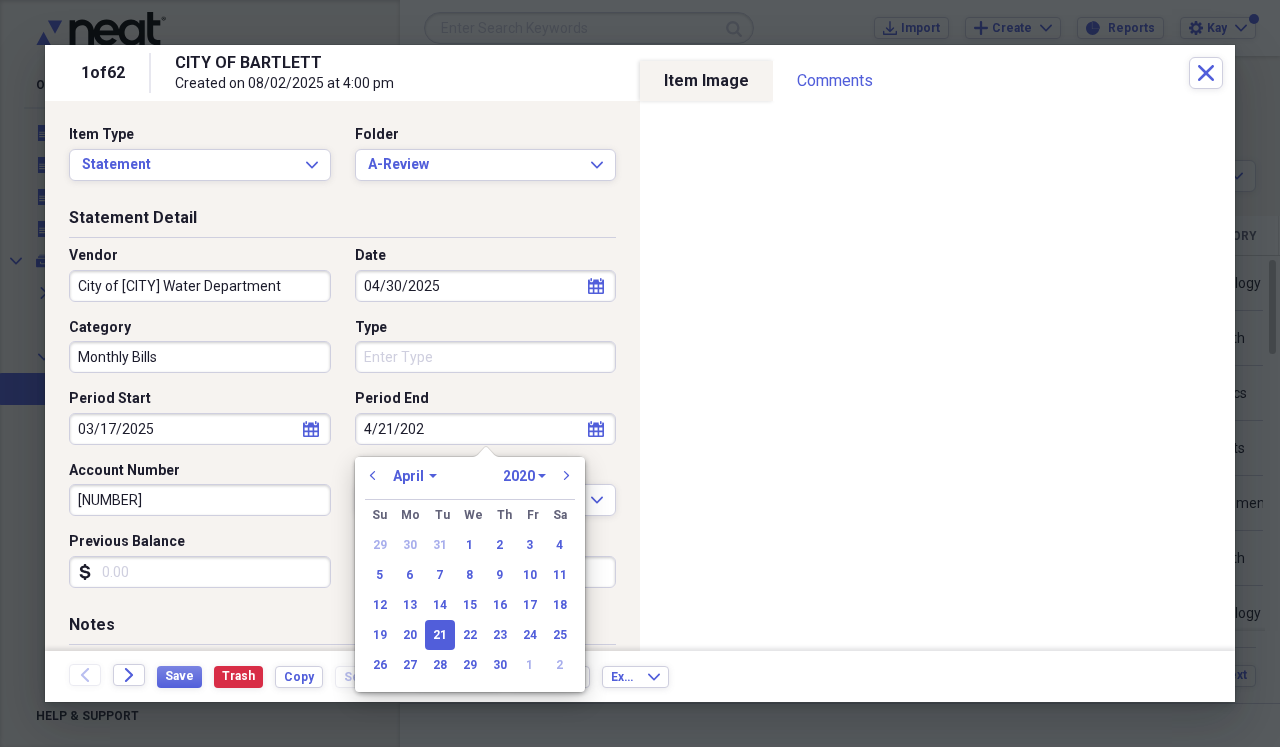 type on "[DATE]" 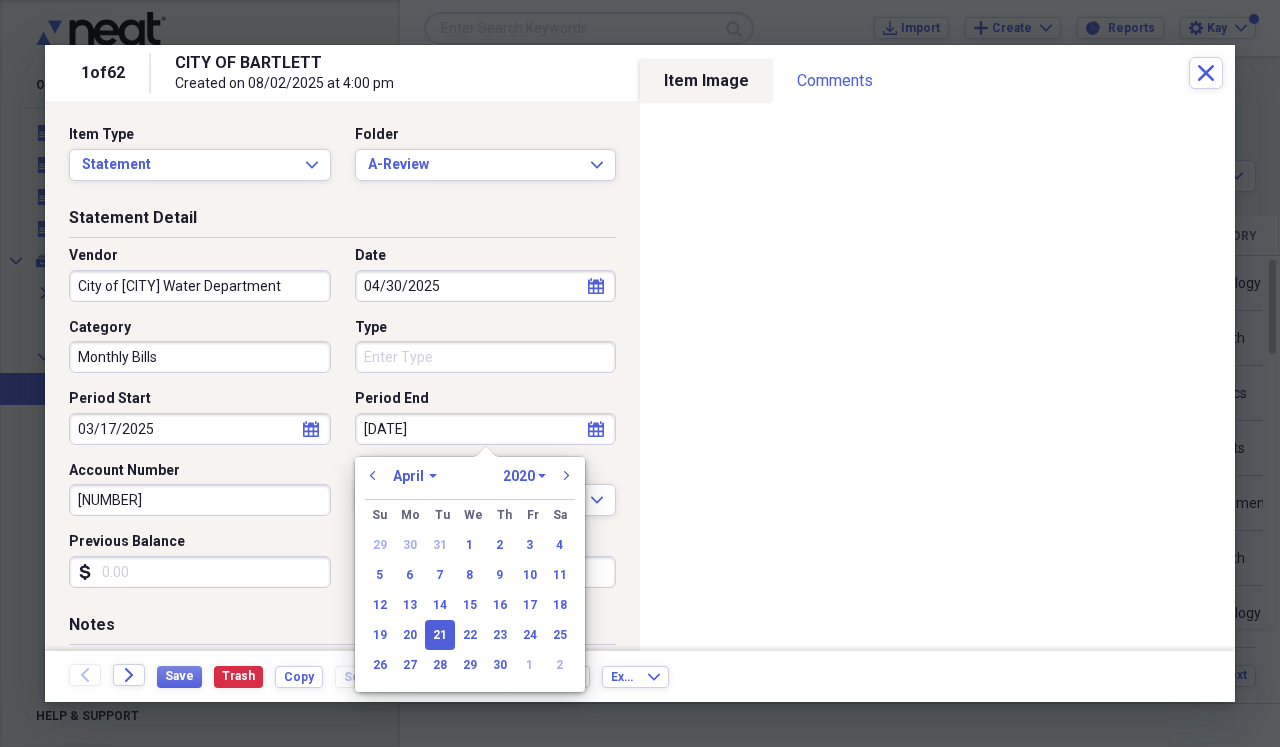 select on "2025" 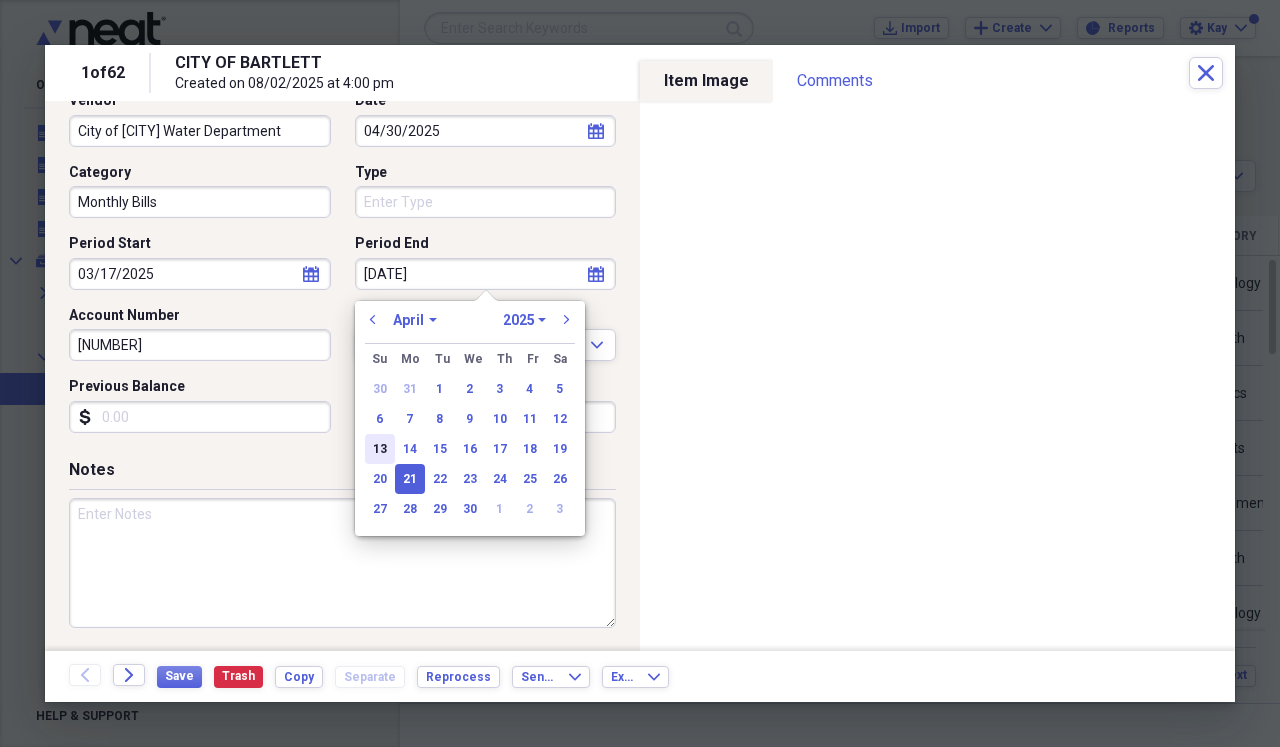 scroll, scrollTop: 154, scrollLeft: 0, axis: vertical 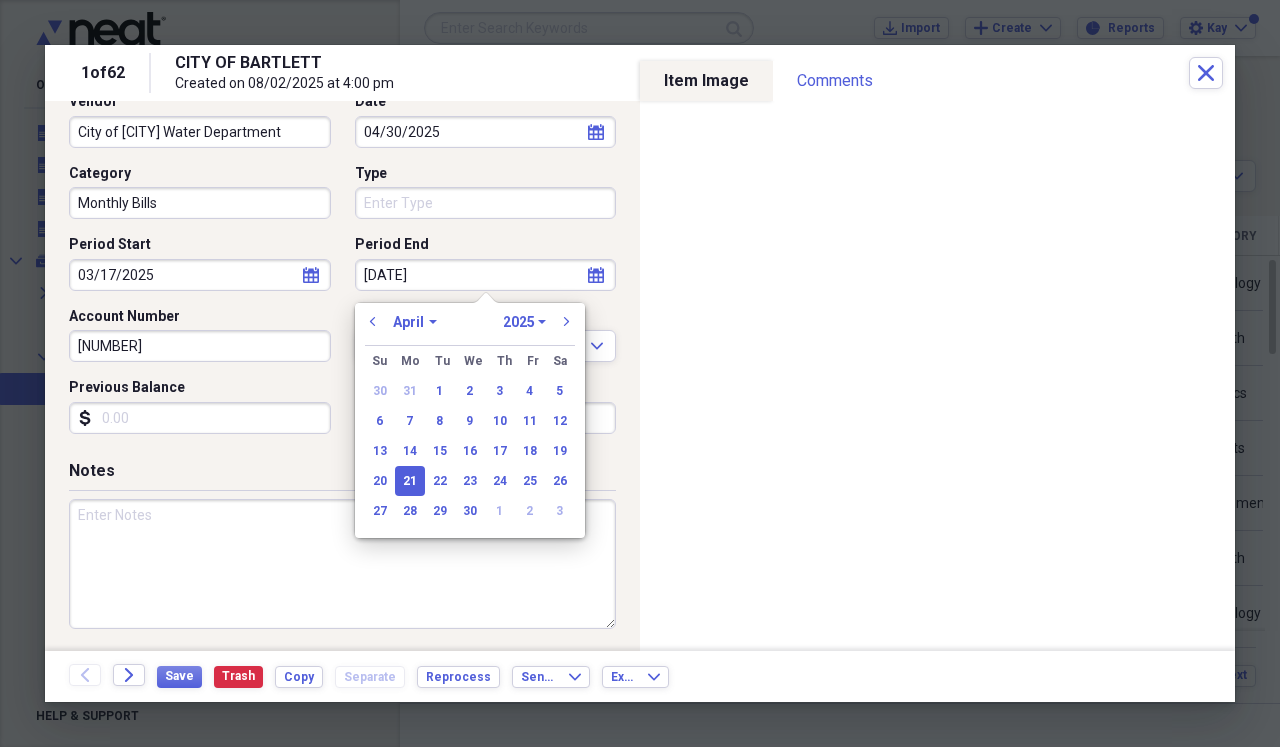 type on "04/21/2025" 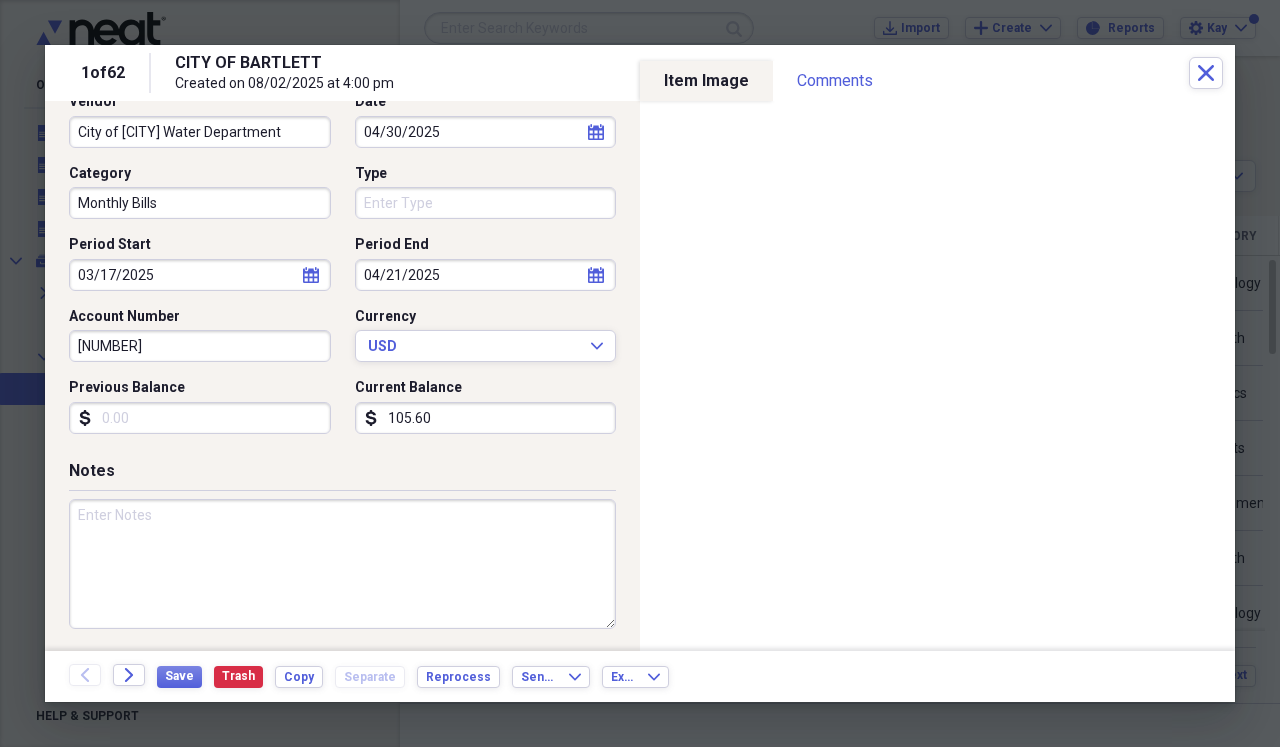 click on "Previous Balance" at bounding box center [200, 388] 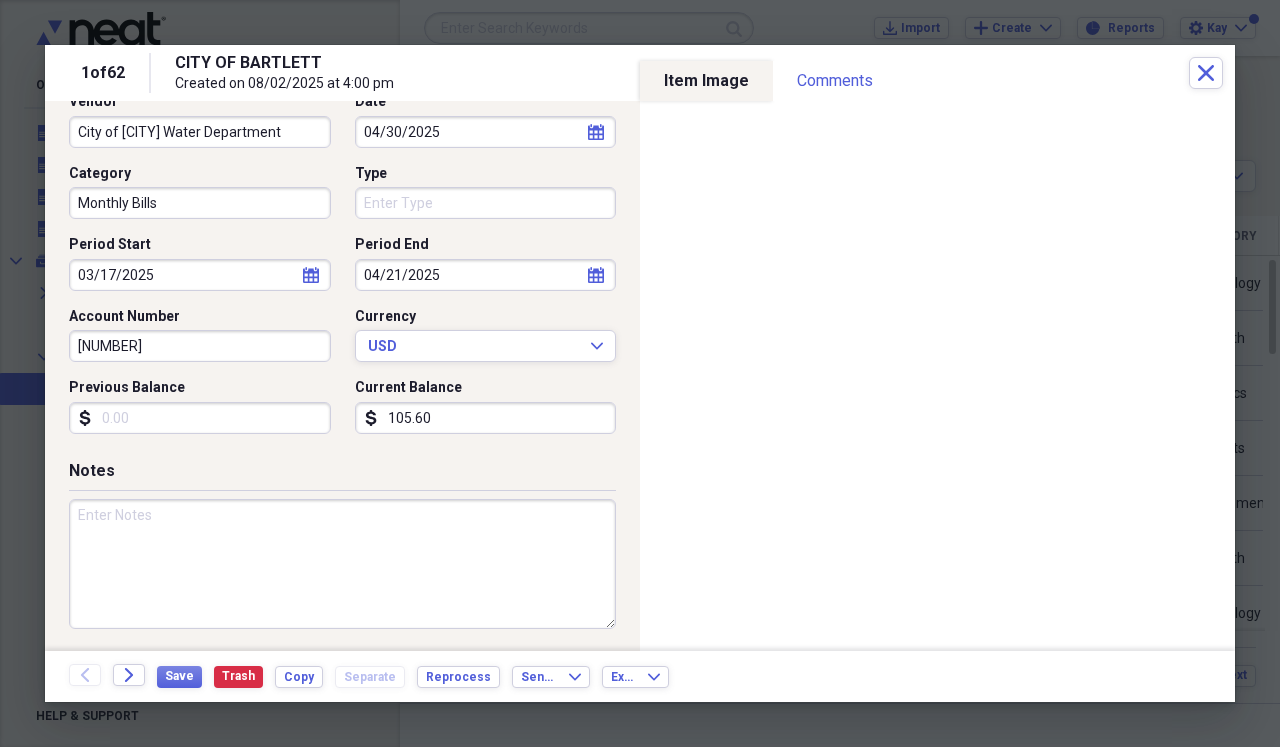 click on "105.60" at bounding box center (486, 418) 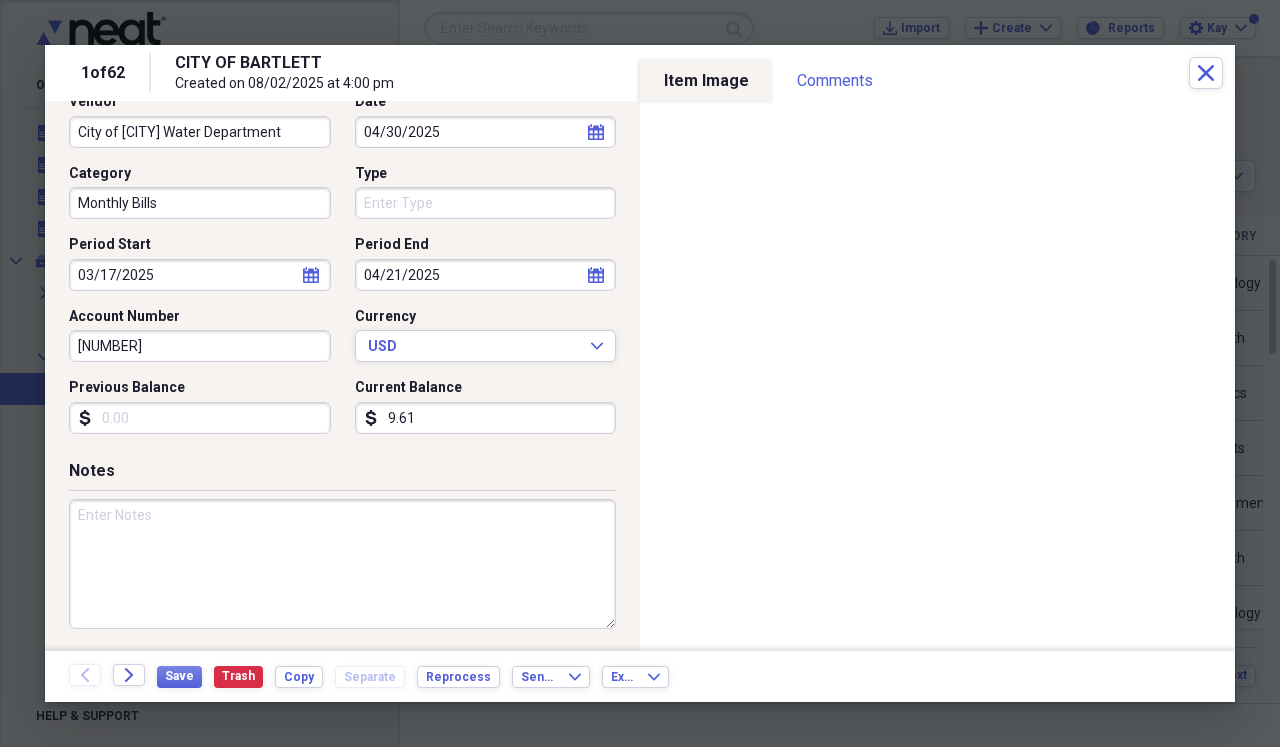 type on "96.16" 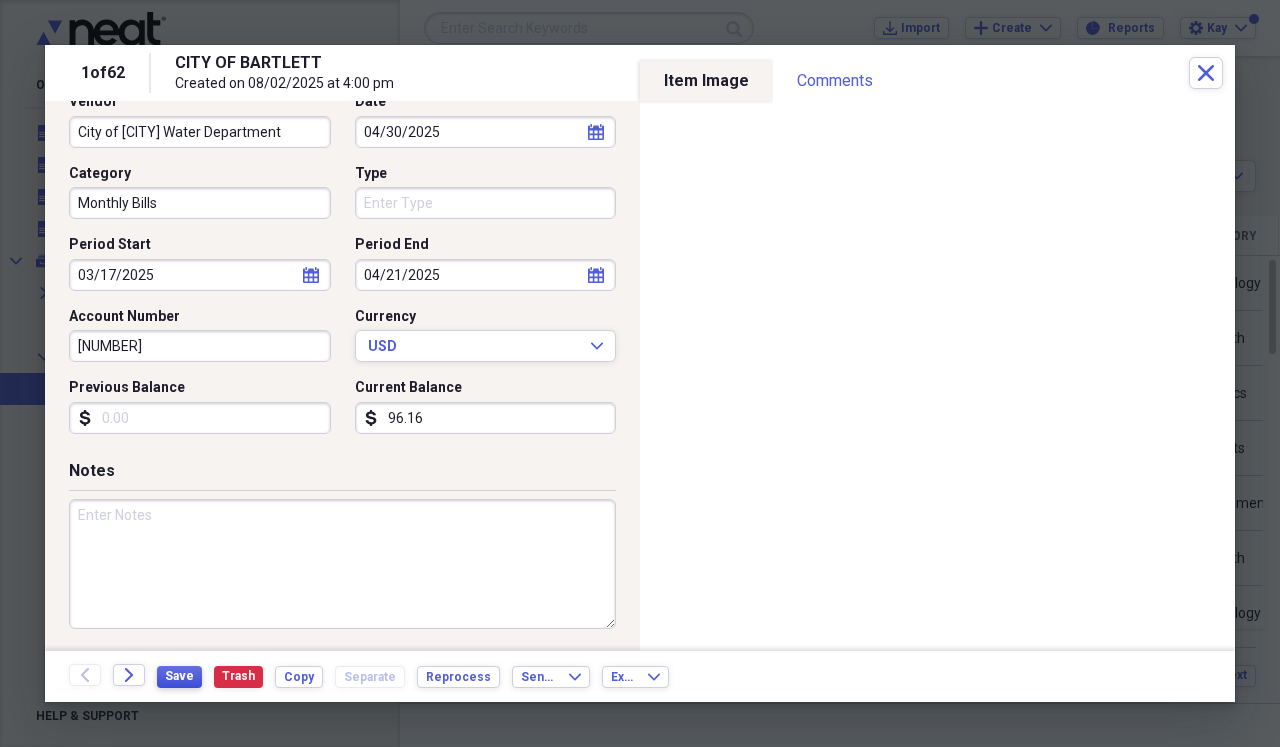 click on "Save" at bounding box center [179, 676] 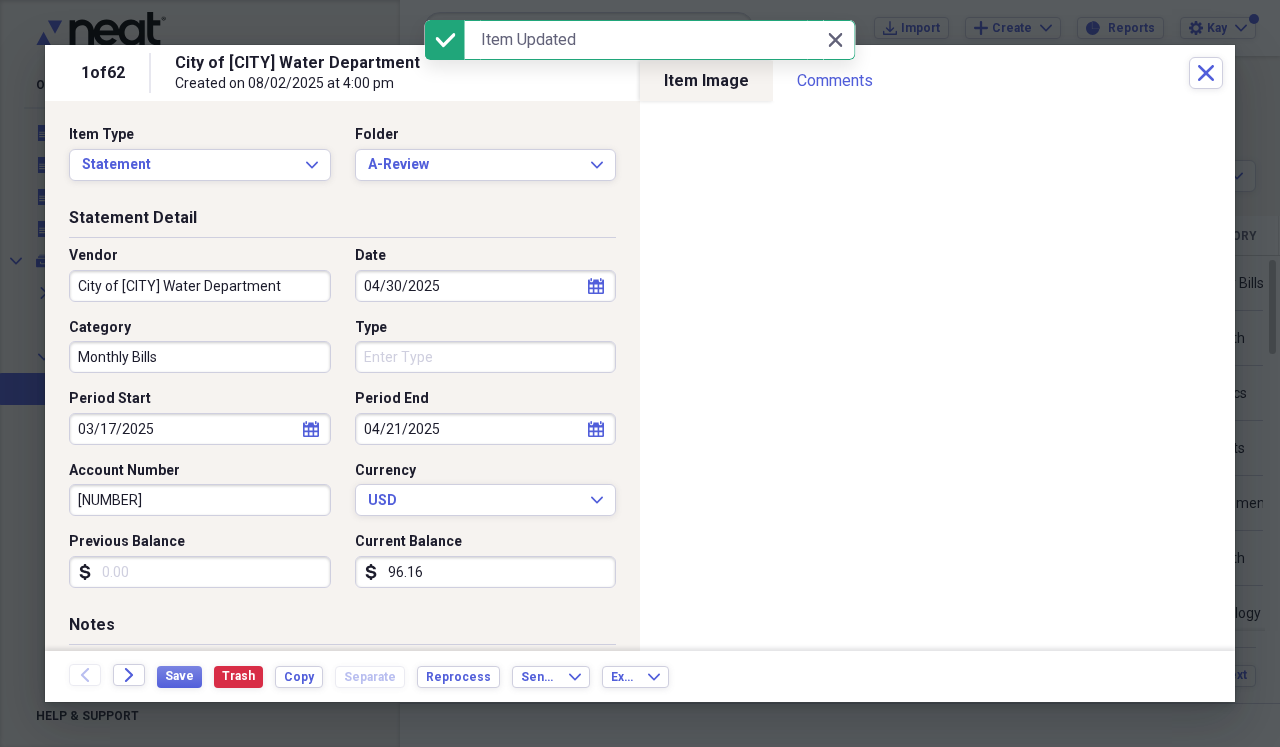 scroll, scrollTop: 0, scrollLeft: 0, axis: both 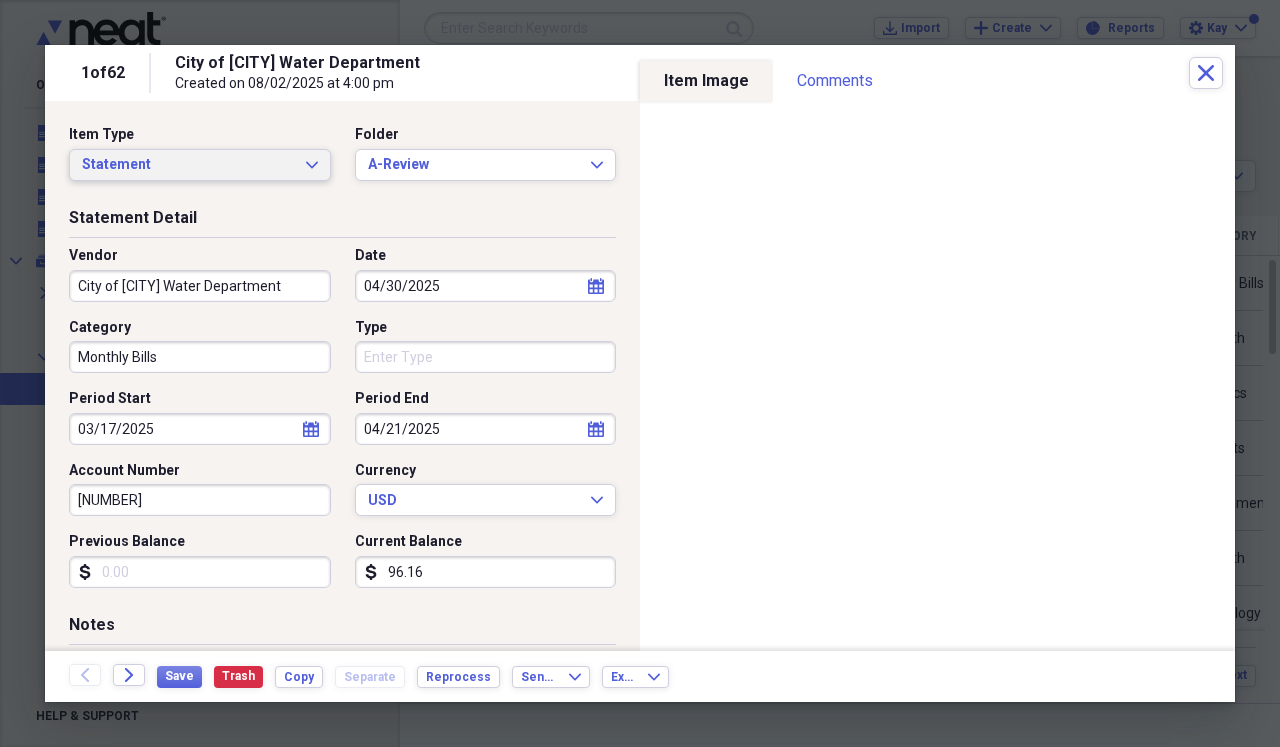 click on "Expand" 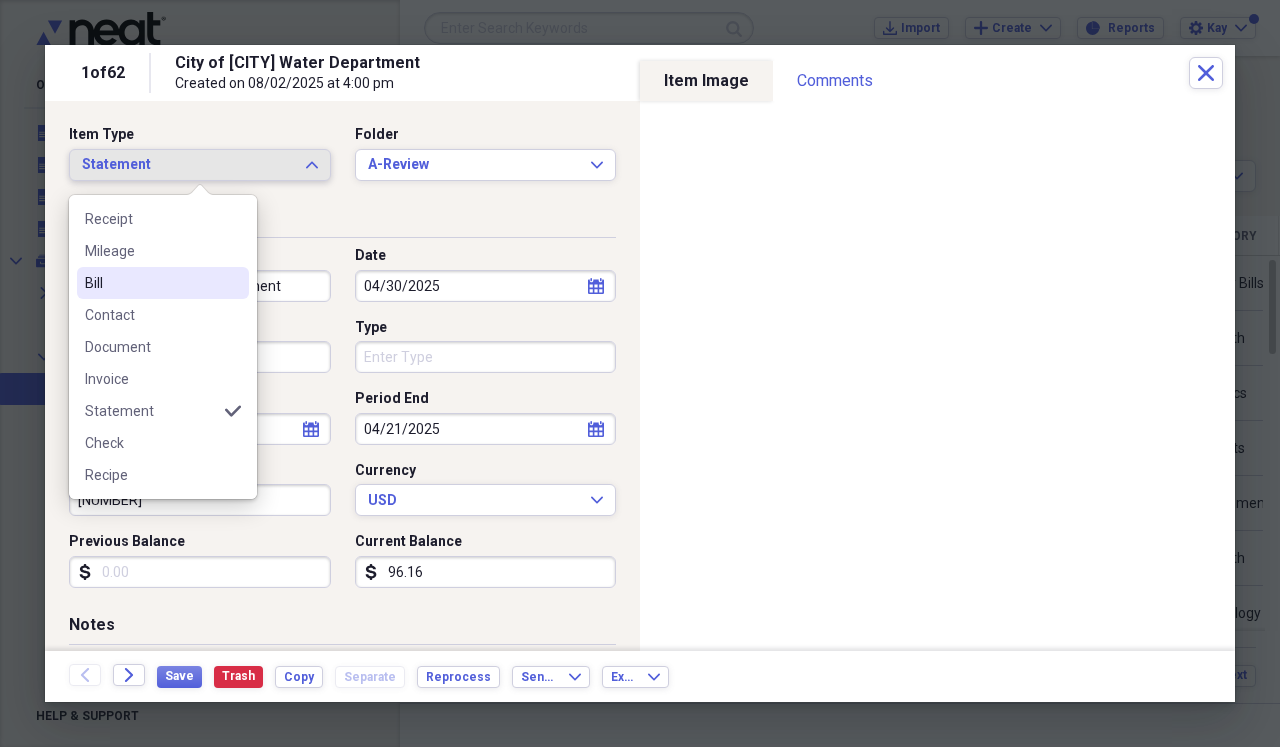 click on "Bill" at bounding box center [151, 283] 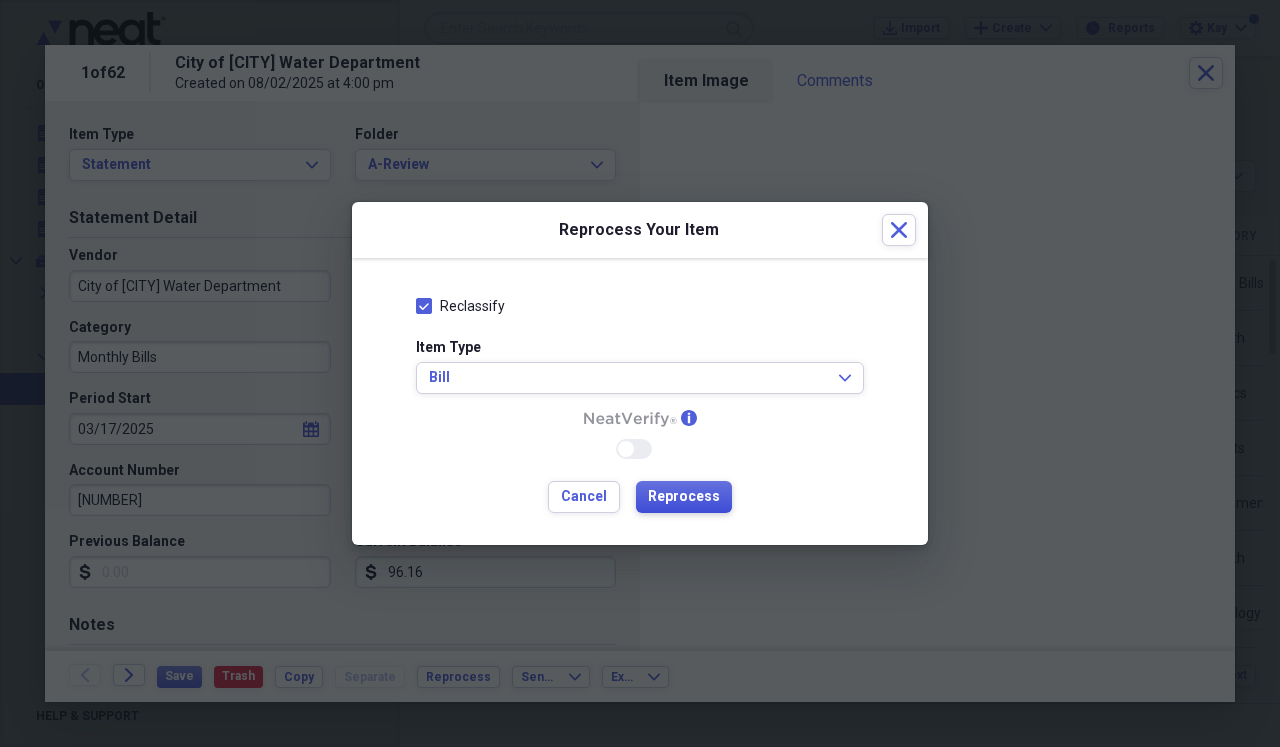 click on "Reprocess" at bounding box center (684, 497) 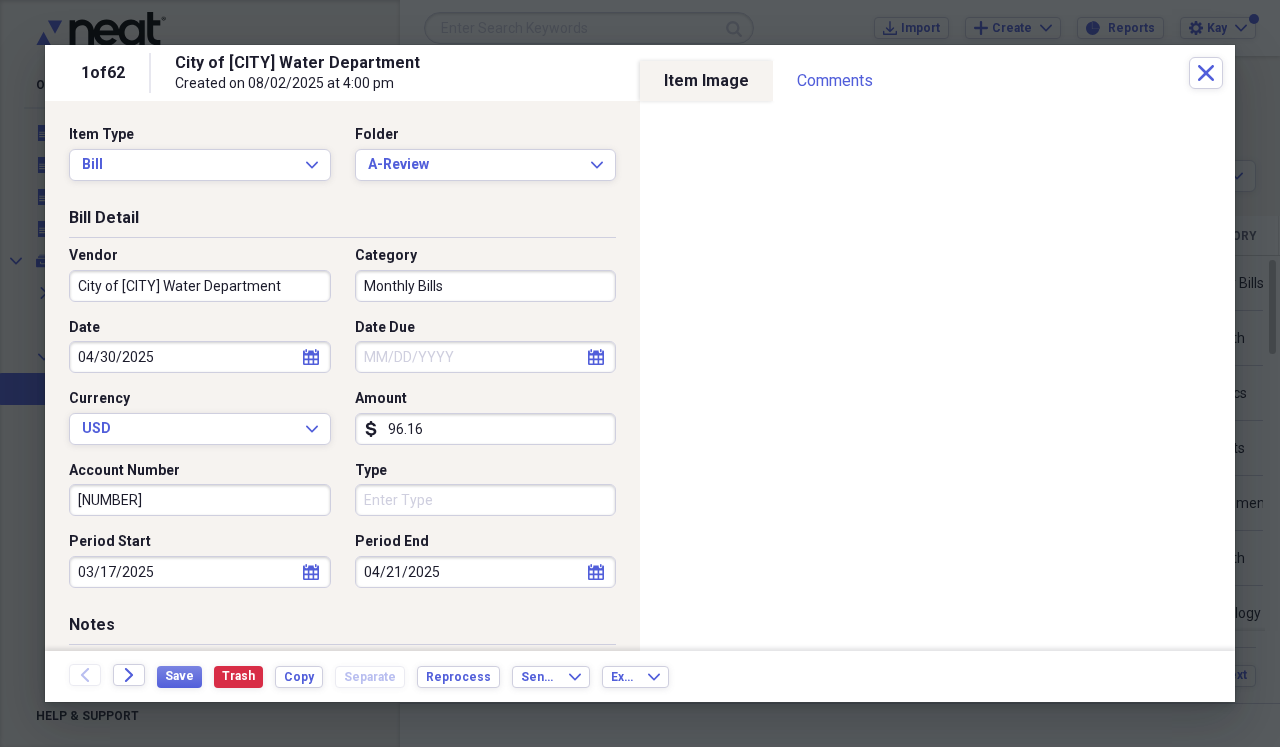 type on "05/15/2025" 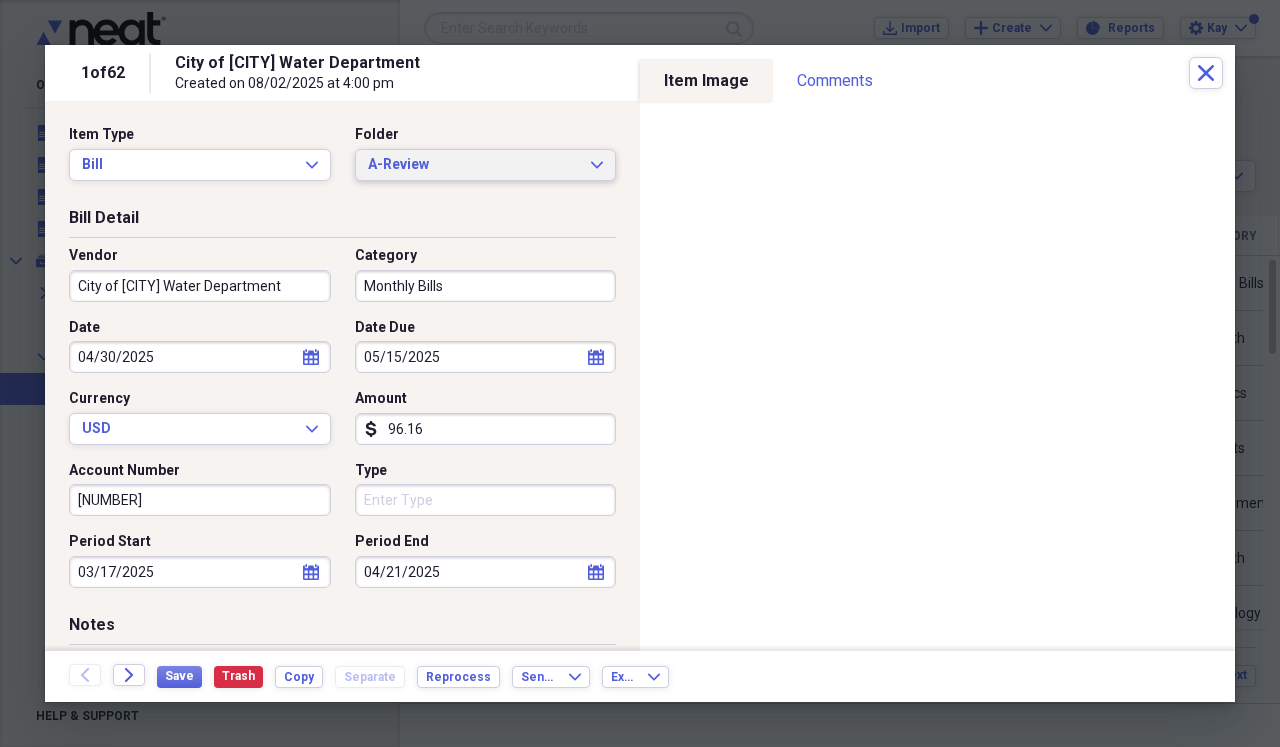 click on "A-Review Expand" at bounding box center [486, 165] 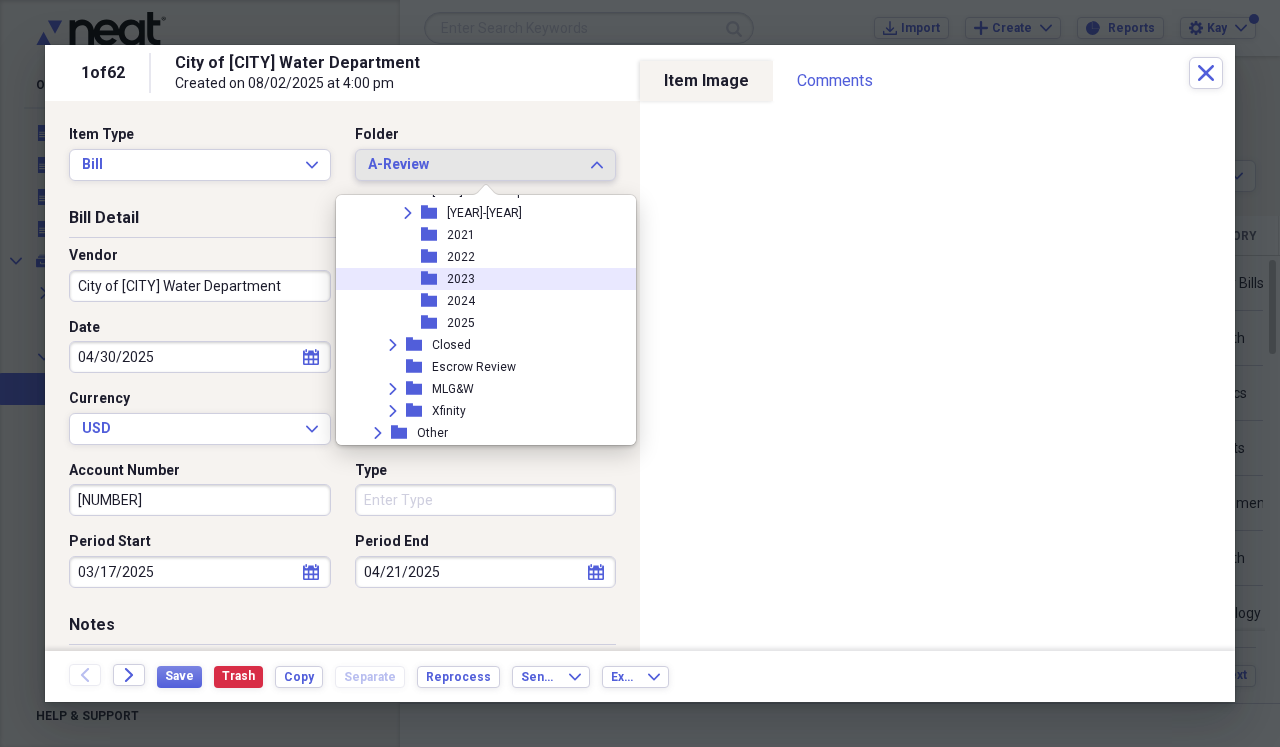 scroll, scrollTop: 713, scrollLeft: 0, axis: vertical 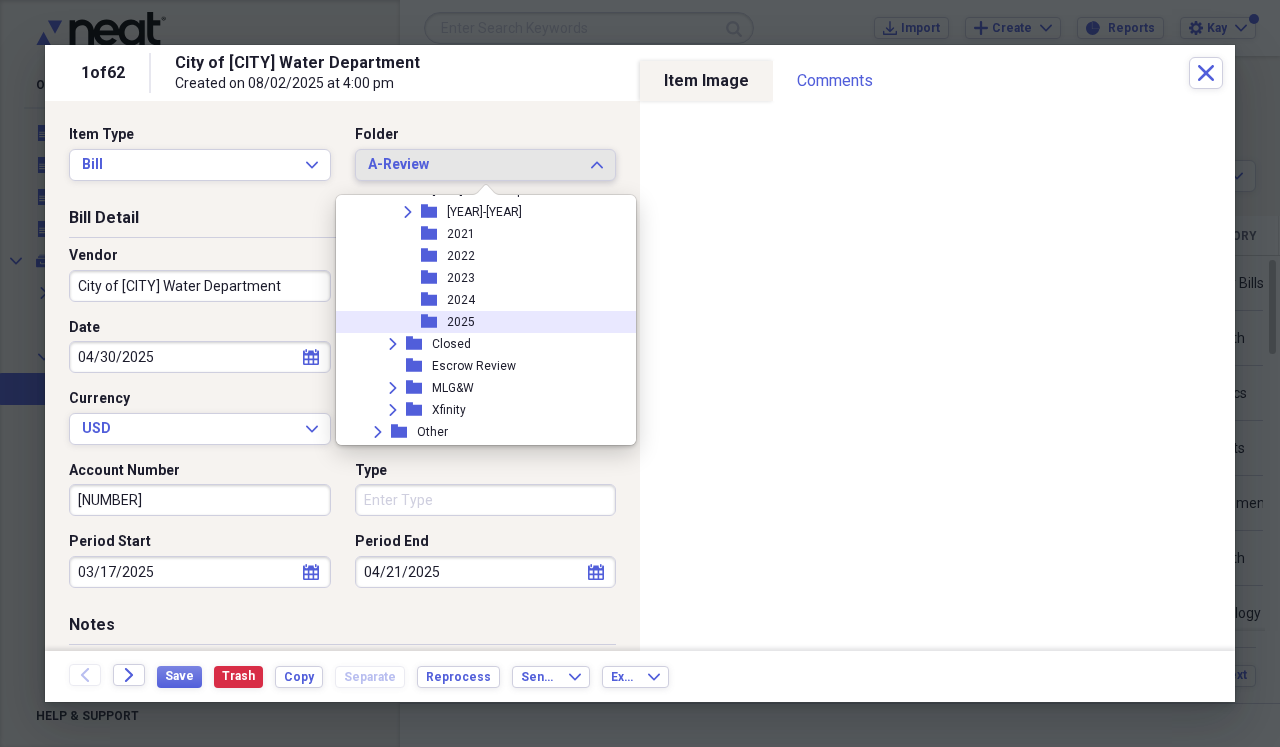 click on "2025" at bounding box center [461, 322] 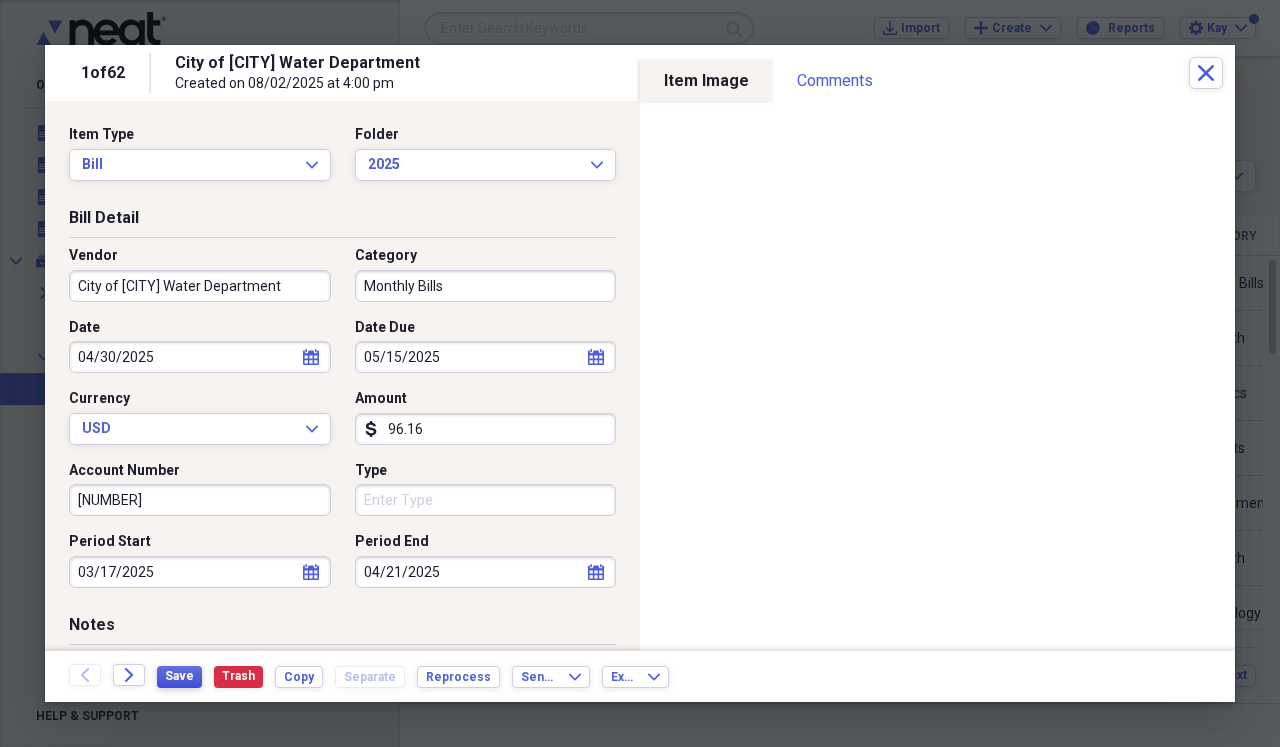 click on "Save" at bounding box center [179, 676] 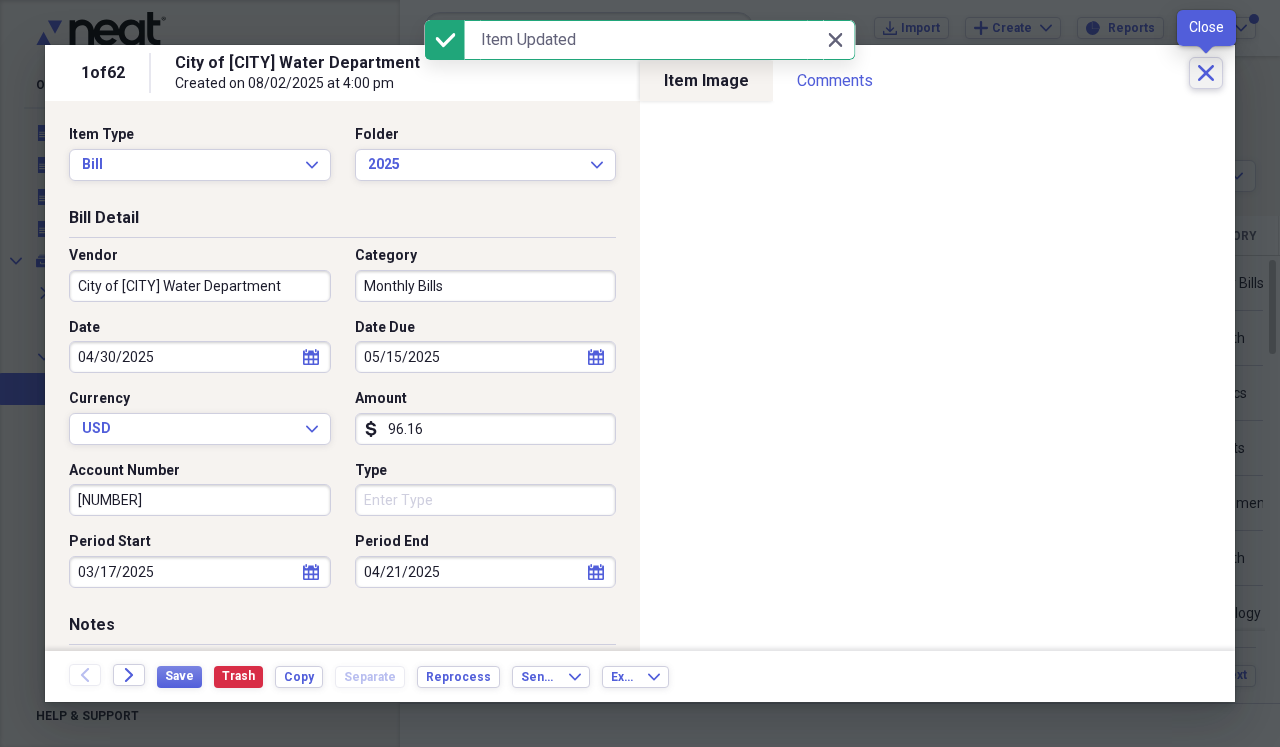 click on "Close" 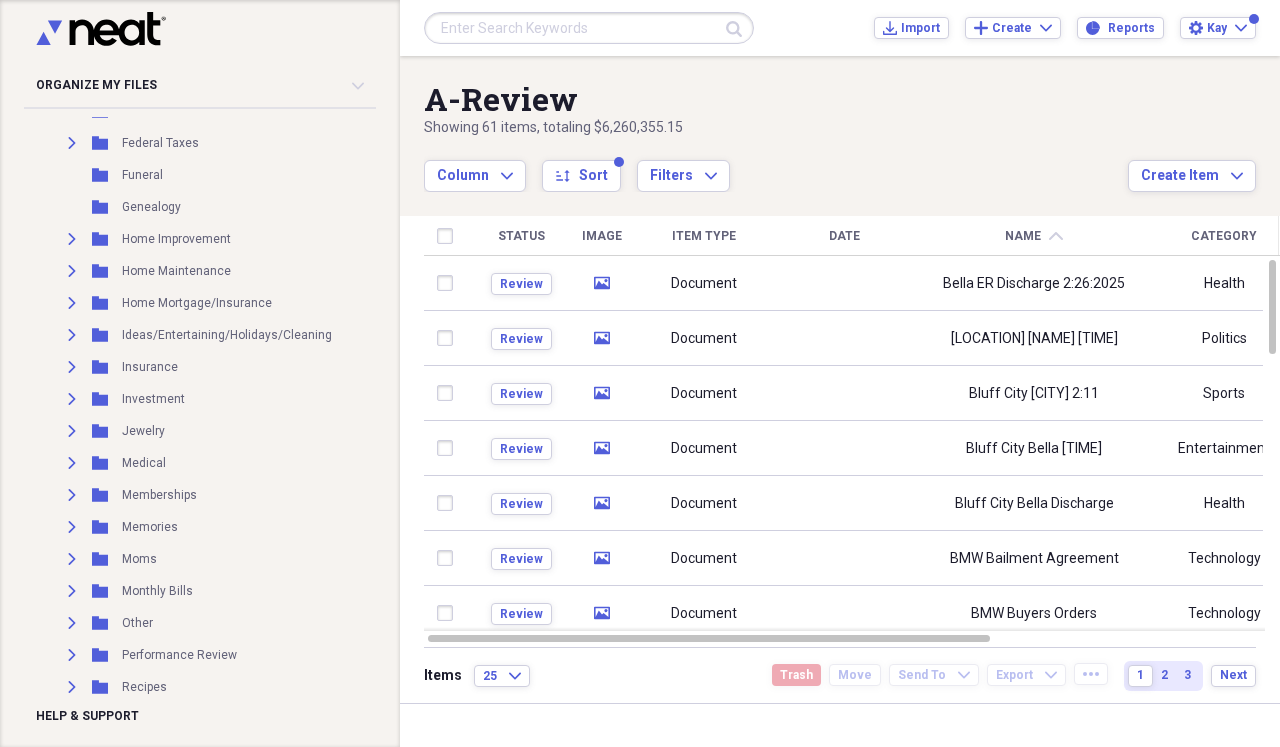 scroll, scrollTop: 572, scrollLeft: 0, axis: vertical 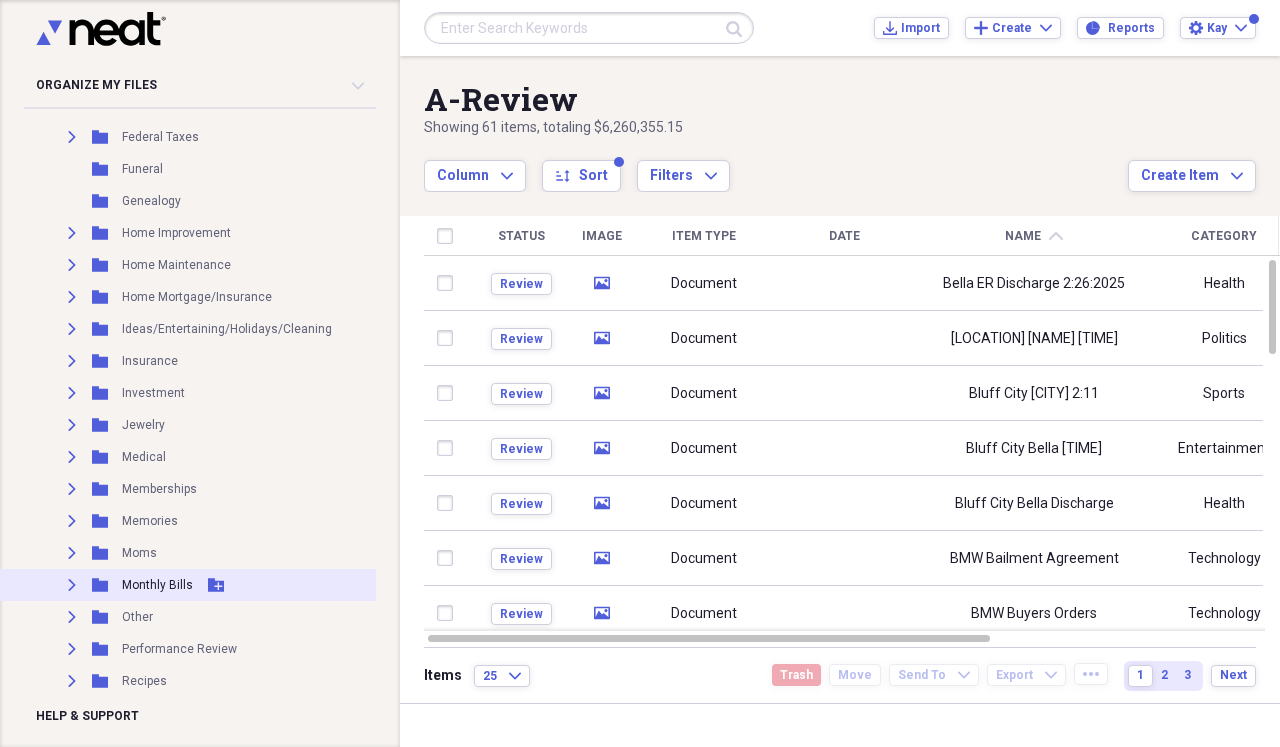 click on "Expand" 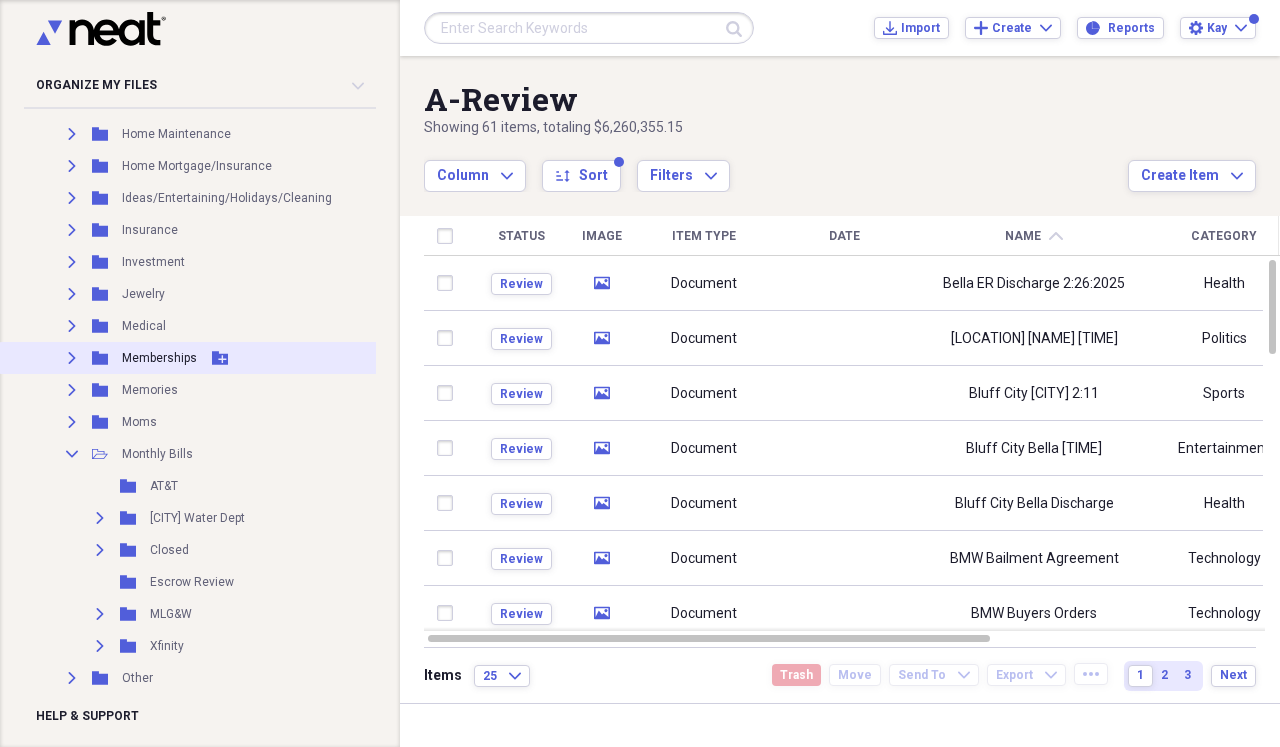 scroll, scrollTop: 719, scrollLeft: 0, axis: vertical 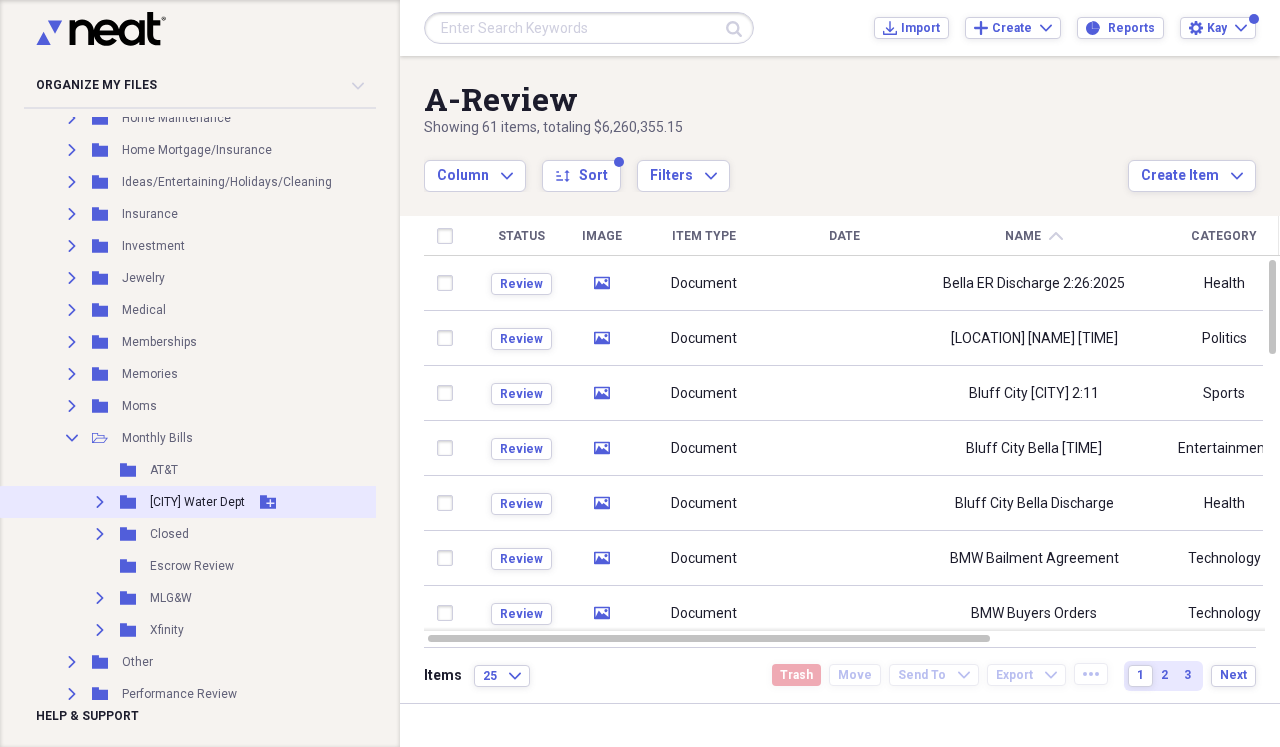 click on "Expand" 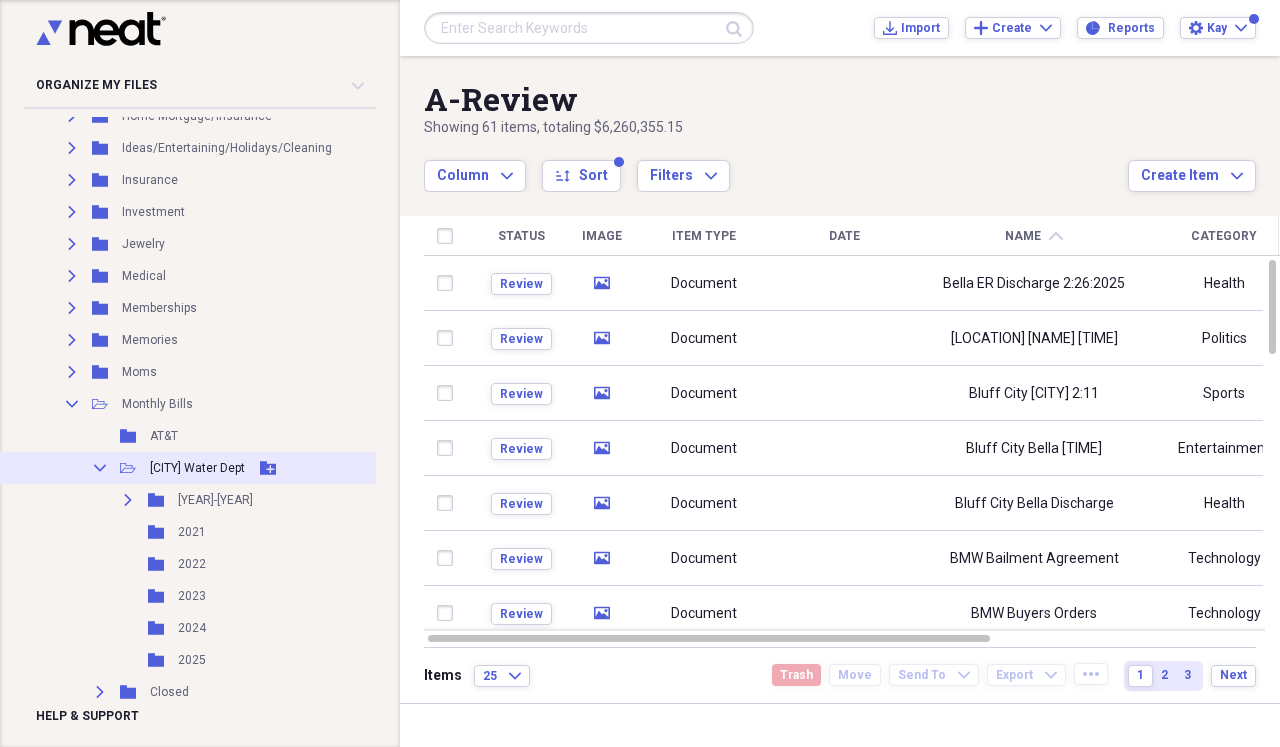 scroll, scrollTop: 754, scrollLeft: 0, axis: vertical 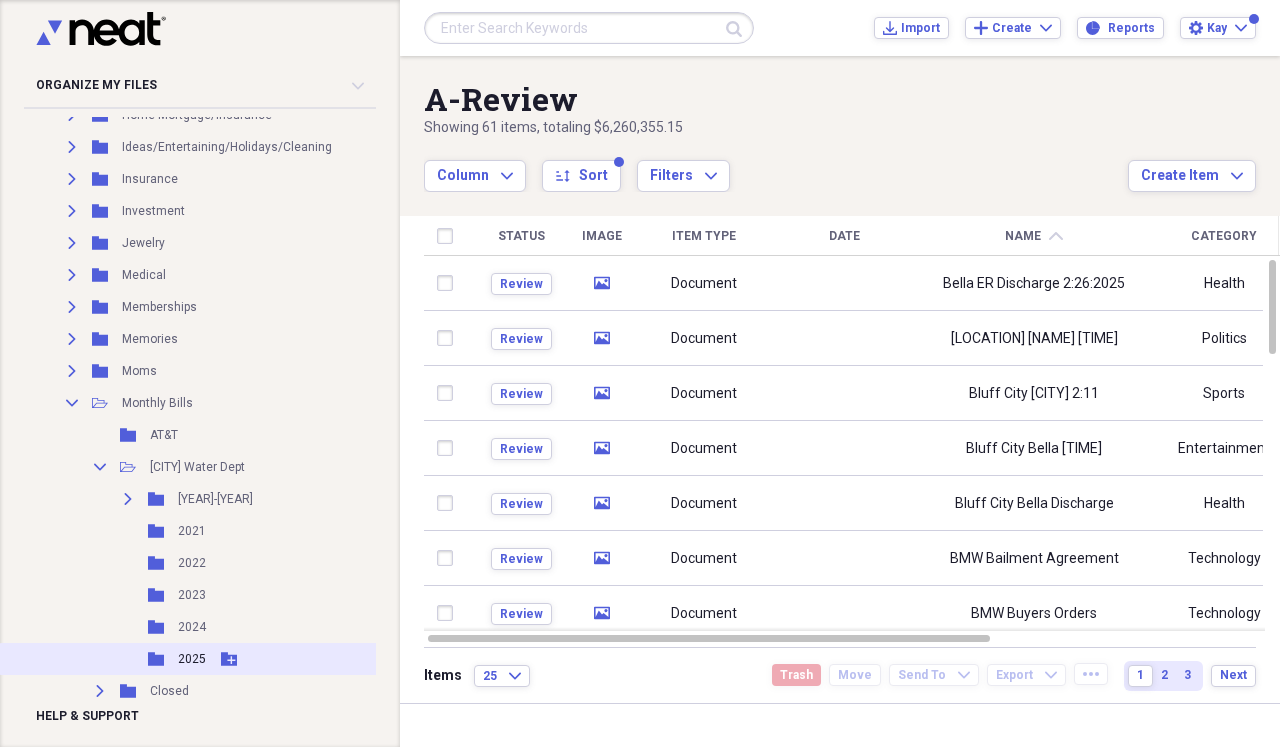 click on "2025" at bounding box center [192, 659] 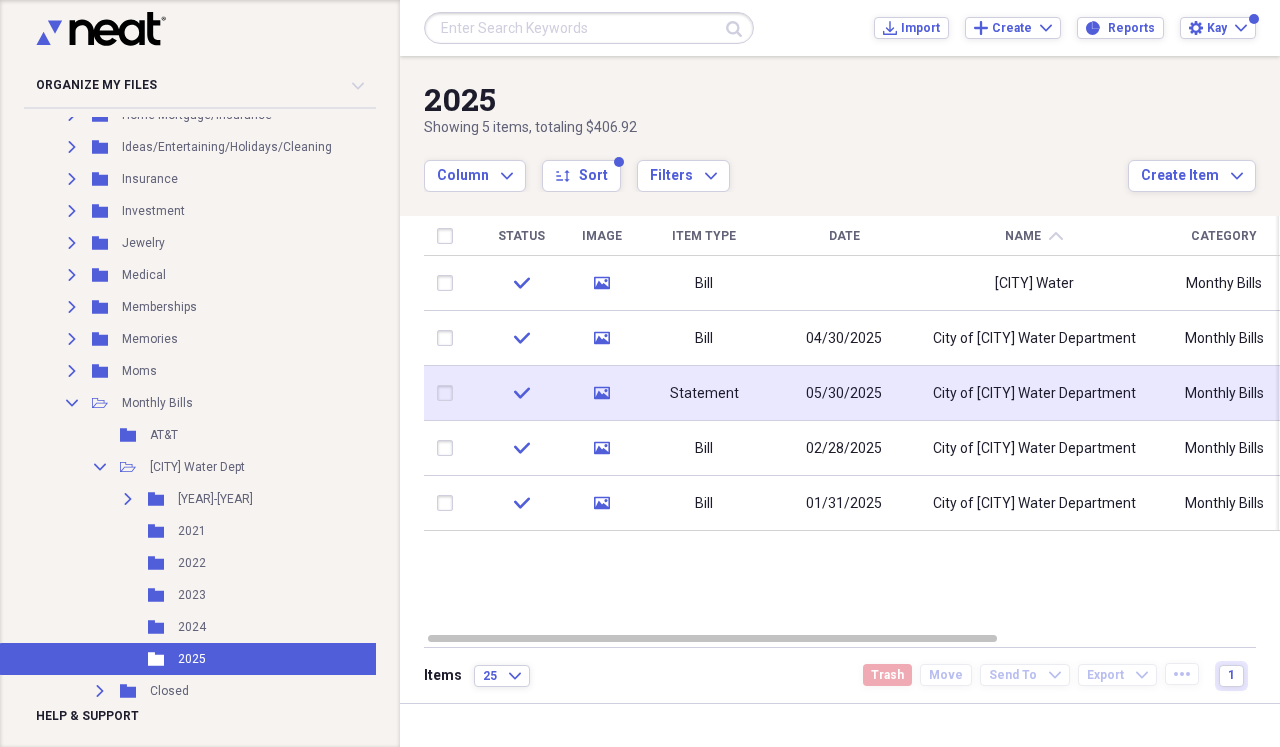 click on "Statement" at bounding box center (704, 393) 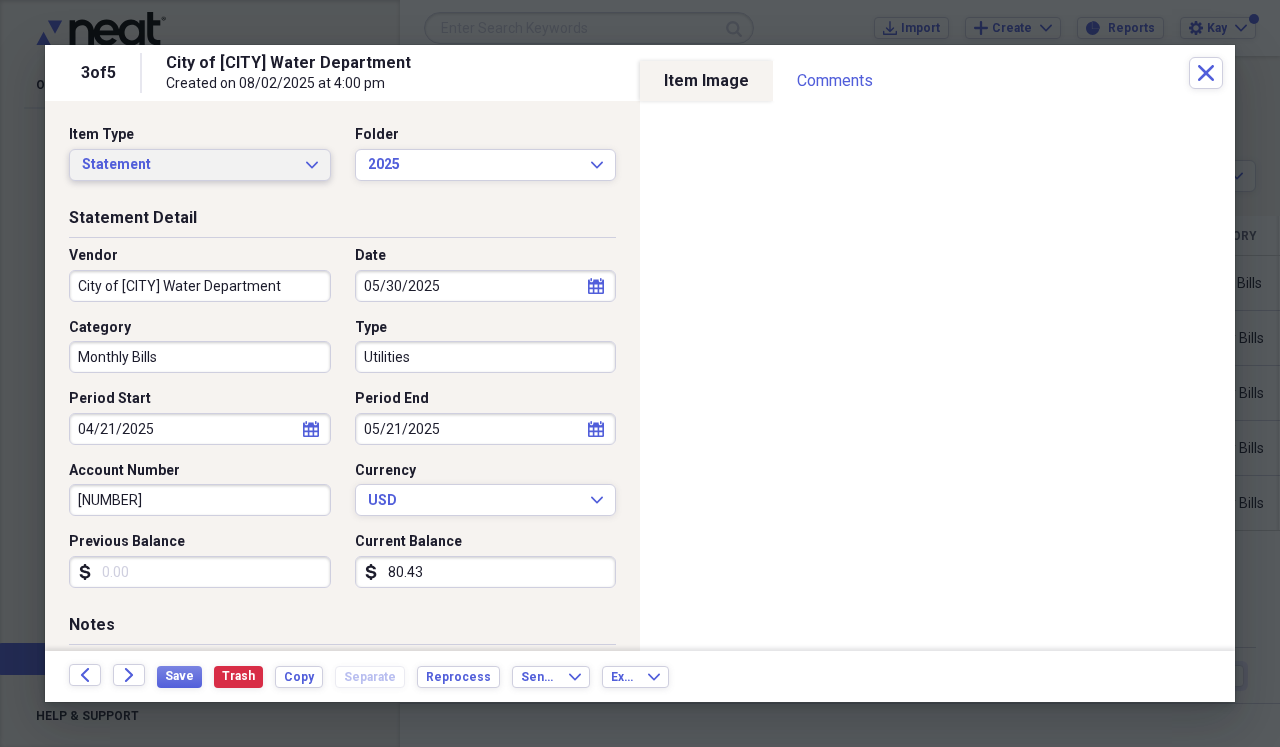 click on "Expand" 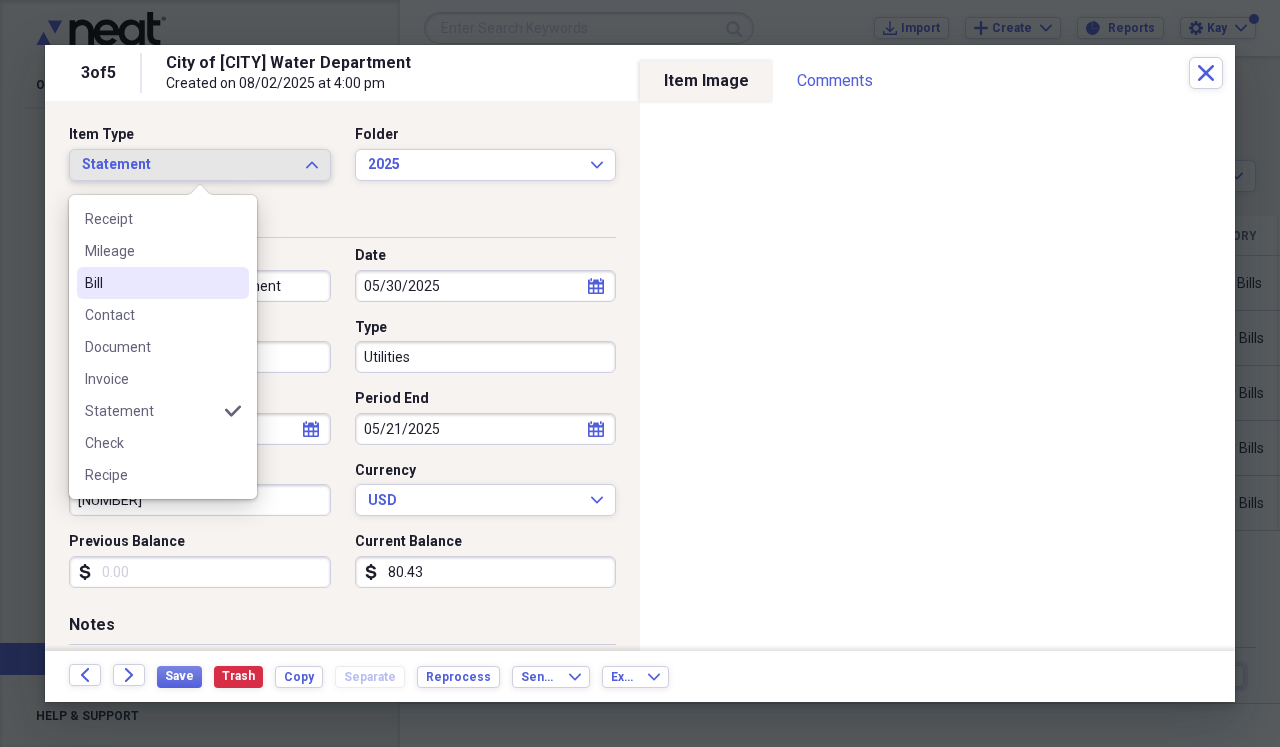 click on "Bill" at bounding box center (151, 283) 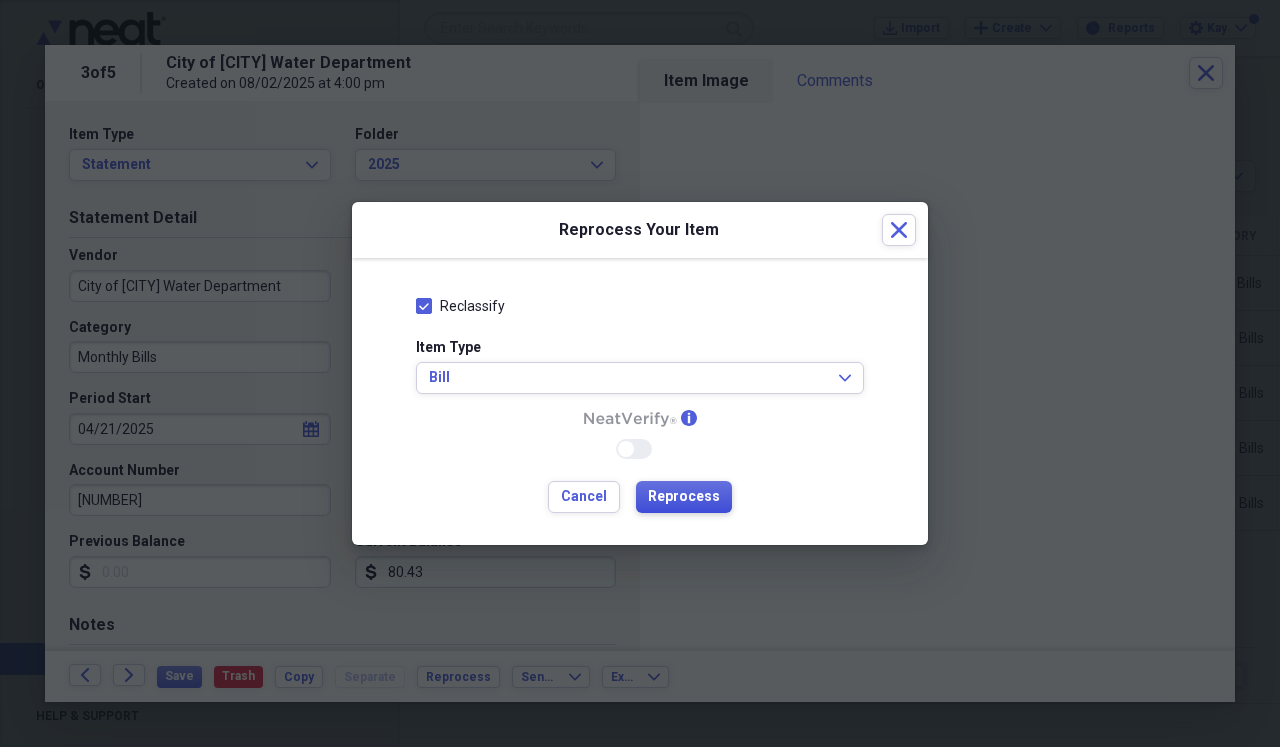 click on "Reprocess" at bounding box center [684, 497] 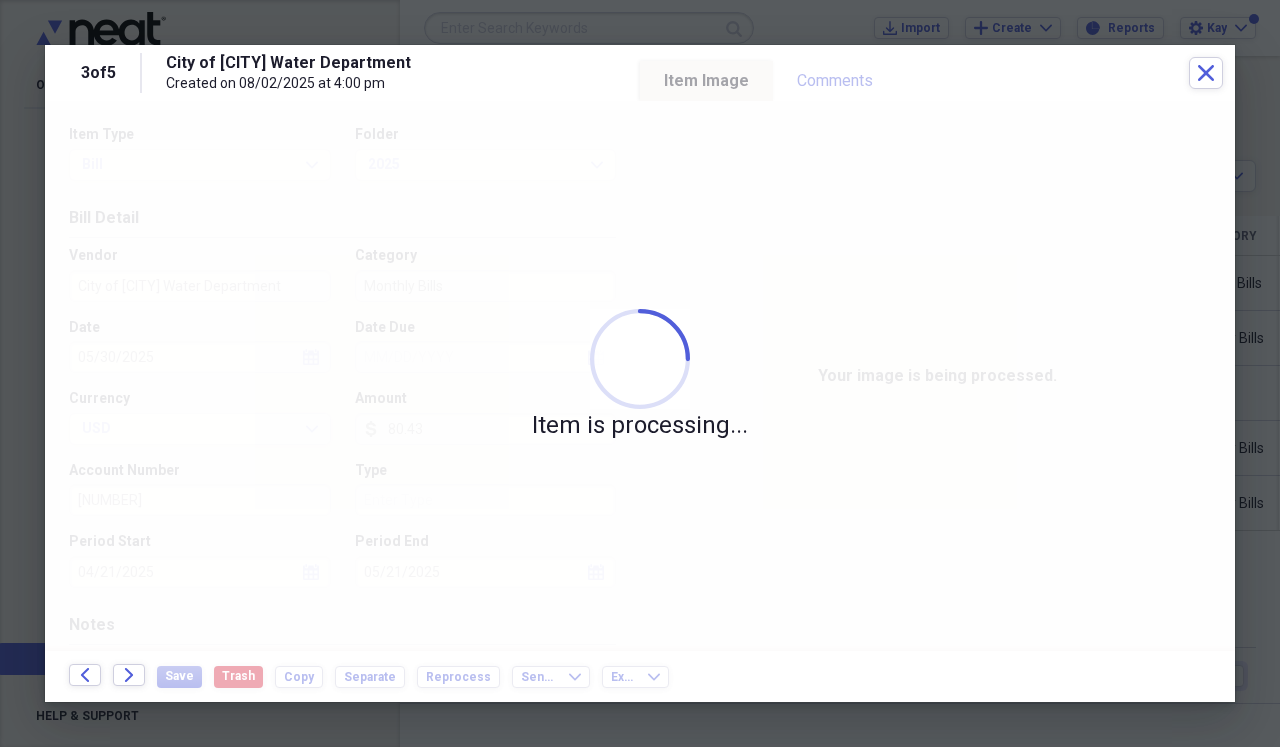 type on "06/18/2025" 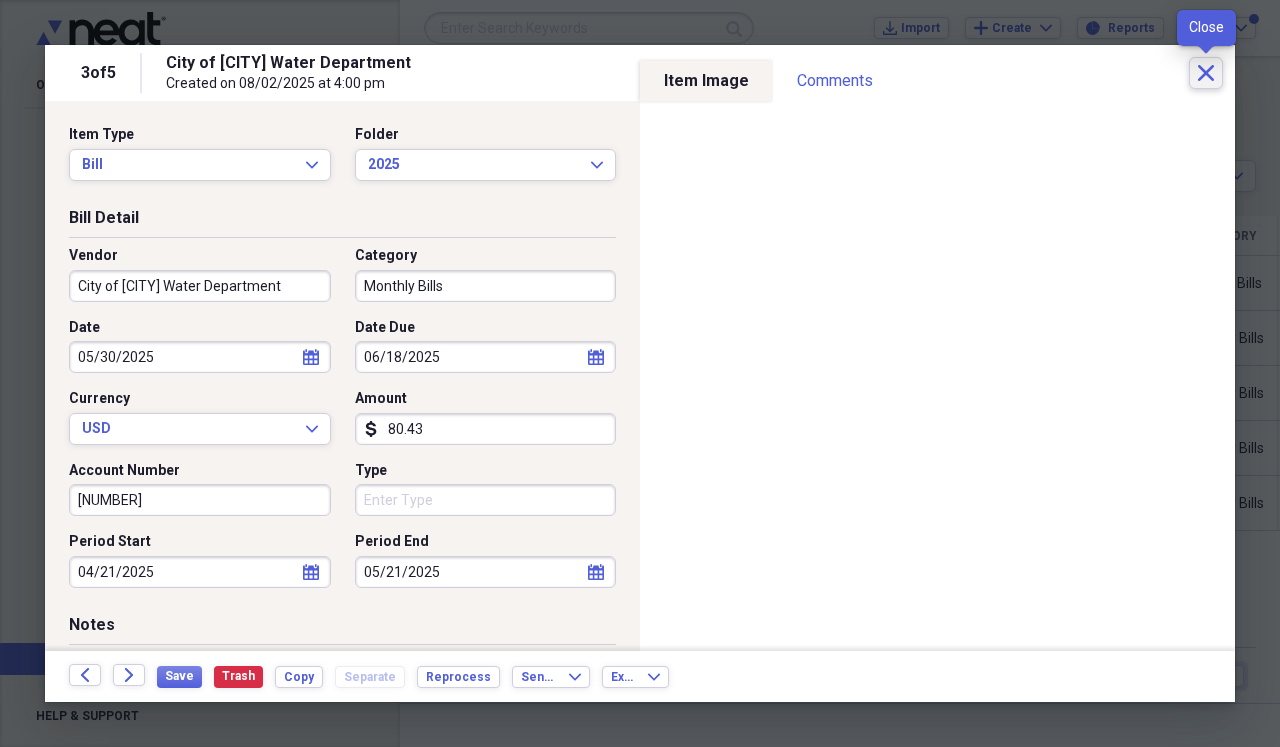 click on "Close" 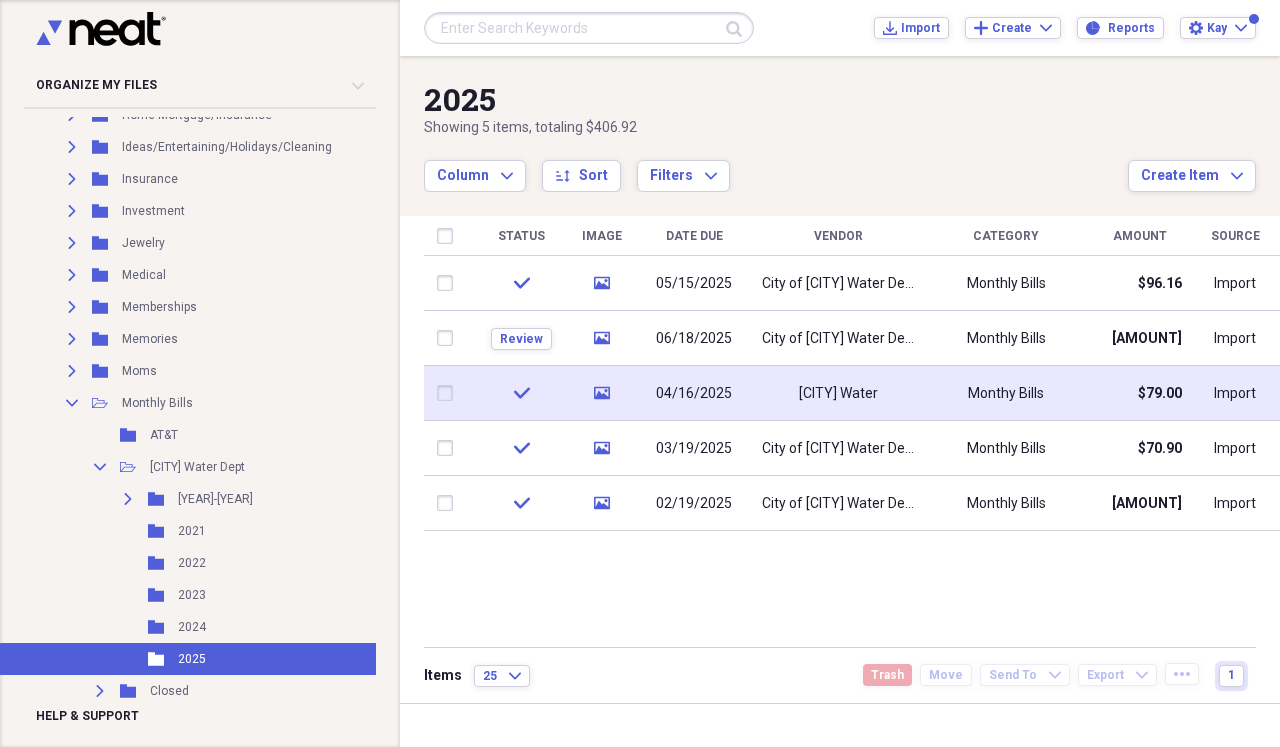 click on "[CITY] Water" at bounding box center [838, 393] 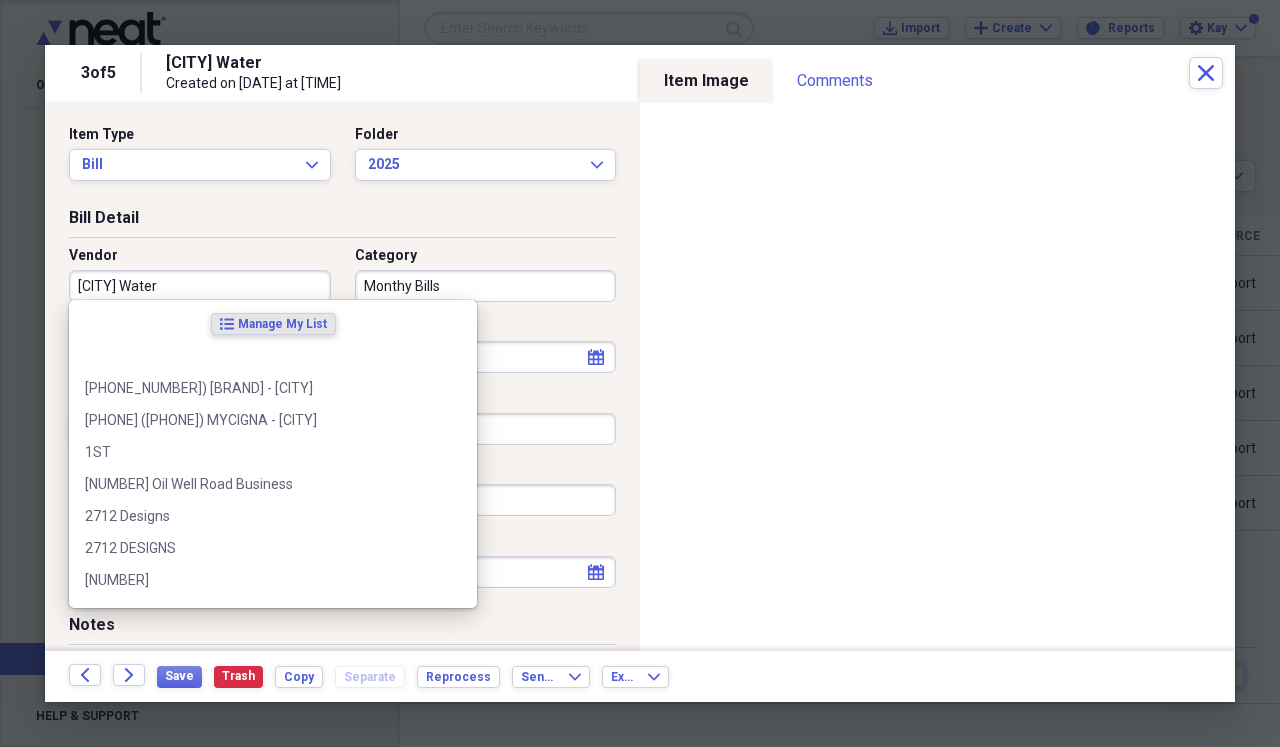 click on "[CITY] Water" at bounding box center [200, 286] 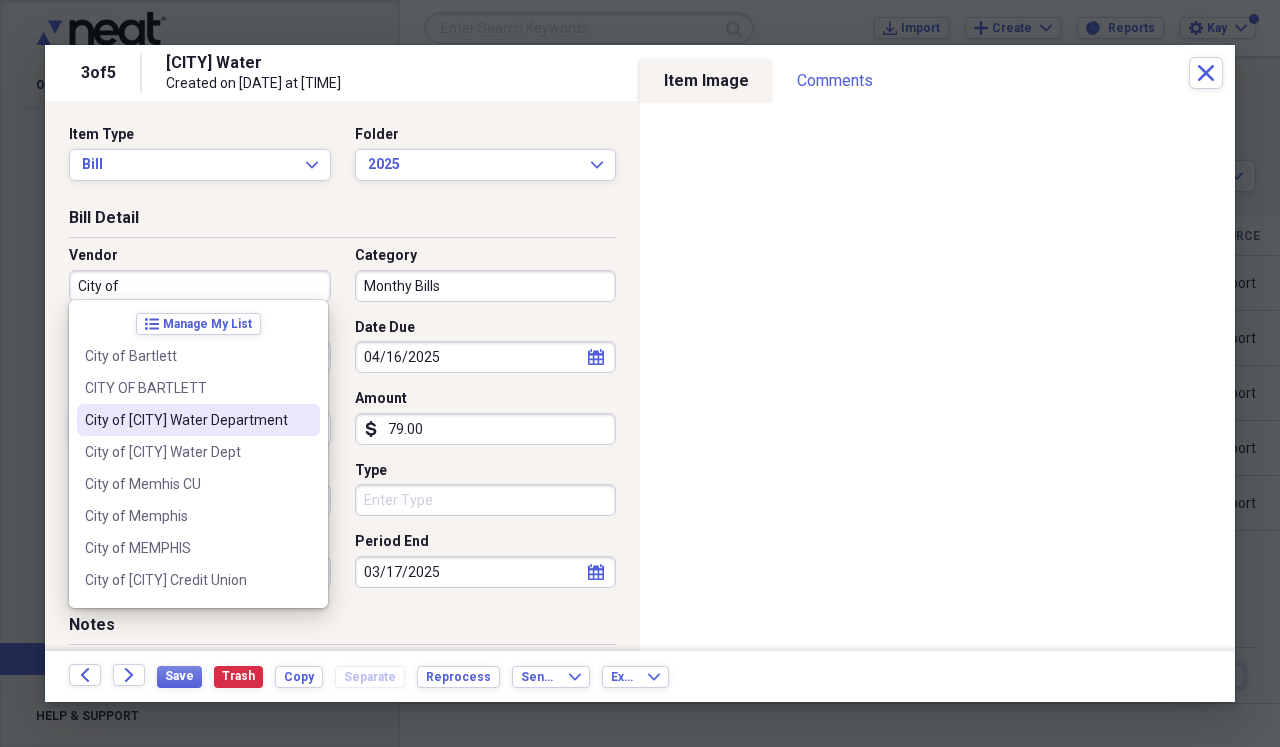 click on "City of [CITY] Water Department" at bounding box center (186, 420) 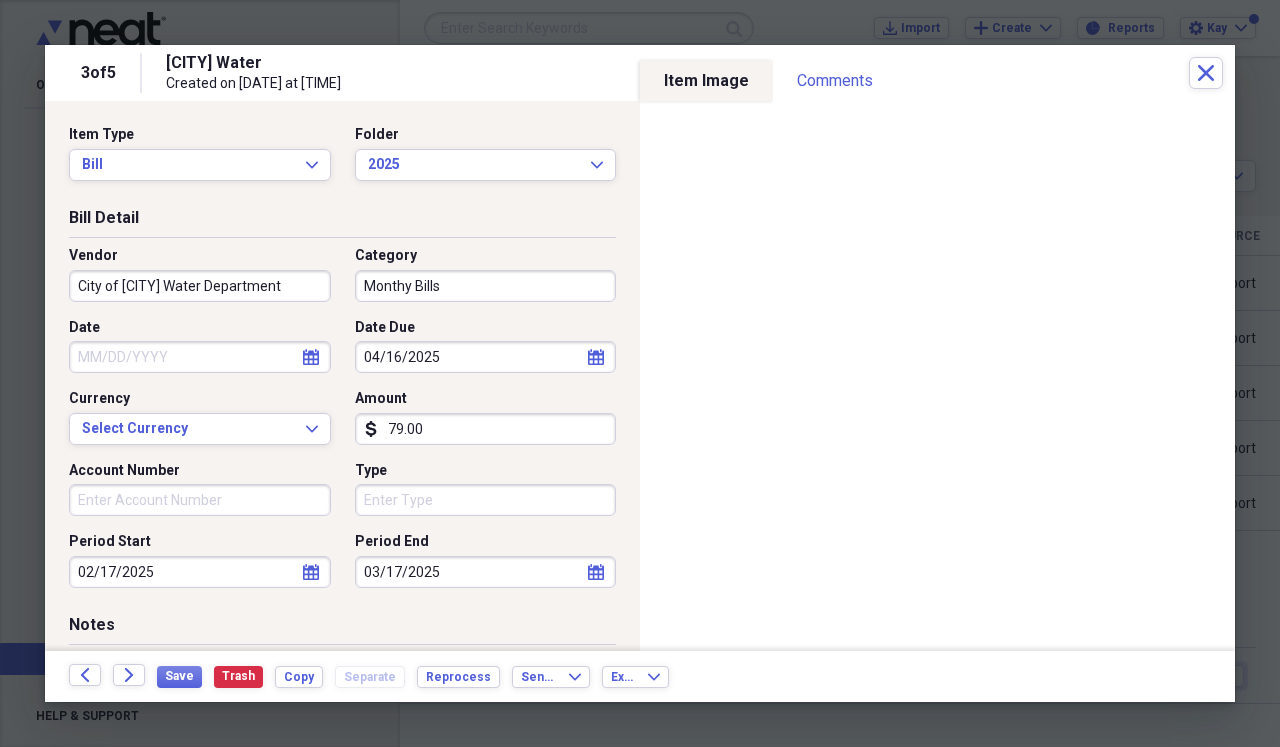 type on "Monthly Bills" 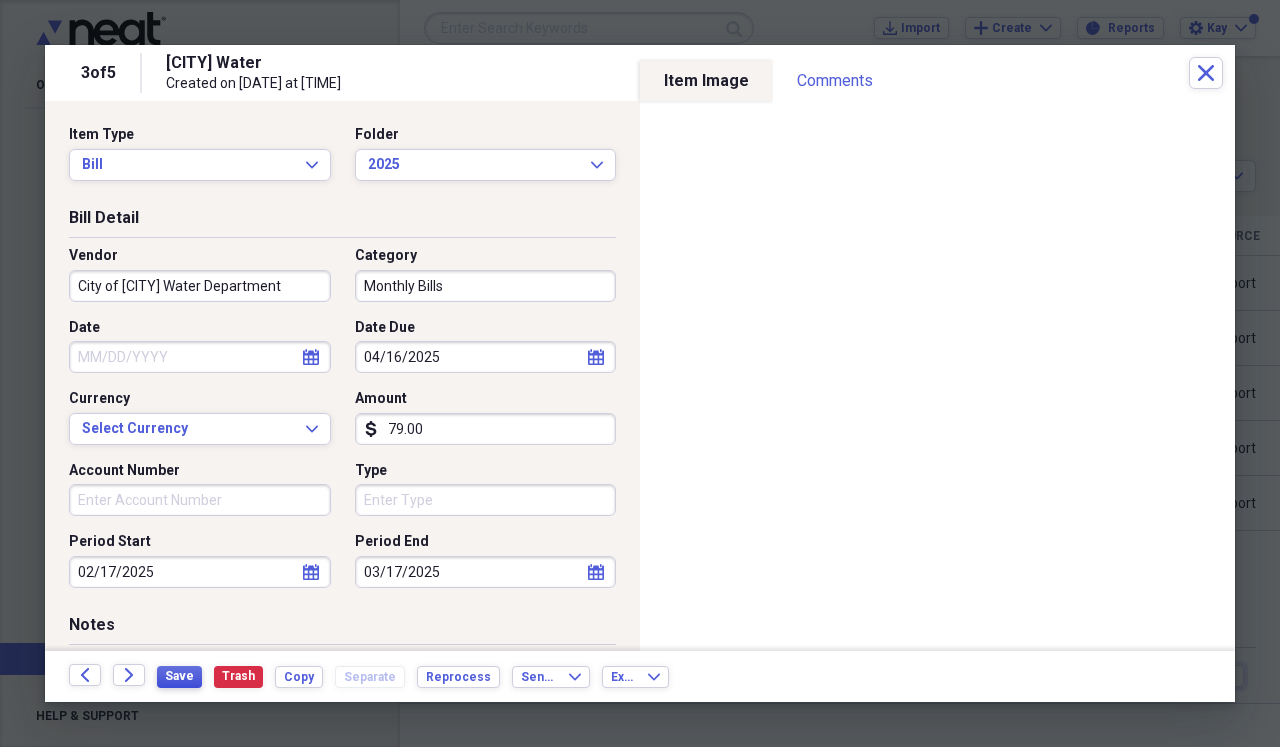 click on "Save" at bounding box center [179, 676] 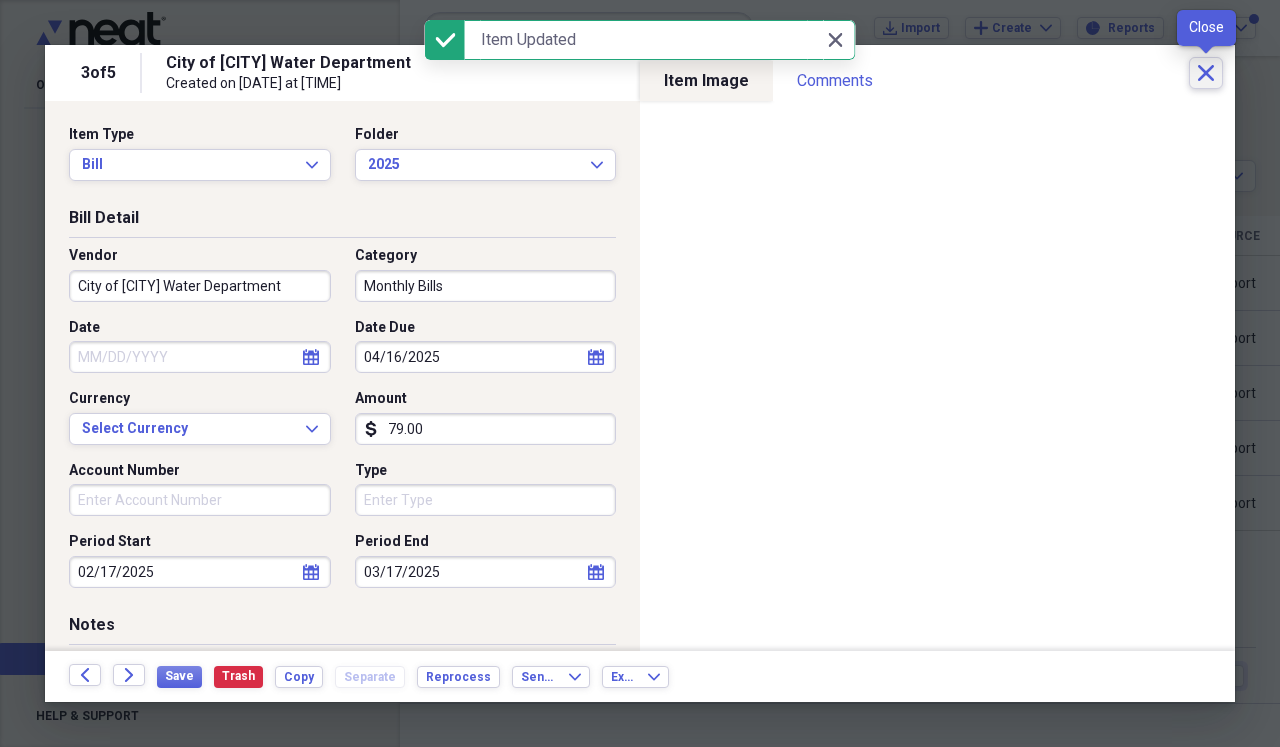 click 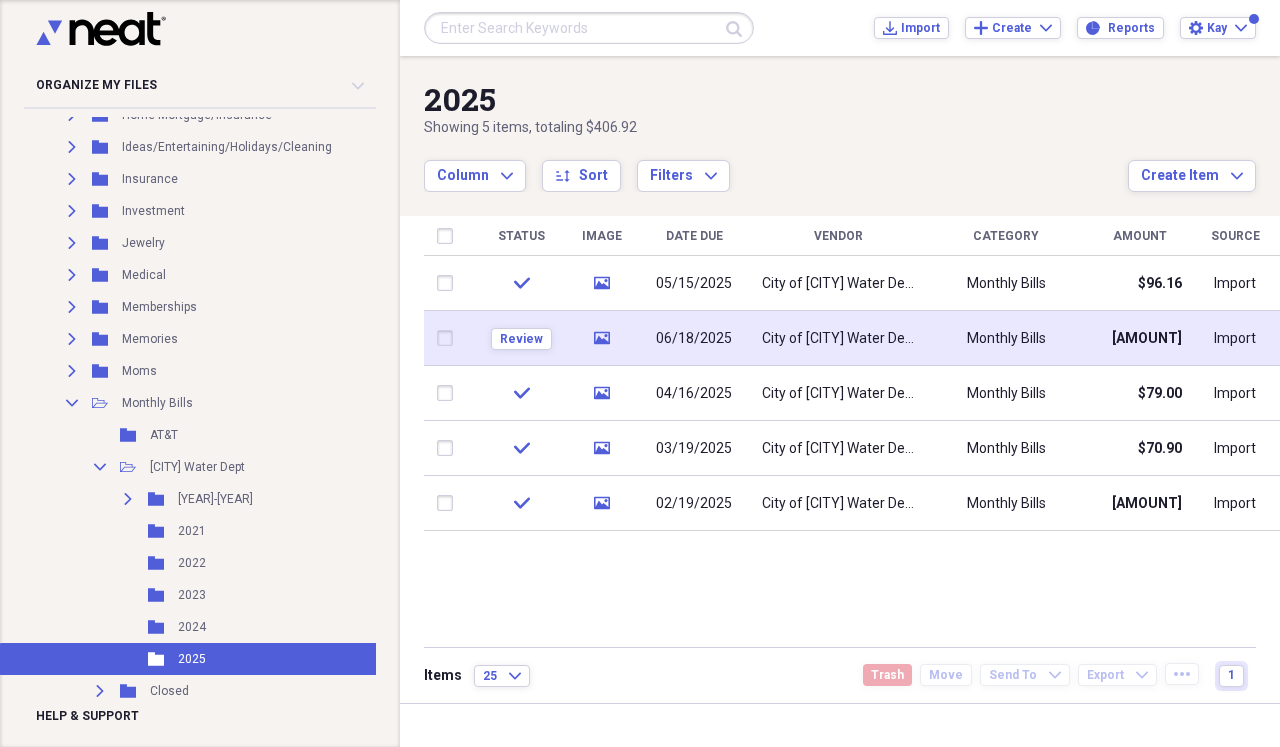 click on "City of [CITY] Water Department" at bounding box center (838, 339) 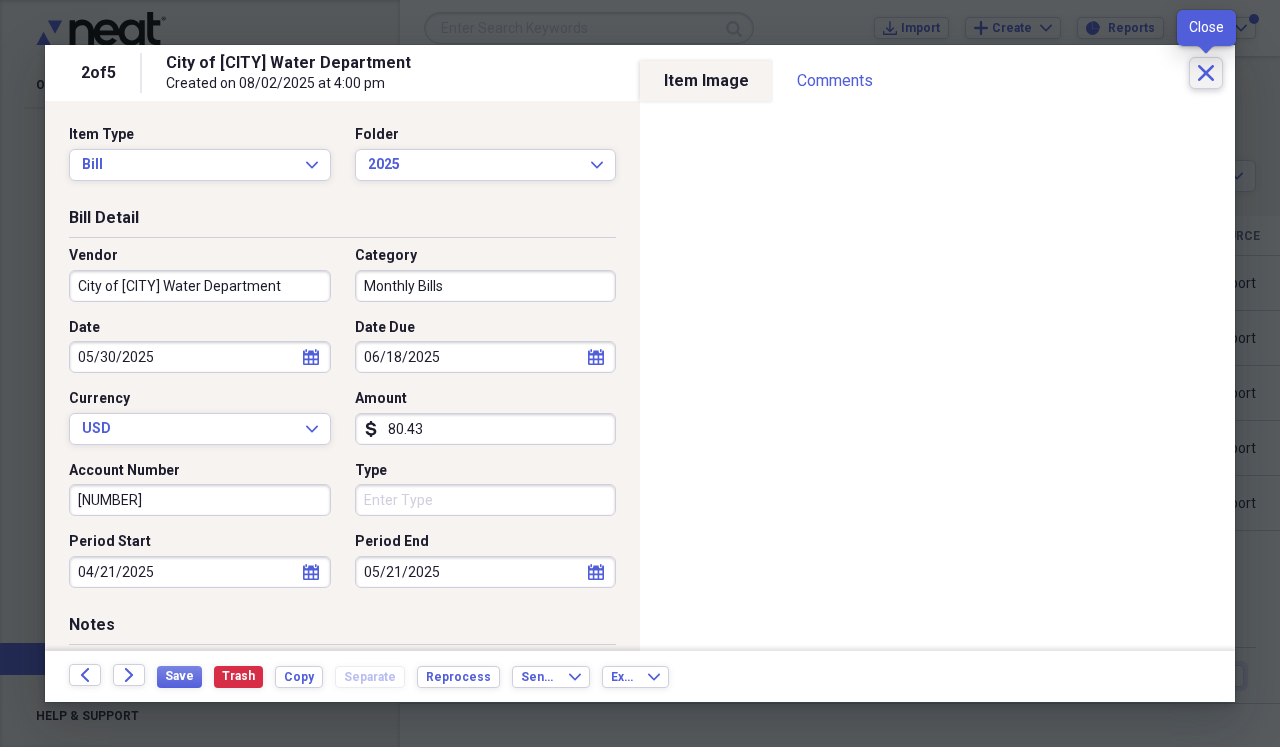 click on "Close" 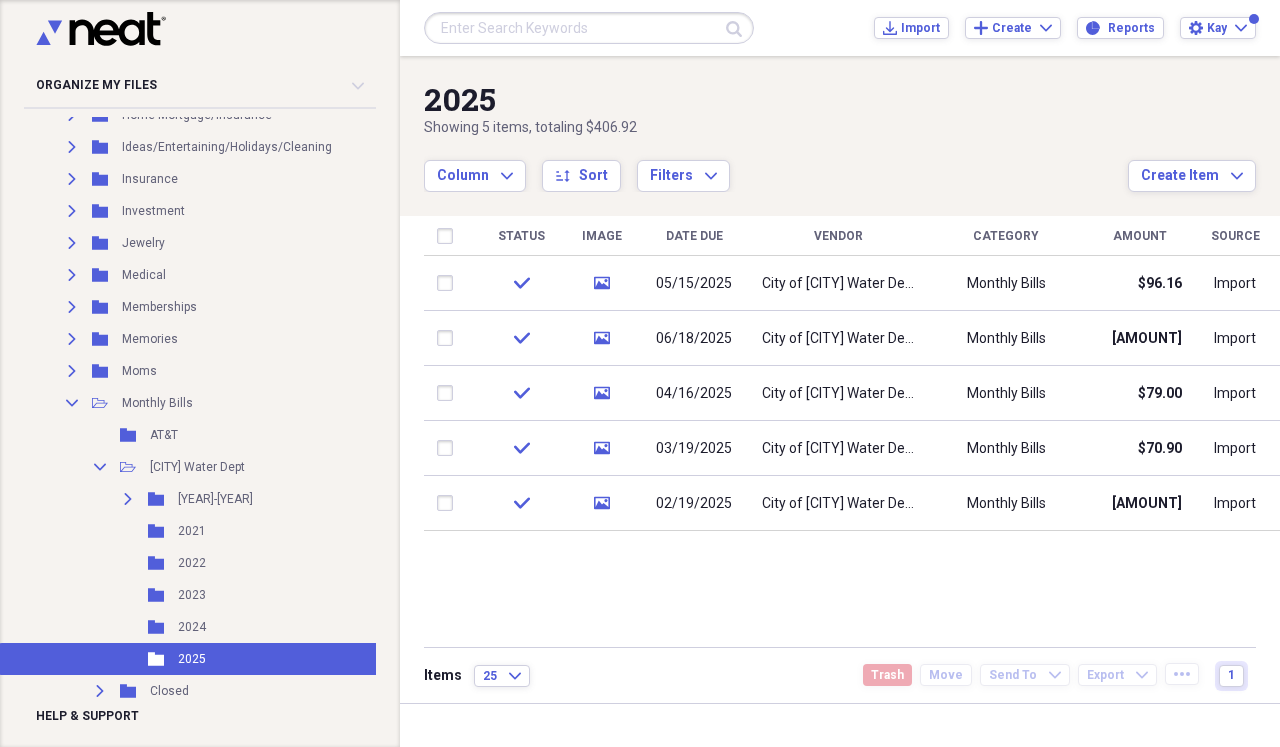 click on "Date Due" at bounding box center (694, 236) 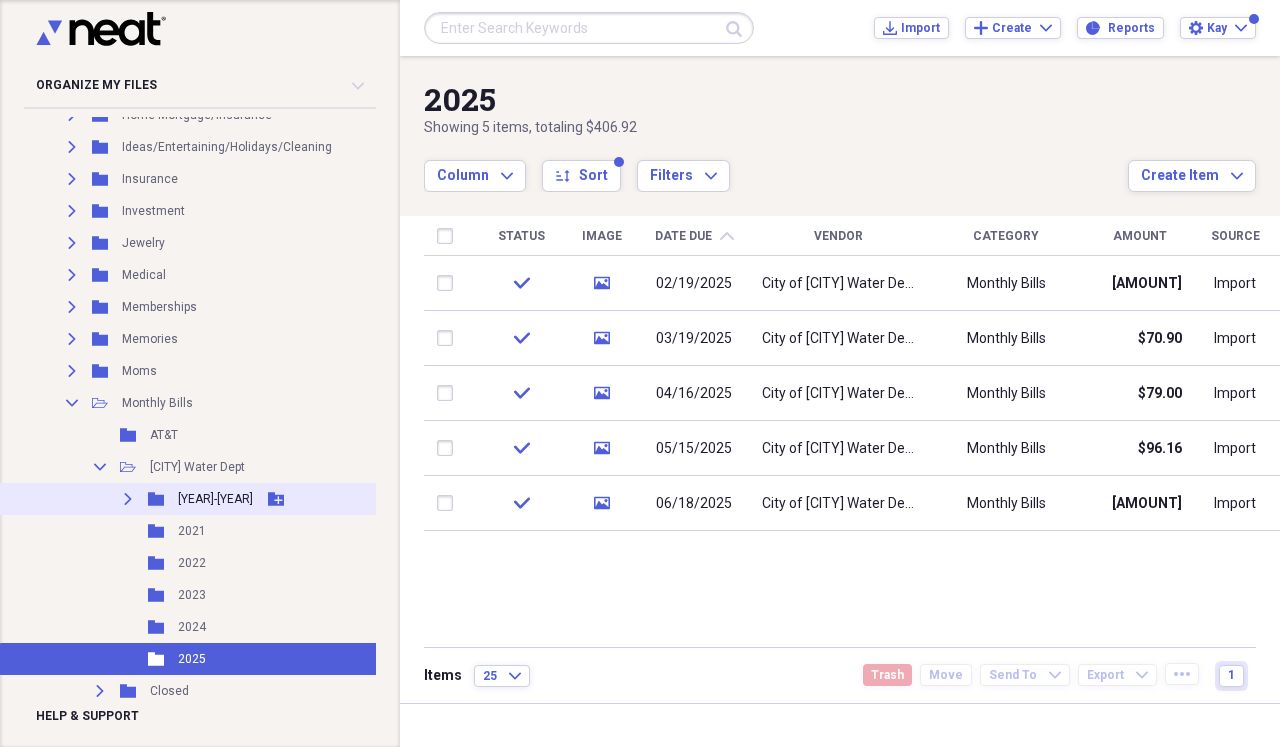 click on "Expand" at bounding box center (128, 499) 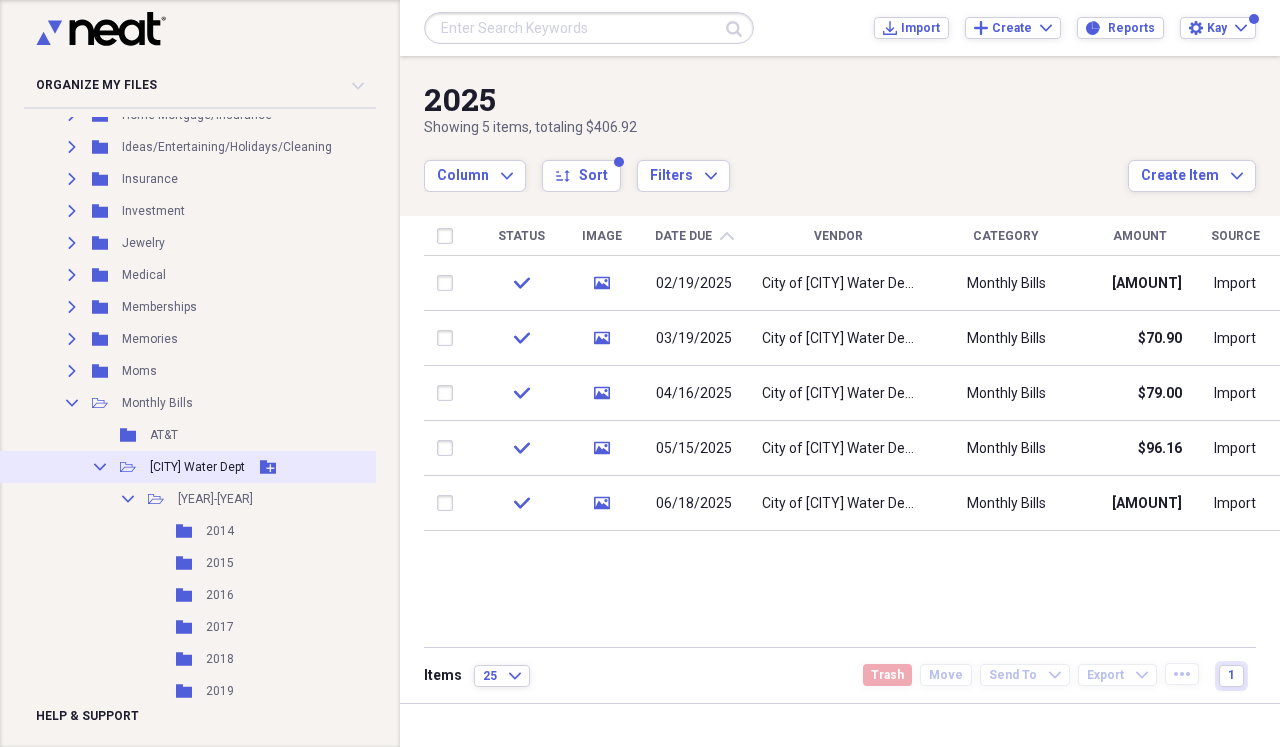 click 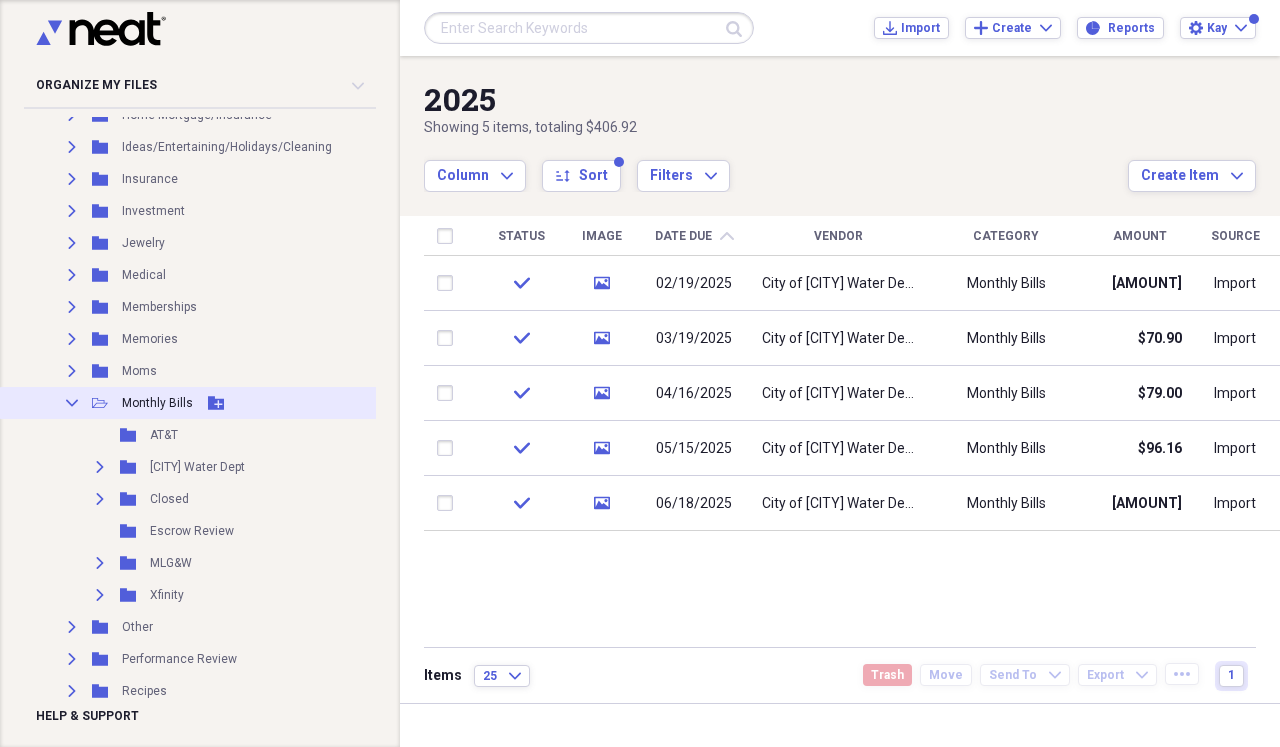 click on "Collapse" 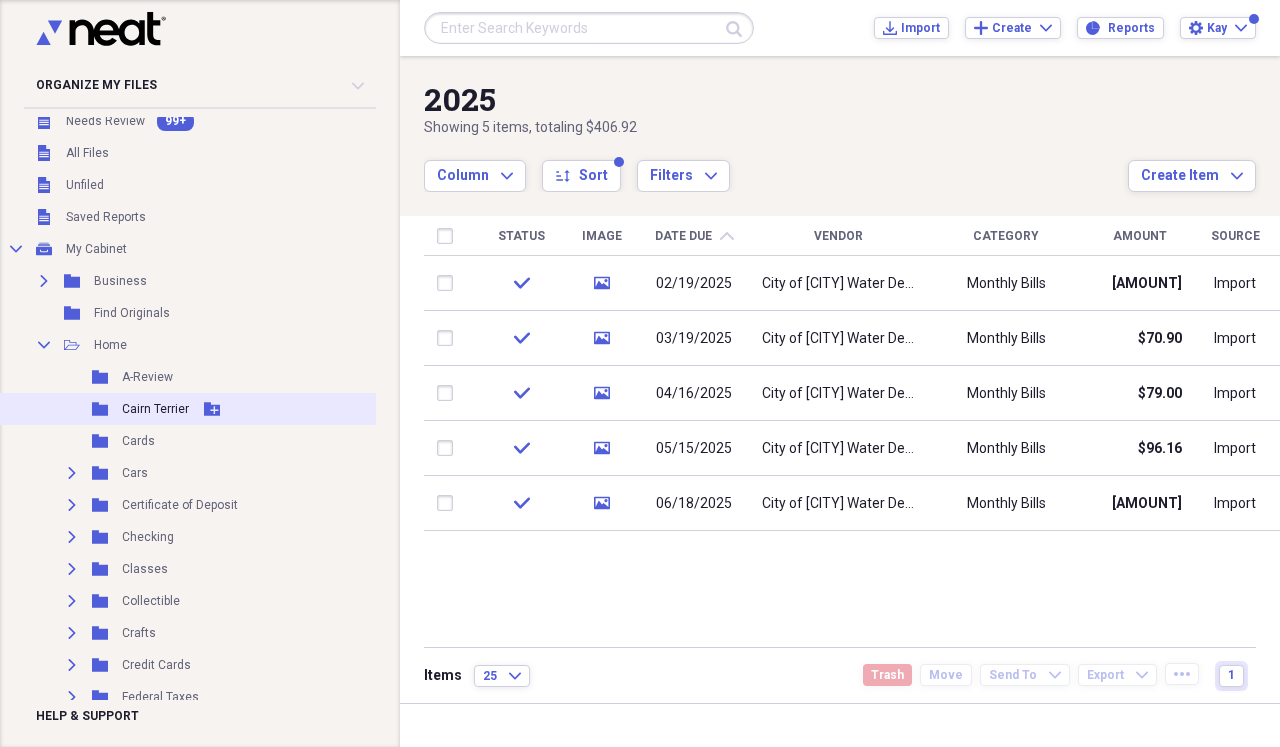 scroll, scrollTop: 11, scrollLeft: 0, axis: vertical 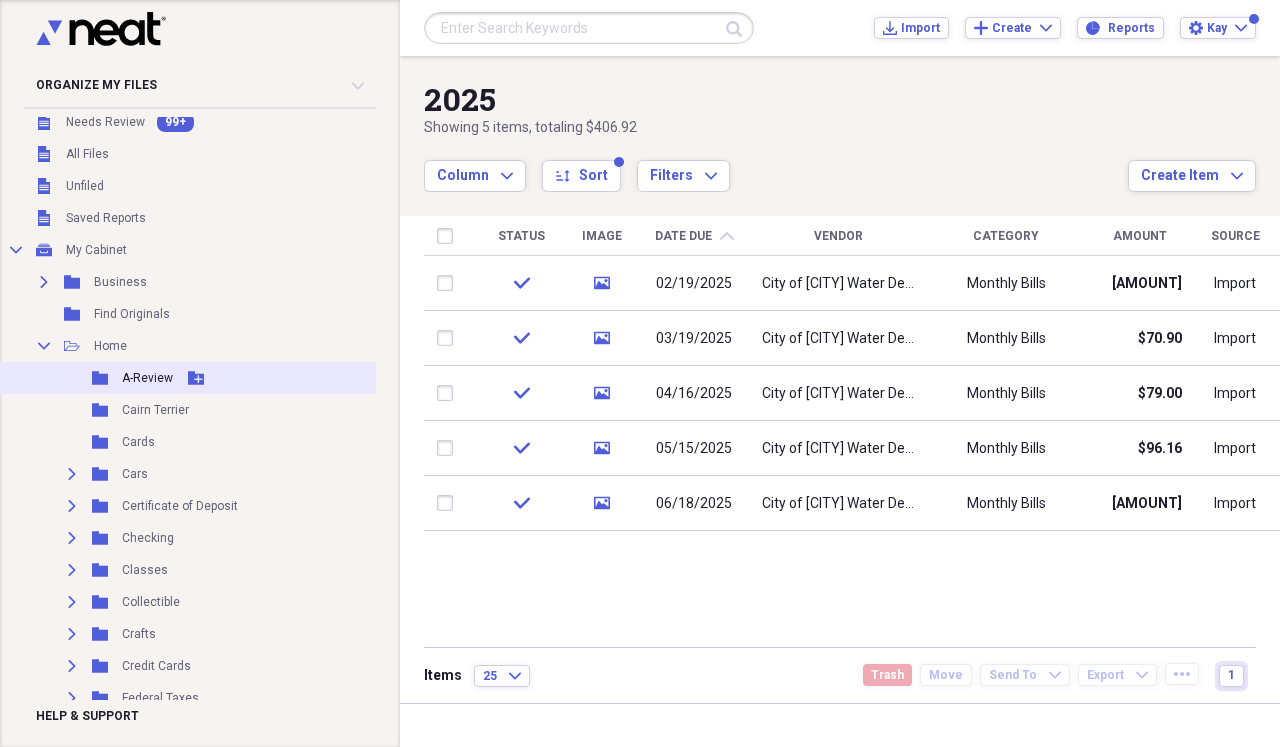 click on "A-Review" at bounding box center (147, 378) 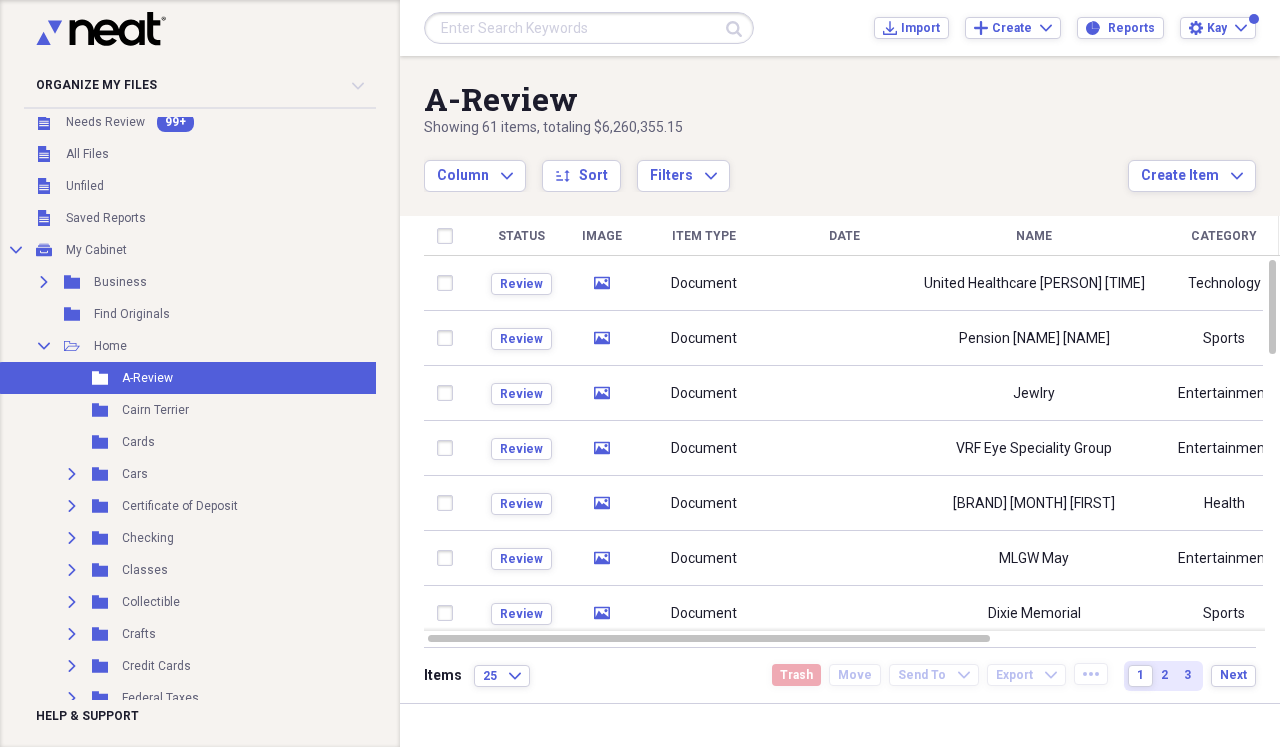 click on "Name" at bounding box center (1034, 236) 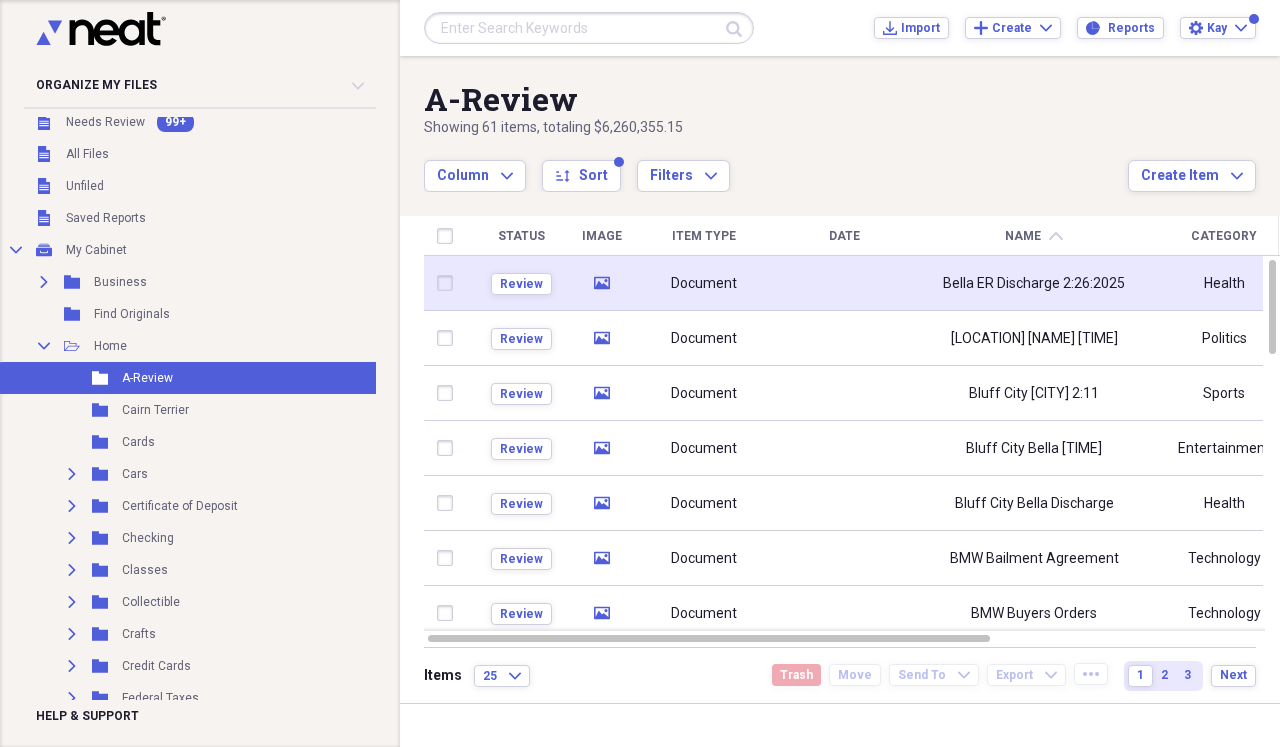 click on "Bella ER Discharge 2:26:2025" at bounding box center (1034, 284) 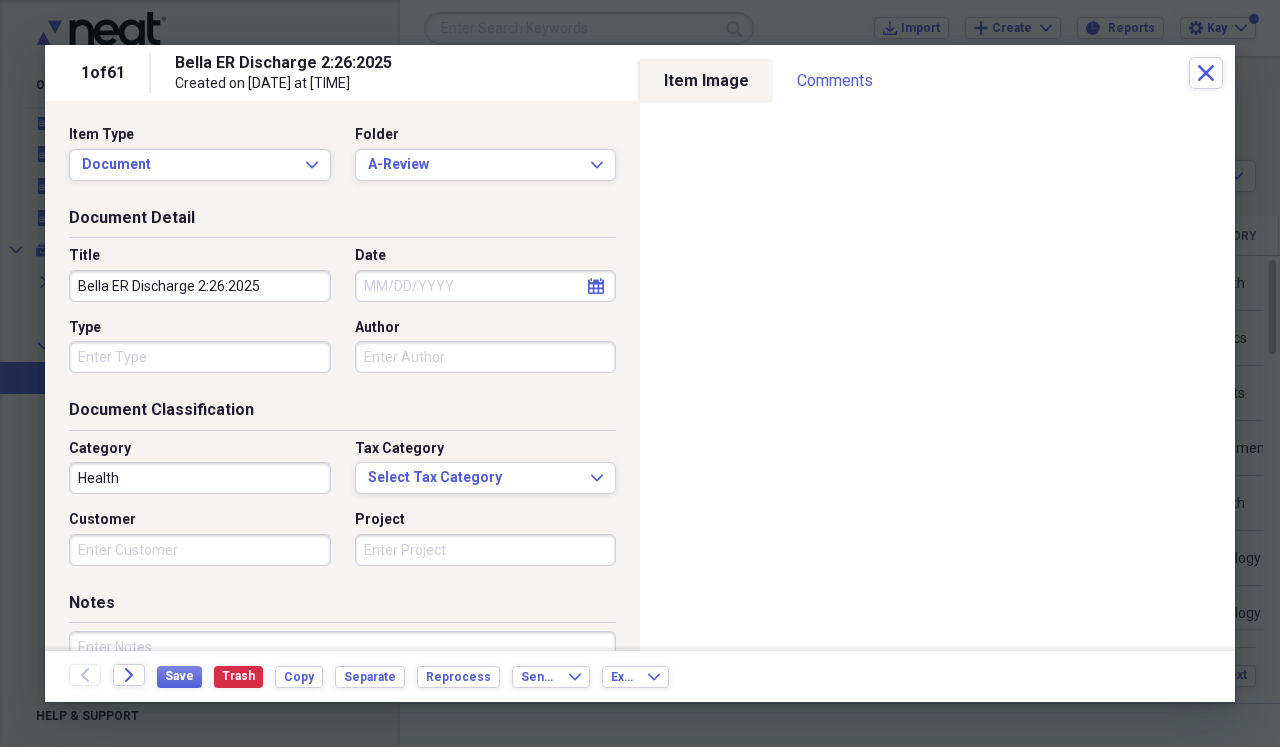 click on "Bella ER Discharge 2:26:2025" at bounding box center (200, 286) 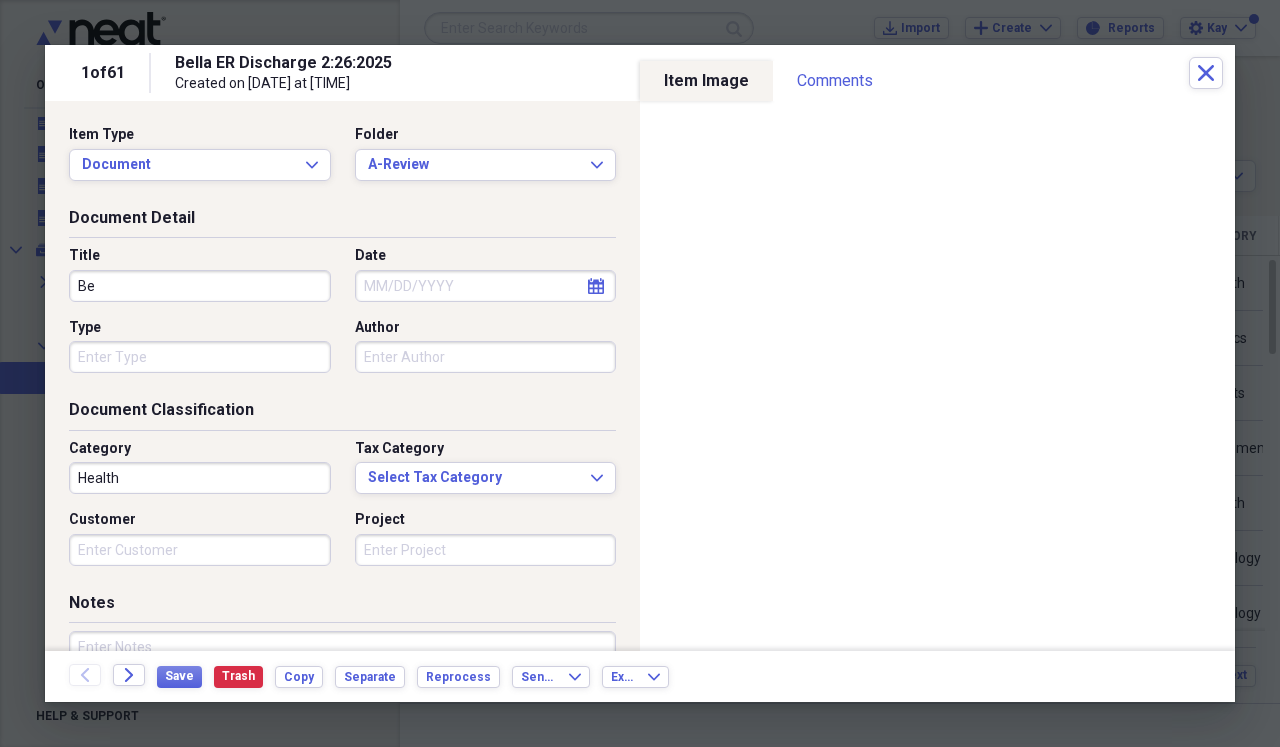 type on "B" 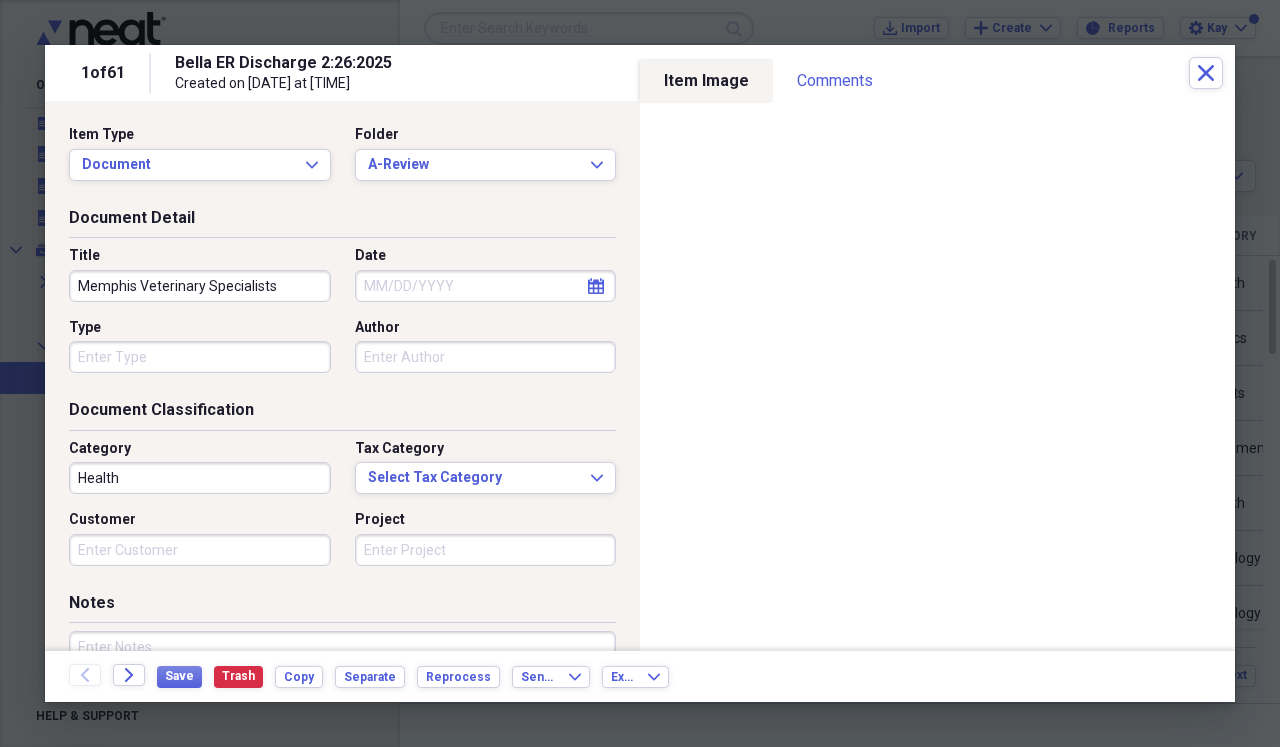 type on "Memphis Veterinary Specialists" 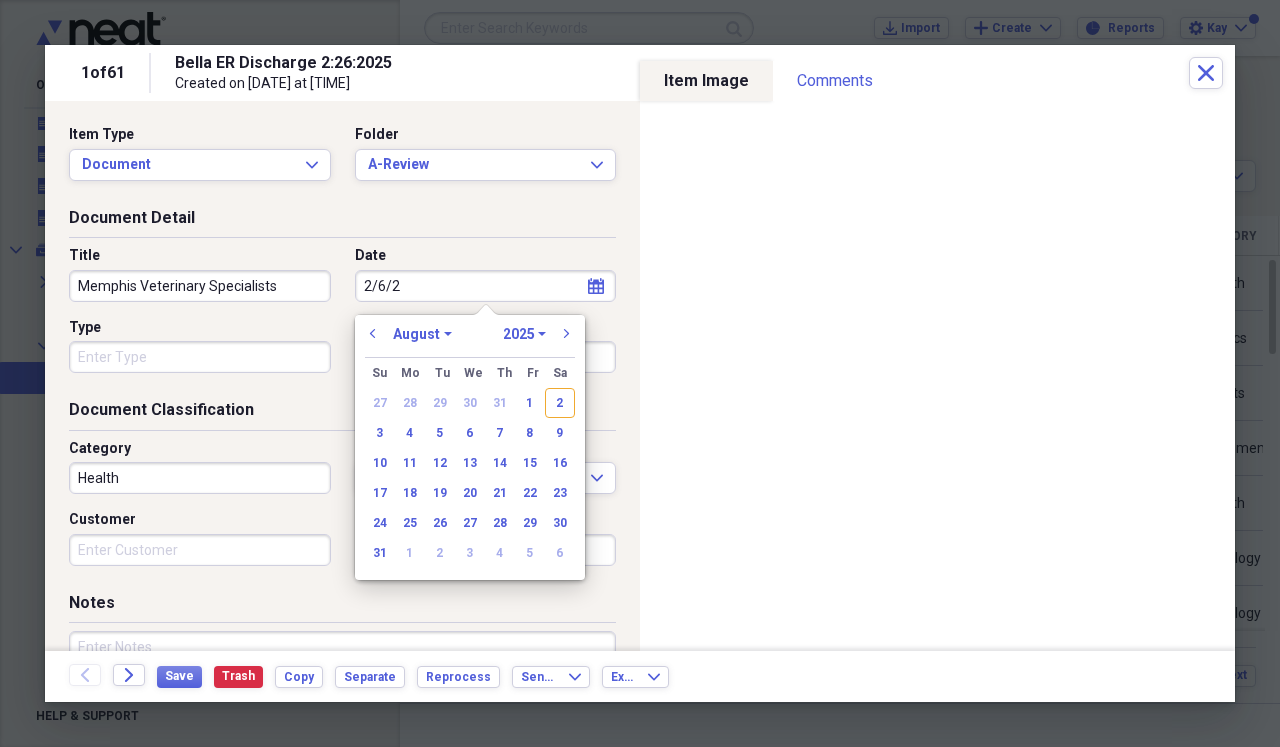 type on "[DATE]" 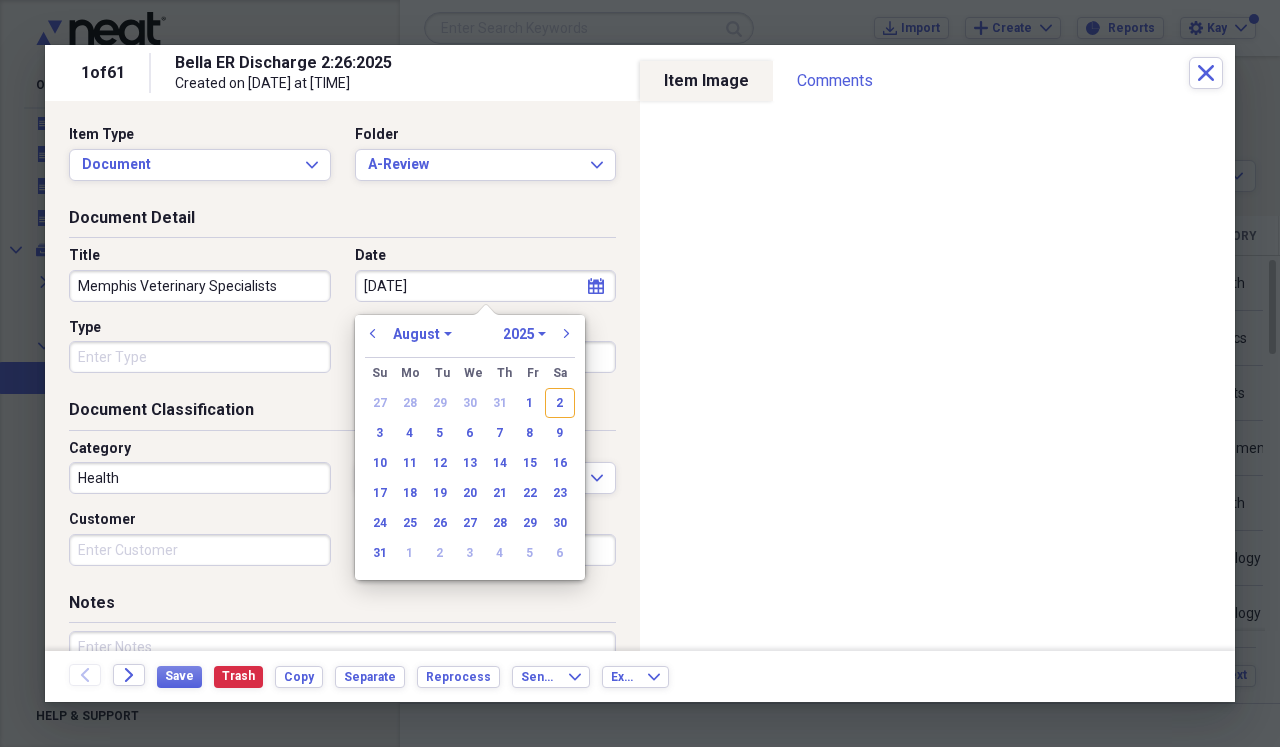 select on "1" 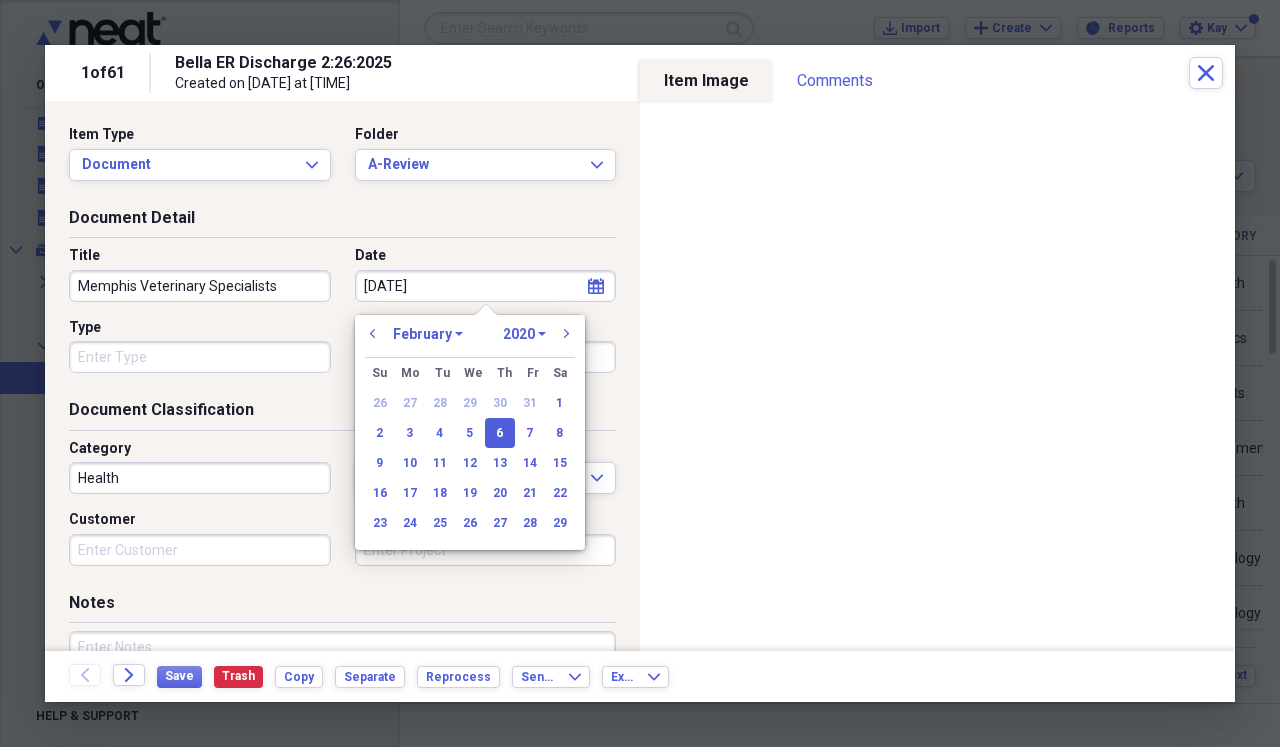 type on "[MONTH]/[DAY]/[YEAR]" 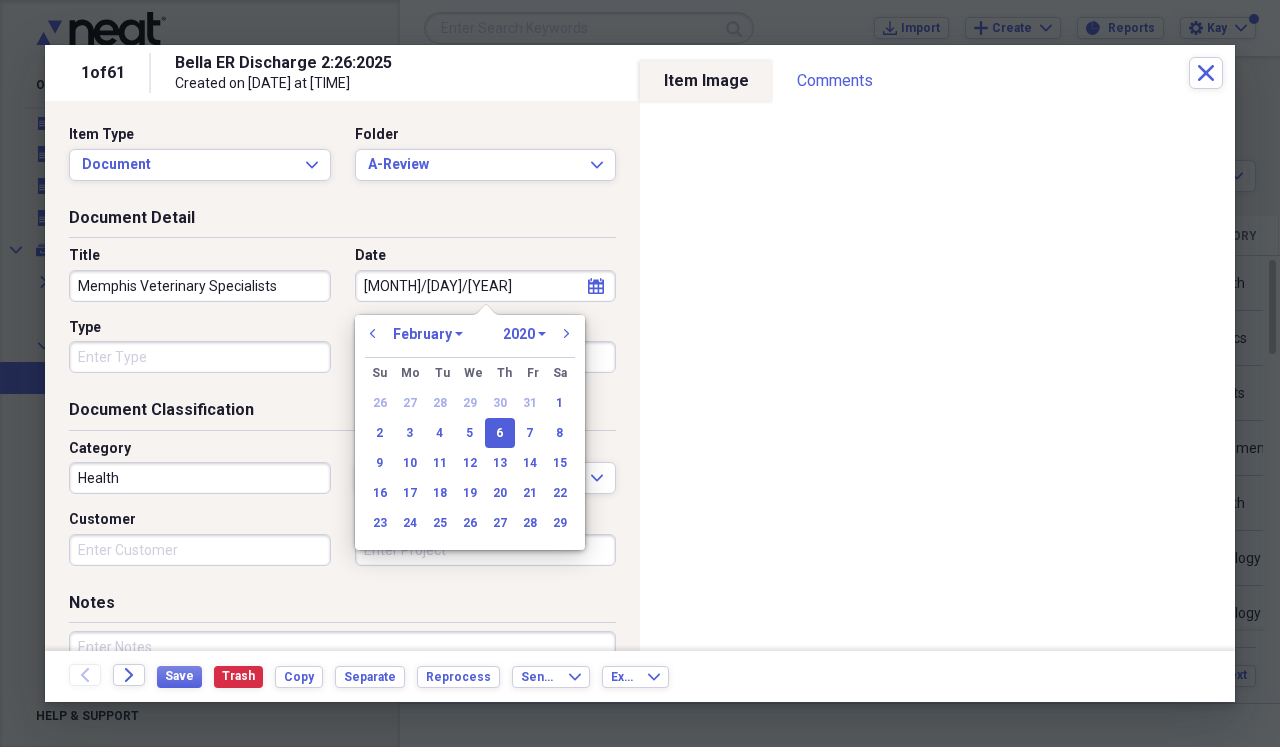 select on "2025" 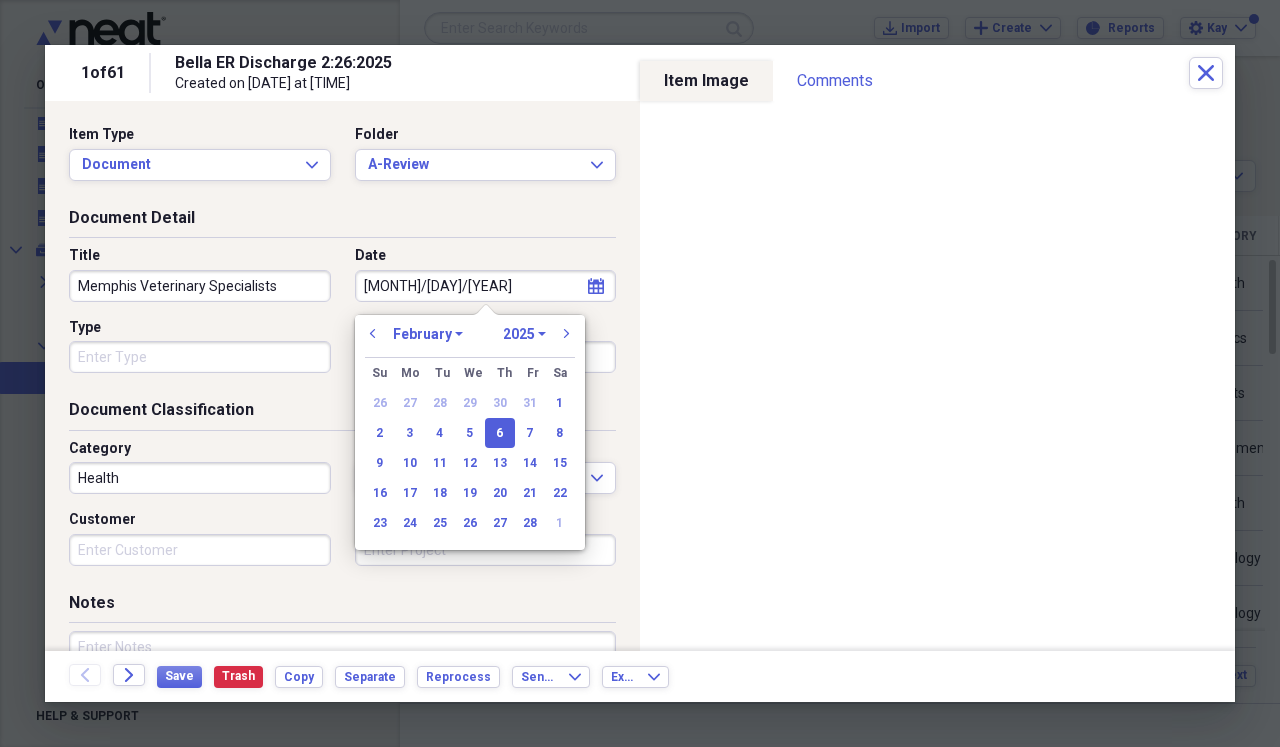 type on "02/06/2025" 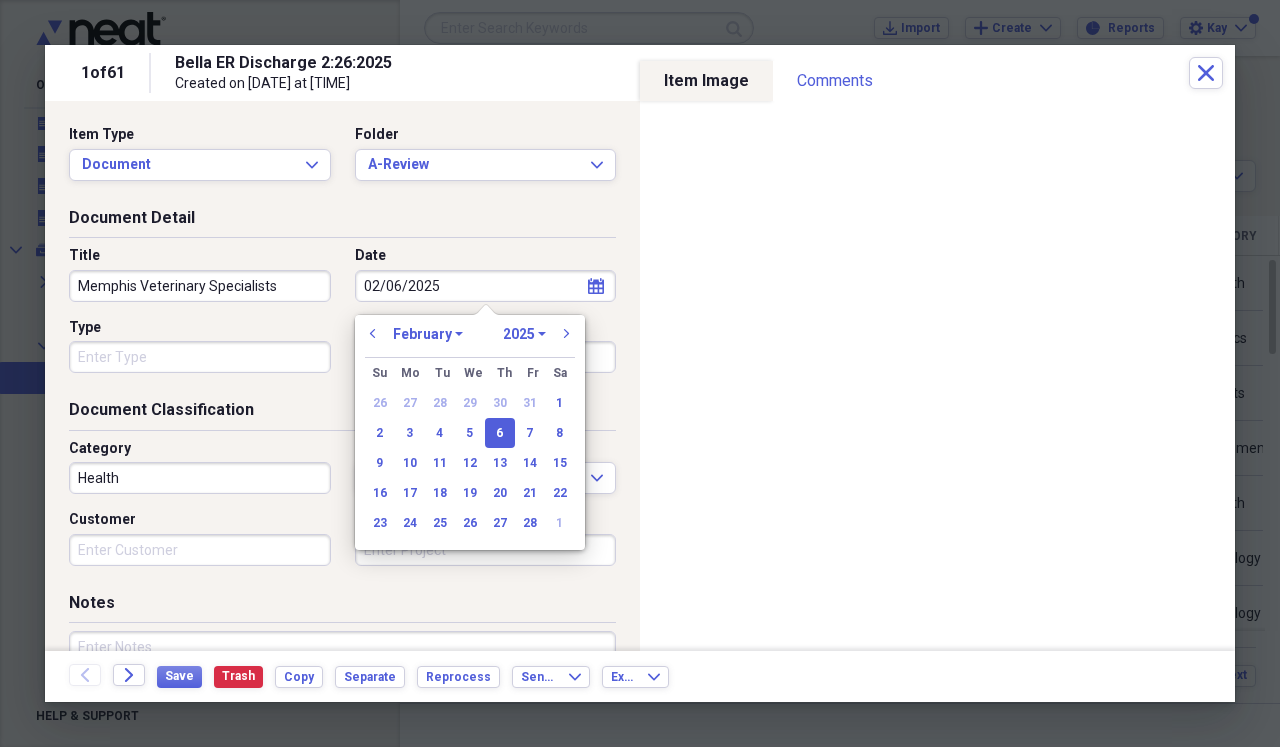 click on "Type" at bounding box center [200, 357] 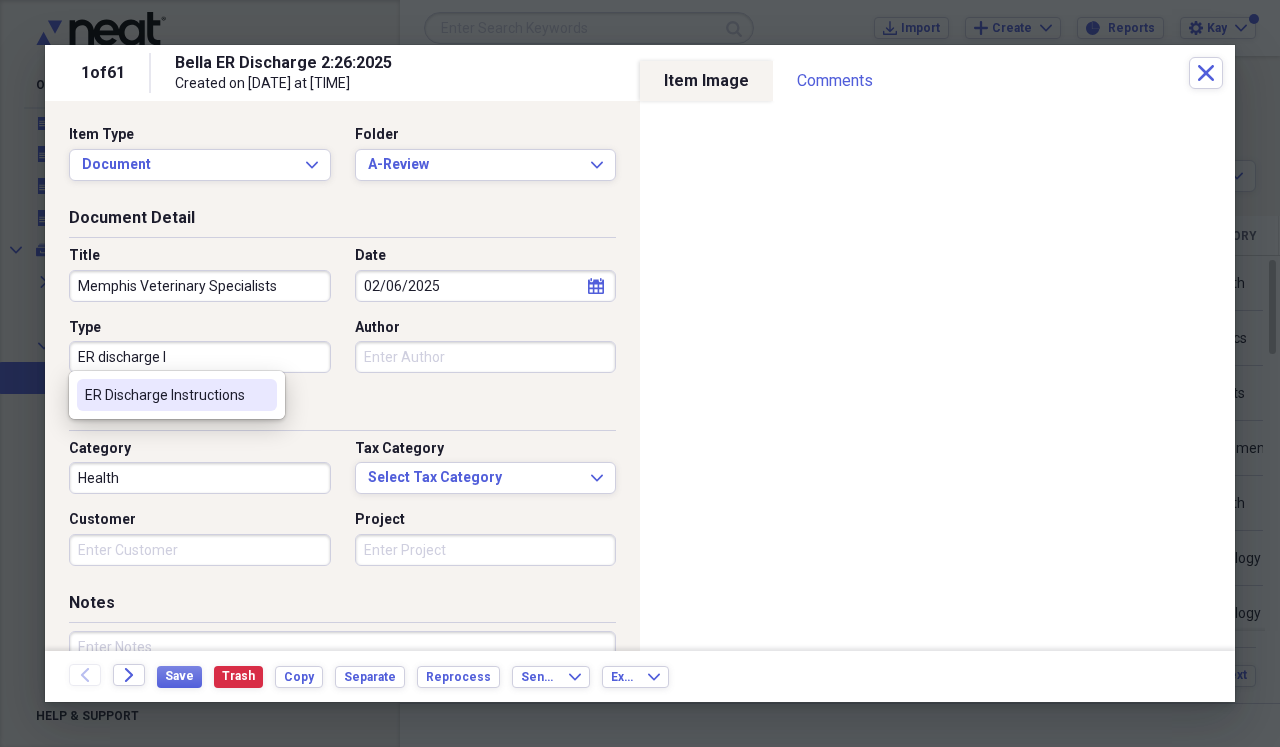 click on "ER Discharge Instructions" at bounding box center (165, 395) 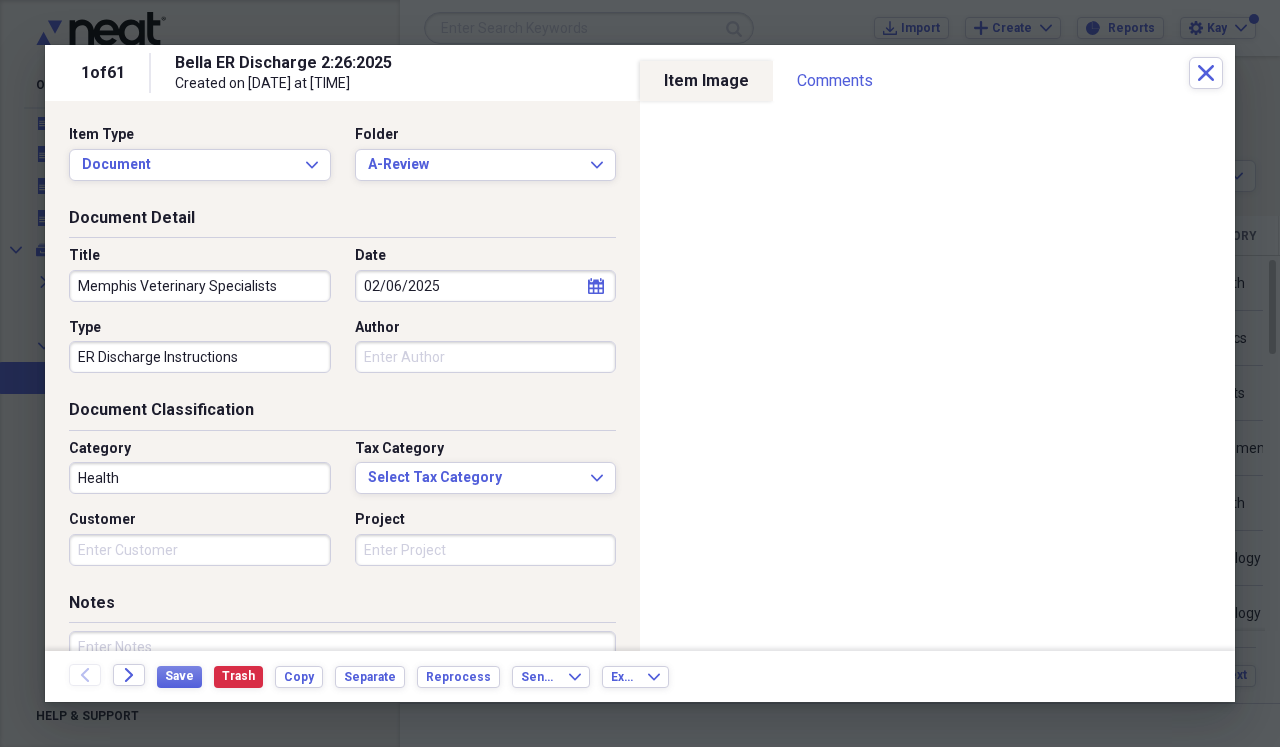 click on "Health" at bounding box center [200, 478] 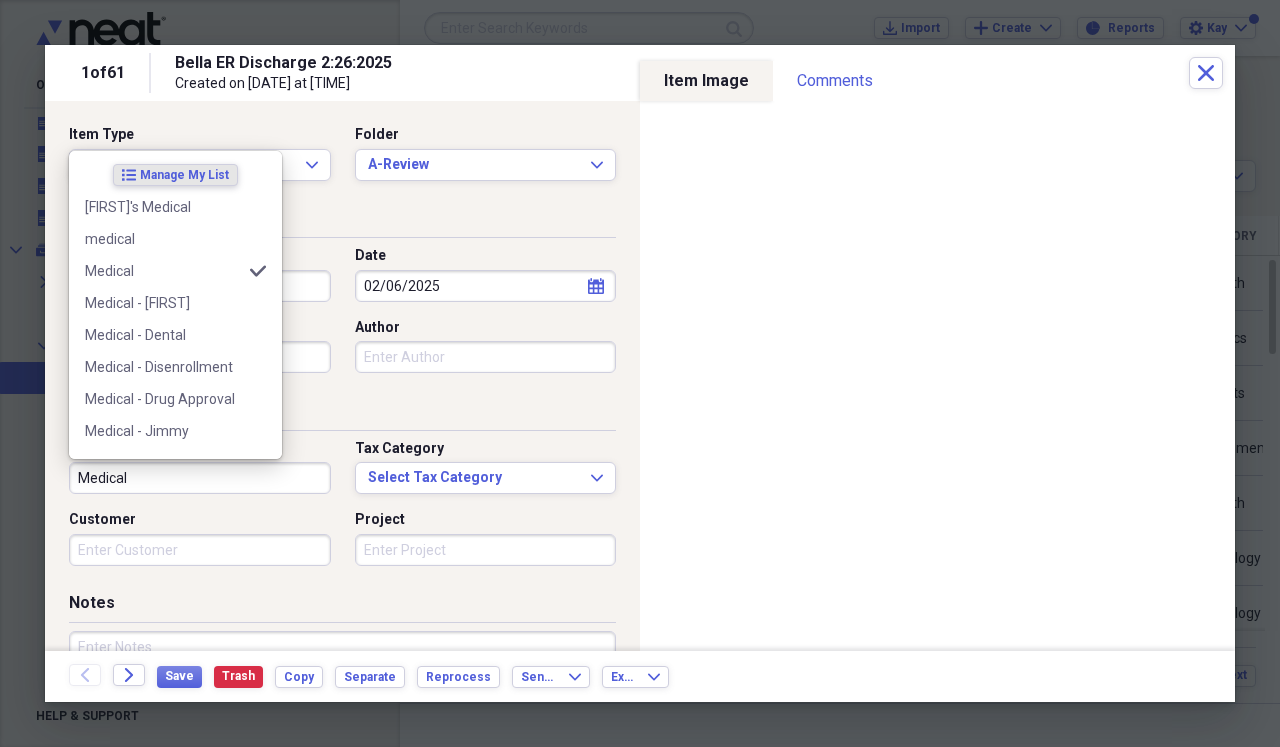 type on "Medical" 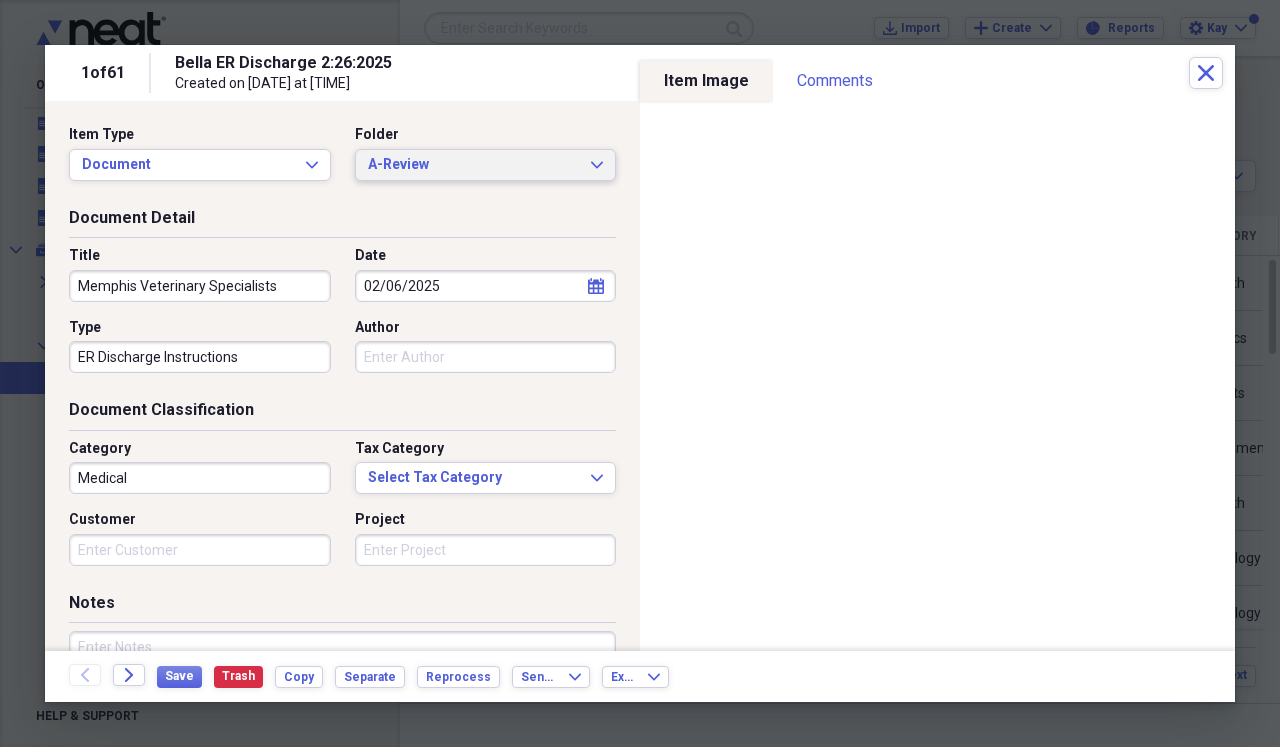 click on "Expand" 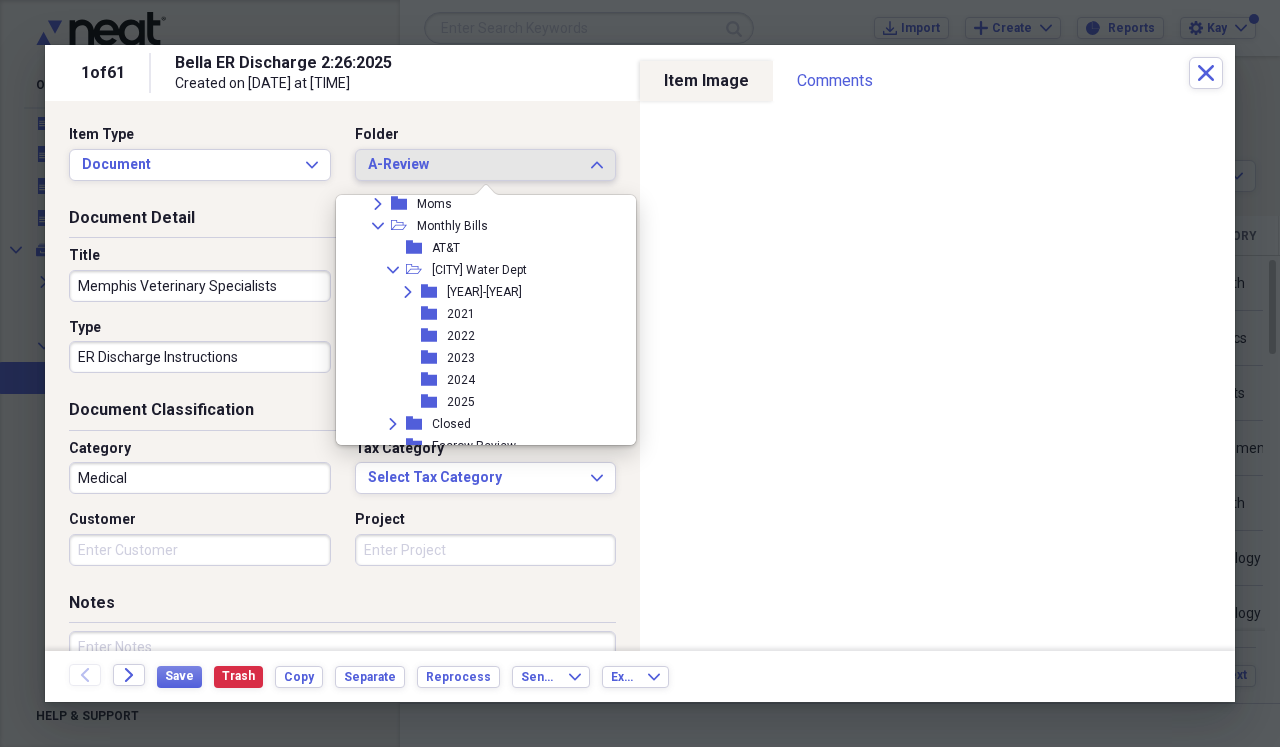 scroll, scrollTop: 635, scrollLeft: 0, axis: vertical 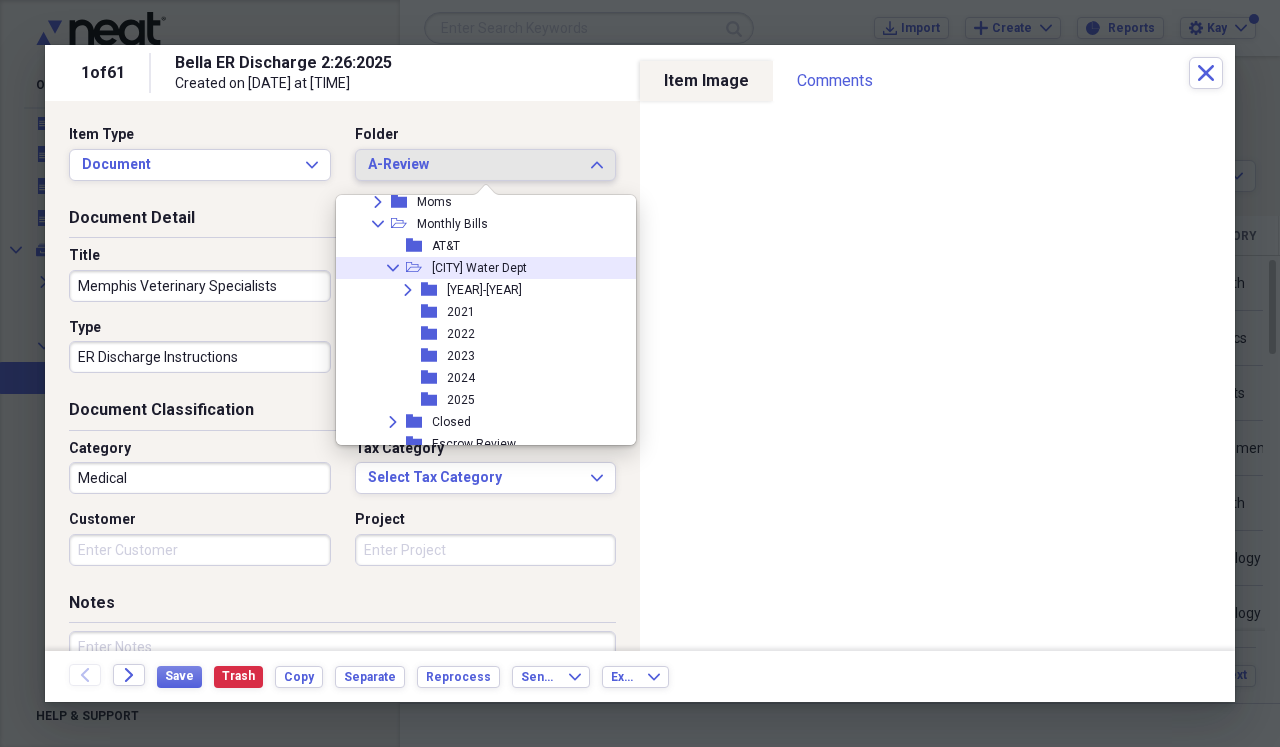 click on "Collapse" 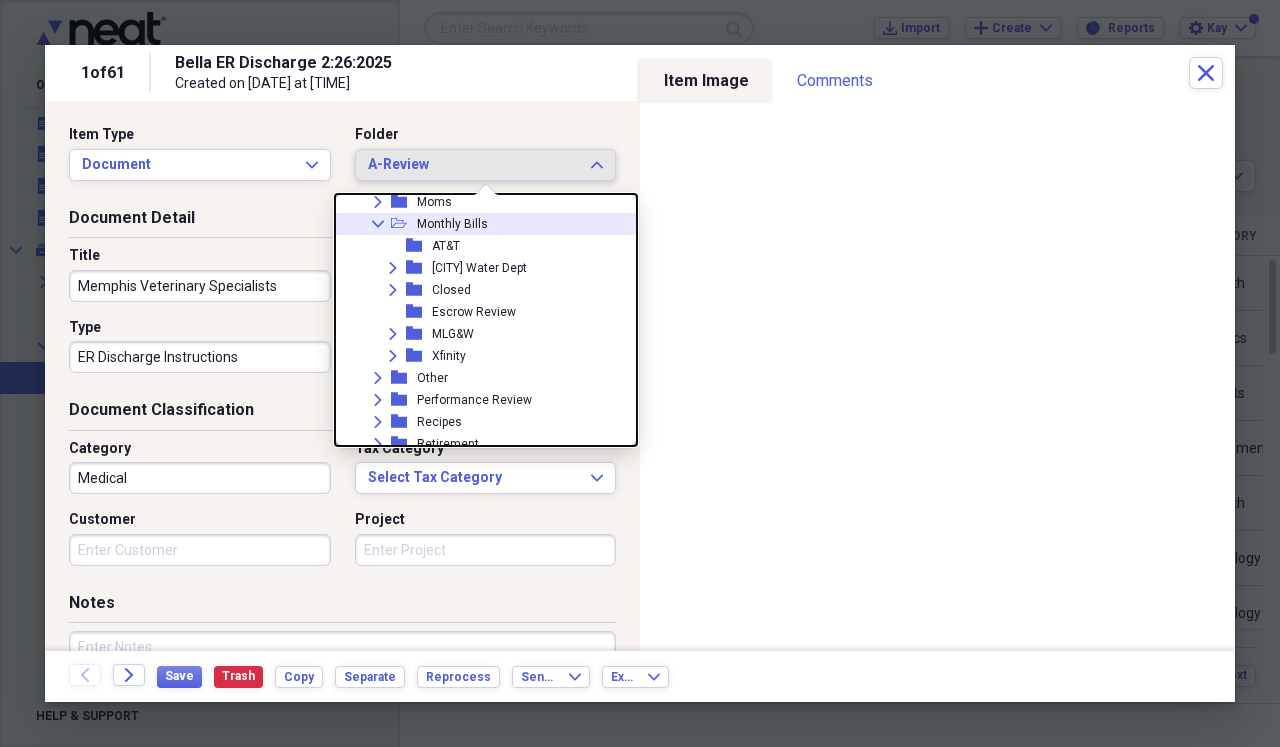 click on "Collapse" 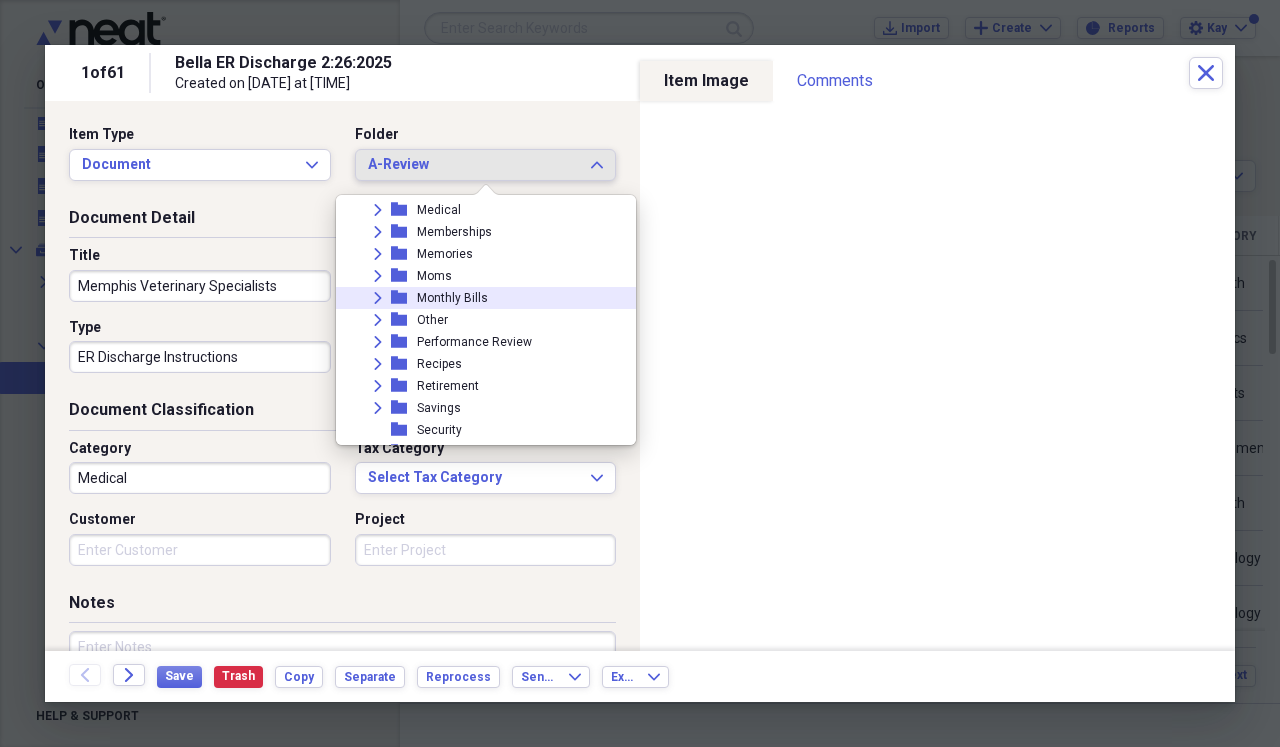 scroll, scrollTop: 557, scrollLeft: 0, axis: vertical 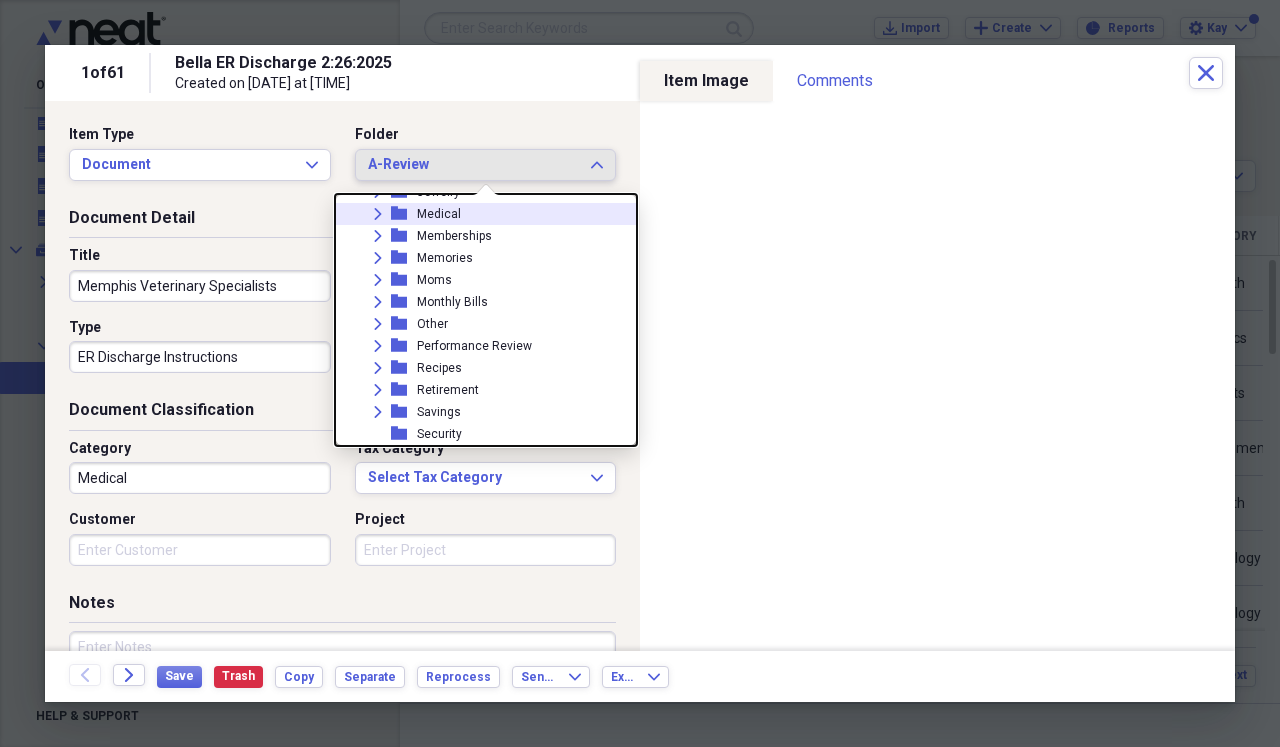 click on "Expand" 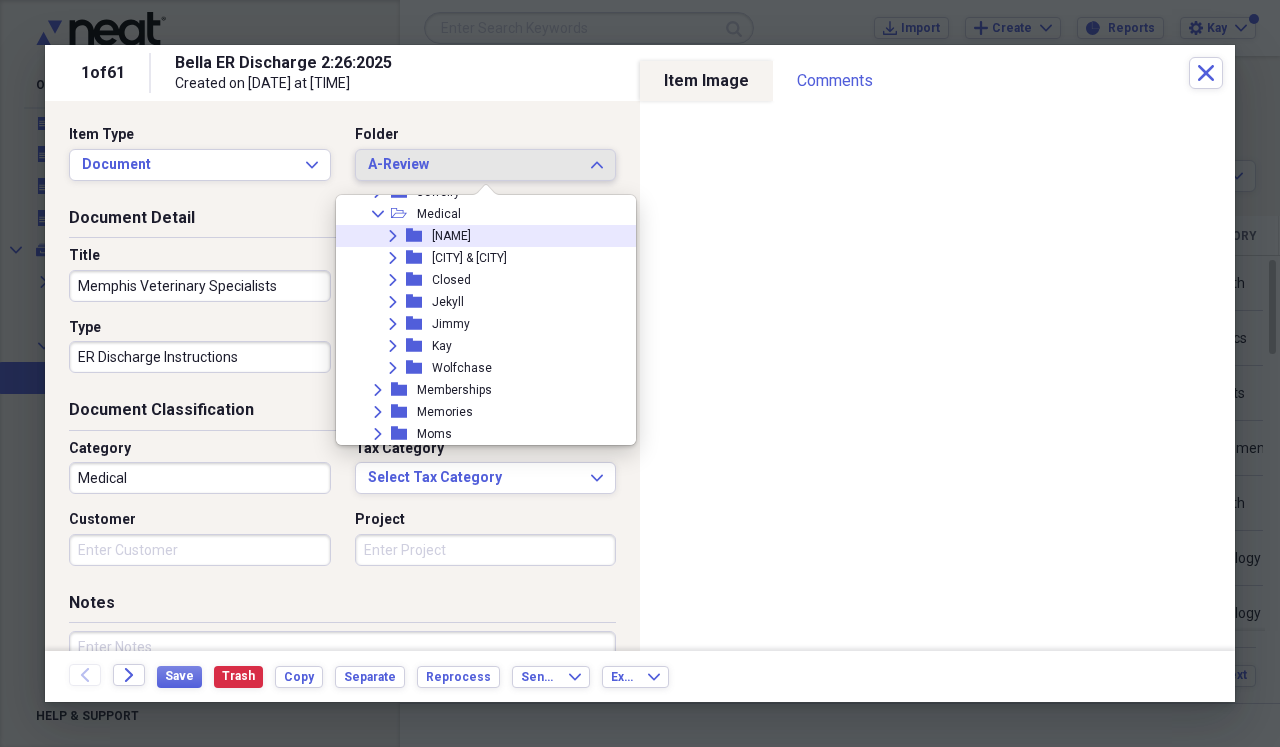 click on "Expand" 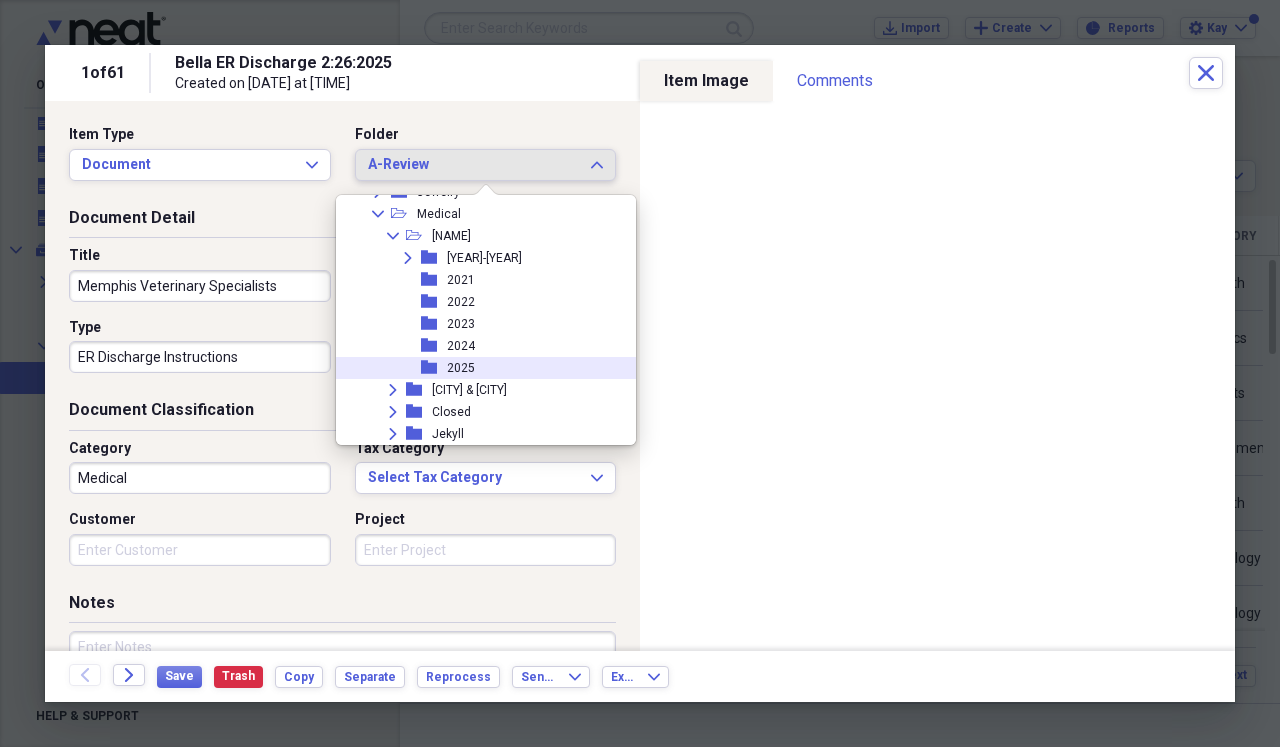 click on "folder 2025" at bounding box center [478, 368] 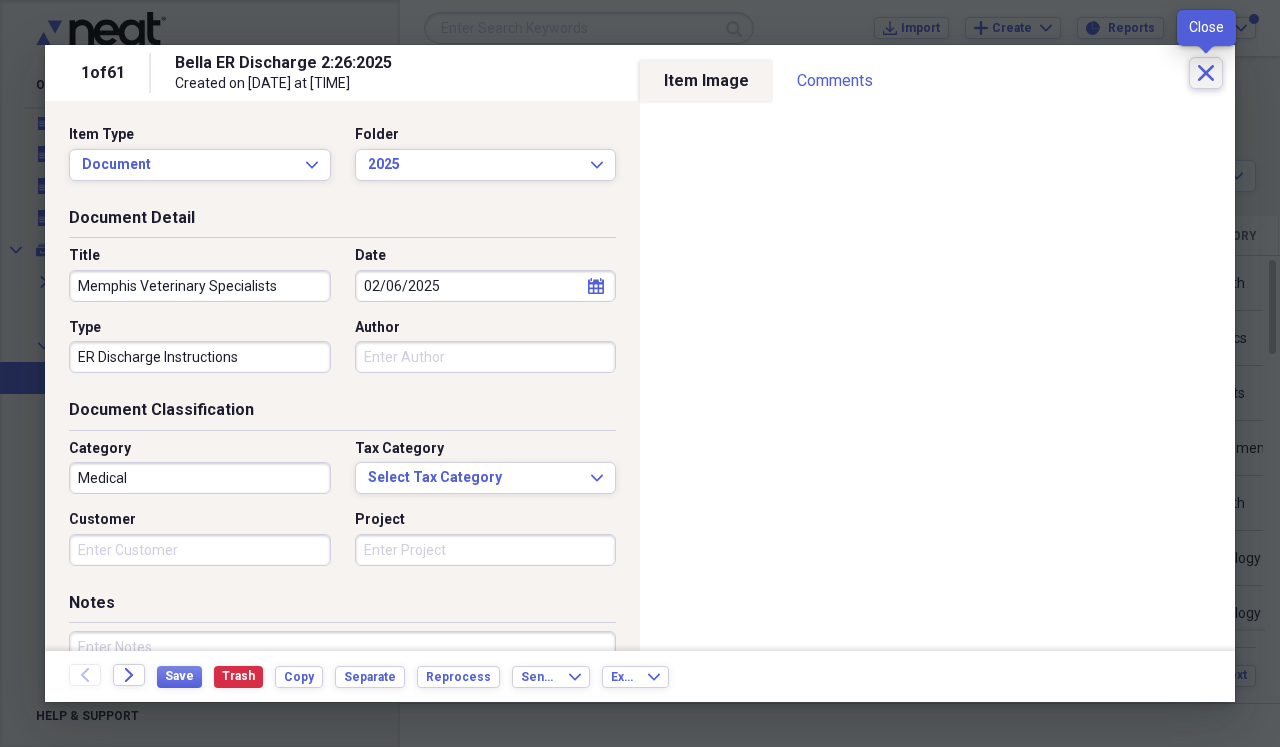 click 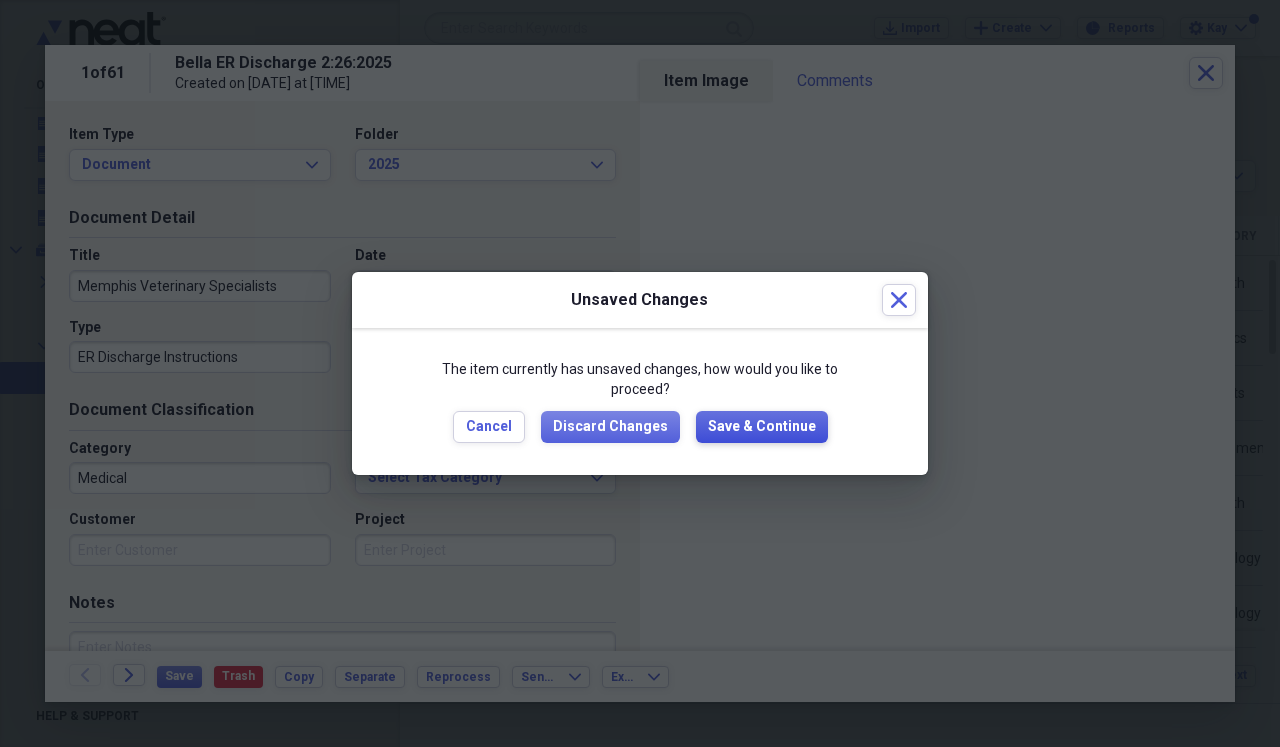 click on "Save & Continue" at bounding box center [762, 427] 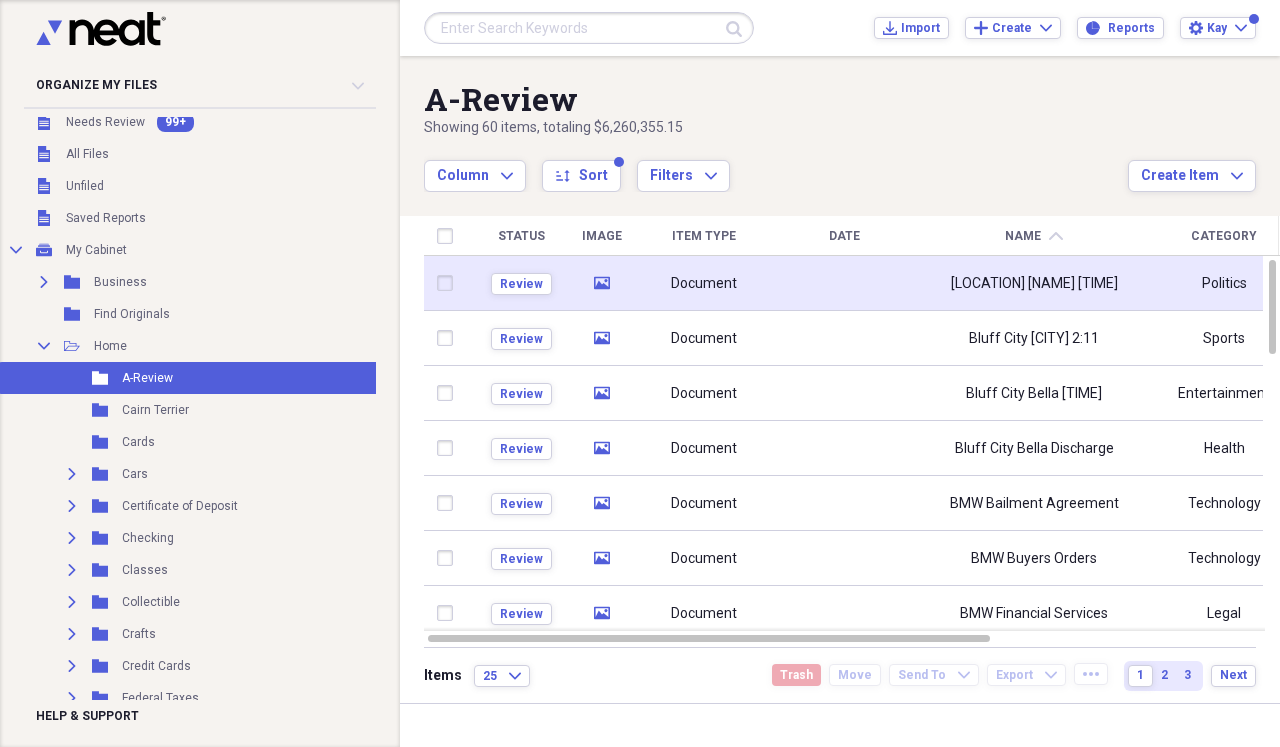 click at bounding box center [844, 283] 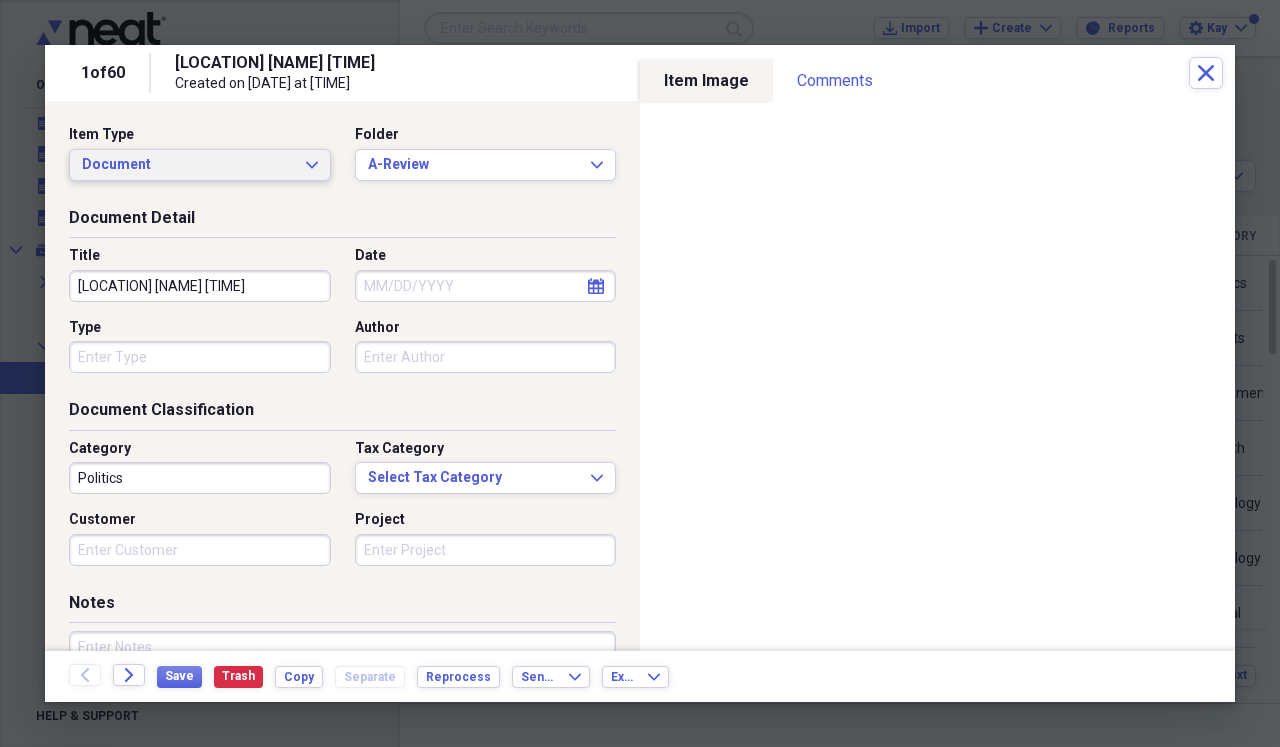 click on "Expand" 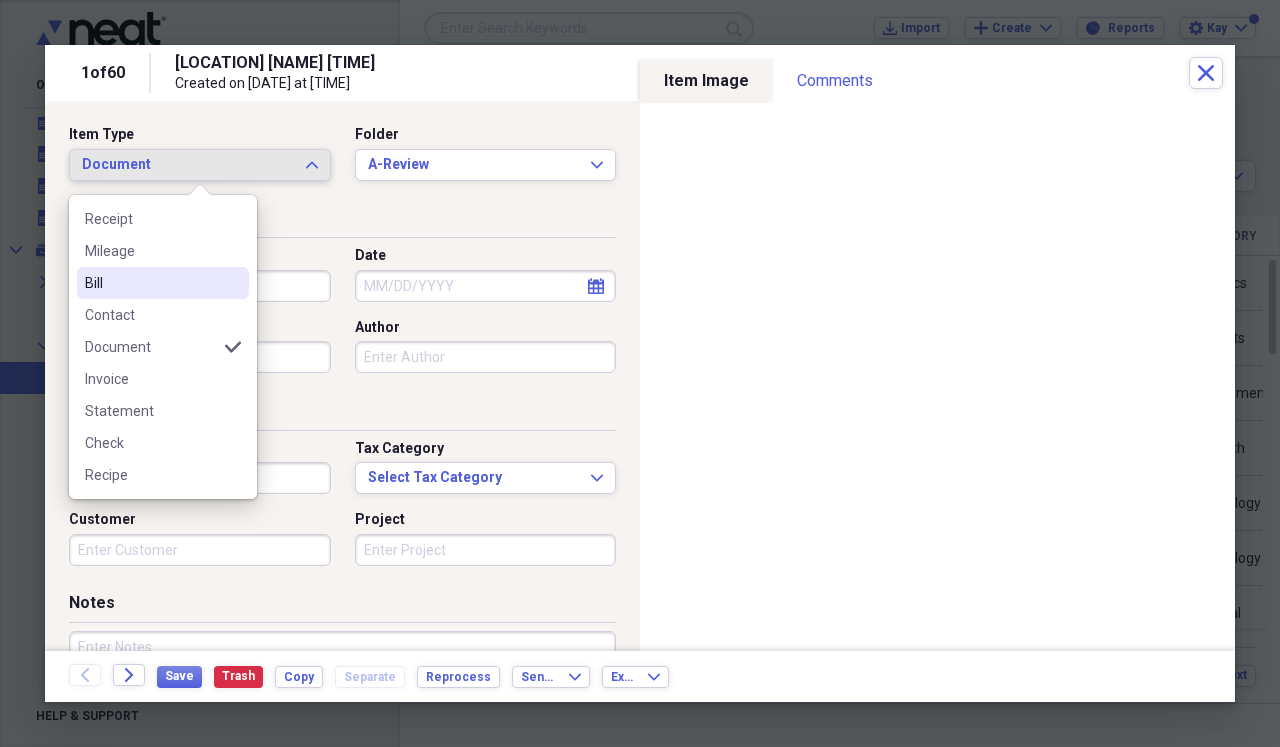 click on "Bill" at bounding box center [151, 283] 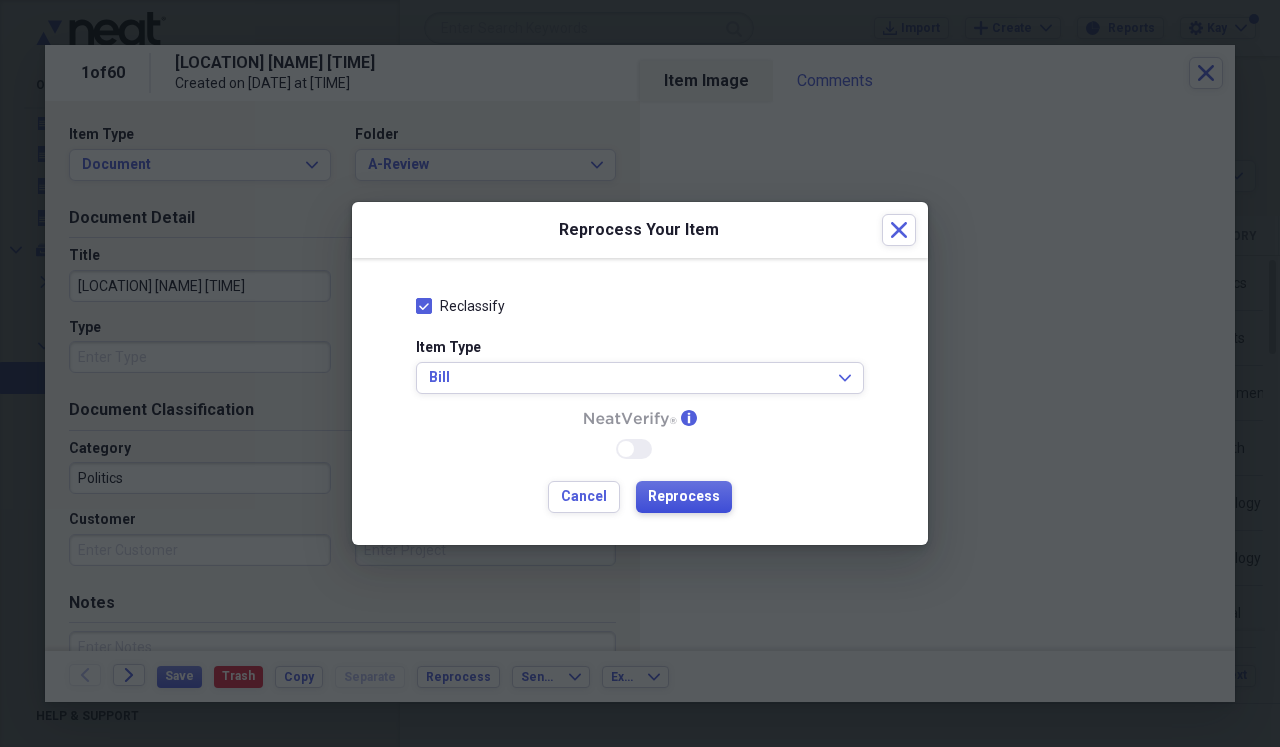 click on "Reprocess" at bounding box center [684, 497] 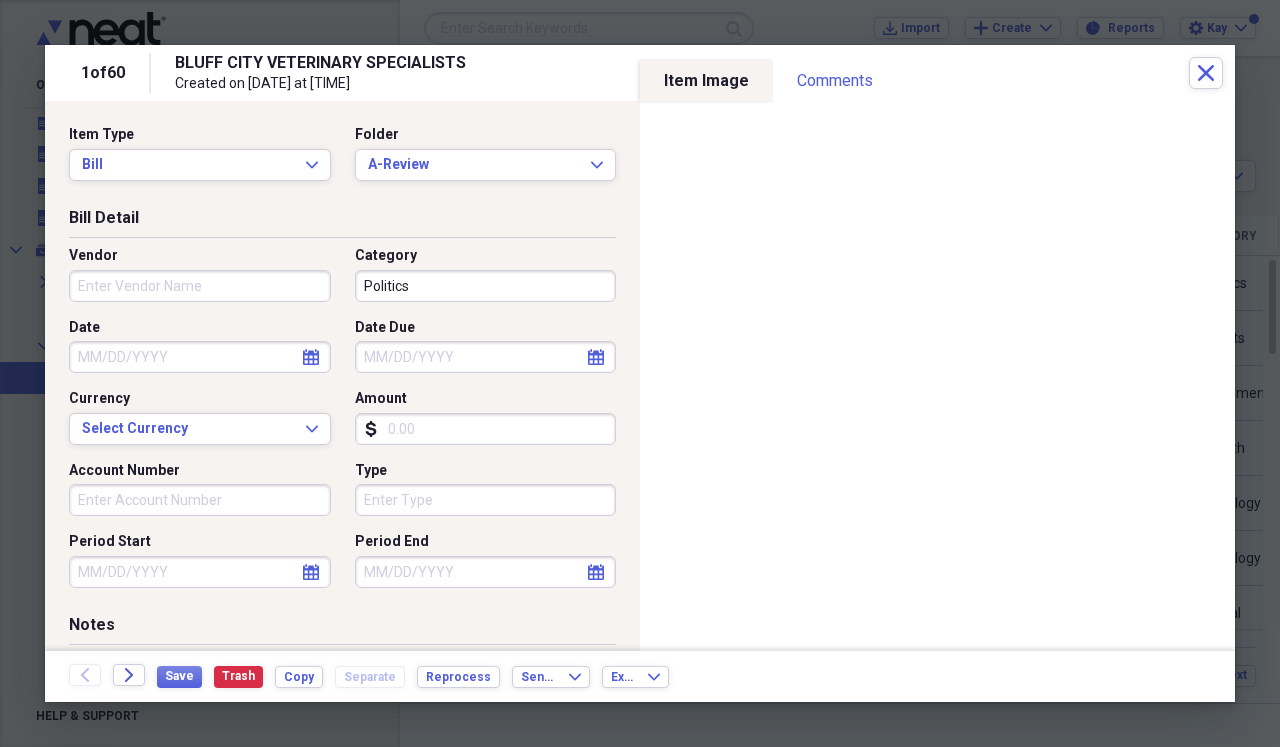 type on "BLUFF CITY VETERINARY SPECIALISTS" 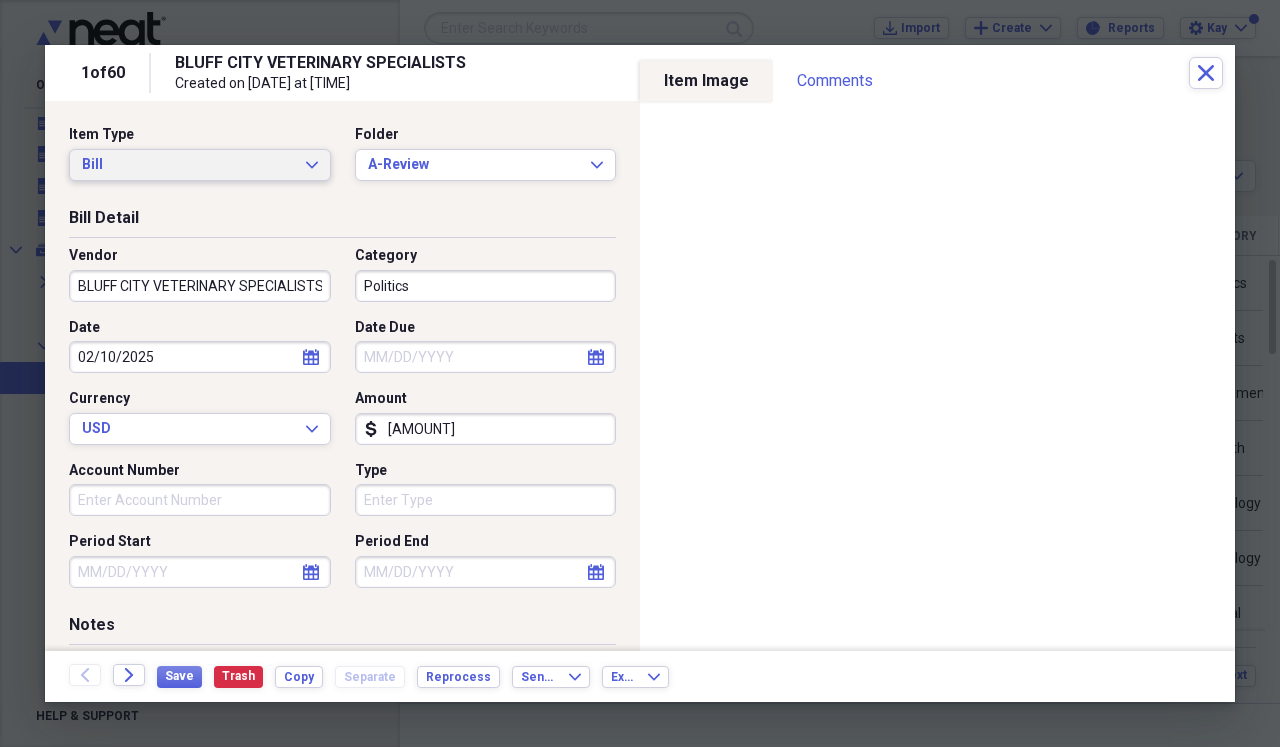 click 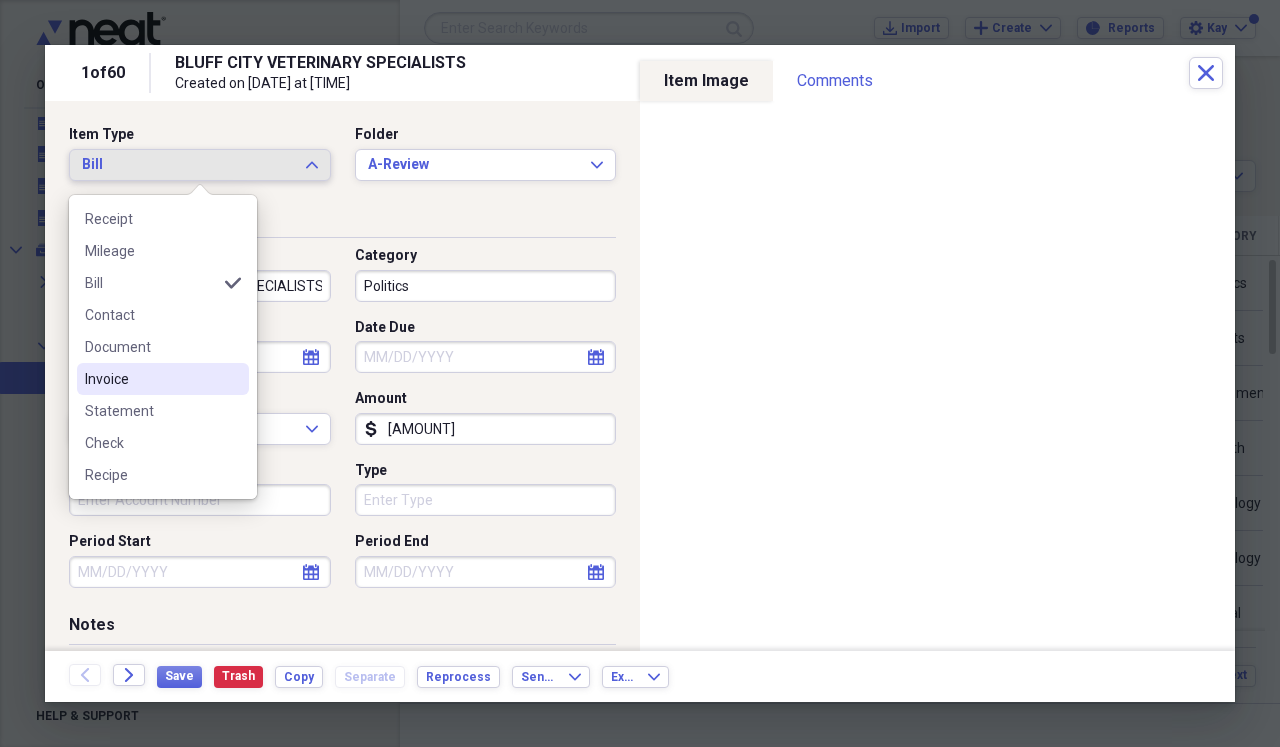 click on "Invoice" at bounding box center (151, 379) 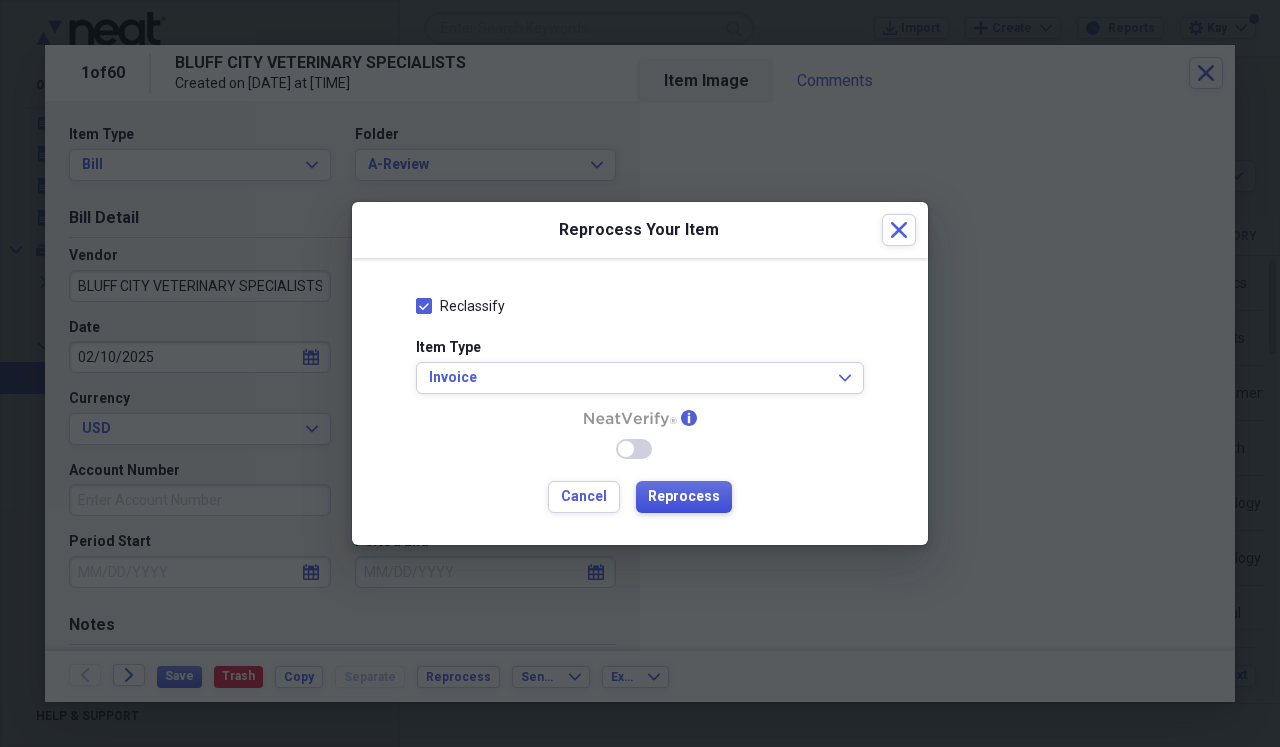 click on "Reprocess" at bounding box center (684, 497) 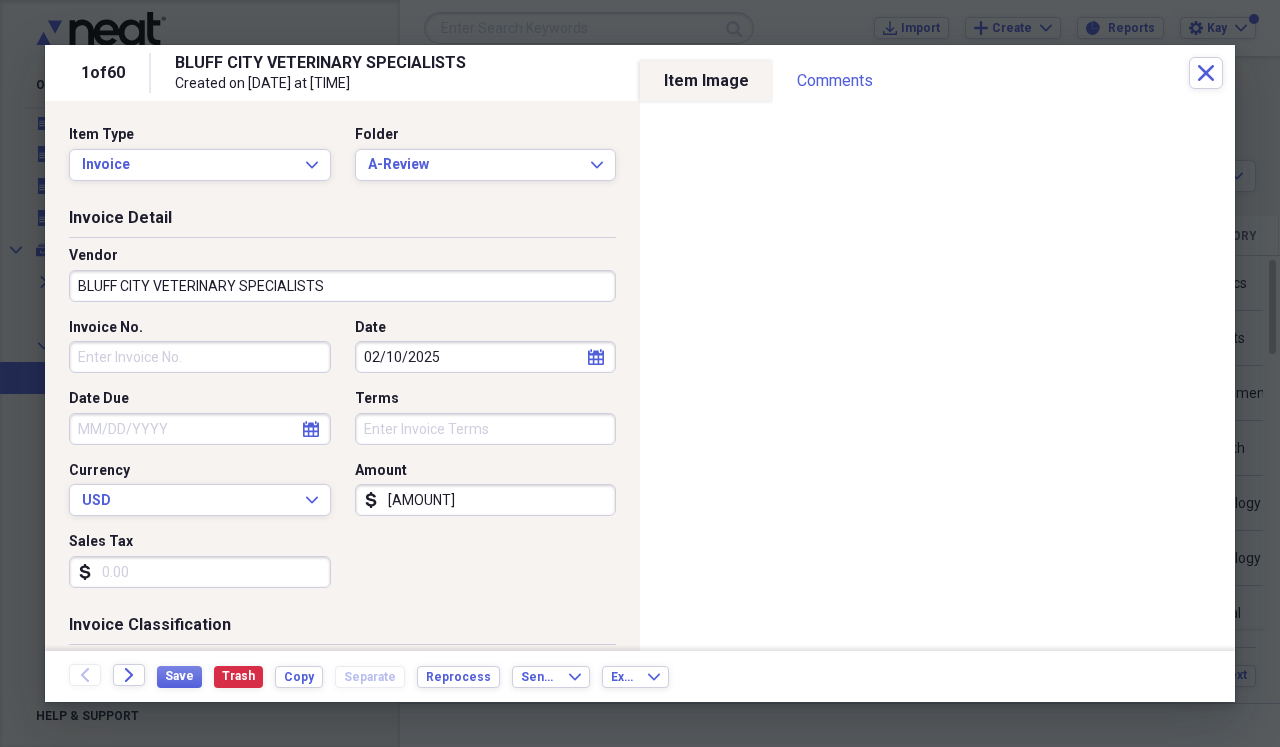 click on "BLUFF CITY VETERINARY SPECIALISTS" at bounding box center [342, 286] 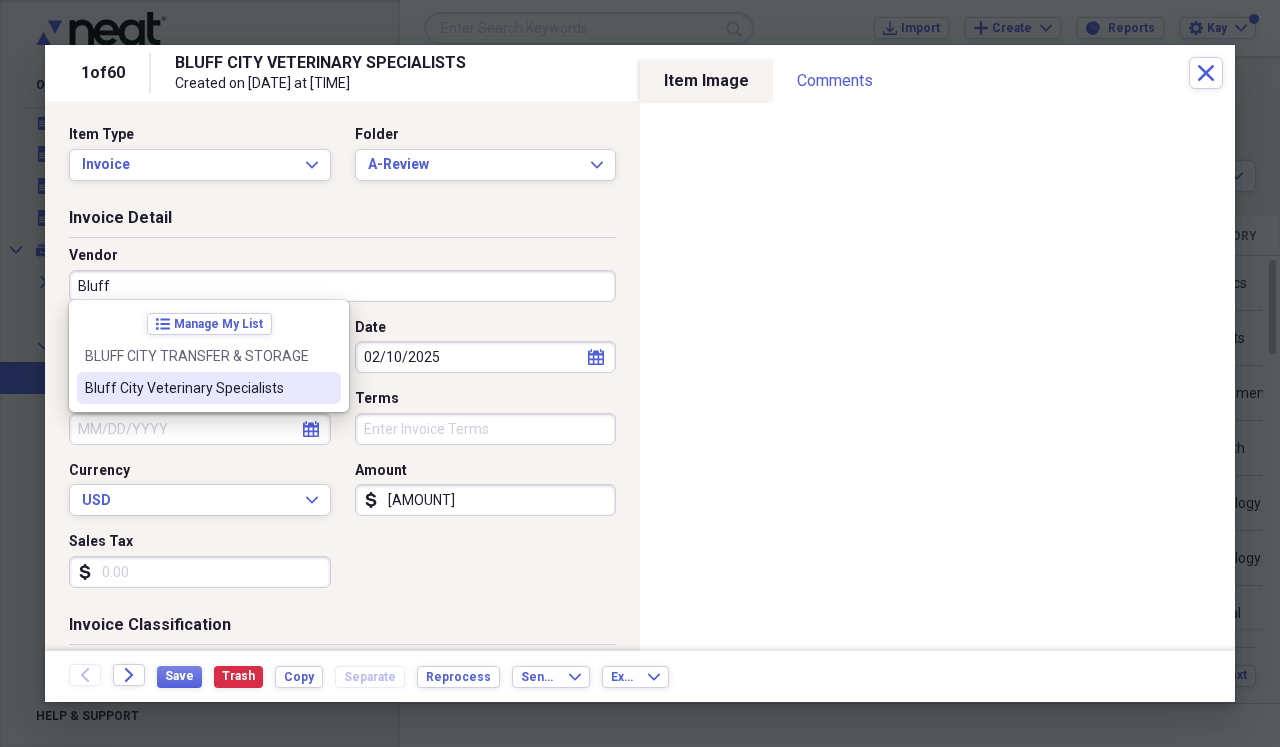 click on "Bluff City Veterinary Specialists" at bounding box center (197, 388) 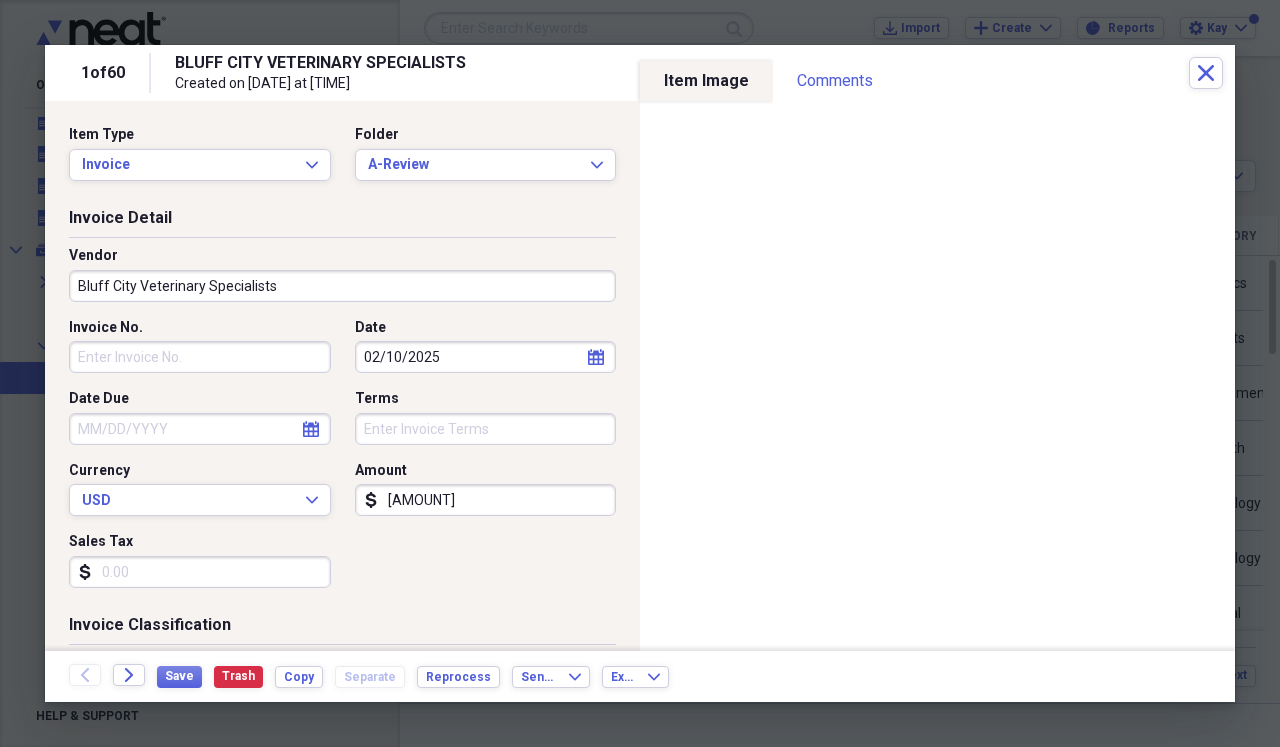 type on "Medical" 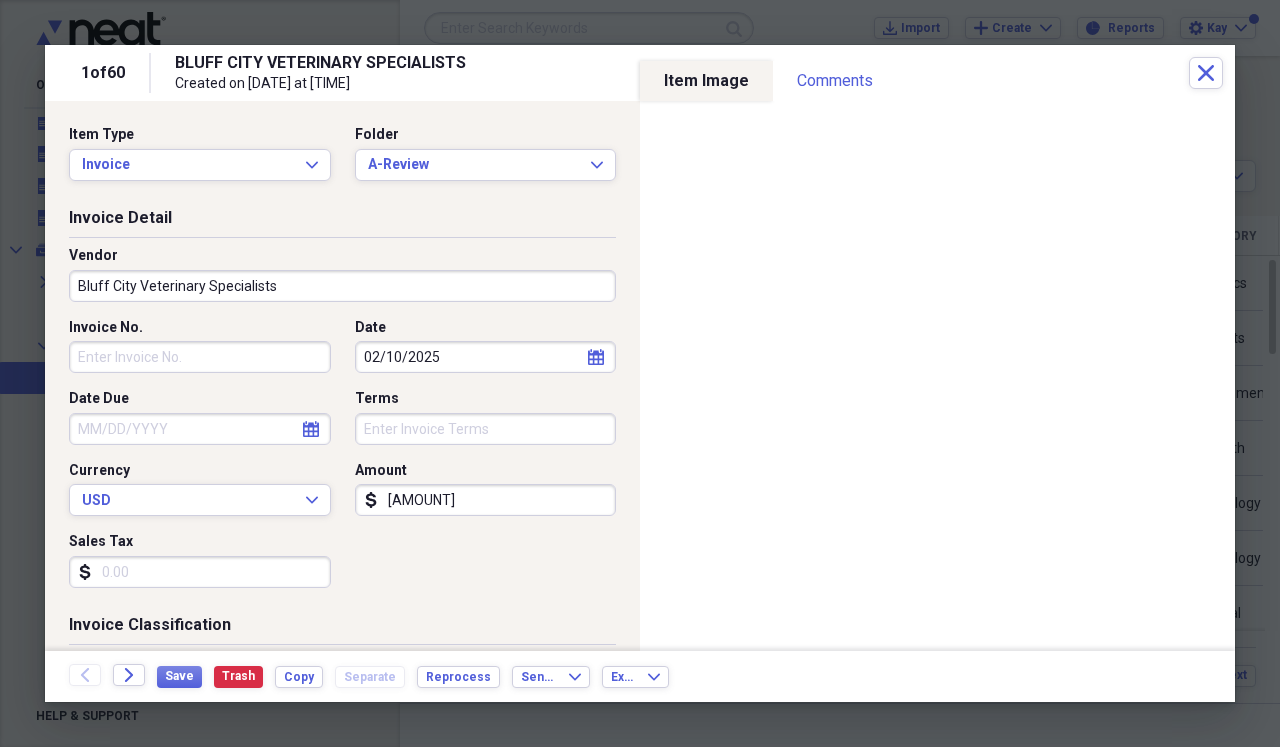 click on "Date Due" at bounding box center (200, 429) 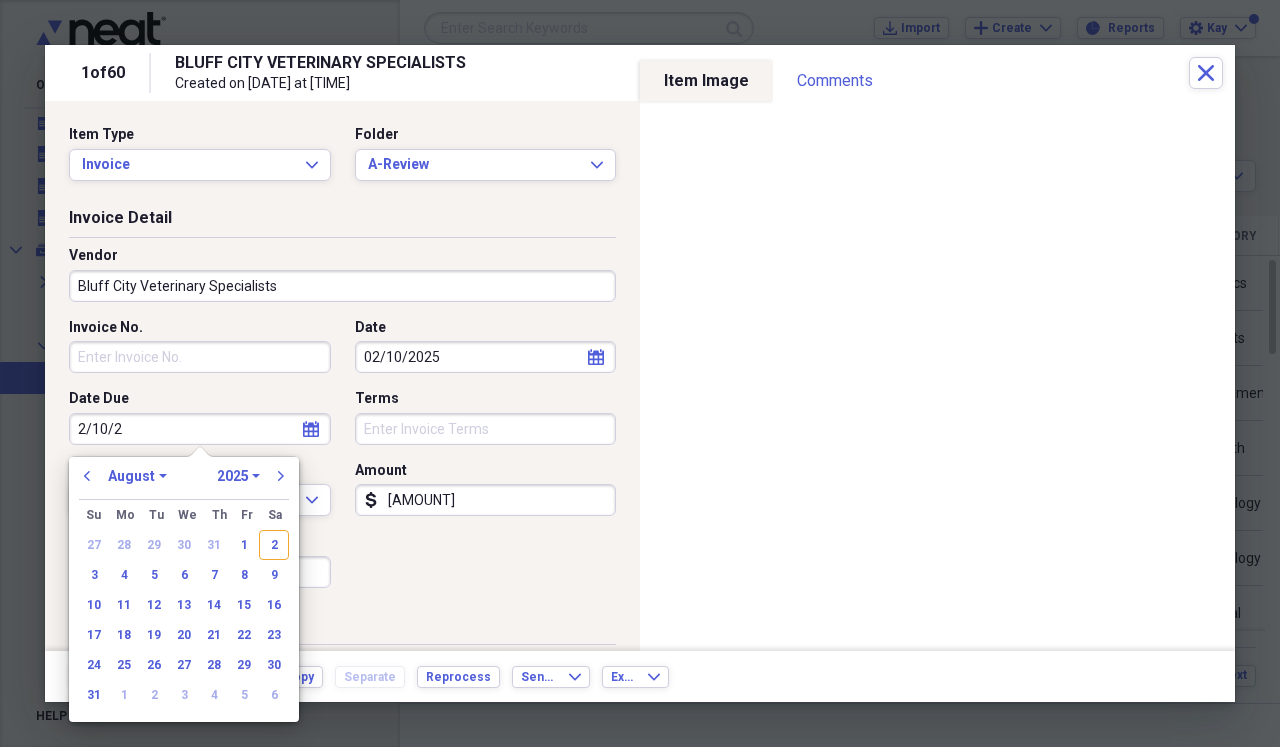 type on "2/10/20" 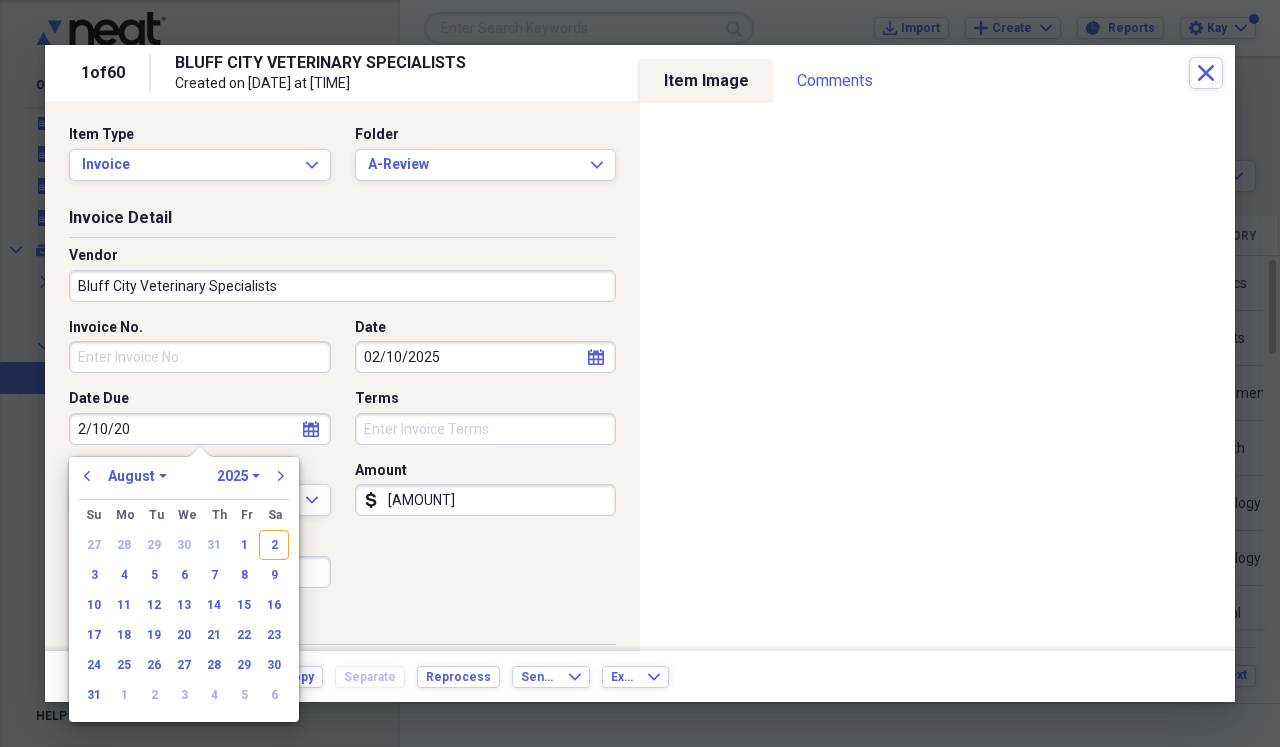 select on "1" 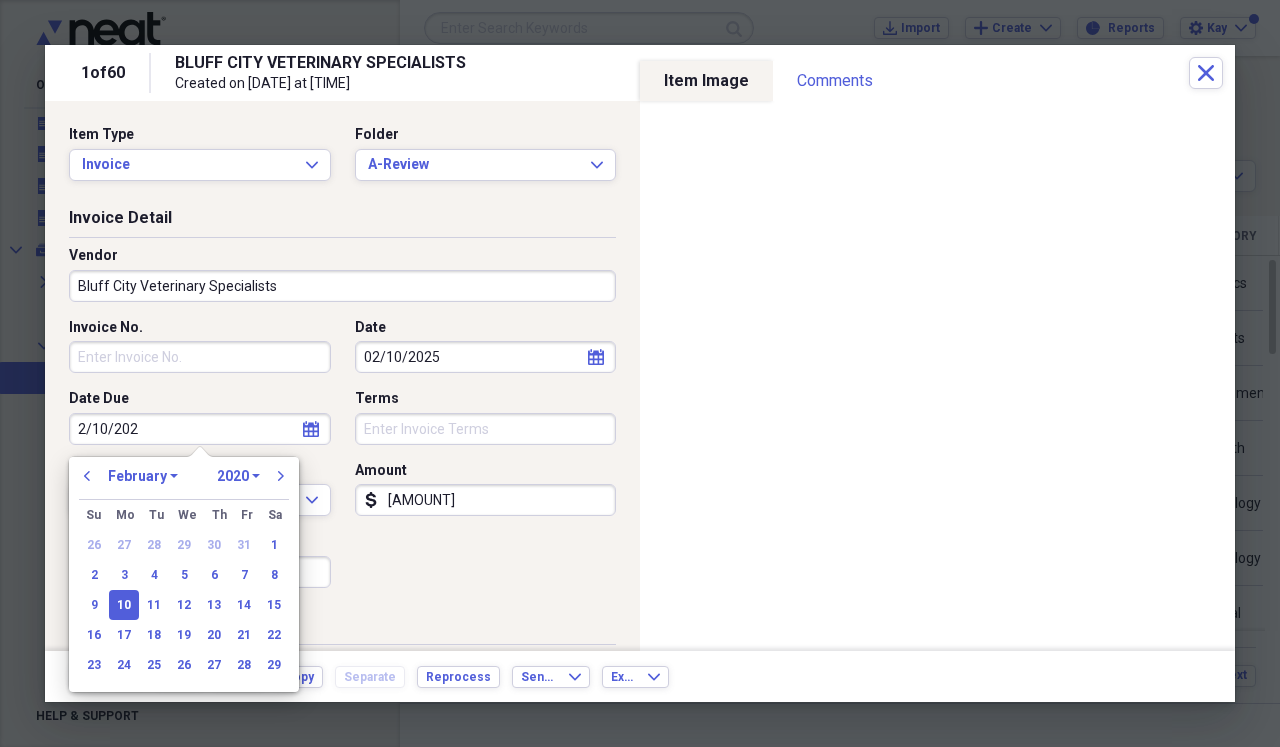 type on "2/10/2025" 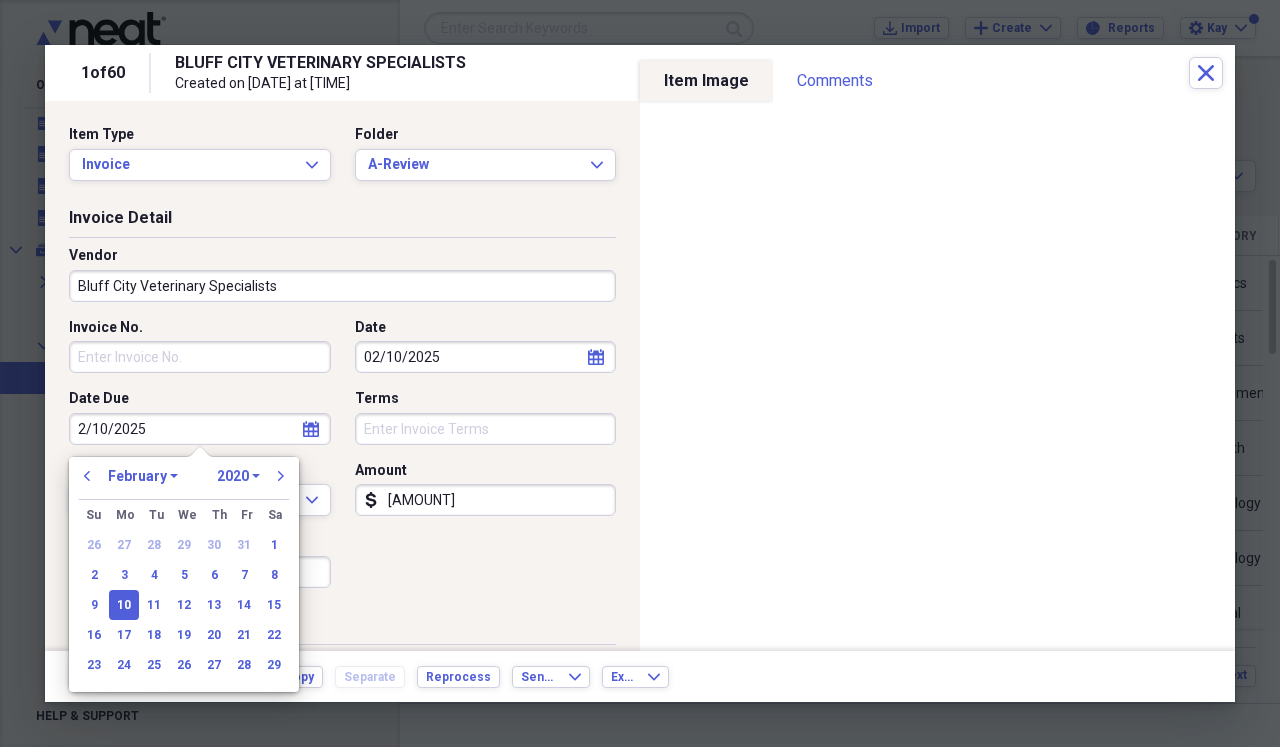 select on "2025" 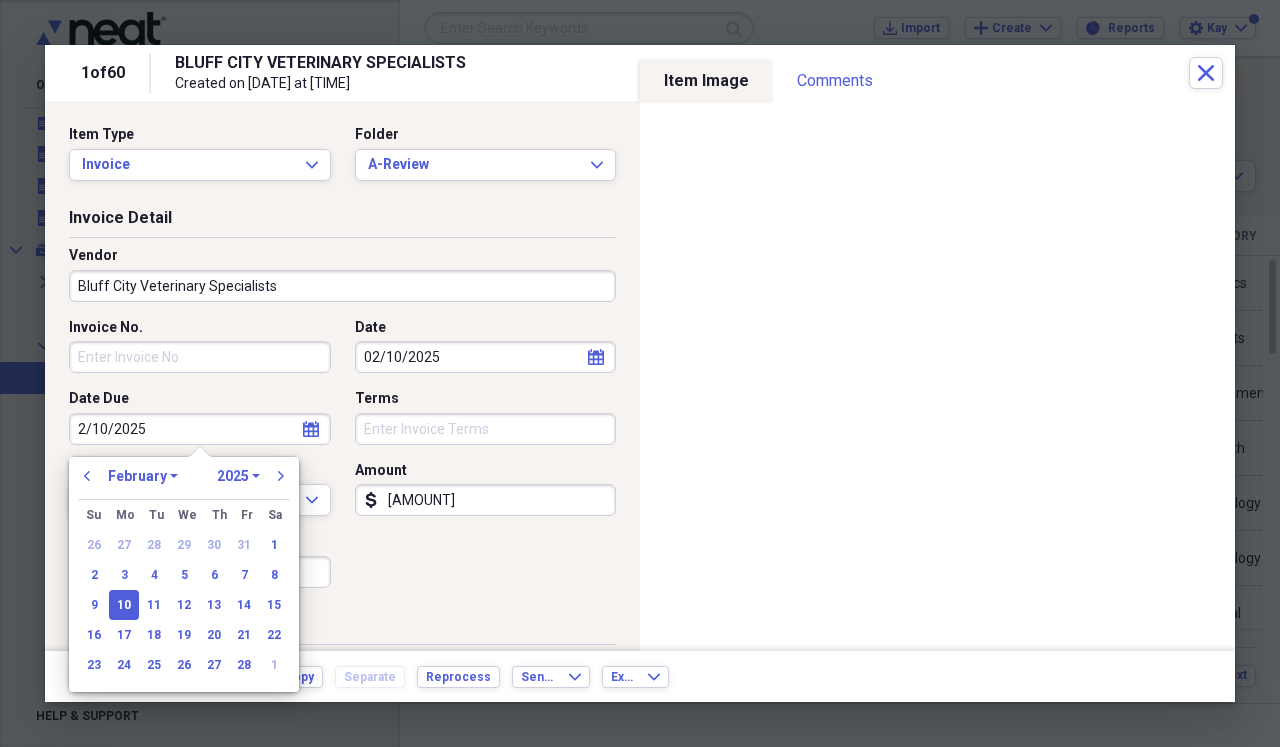 type on "02/10/2025" 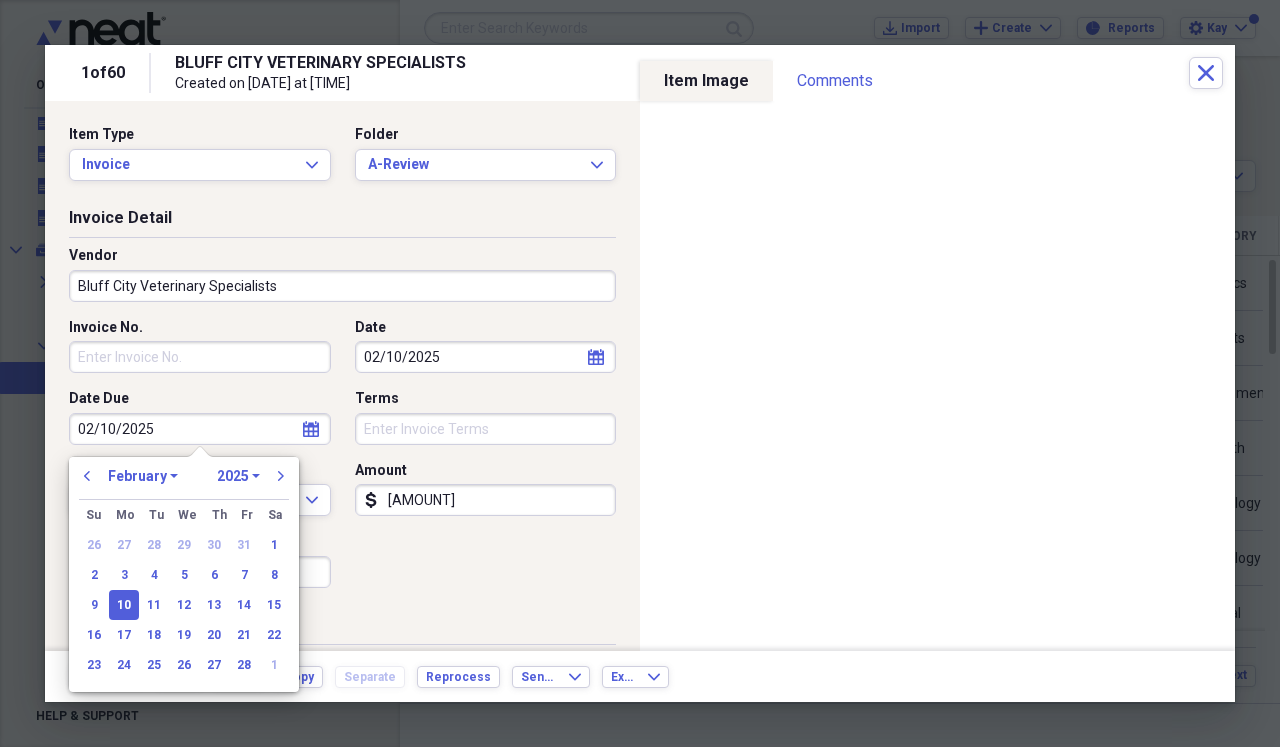 click on "Terms" at bounding box center (486, 429) 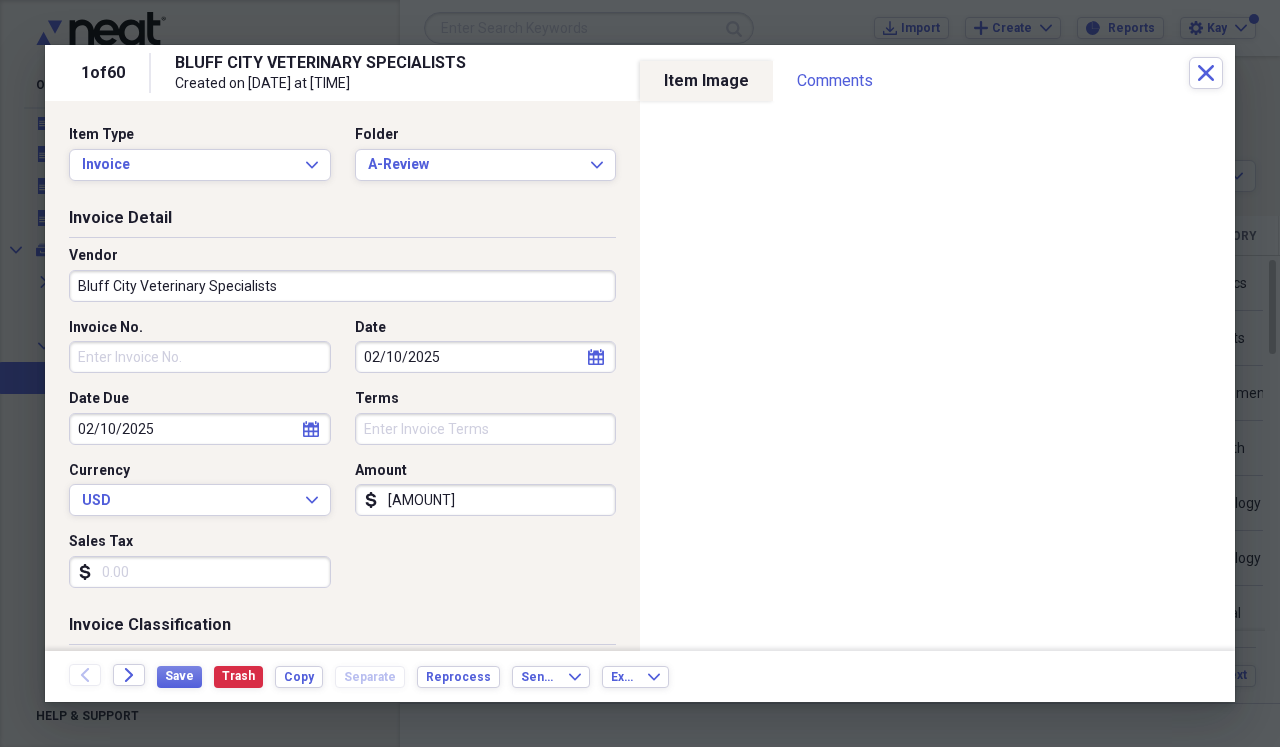 click on "[AMOUNT]" at bounding box center [486, 500] 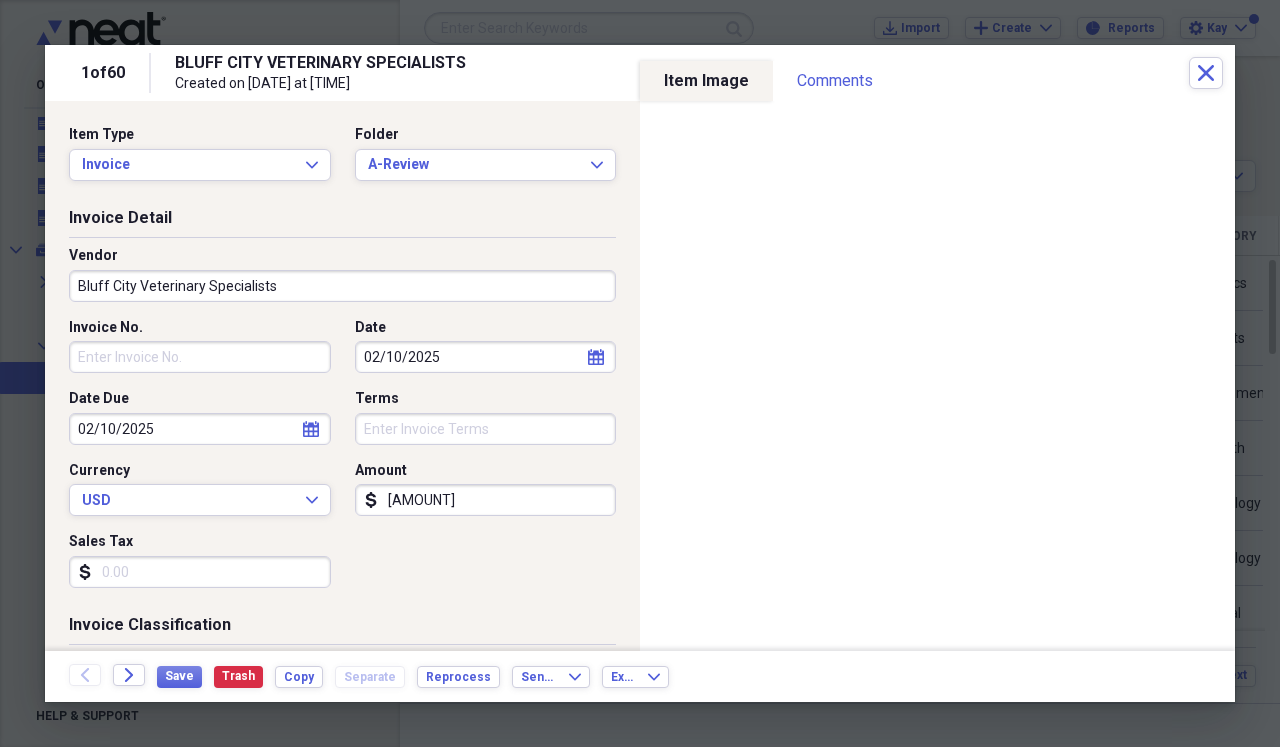 scroll, scrollTop: 0, scrollLeft: 0, axis: both 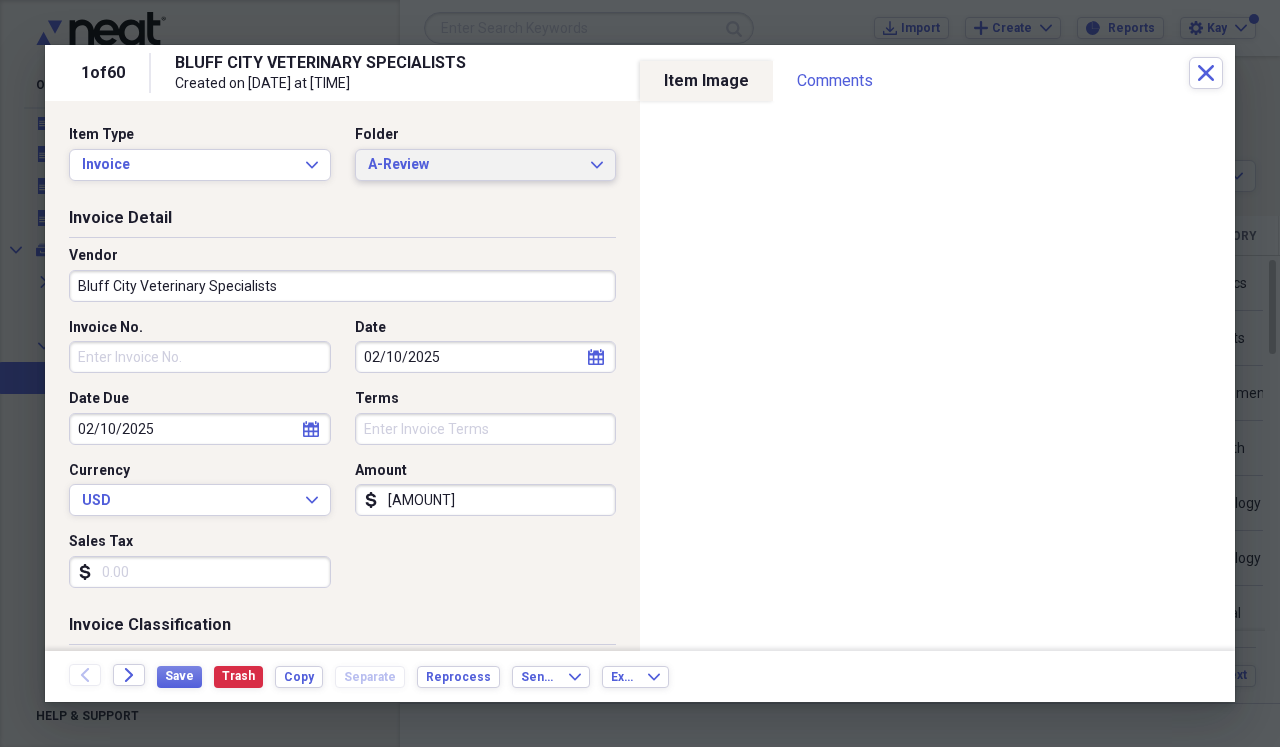 click on "Expand" 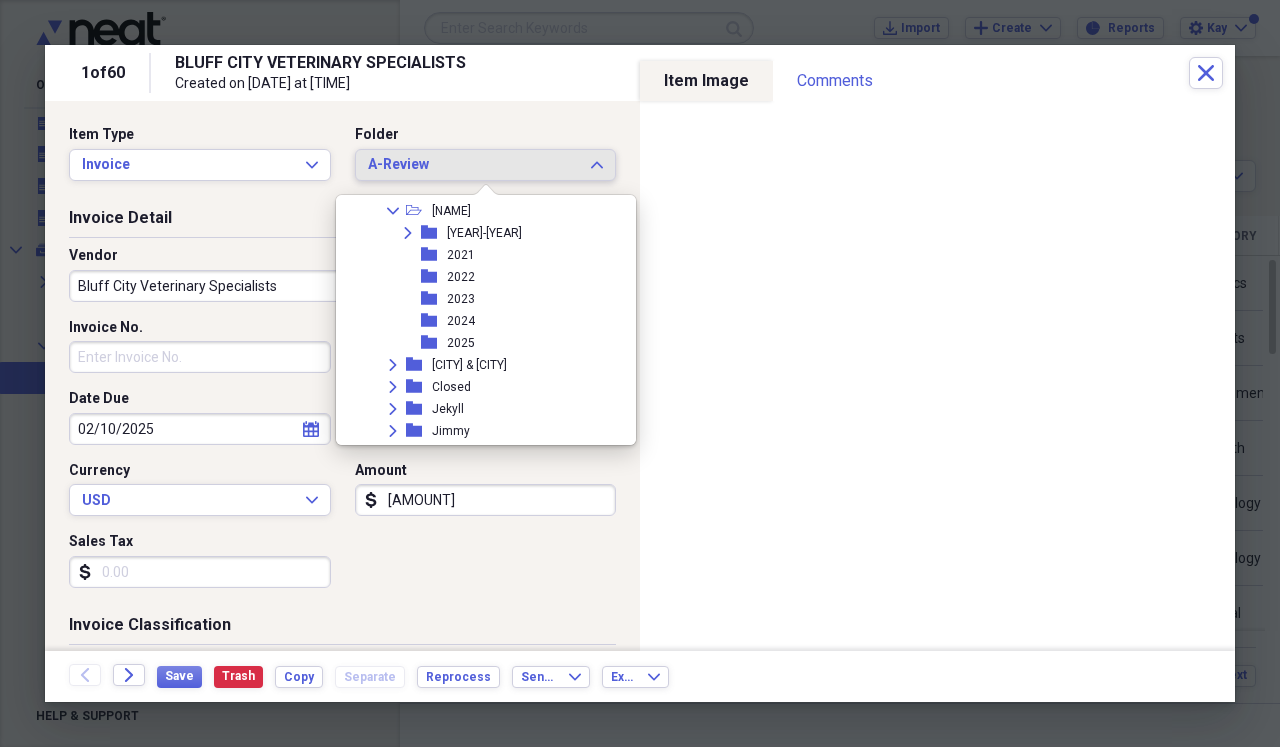 scroll, scrollTop: 584, scrollLeft: 0, axis: vertical 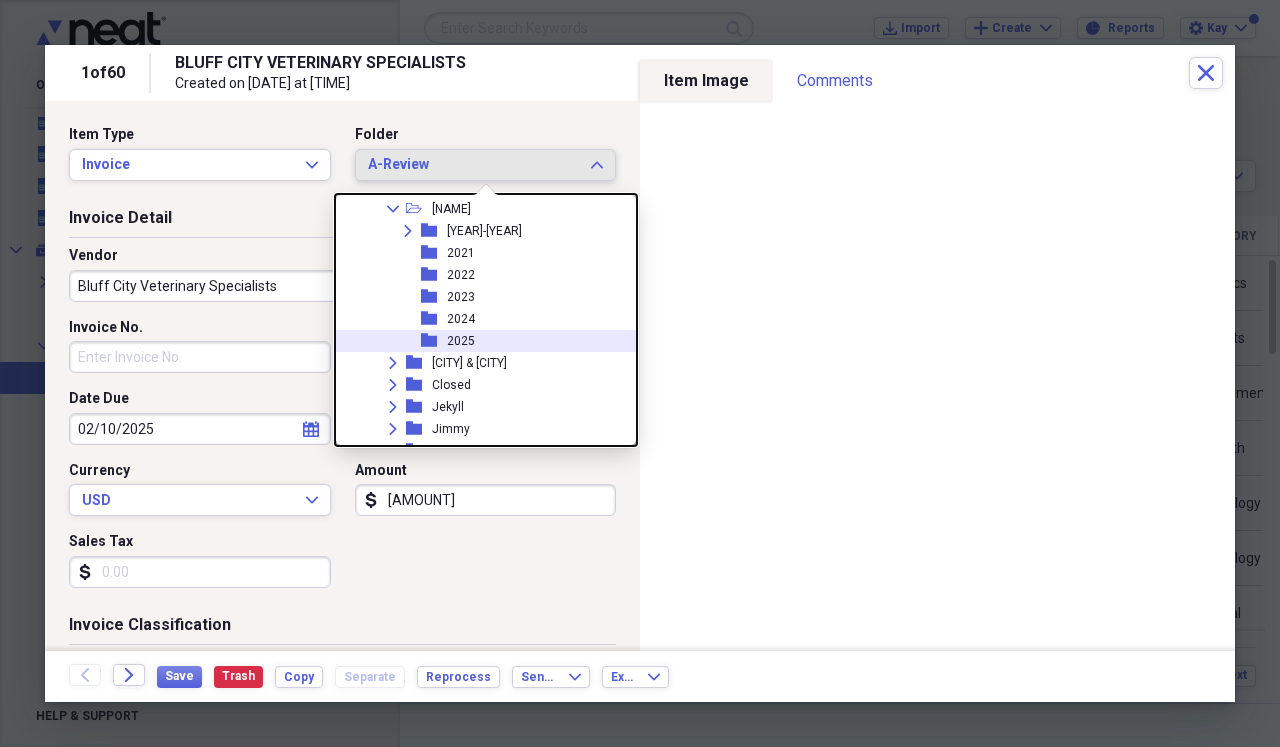 click on "2025" at bounding box center (461, 341) 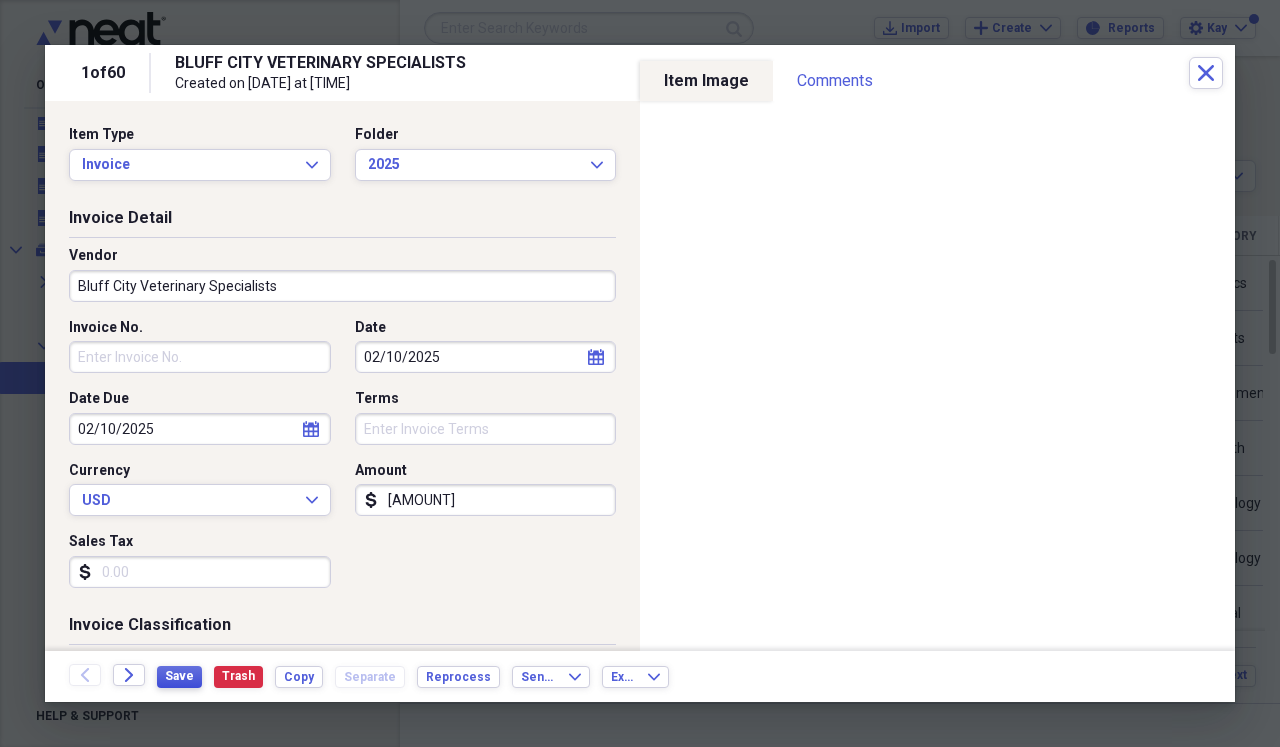 click on "Save" at bounding box center (179, 676) 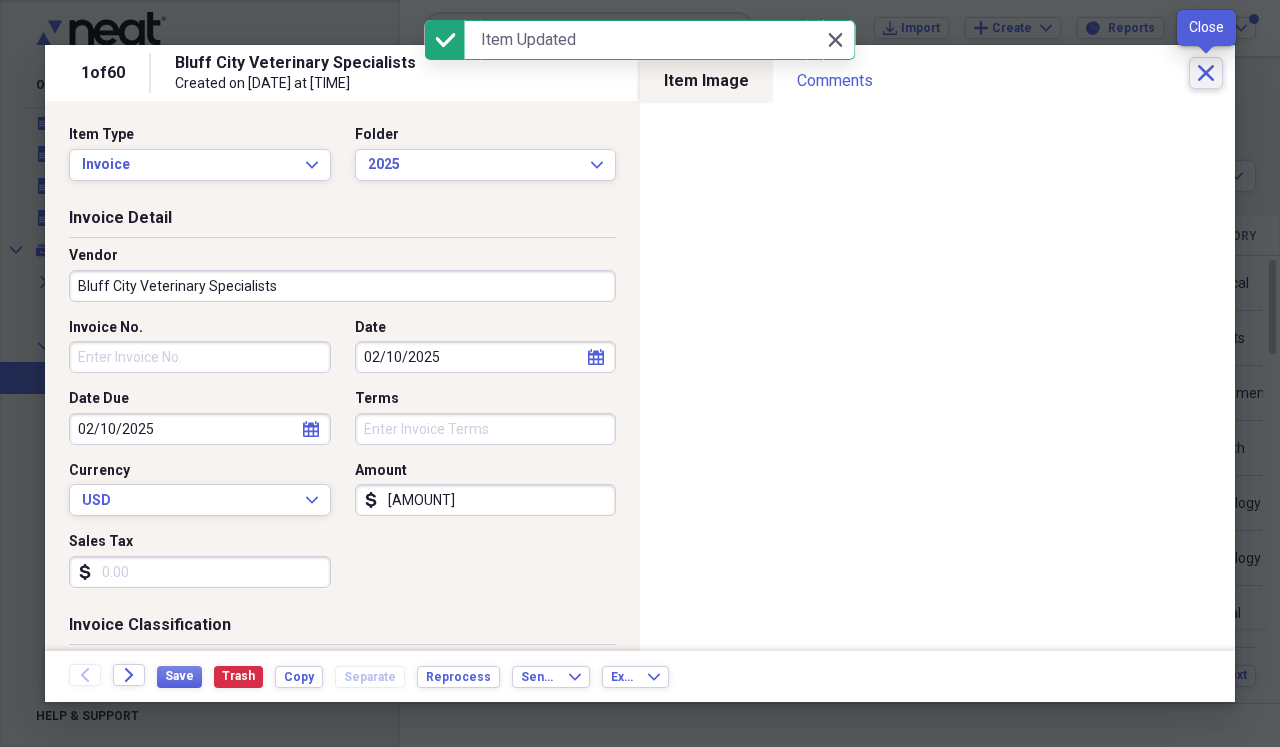click 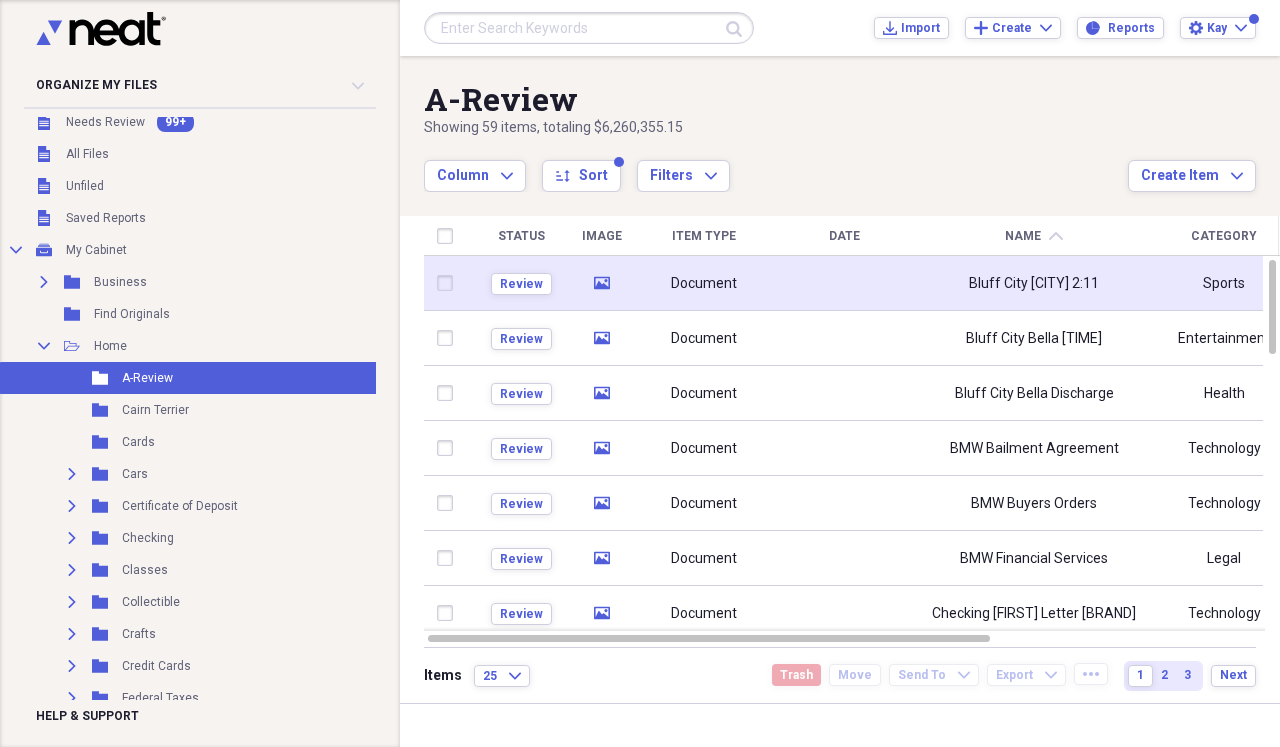 click at bounding box center [844, 283] 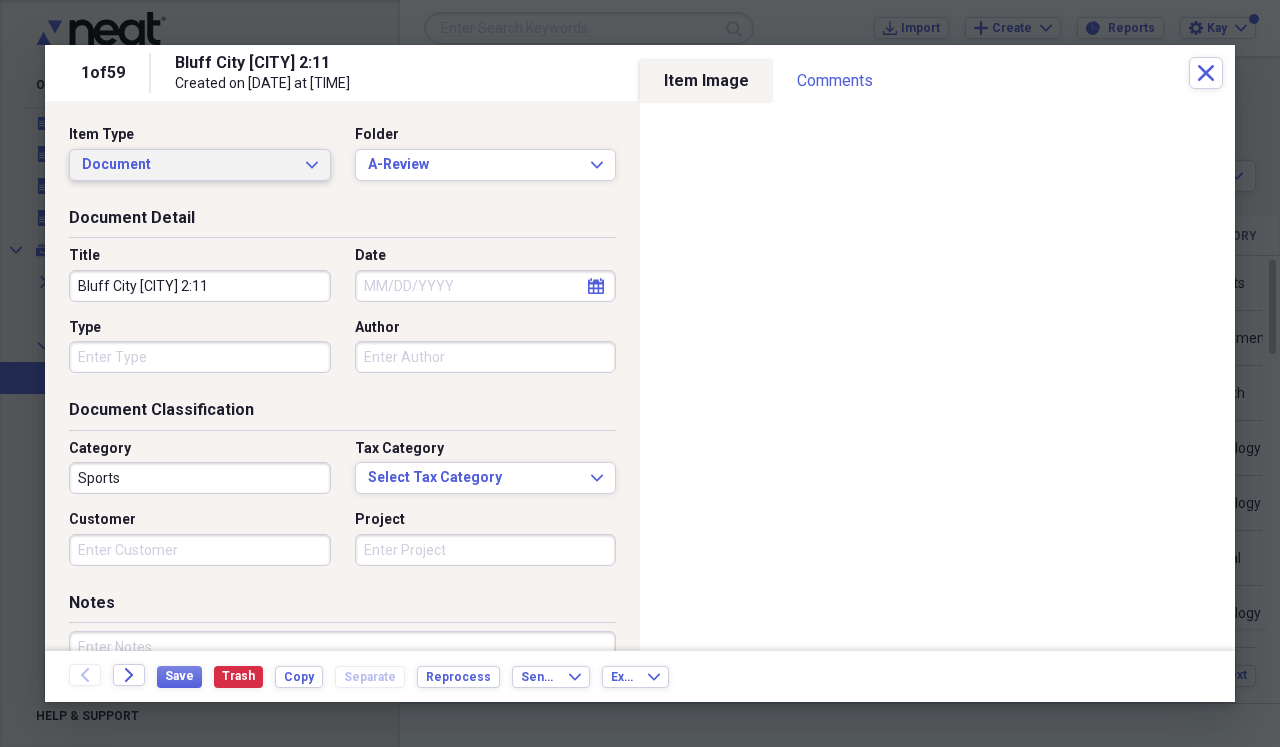 click on "Document Expand" at bounding box center (200, 165) 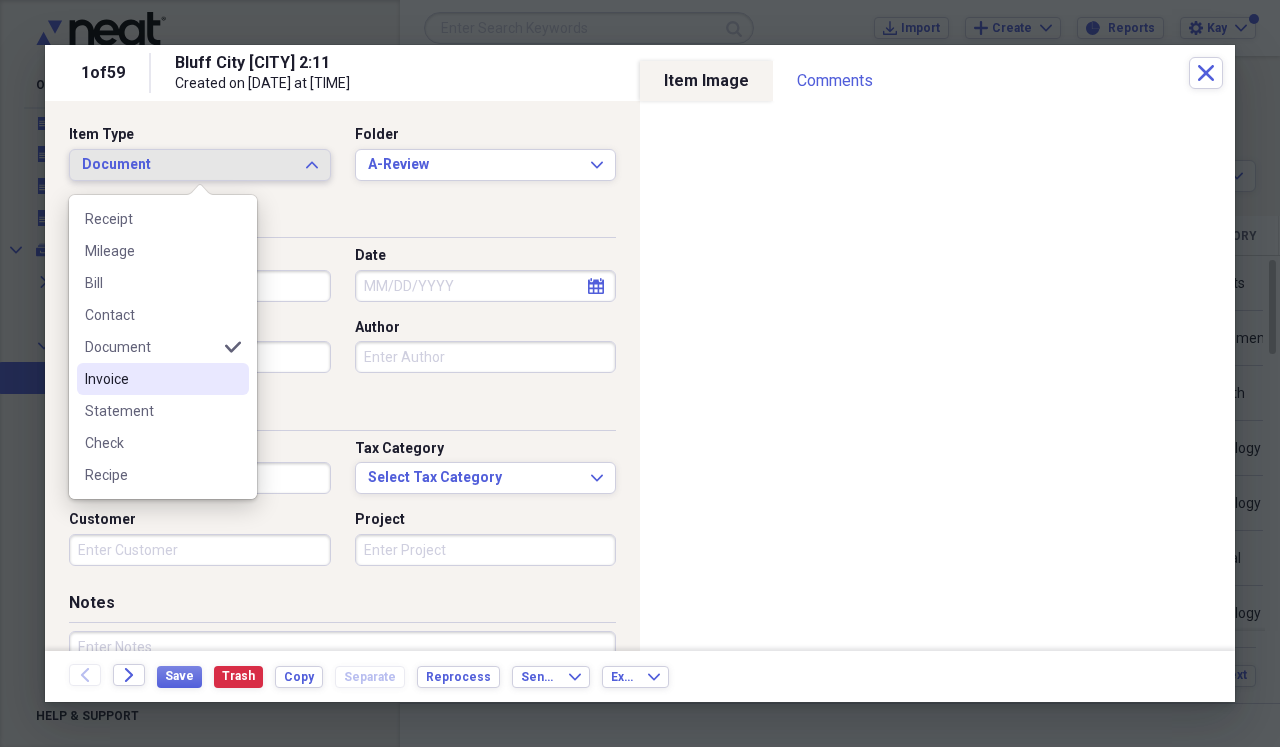 click on "Invoice" at bounding box center [151, 379] 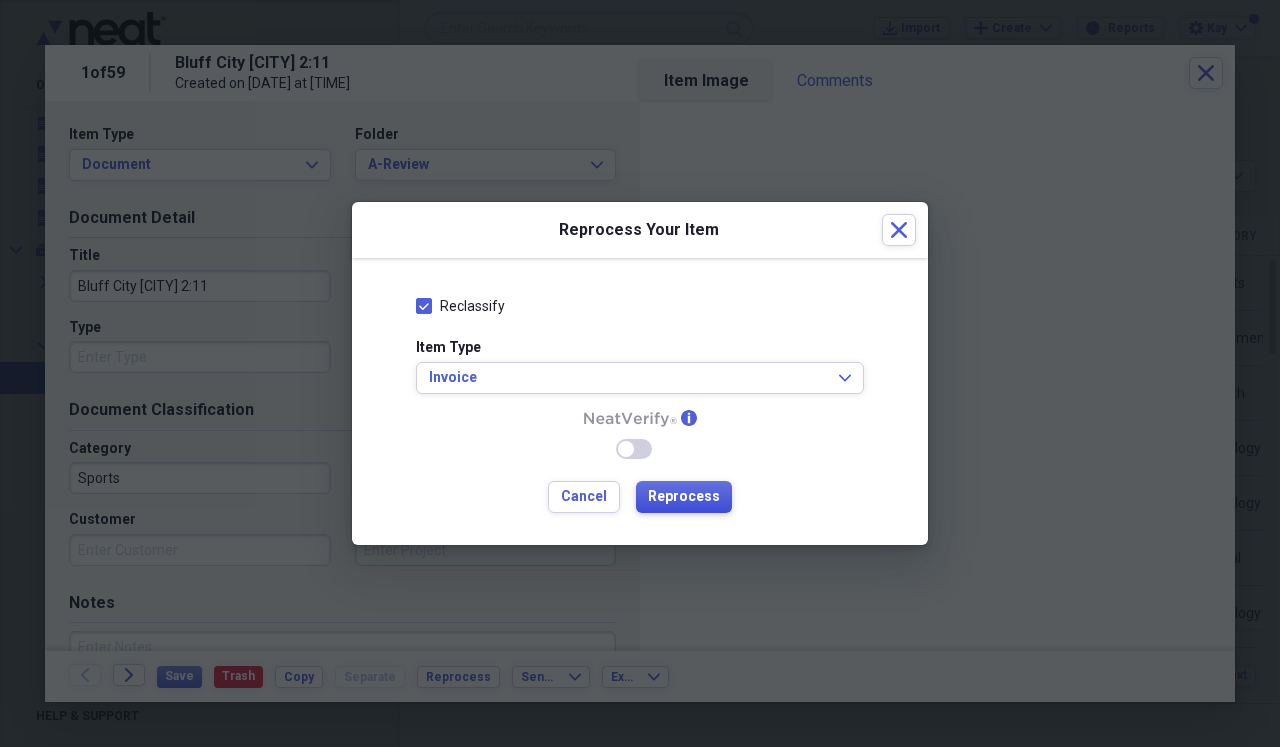 click on "Reprocess" at bounding box center [684, 497] 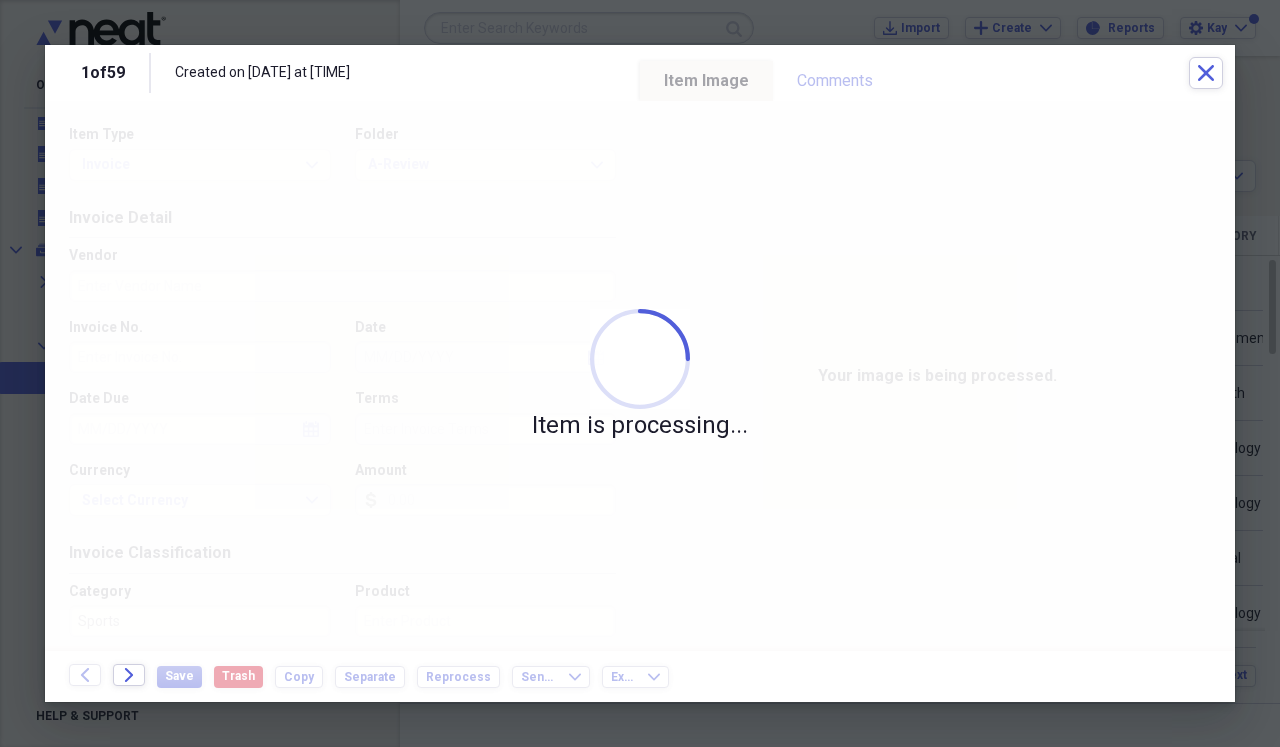 type on "BLUFF CITY VETERINARY SPECIALISTS" 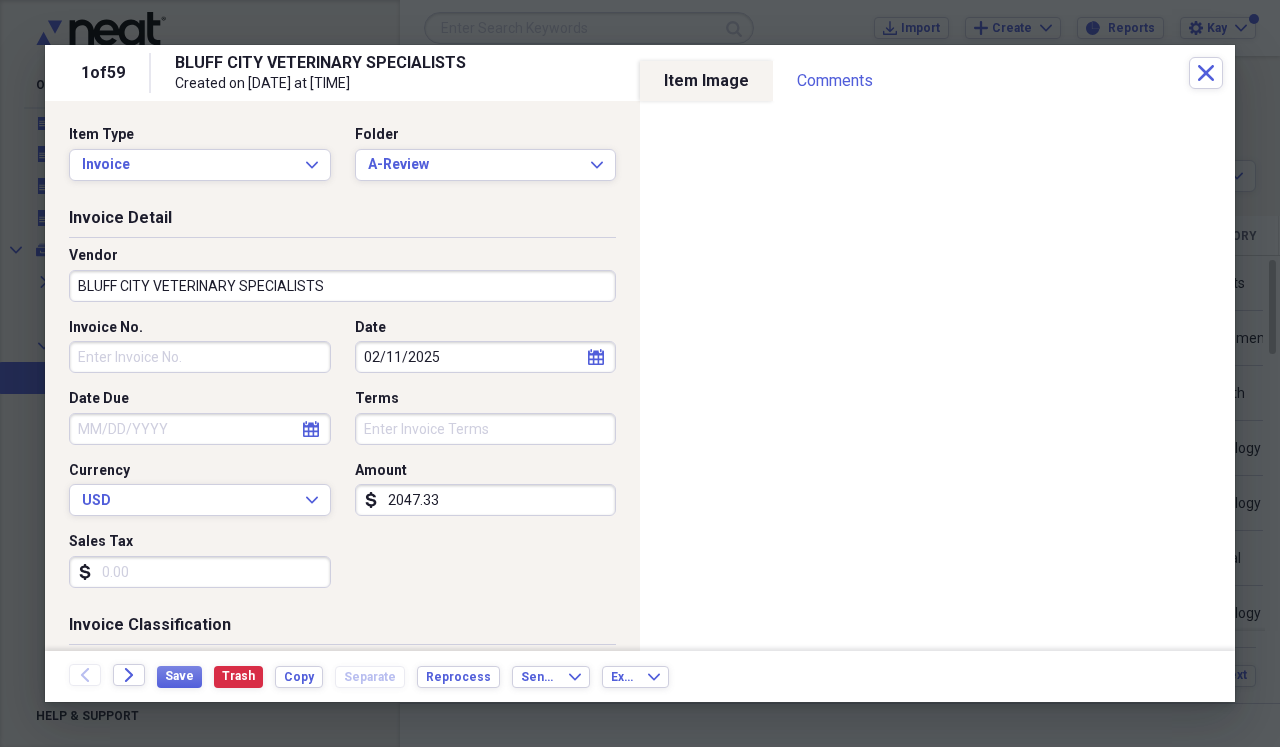 click on "BLUFF CITY VETERINARY SPECIALISTS" at bounding box center [342, 286] 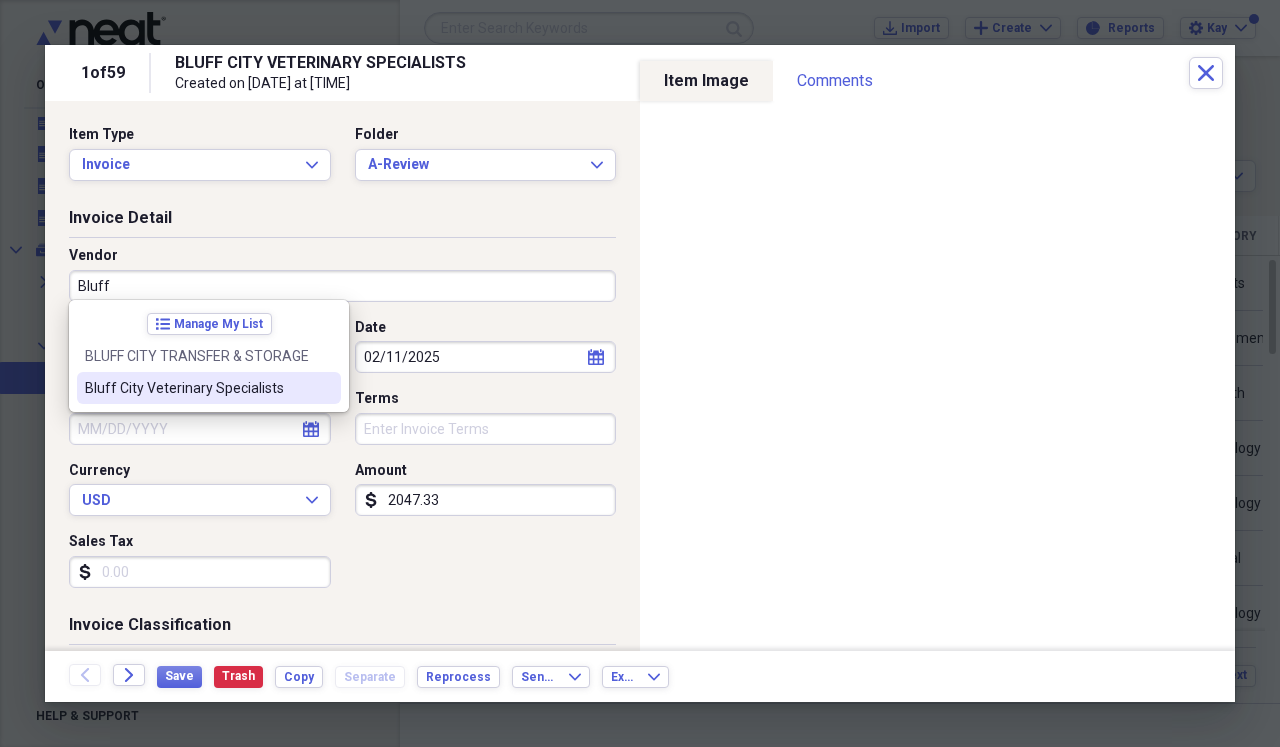 click on "Bluff City Veterinary Specialists" at bounding box center [209, 388] 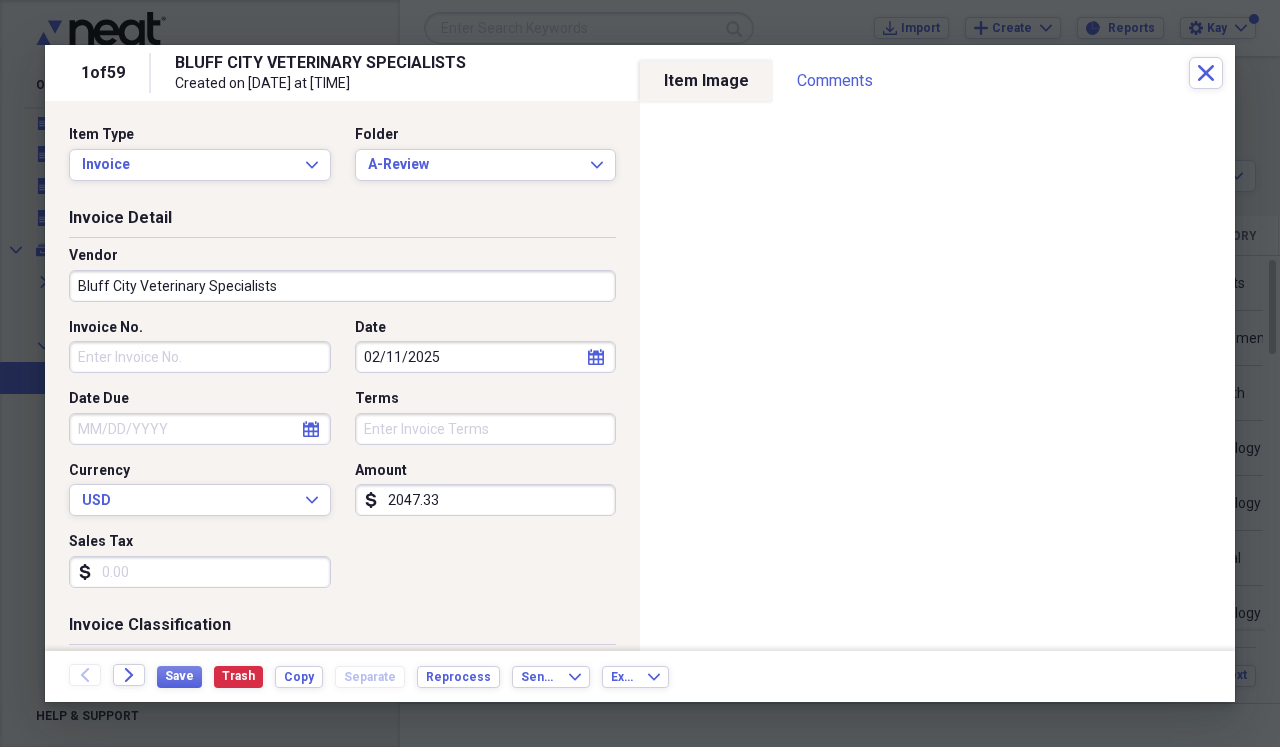 type on "Medical" 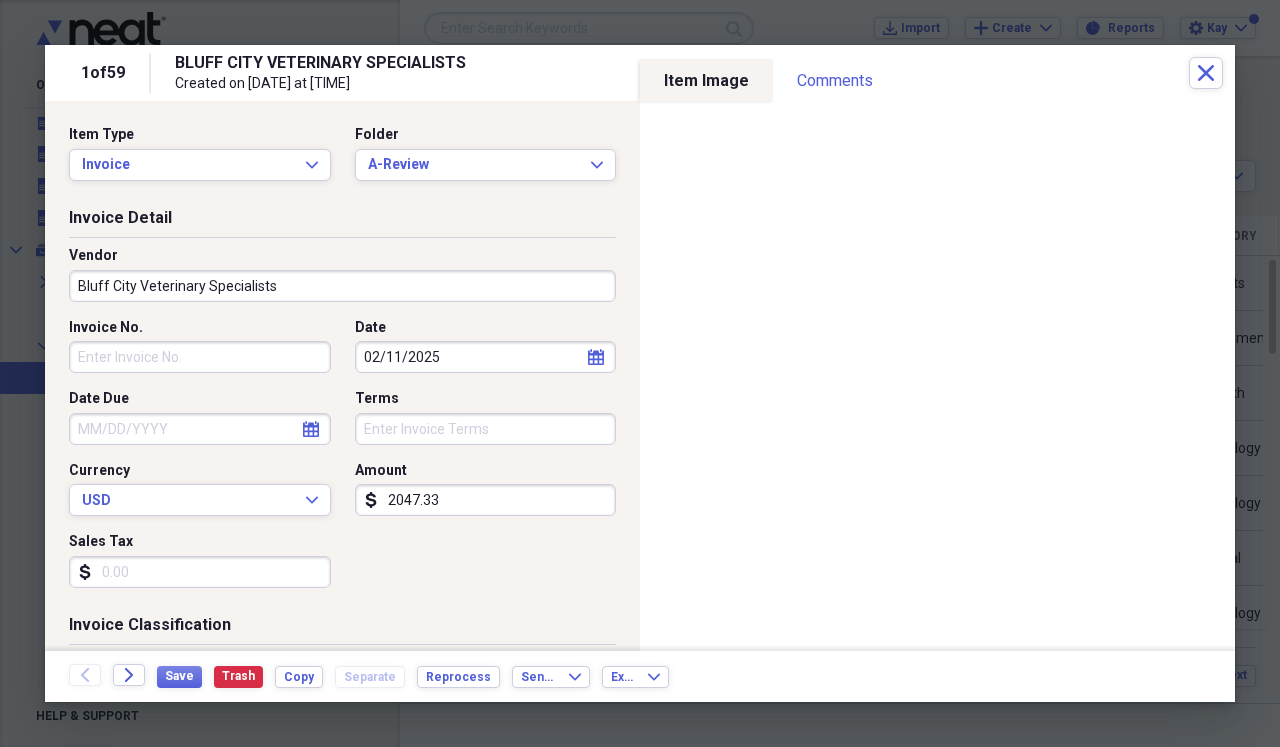 click on "Date Due" at bounding box center (200, 429) 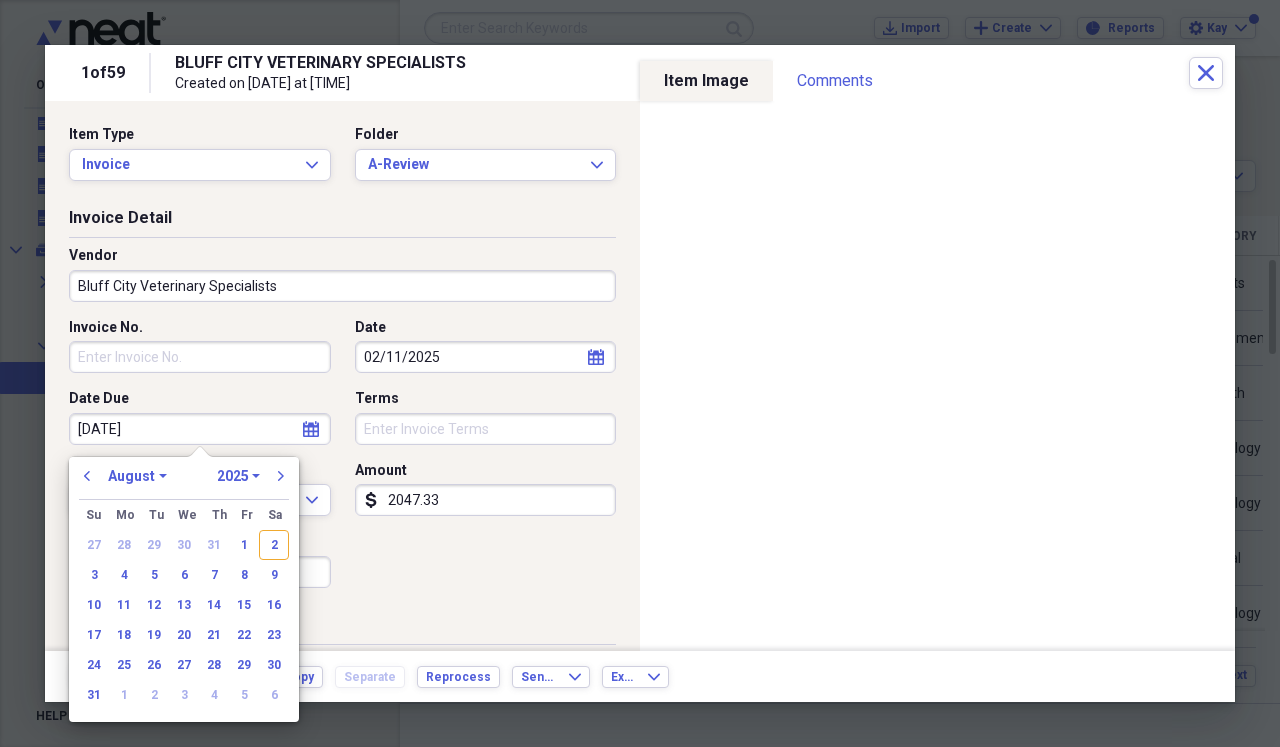 type on "[MONTH]/[DAY]/[YEAR]" 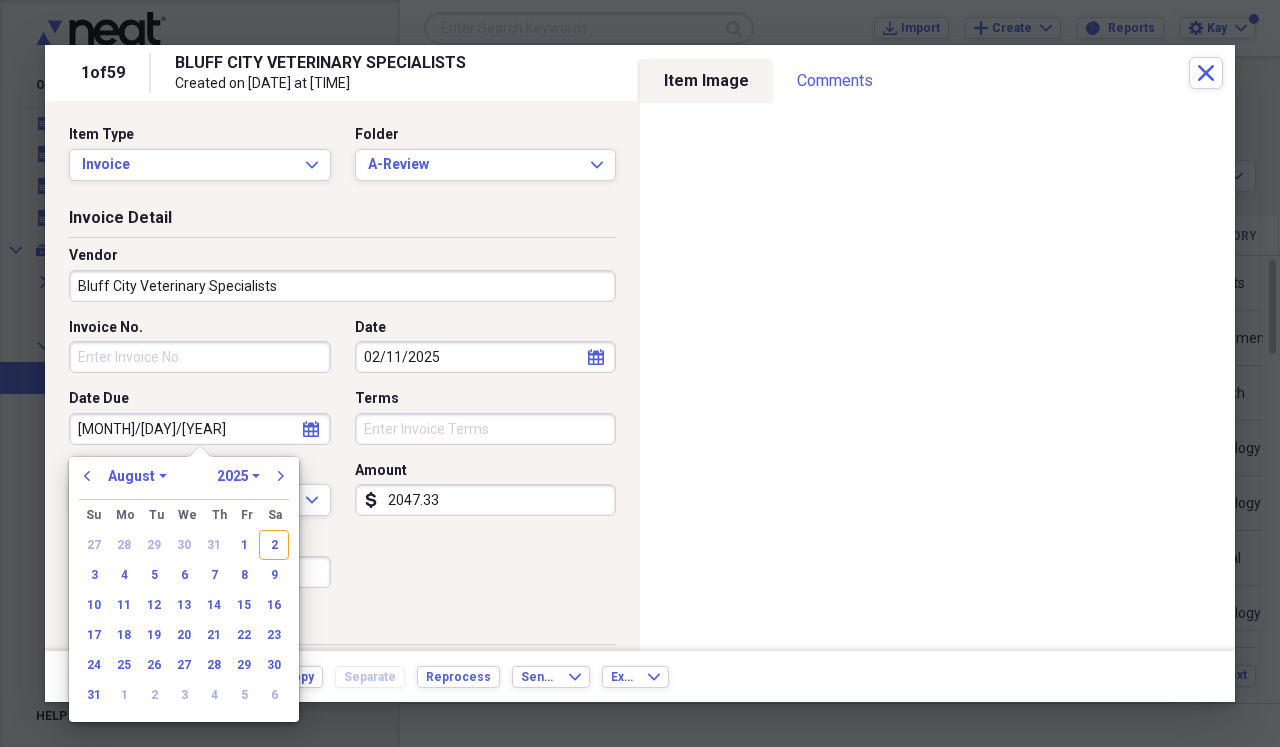 select on "1" 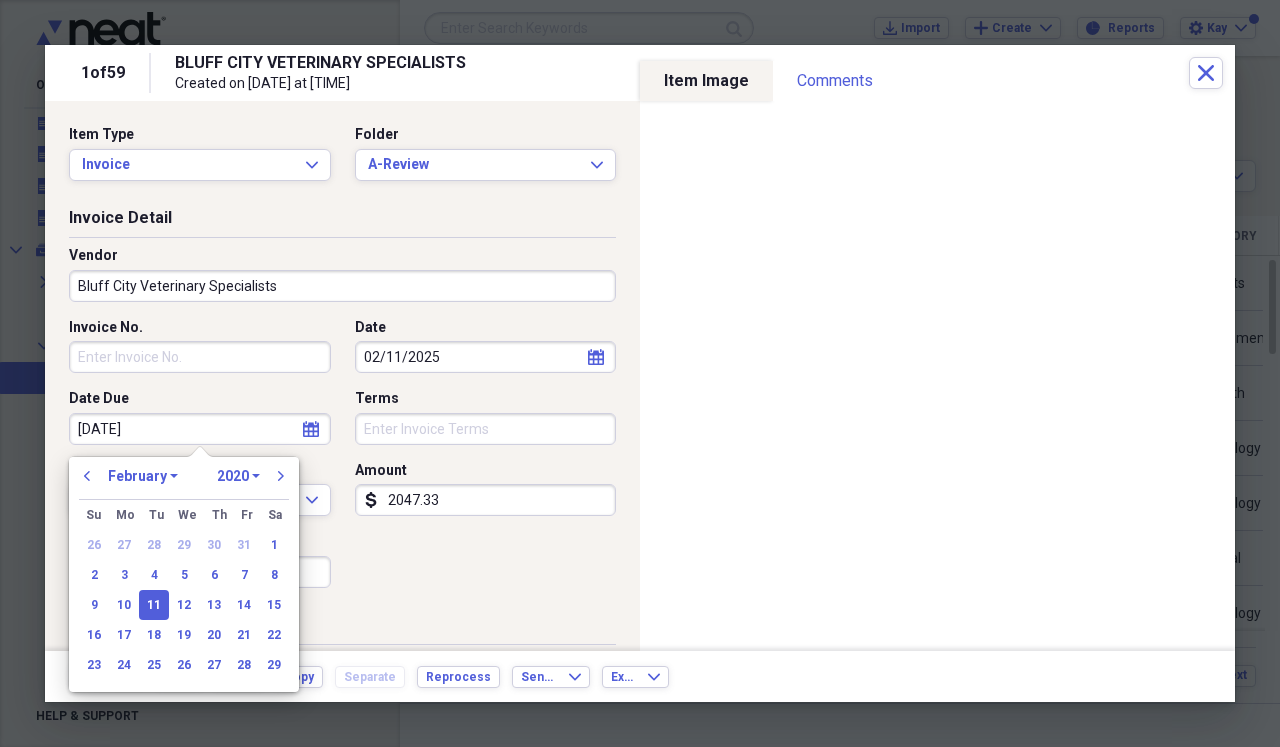 type on "2/11/2025" 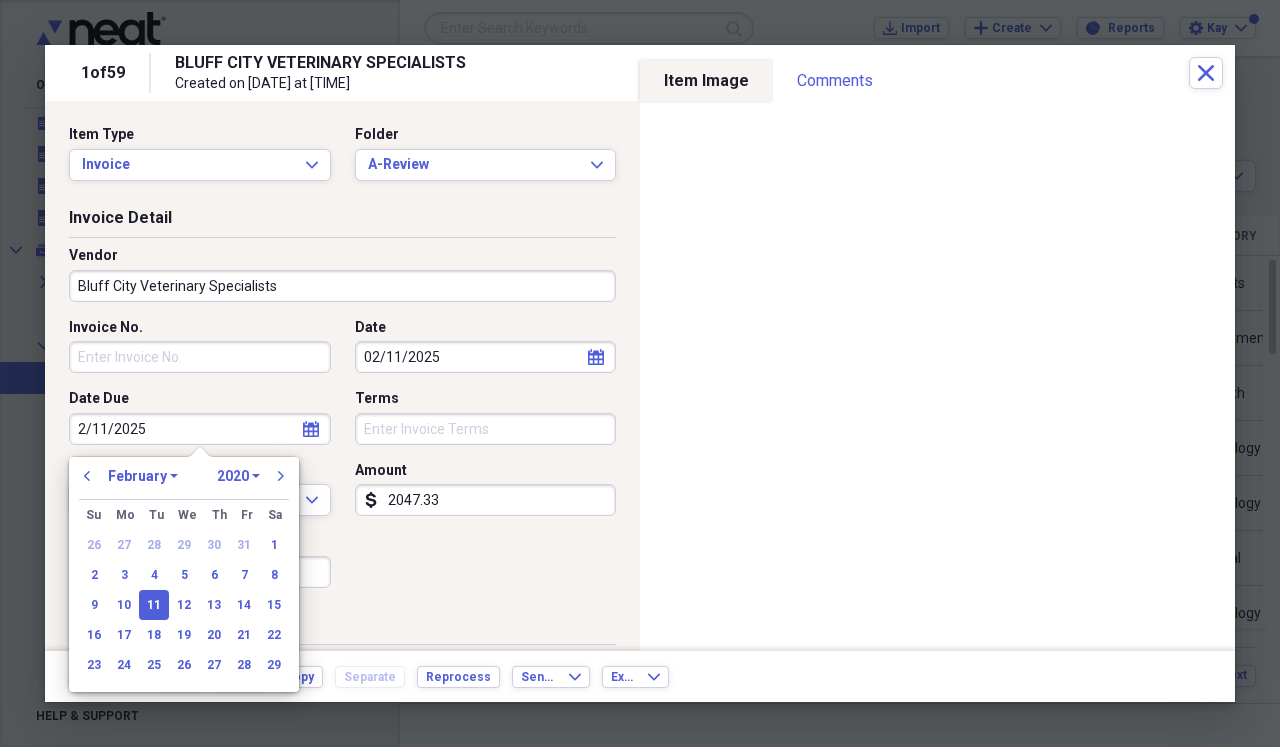 select on "2025" 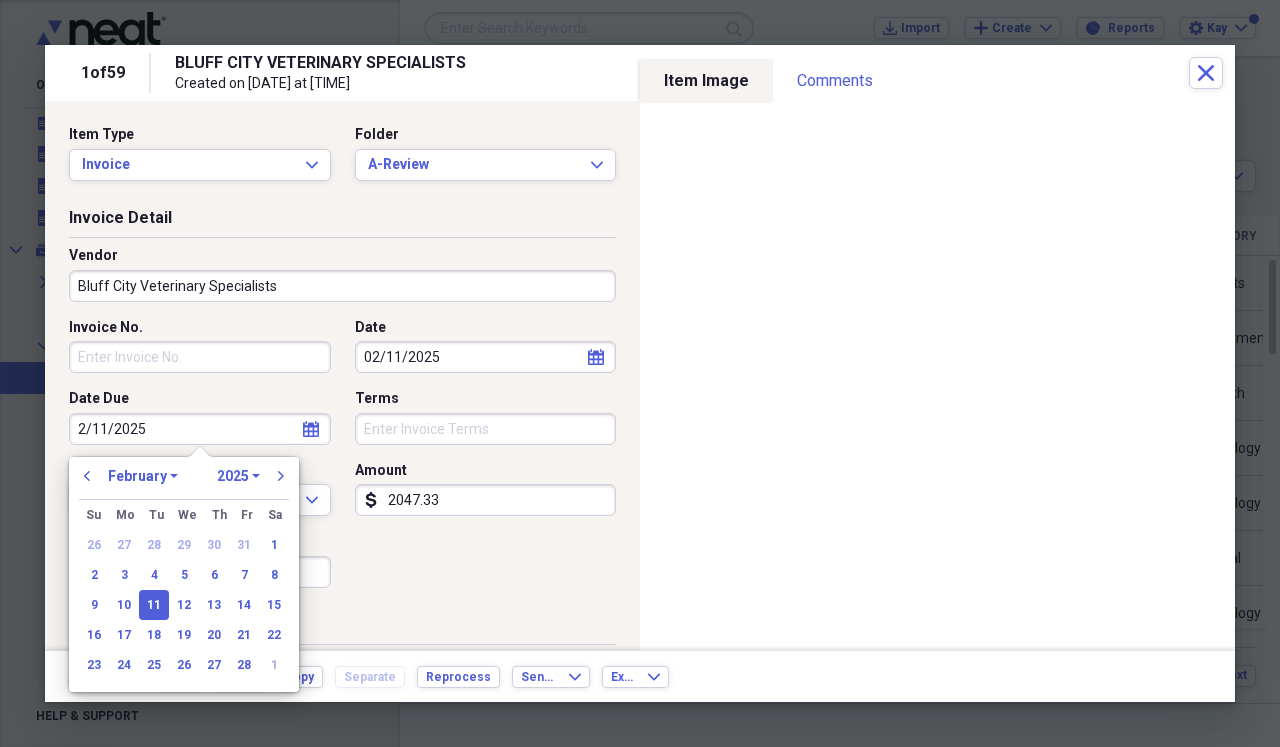 type on "02/11/2025" 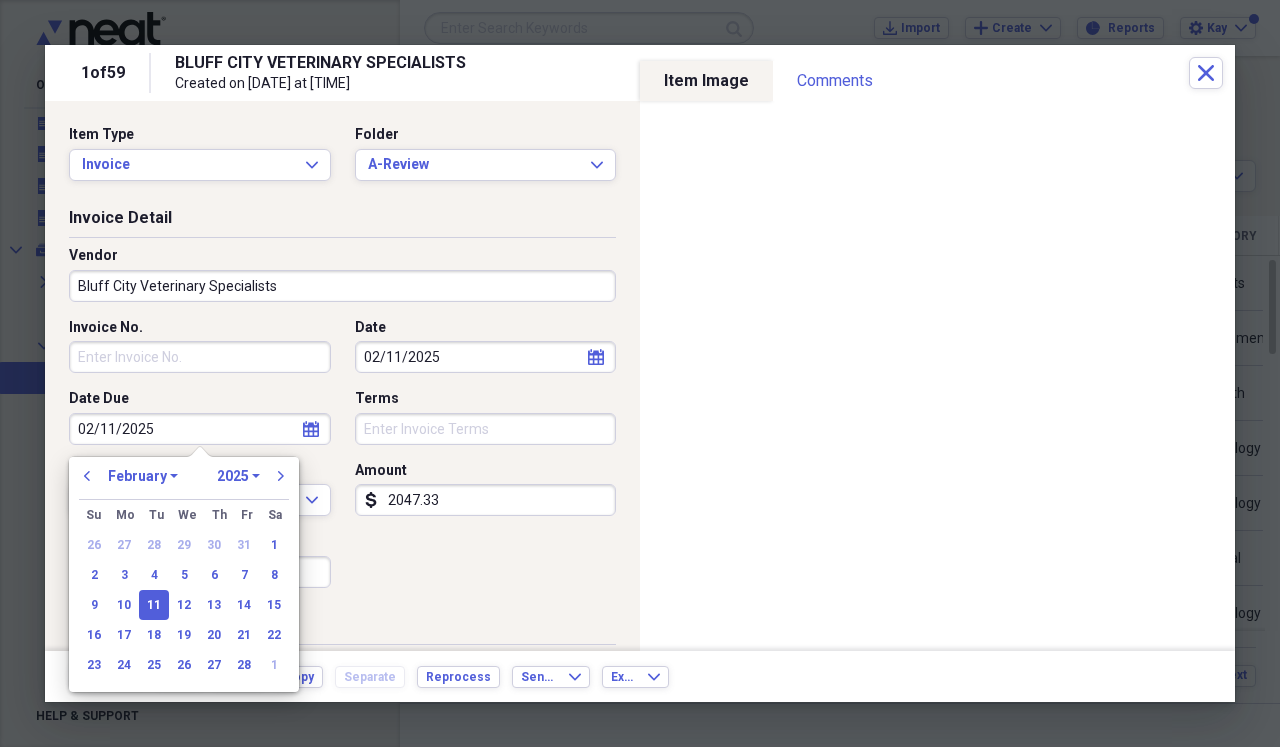 click on "Invoice No. Date [DATE] calendar Calendar Date Due [DATE] calendar Calendar Terms Currency USD Expand Amount dollar-sign [AMOUNT] Sales Tax dollar-sign" at bounding box center [342, 461] 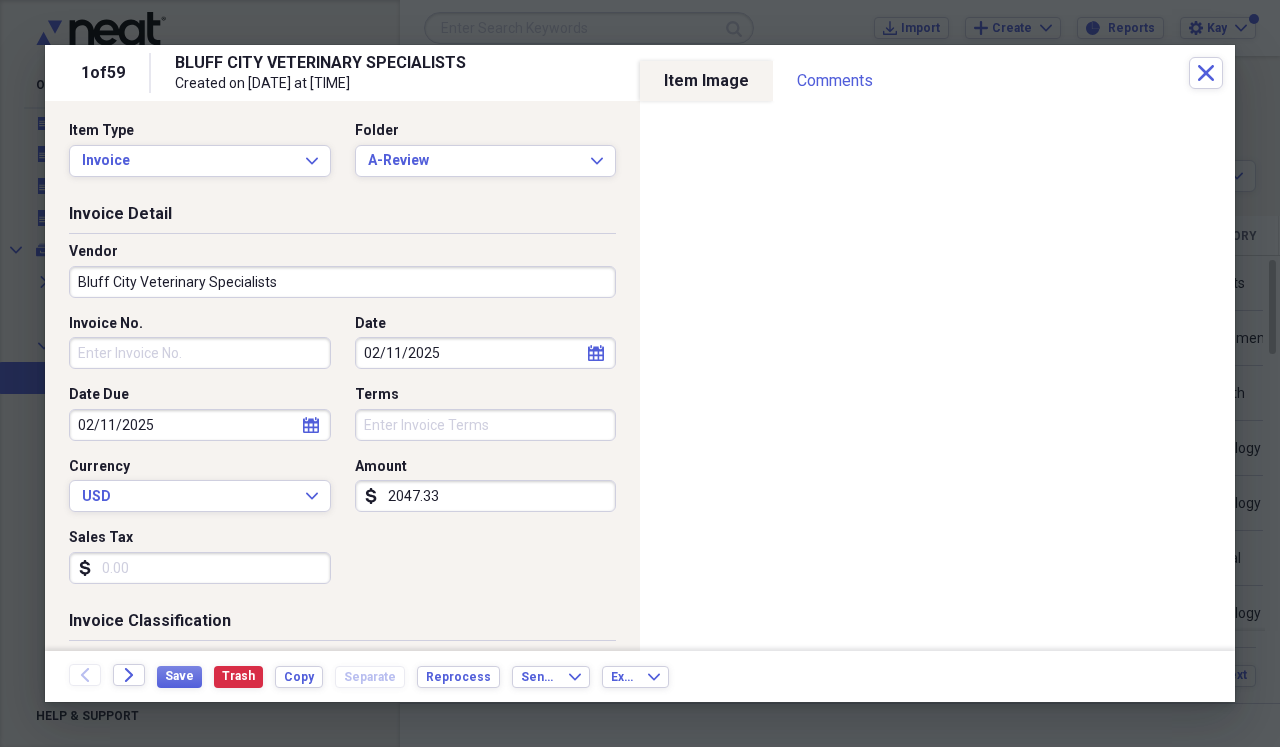 scroll, scrollTop: 1, scrollLeft: 0, axis: vertical 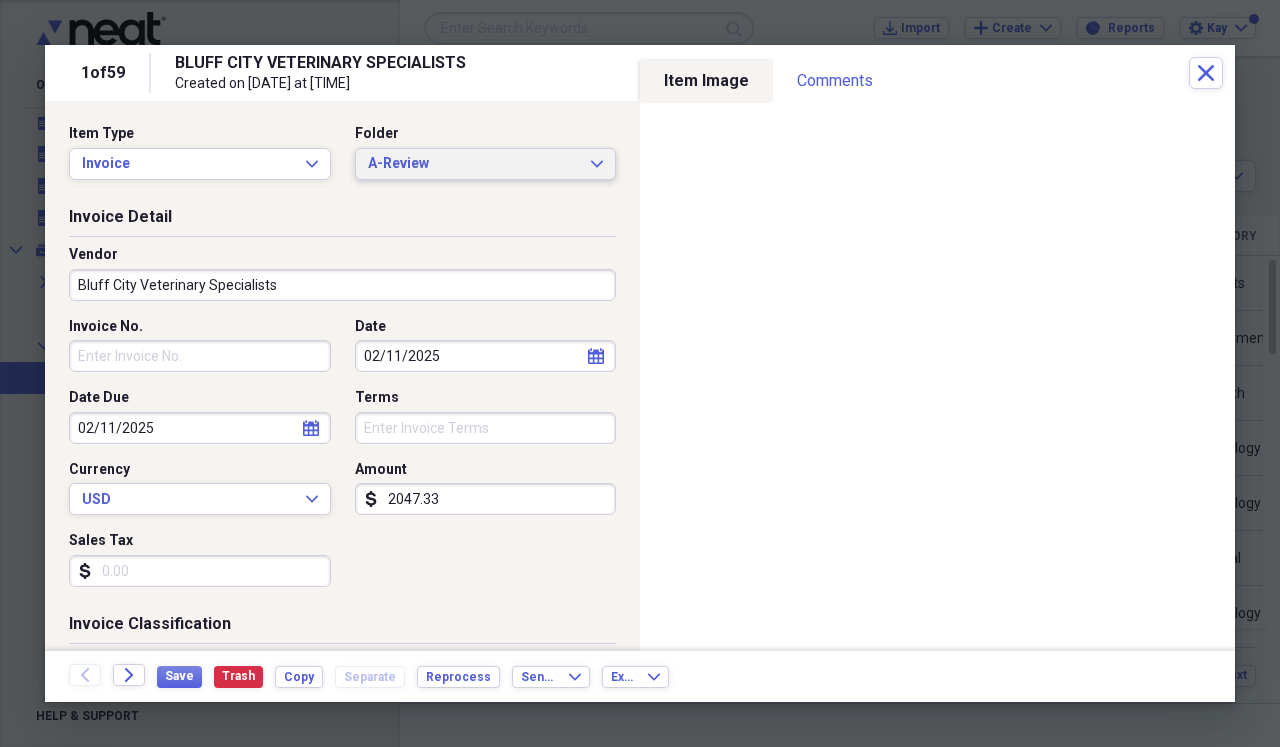 click on "Expand" 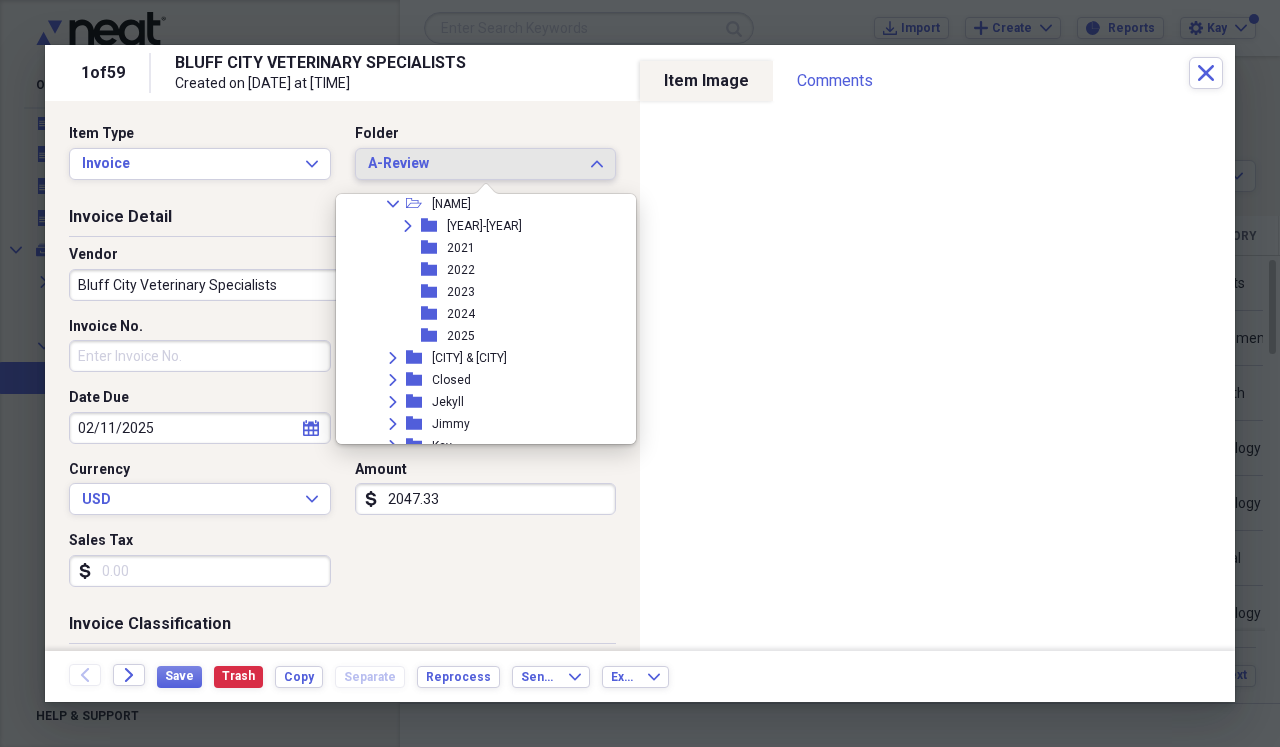 scroll, scrollTop: 590, scrollLeft: 0, axis: vertical 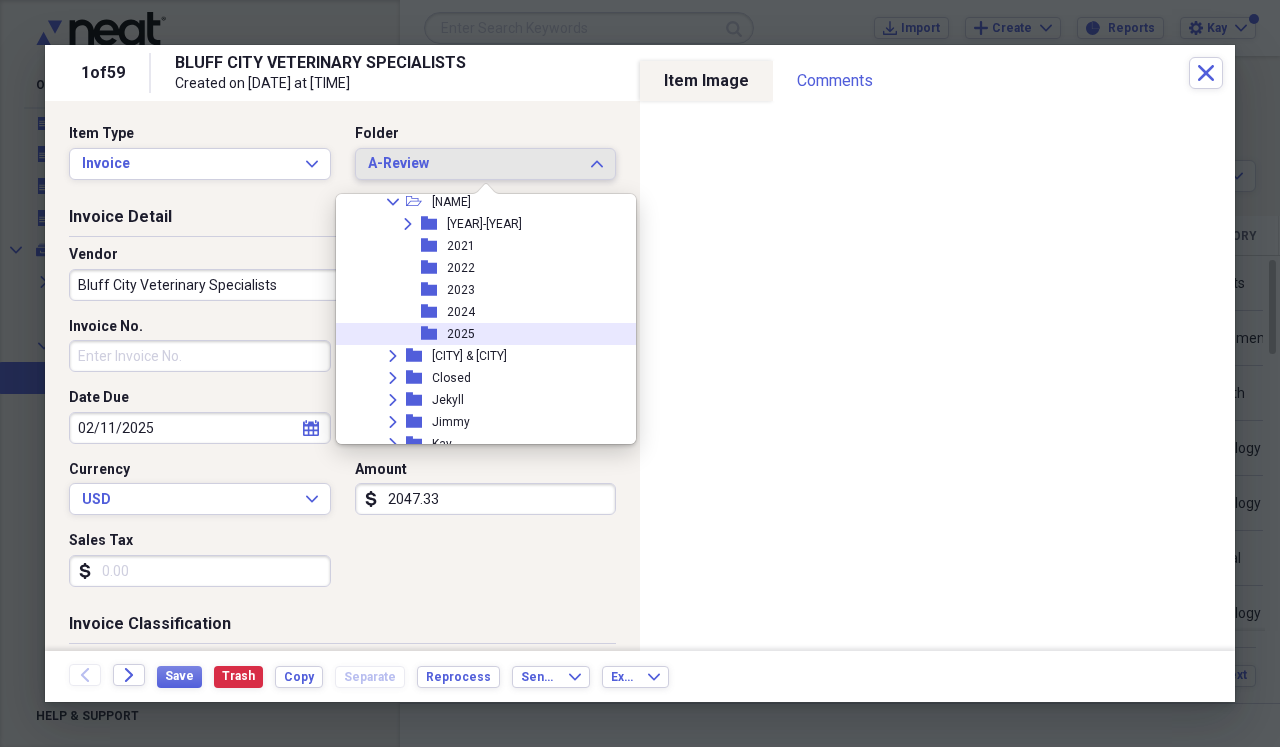 click on "2025" at bounding box center (461, 334) 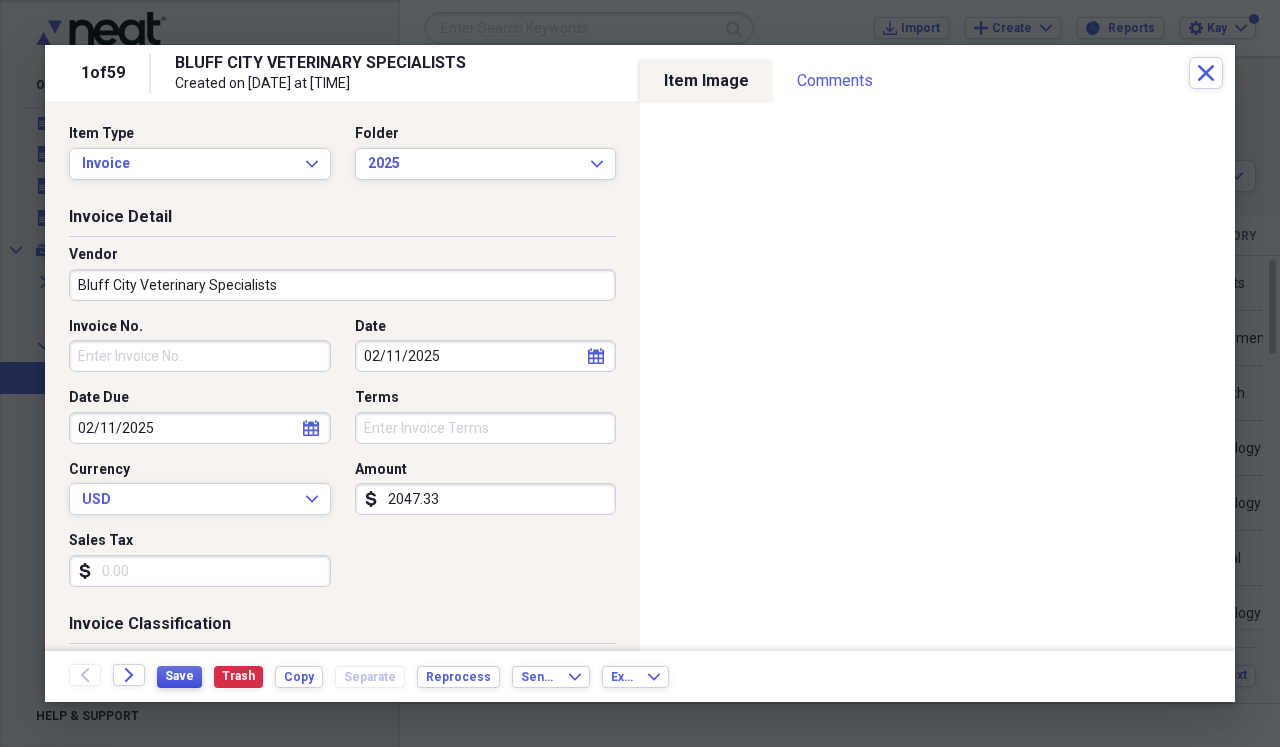 click on "Save" at bounding box center [179, 676] 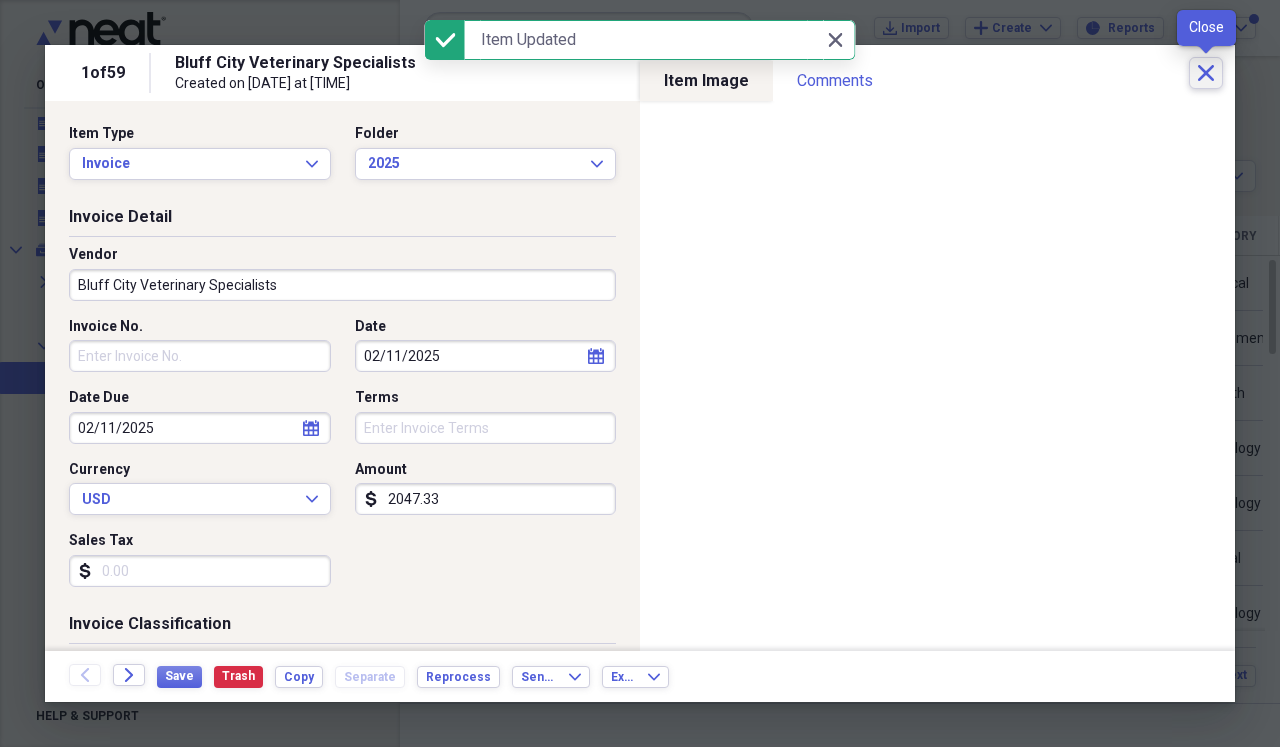 click 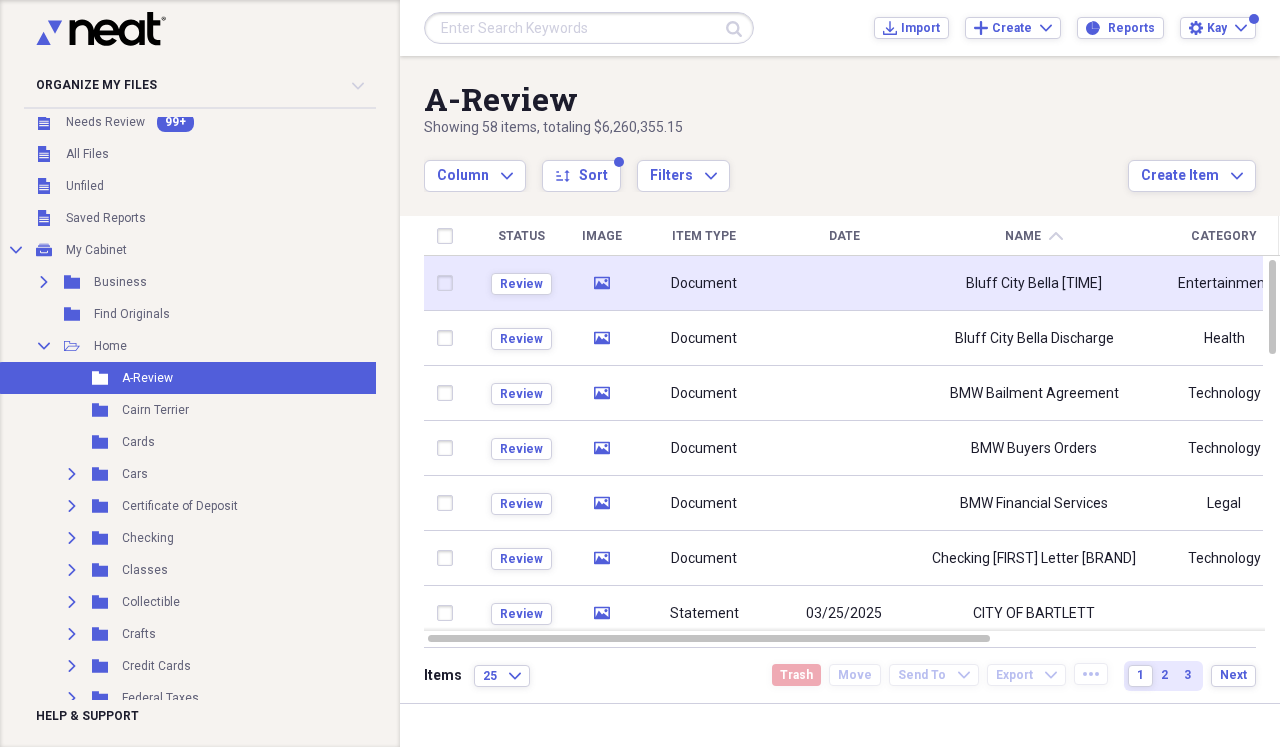 click at bounding box center (844, 283) 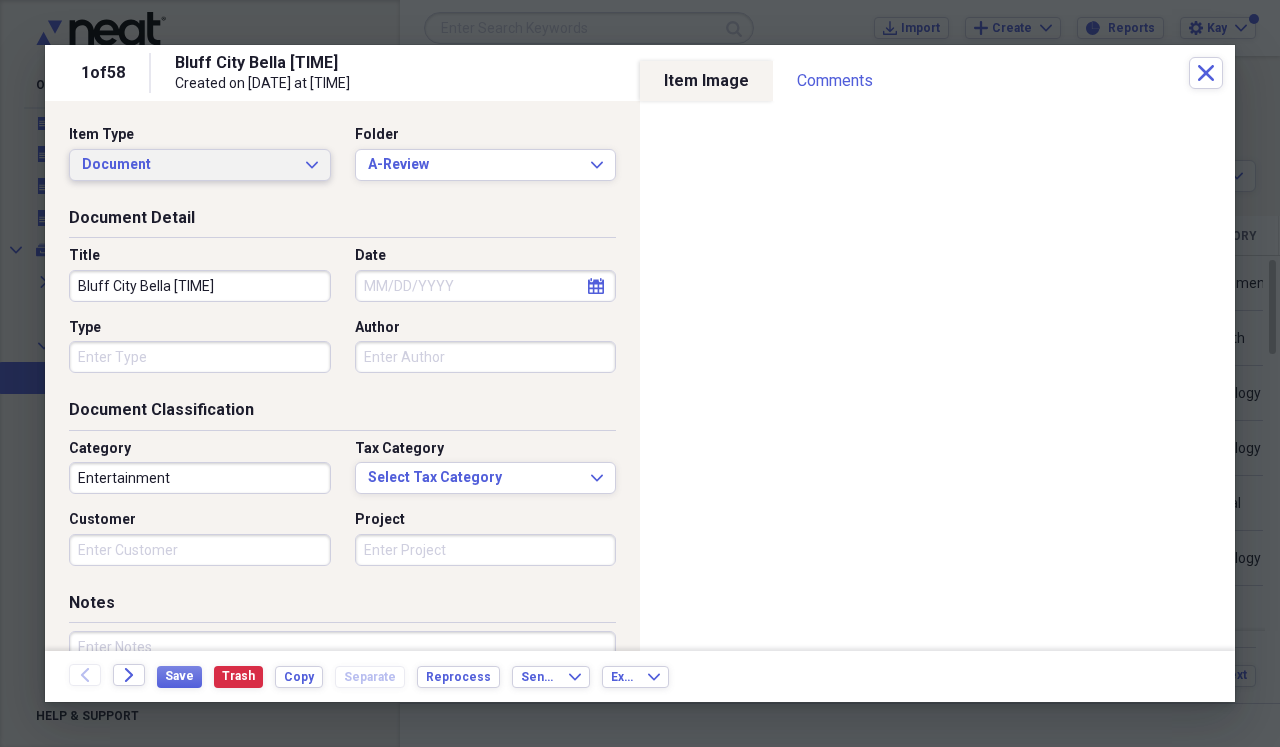 click on "Expand" 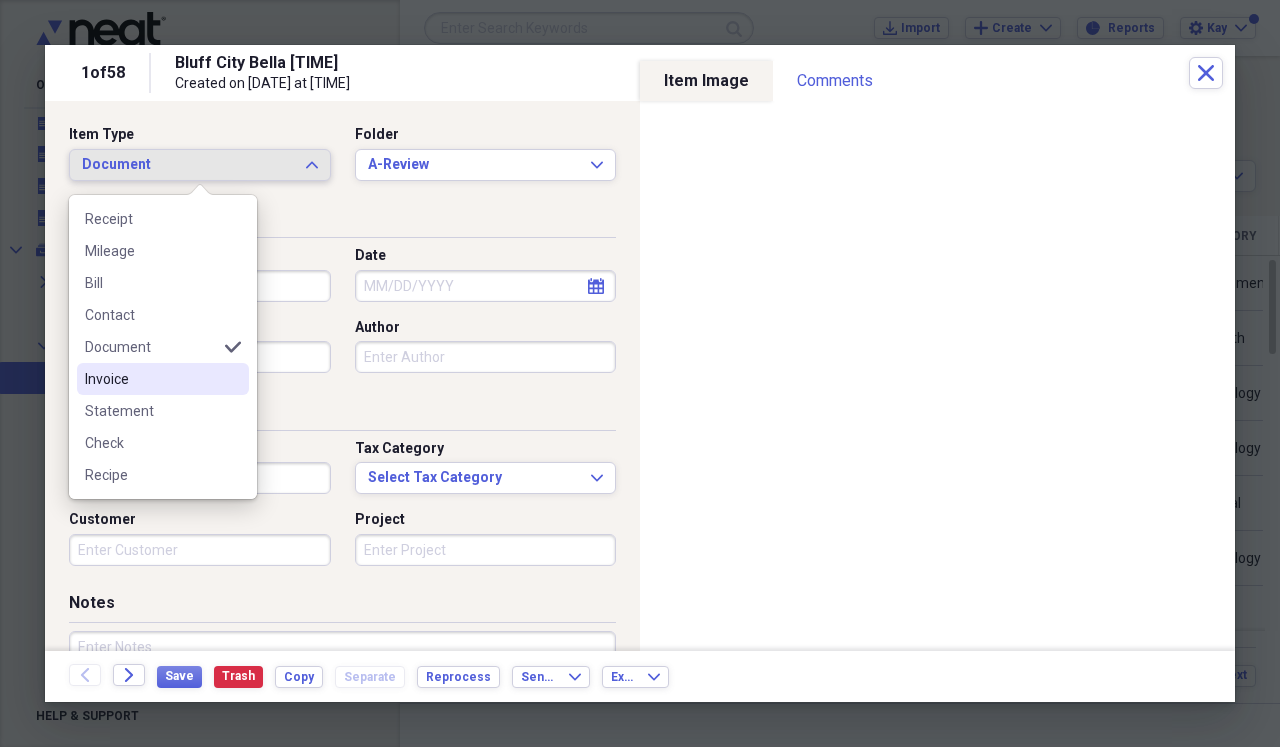 click on "Invoice" at bounding box center [151, 379] 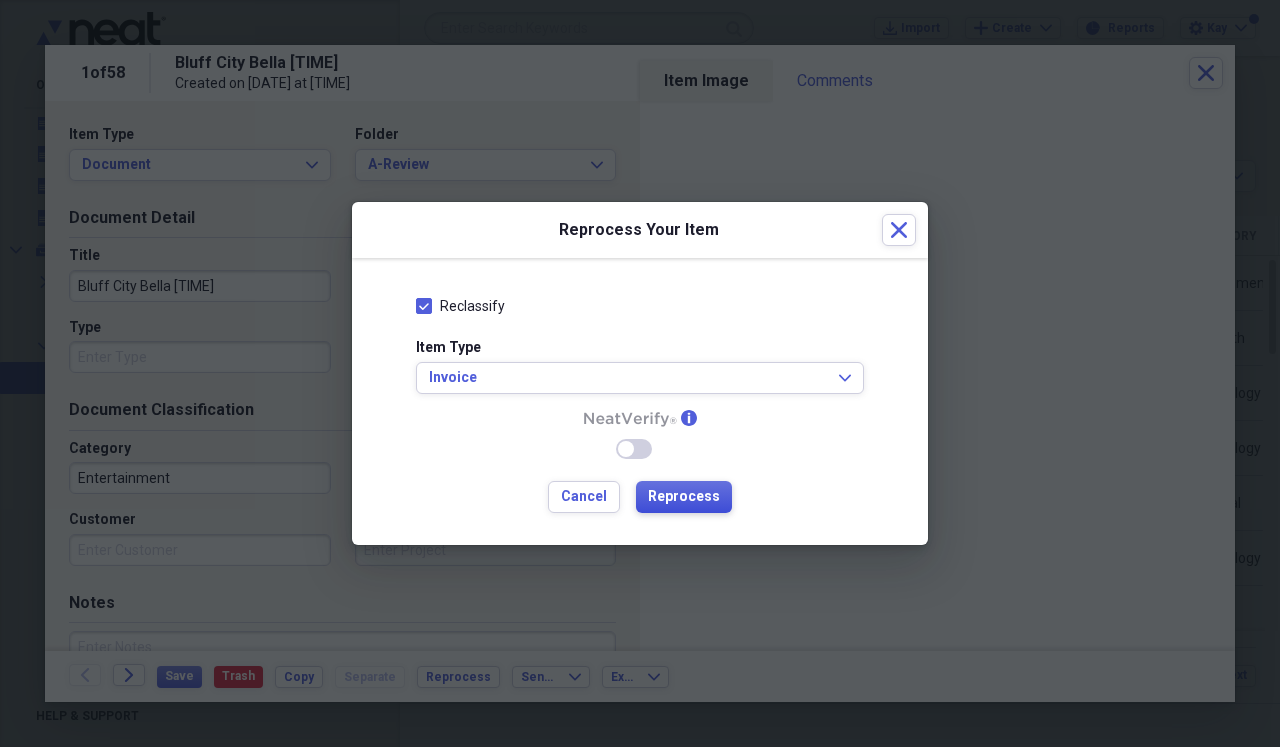 click on "Reprocess" at bounding box center (684, 497) 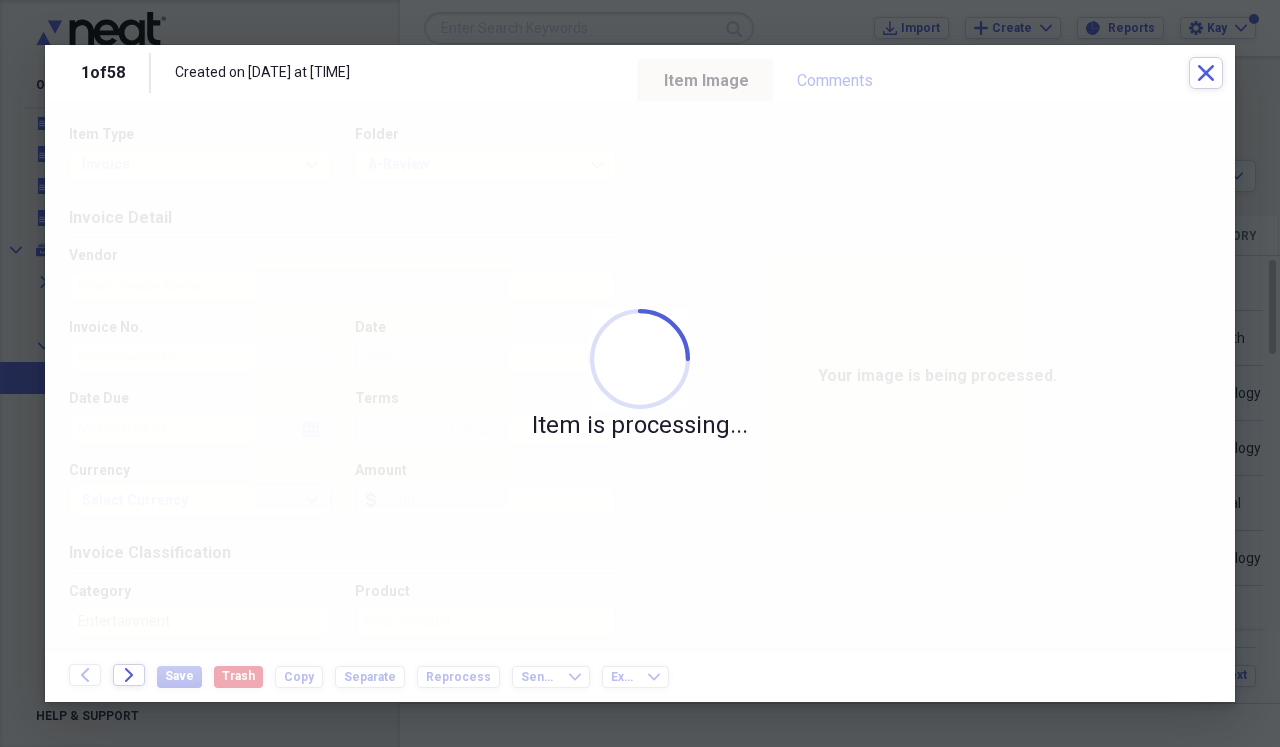 type on "42." 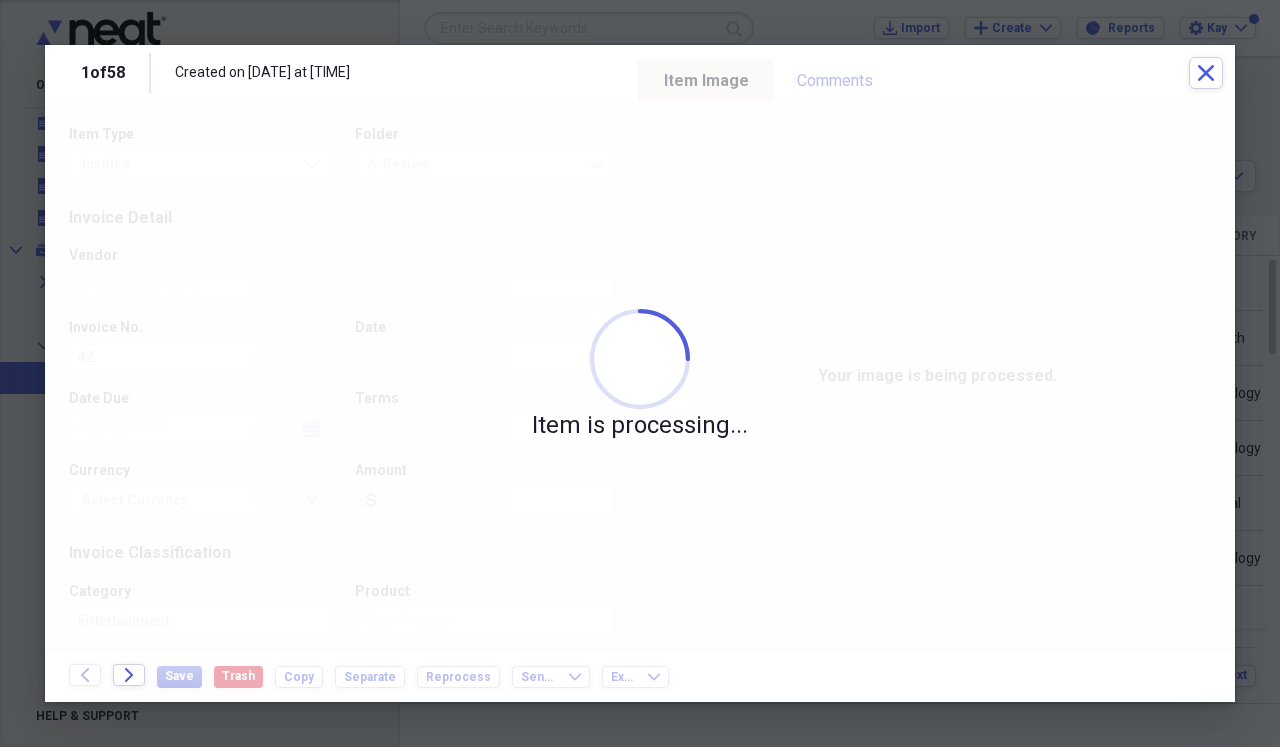 type on "PELLA" 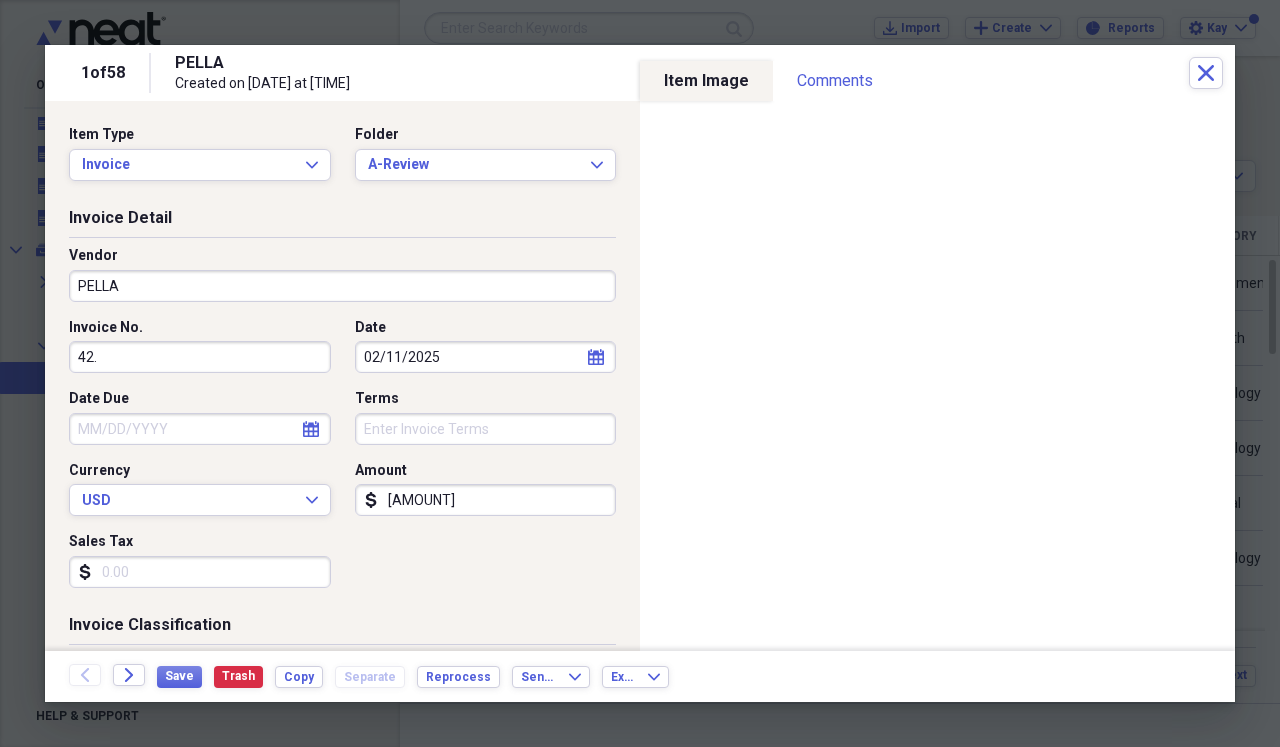 click on "PELLA" at bounding box center (342, 286) 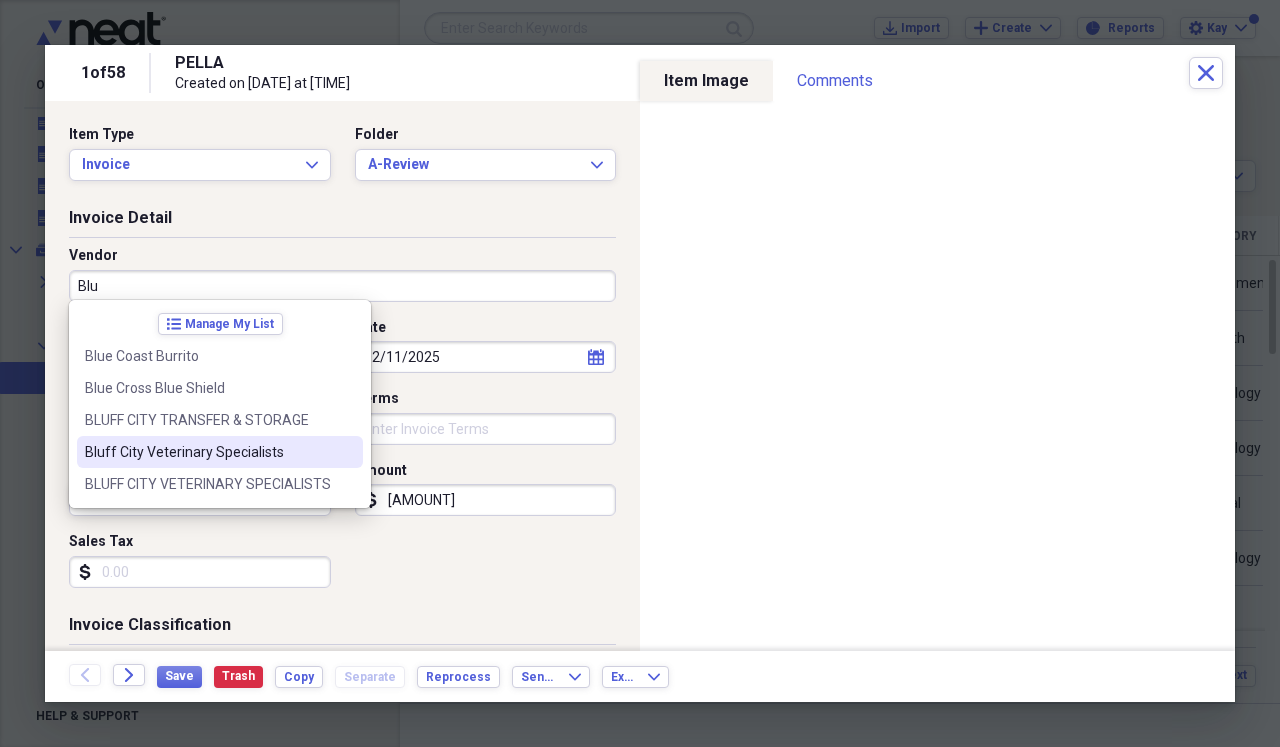click on "Bluff City Veterinary Specialists" at bounding box center (208, 452) 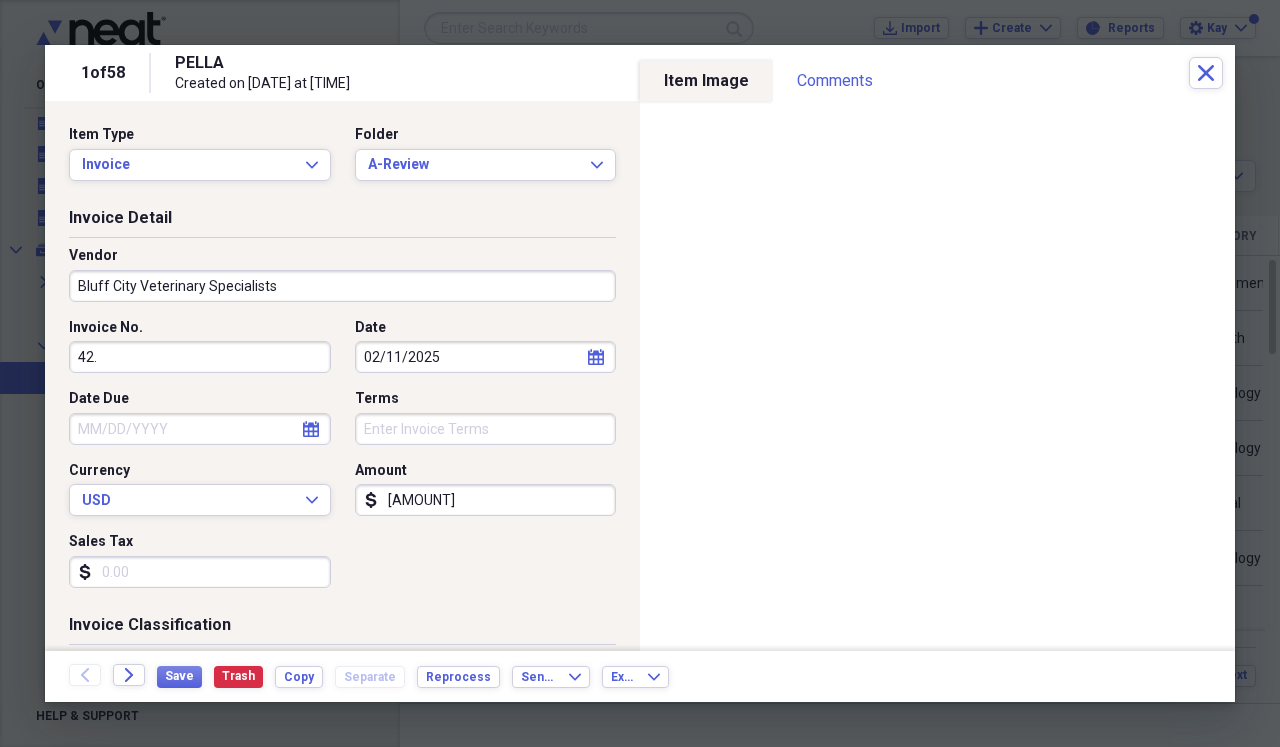 type on "Medical" 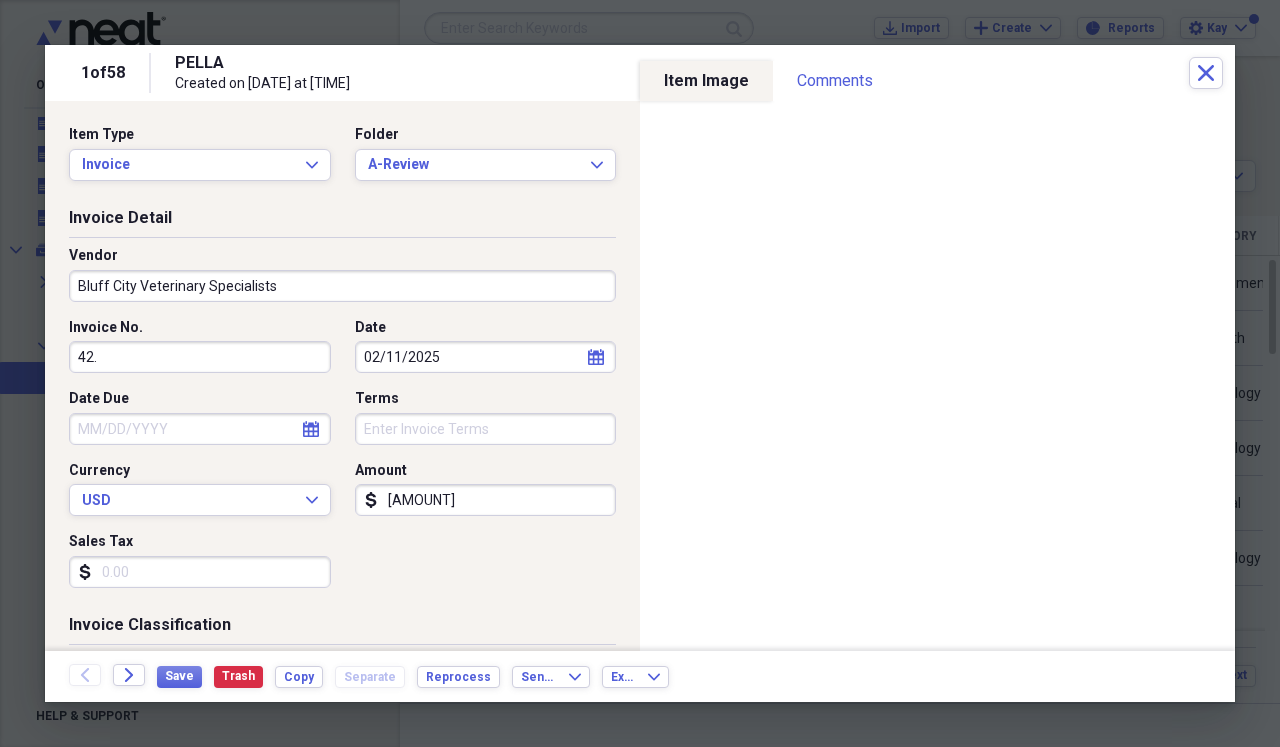 click on "42." at bounding box center (200, 357) 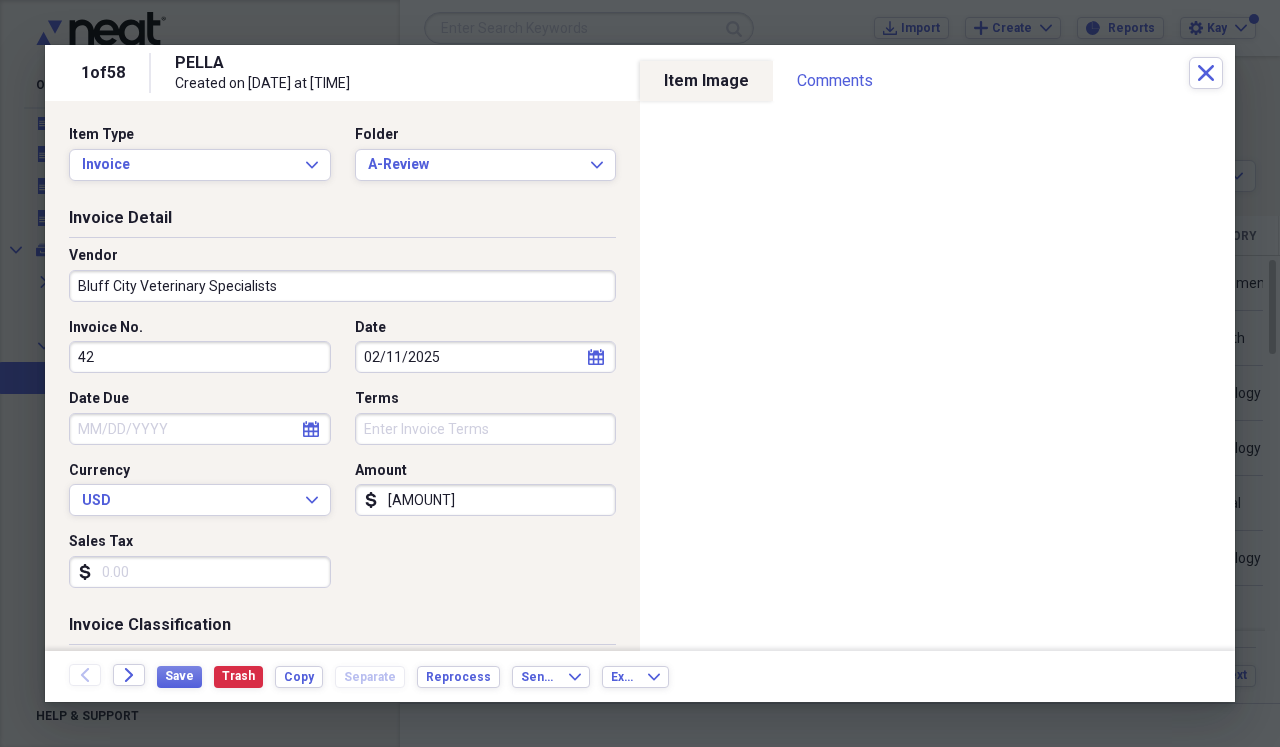 type on "4" 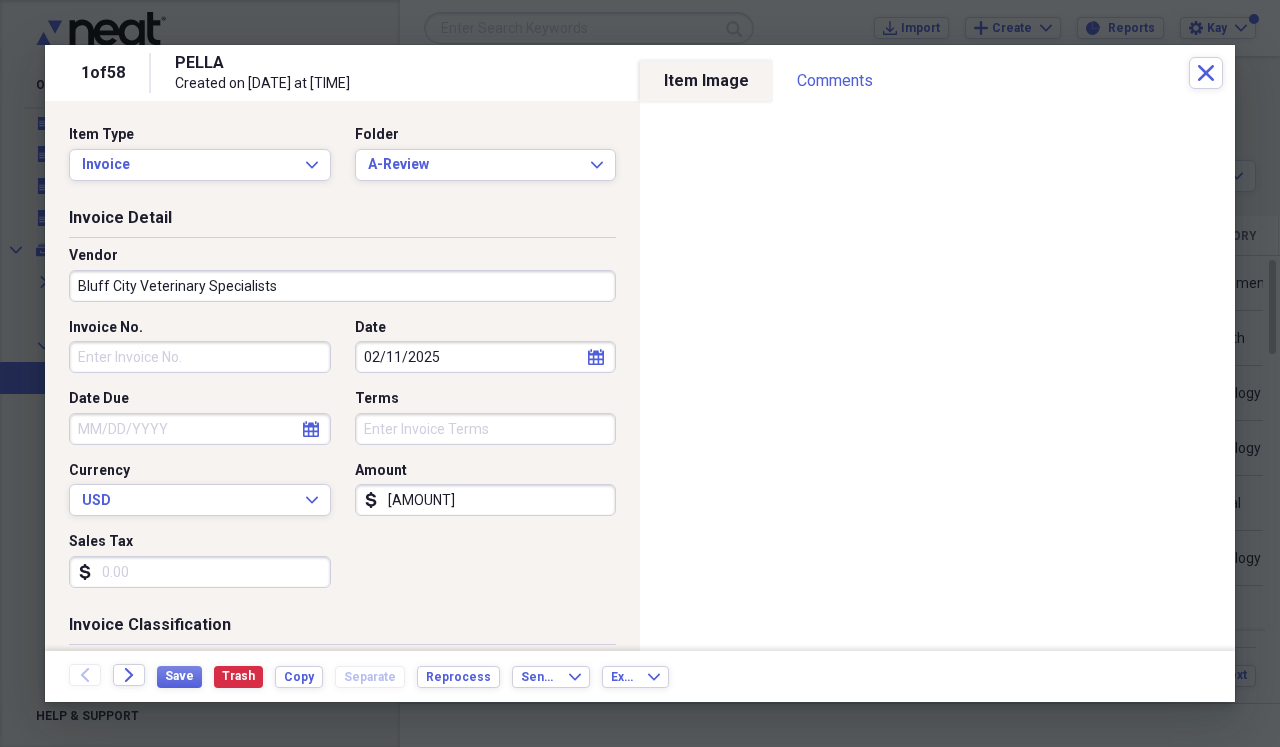 type 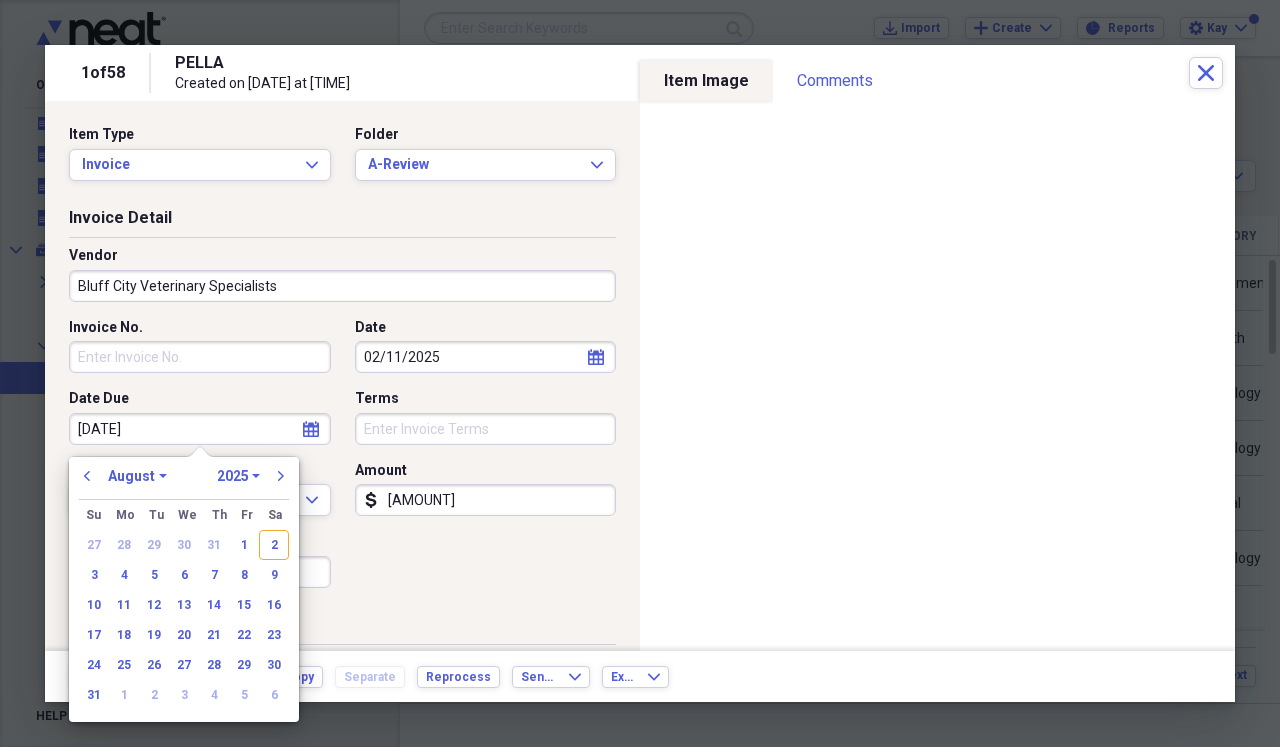 type on "[MONTH]/[DAY]/[YEAR]" 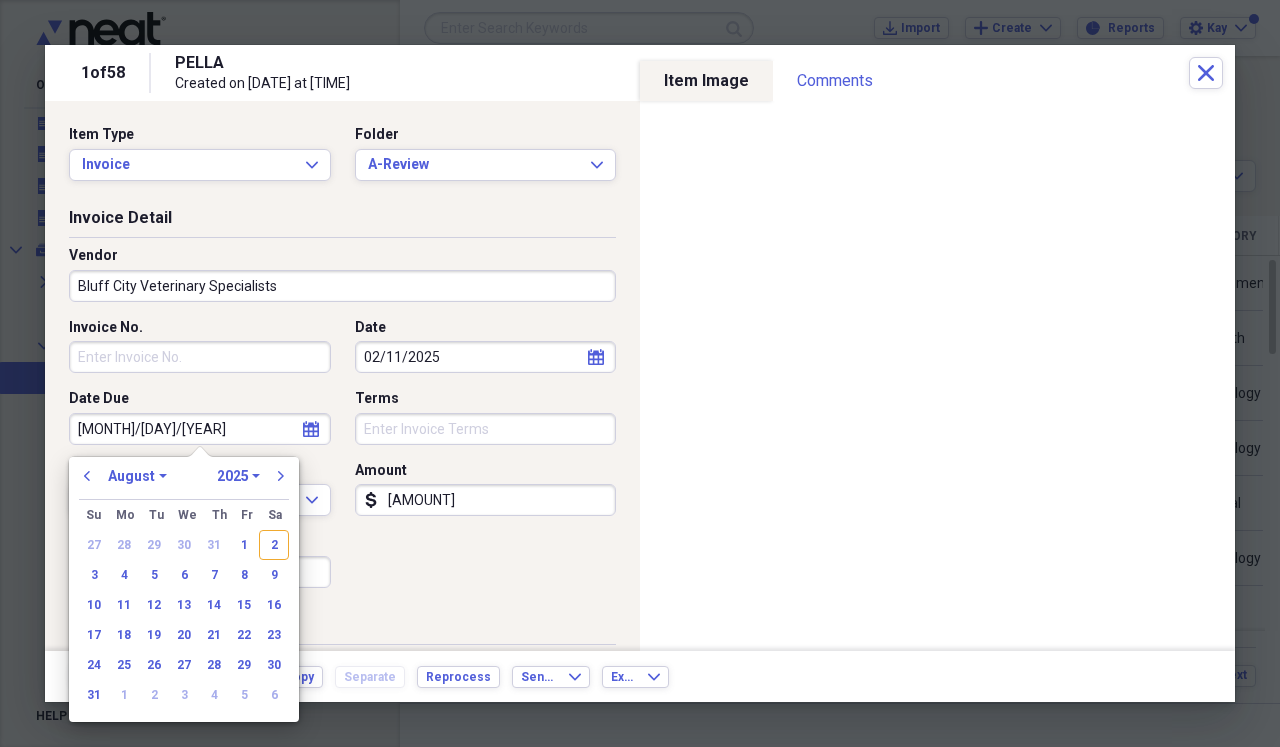 select on "1" 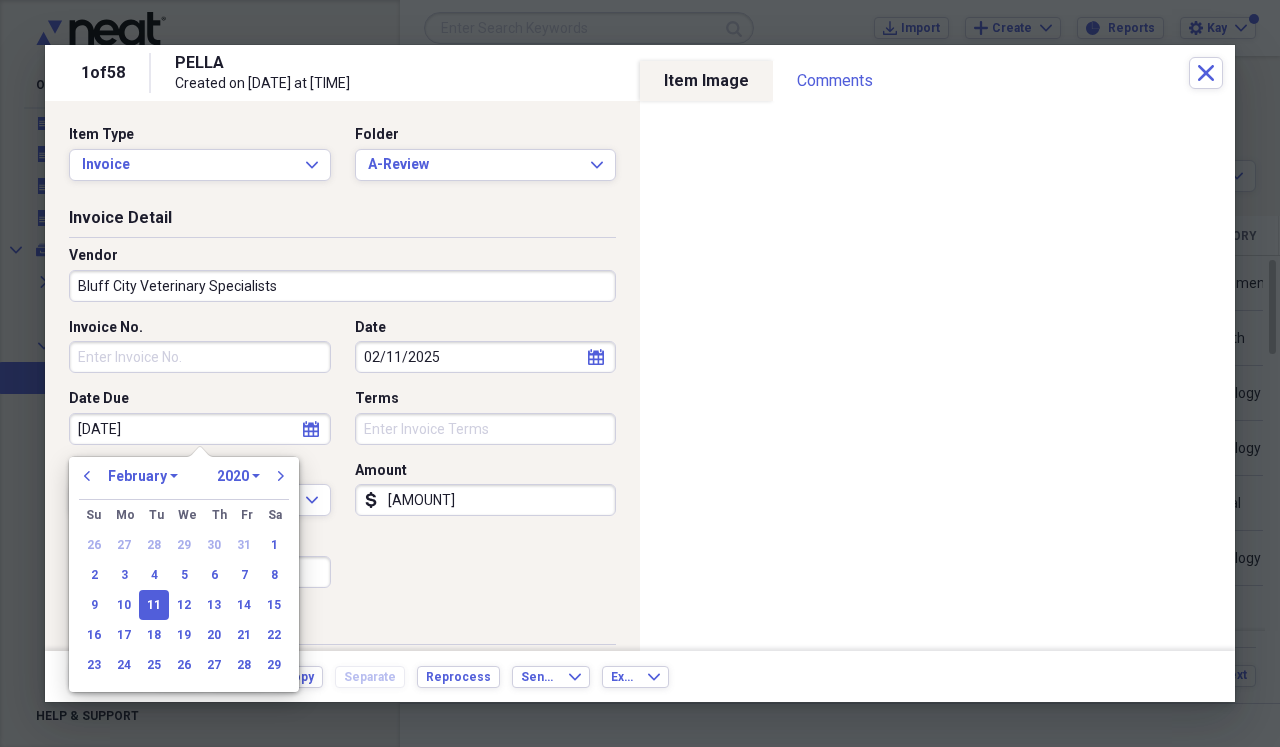 type on "2/11/2025" 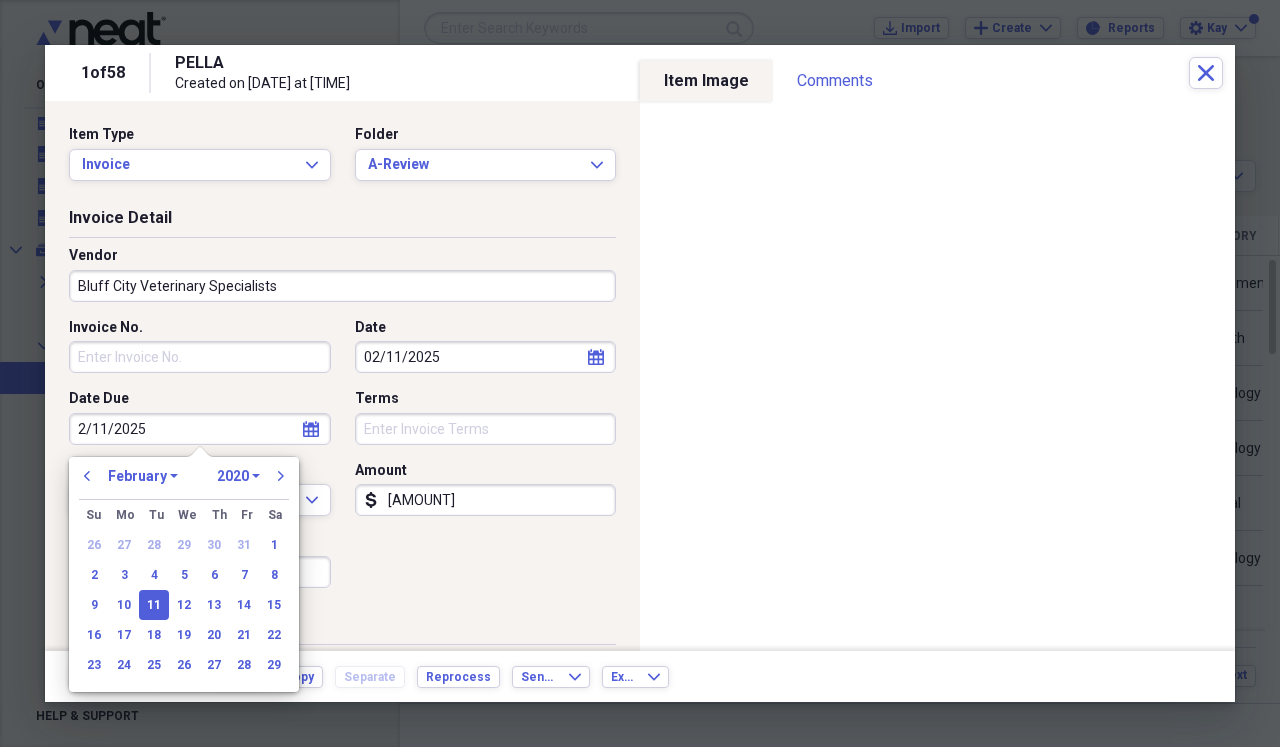 select on "2025" 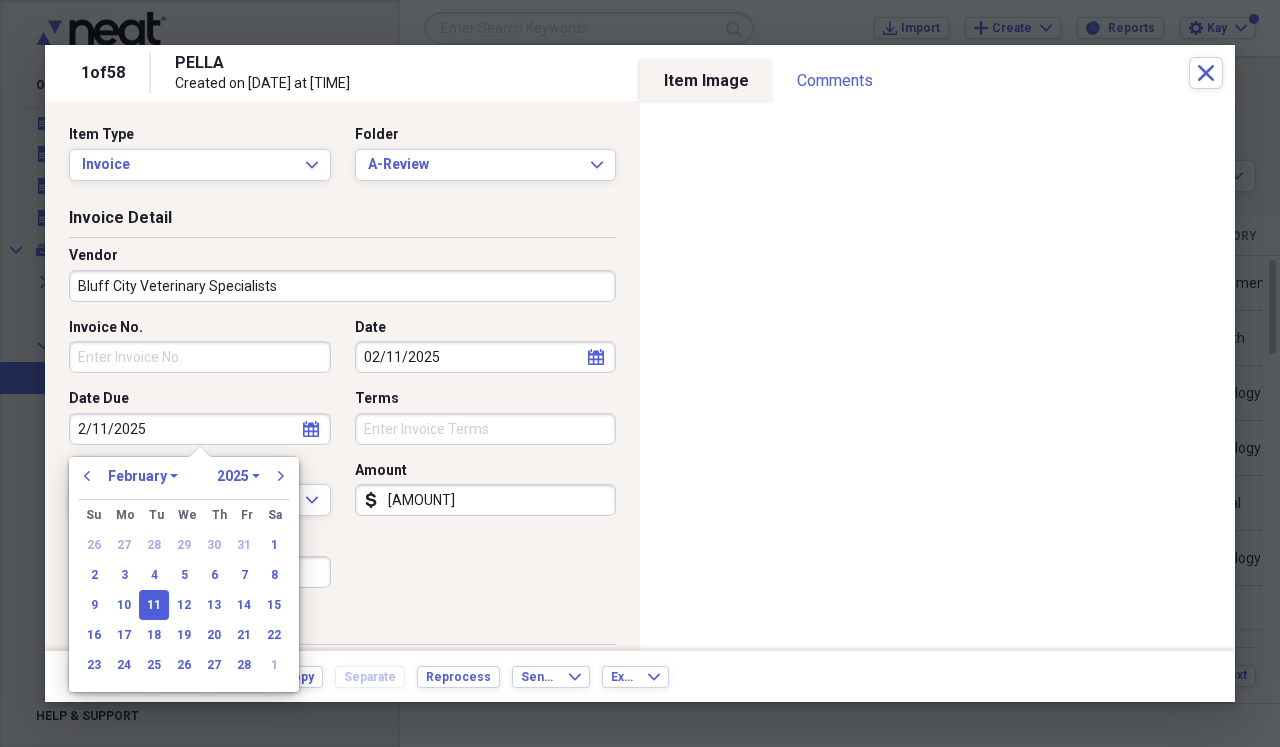 type on "02/11/2025" 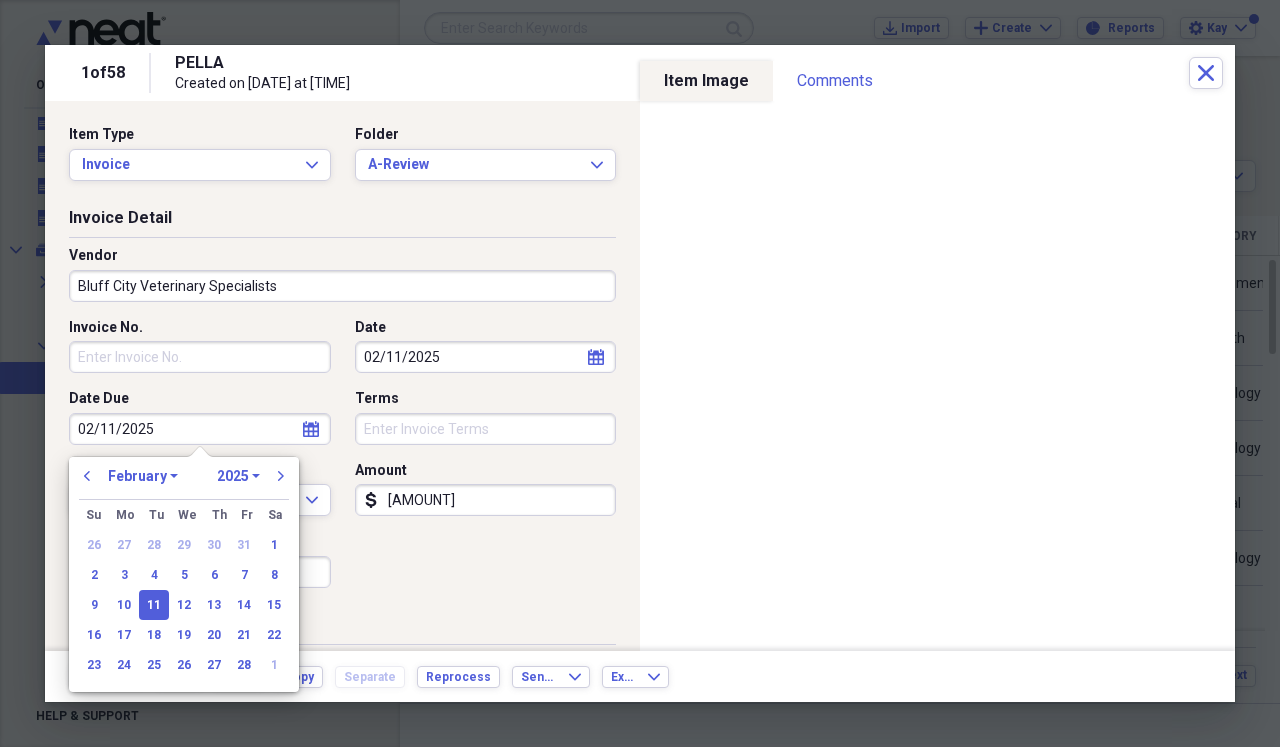click on "Invoice No. Date [DATE] calendar Calendar Date Due [DATE] calendar Calendar Terms Currency USD Expand Amount dollar-sign [AMOUNT] Sales Tax dollar-sign" at bounding box center [342, 461] 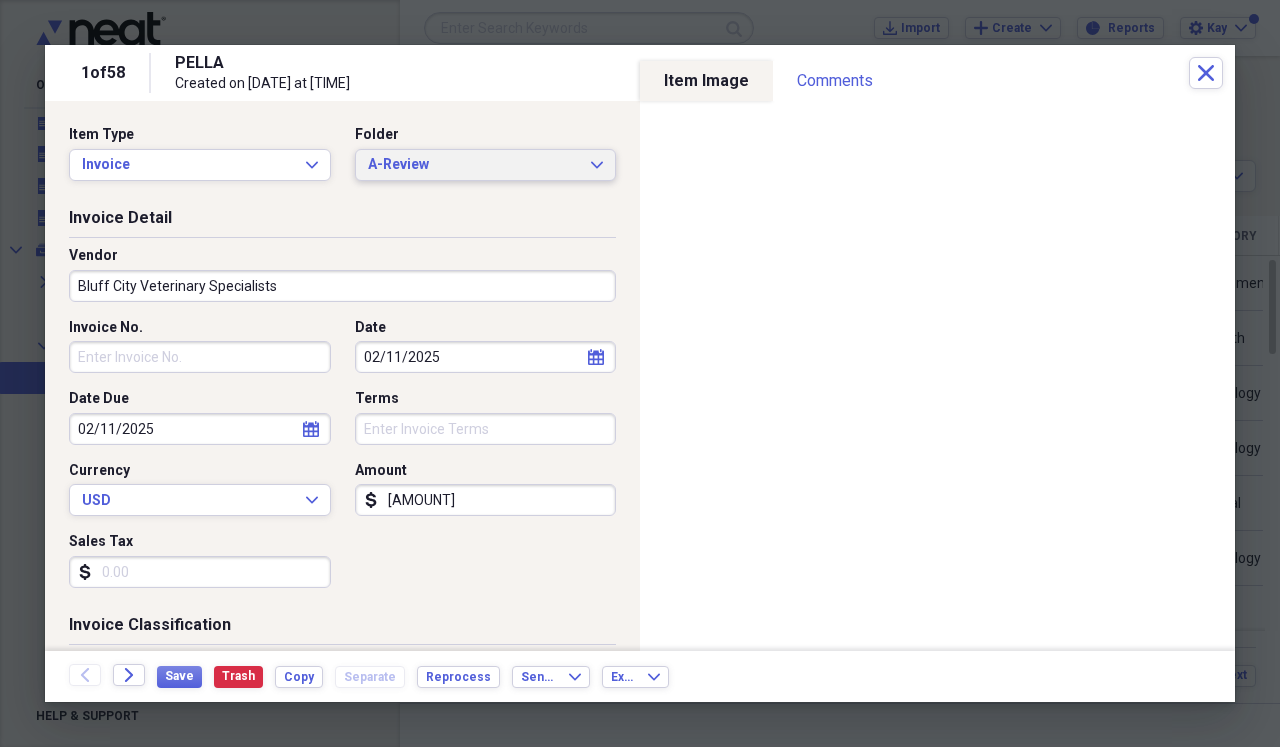 click on "Expand" 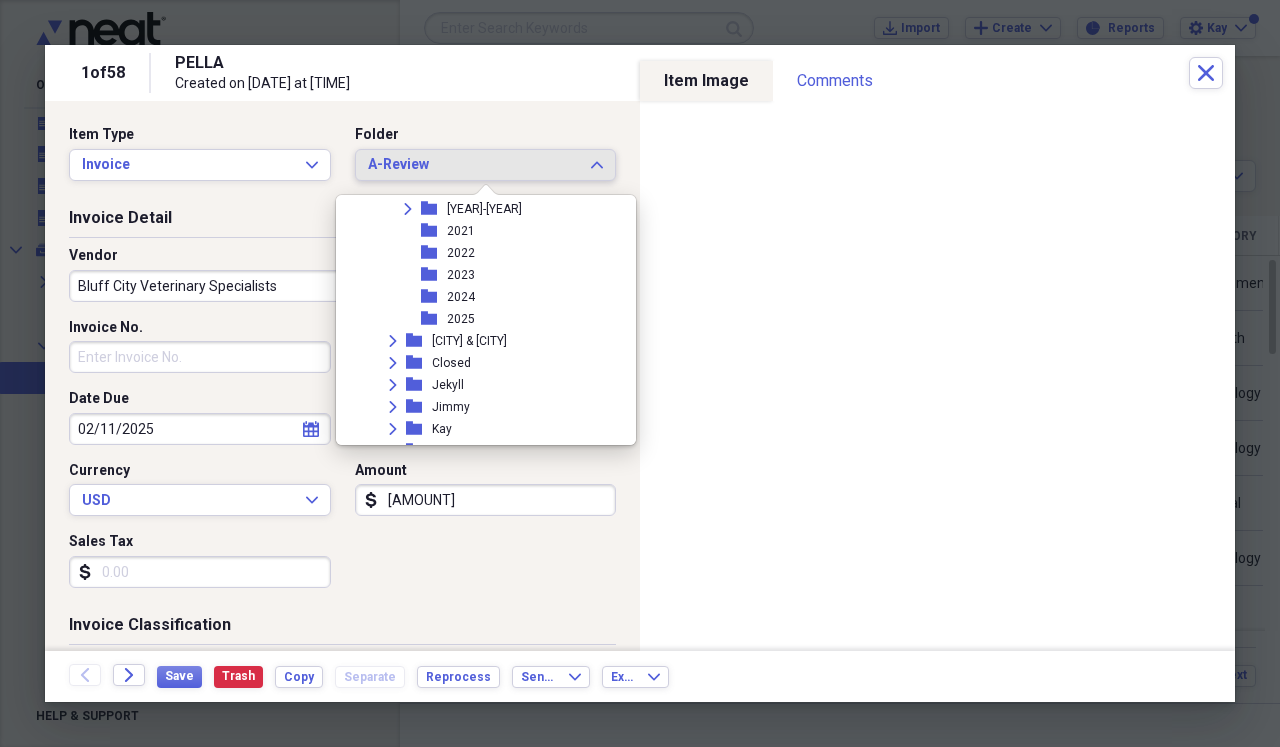 scroll, scrollTop: 611, scrollLeft: 0, axis: vertical 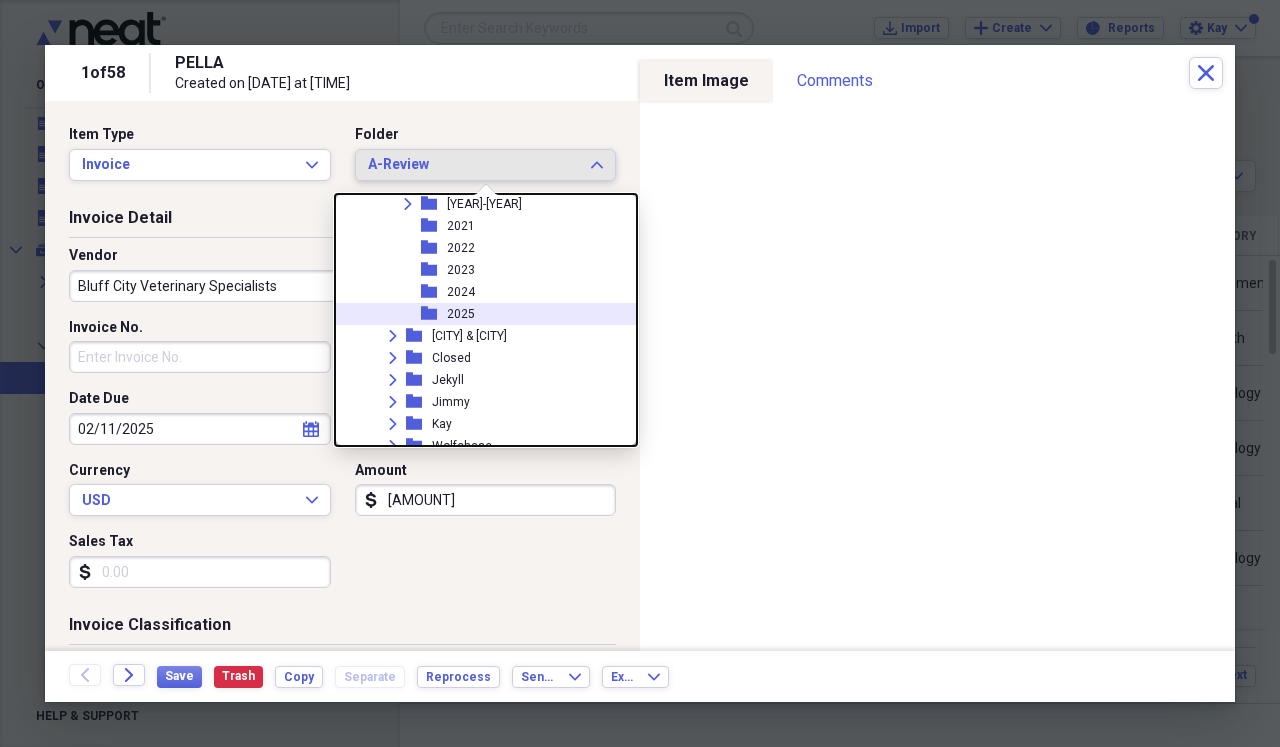 click on "2025" at bounding box center (461, 314) 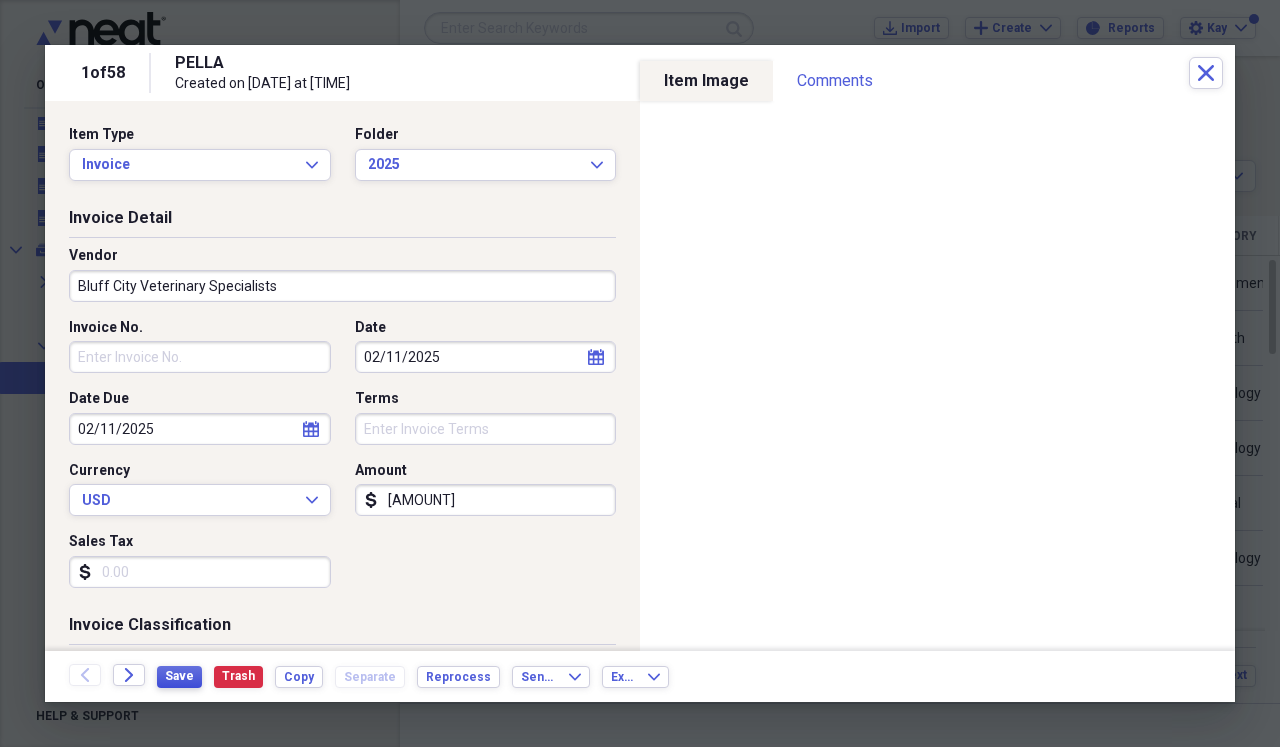 click on "Save" at bounding box center [179, 676] 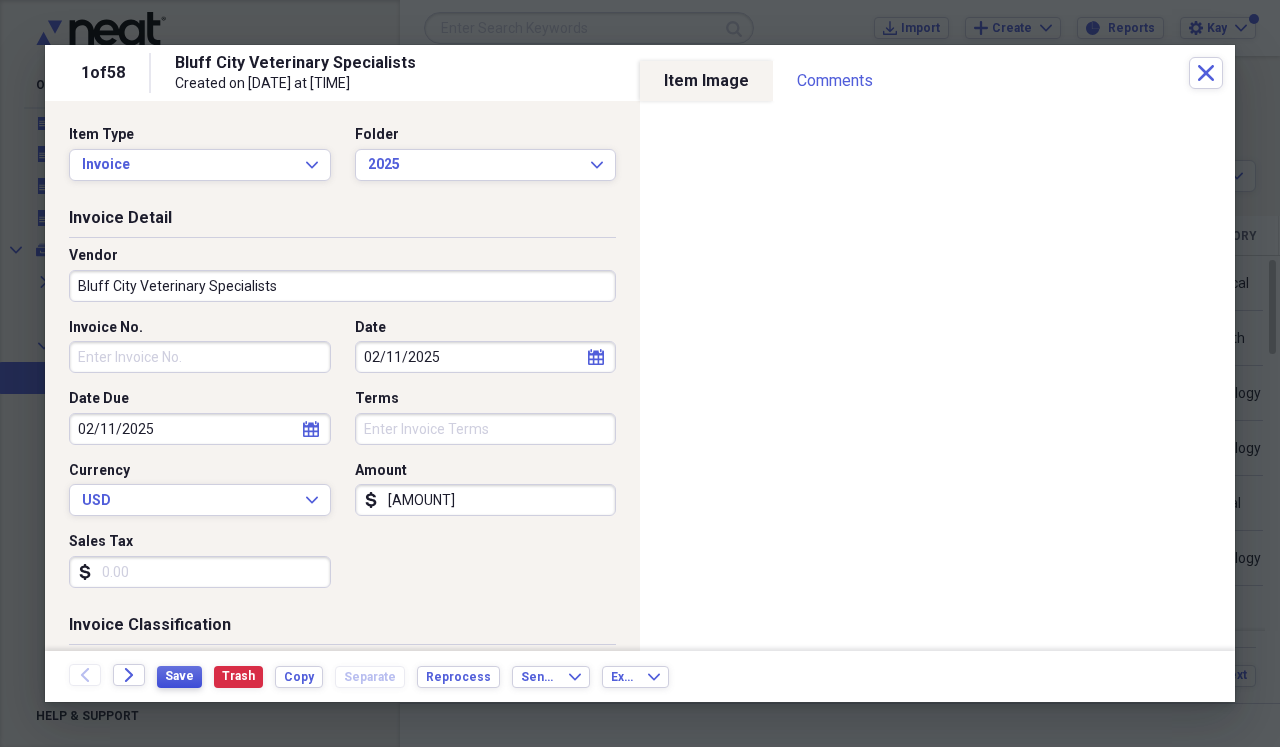 click on "Save" at bounding box center (179, 676) 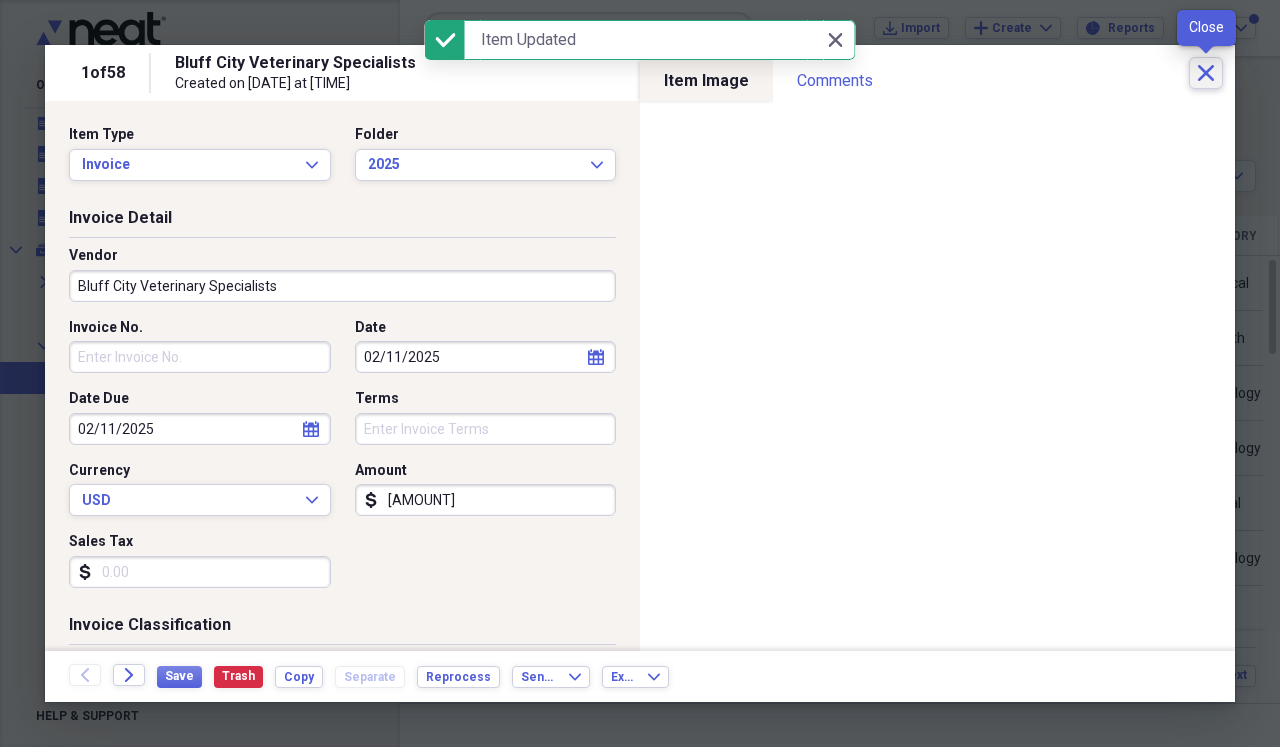 click on "Close" 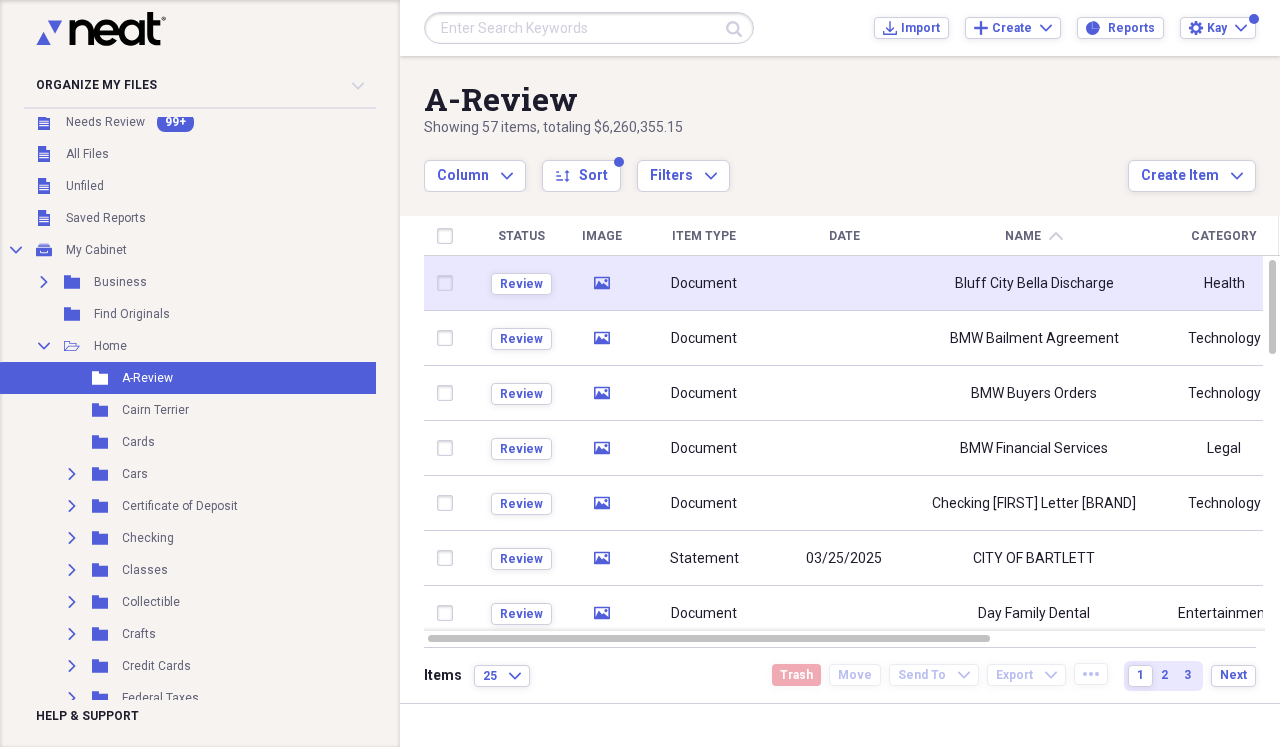 click at bounding box center [844, 283] 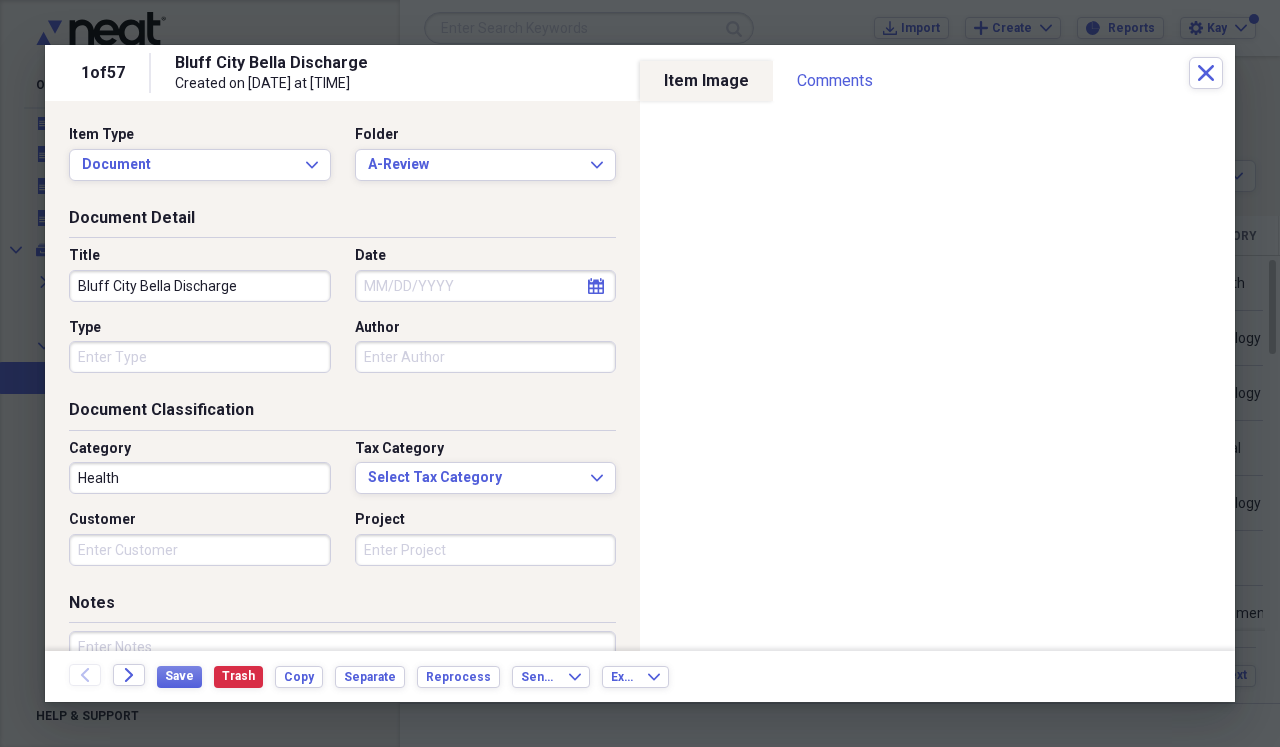 click on "Bluff City Bella Discharge" at bounding box center [200, 286] 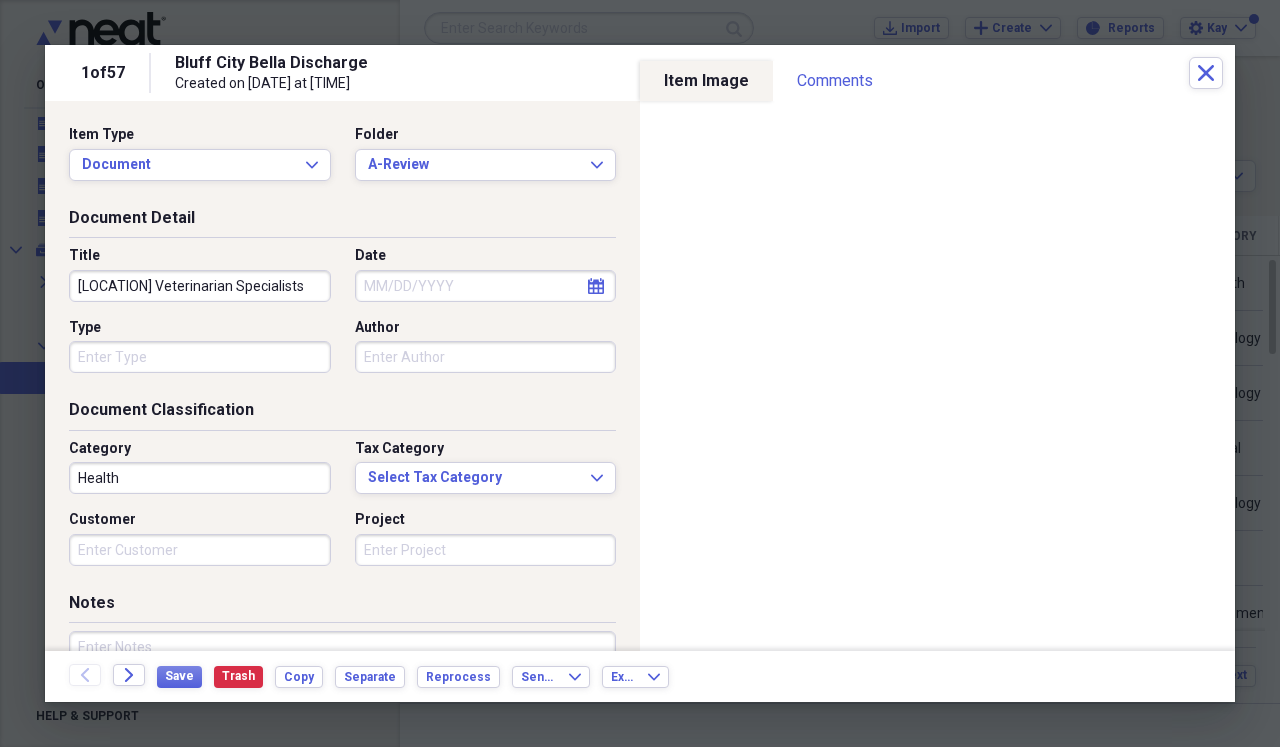 type on "[LOCATION] Veterinarian Specialists" 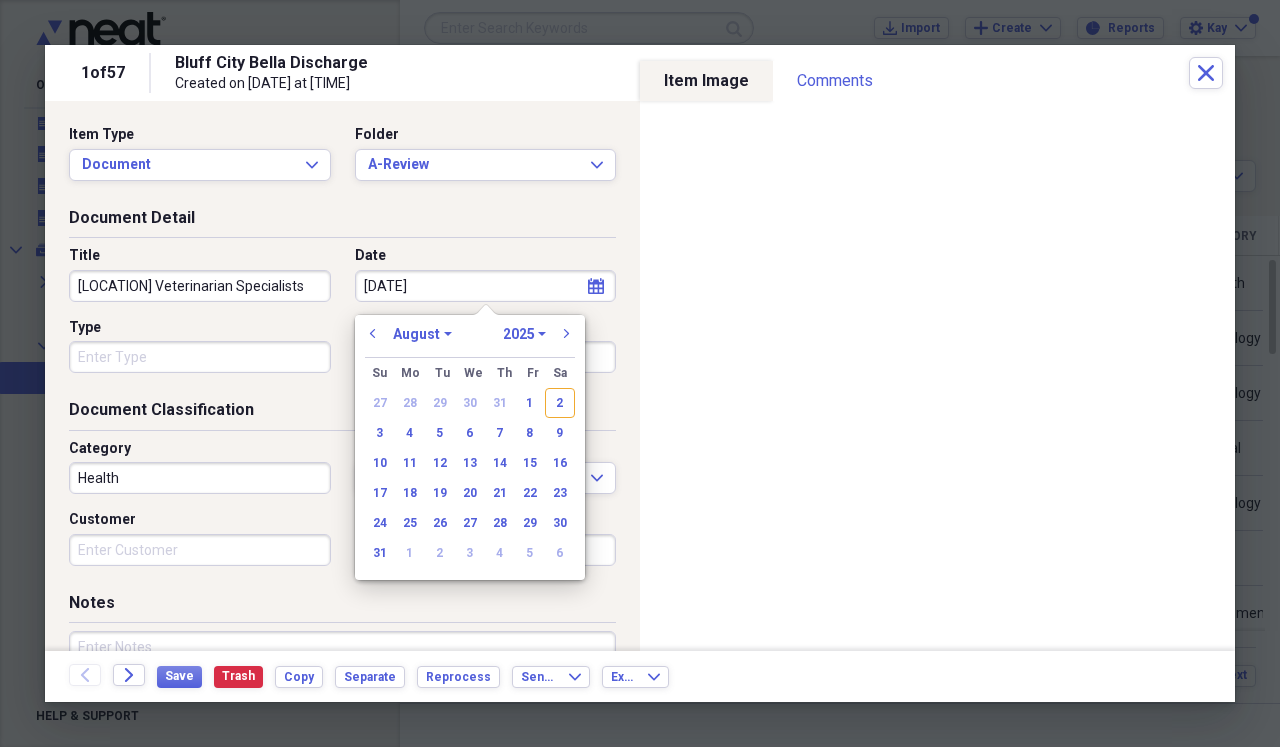 type on "[MONTH]/[DAY]/[YEAR]" 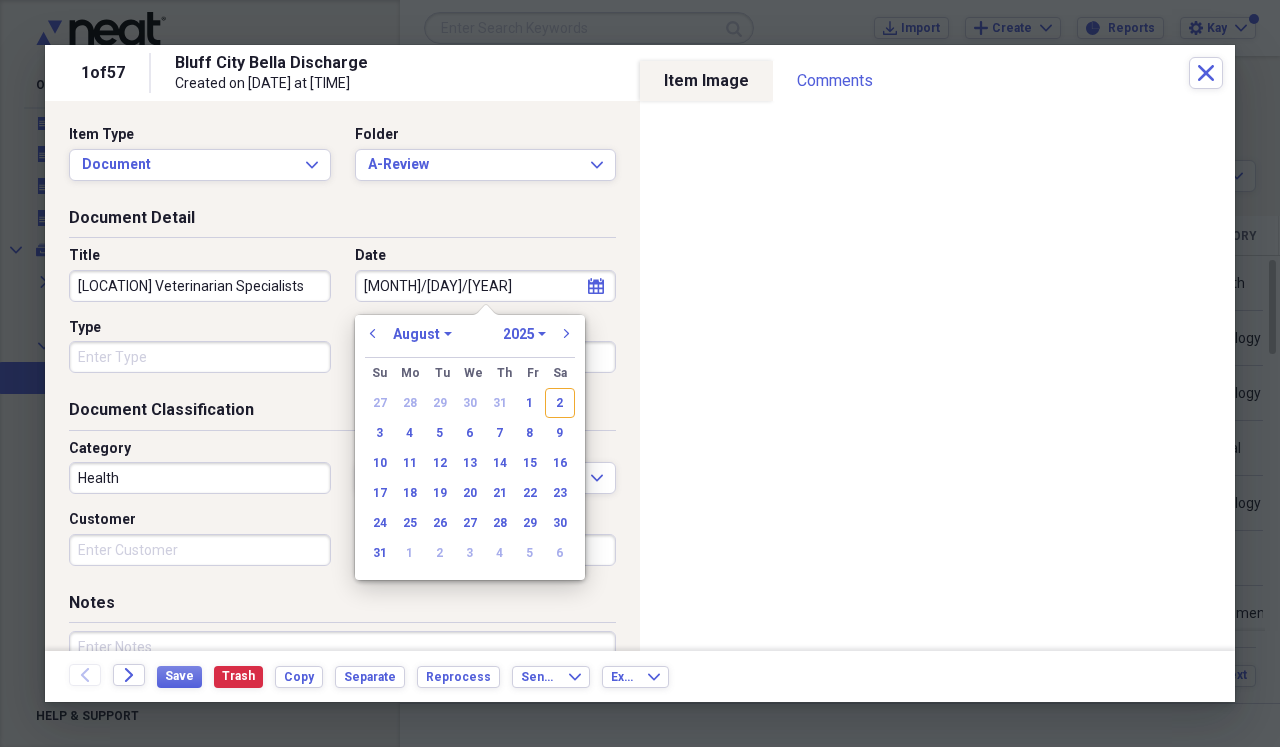 select on "1" 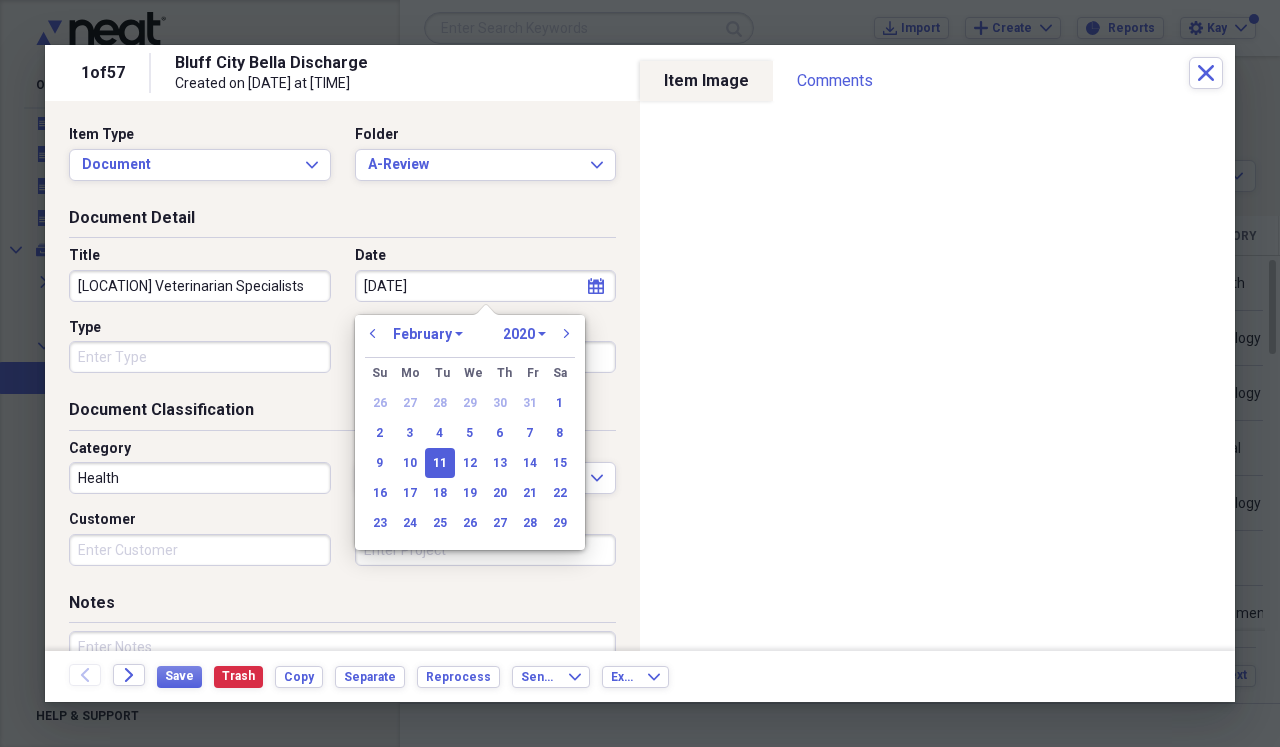 type on "2/11/2025" 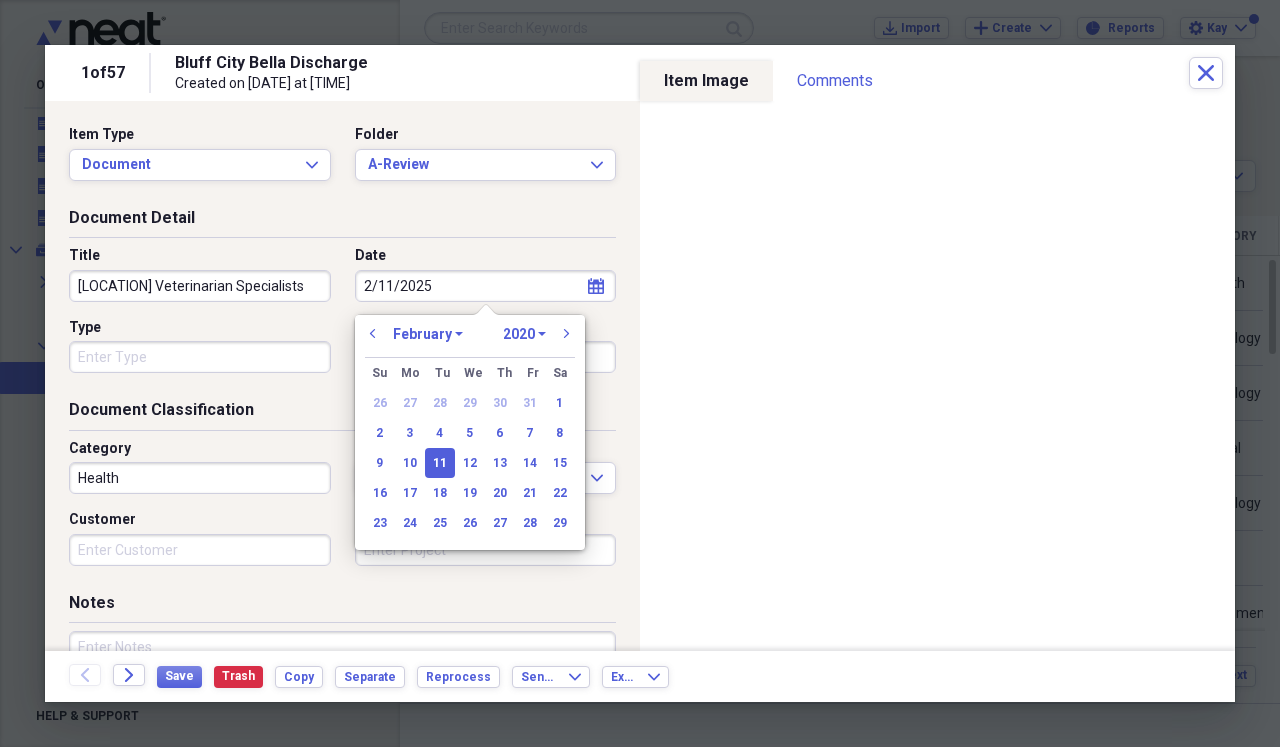 select on "2025" 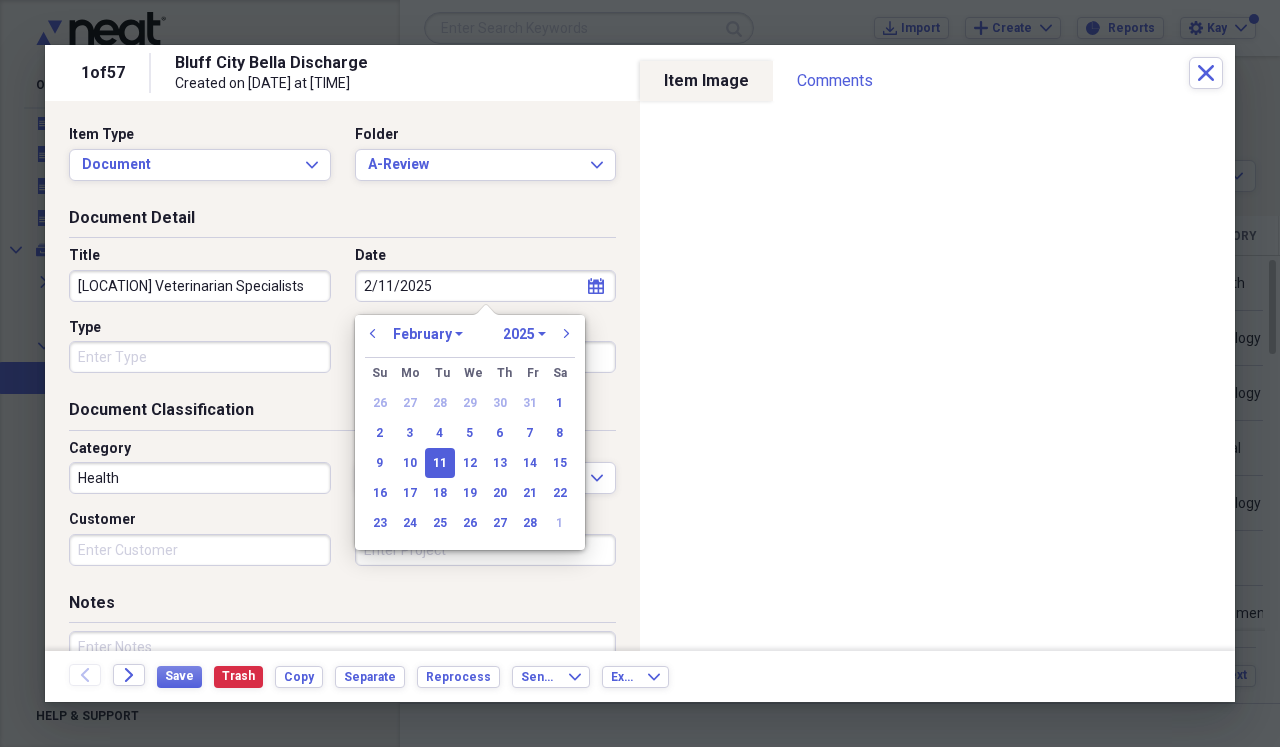 type on "02/11/2025" 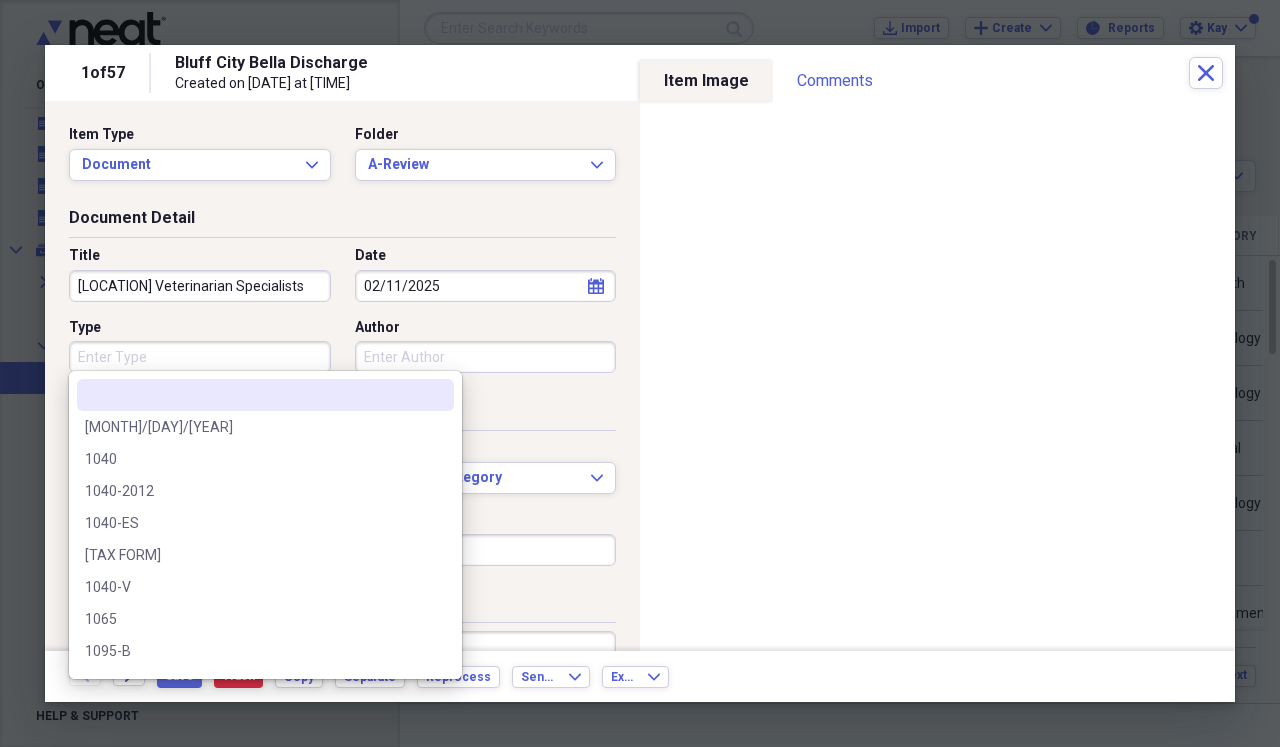 click on "Type" at bounding box center (200, 357) 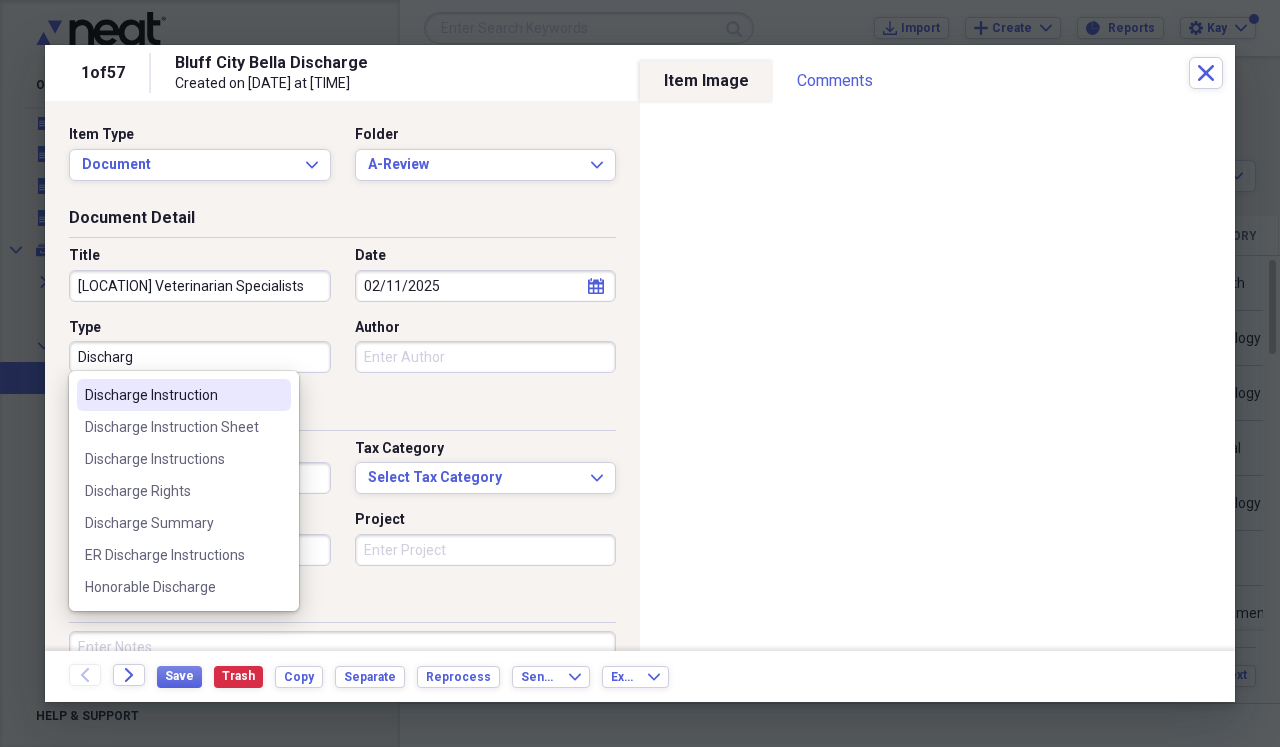 click on "Discharge Instruction" at bounding box center (172, 395) 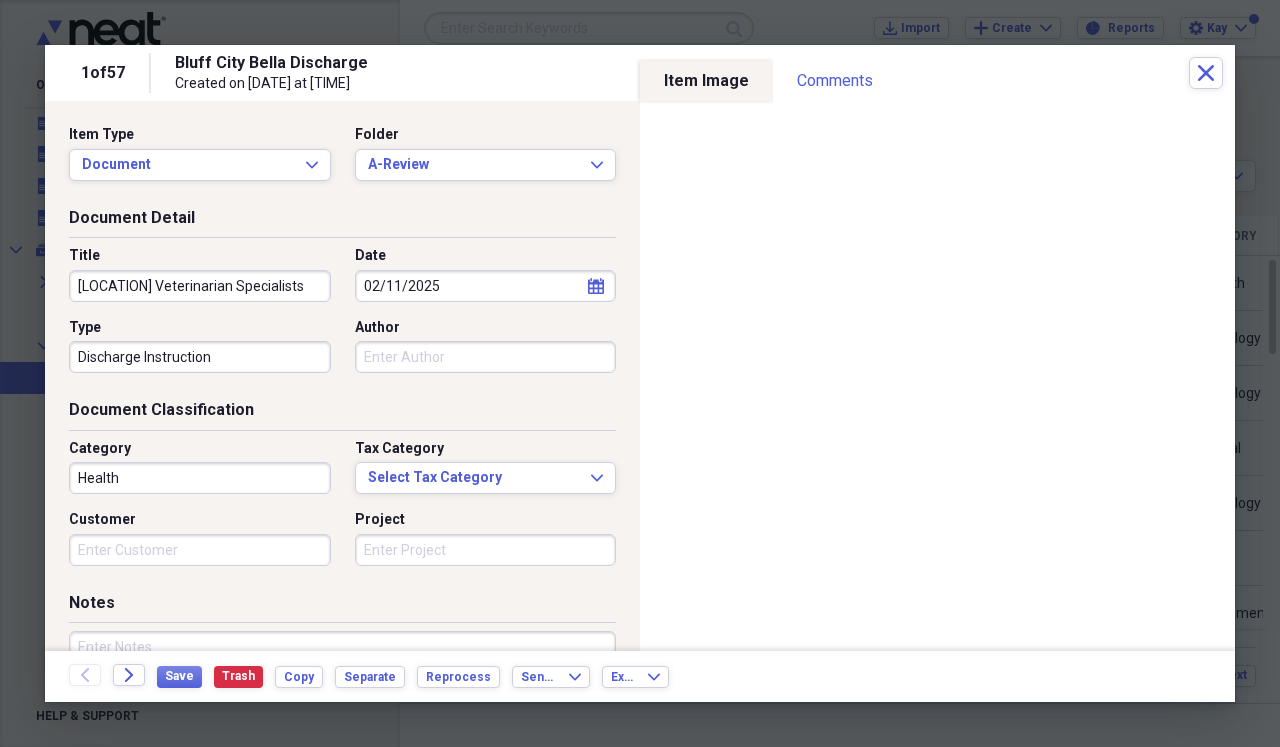 click on "Health" at bounding box center [200, 478] 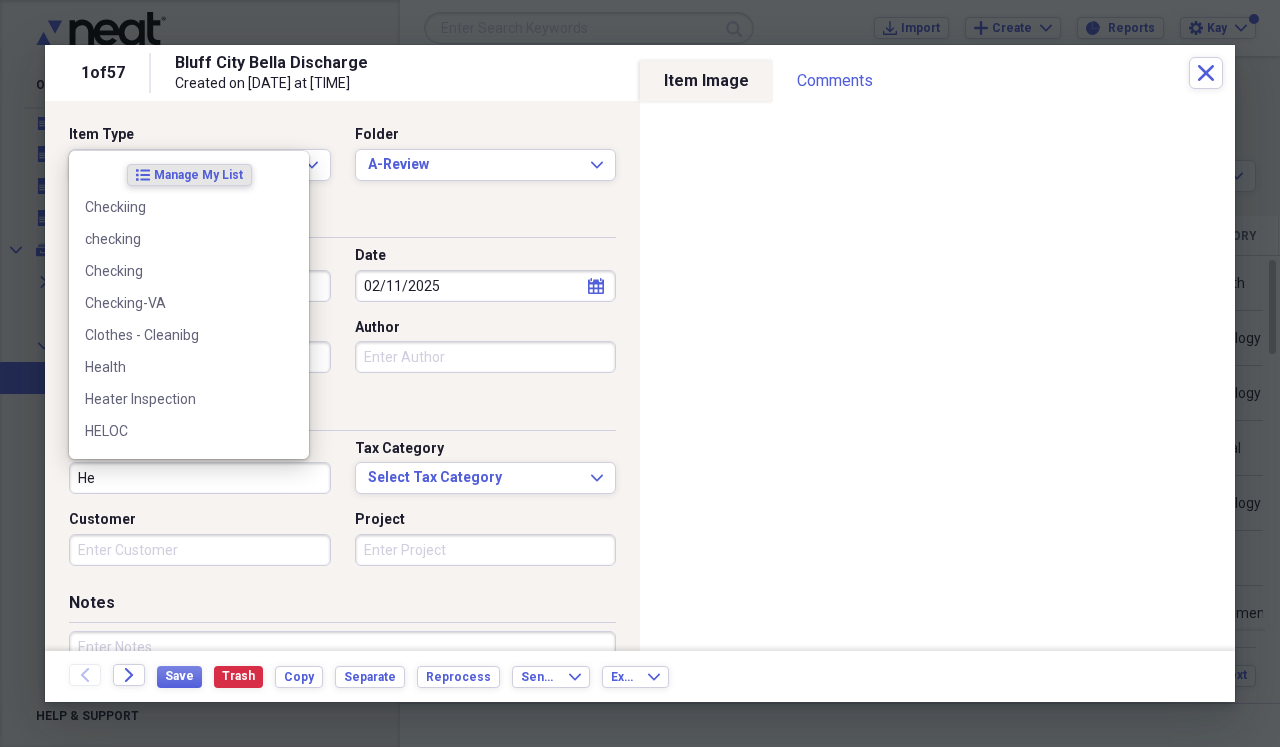 type on "H" 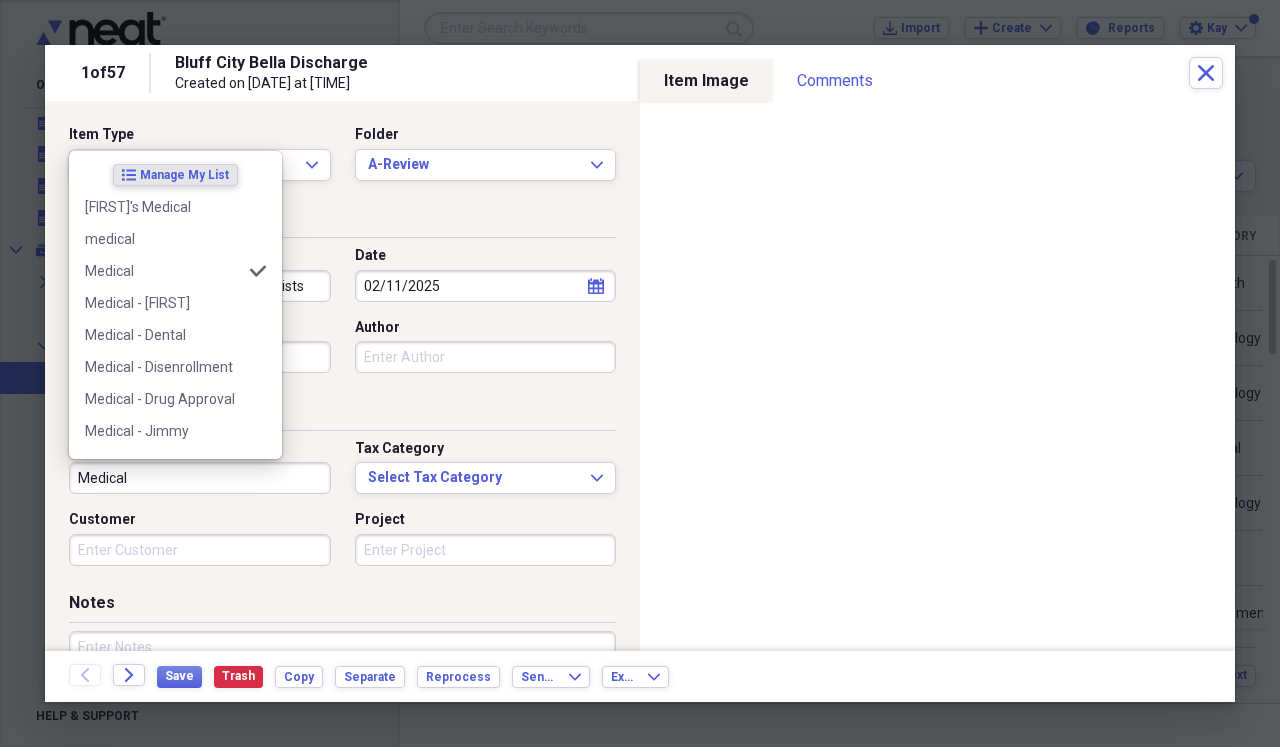 type on "Medical" 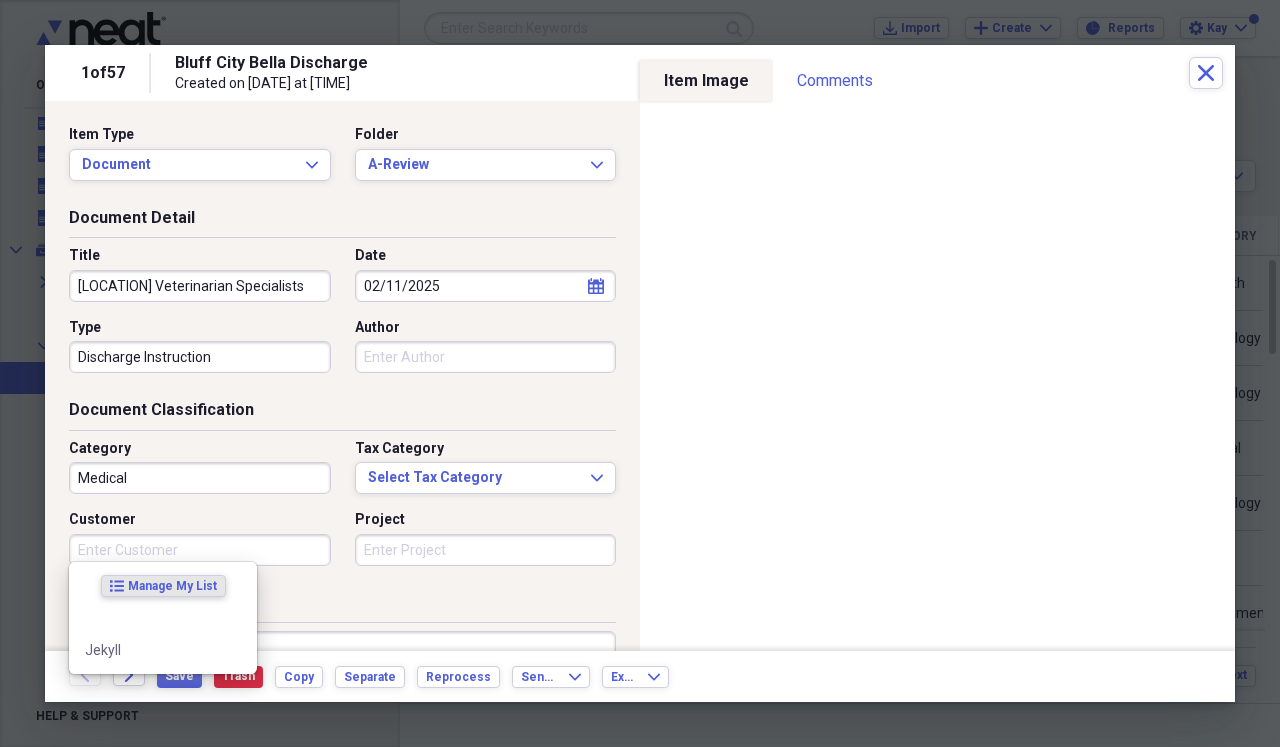 scroll, scrollTop: 0, scrollLeft: 0, axis: both 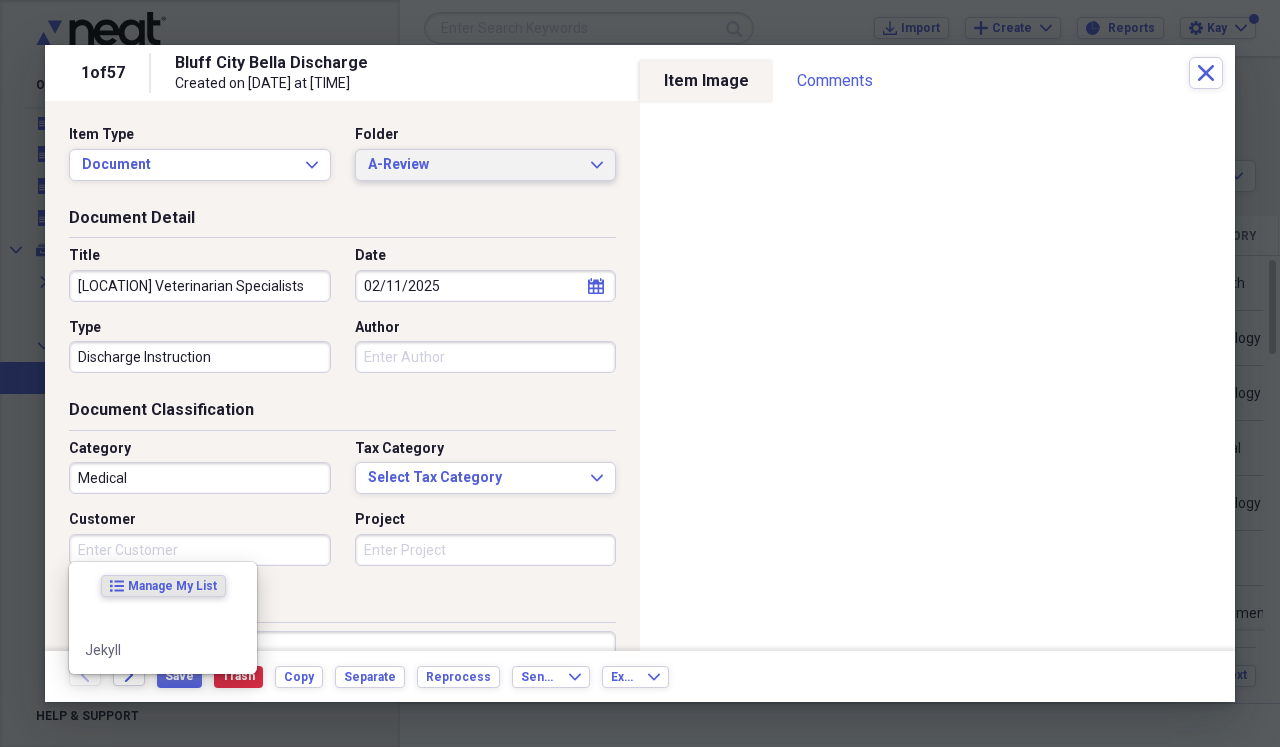 click on "Expand" 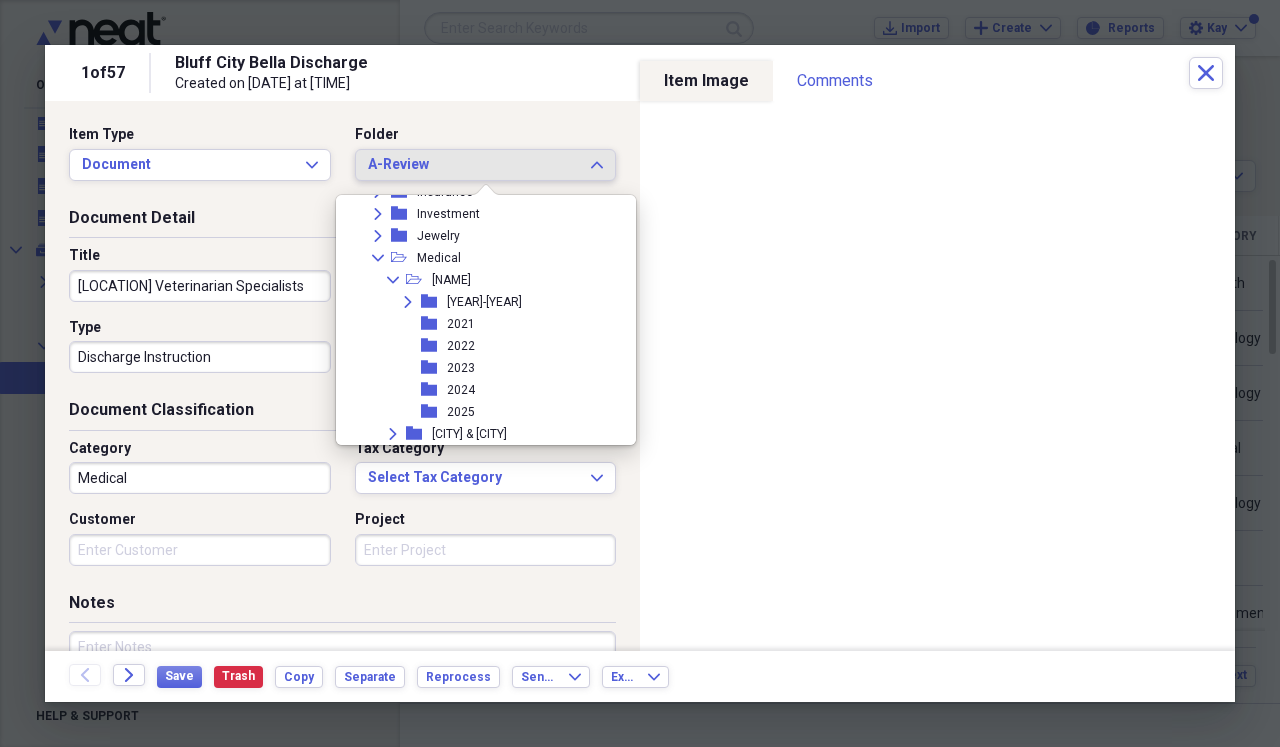 scroll, scrollTop: 522, scrollLeft: 0, axis: vertical 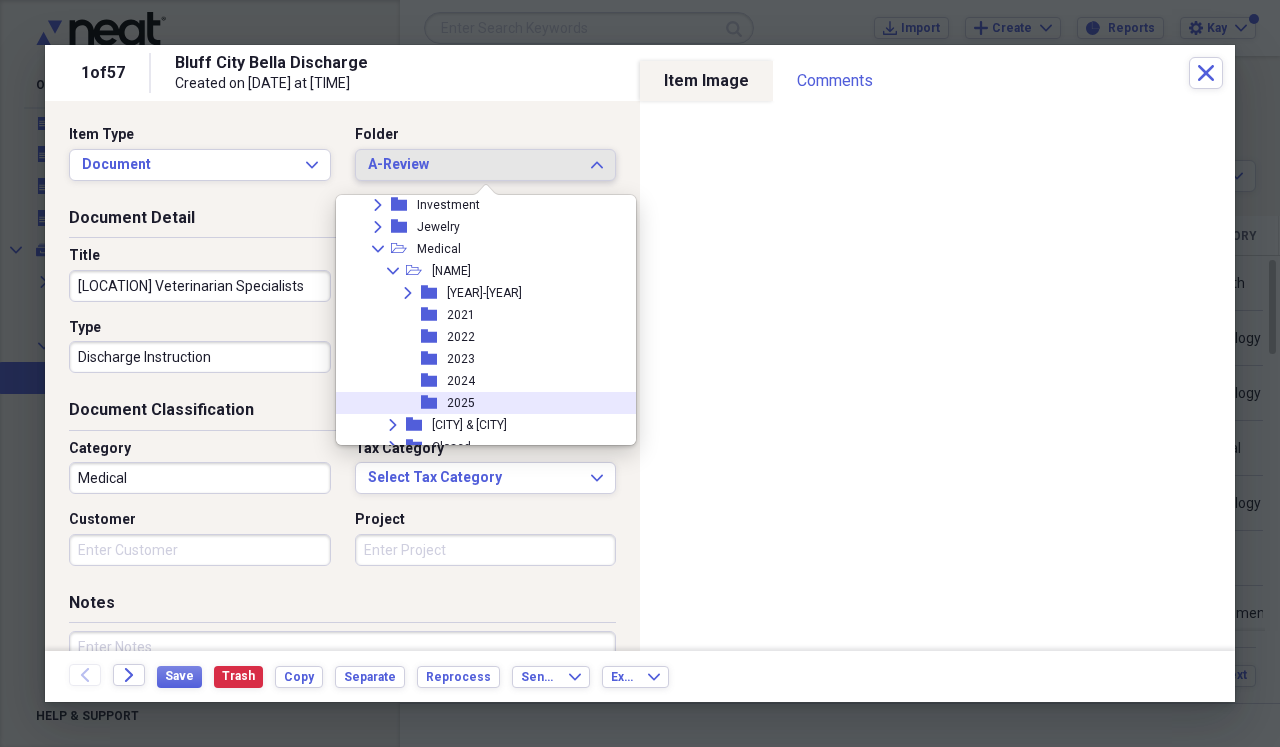 click on "folder 2025" at bounding box center [478, 403] 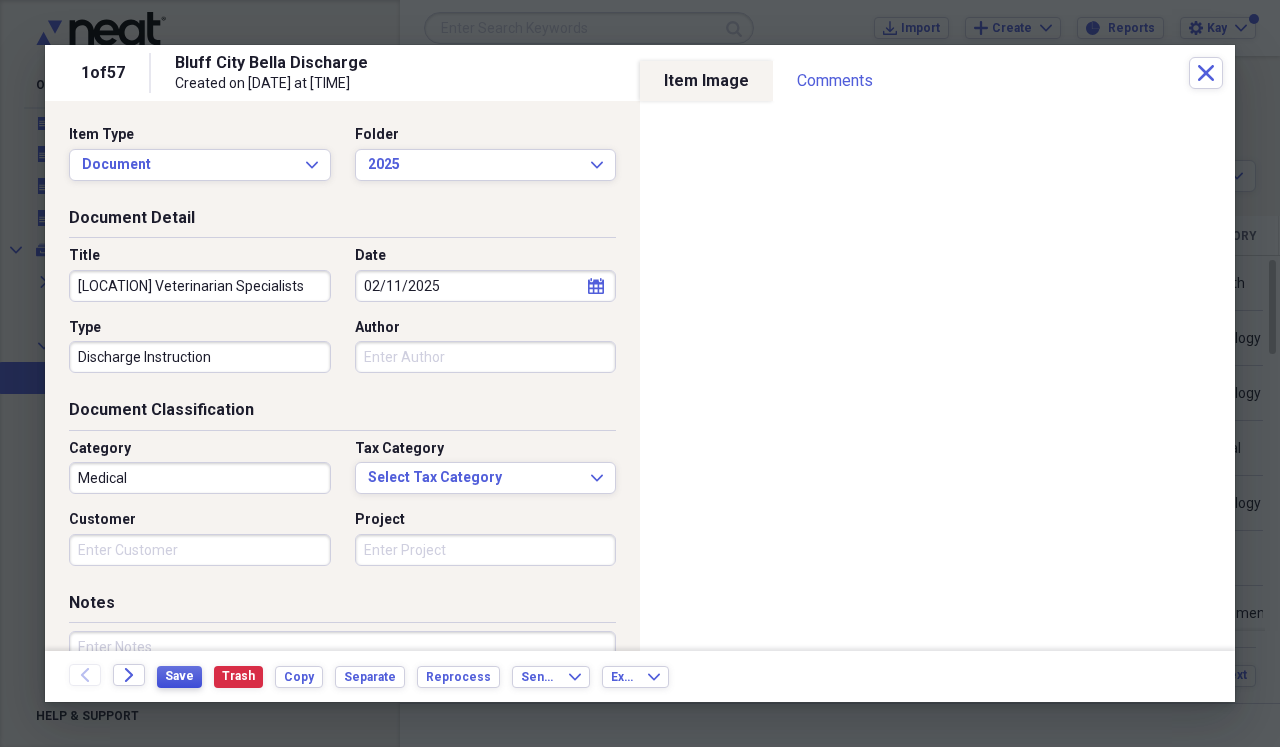 click on "Save" at bounding box center (179, 676) 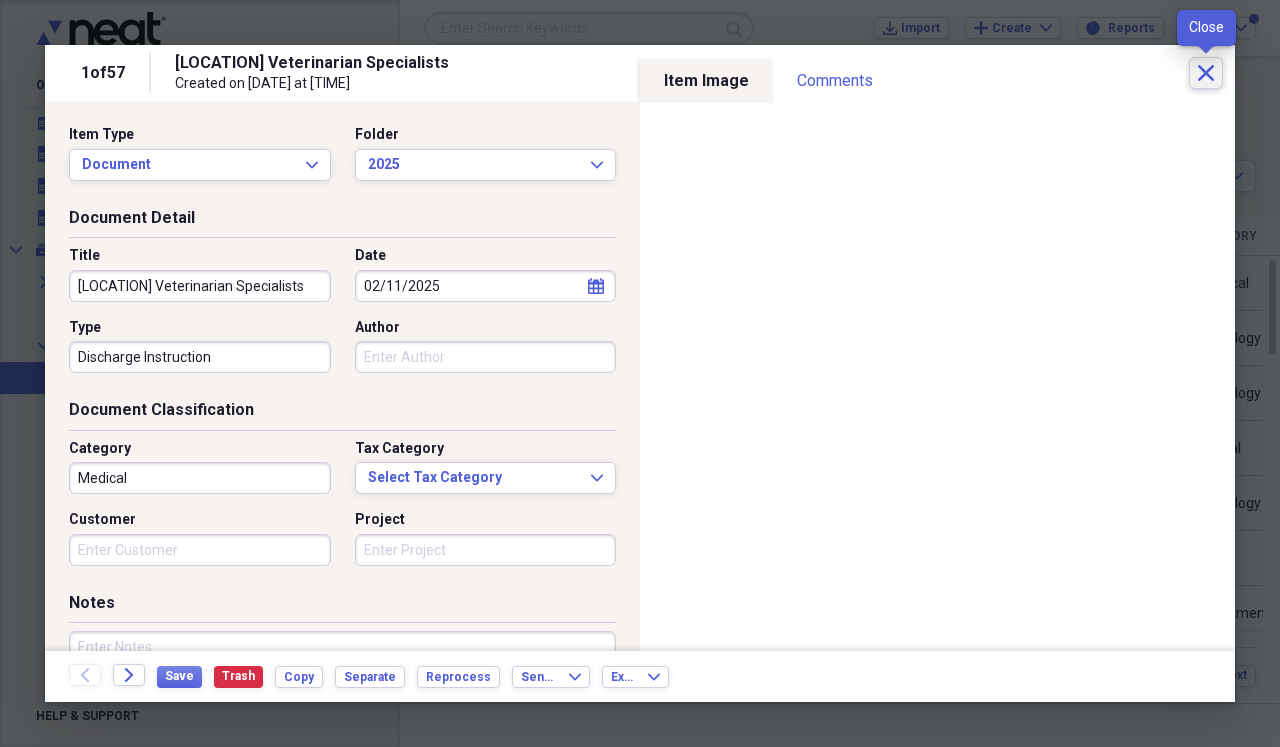 click on "Close" at bounding box center (1206, 73) 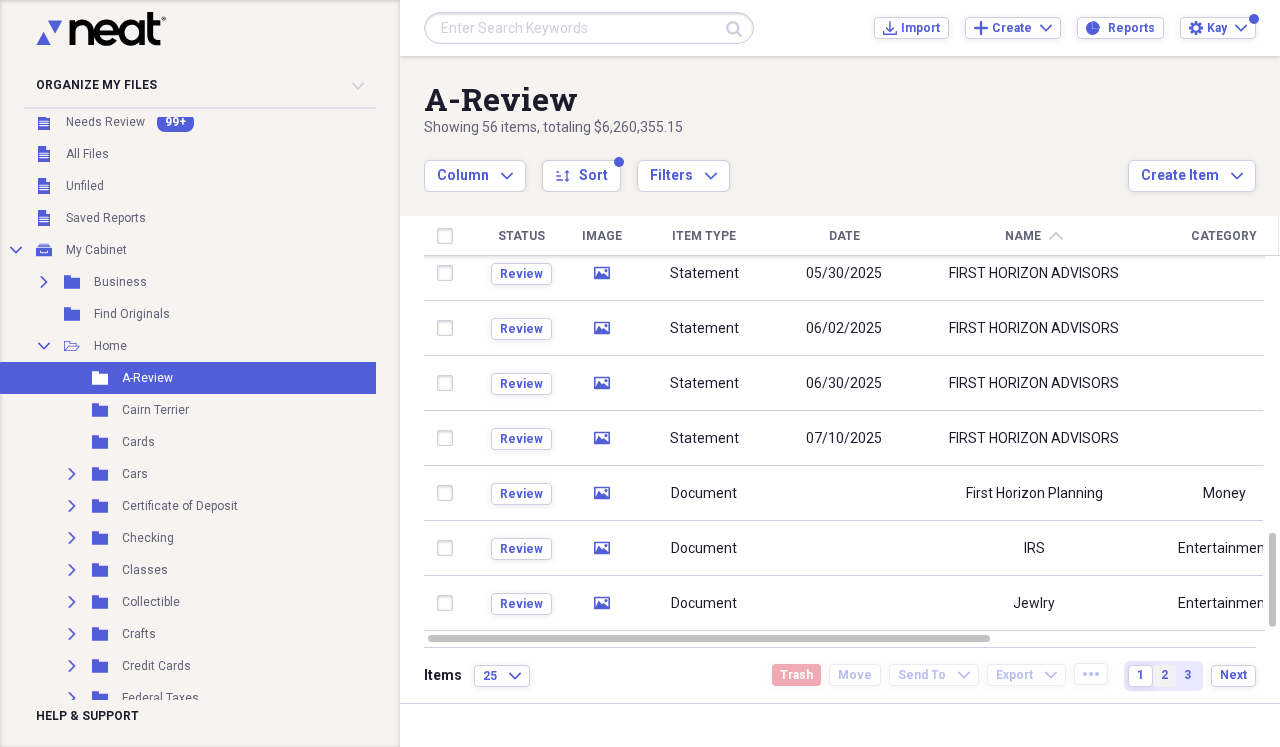 click on "2" at bounding box center (1164, 675) 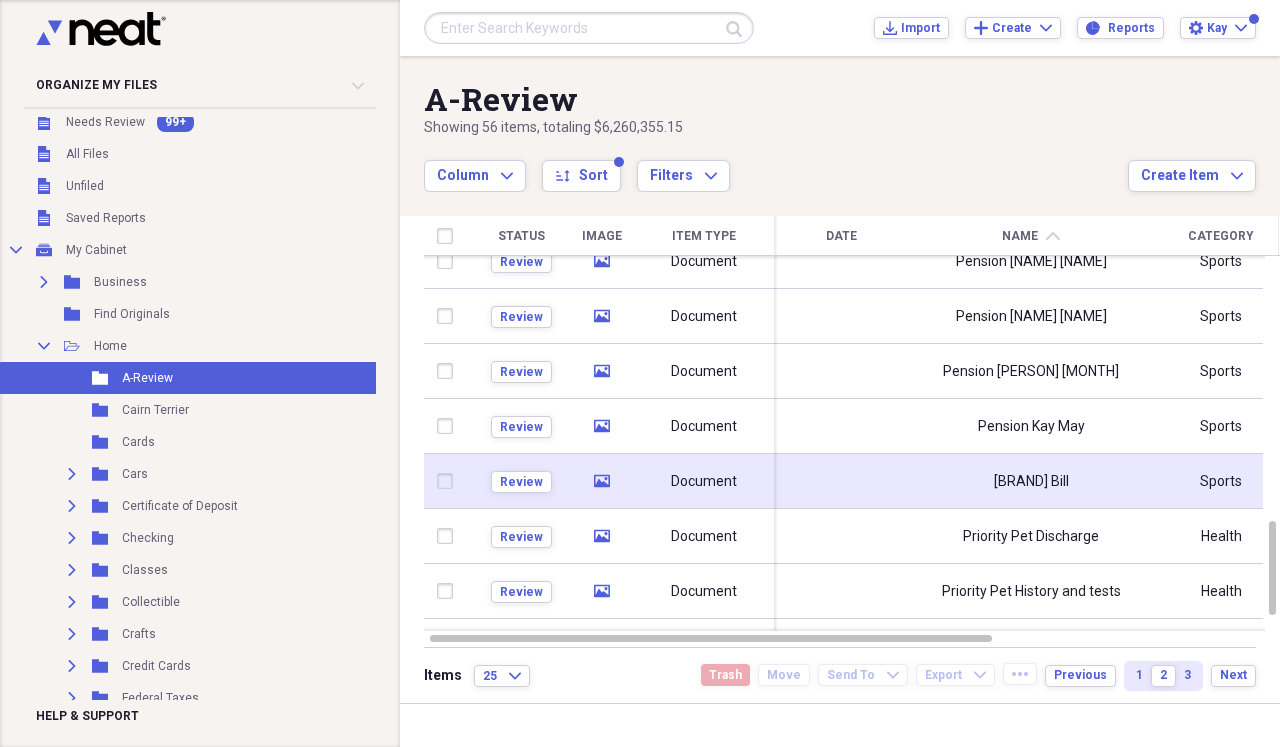 click at bounding box center [841, 481] 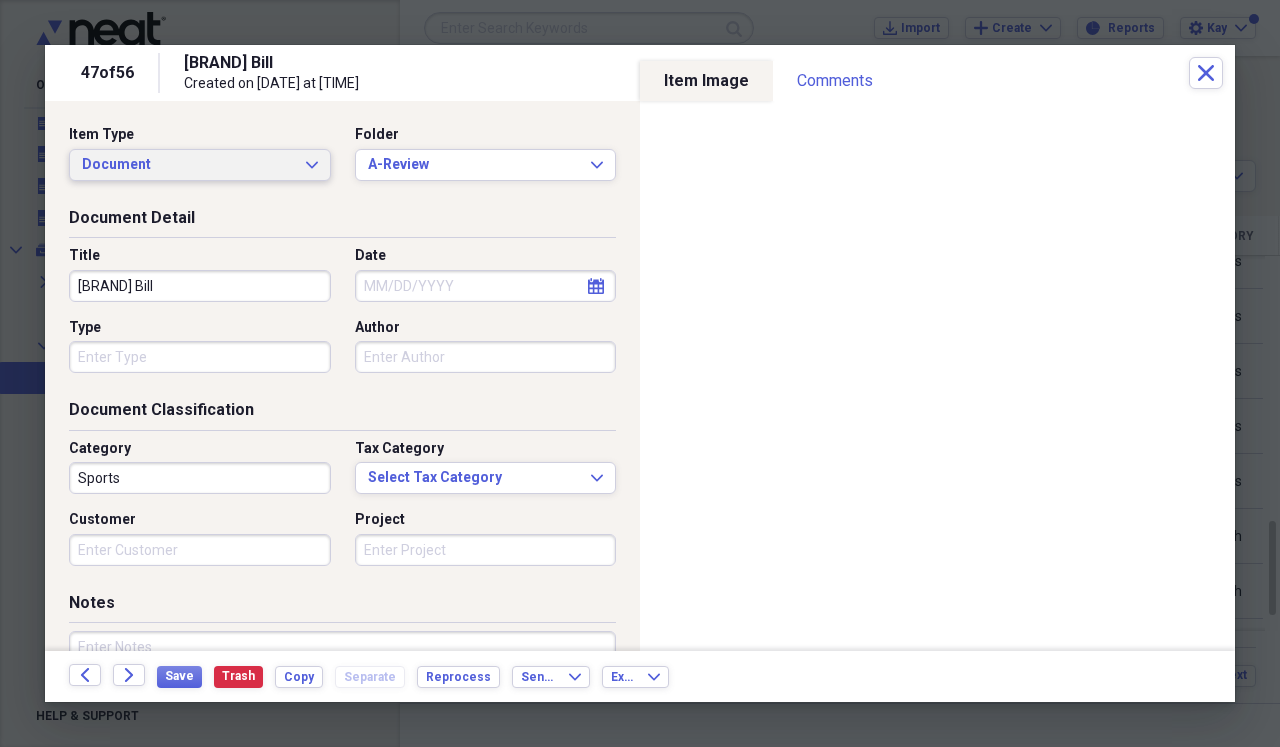 click on "Expand" 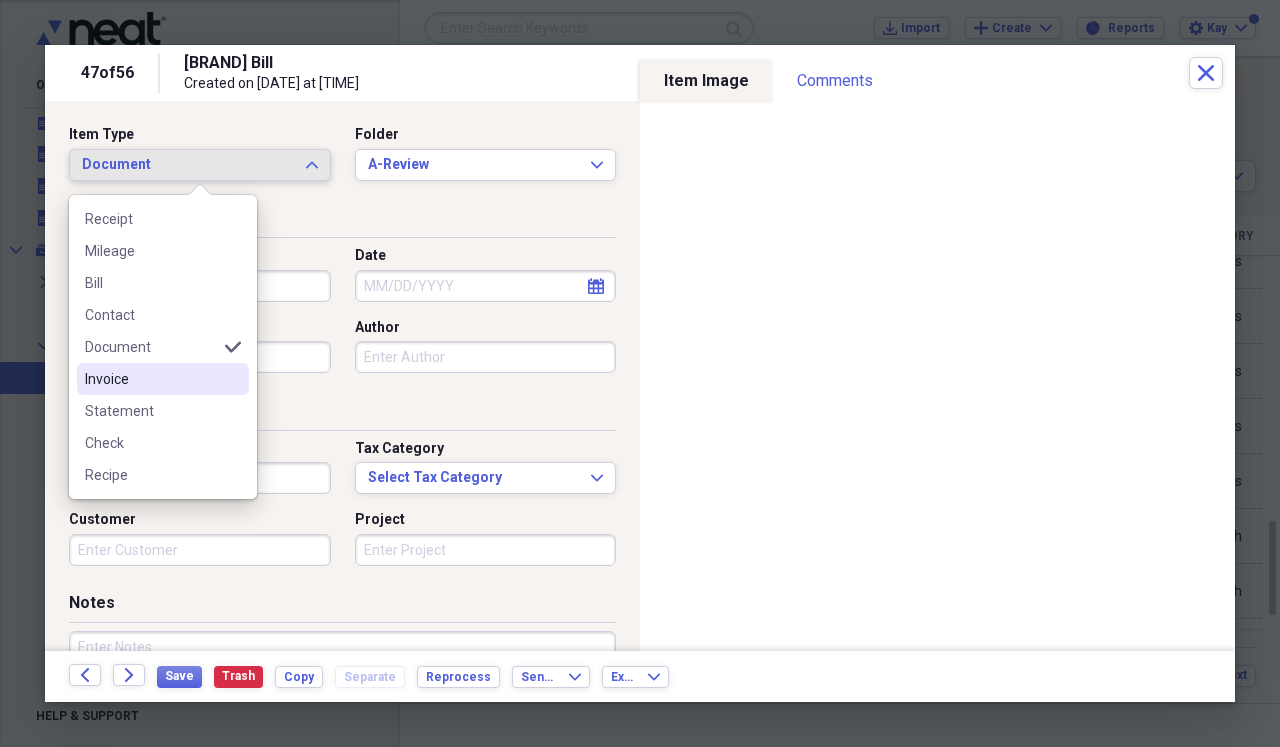 click on "Invoice" at bounding box center [151, 379] 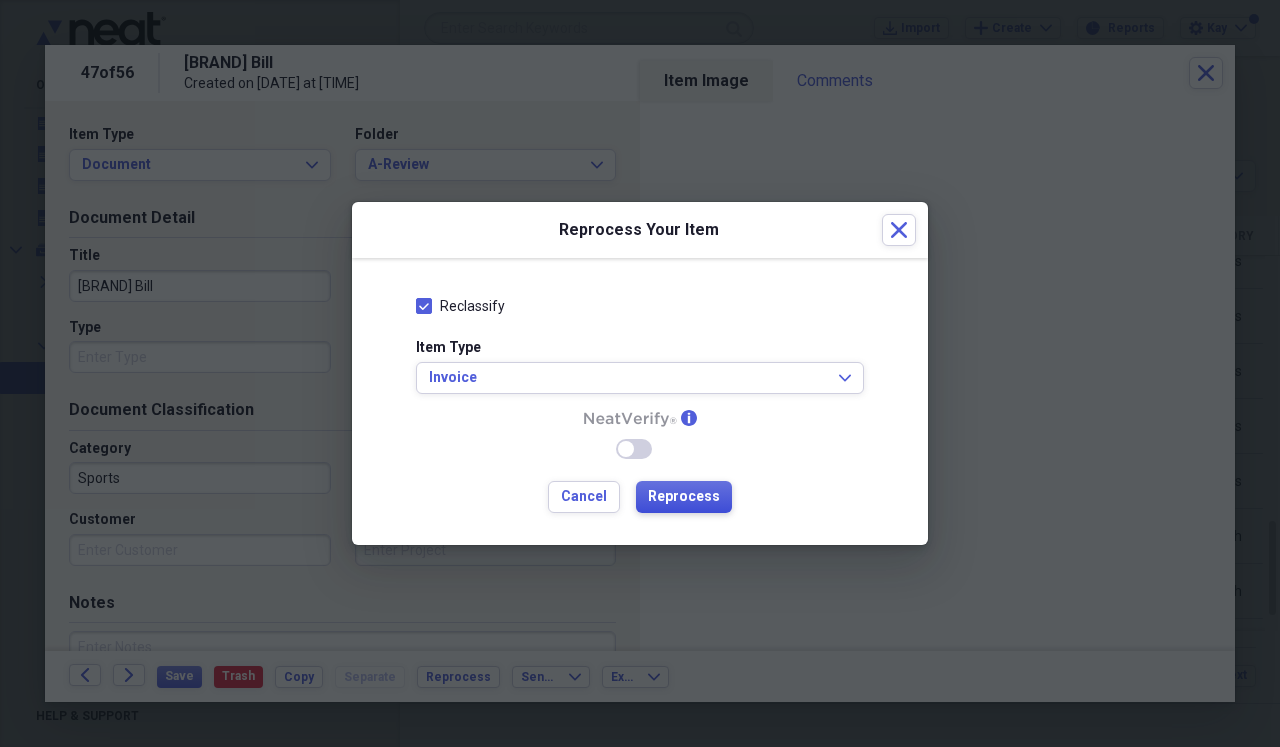 click on "Reprocess" at bounding box center [684, 497] 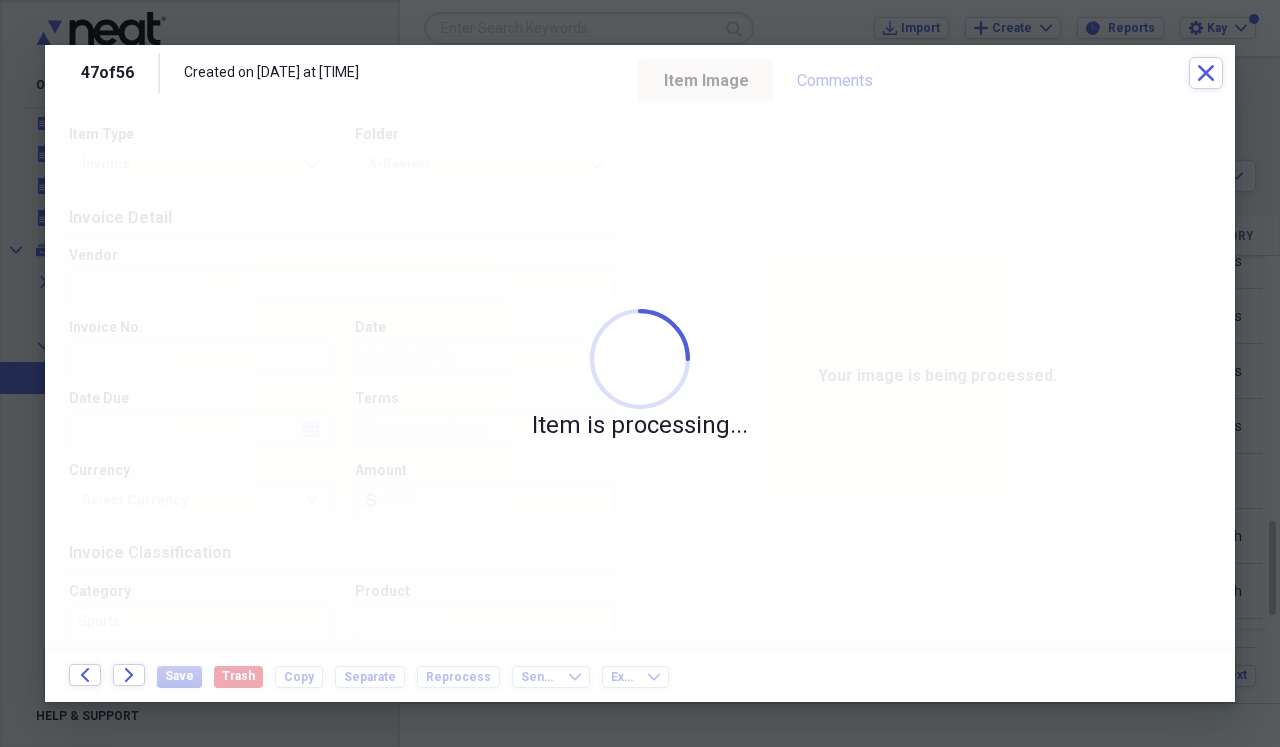 type on "PELLA" 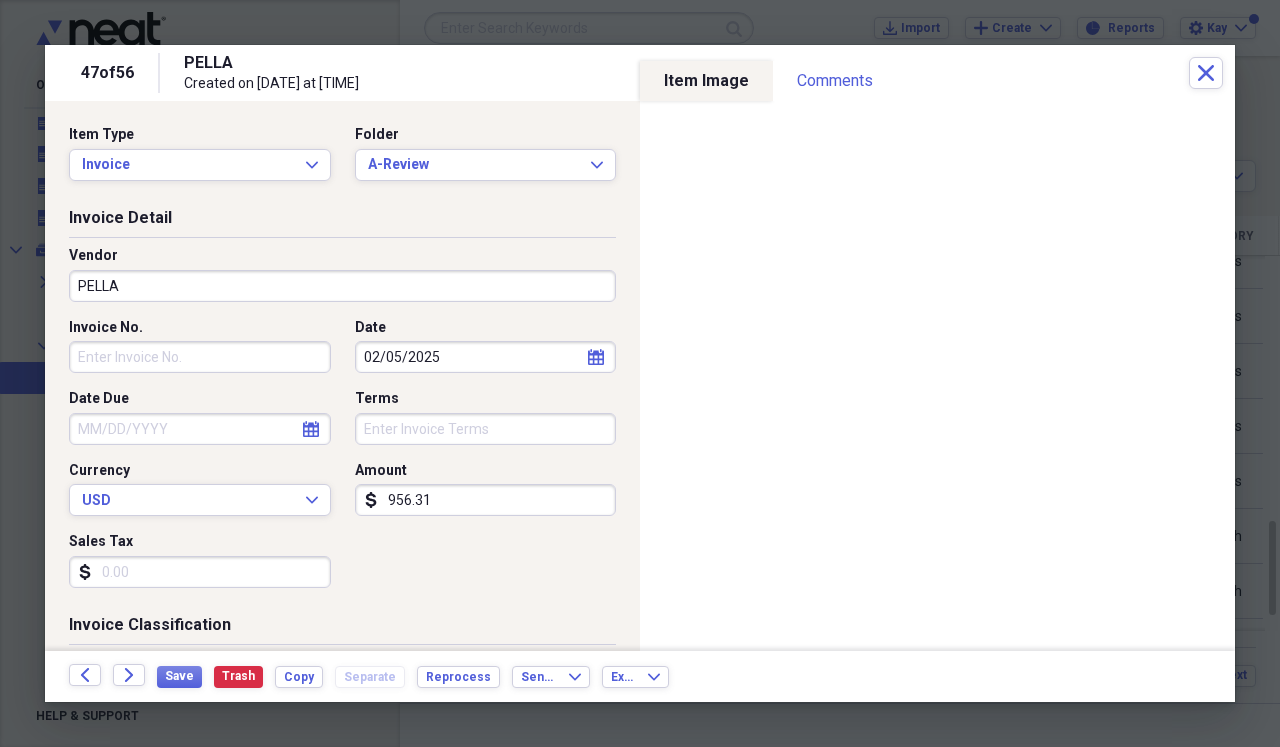 click on "PELLA" at bounding box center (342, 286) 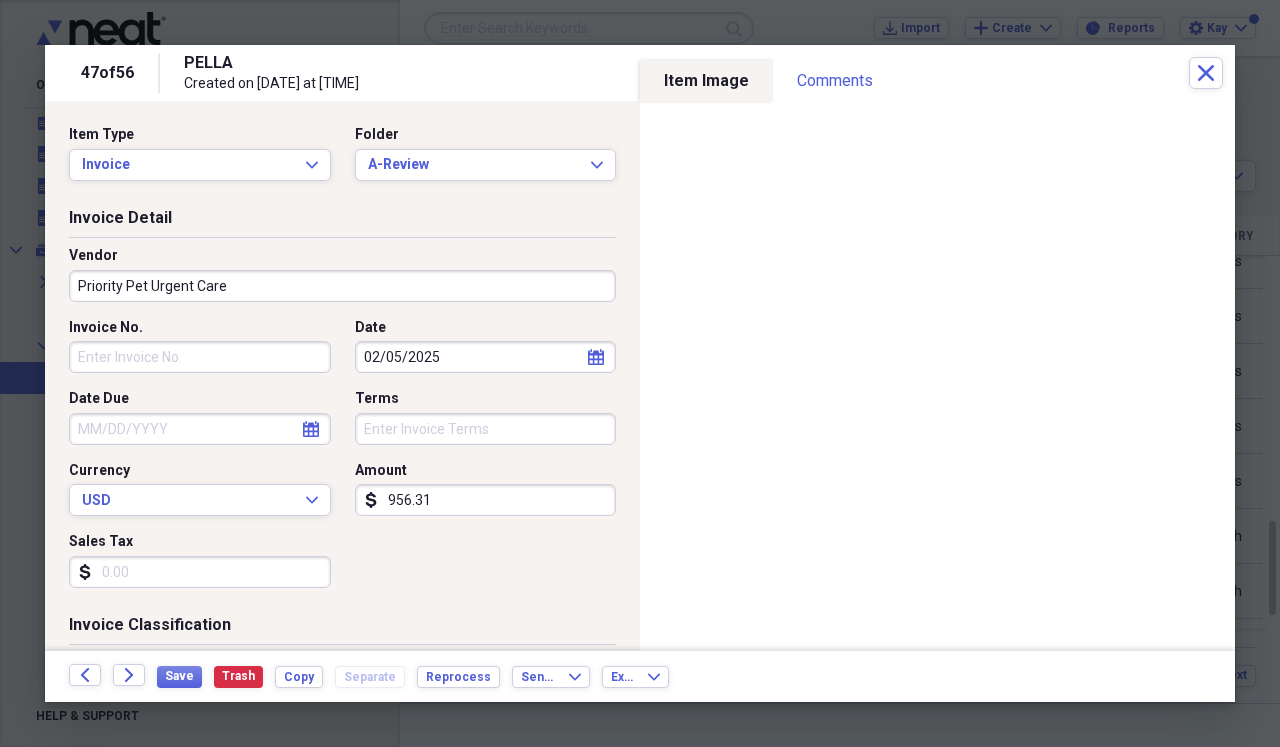 type on "Priority Pet Urgent Care" 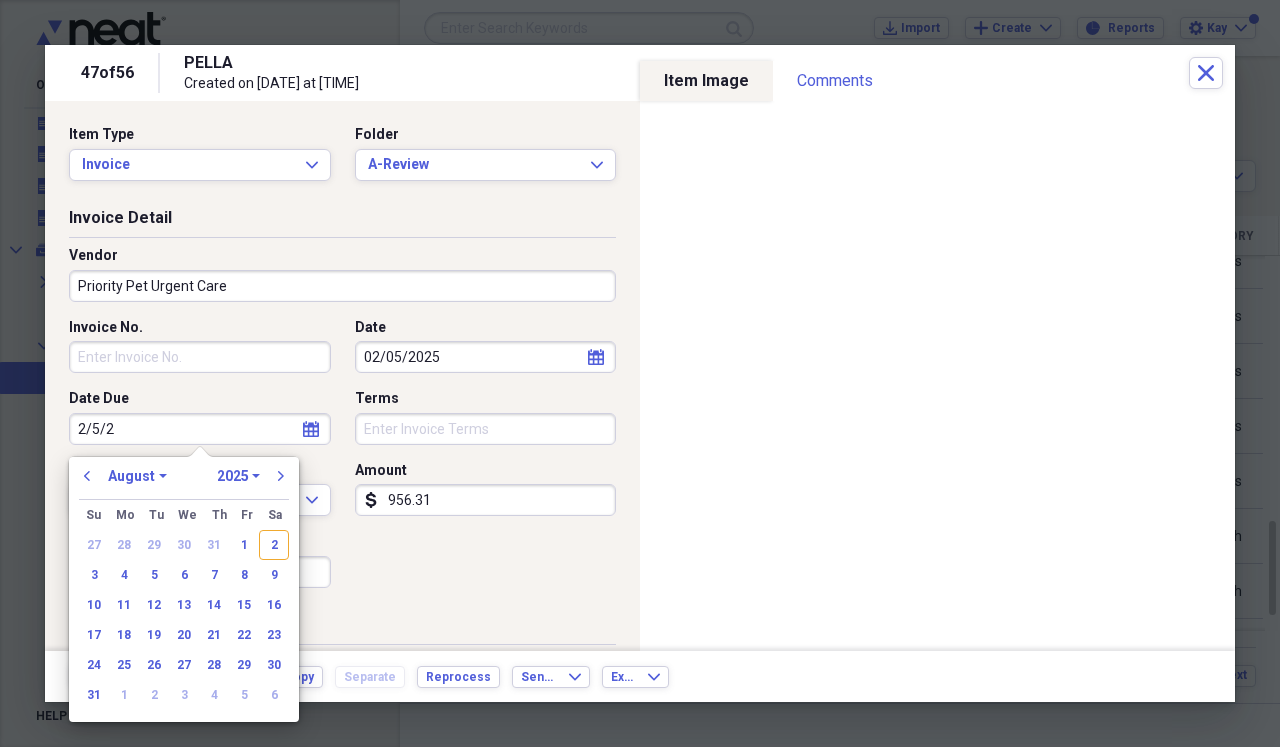 type on "[DATE]/[DATE]" 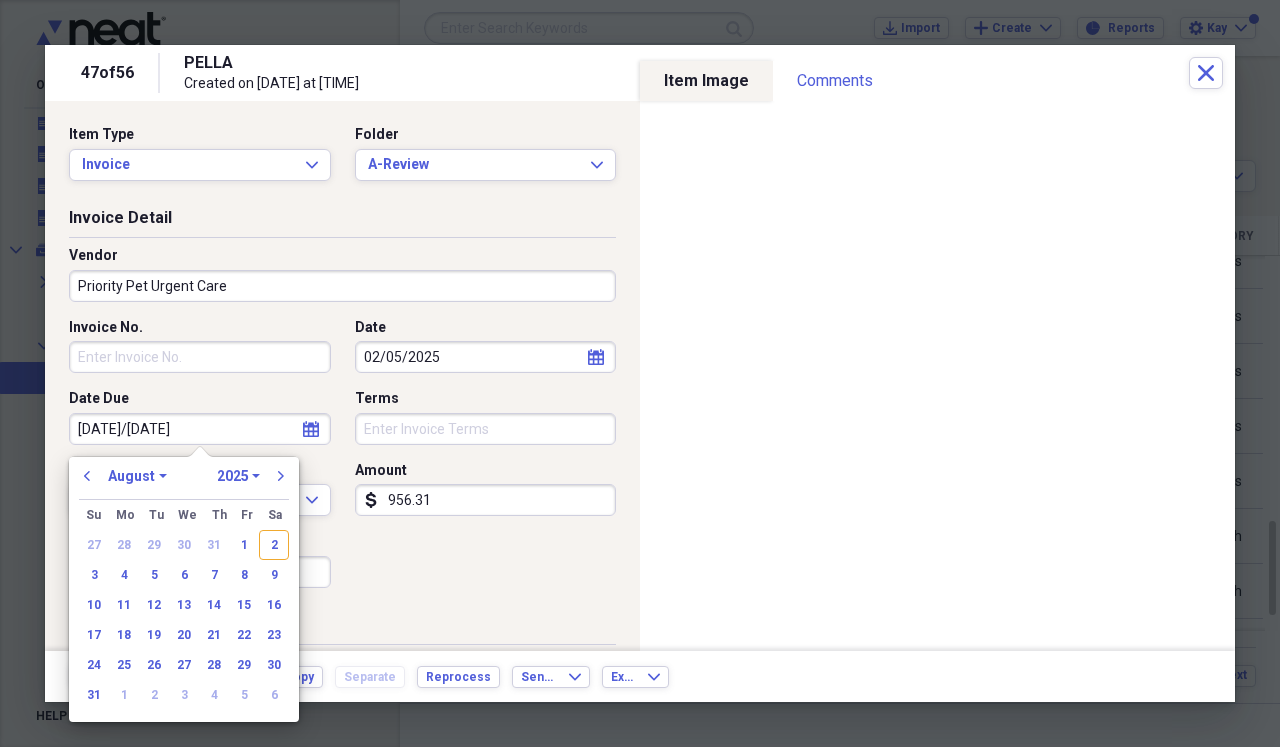 select on "1" 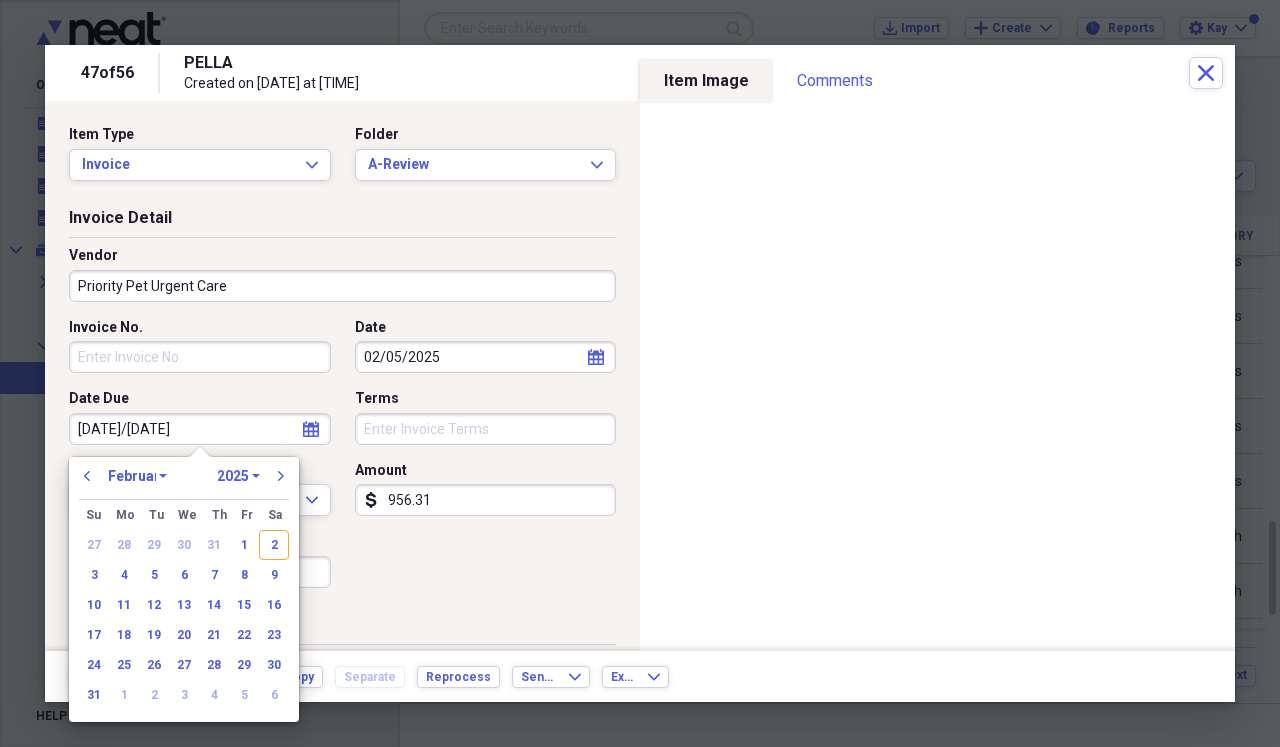 select on "2020" 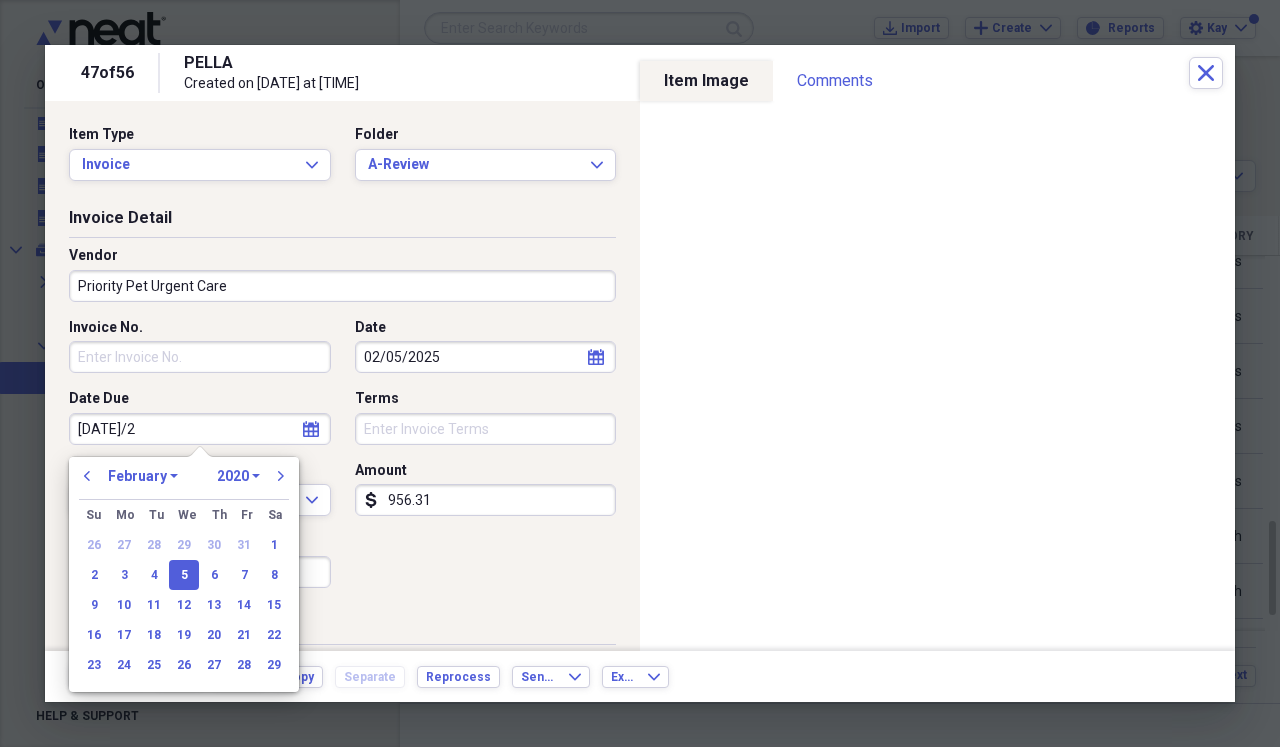 type on "[DATE]" 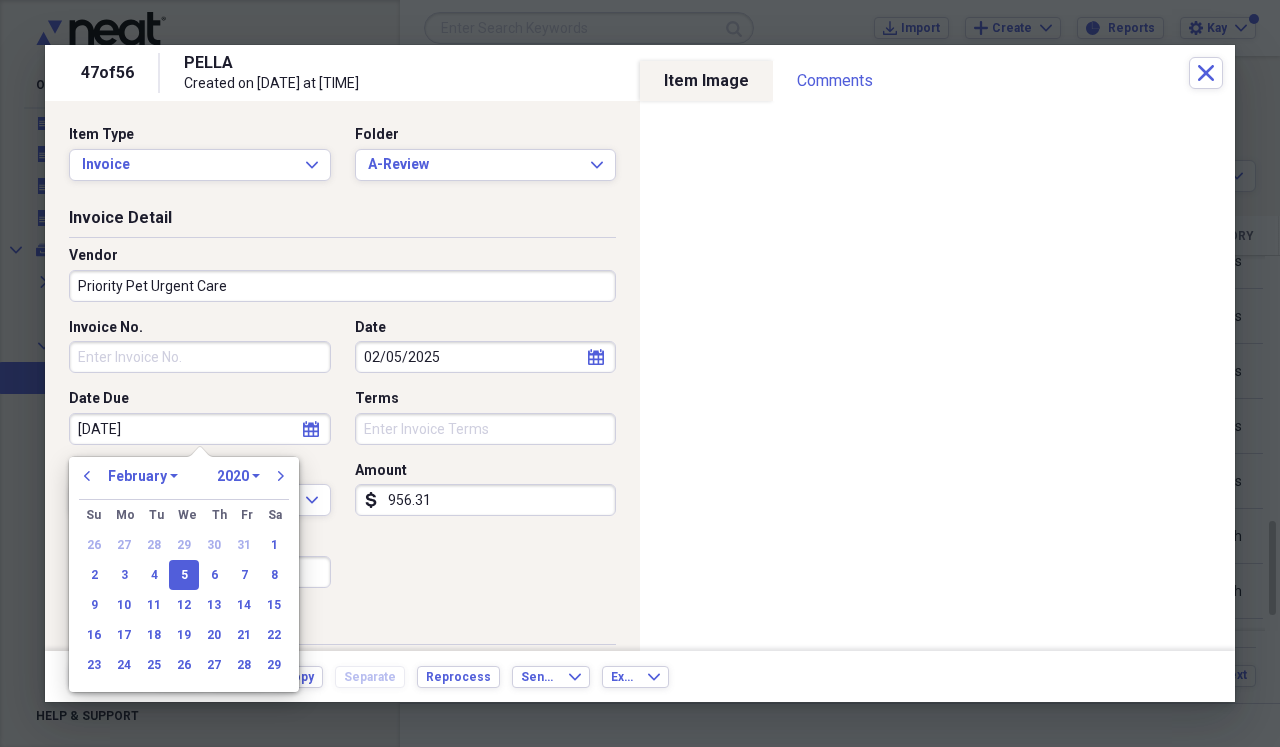 select on "2025" 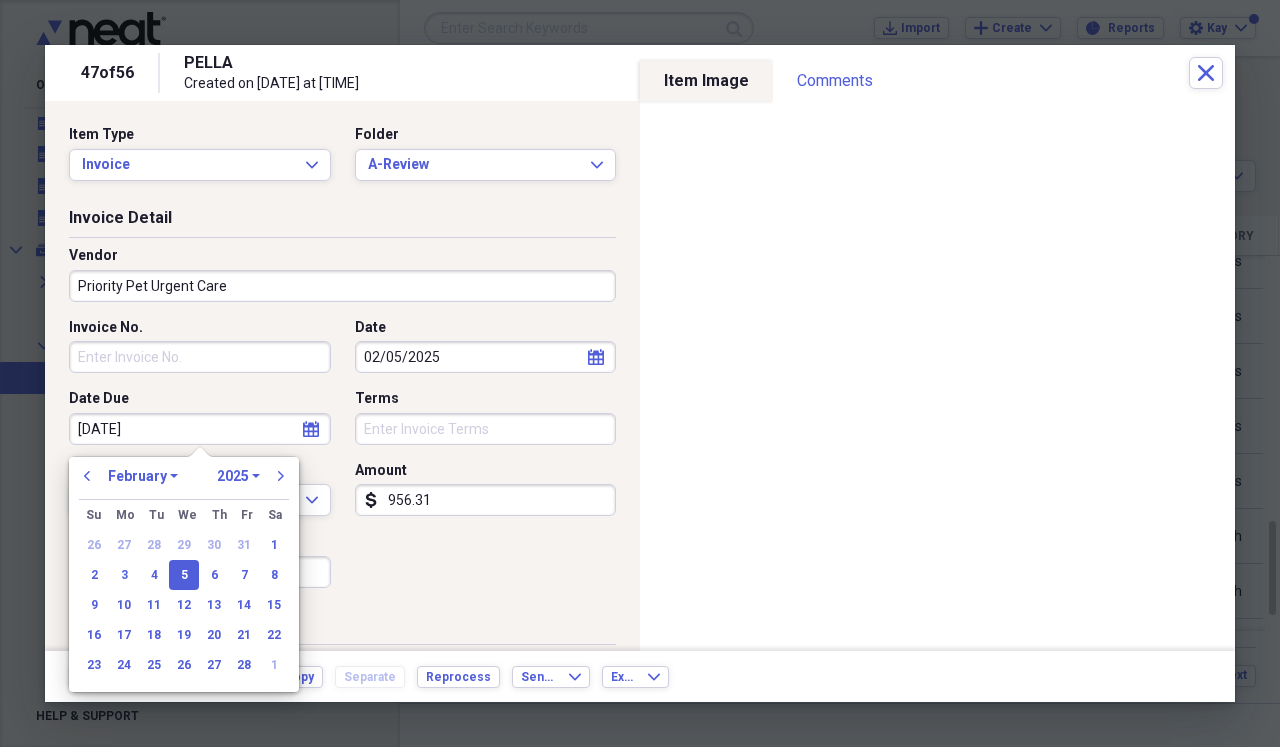 type on "02/05/2025" 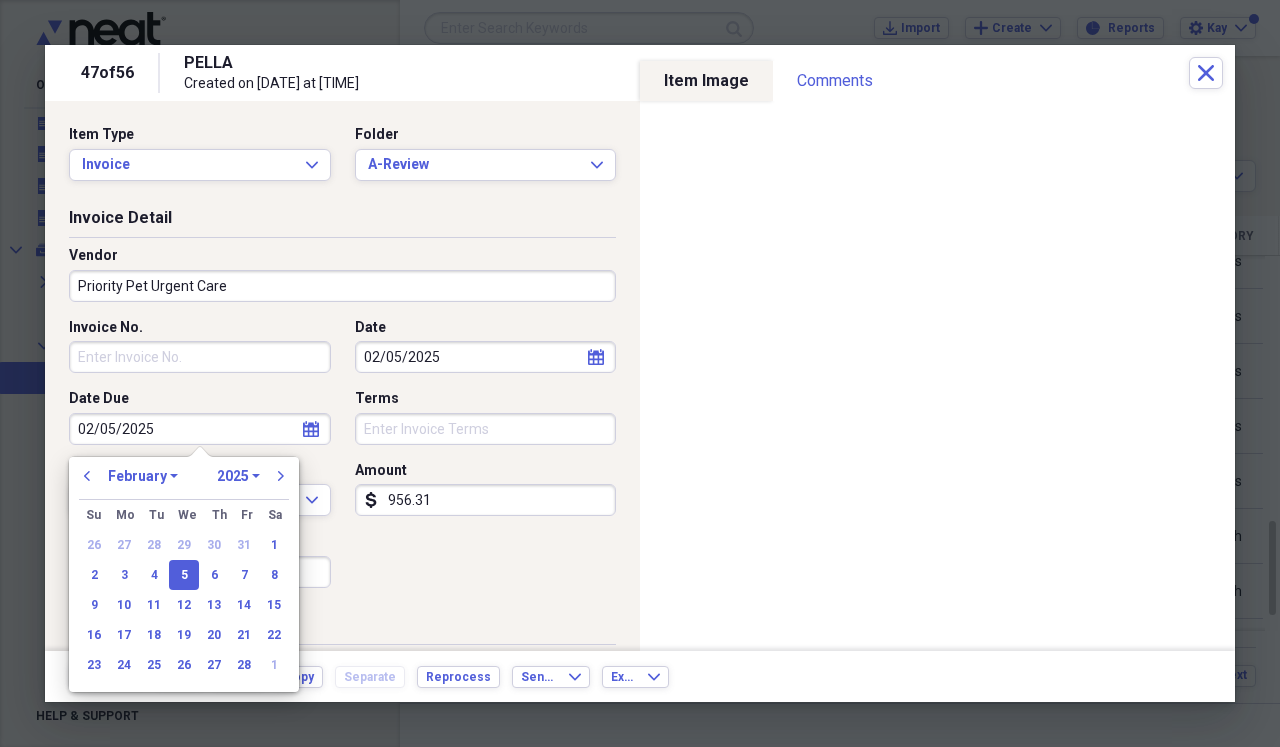 click on "Invoice No. Date [DATE] calendar Calendar Date Due [DATE] calendar Calendar Terms Currency USD Expand Amount dollar-sign [AMOUNT] Sales Tax dollar-sign" at bounding box center [342, 461] 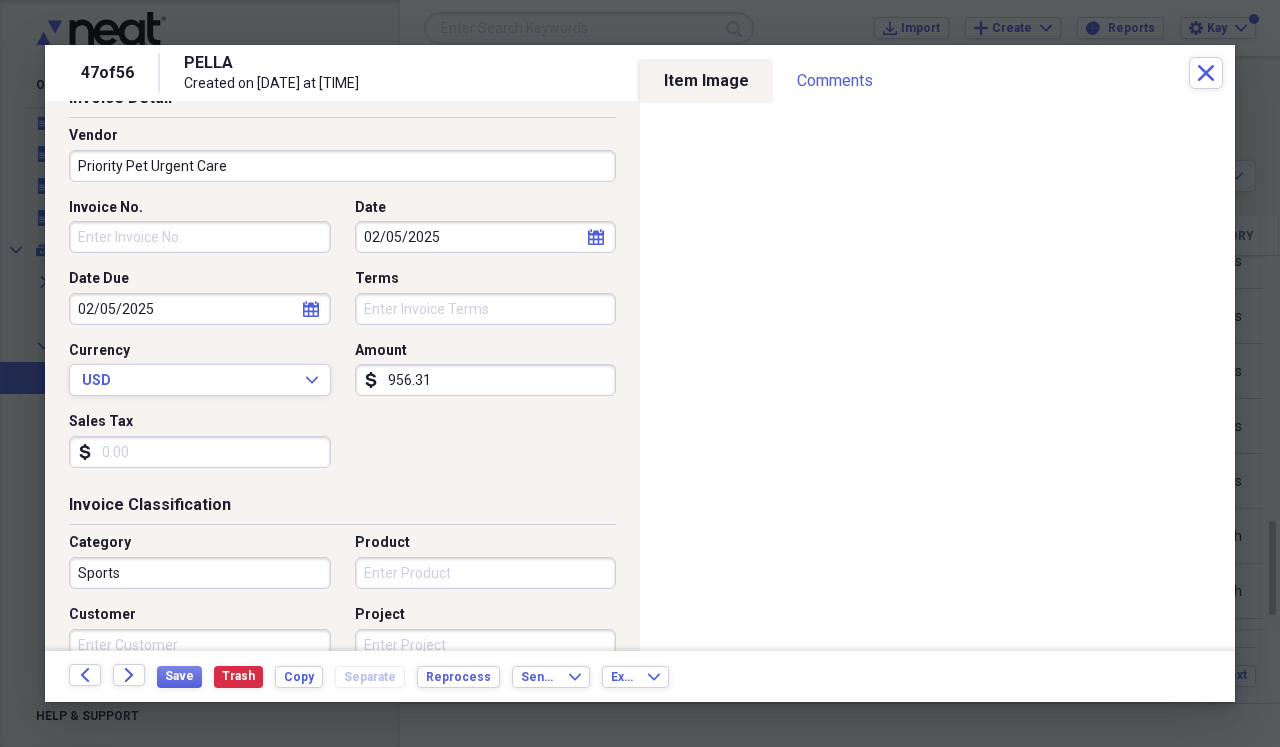 scroll, scrollTop: 123, scrollLeft: 0, axis: vertical 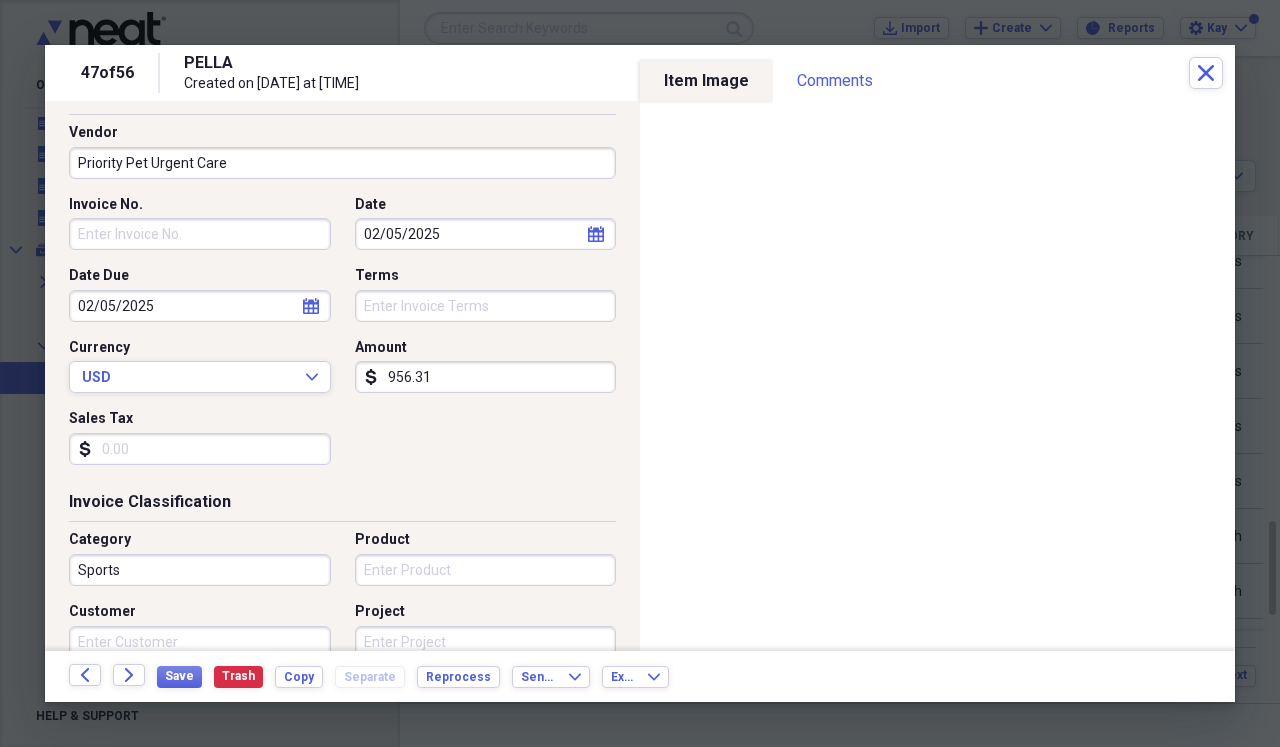 click on "Sports" at bounding box center (200, 570) 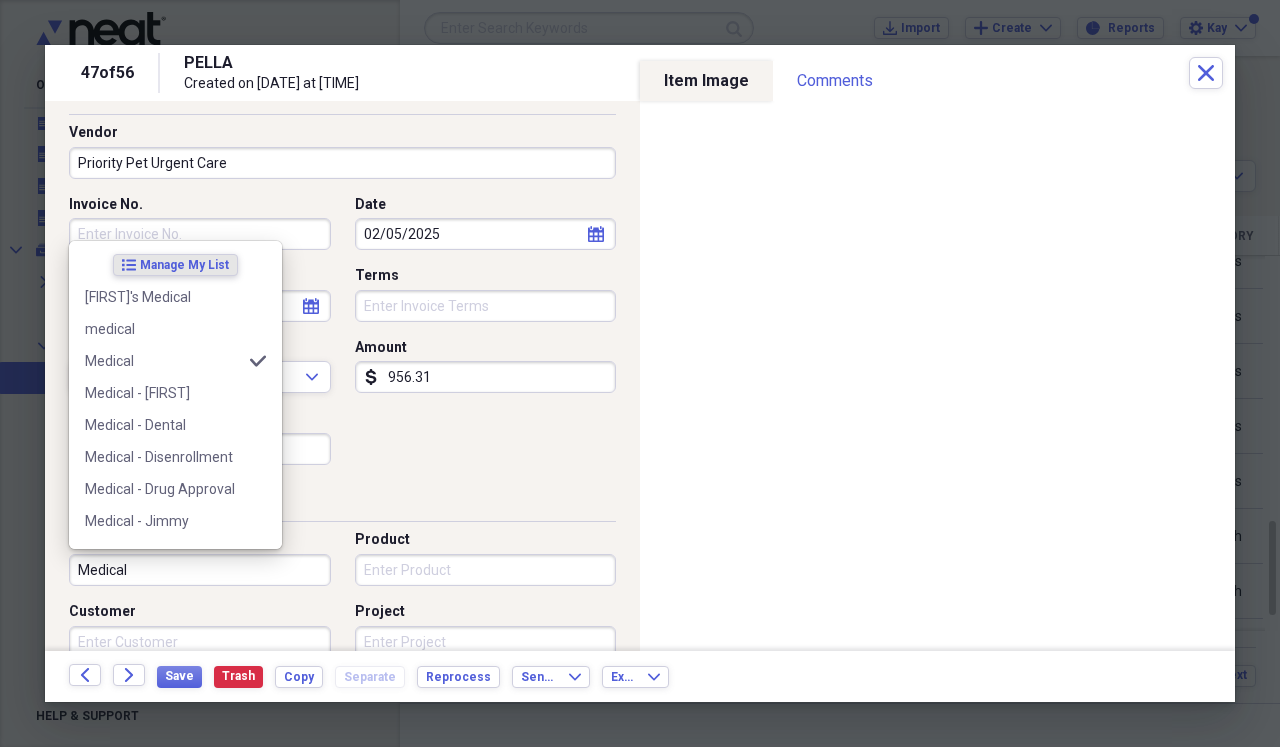 type on "Medical" 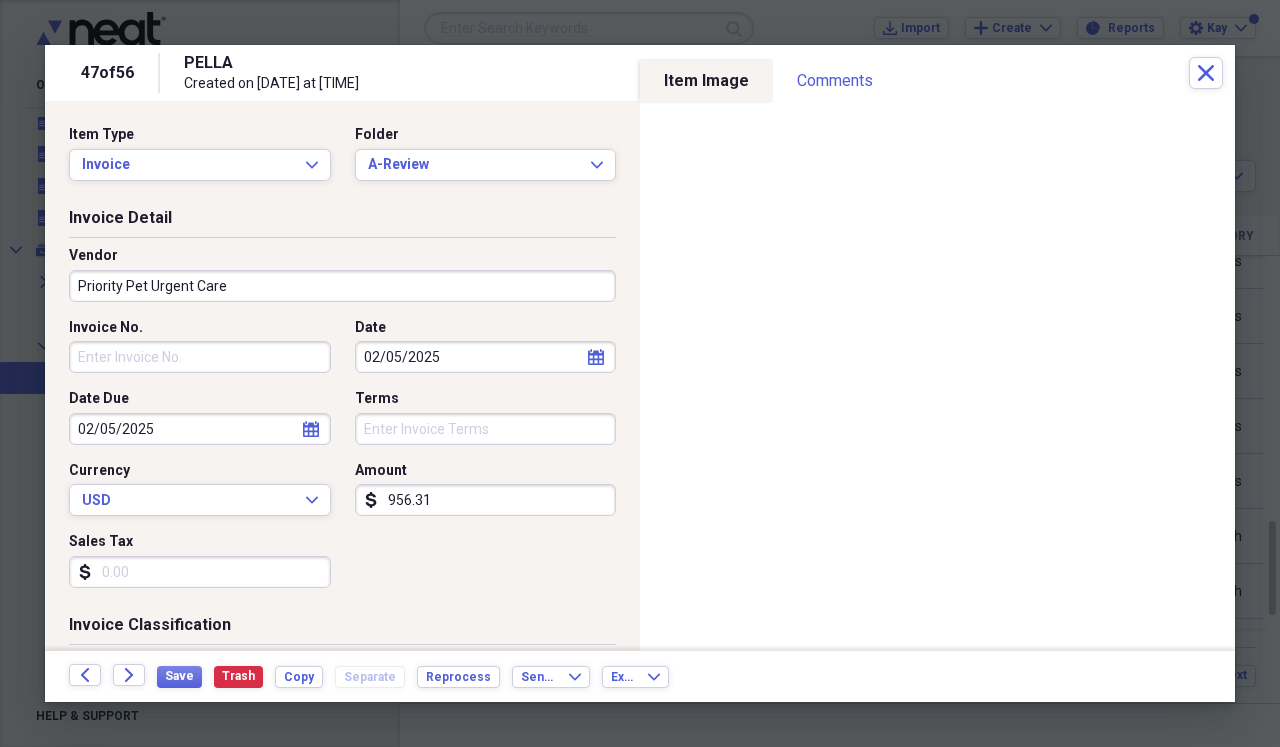 scroll, scrollTop: 0, scrollLeft: 0, axis: both 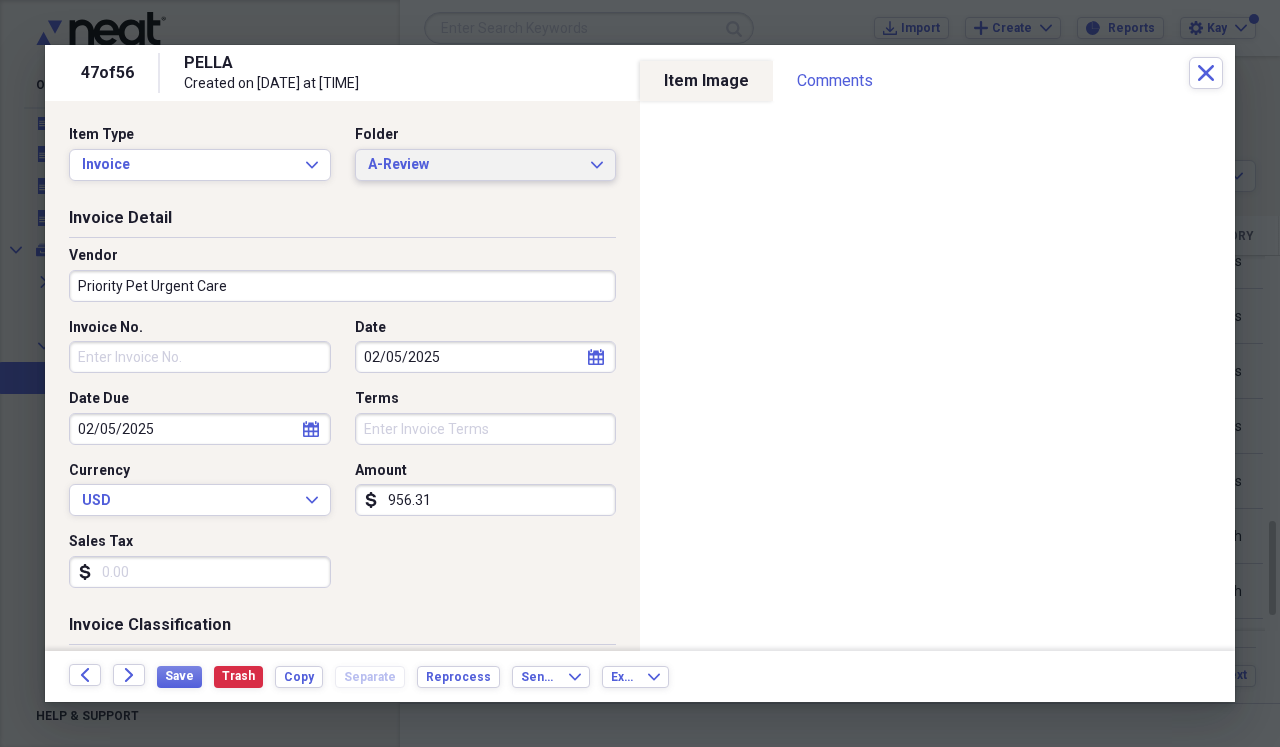 click 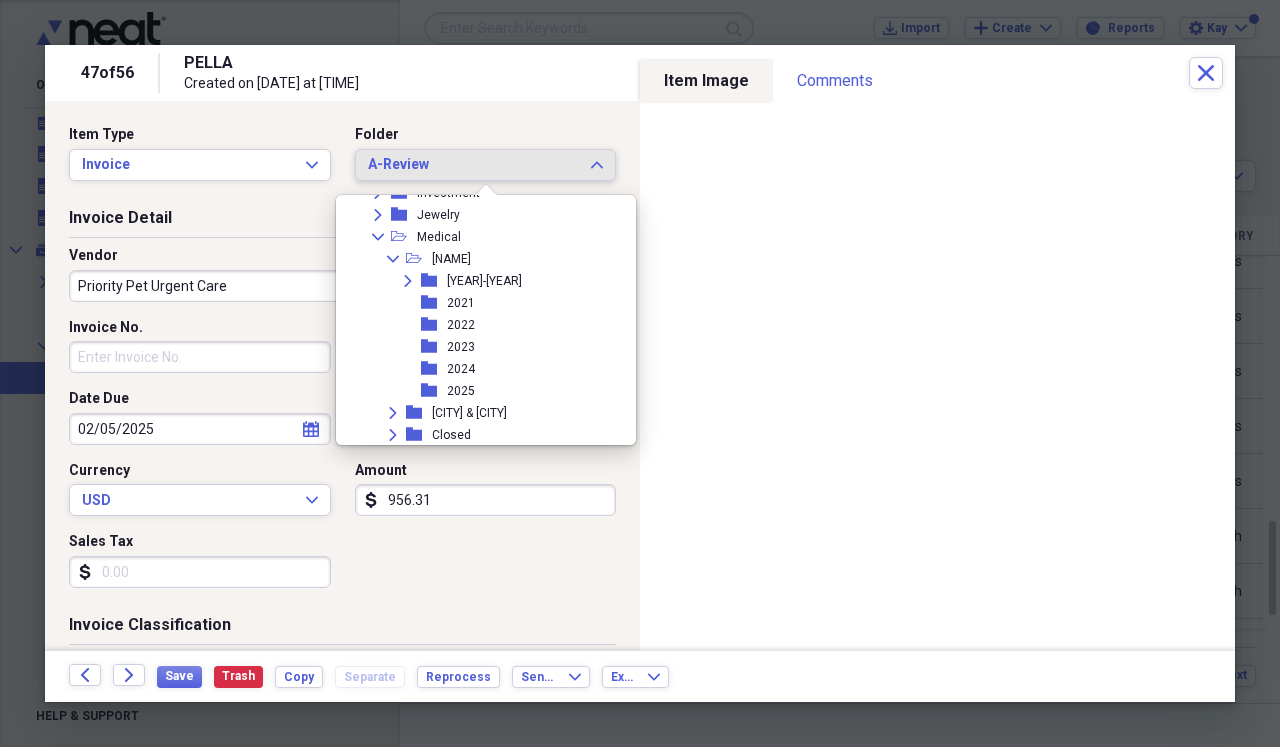scroll, scrollTop: 539, scrollLeft: 0, axis: vertical 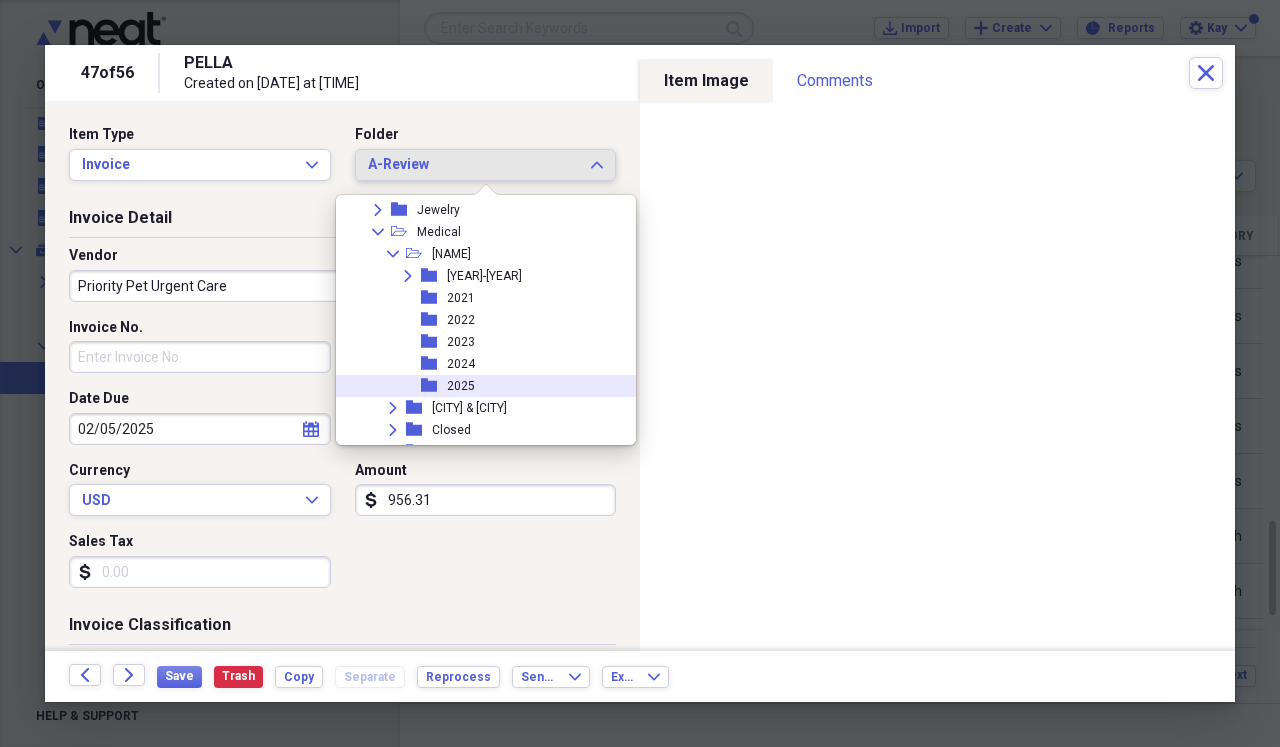 click on "folder 2025" at bounding box center (478, 386) 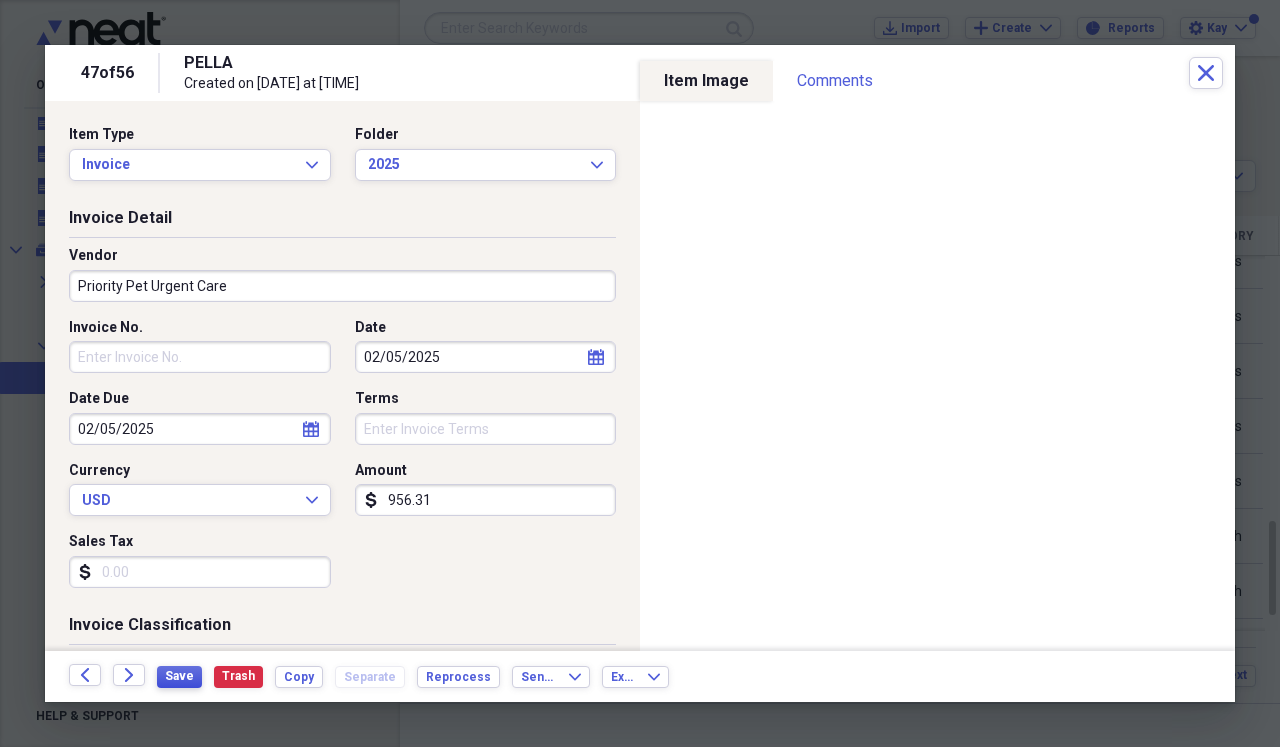 click on "Save" at bounding box center [179, 676] 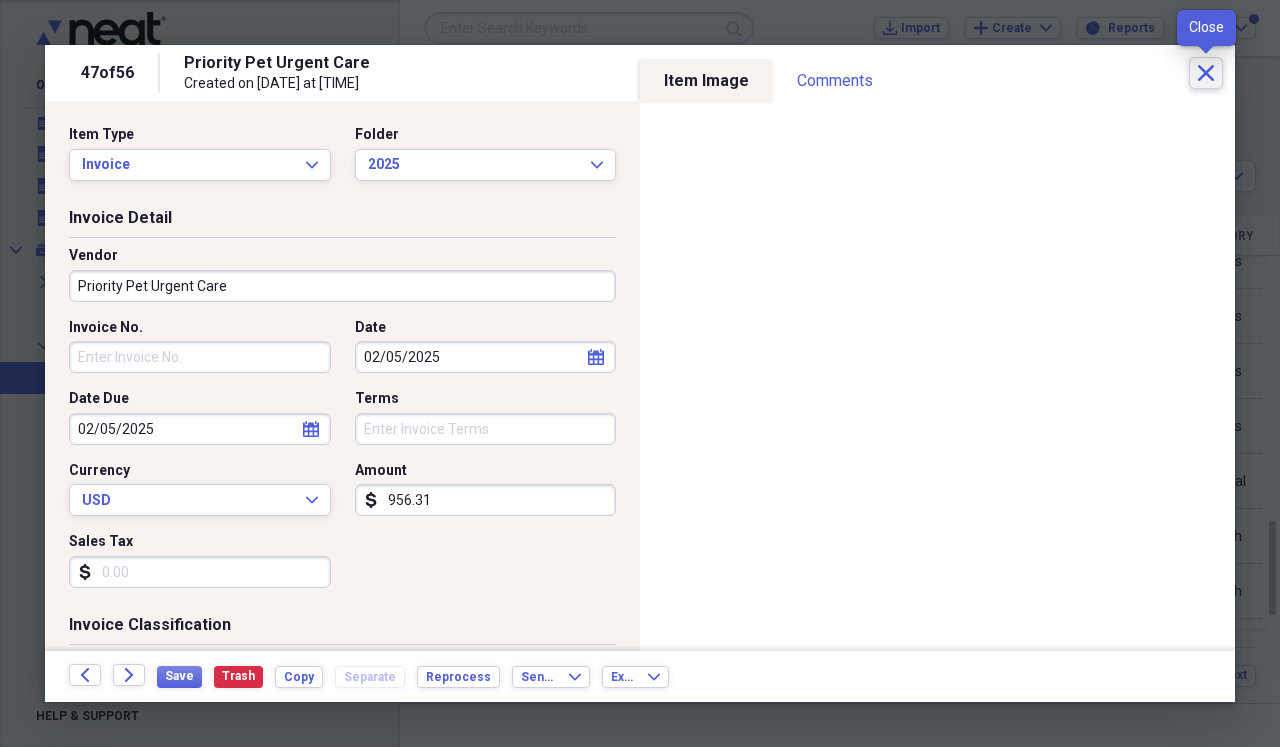 click on "Close" 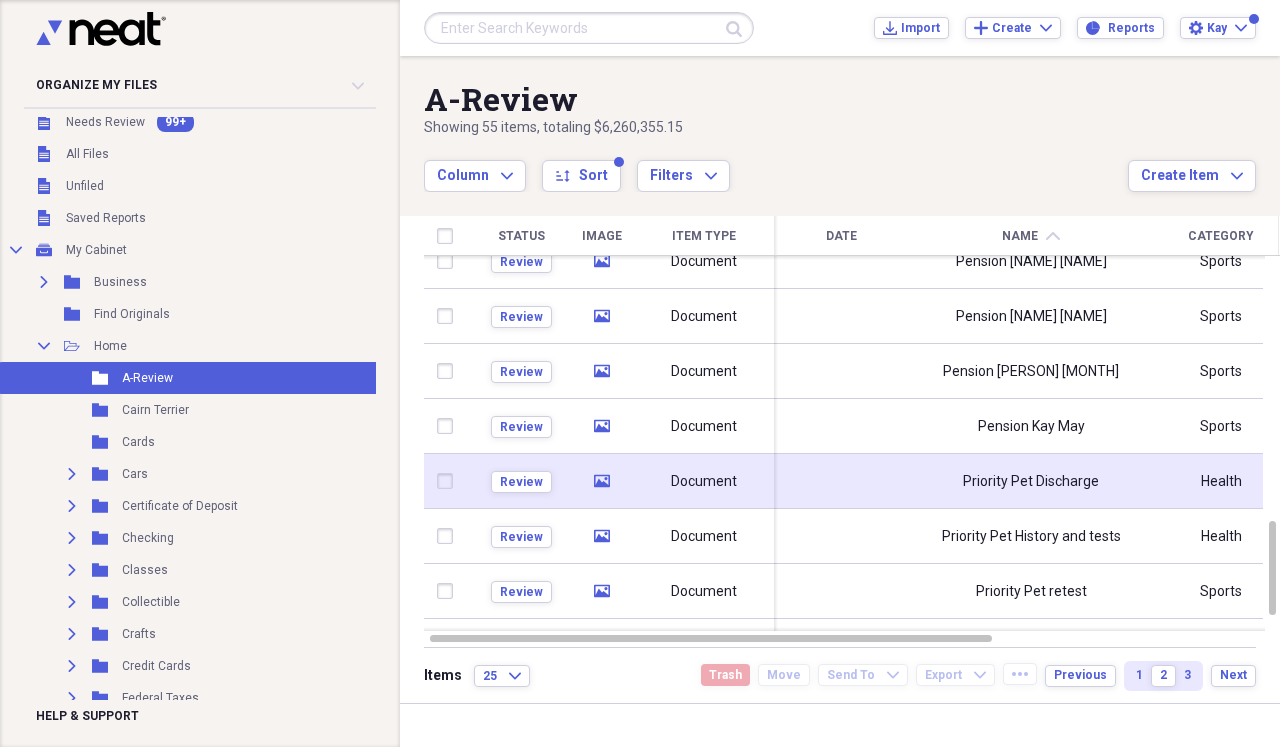 click on "Priority Pet Discharge" at bounding box center (1031, 481) 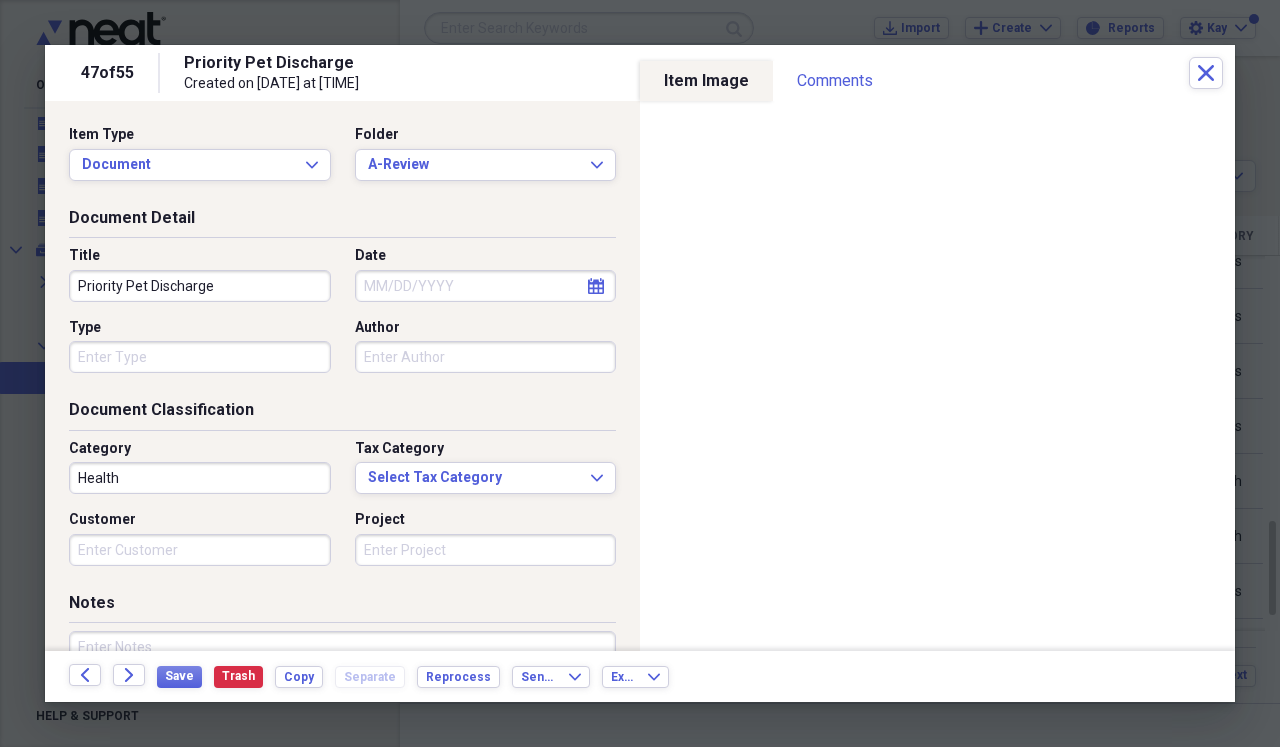 click on "Date" at bounding box center (486, 286) 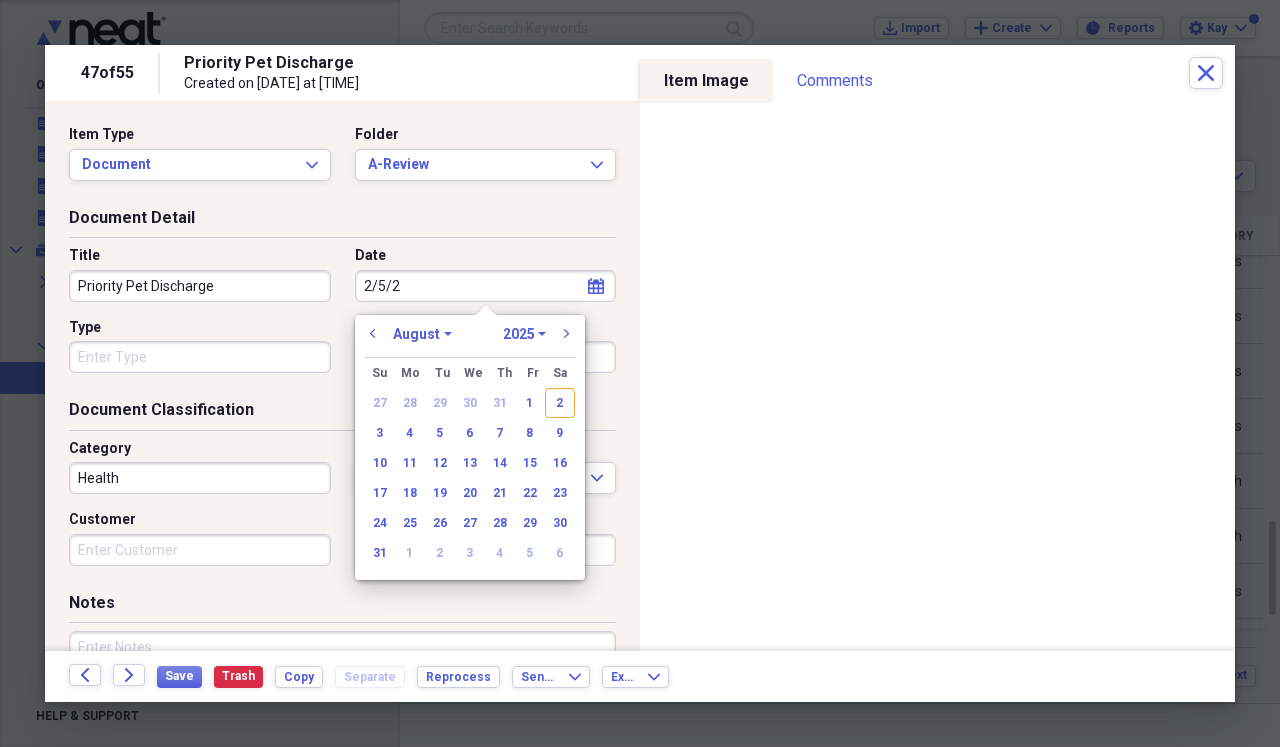 type on "[DATE]/[DATE]" 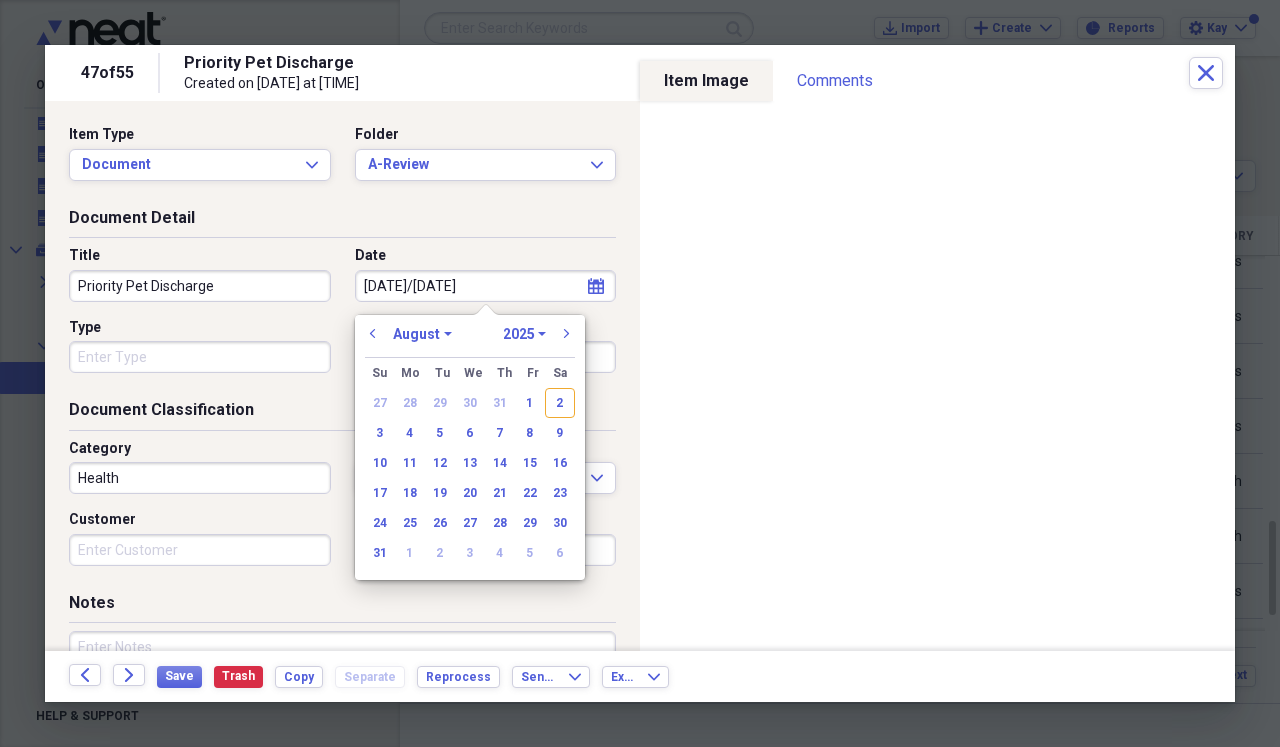 select on "1" 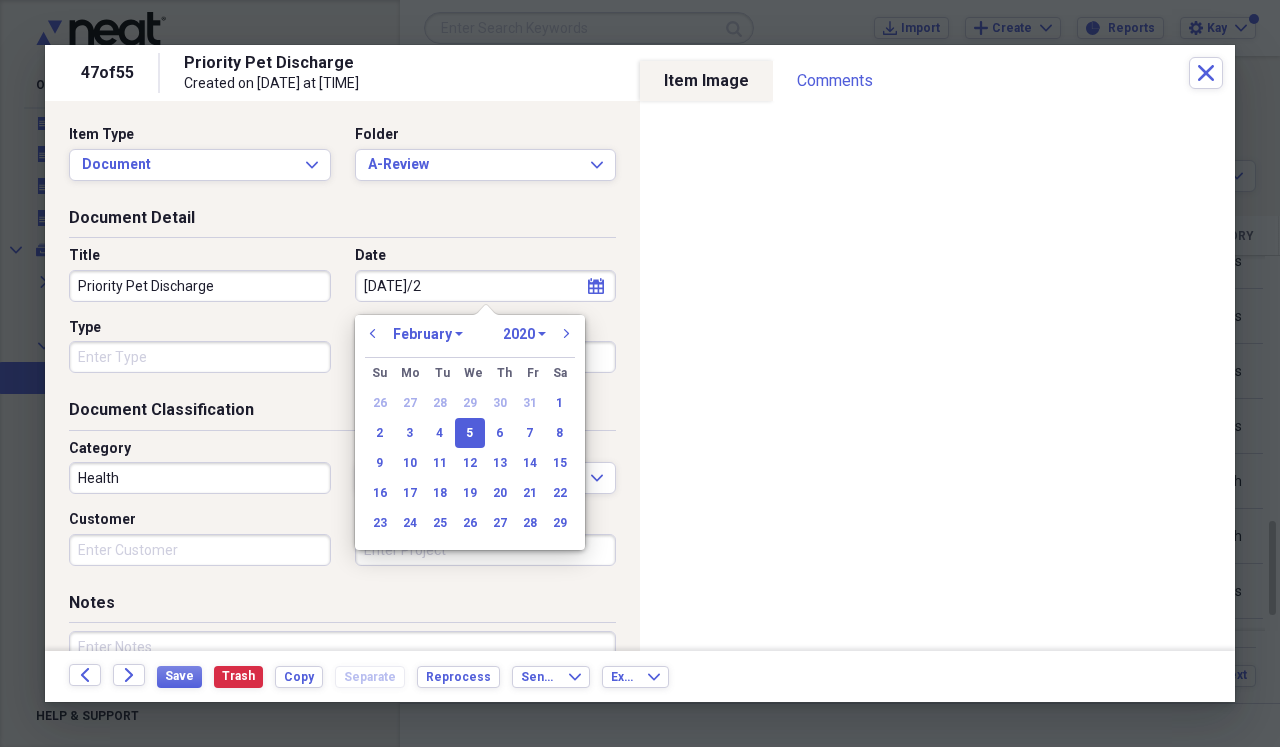 type on "[DATE]" 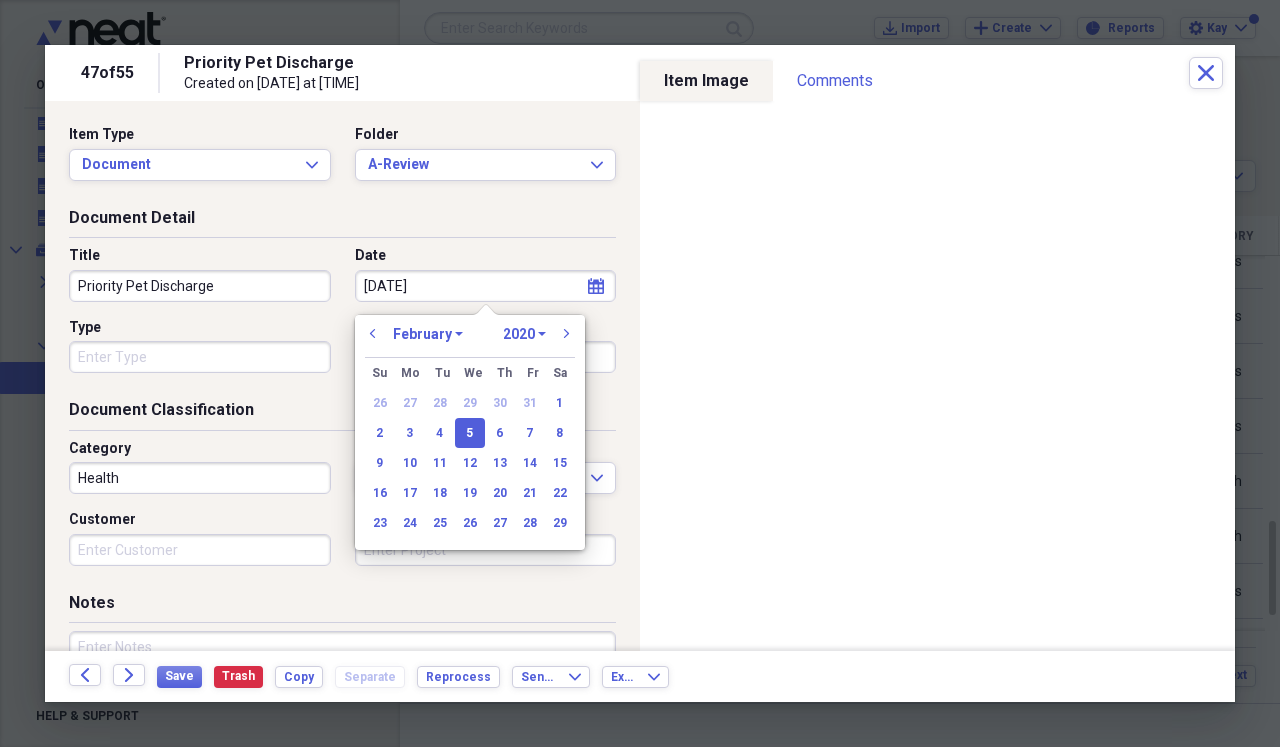 select on "2025" 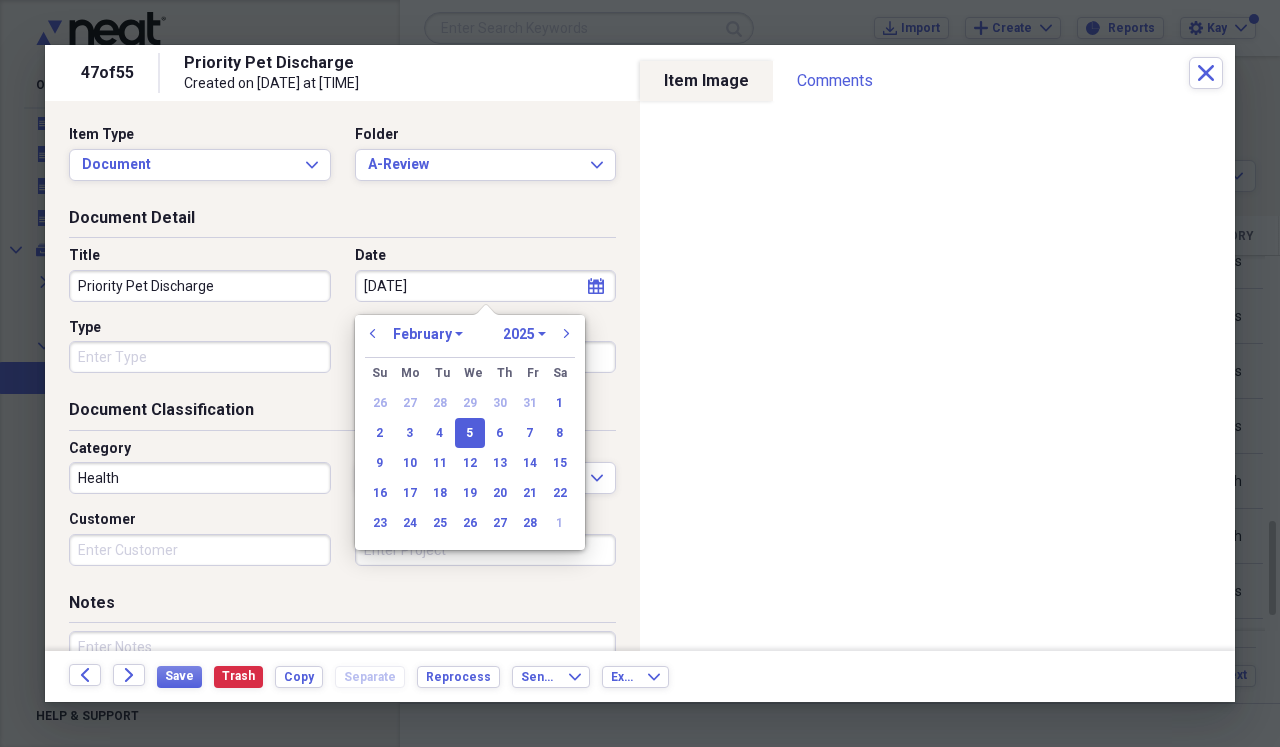 type on "02/05/2025" 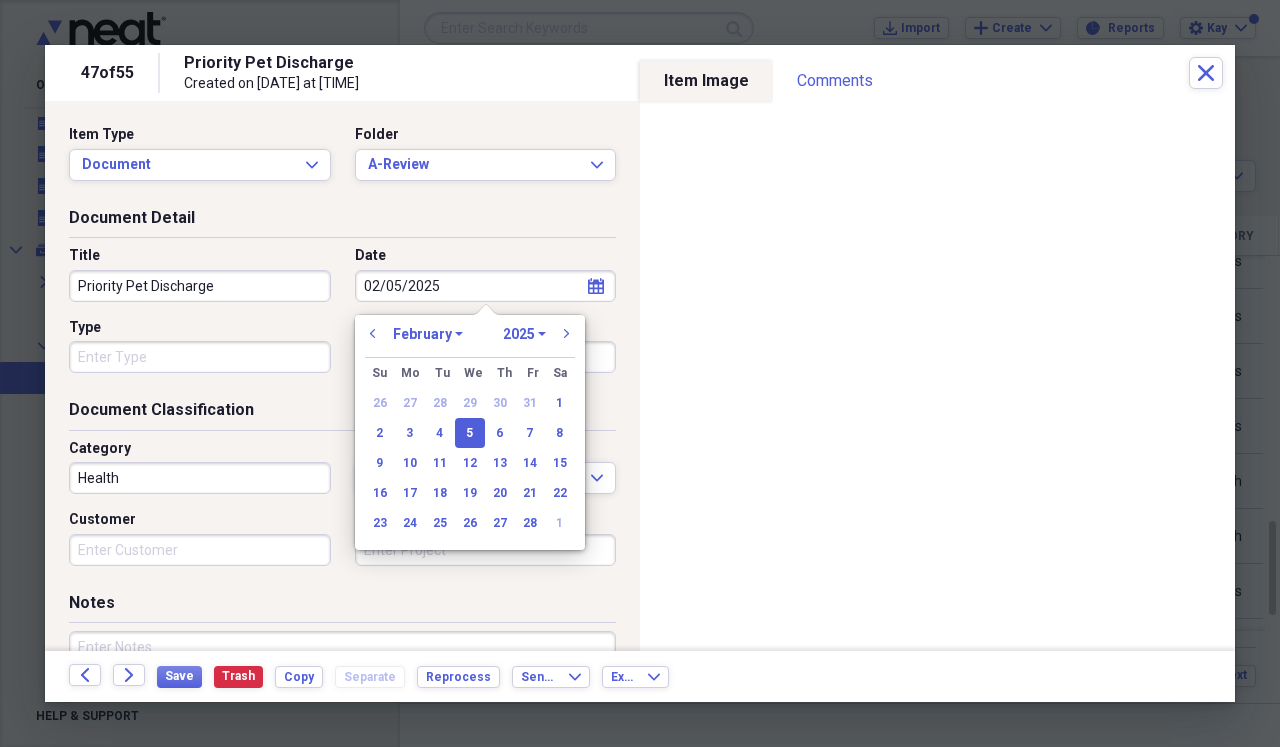 click on "Type" at bounding box center (200, 357) 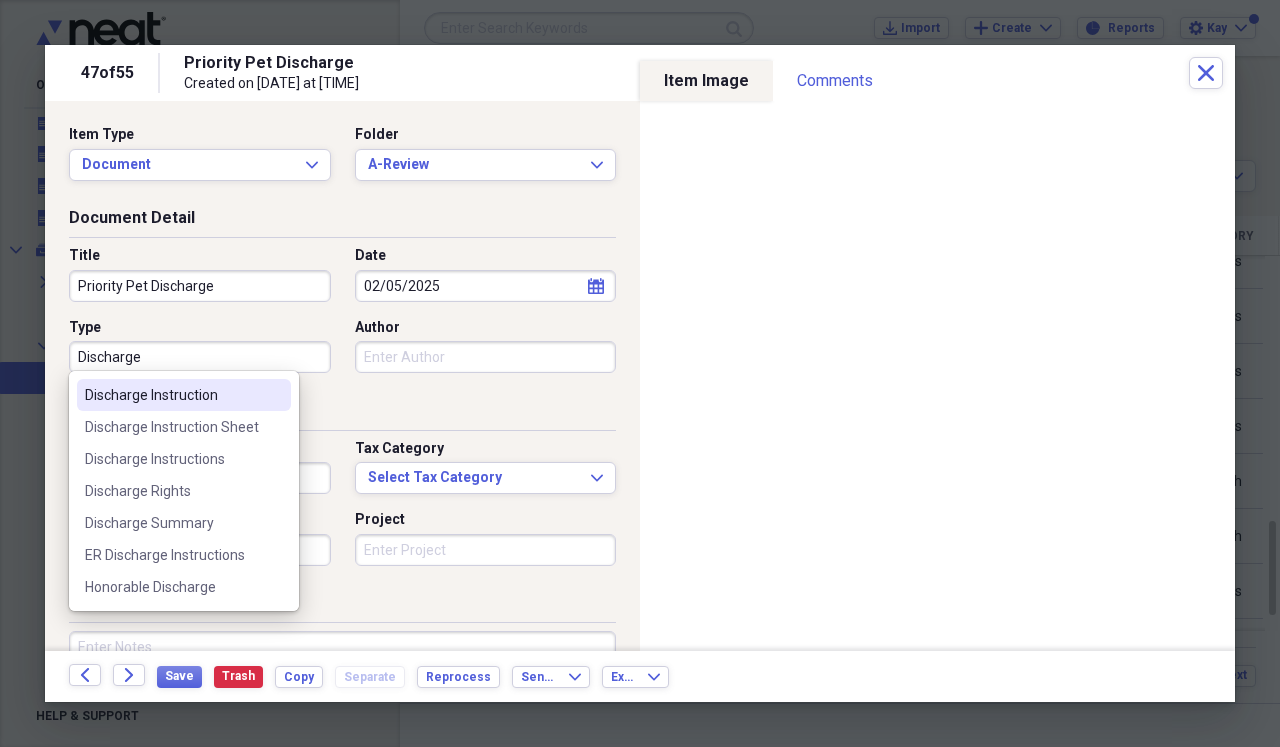 click on "Discharge Instruction" at bounding box center (172, 395) 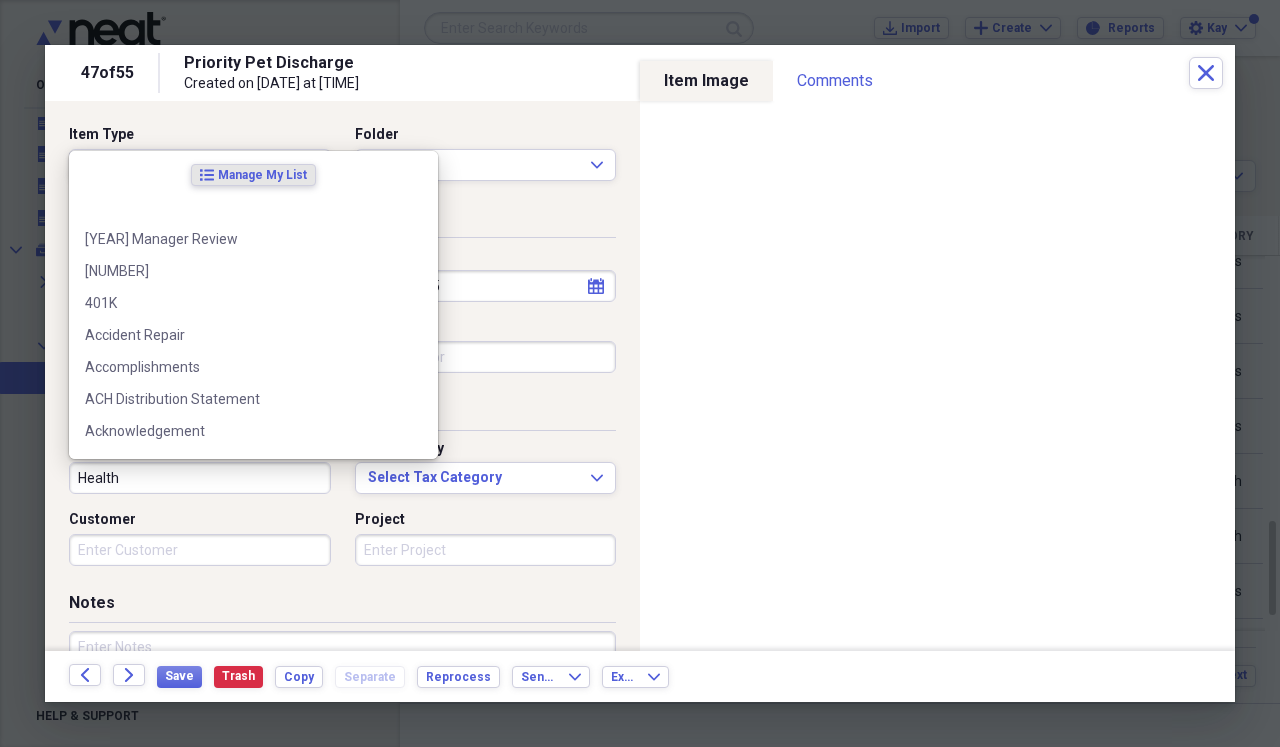 click on "Health" at bounding box center (200, 478) 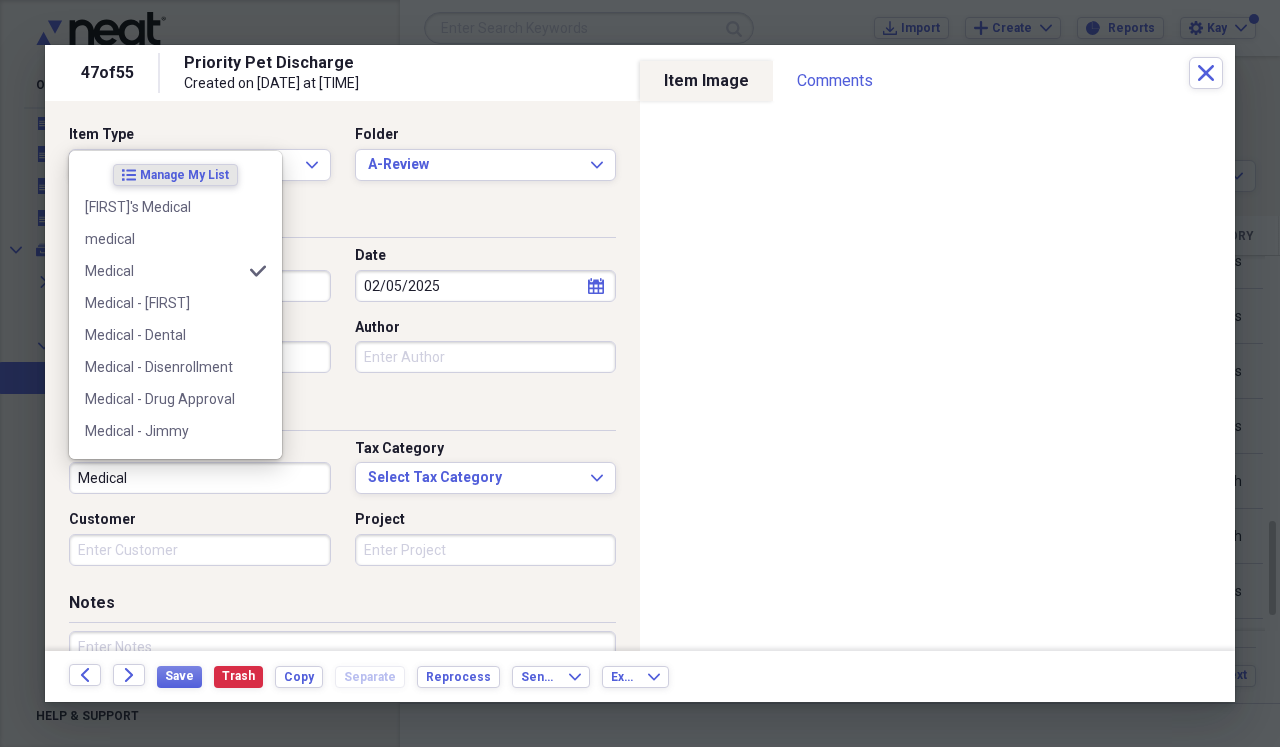 type on "Medical" 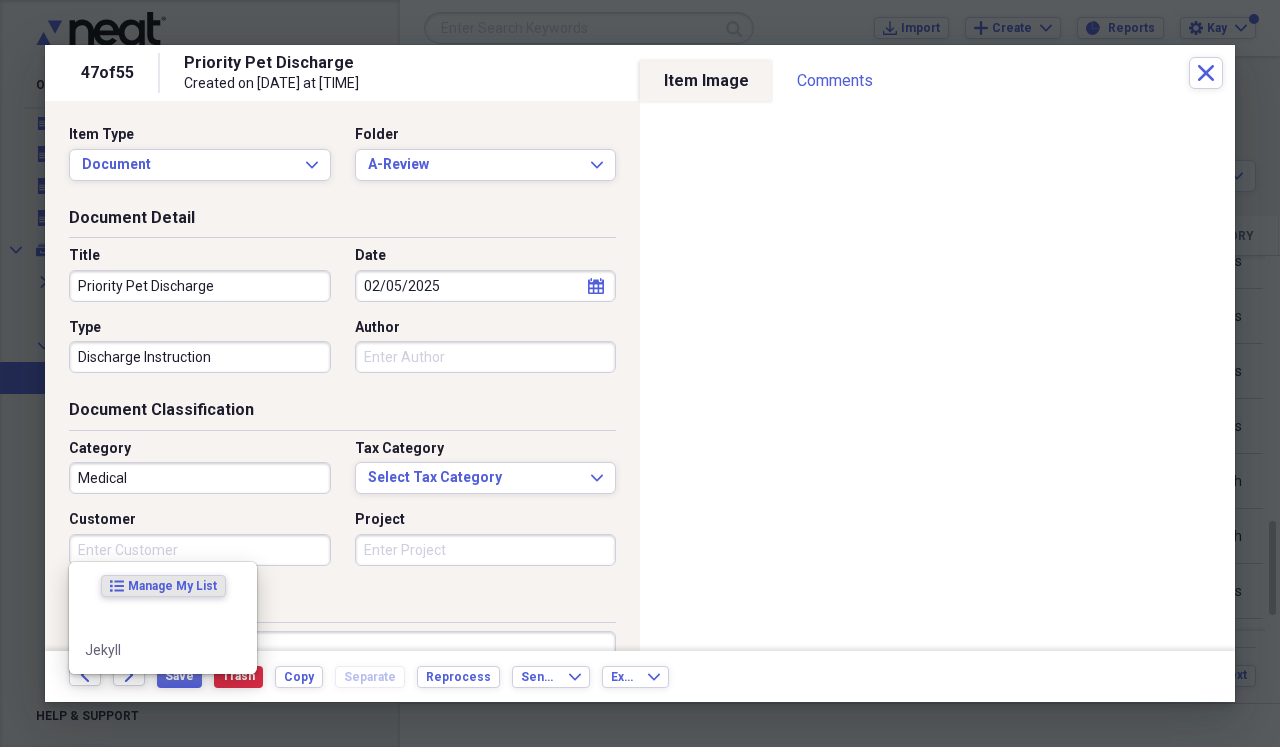click on "Notes" at bounding box center [342, 607] 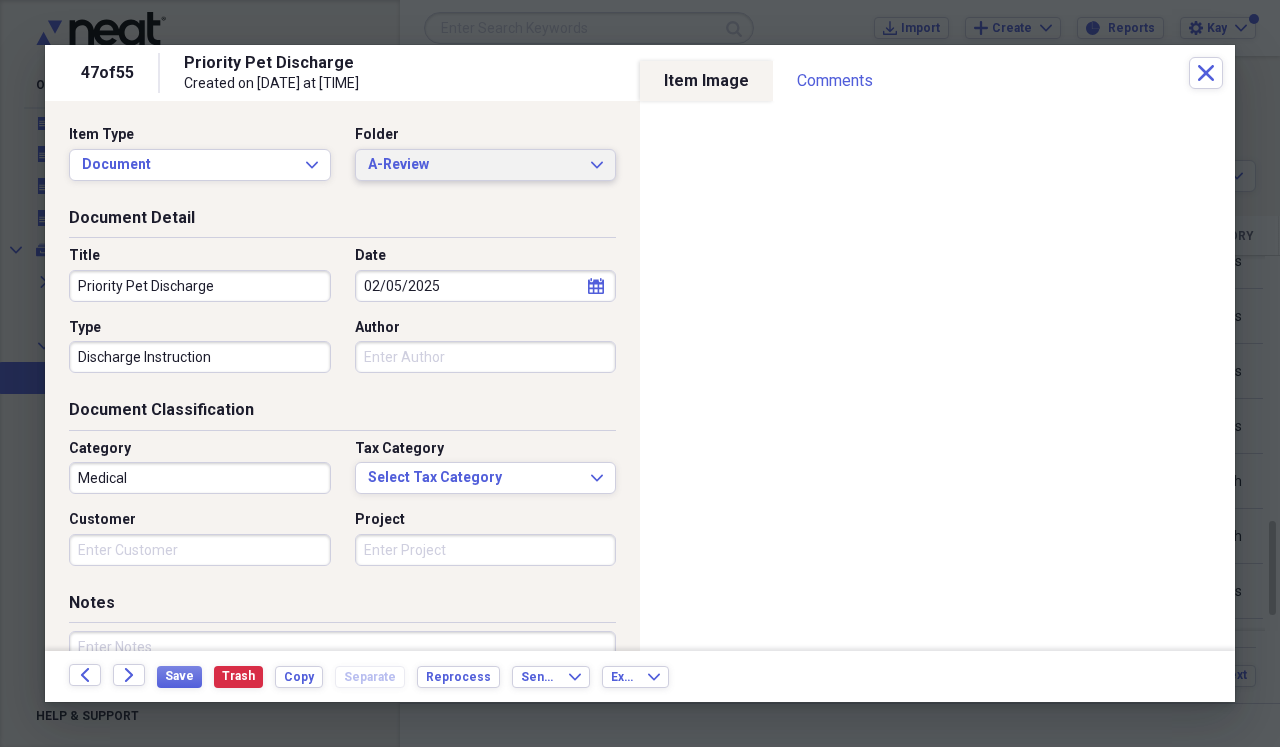 click on "Expand" 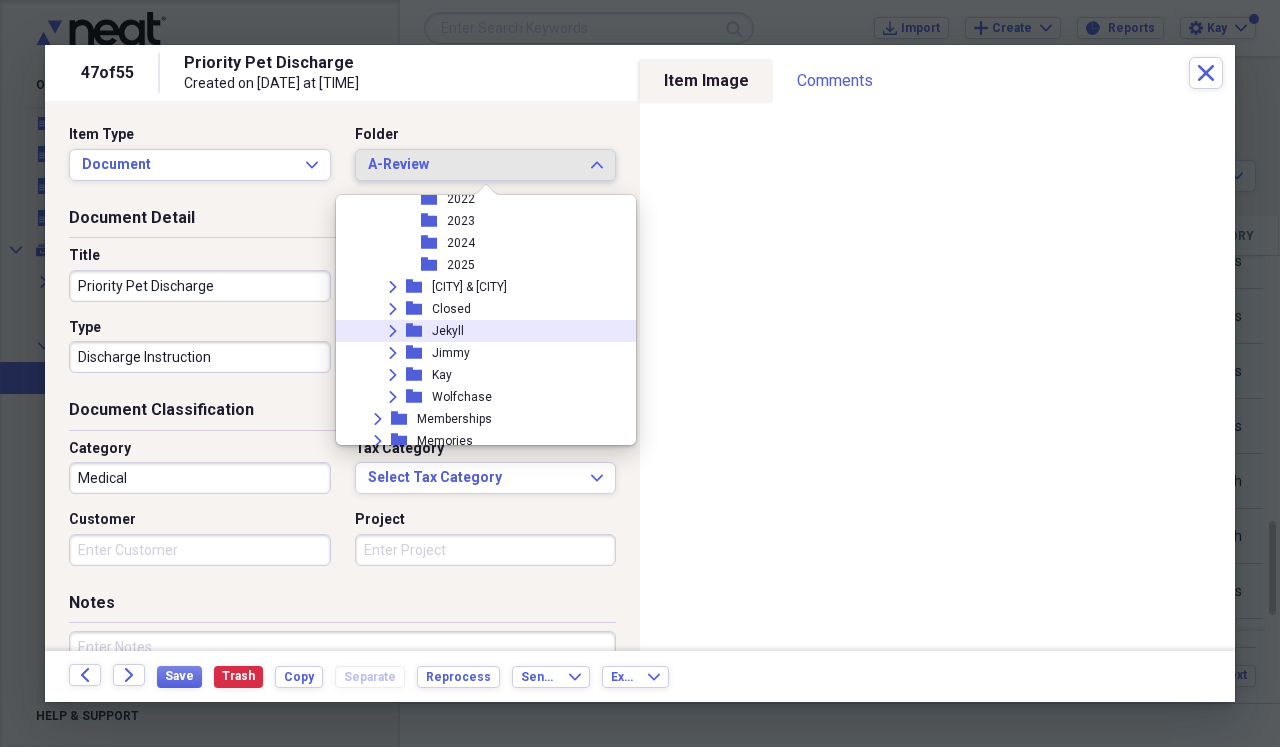 scroll, scrollTop: 661, scrollLeft: 0, axis: vertical 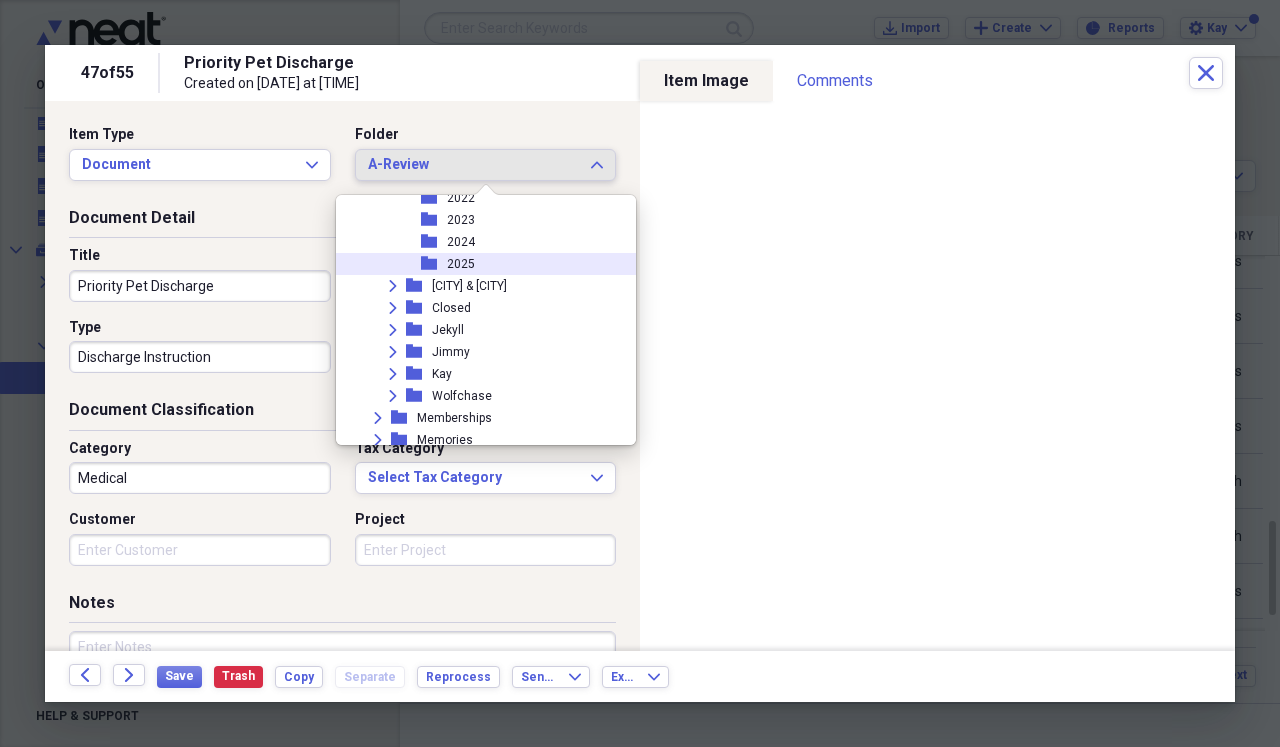 click on "2025" at bounding box center [461, 264] 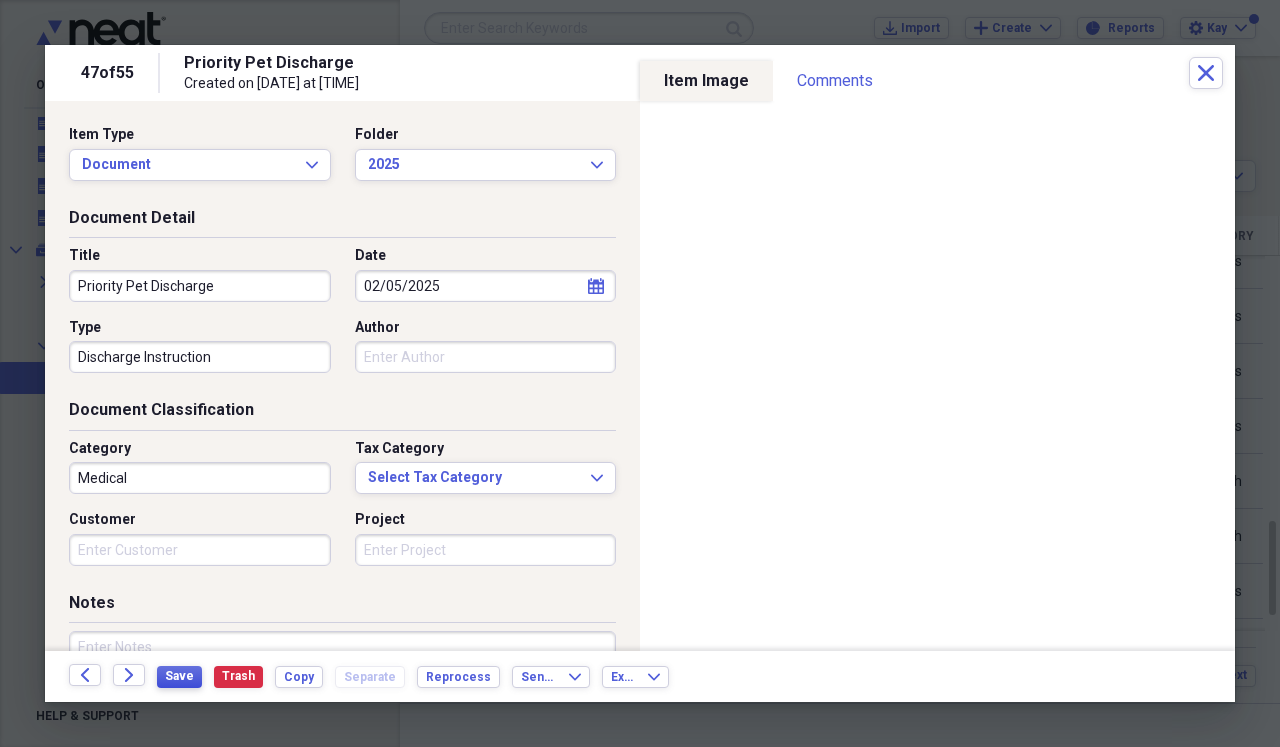 click on "Save" at bounding box center [179, 676] 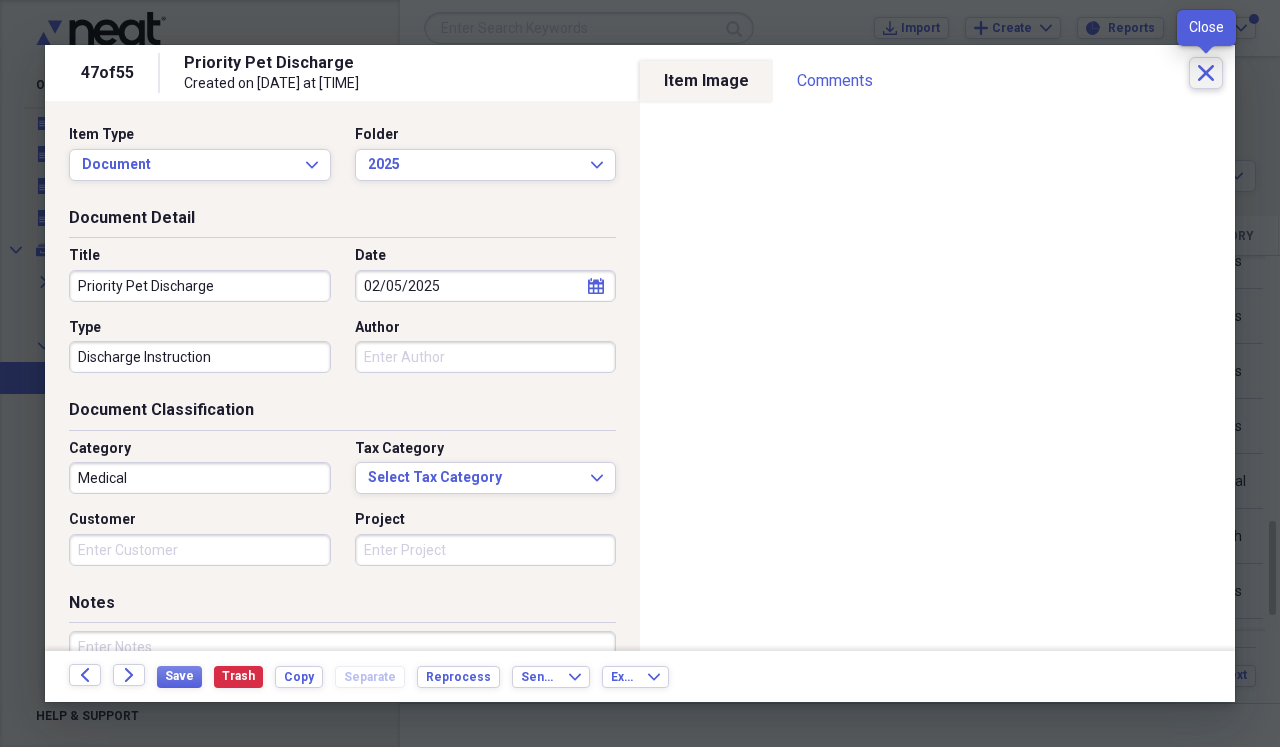 click on "Close" at bounding box center (1206, 73) 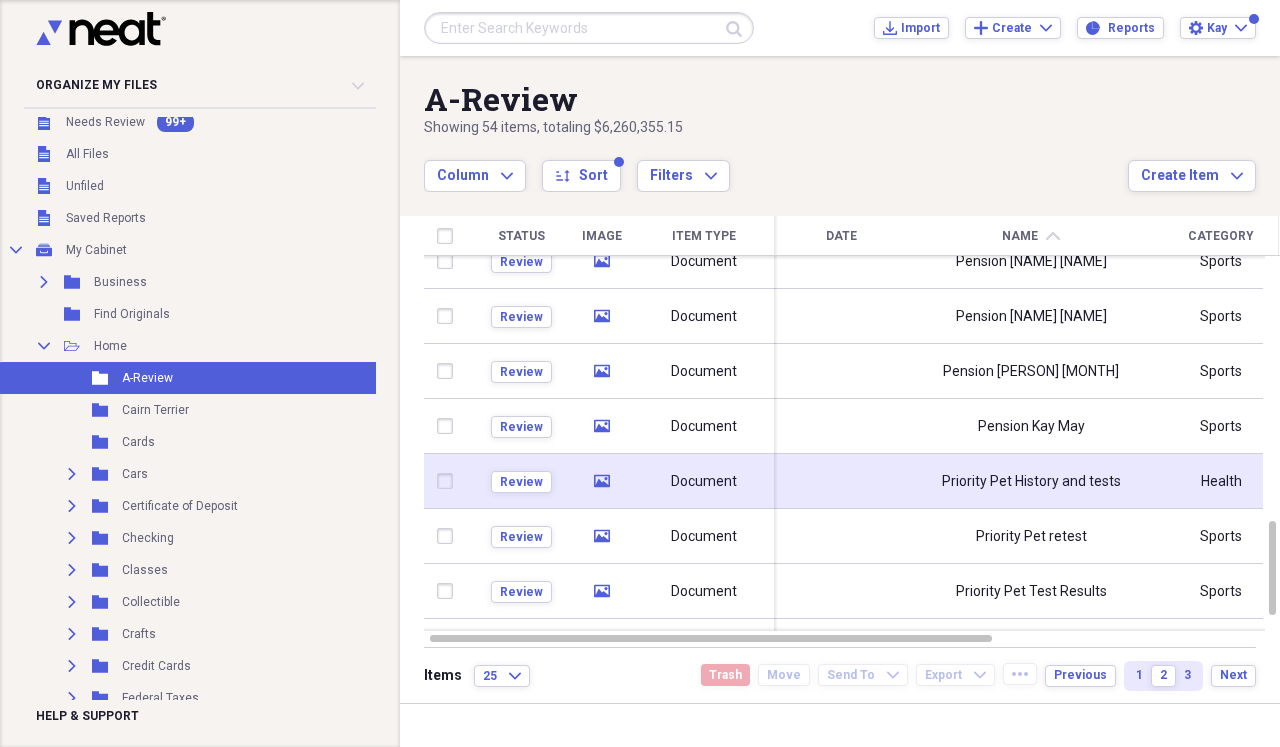 click on "Priority Pet History and tests" at bounding box center [1031, 481] 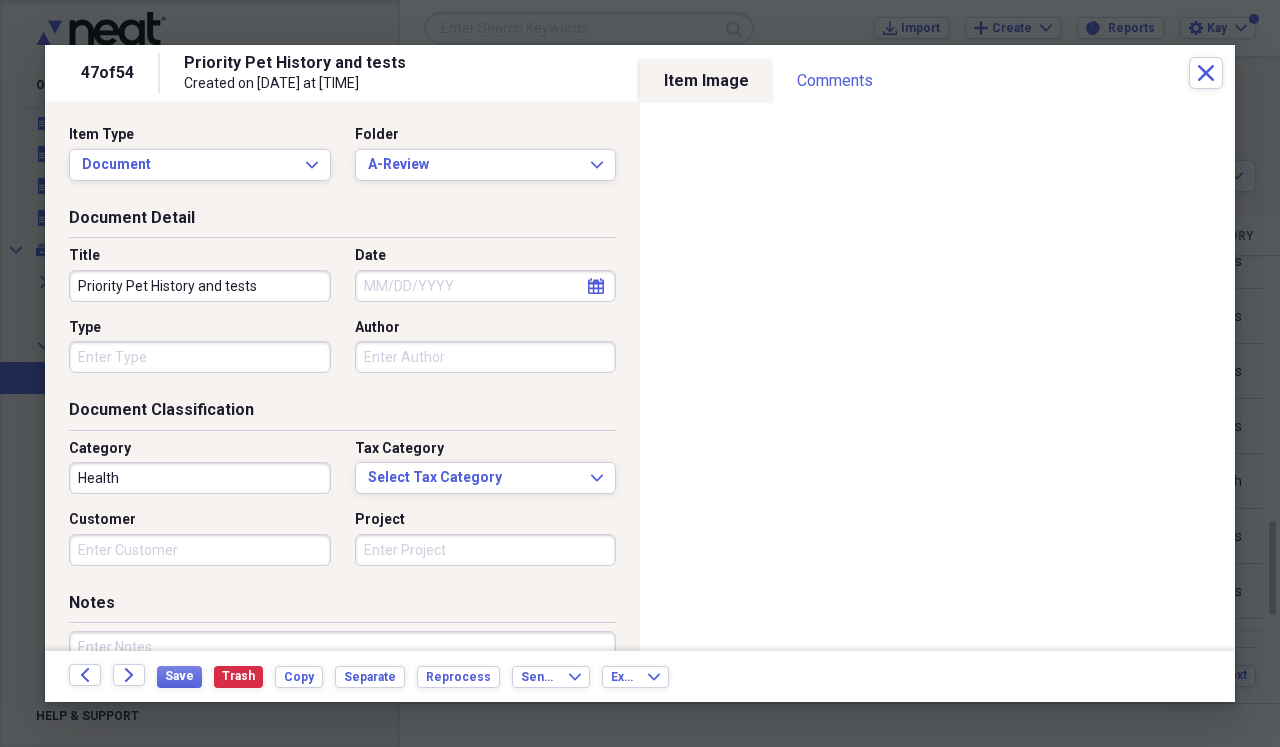 click on "Priority Pet History and tests" at bounding box center [200, 286] 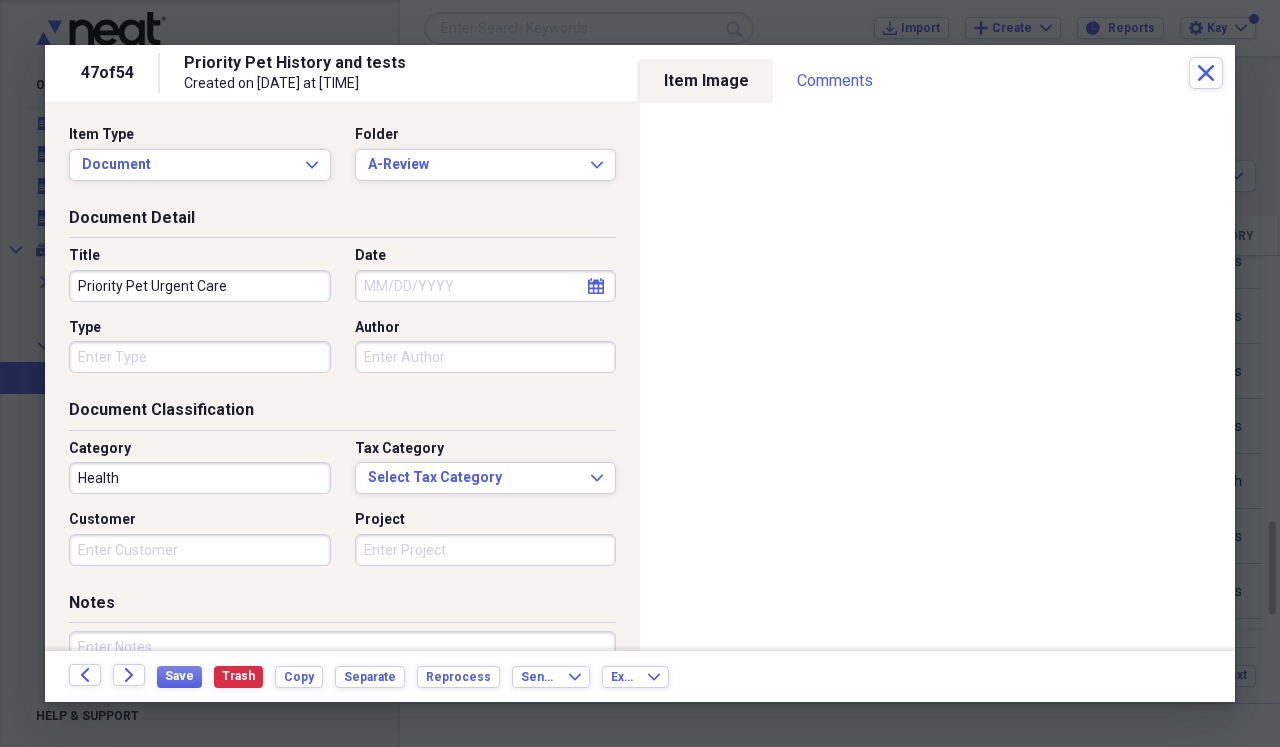 type on "Priority Pet Urgent Care" 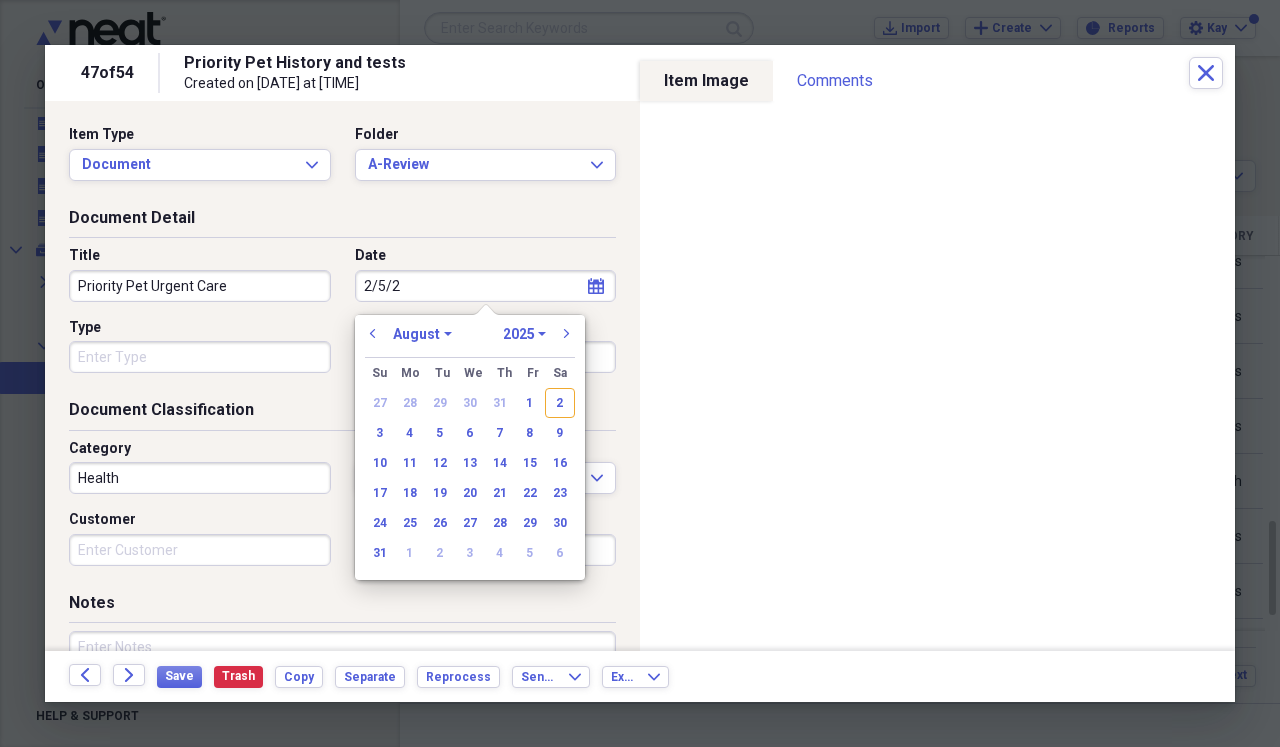 type on "[DATE]/[DATE]" 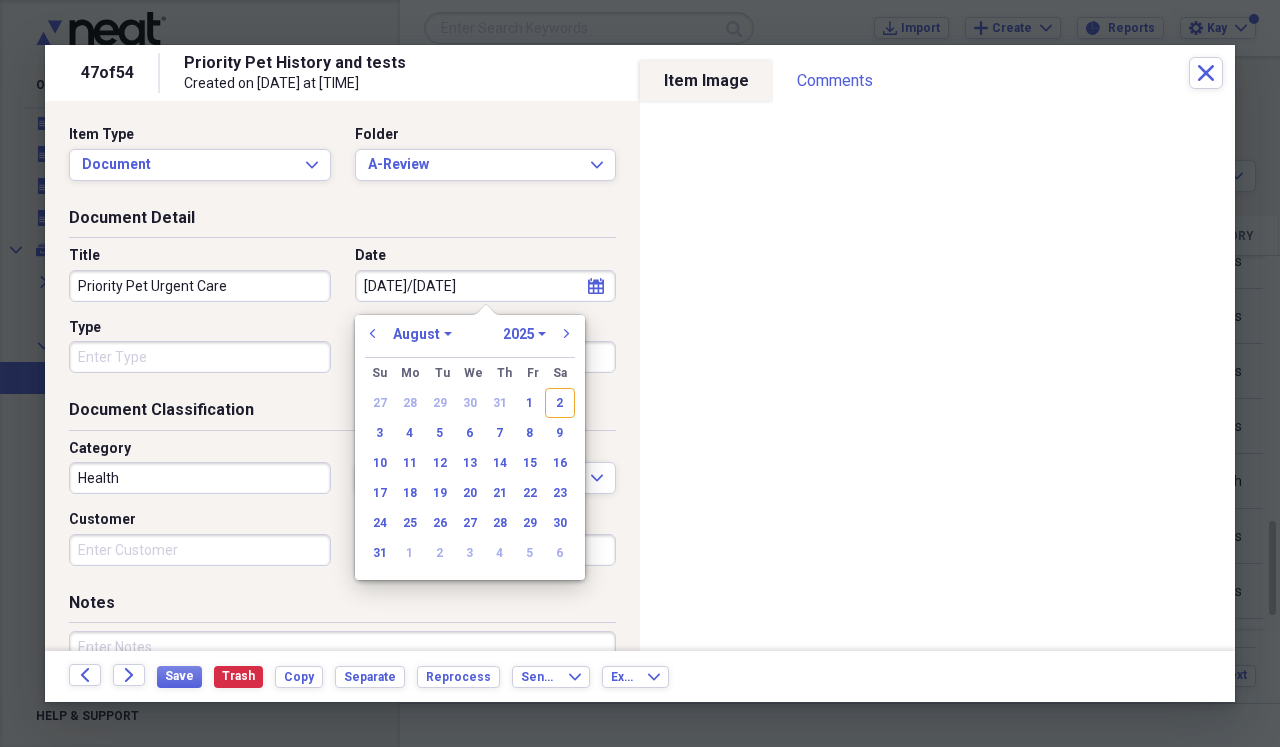select on "1" 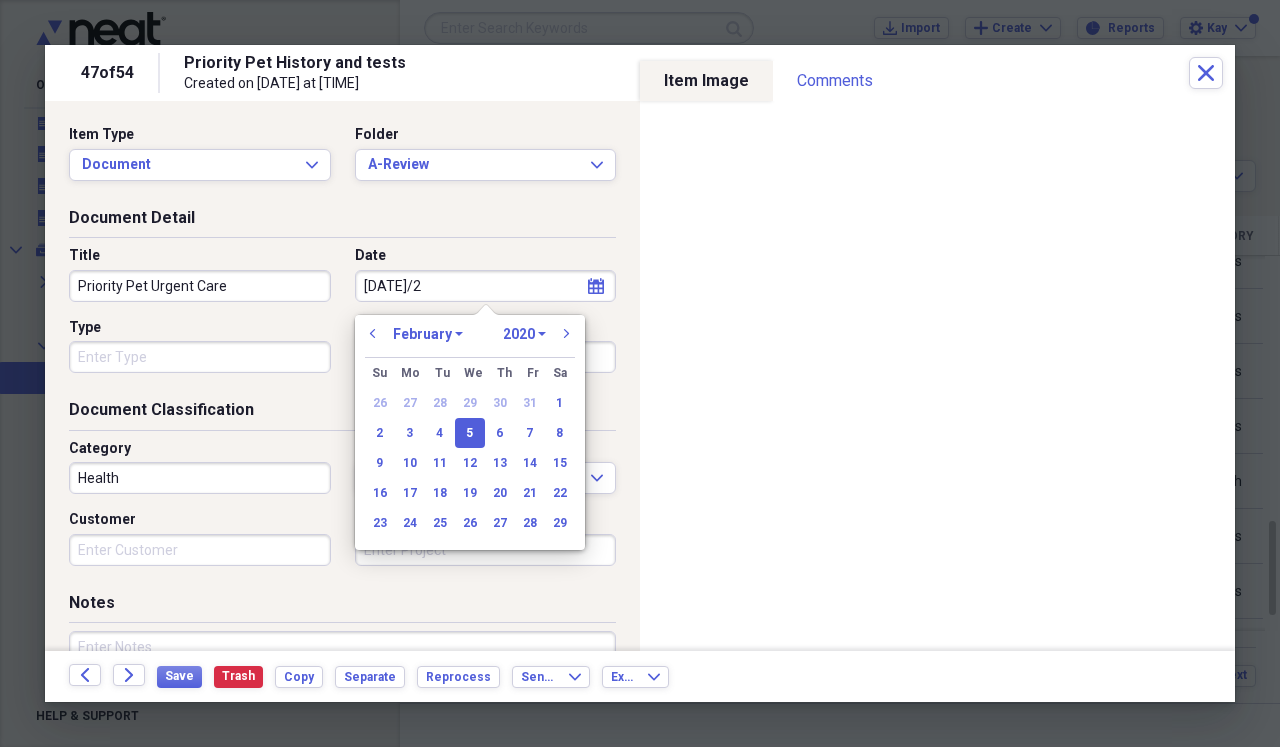 type on "[DATE]" 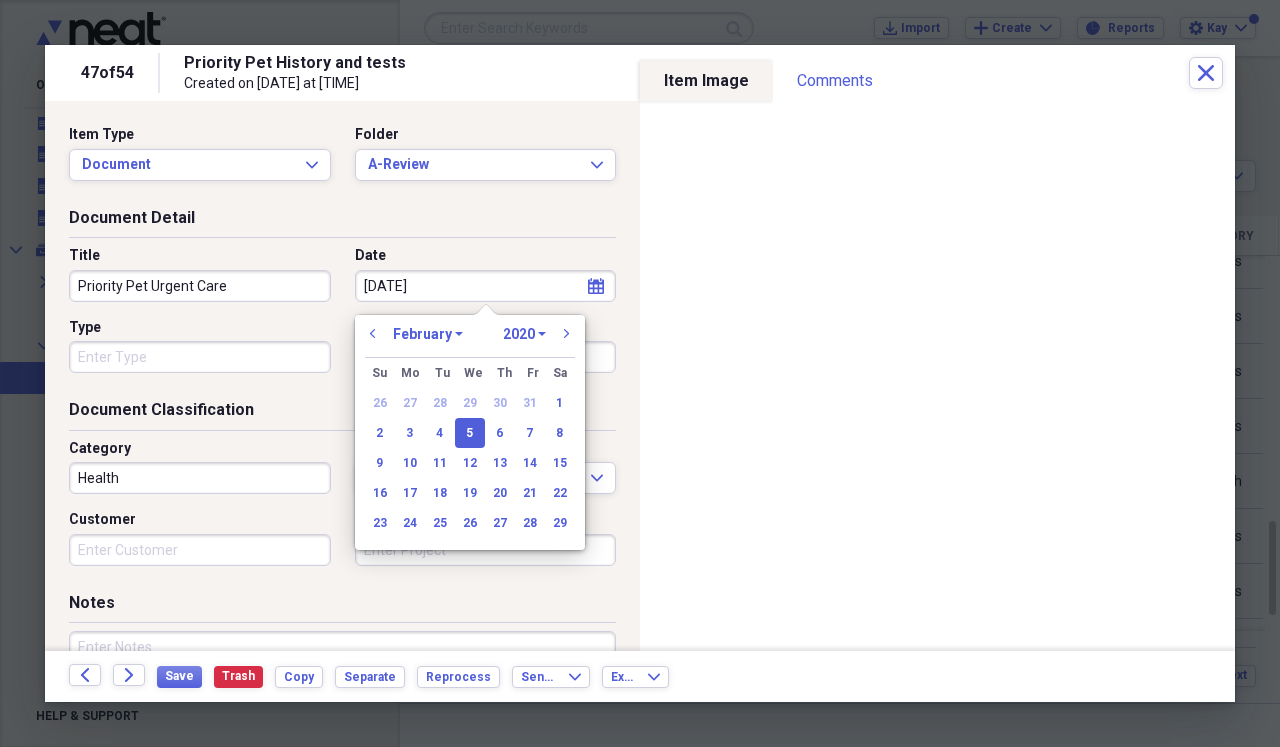 select on "2025" 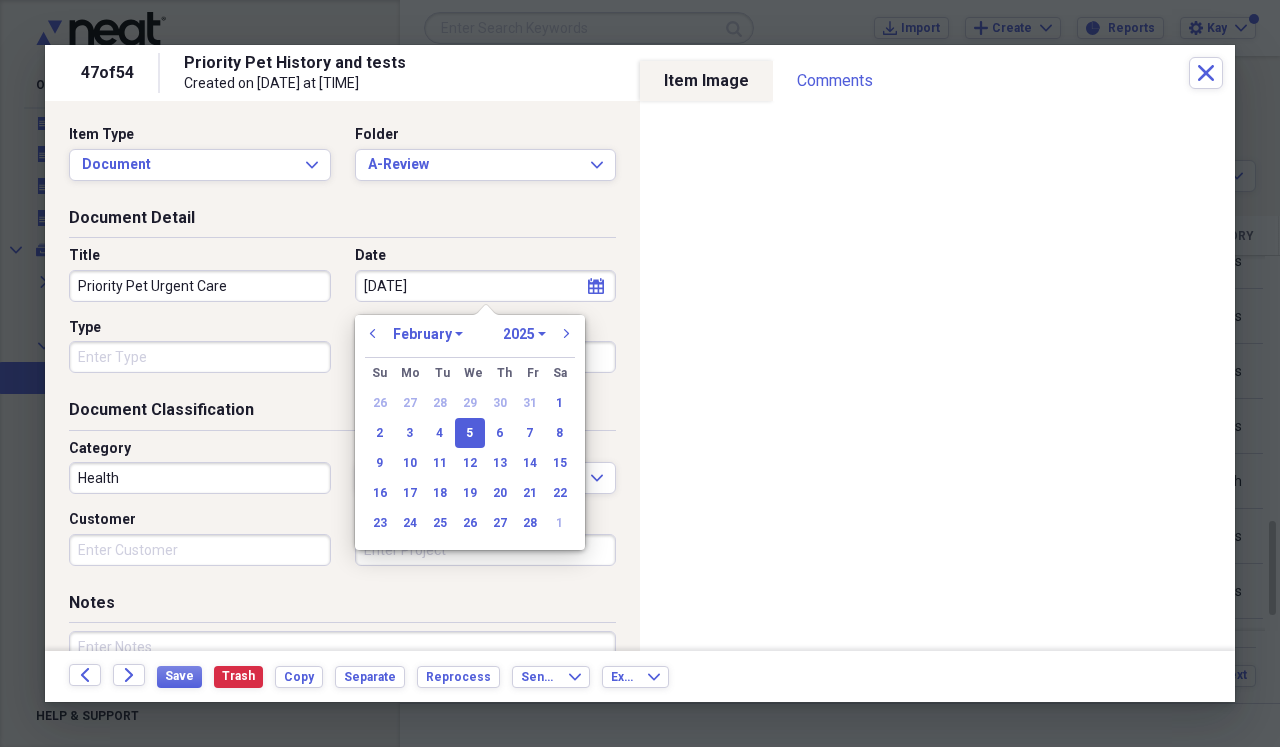 type on "02/05/2025" 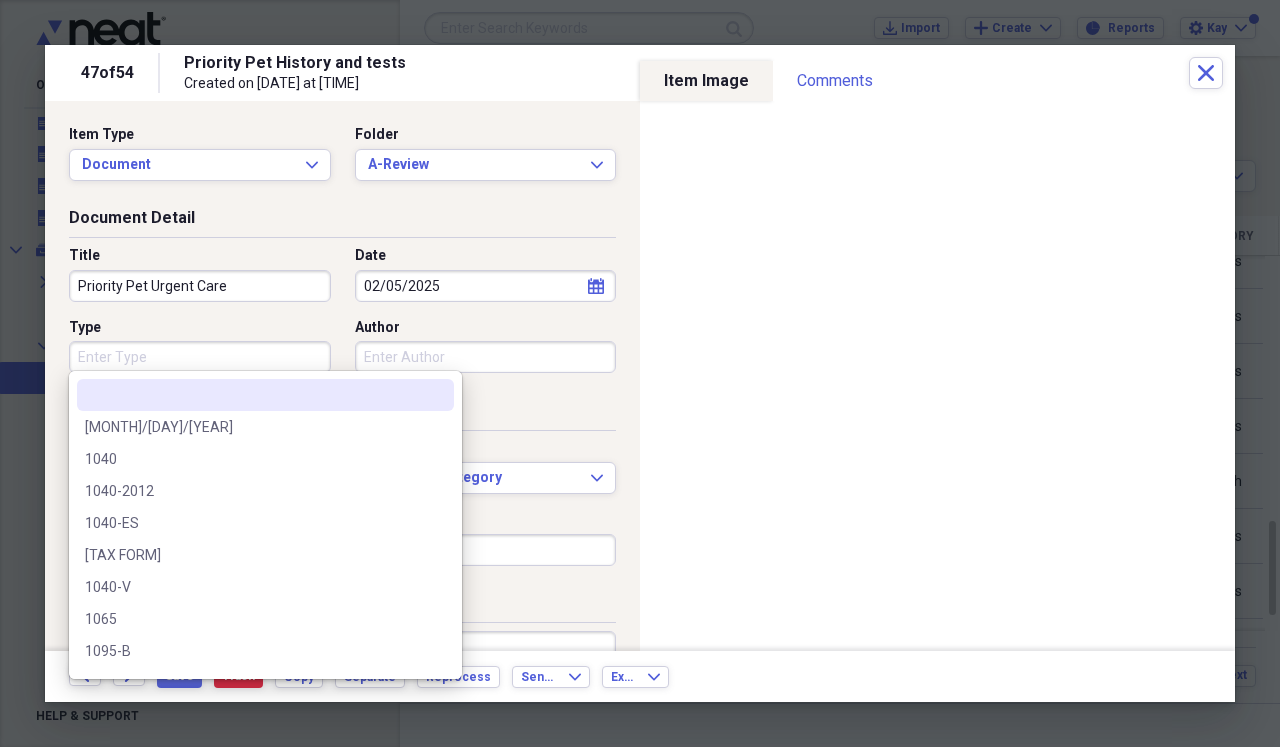 click on "Type" at bounding box center [200, 357] 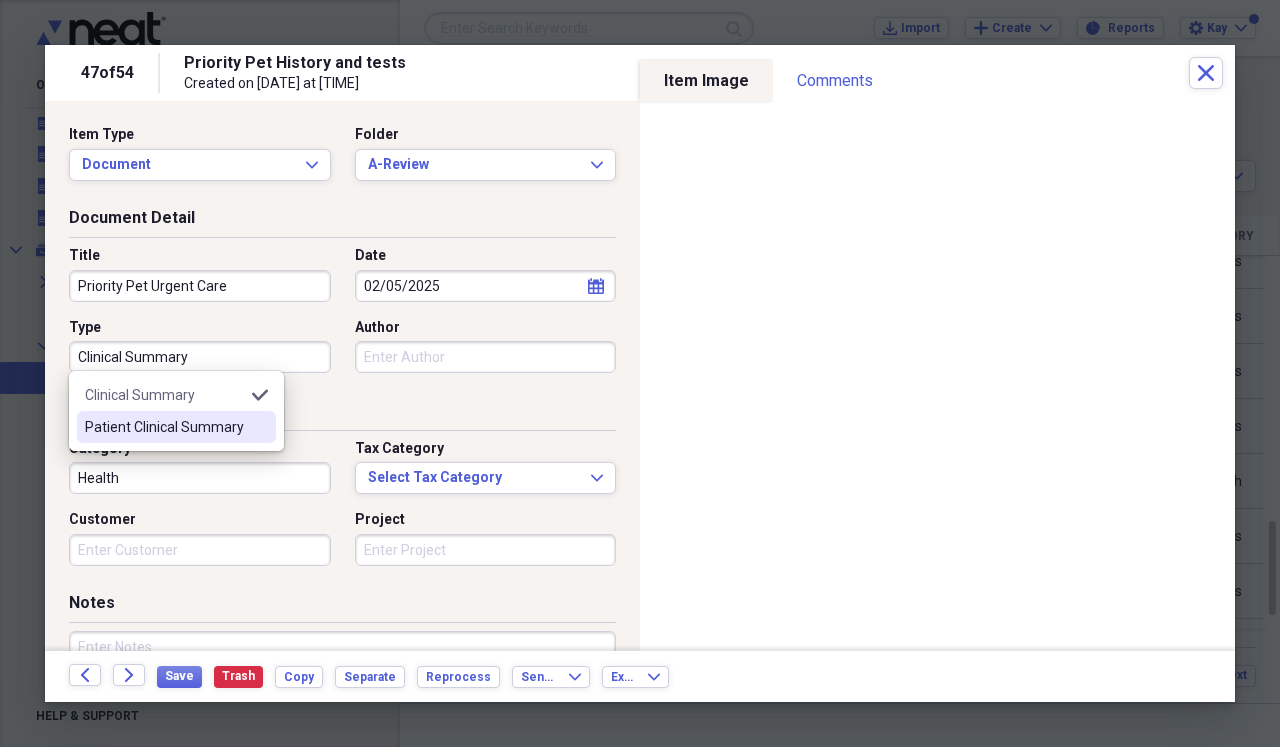 type on "Clinical Summary" 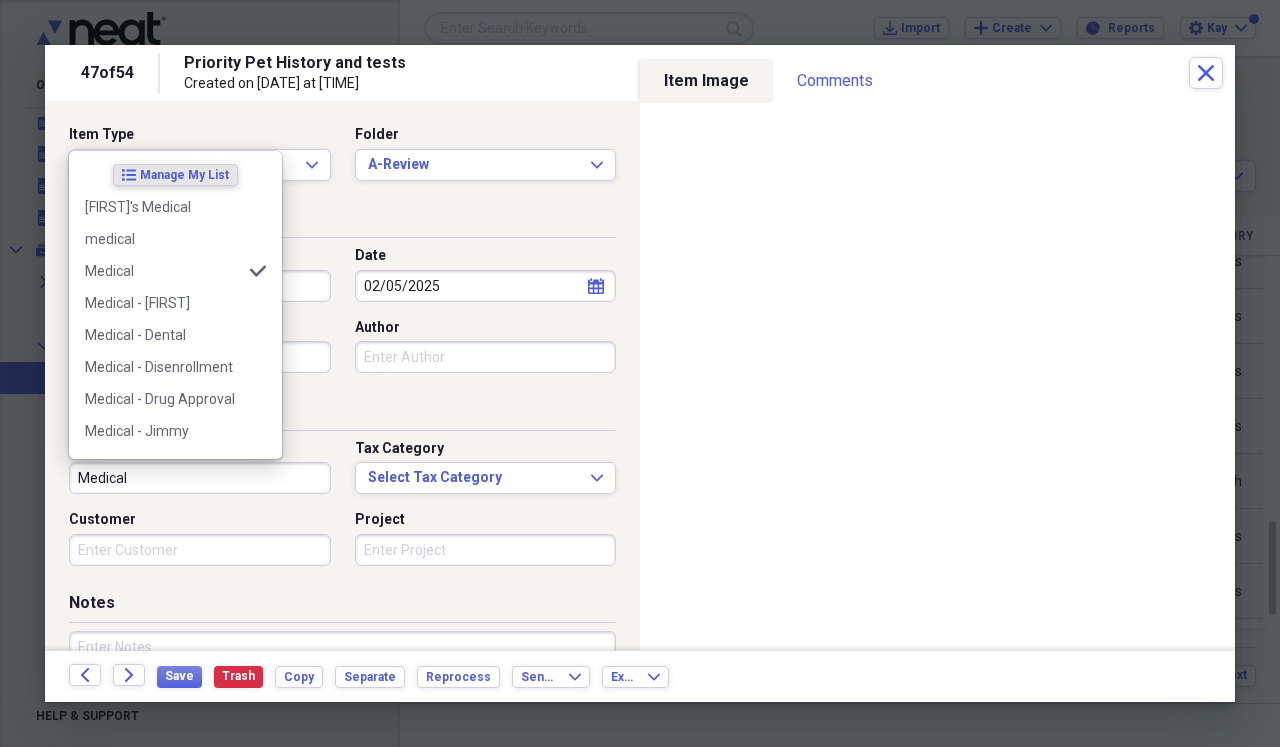 type on "Medical" 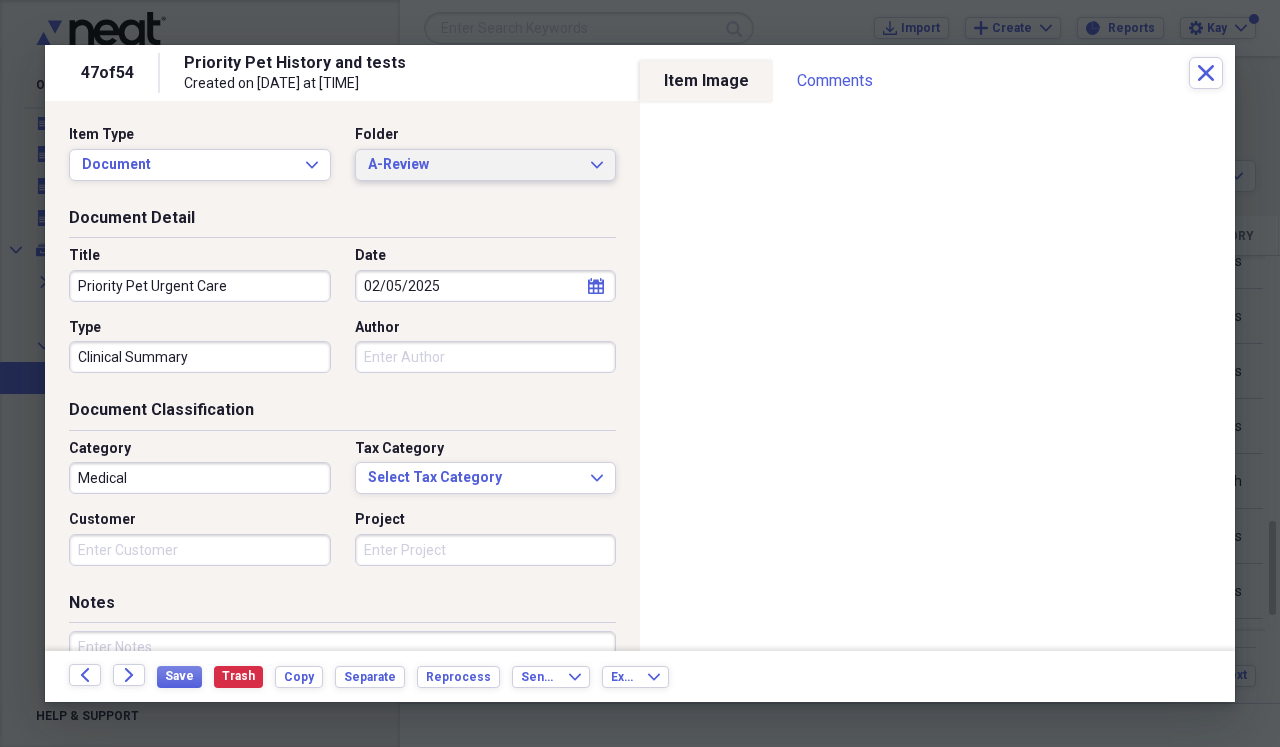 click on "Expand" 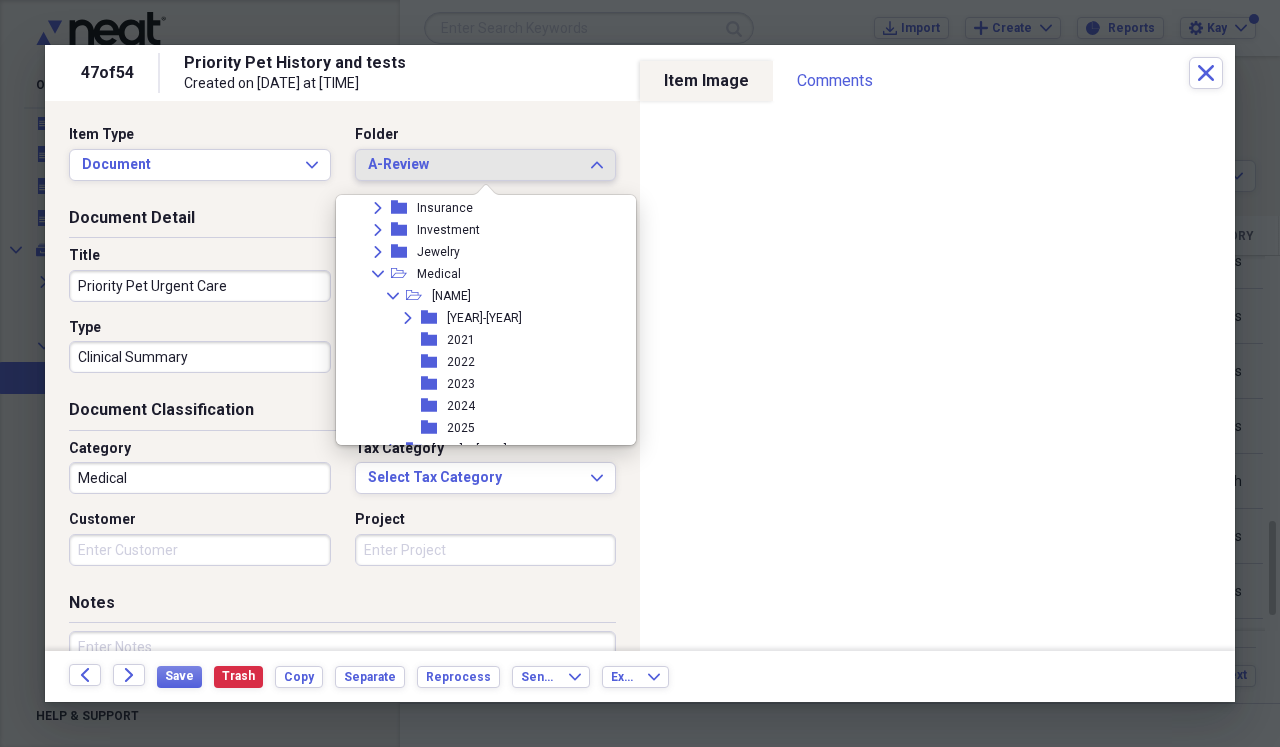 scroll, scrollTop: 521, scrollLeft: 0, axis: vertical 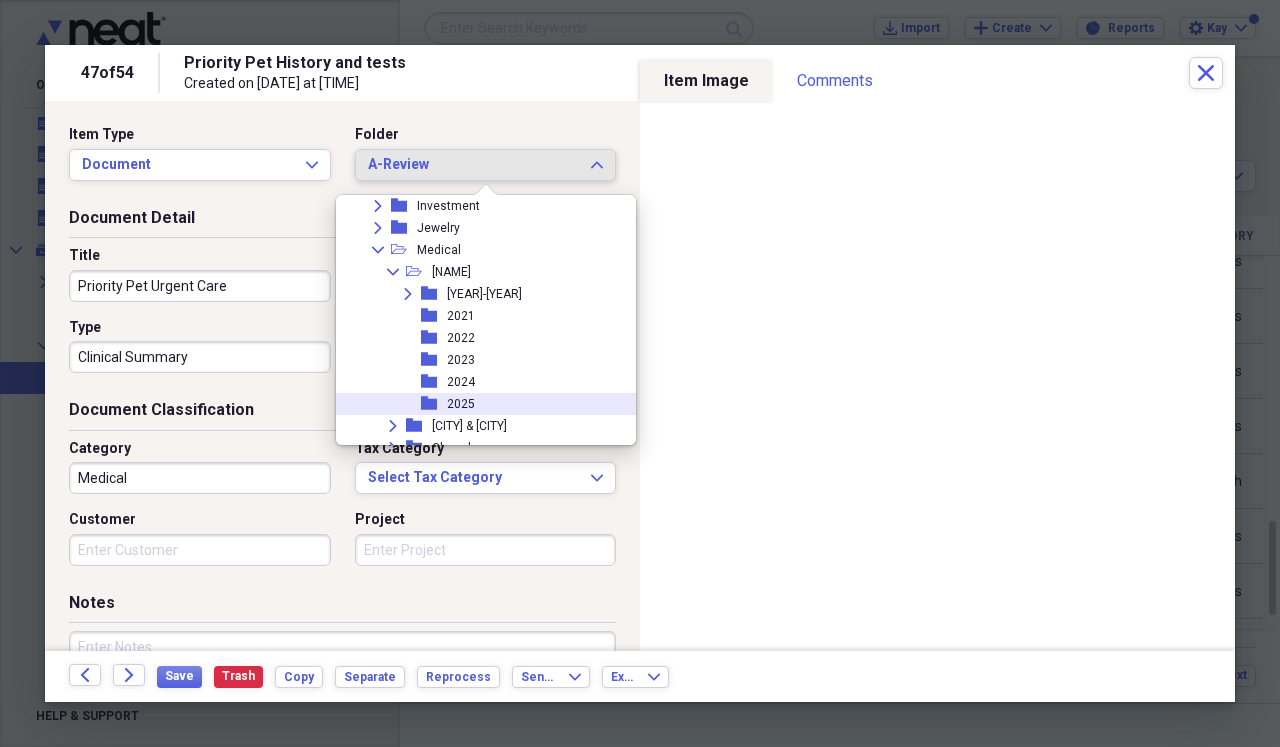 click on "2025" at bounding box center [461, 404] 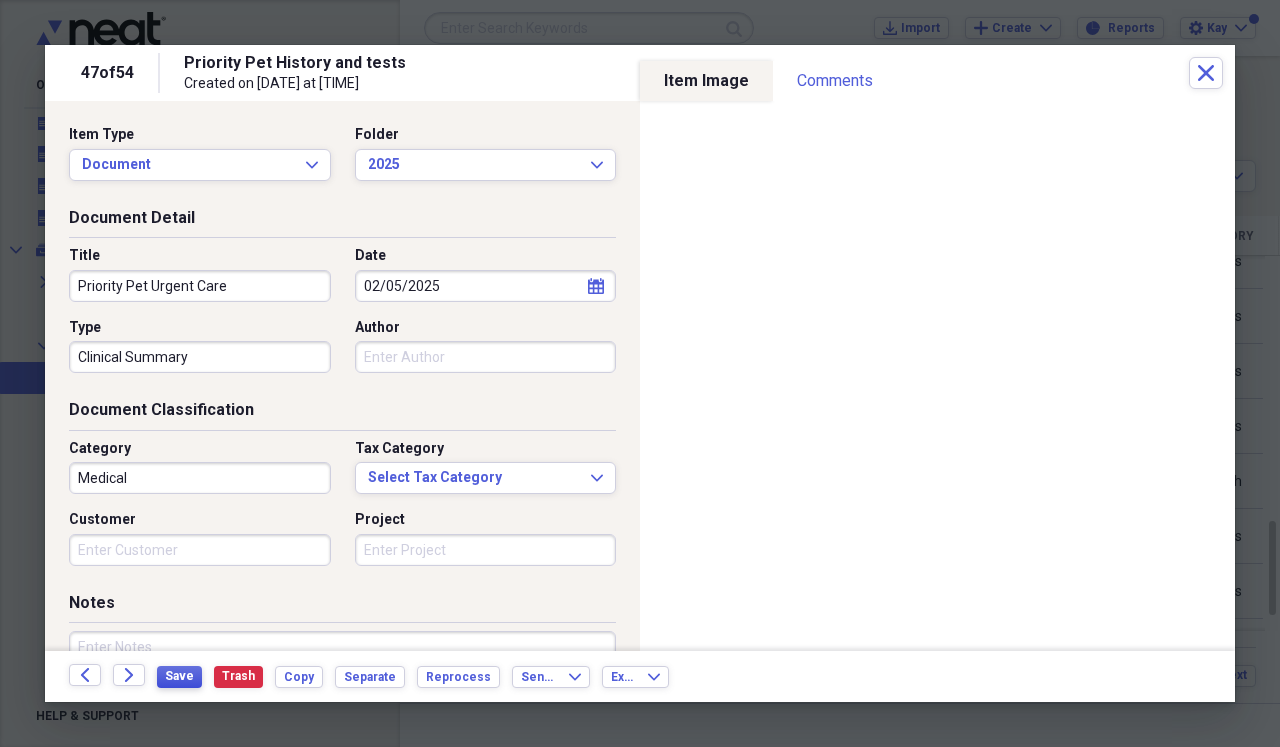 click on "Save" at bounding box center (179, 676) 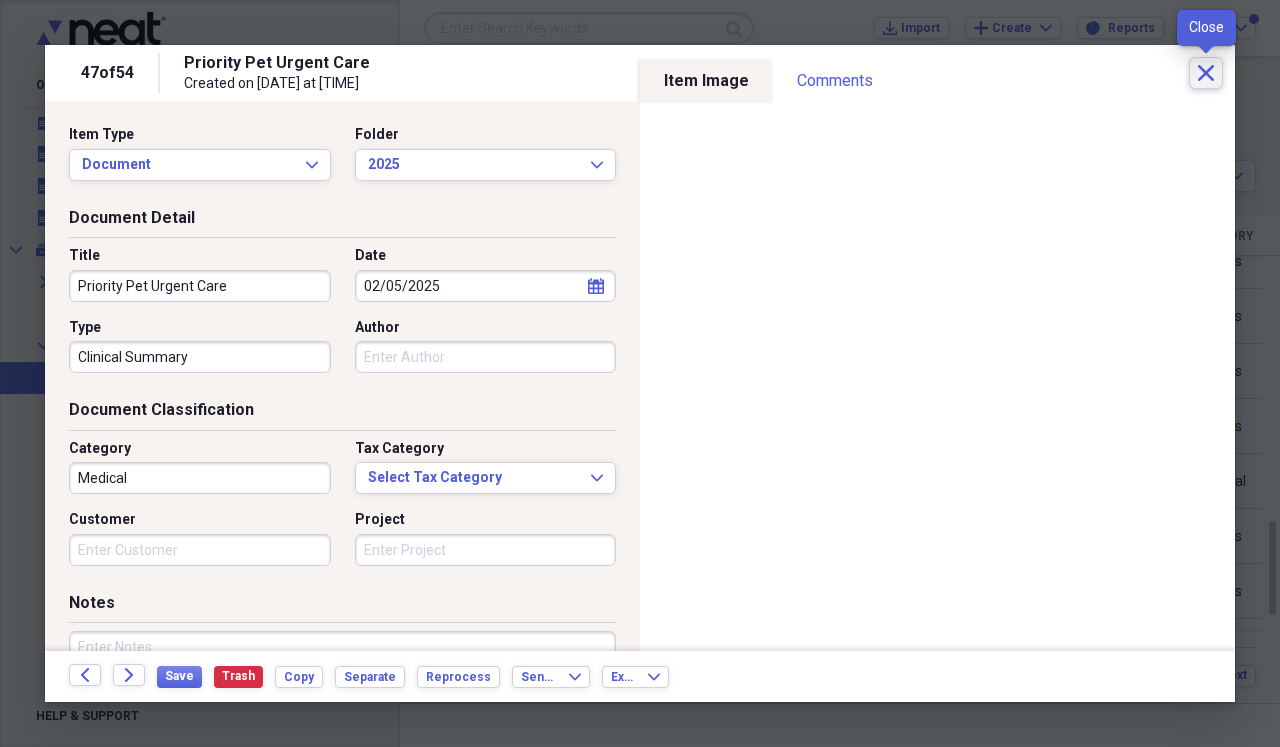 click on "Close" 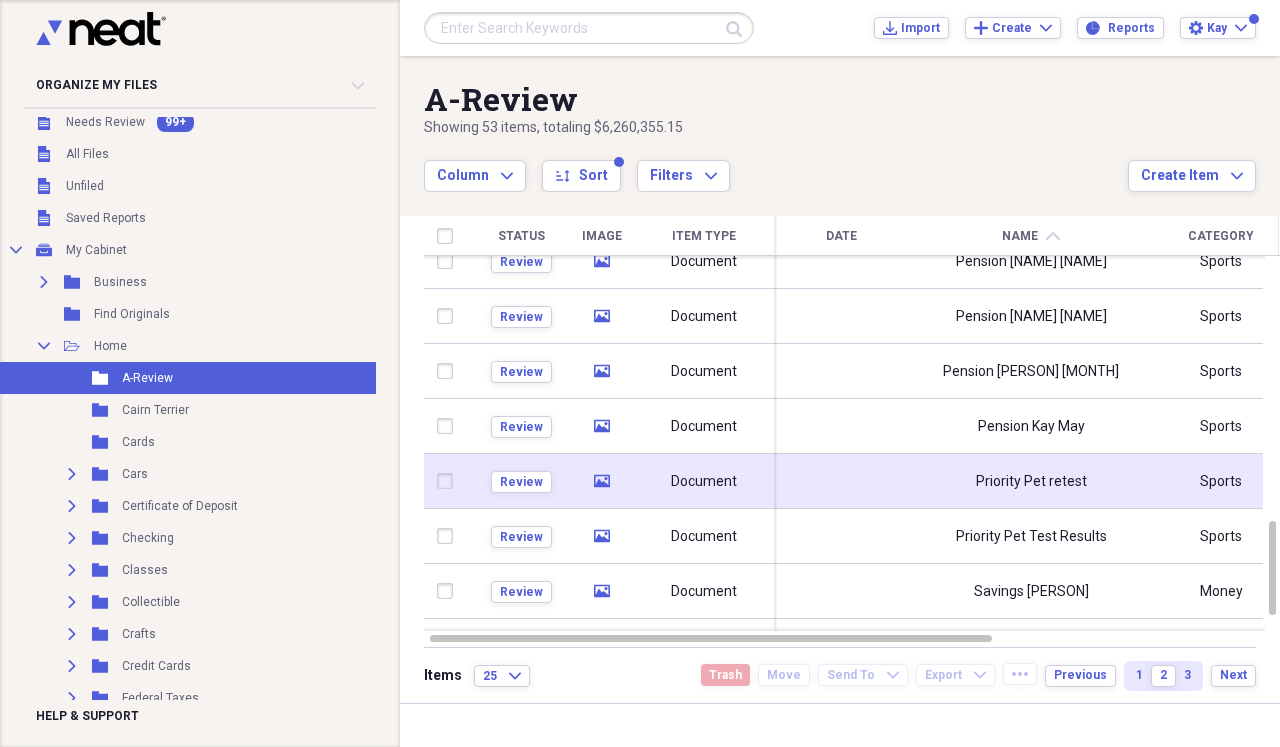 click on "Priority Pet retest" at bounding box center [1031, 481] 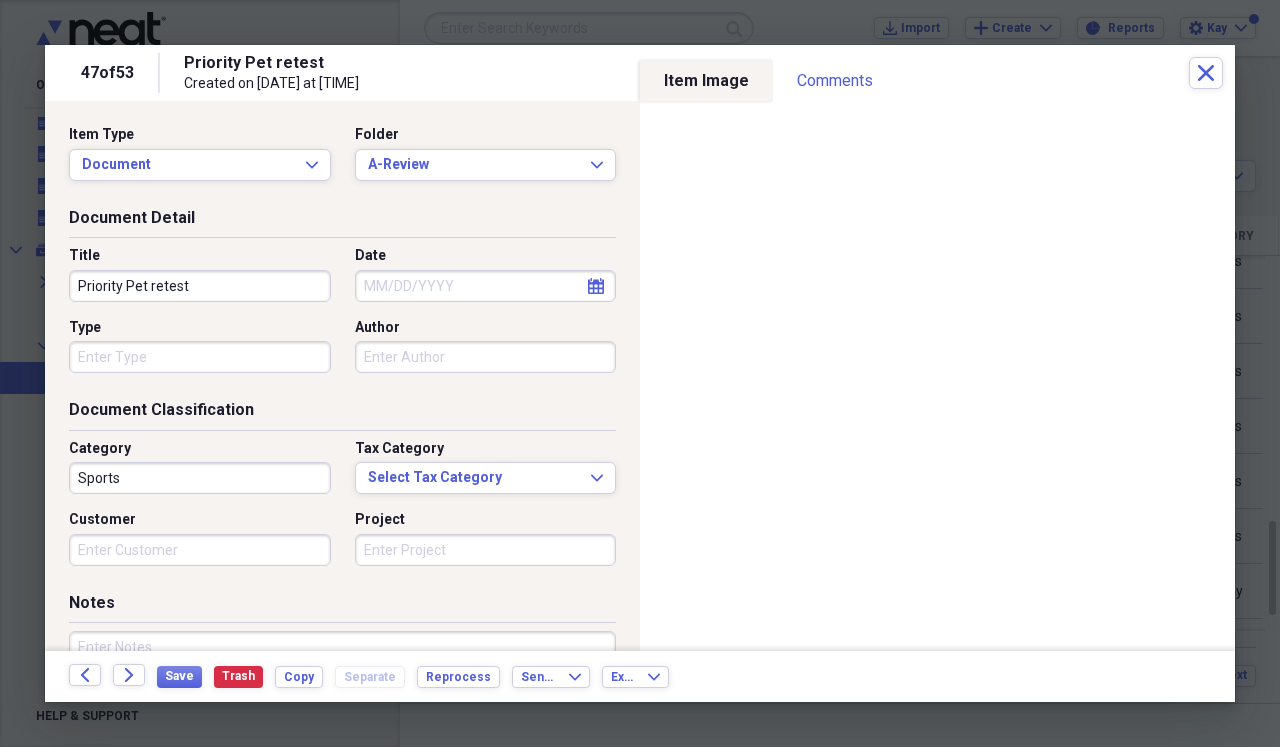 click on "Priority Pet retest" at bounding box center [200, 286] 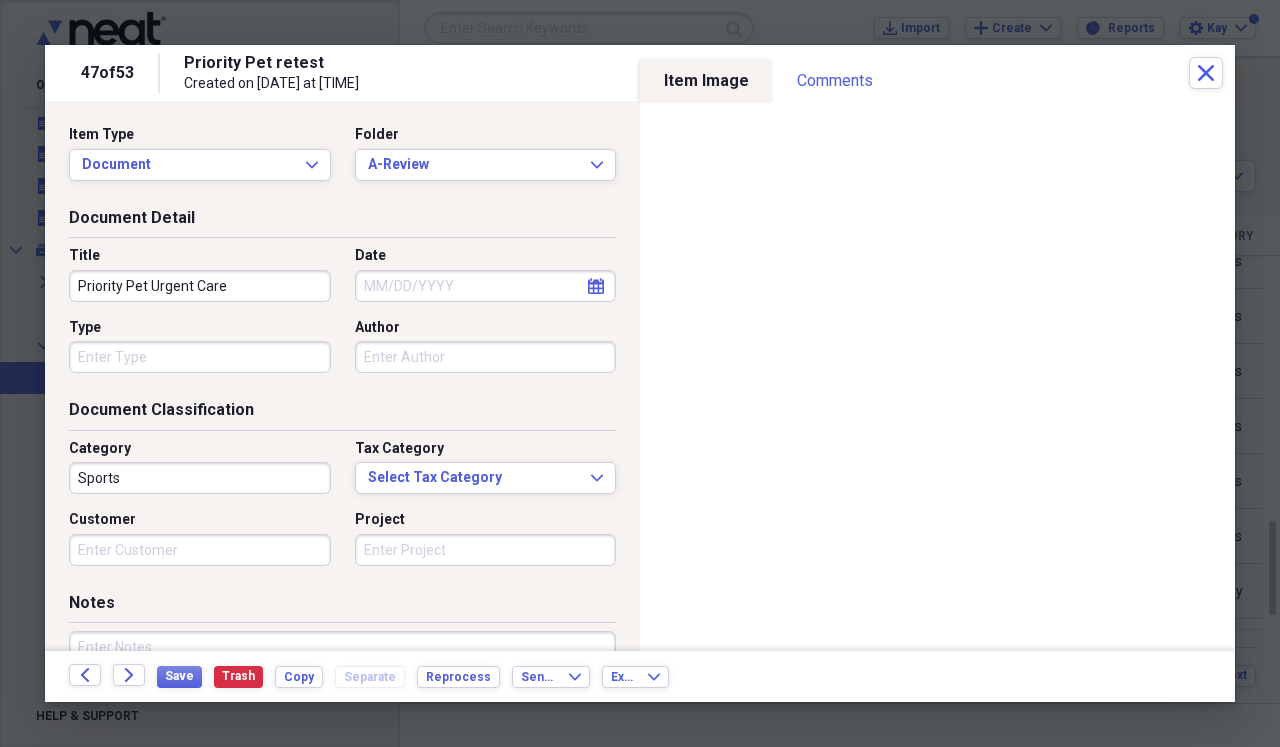 type on "Priority Pet Urgent Care" 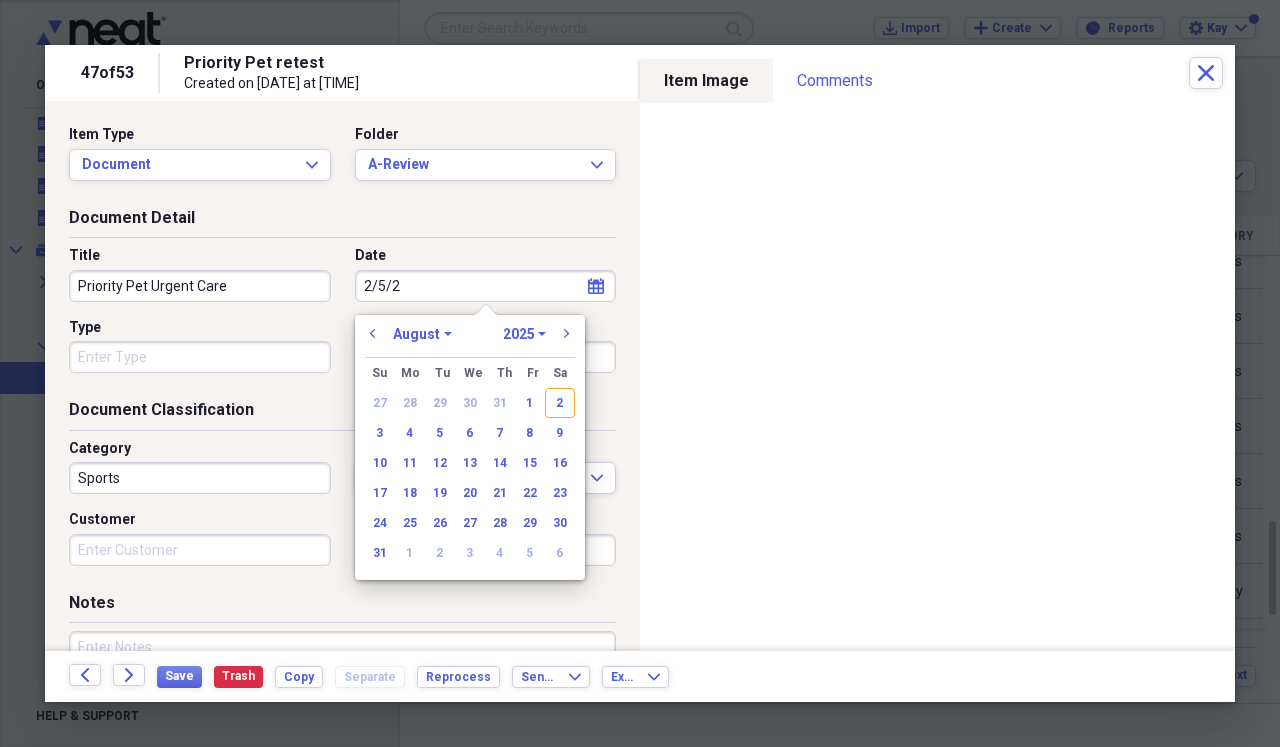 type on "[DATE]/[DATE]" 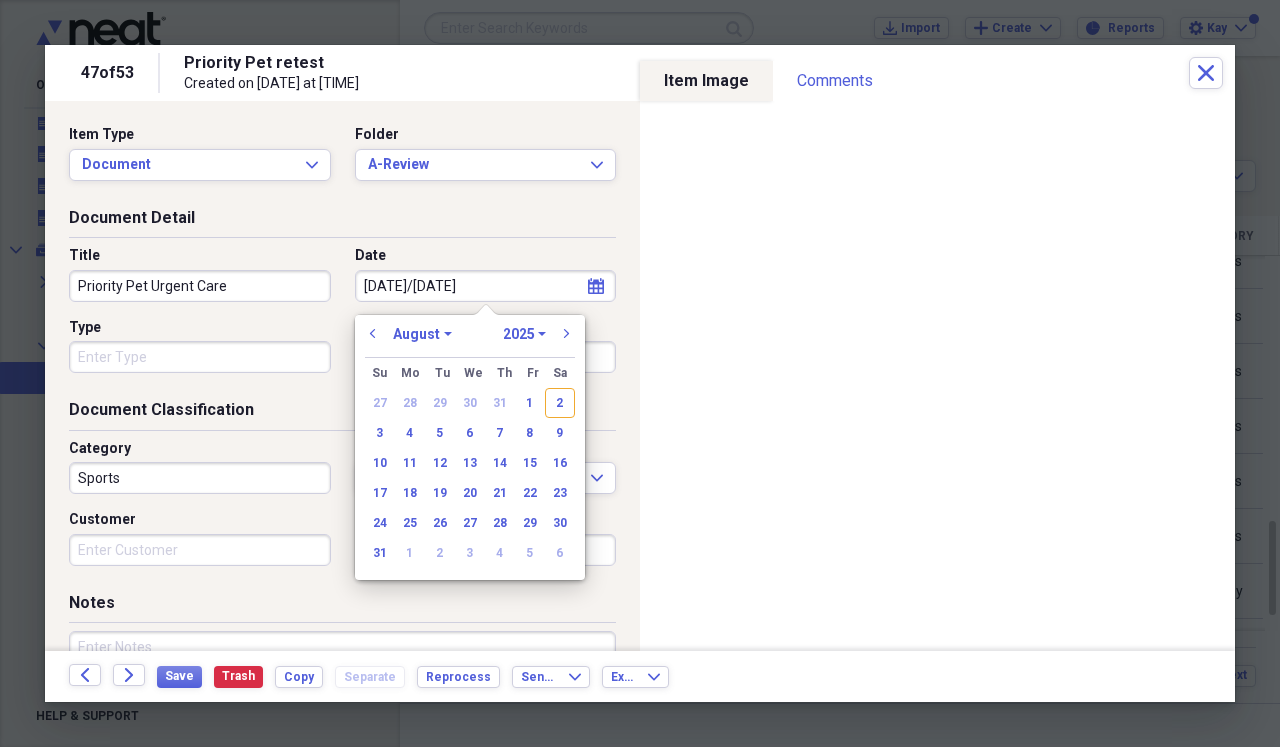 select on "1" 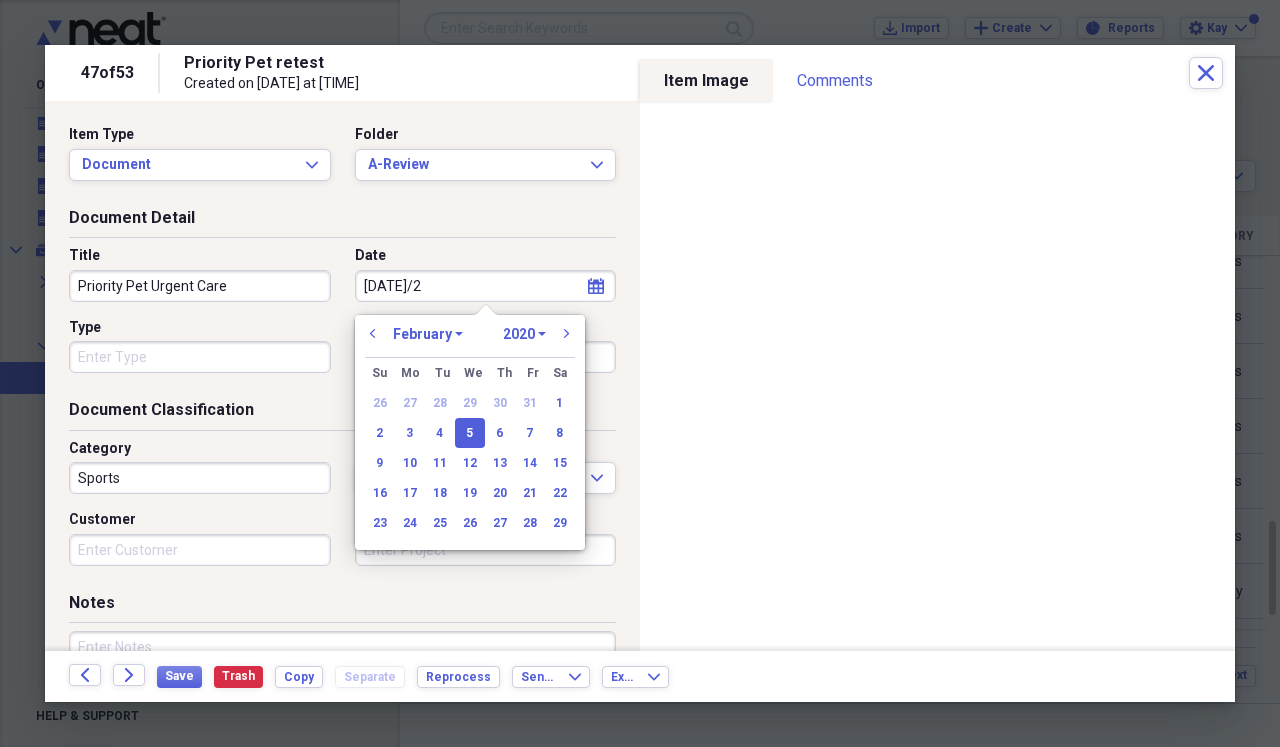 type on "[DATE]" 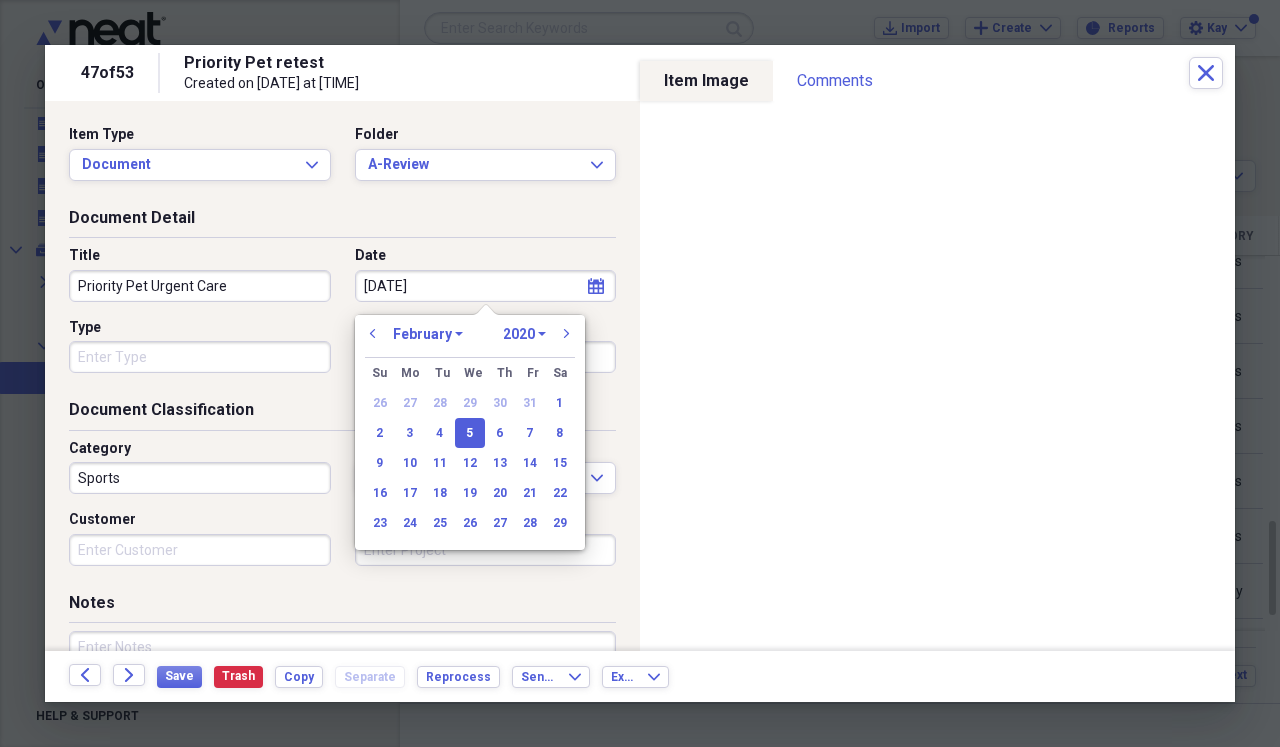 select on "2025" 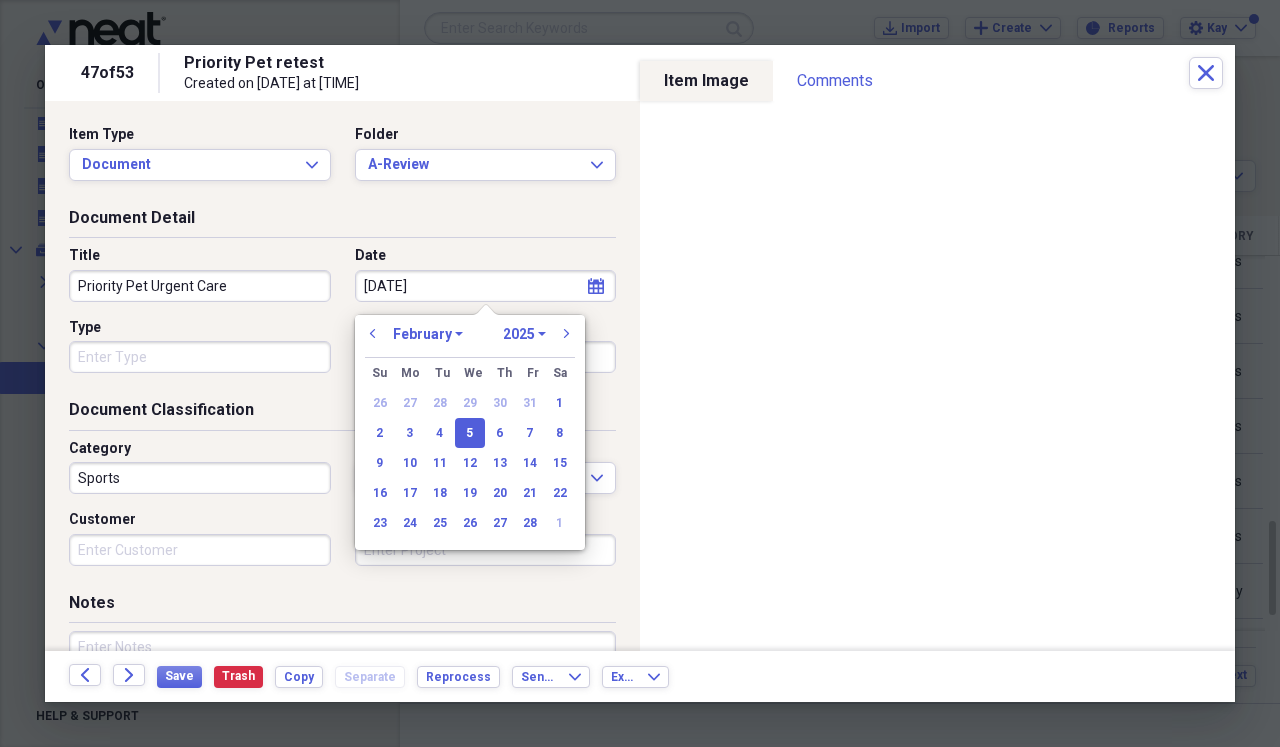 type on "02/05/2025" 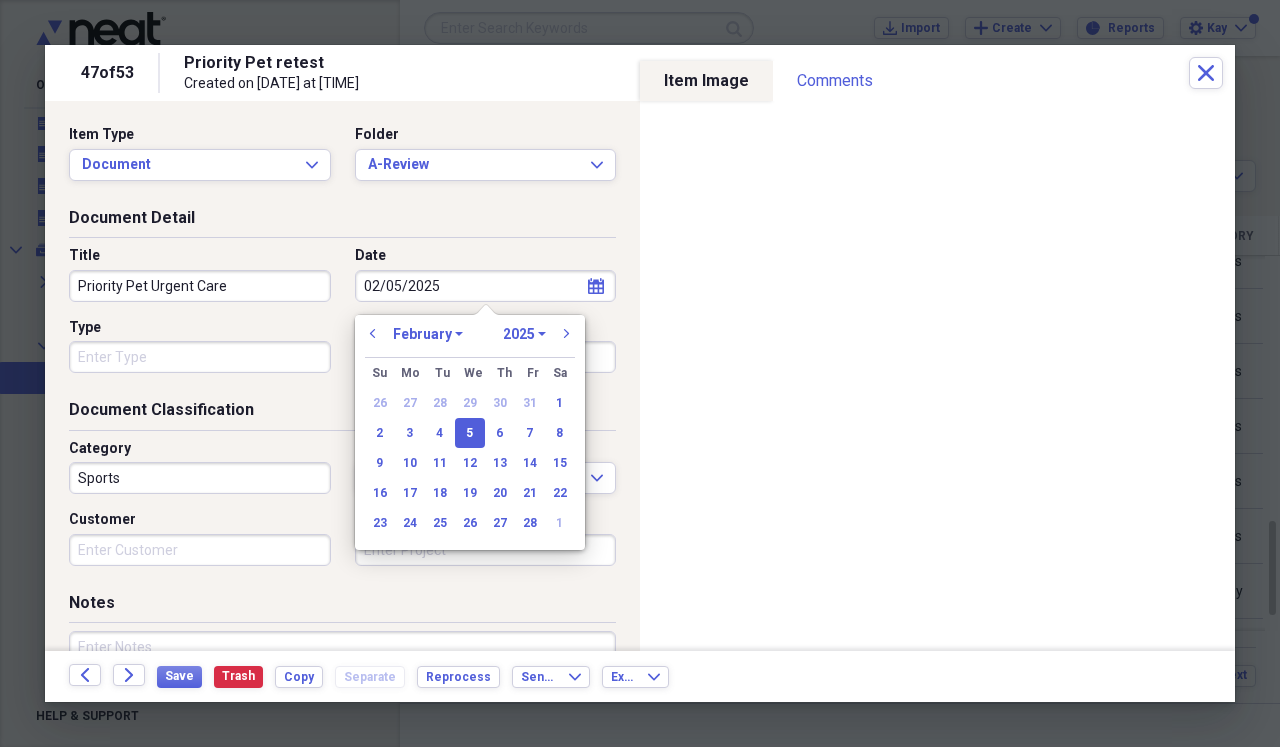 click on "Type" at bounding box center (200, 357) 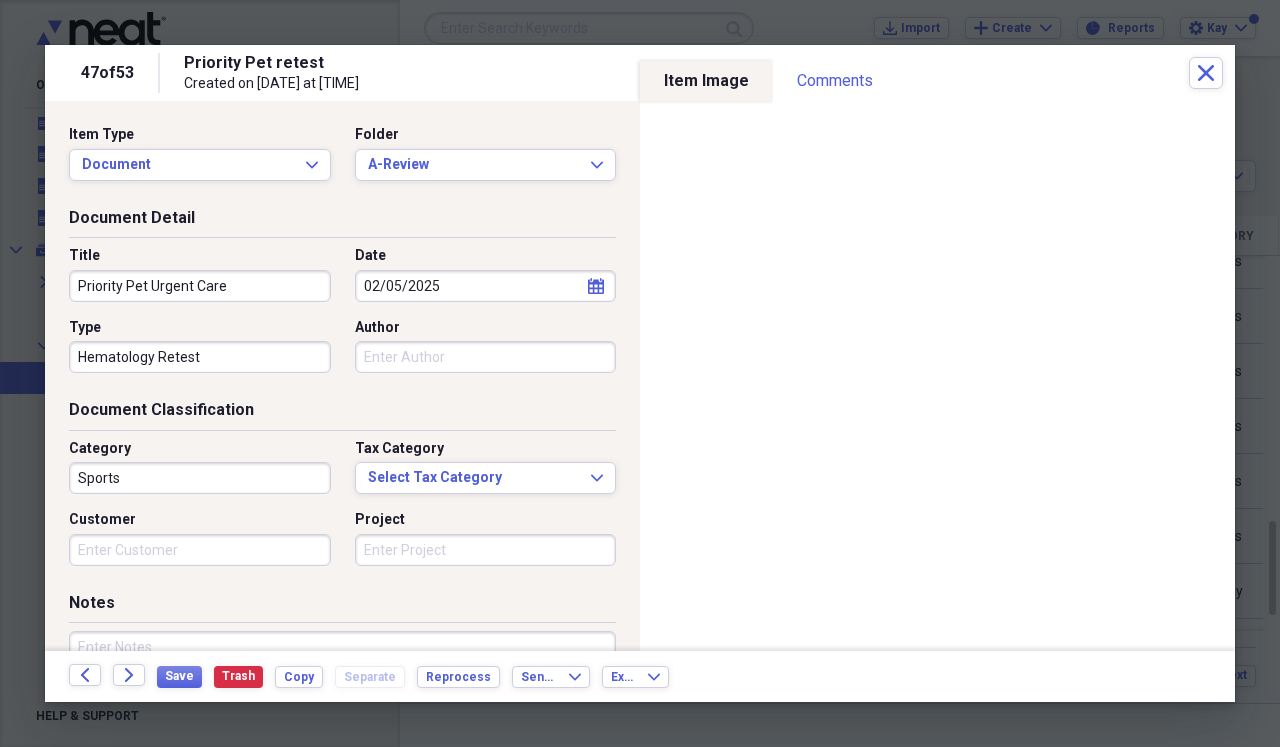 type on "Hematology Retest" 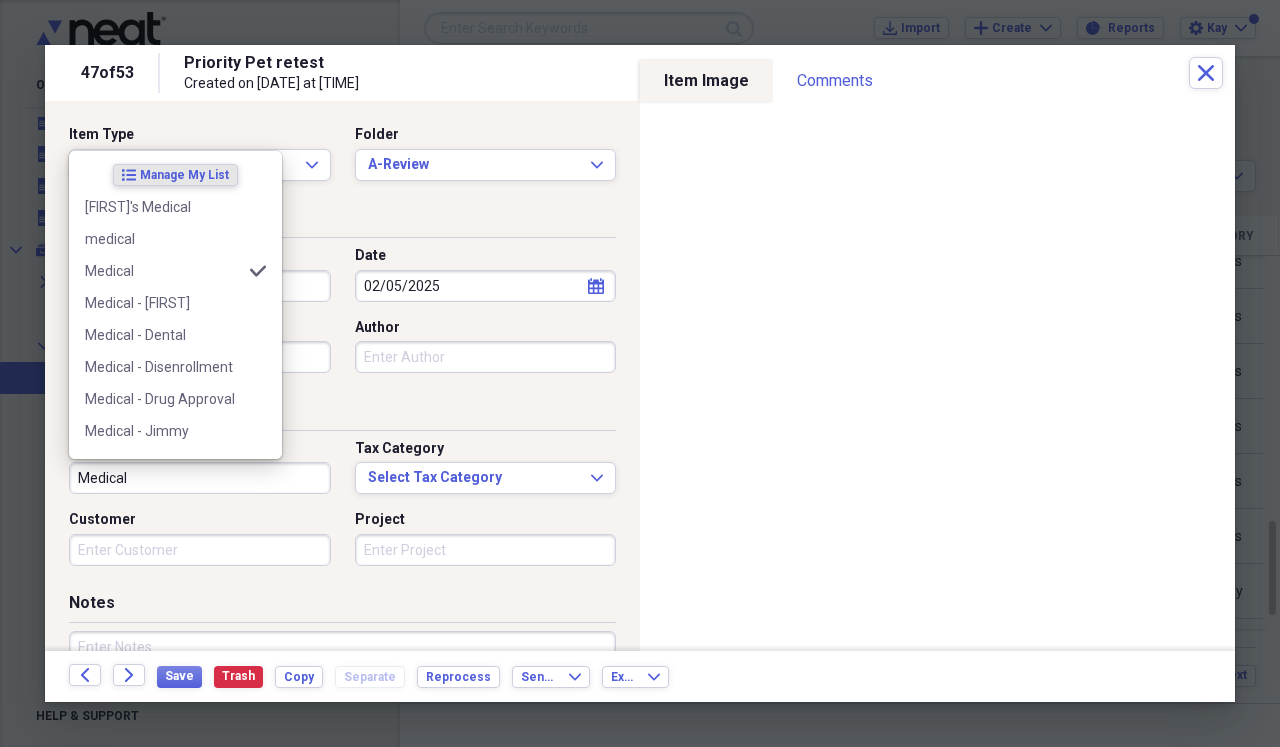 type on "Medical" 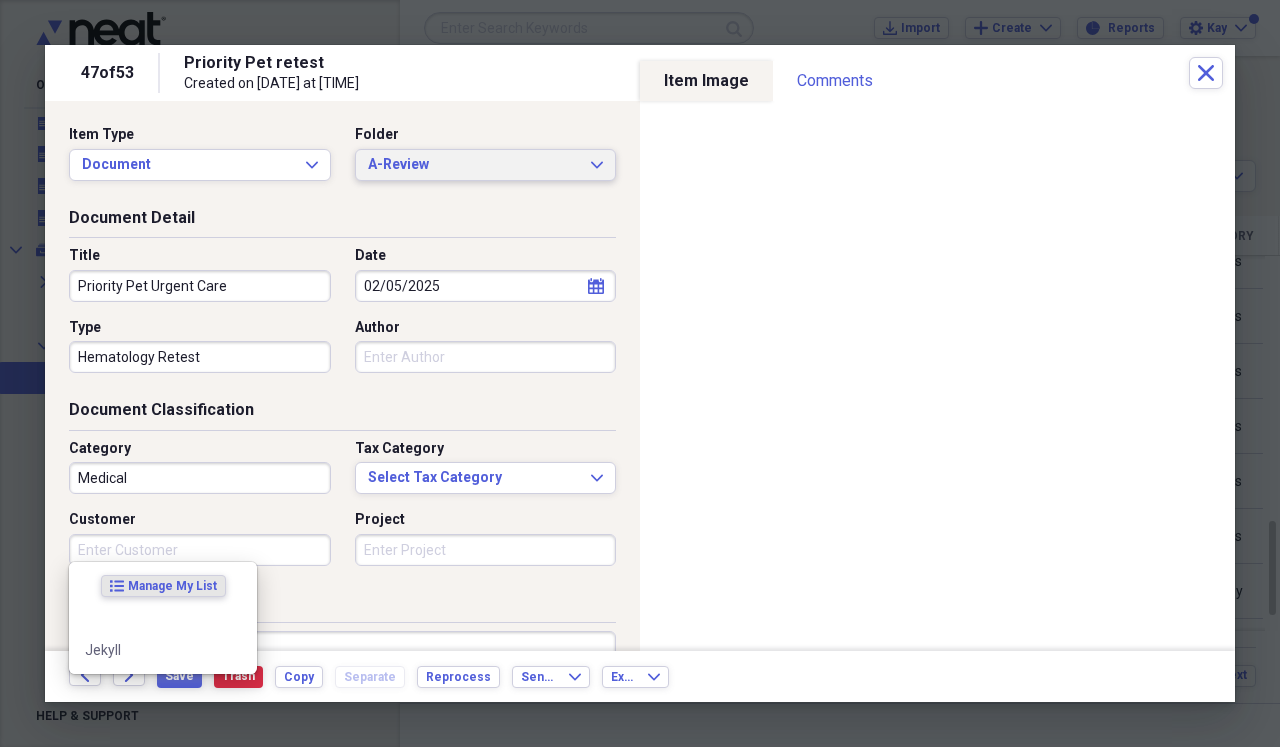 click on "Expand" 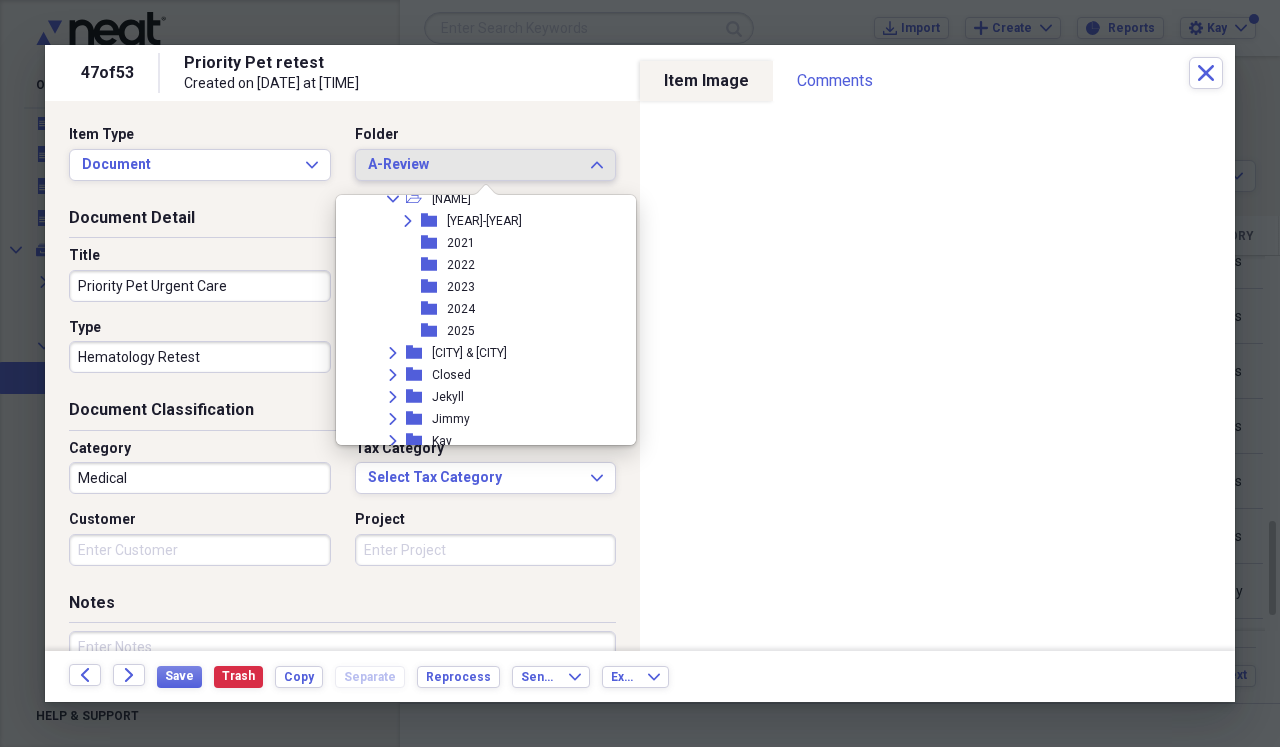 scroll, scrollTop: 595, scrollLeft: 0, axis: vertical 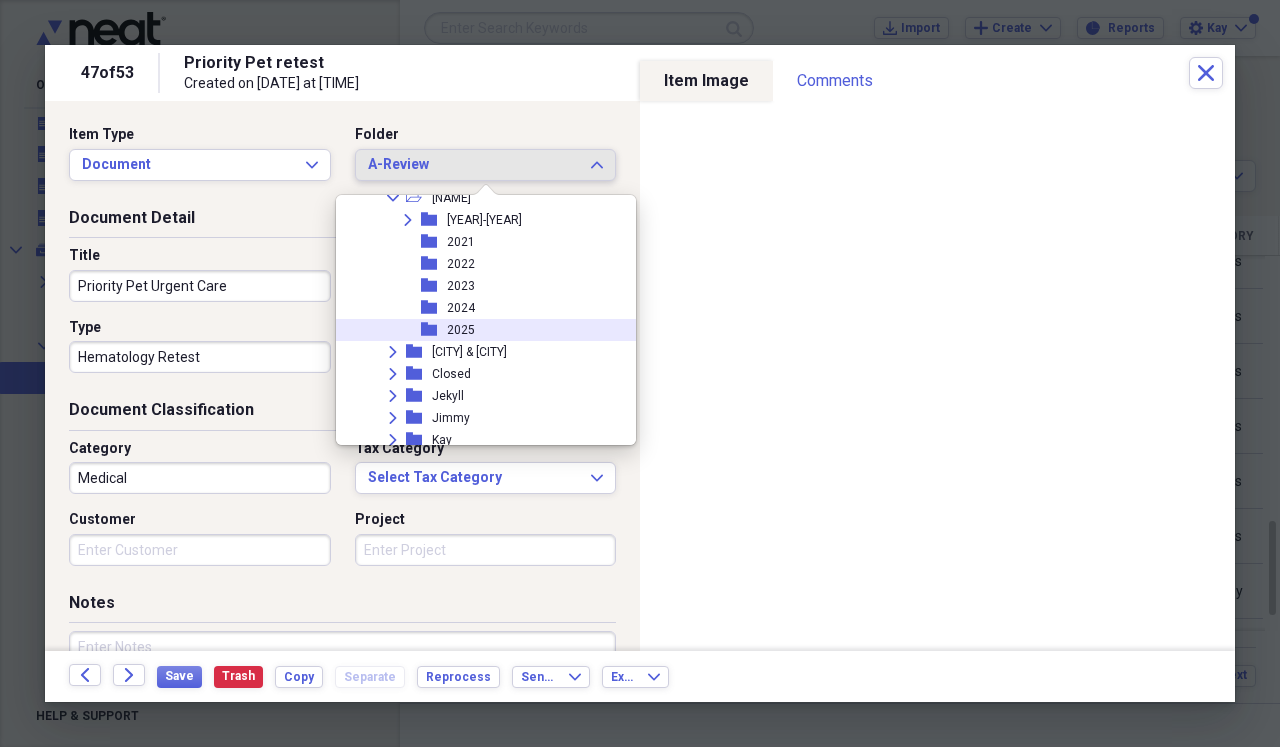 click on "2025" at bounding box center [461, 330] 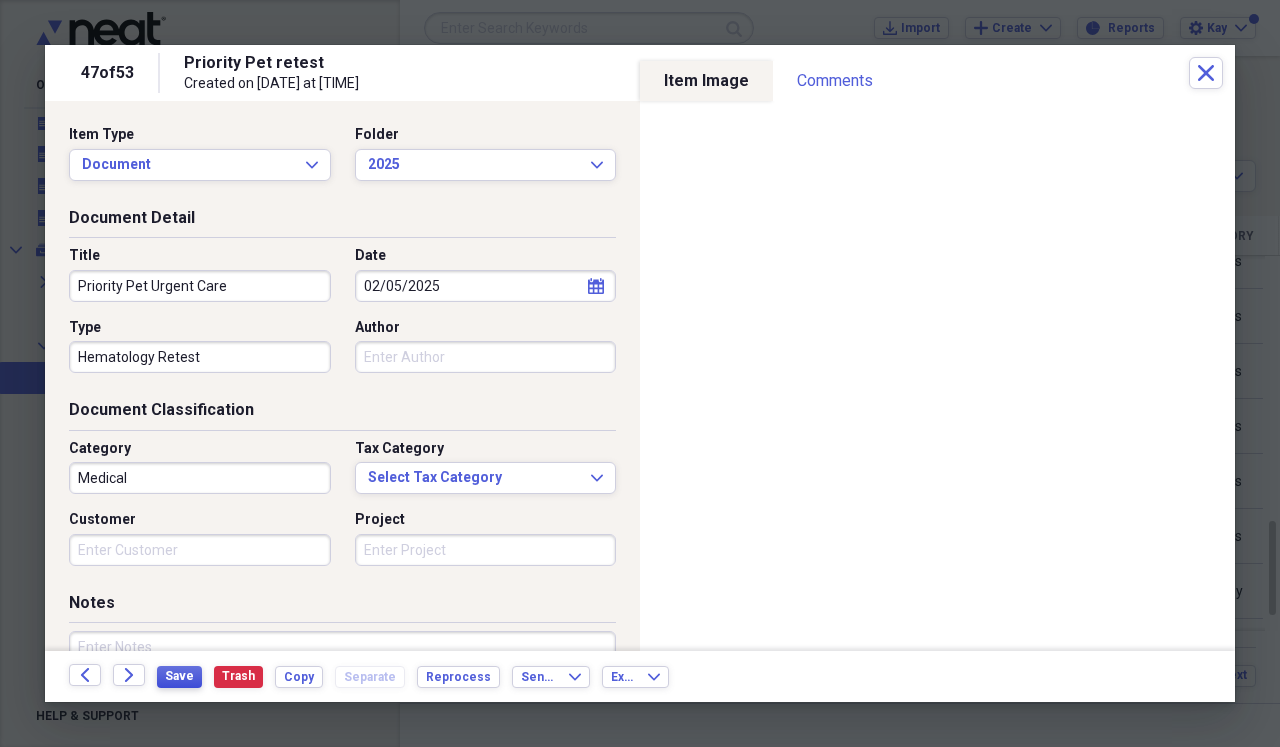 click on "Save" at bounding box center (179, 676) 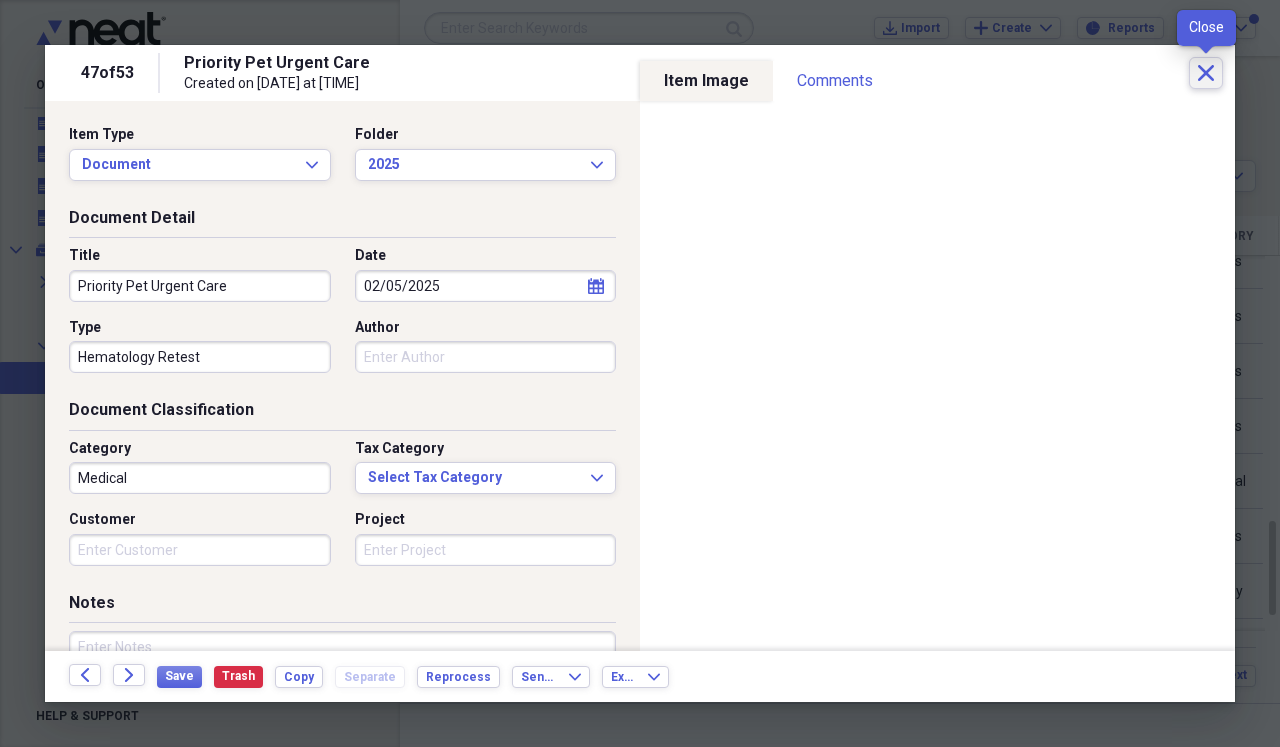 click on "Close" 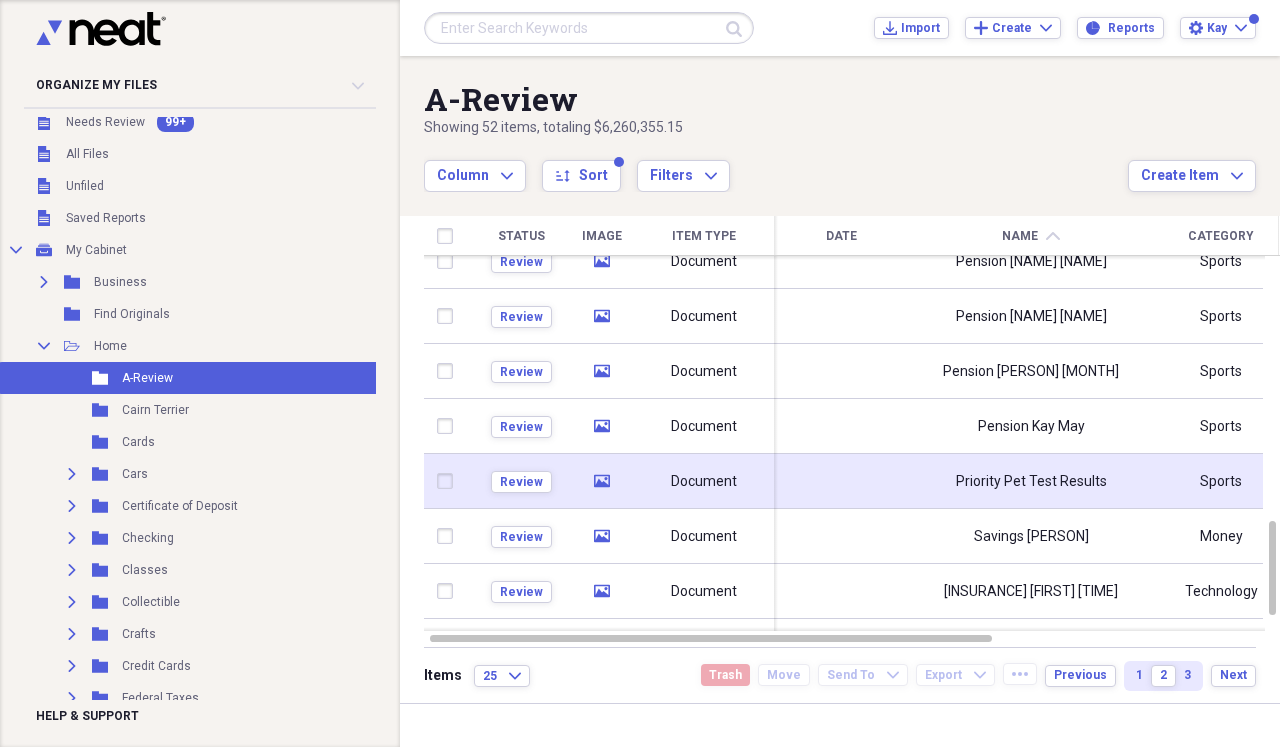 click at bounding box center (841, 481) 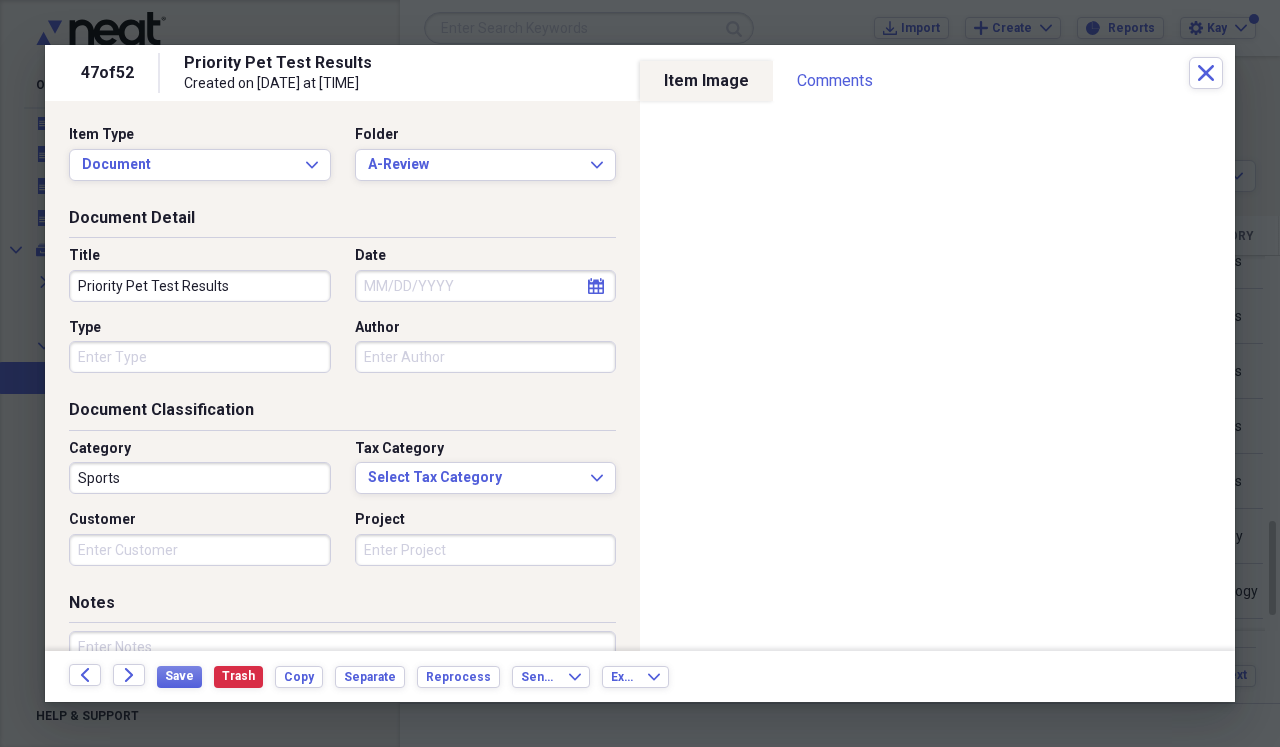 click on "Priority Pet Test Results" at bounding box center [200, 286] 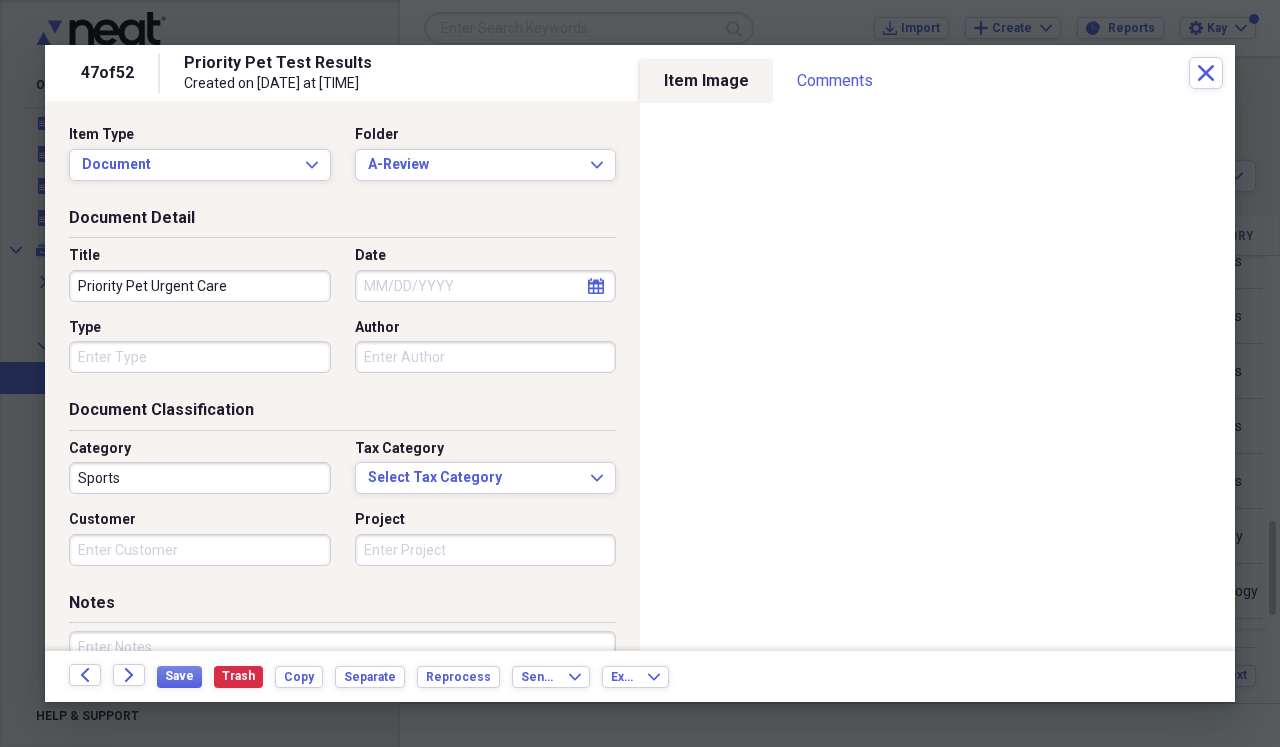 type on "Priority Pet Urgent Care" 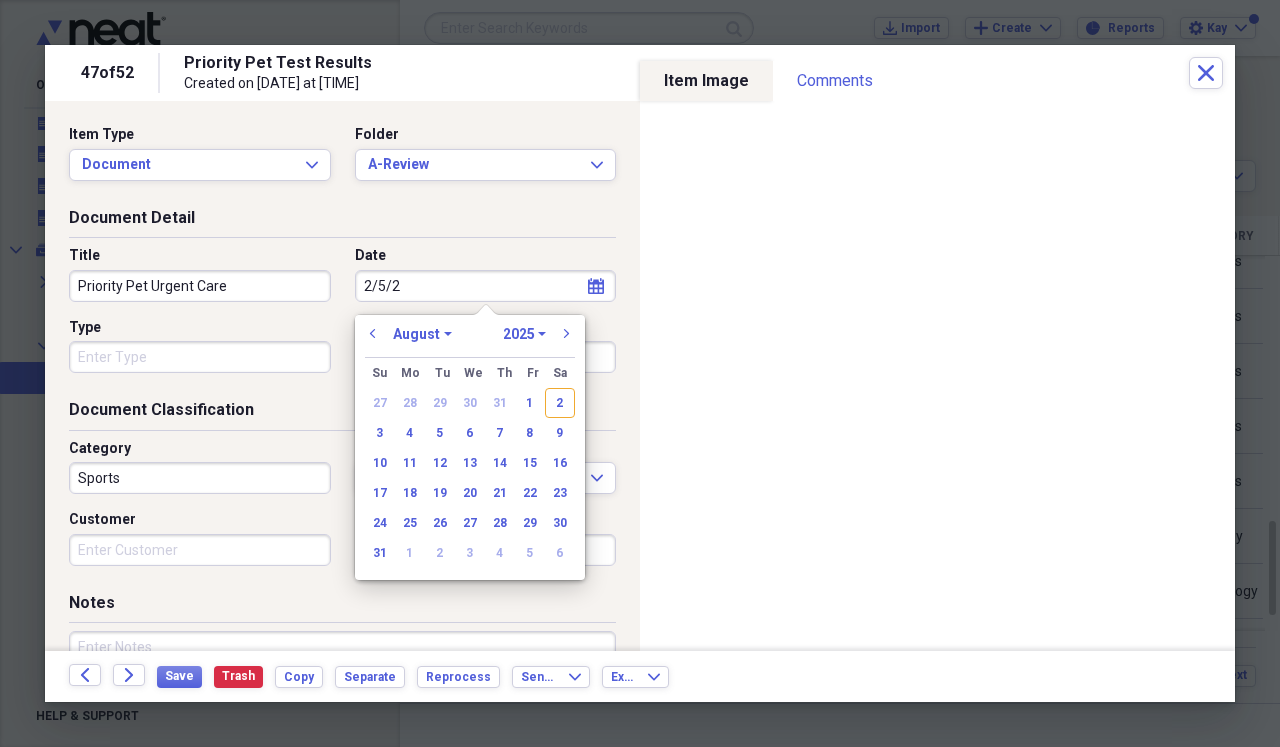 type on "[DATE]/[DATE]" 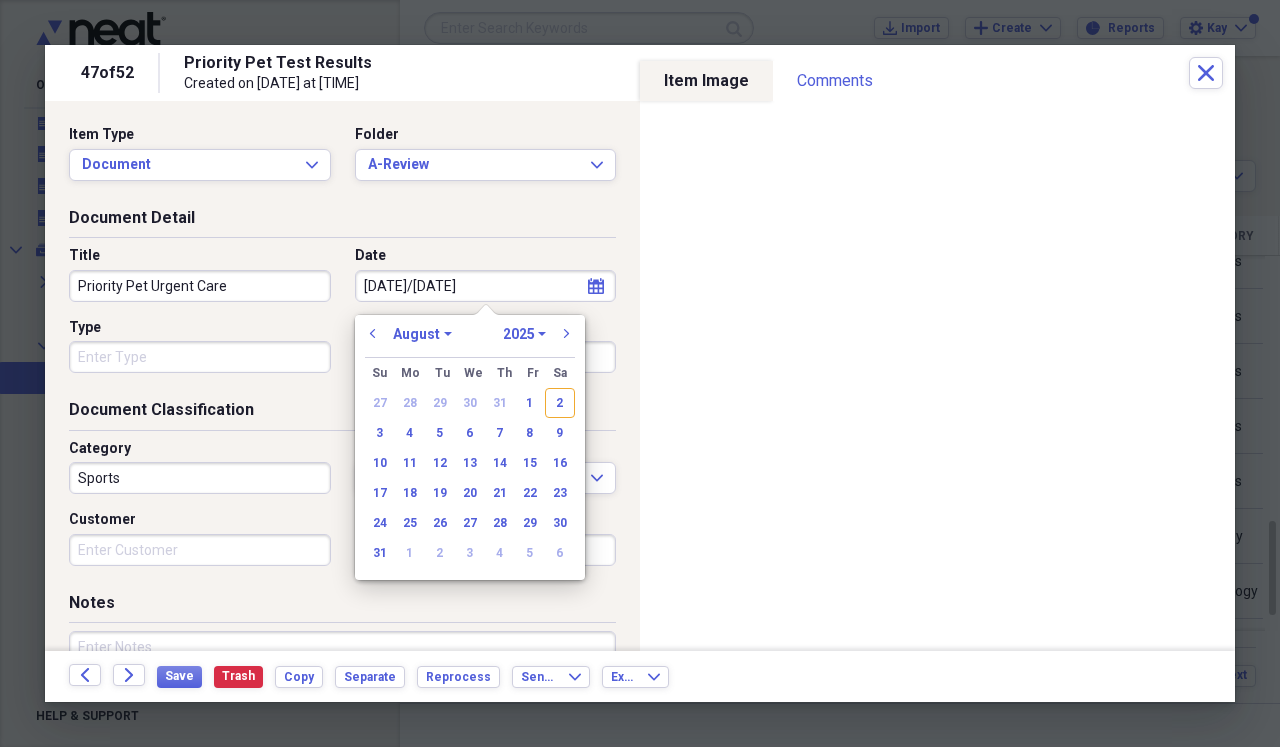 select on "1" 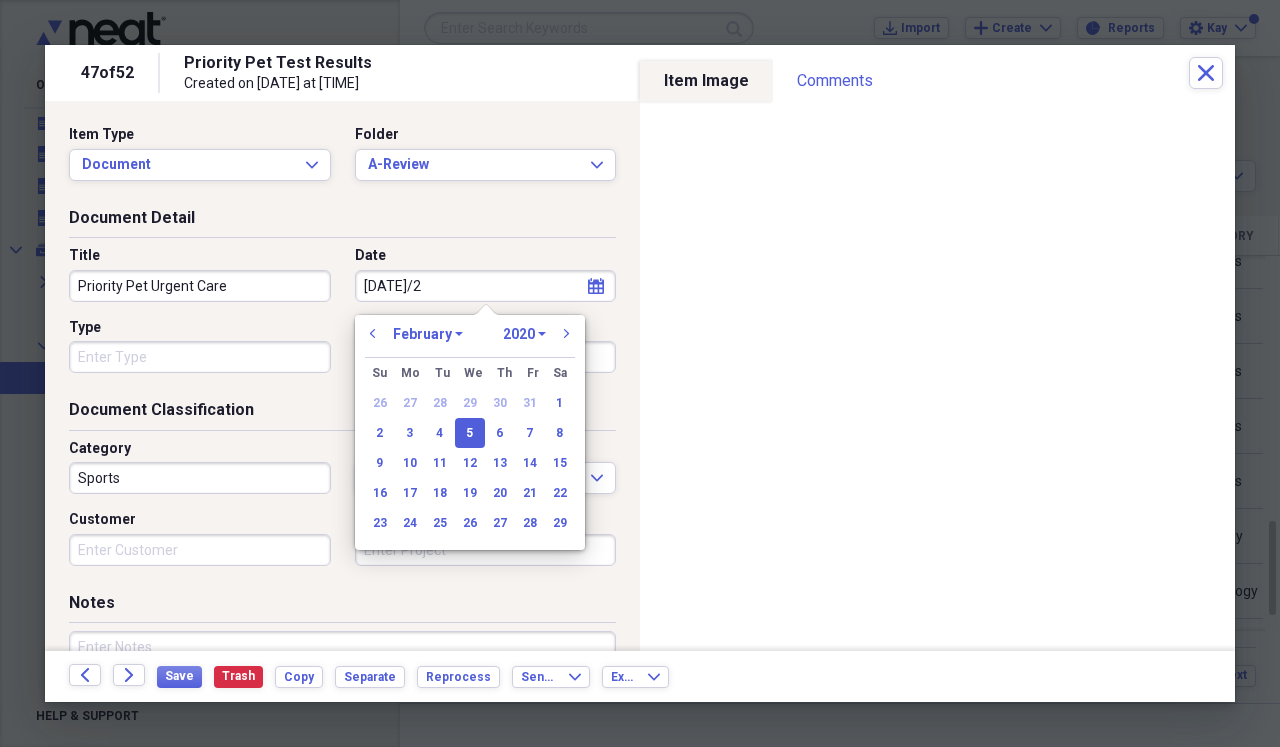 type on "[DATE]" 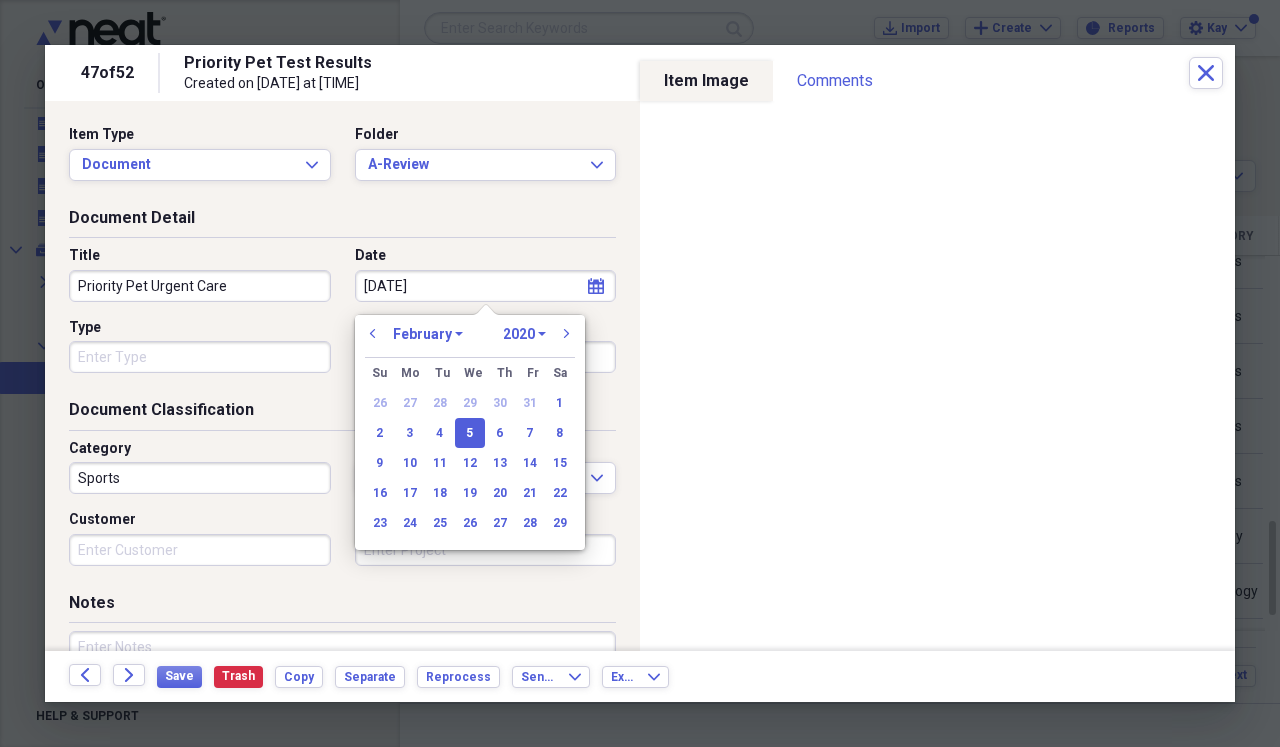 select on "2025" 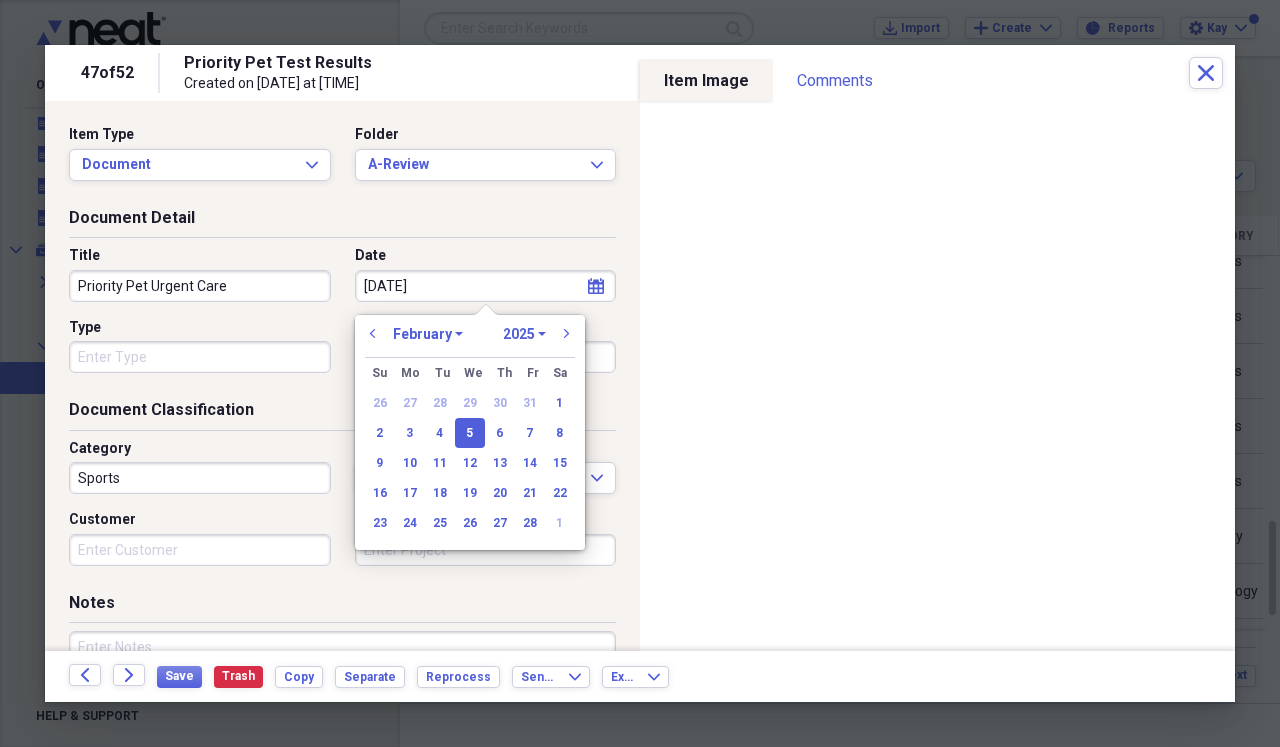 type on "02/05/2025" 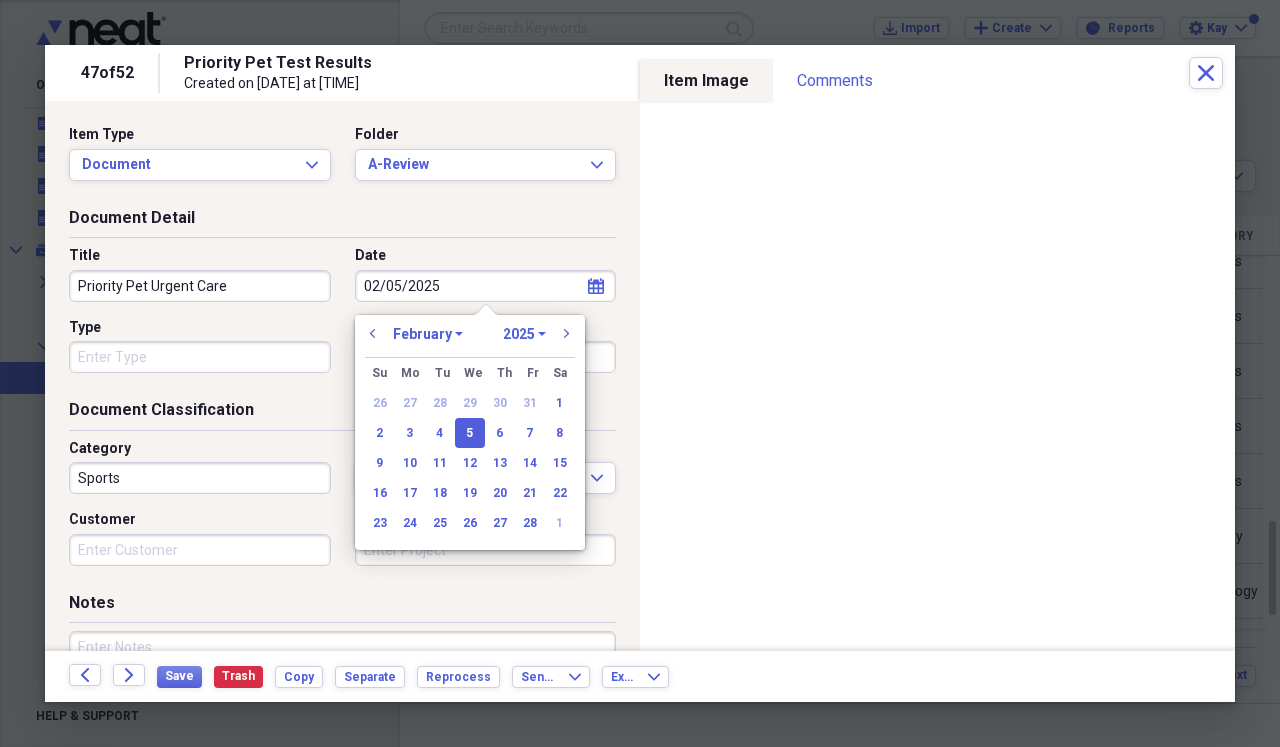 click on "Type" at bounding box center (200, 357) 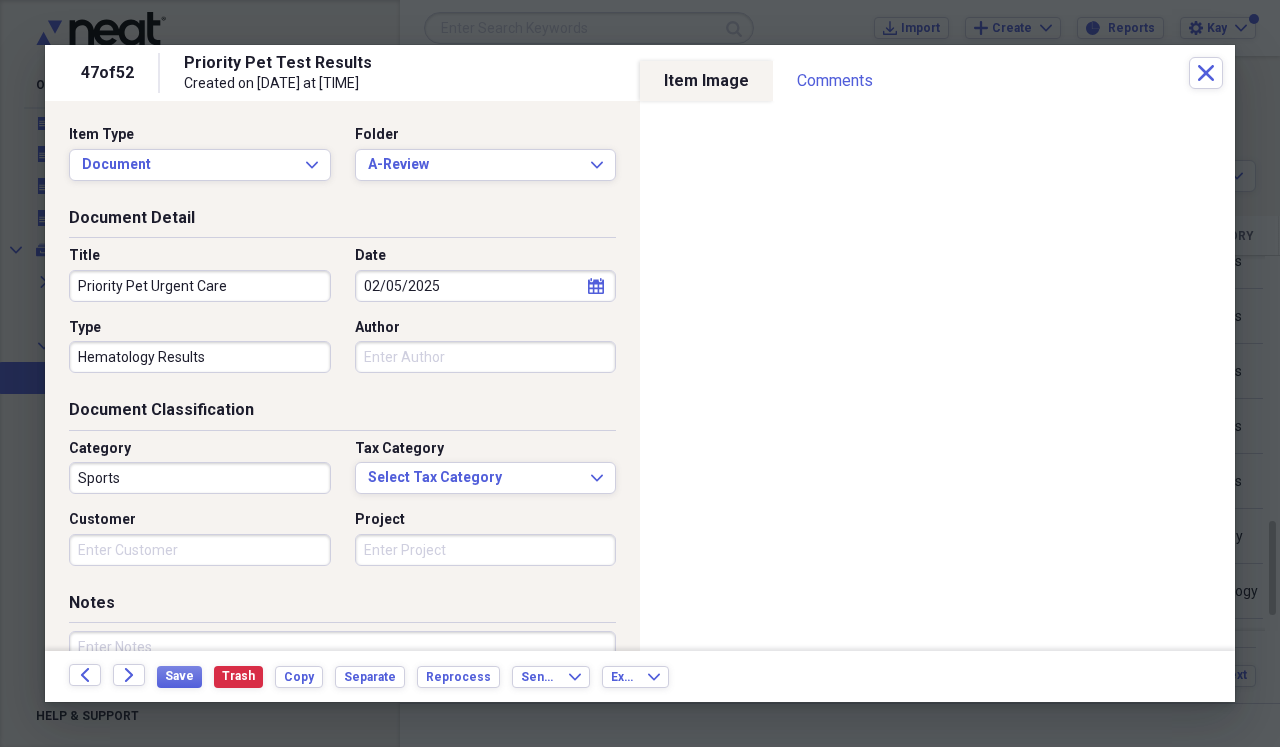 type on "Hematology Results" 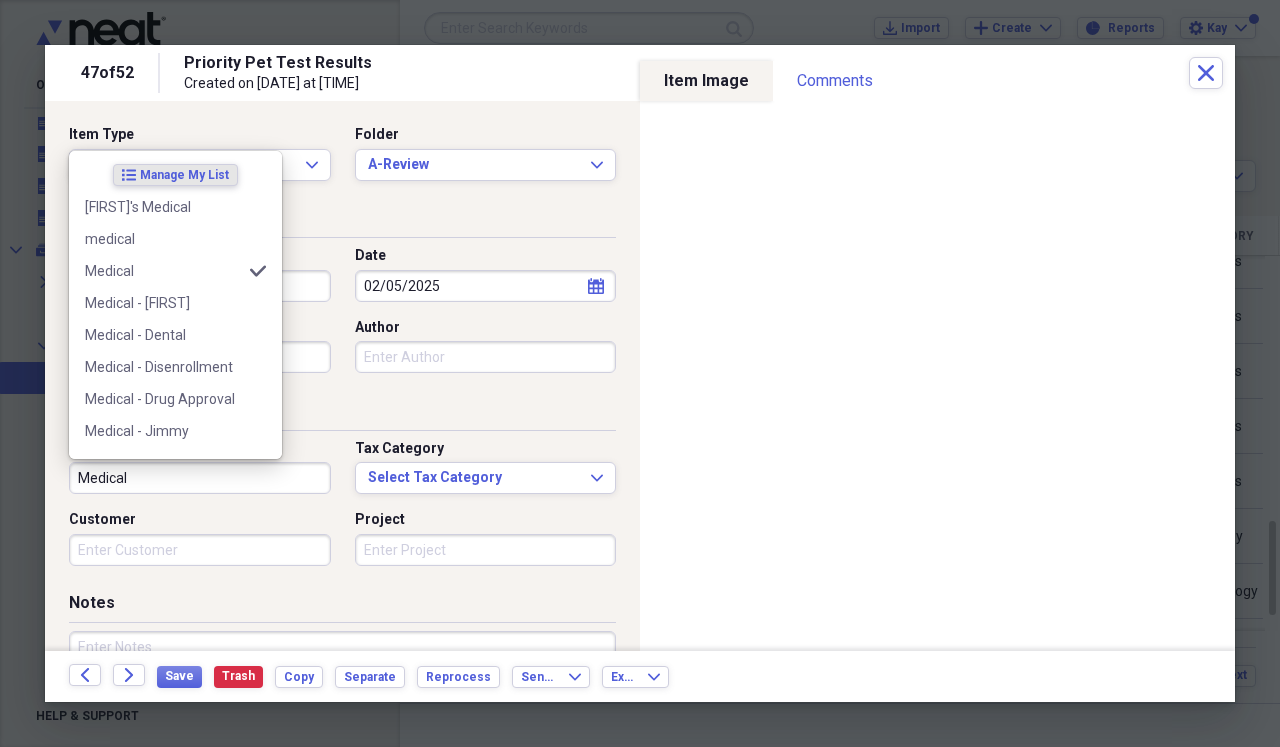 type on "Medical" 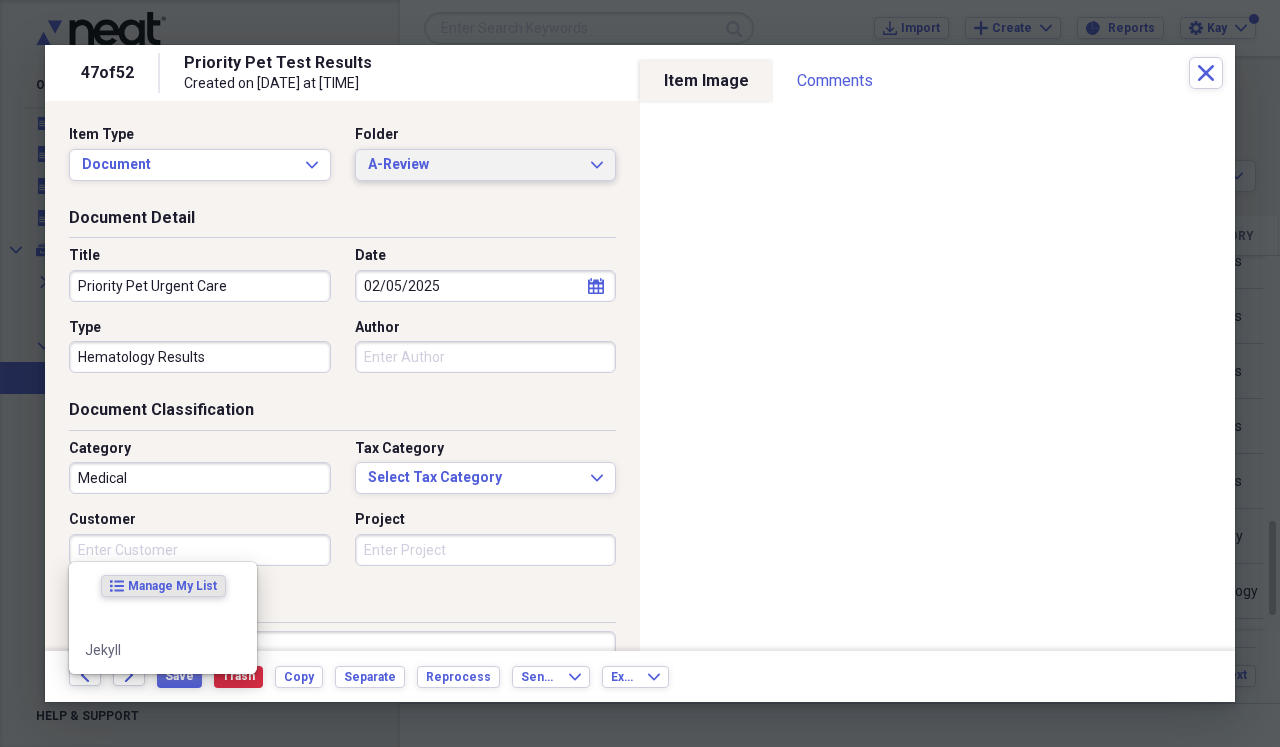 click 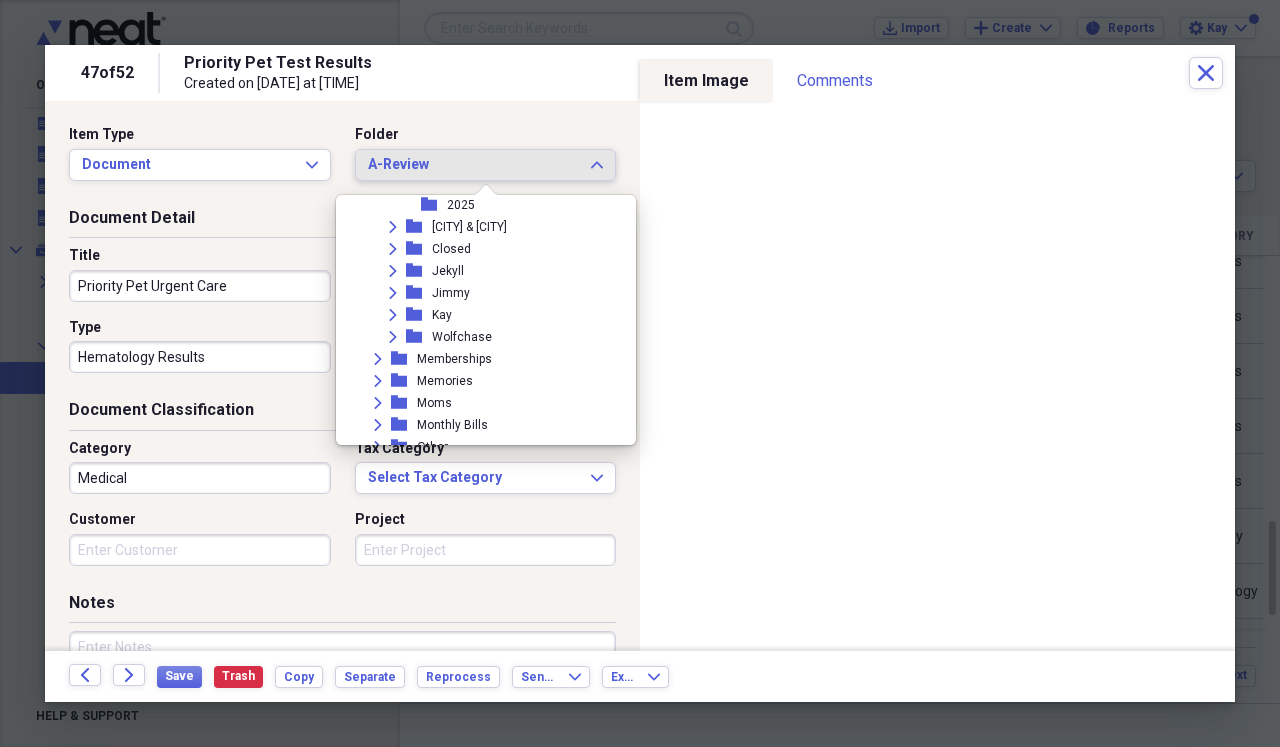 scroll, scrollTop: 728, scrollLeft: 0, axis: vertical 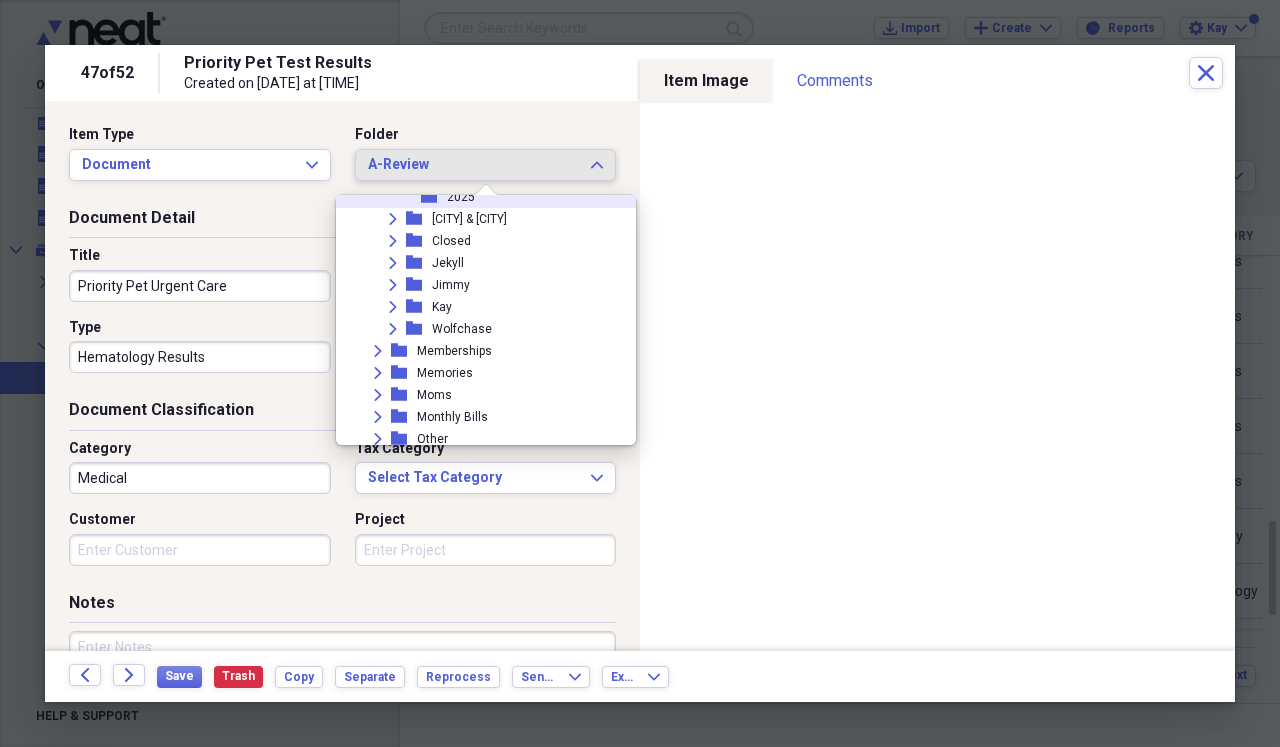 click on "2025" at bounding box center (461, 197) 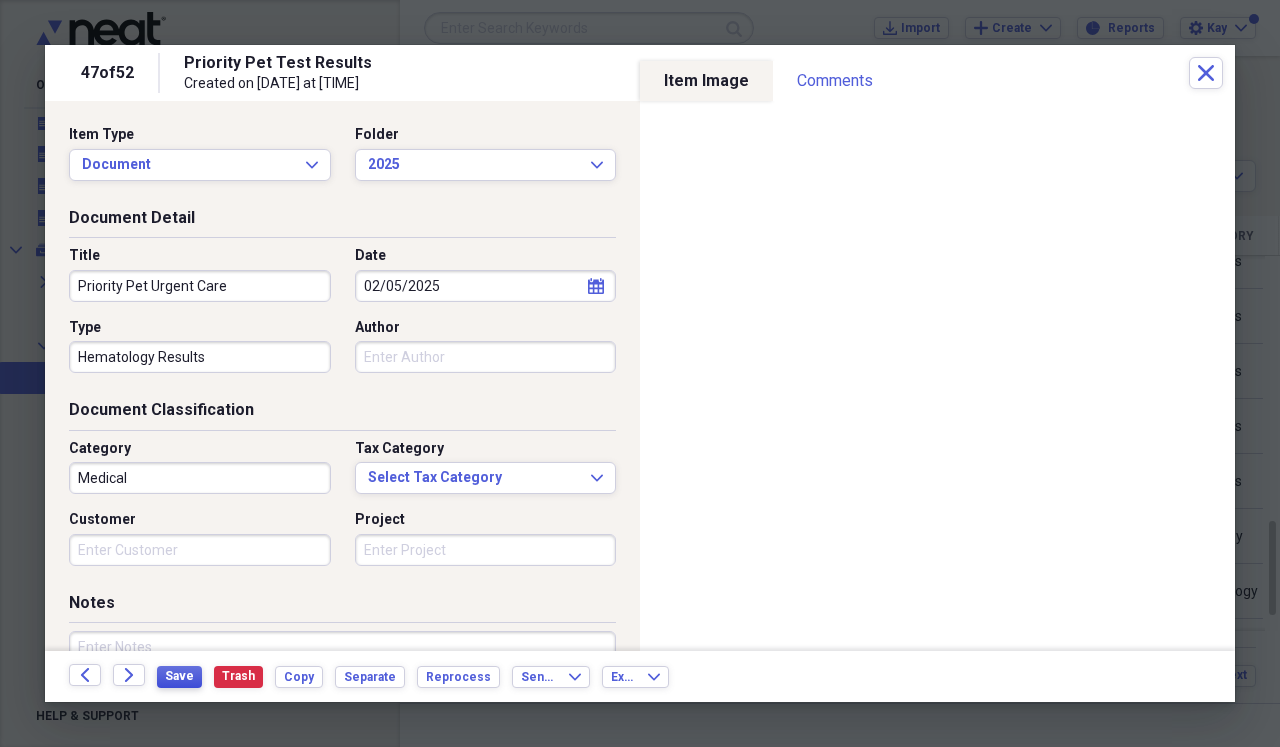 click on "Save" at bounding box center [179, 676] 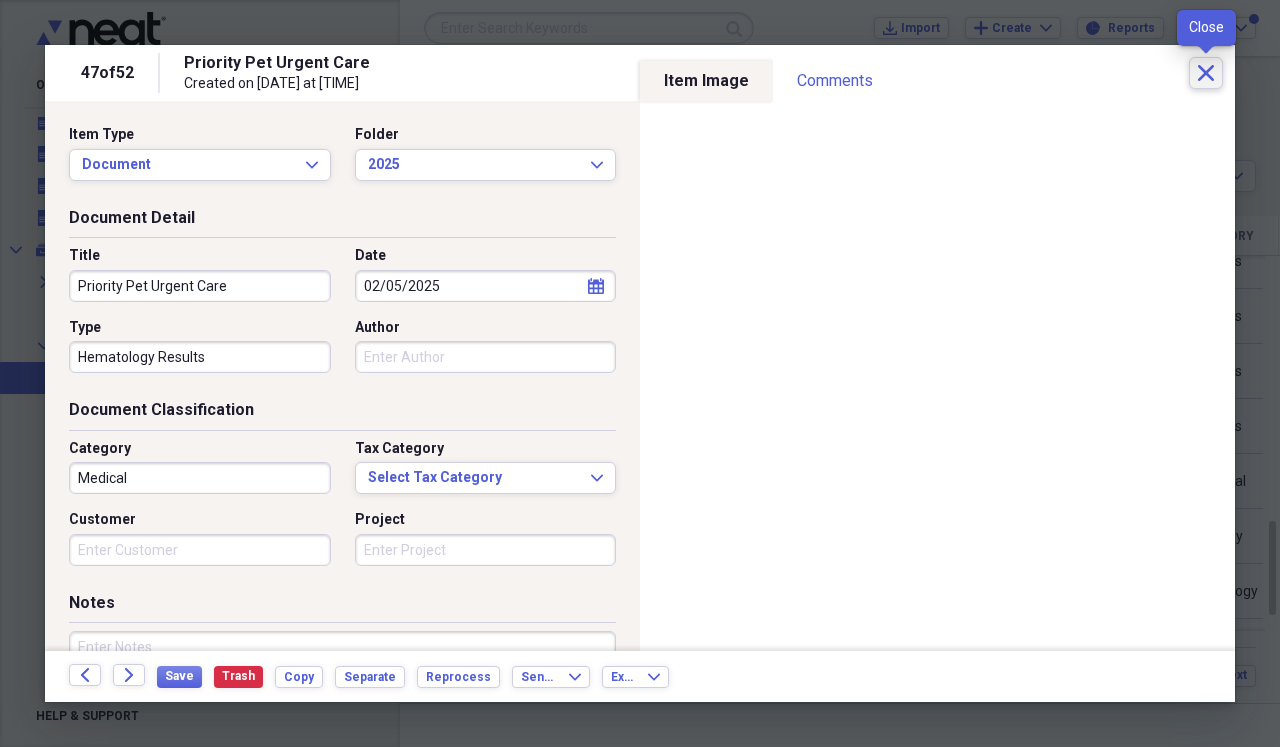 click on "Close" at bounding box center (1206, 73) 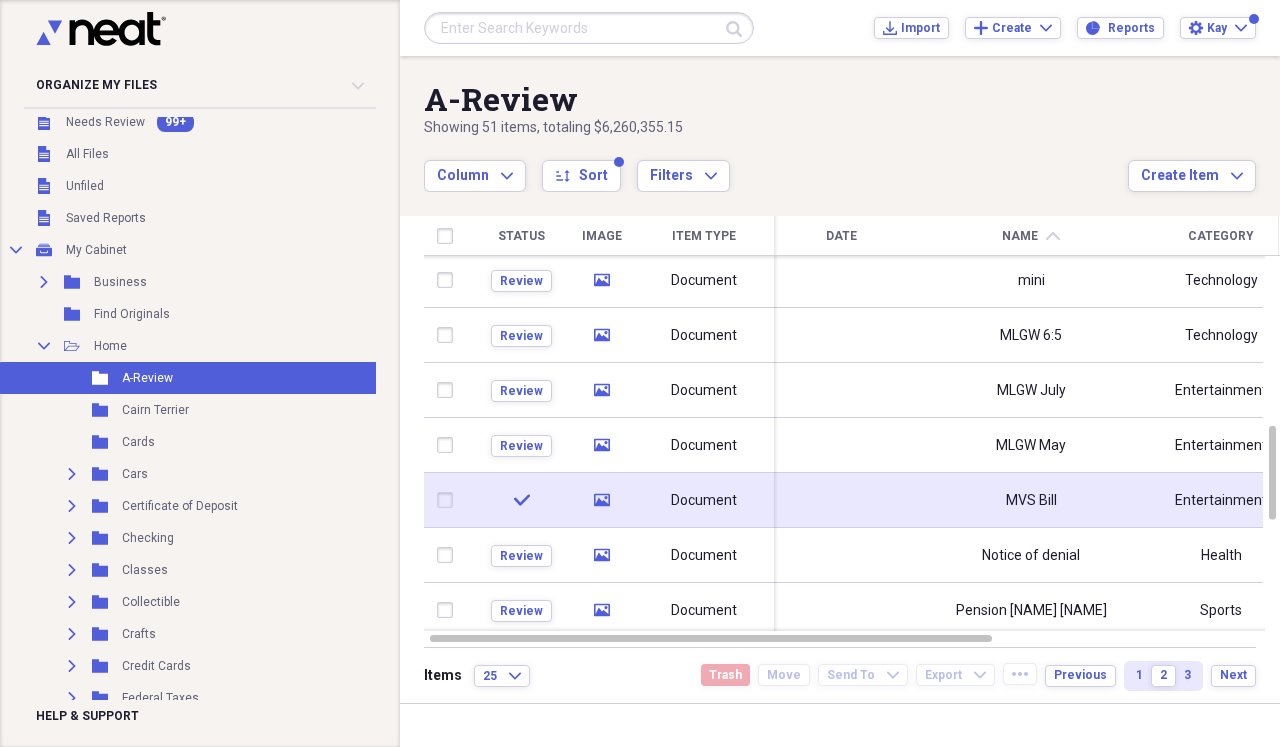 click on "MVS Bill" at bounding box center (1031, 500) 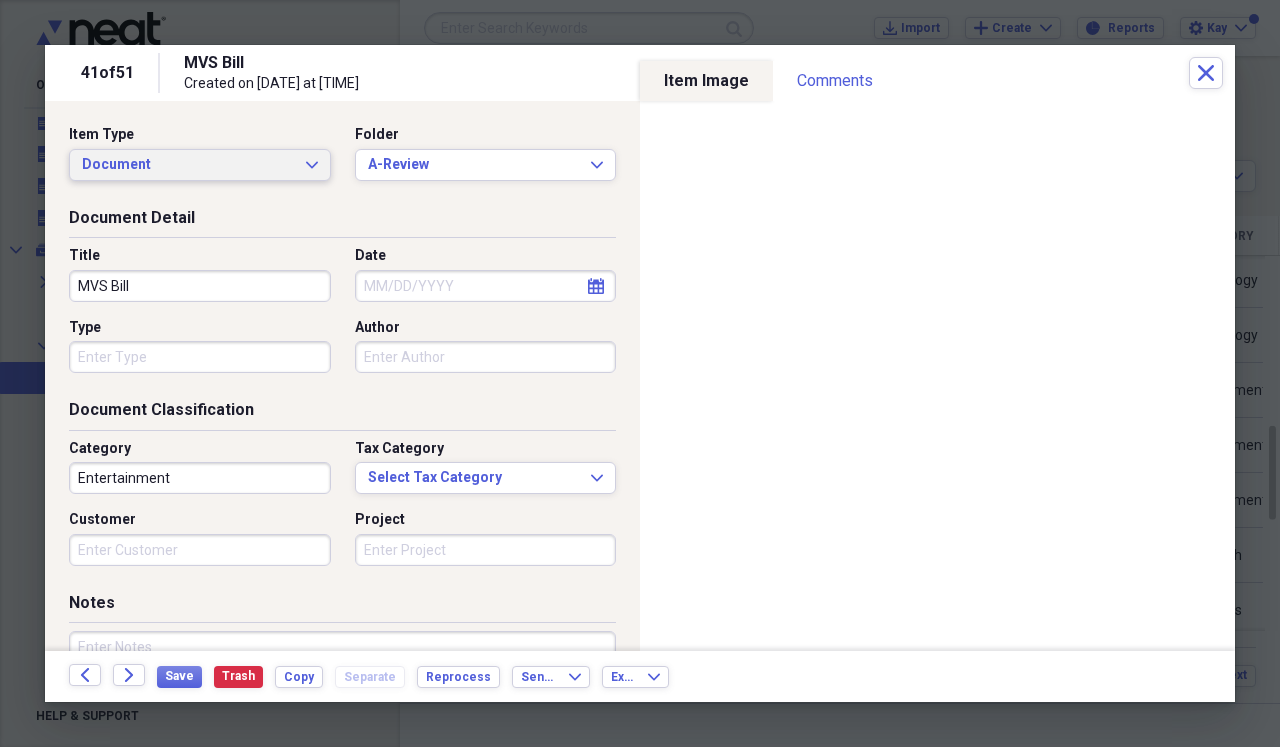 click 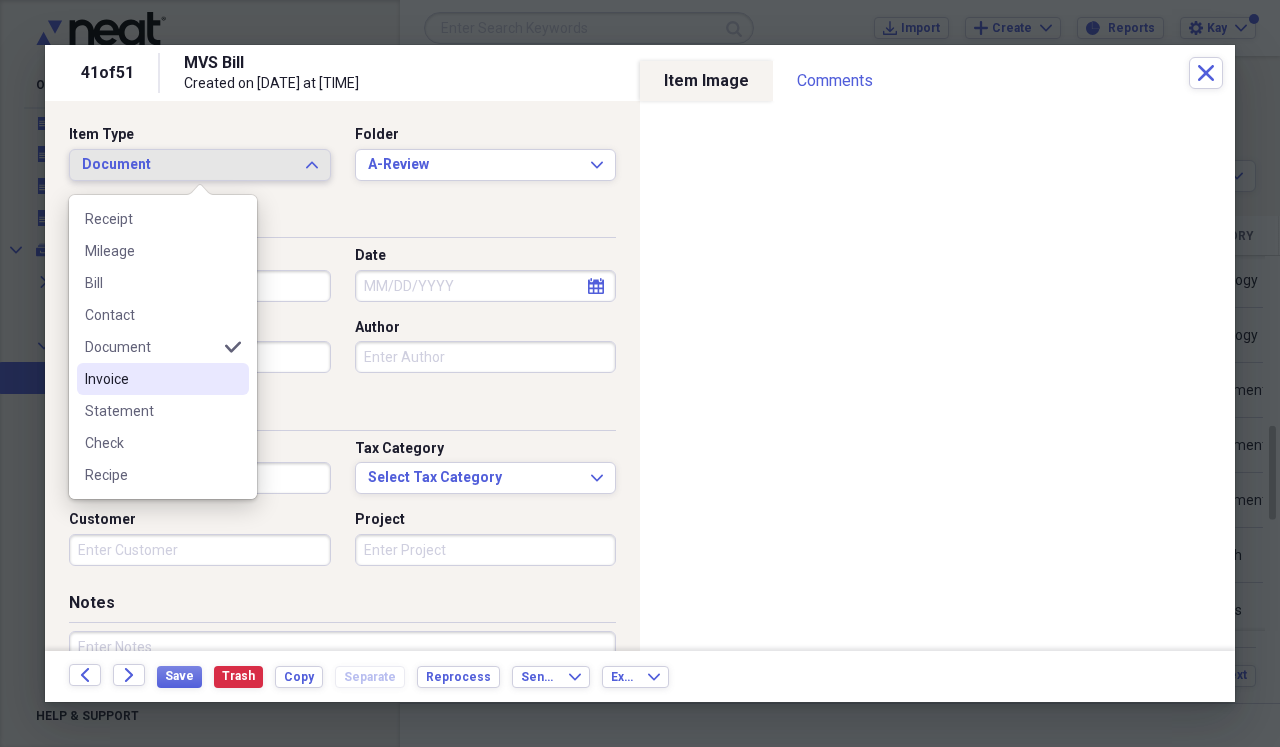click on "Invoice" at bounding box center (151, 379) 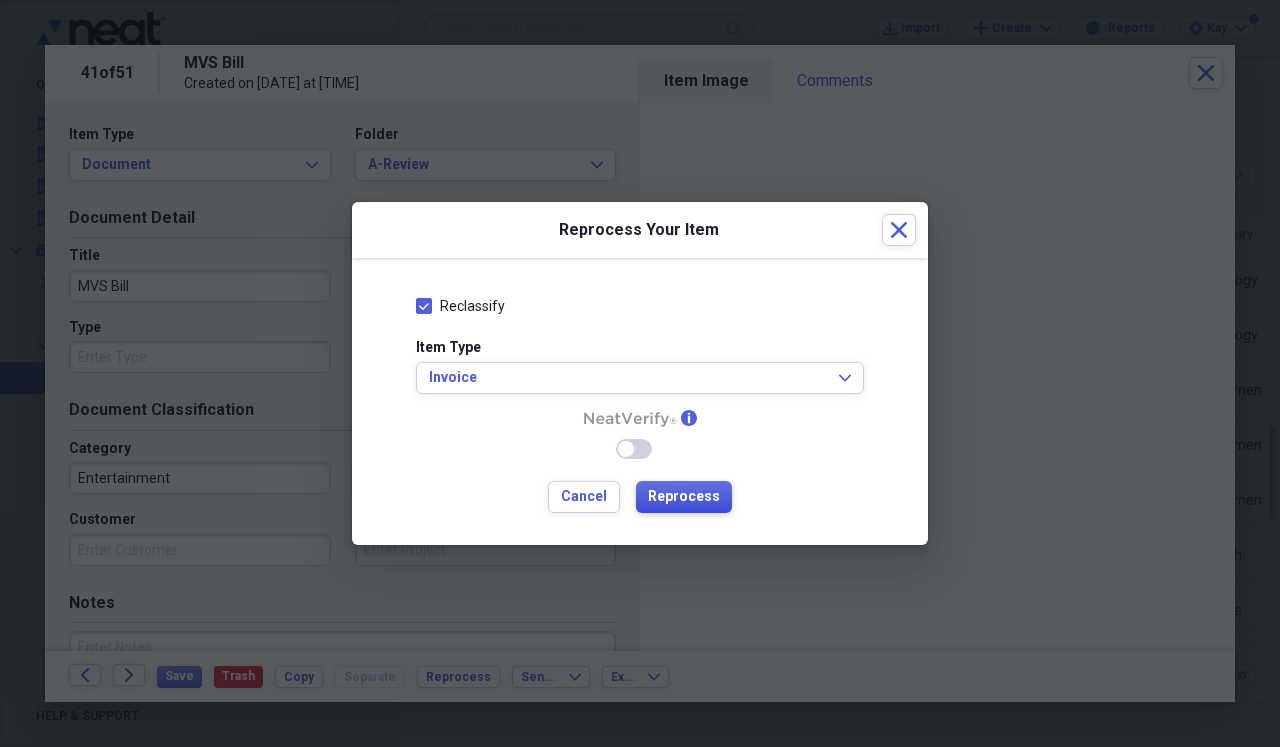 click on "Reprocess" at bounding box center [684, 497] 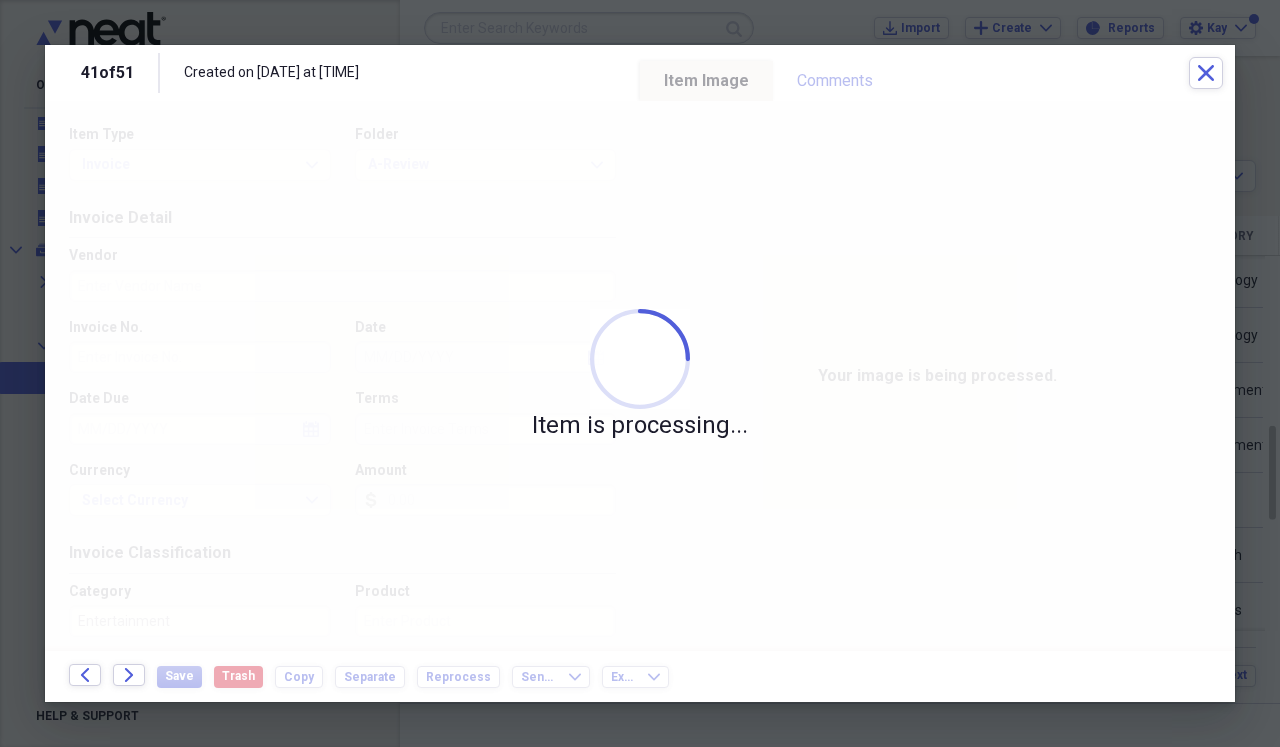 type on "248669" 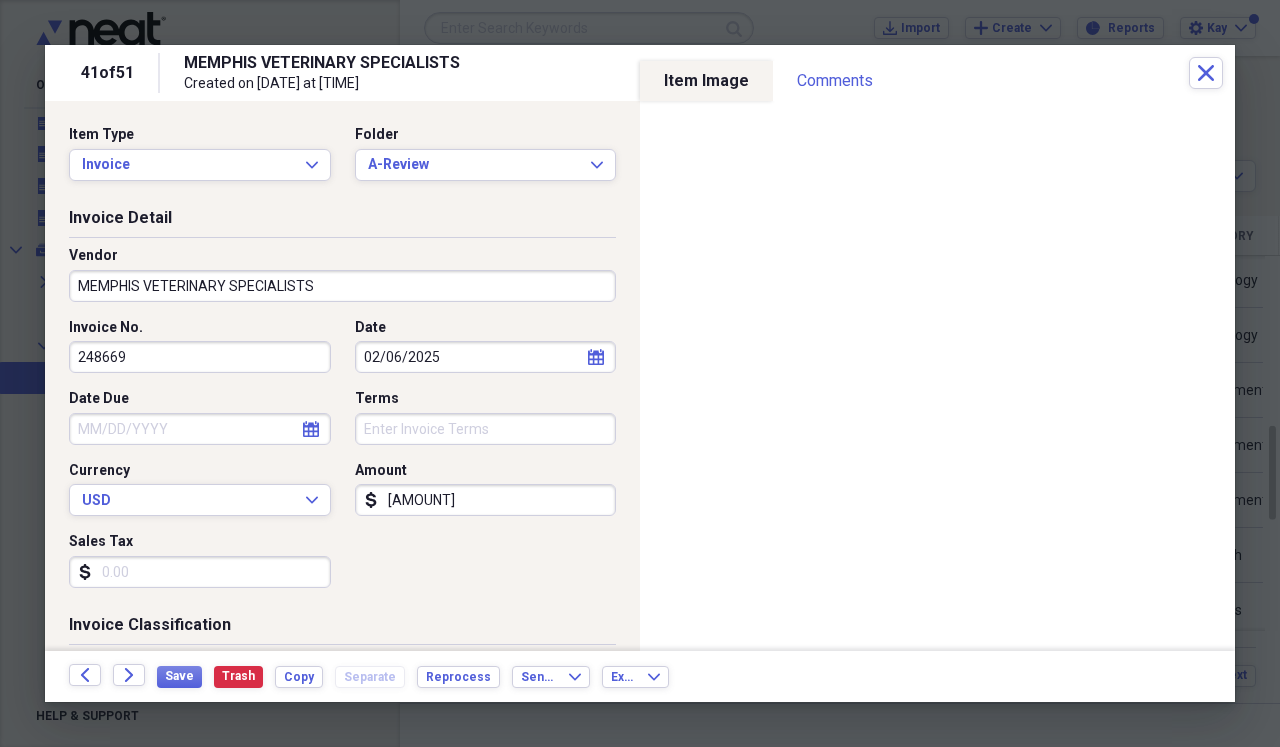 click on "MEMPHIS VETERINARY SPECIALISTS" at bounding box center (342, 286) 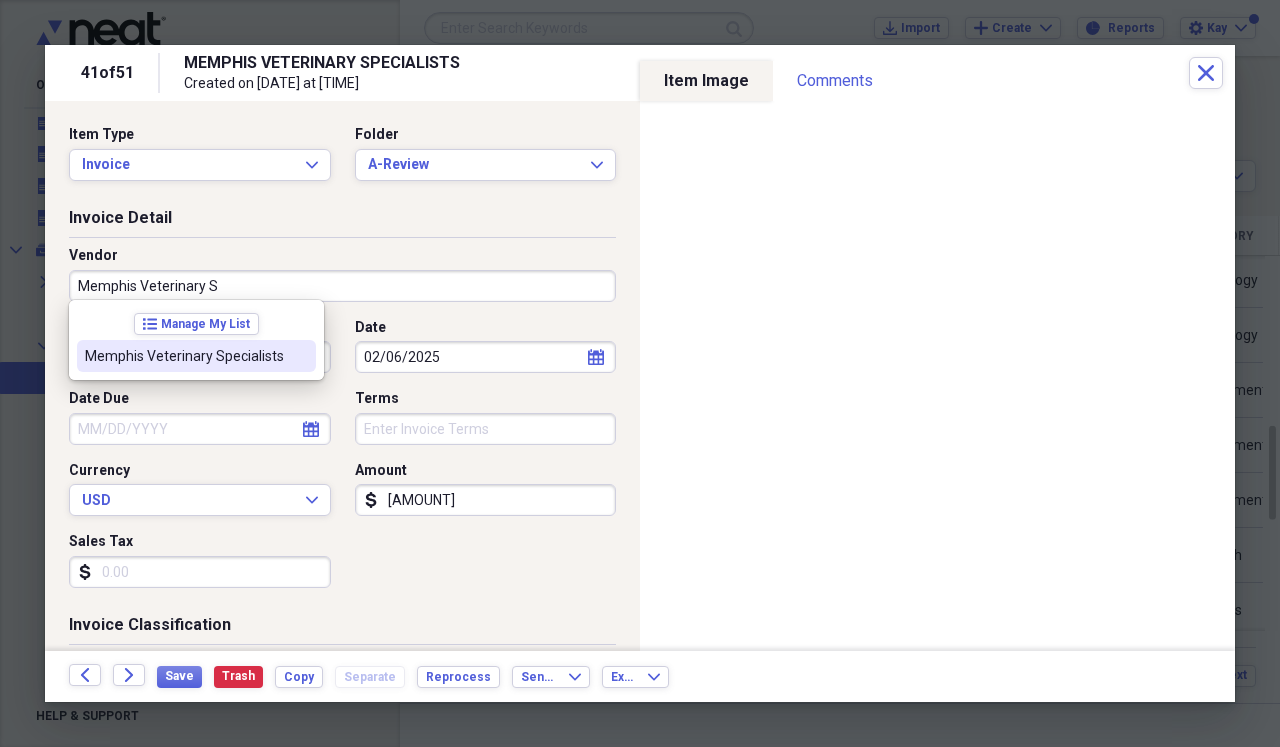 click on "Memphis Veterinary Specialists" at bounding box center [196, 356] 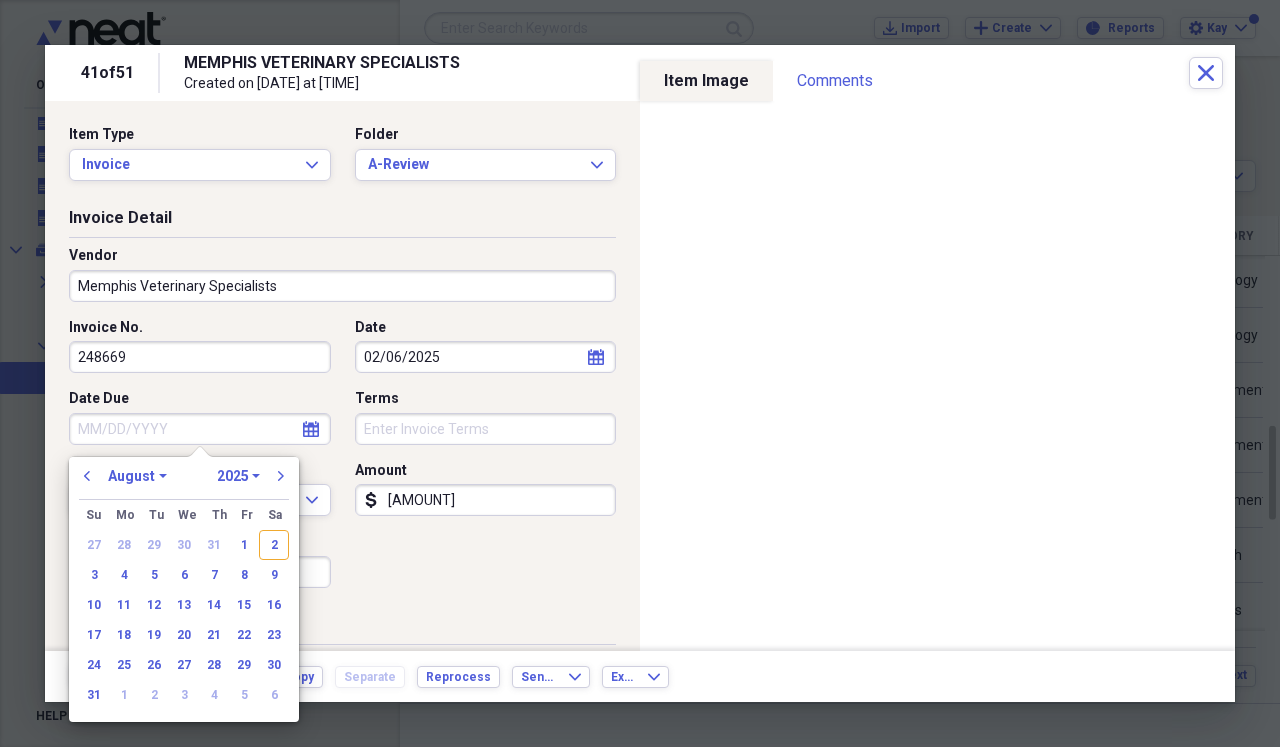 click on "Date Due" at bounding box center [200, 429] 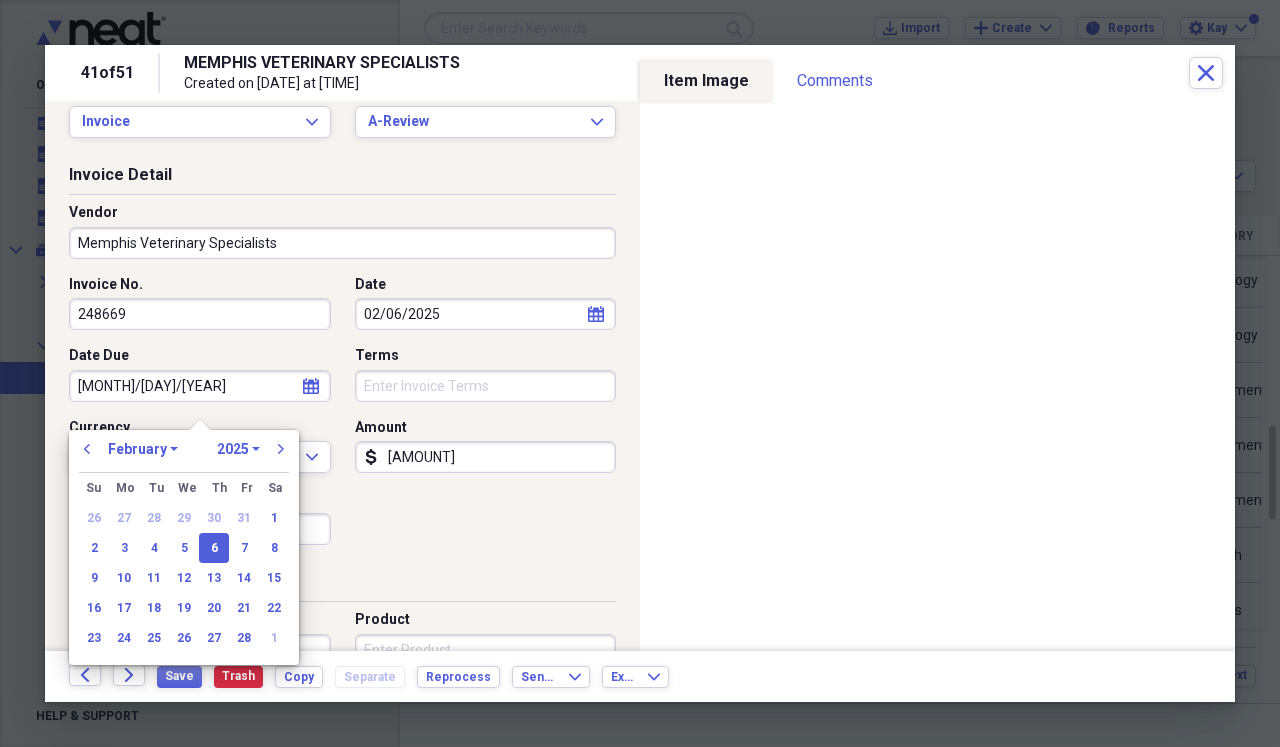 scroll, scrollTop: 55, scrollLeft: 0, axis: vertical 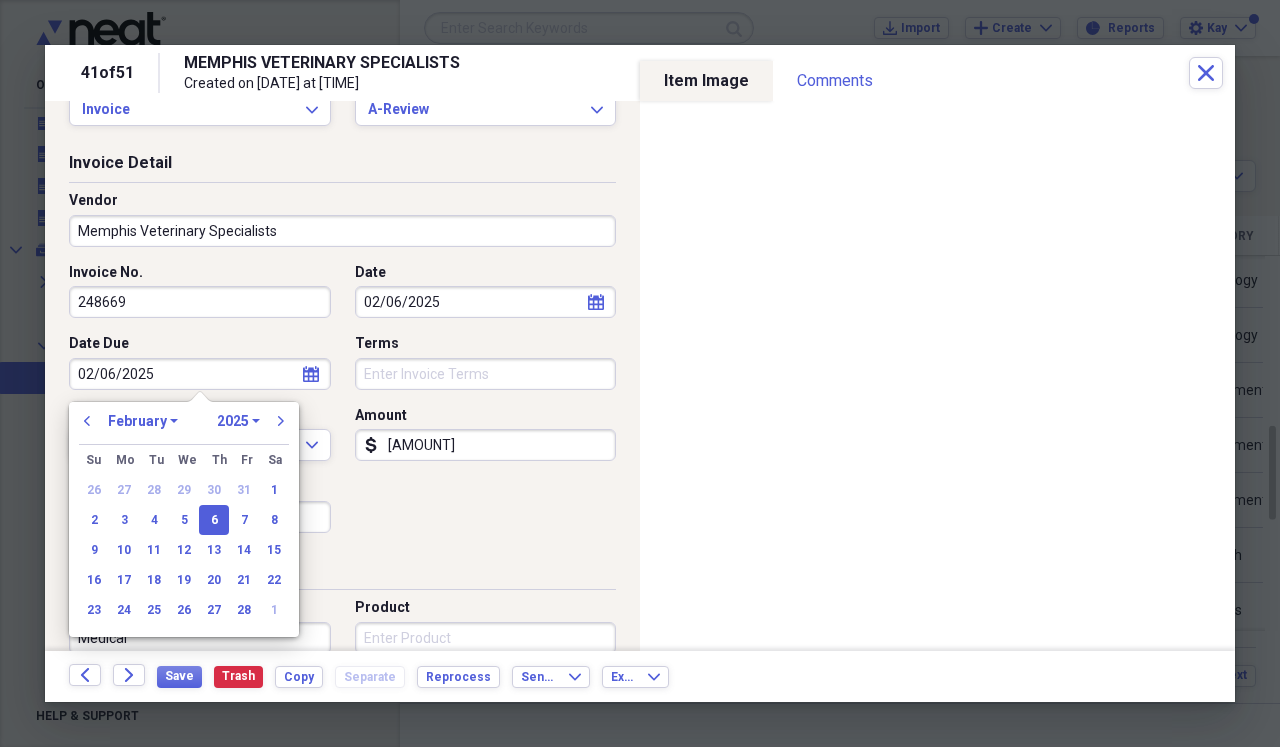 click on "Invoice No. [NUMBER] Date [DATE] calendar Calendar Date Due [DATE] calendar Calendar Terms Currency USD Expand Amount dollar-sign [AMOUNT] Sales Tax dollar-sign" at bounding box center (342, 406) 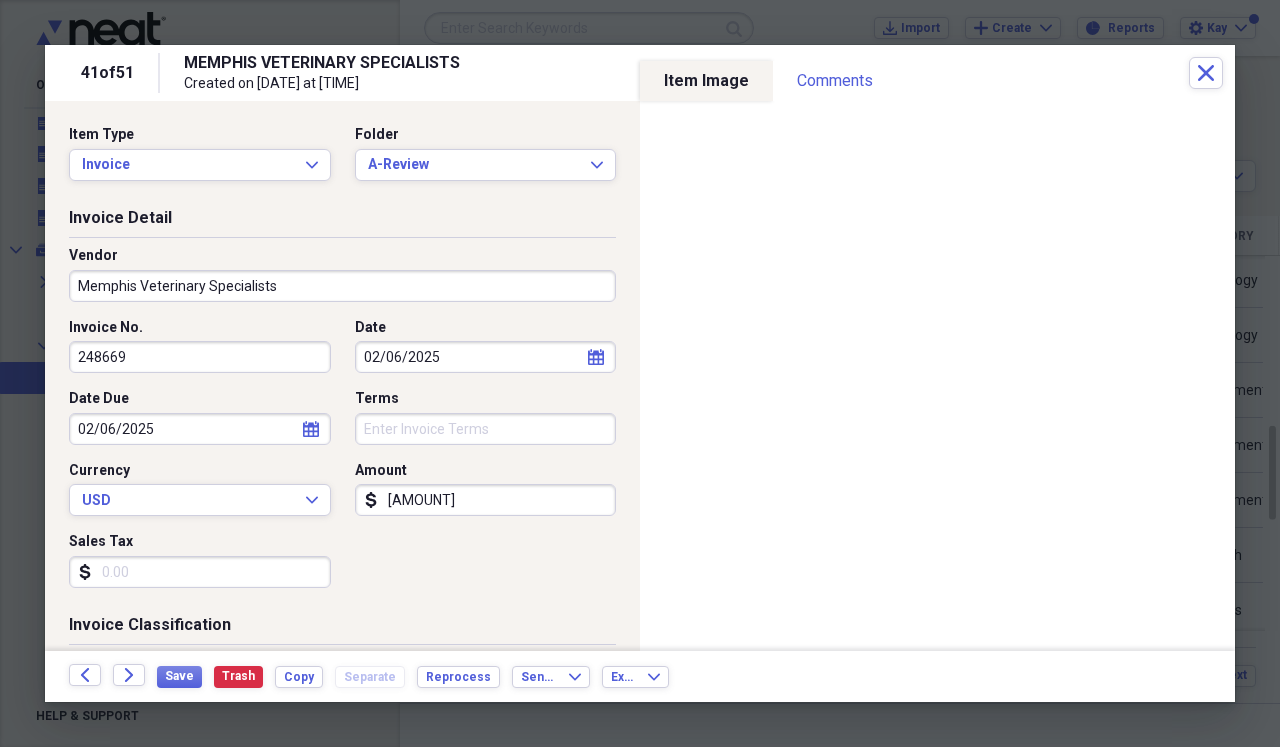 scroll, scrollTop: 0, scrollLeft: 0, axis: both 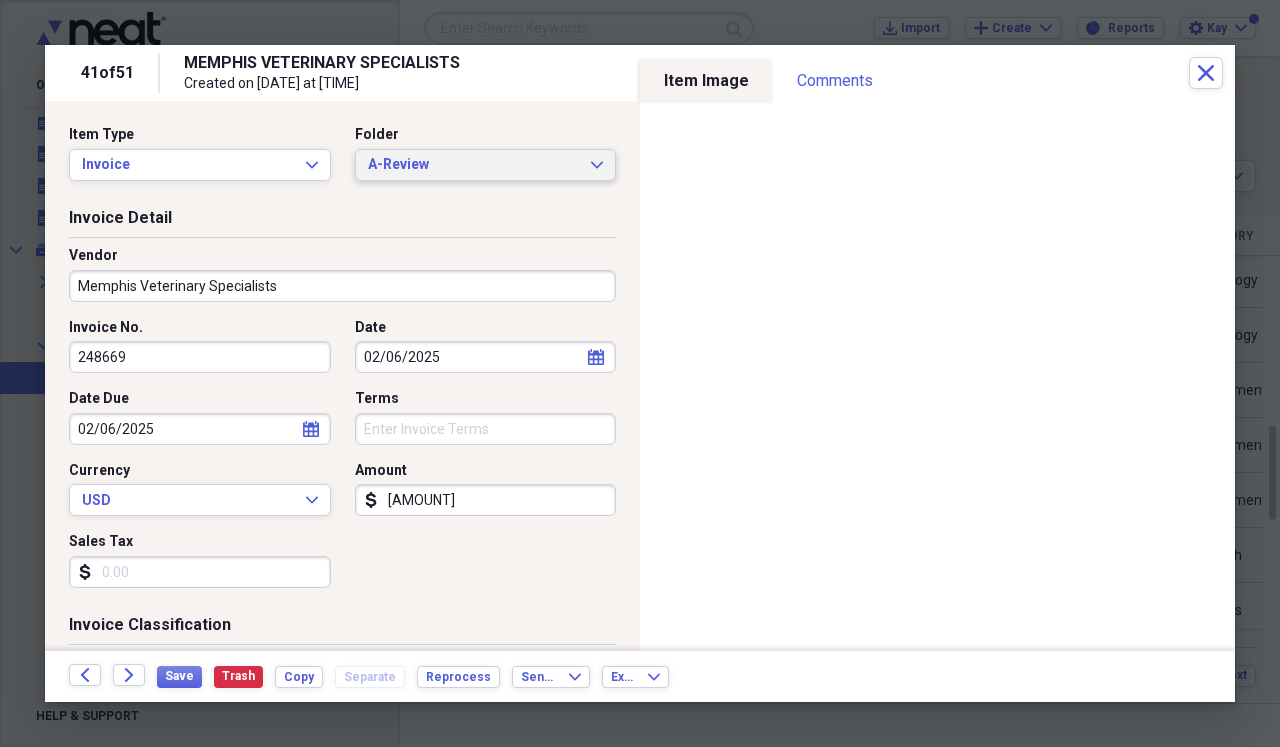 click on "Expand" 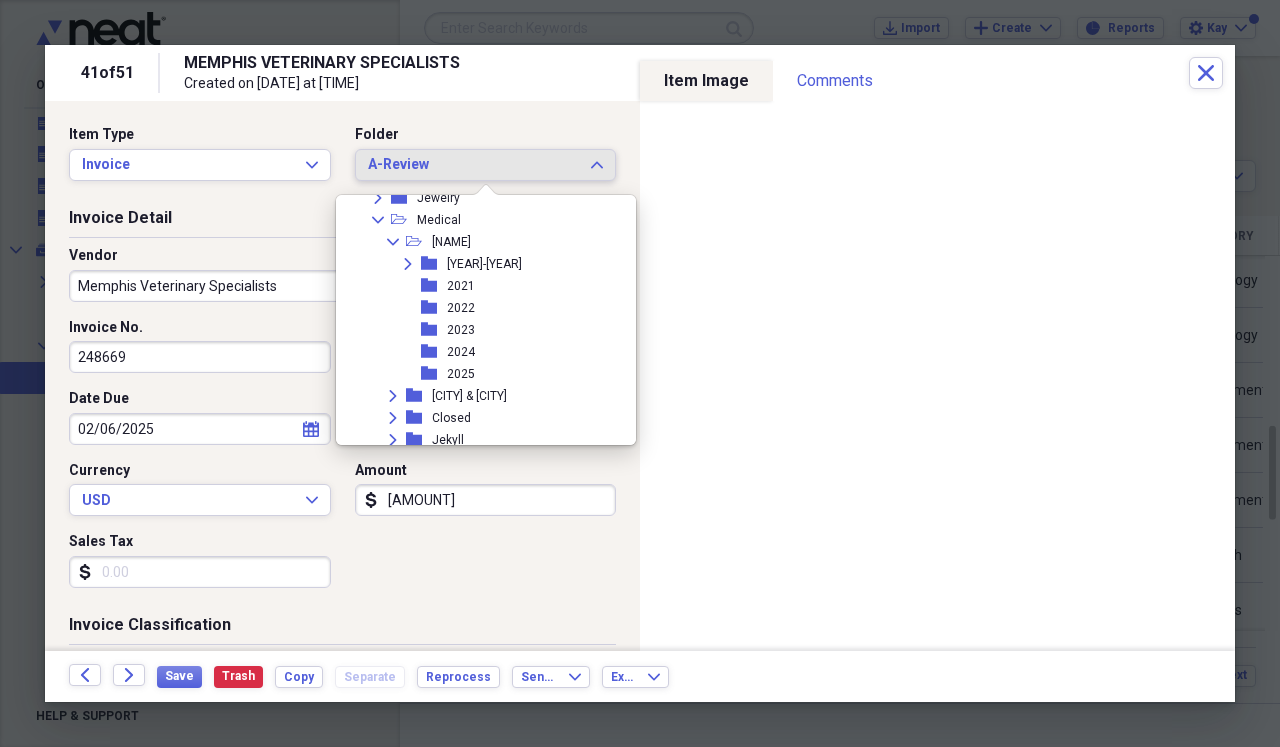 scroll, scrollTop: 561, scrollLeft: 0, axis: vertical 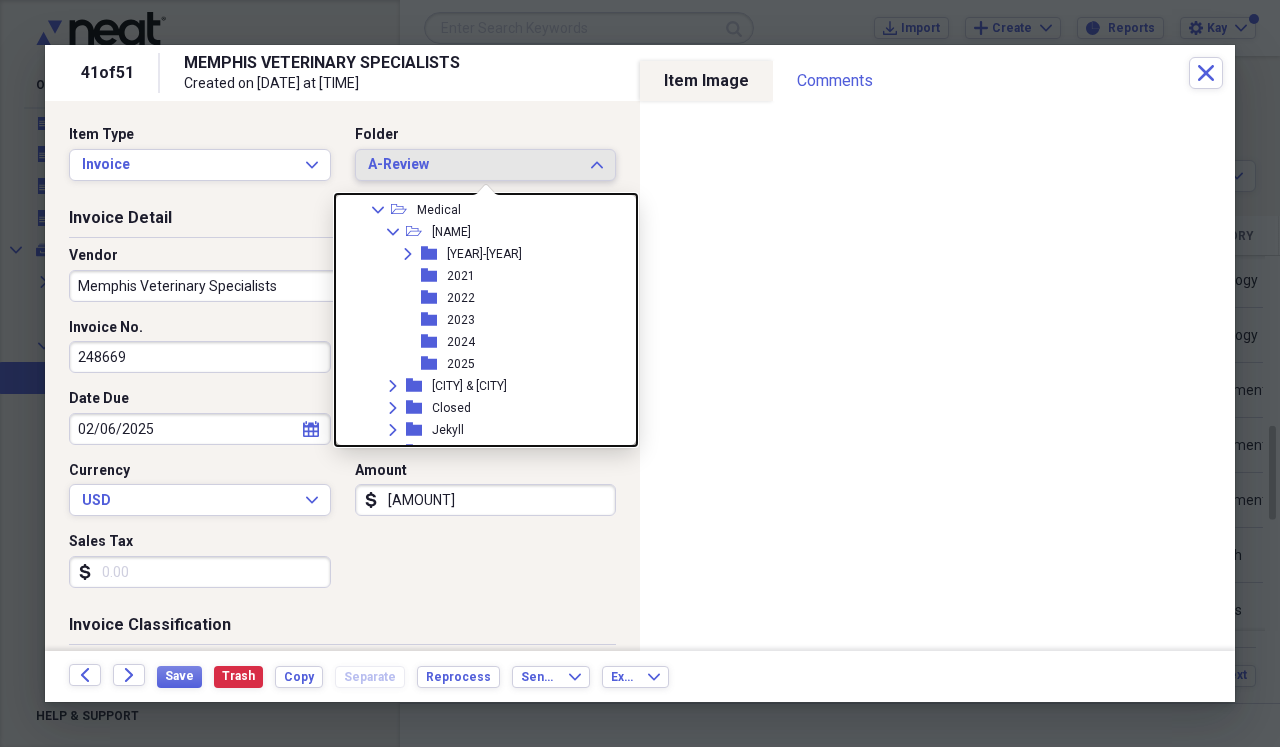 click on "2025" at bounding box center [461, 364] 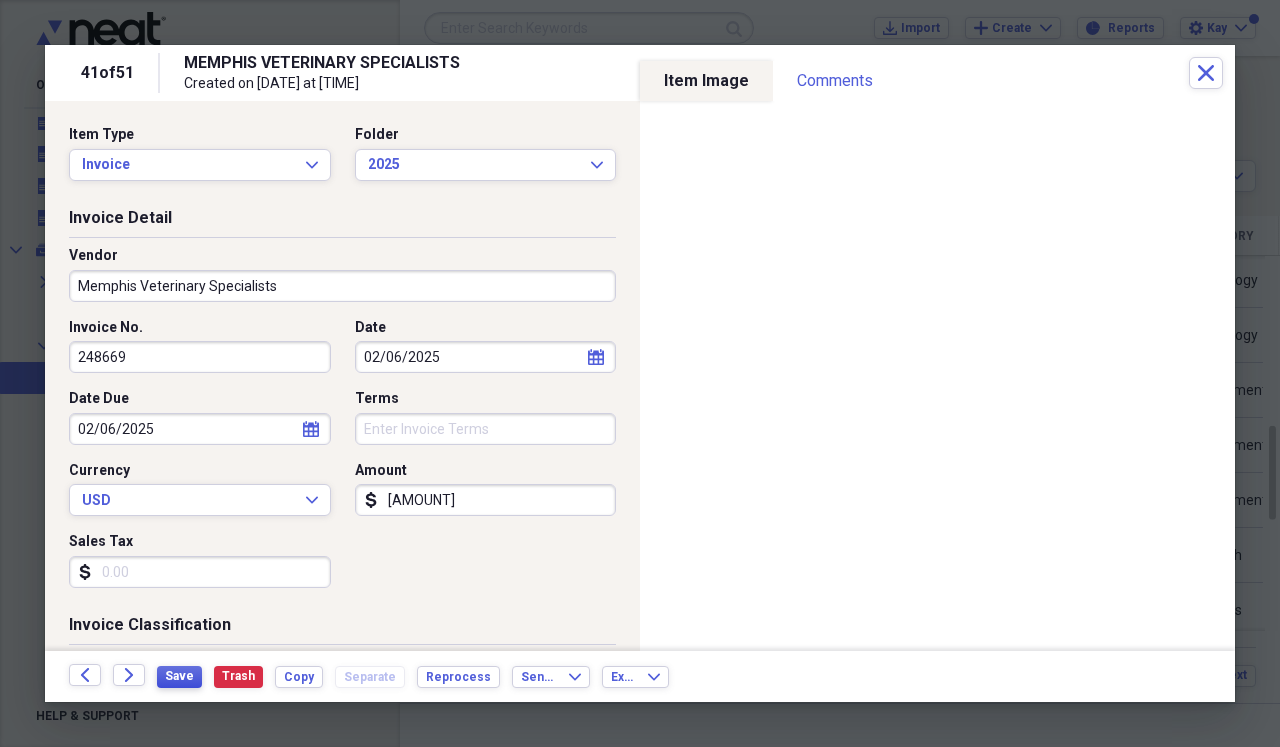 click on "Save" at bounding box center (179, 676) 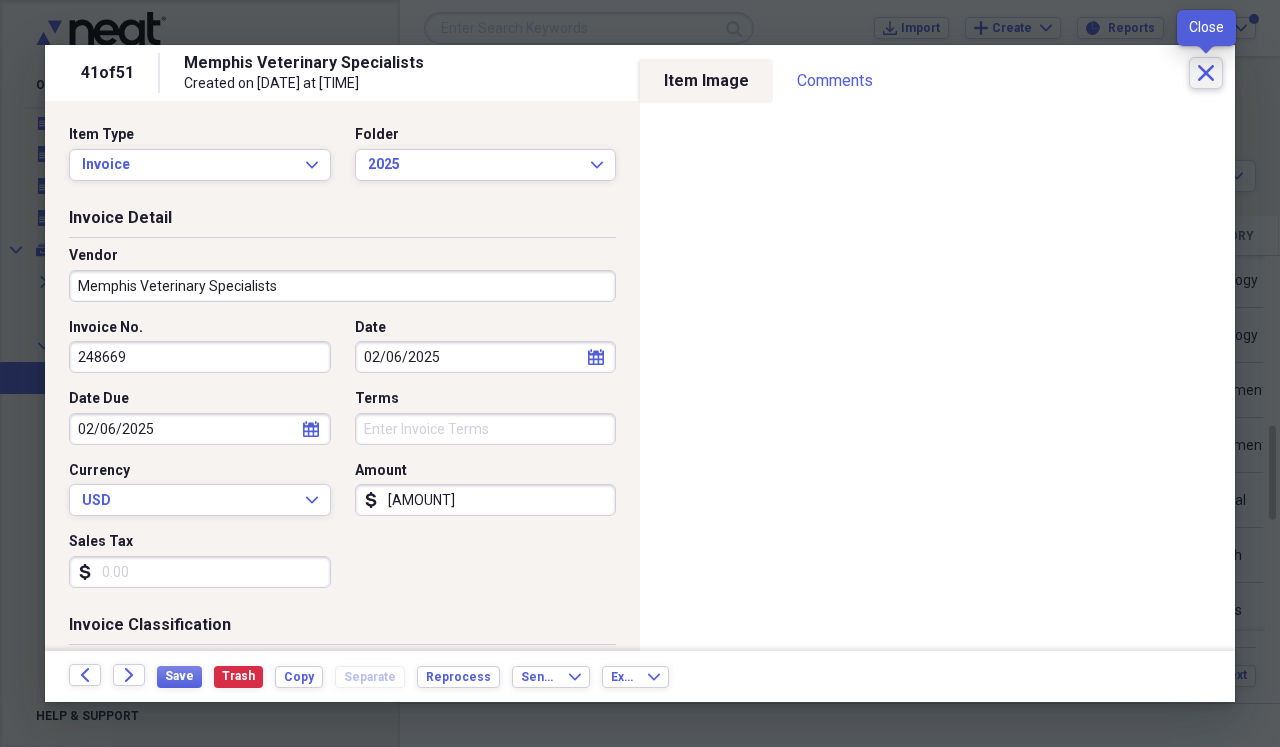 click on "Close" 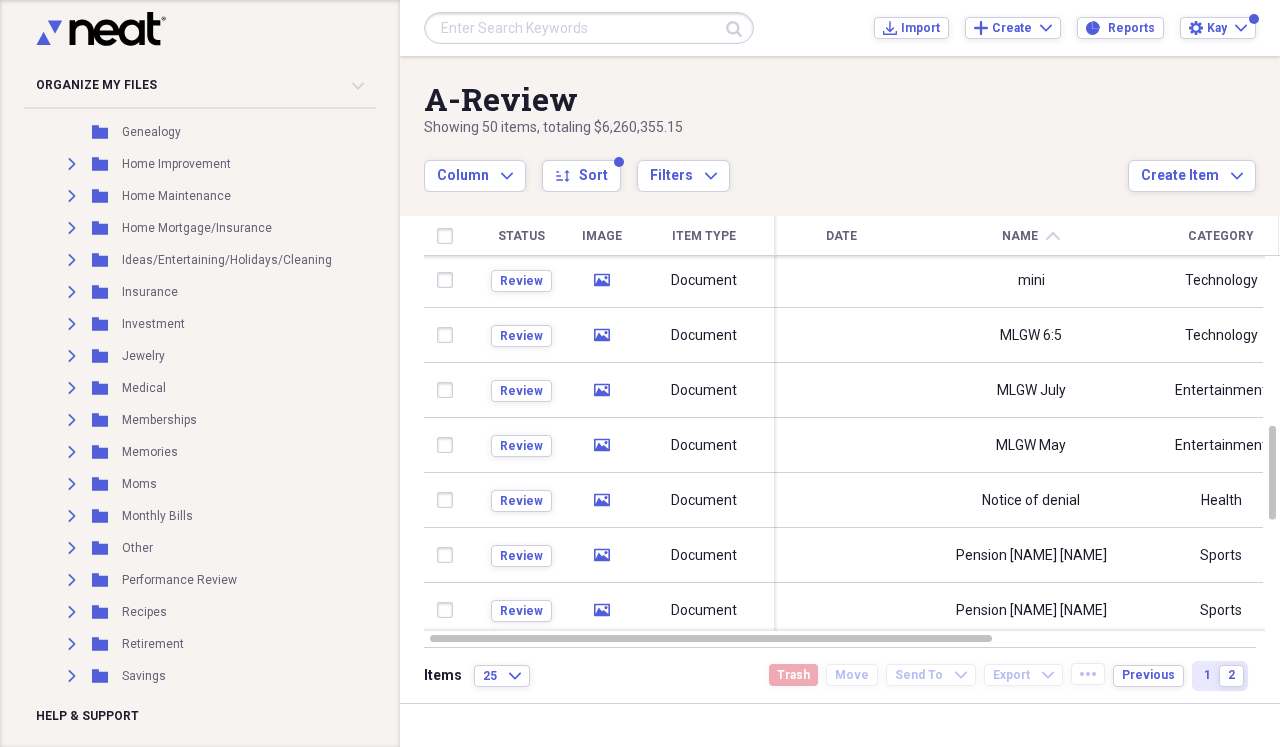 scroll, scrollTop: 642, scrollLeft: 0, axis: vertical 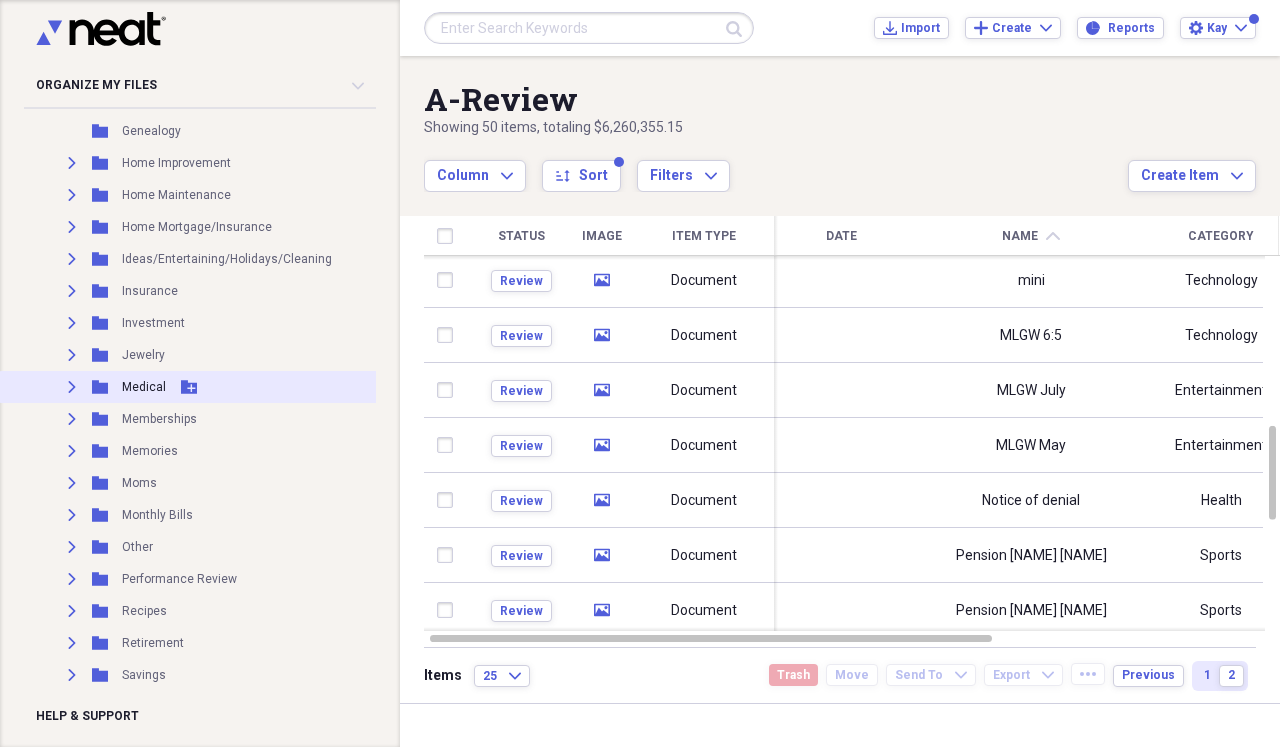 click on "Expand" 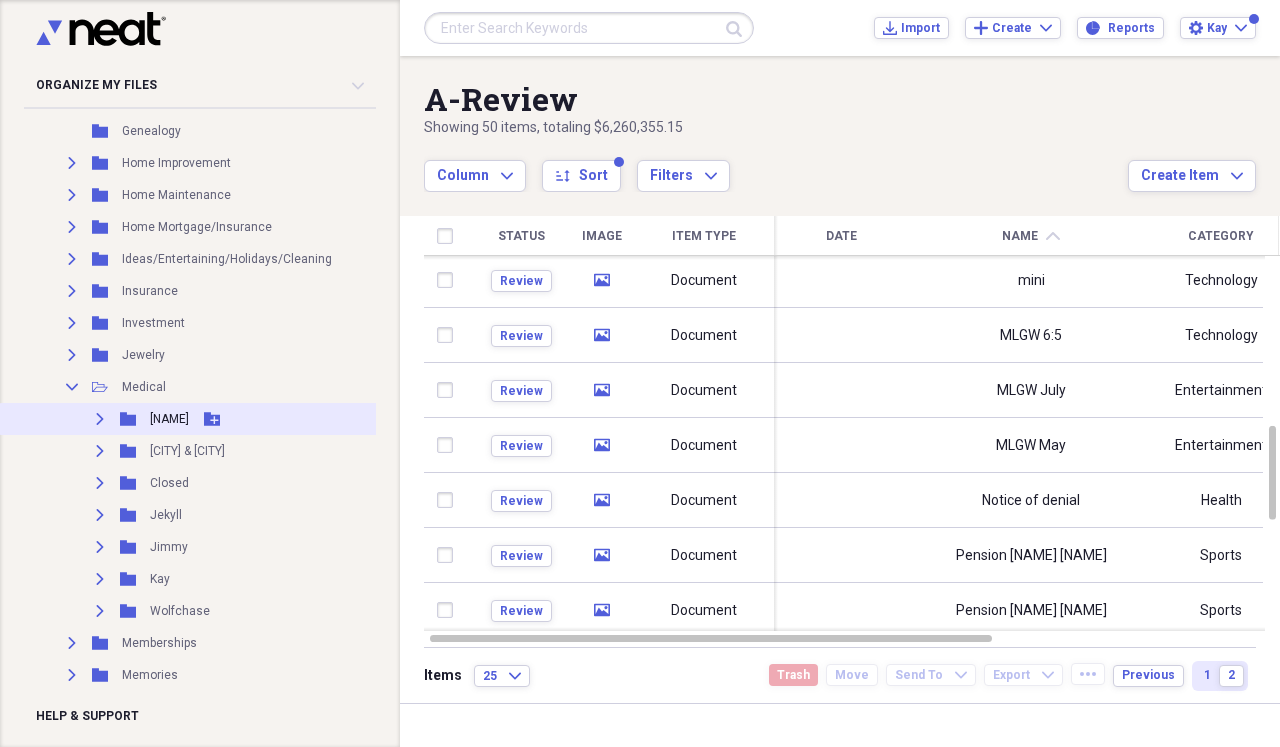 click 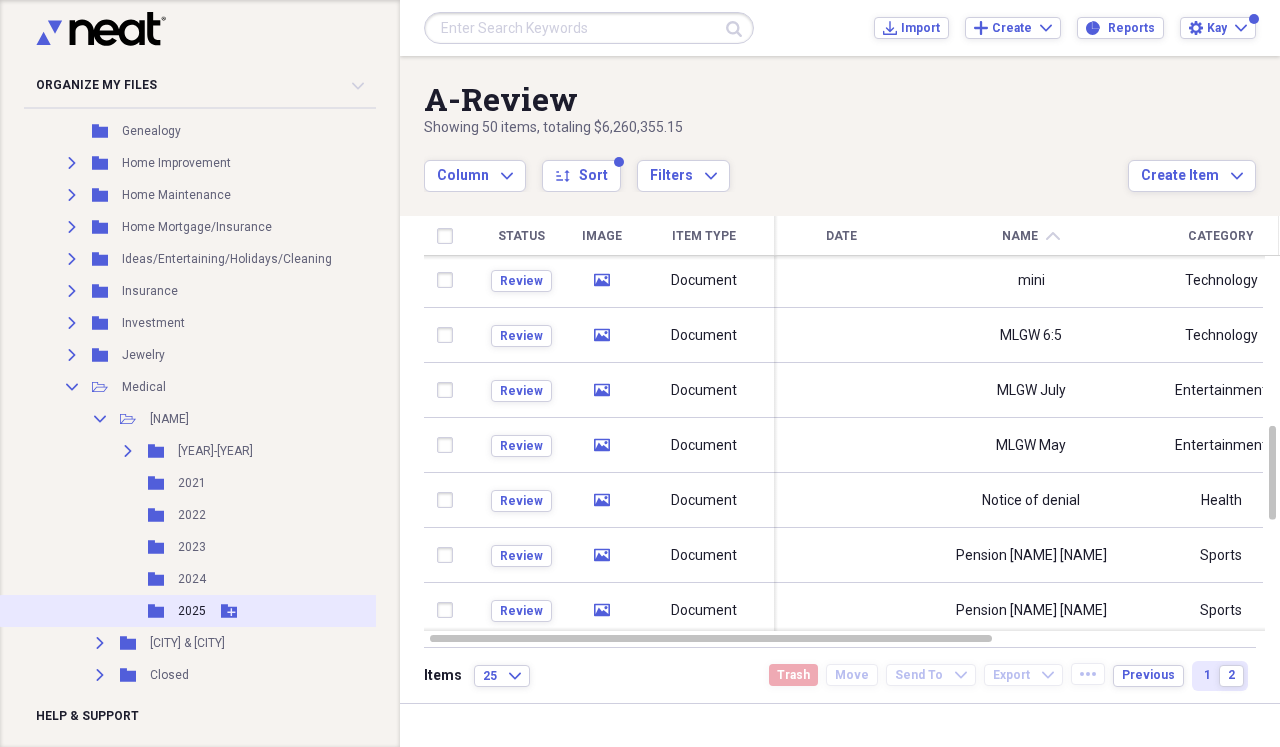 click on "2025" at bounding box center (192, 611) 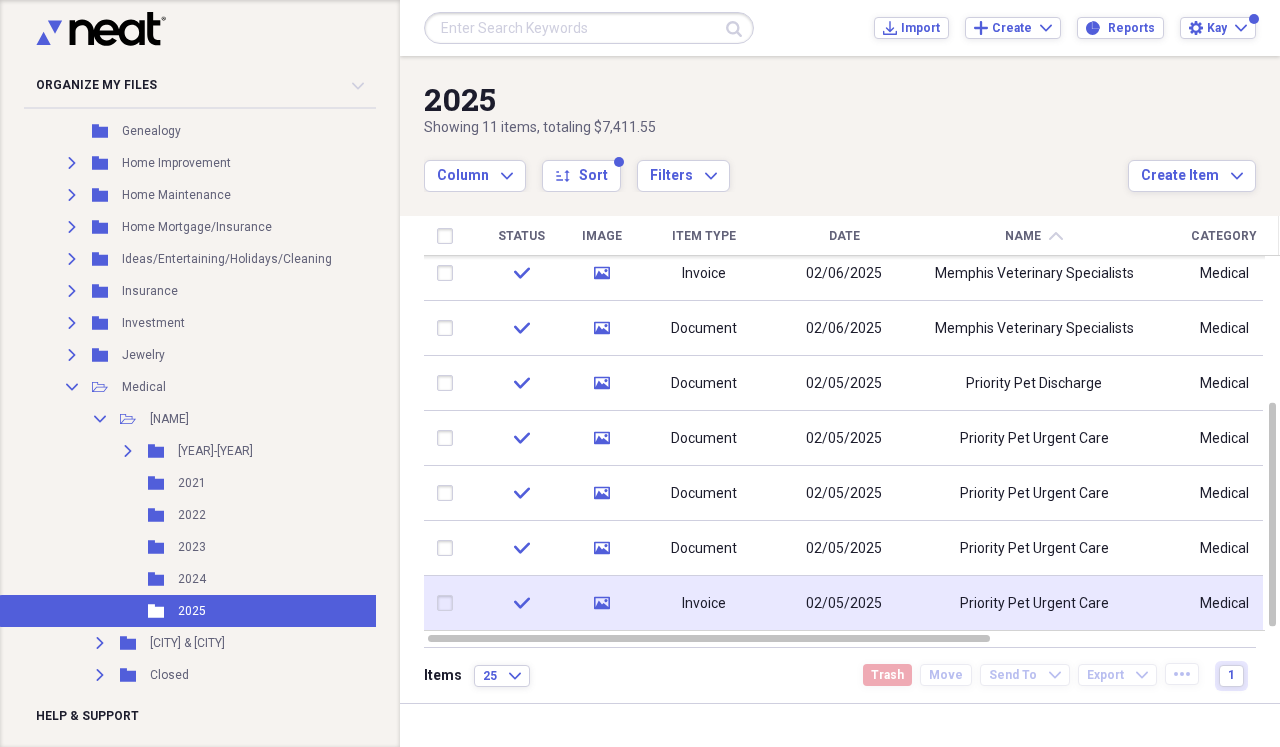 click on "Priority Pet Urgent Care" at bounding box center (1034, 603) 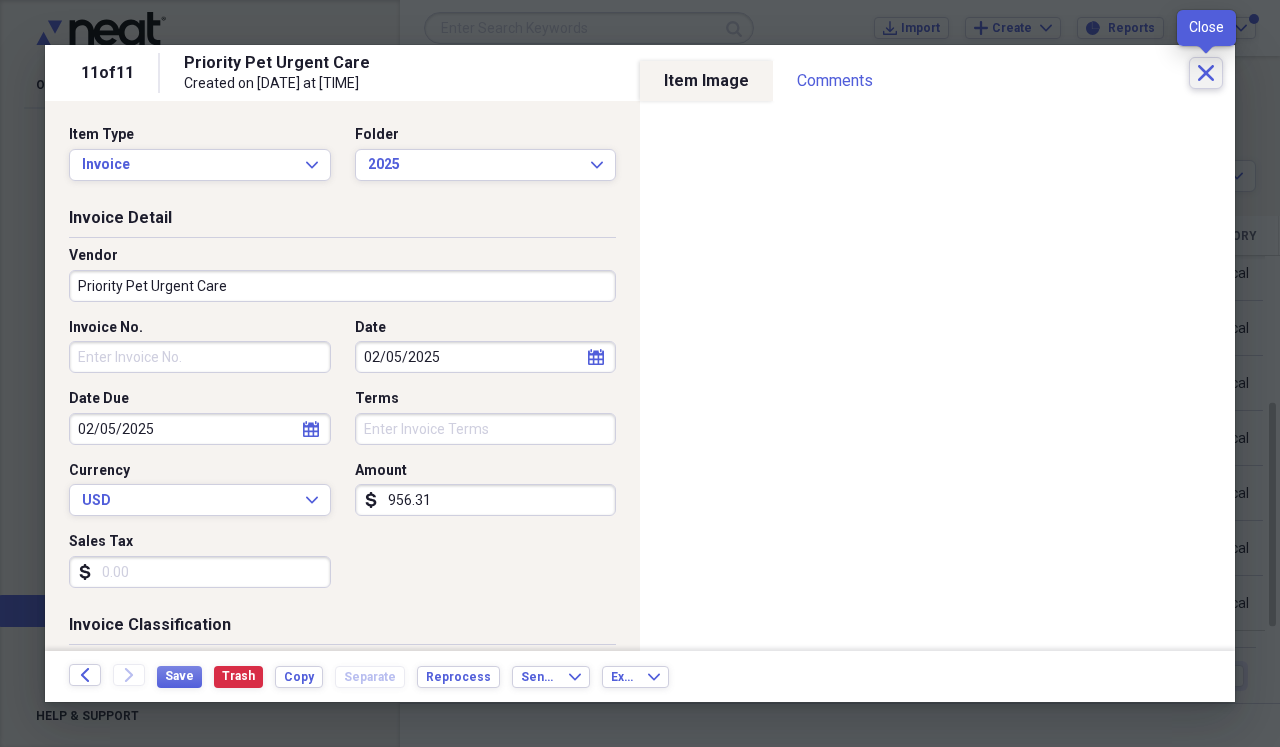 click on "Close" at bounding box center (1206, 73) 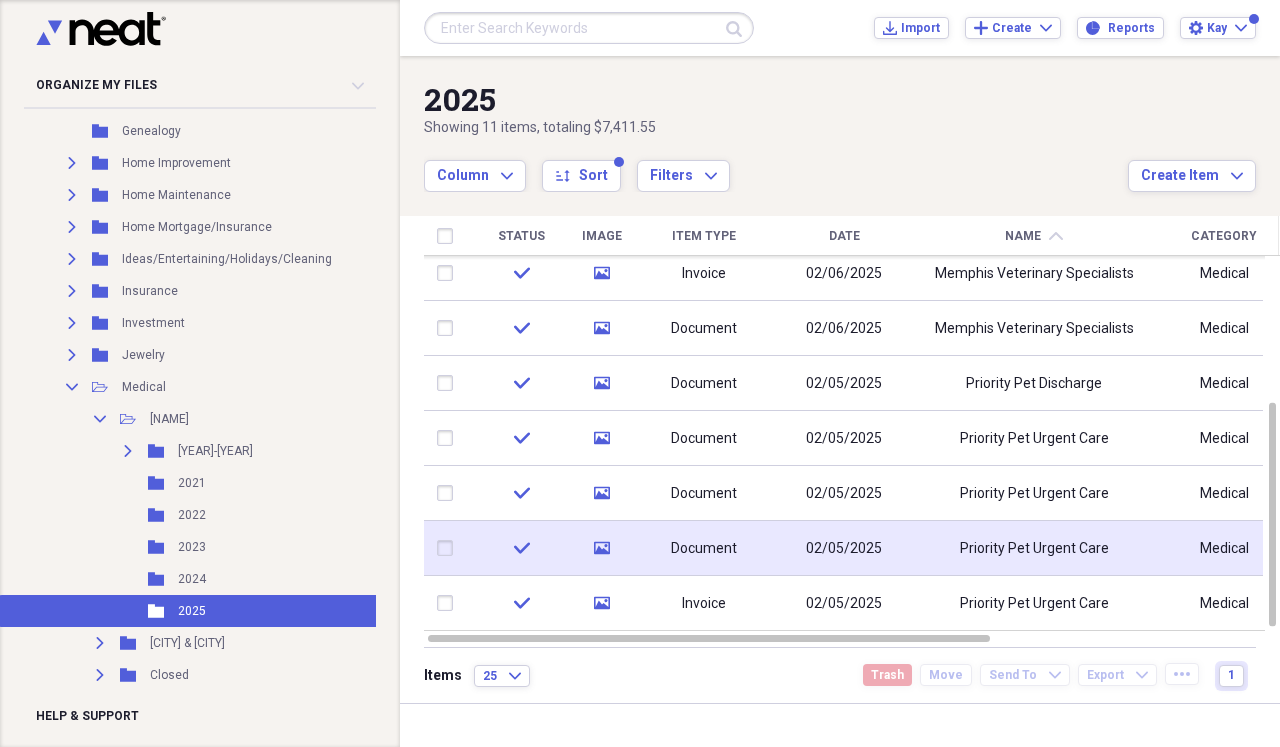 click on "Priority Pet Urgent Care" at bounding box center [1034, 548] 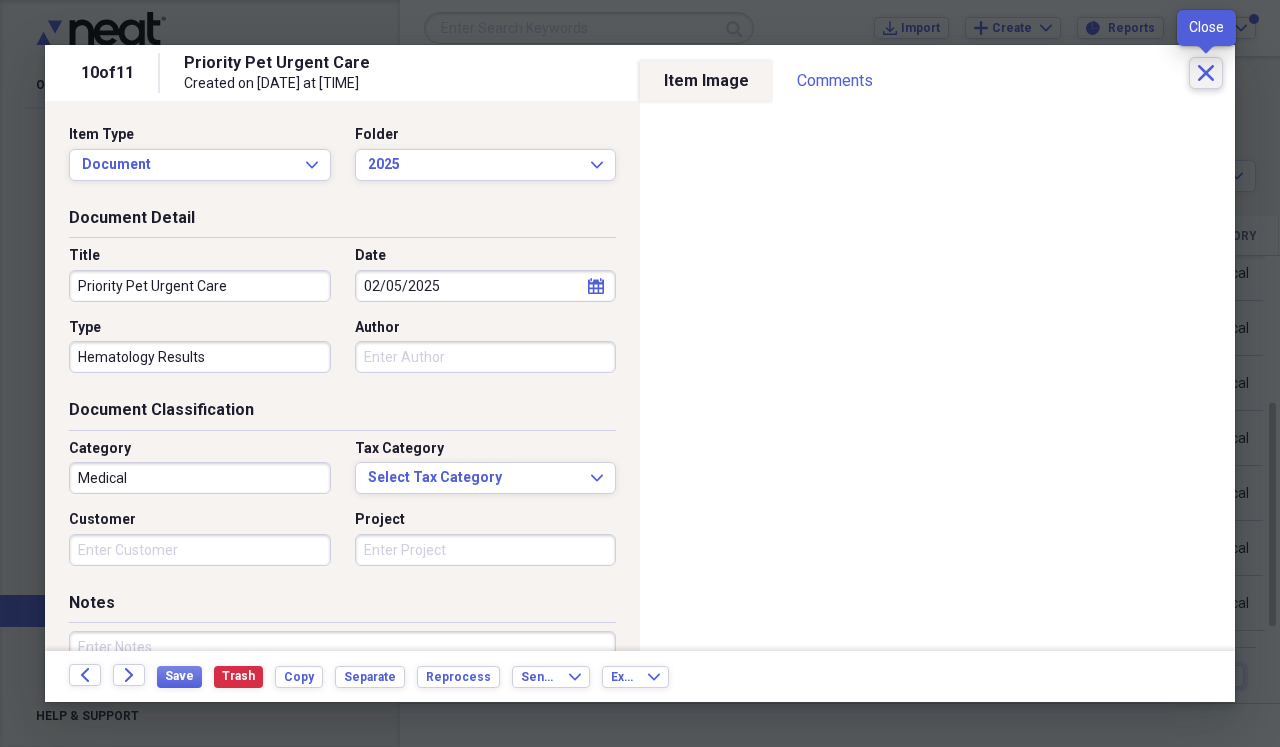click on "Close" 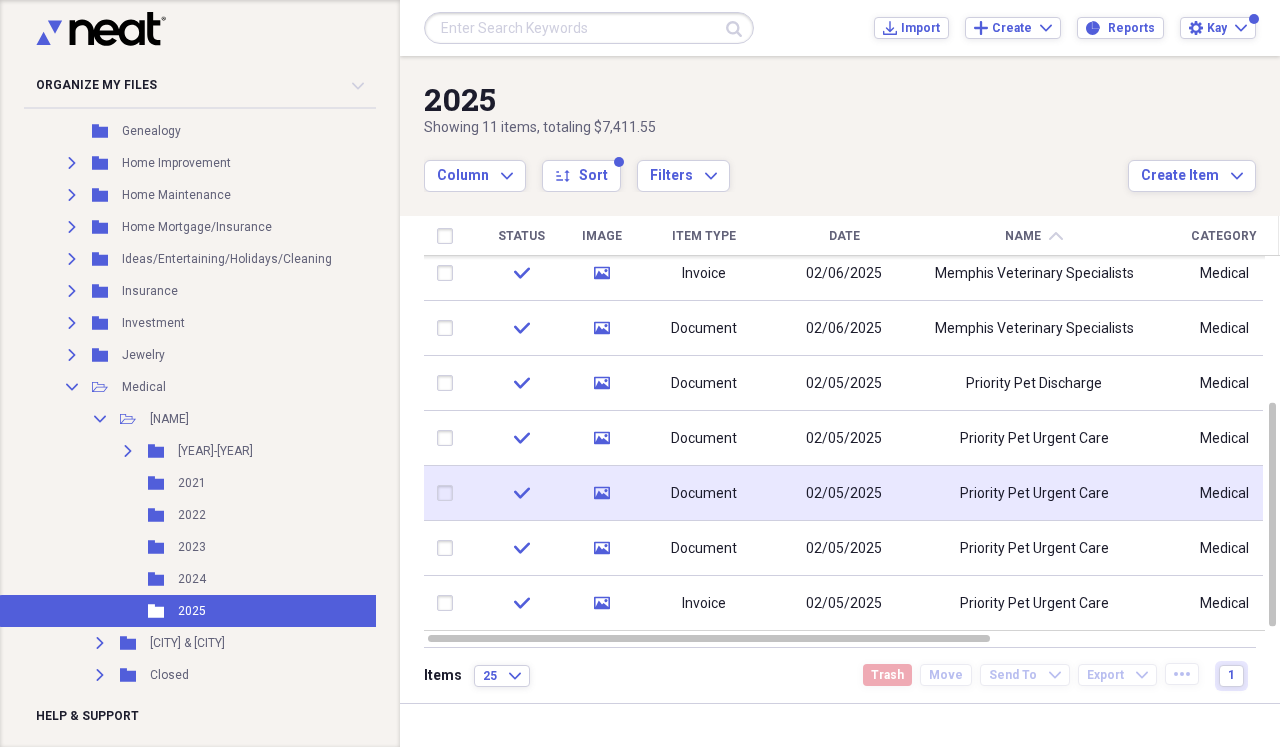 click on "Priority Pet Urgent Care" at bounding box center (1034, 494) 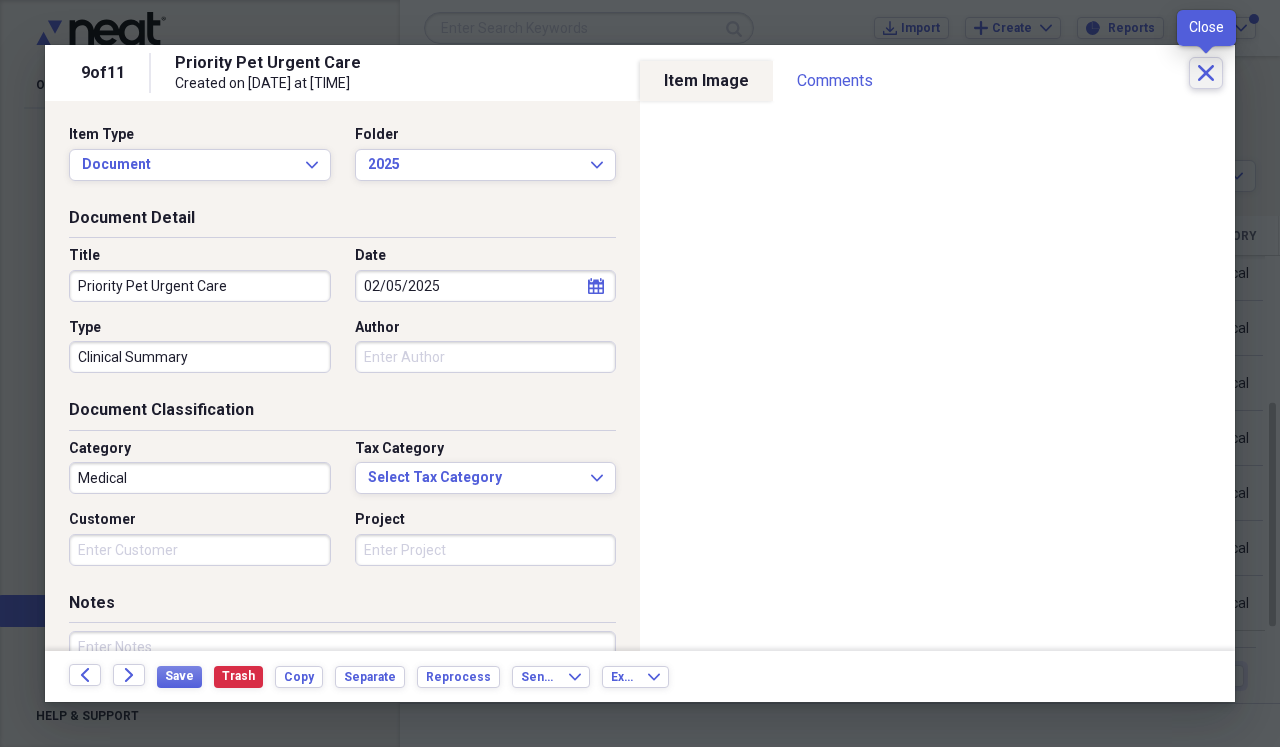 click 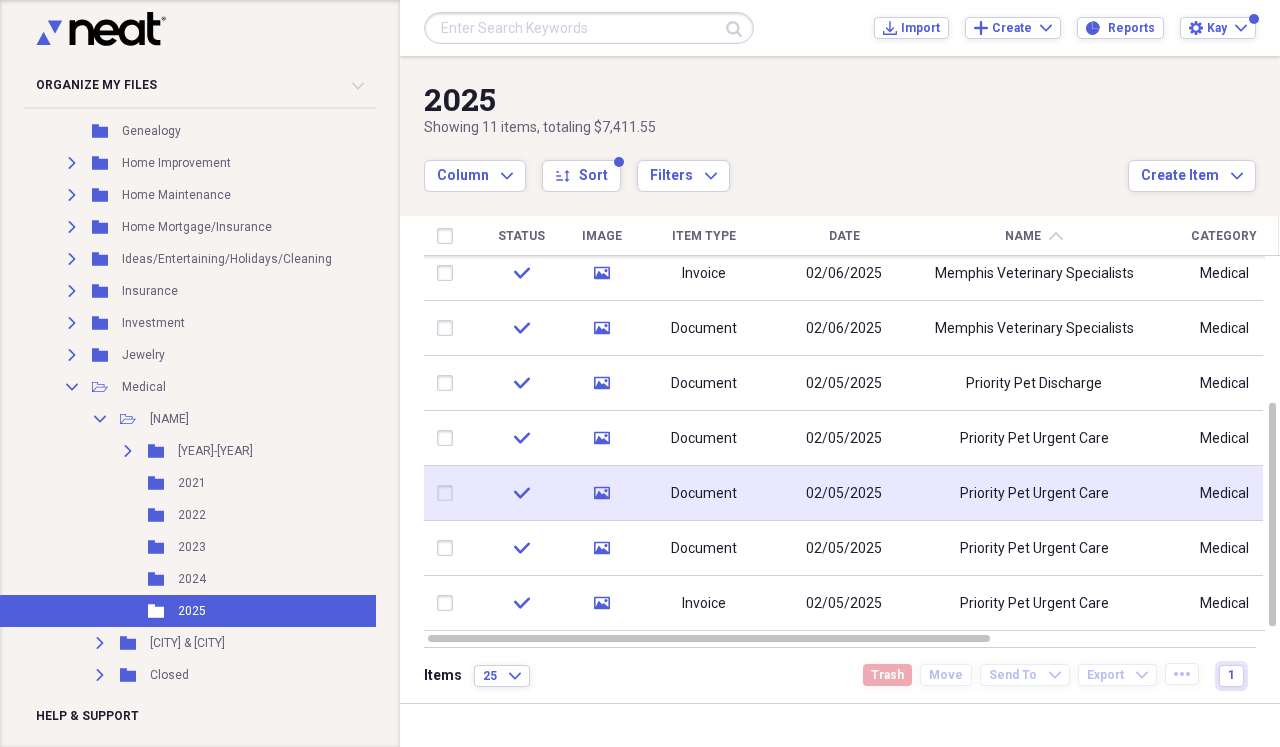 click on "Priority Pet Urgent Care" at bounding box center [1034, 493] 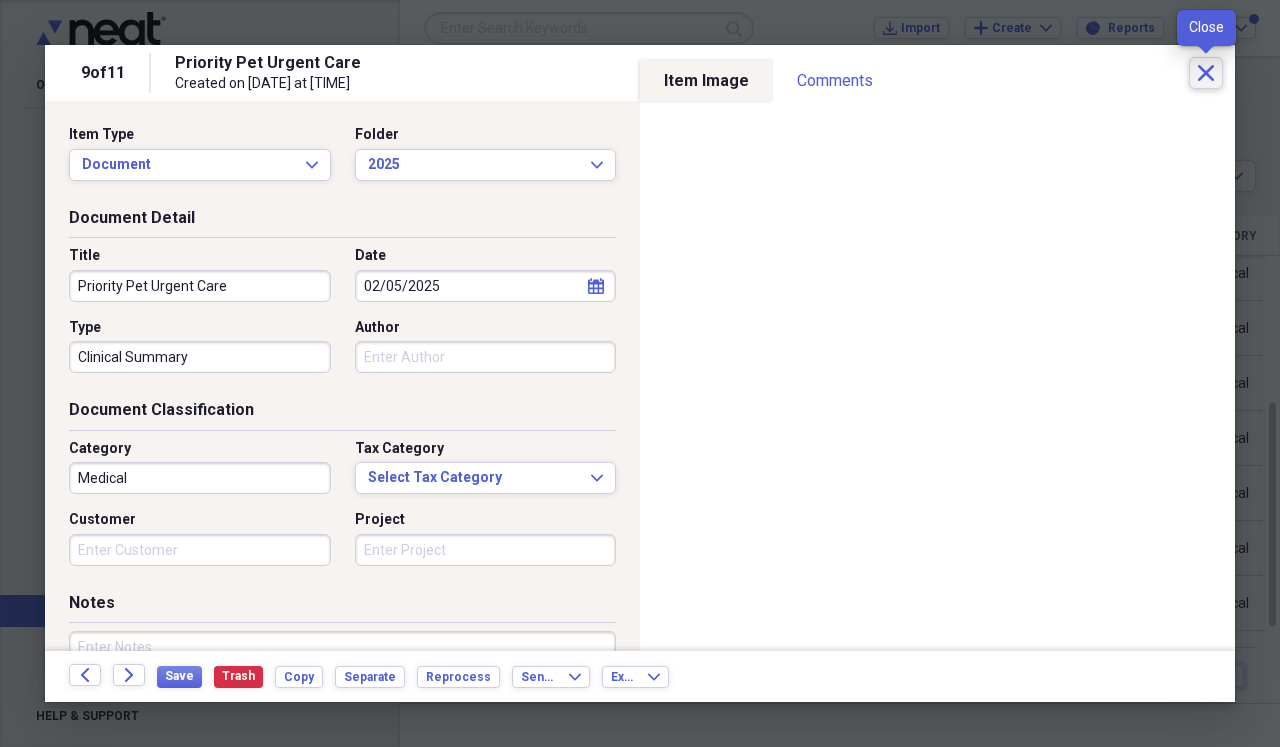 click on "Close" 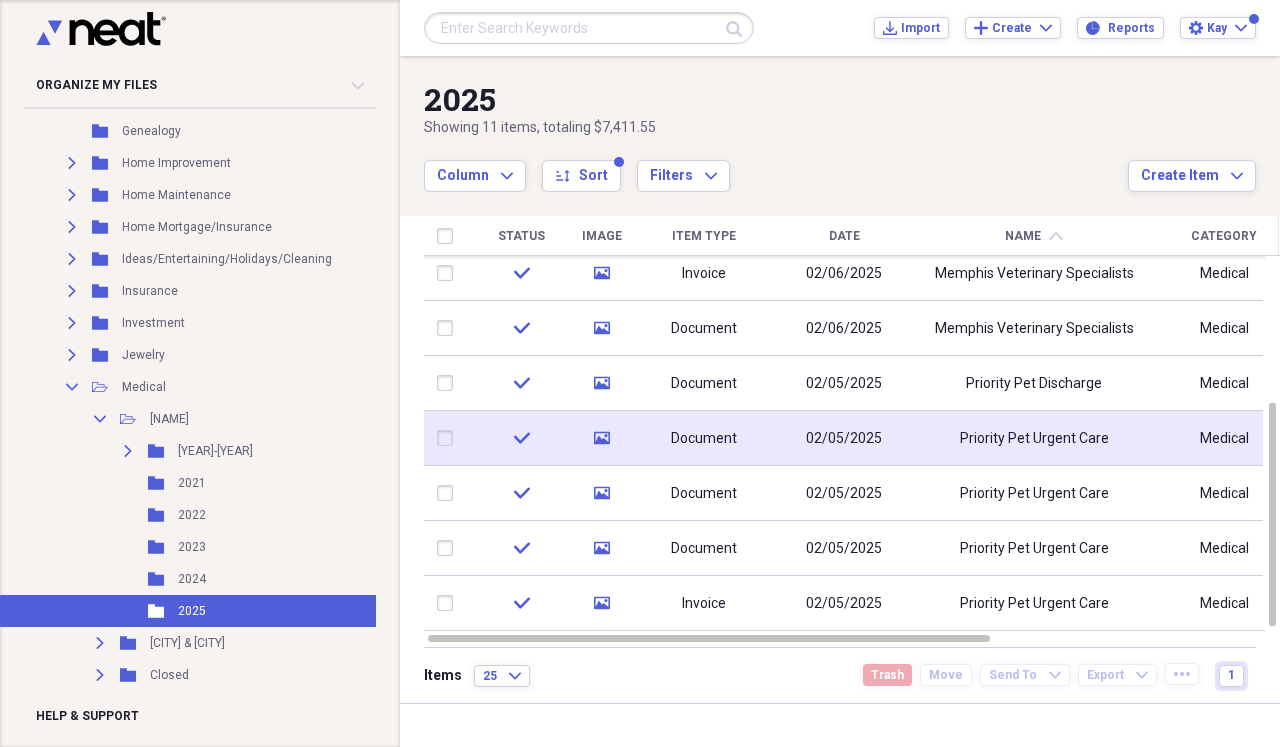 click on "Priority Pet Urgent Care" at bounding box center (1034, 438) 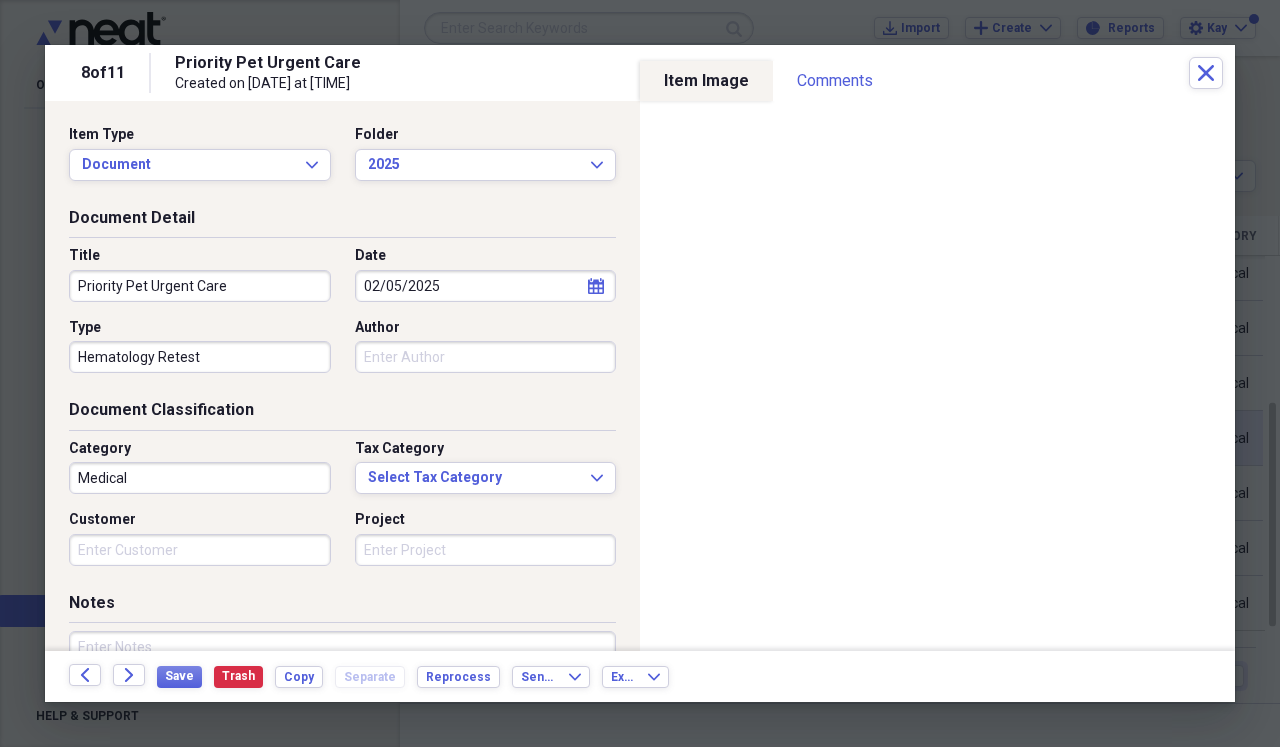 click on "Close" 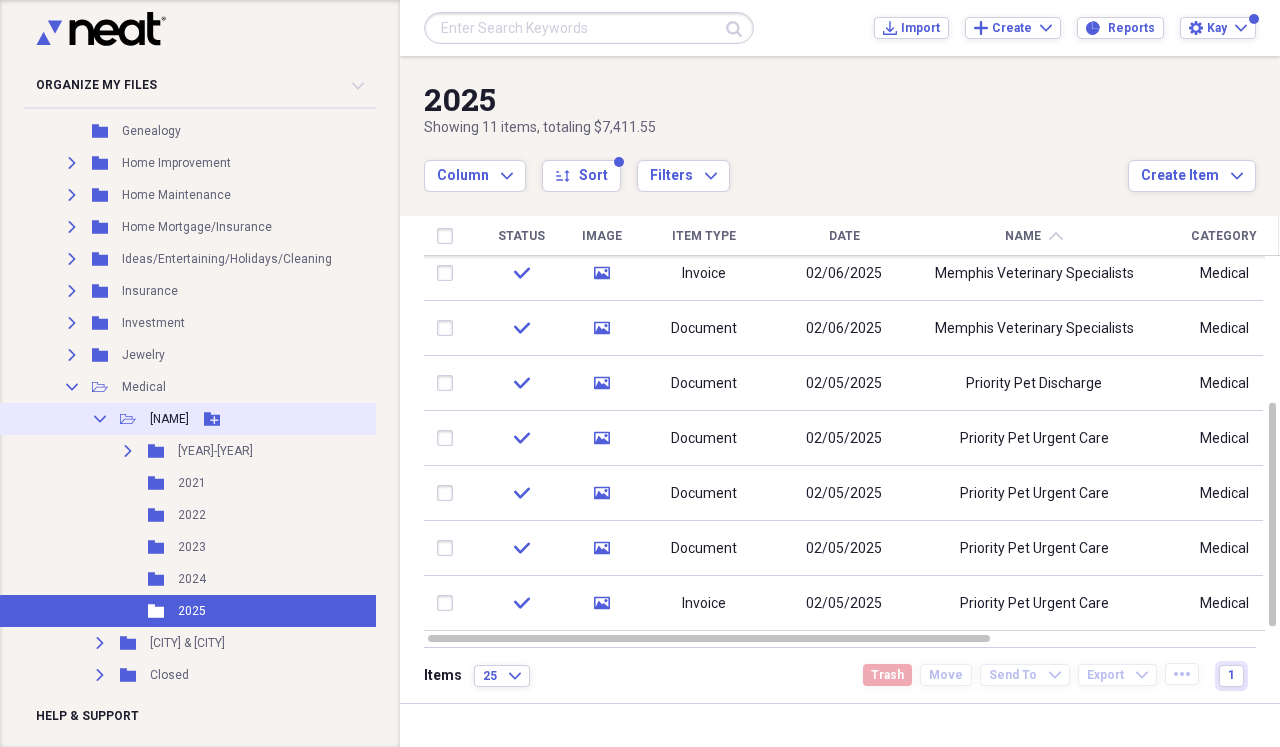 click 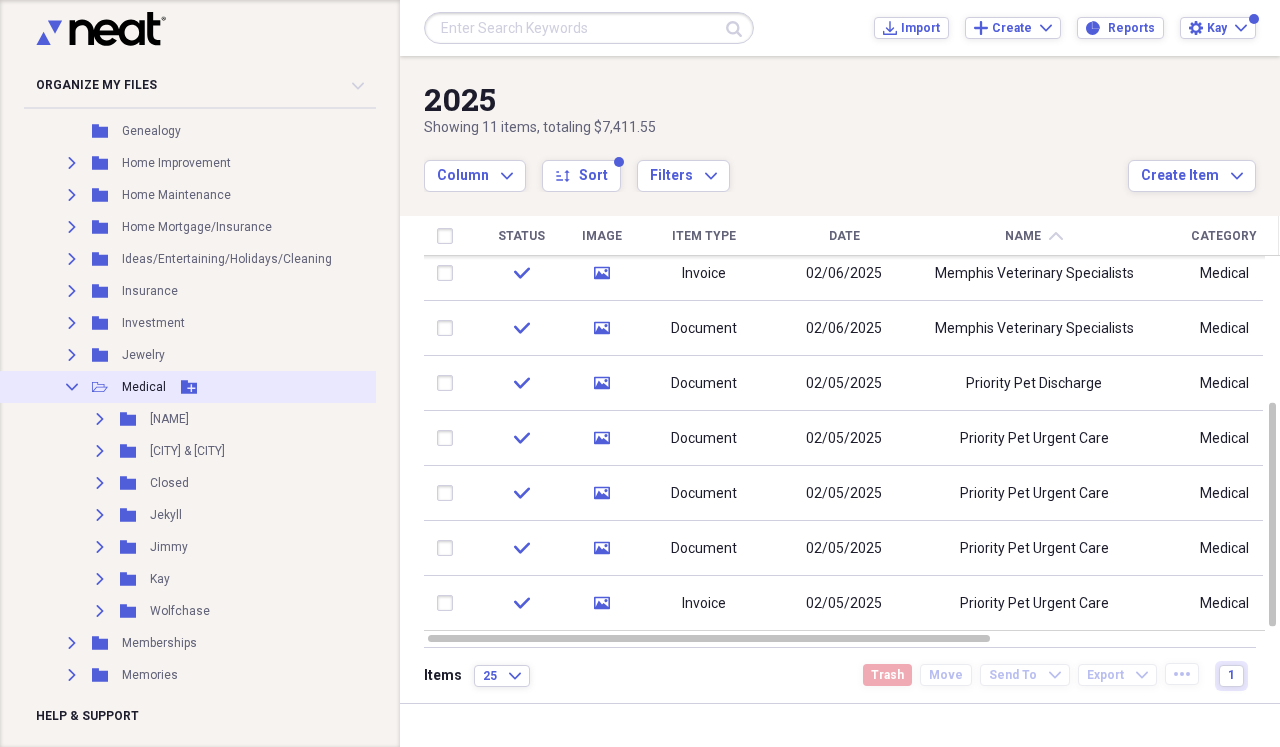 click on "Collapse" at bounding box center (72, 387) 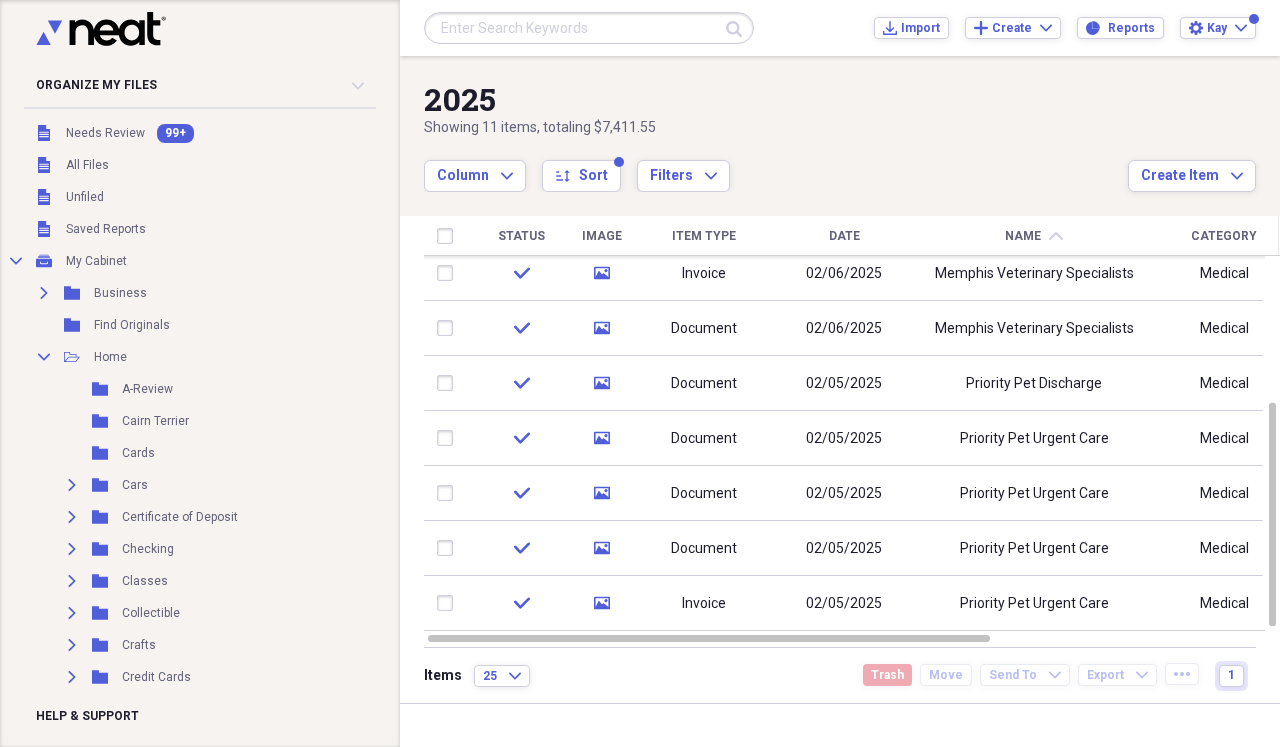 scroll, scrollTop: 0, scrollLeft: 0, axis: both 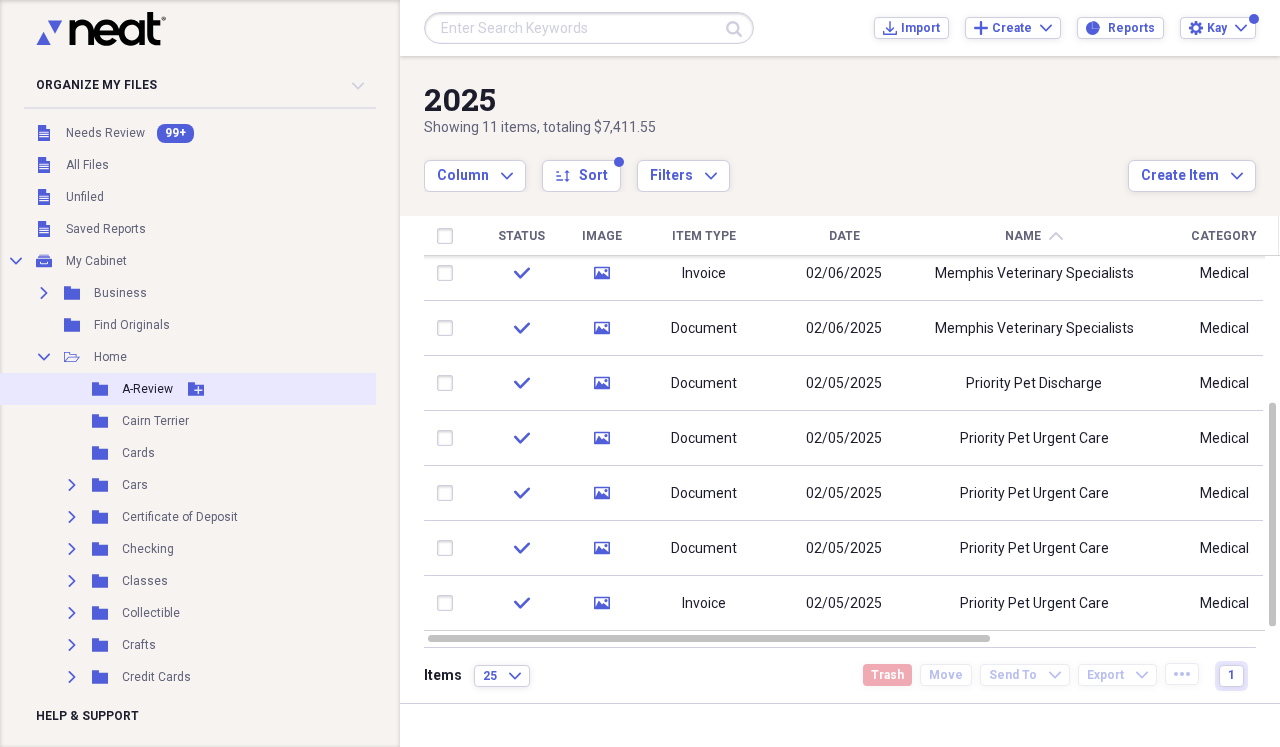 click on "A-Review" at bounding box center [147, 389] 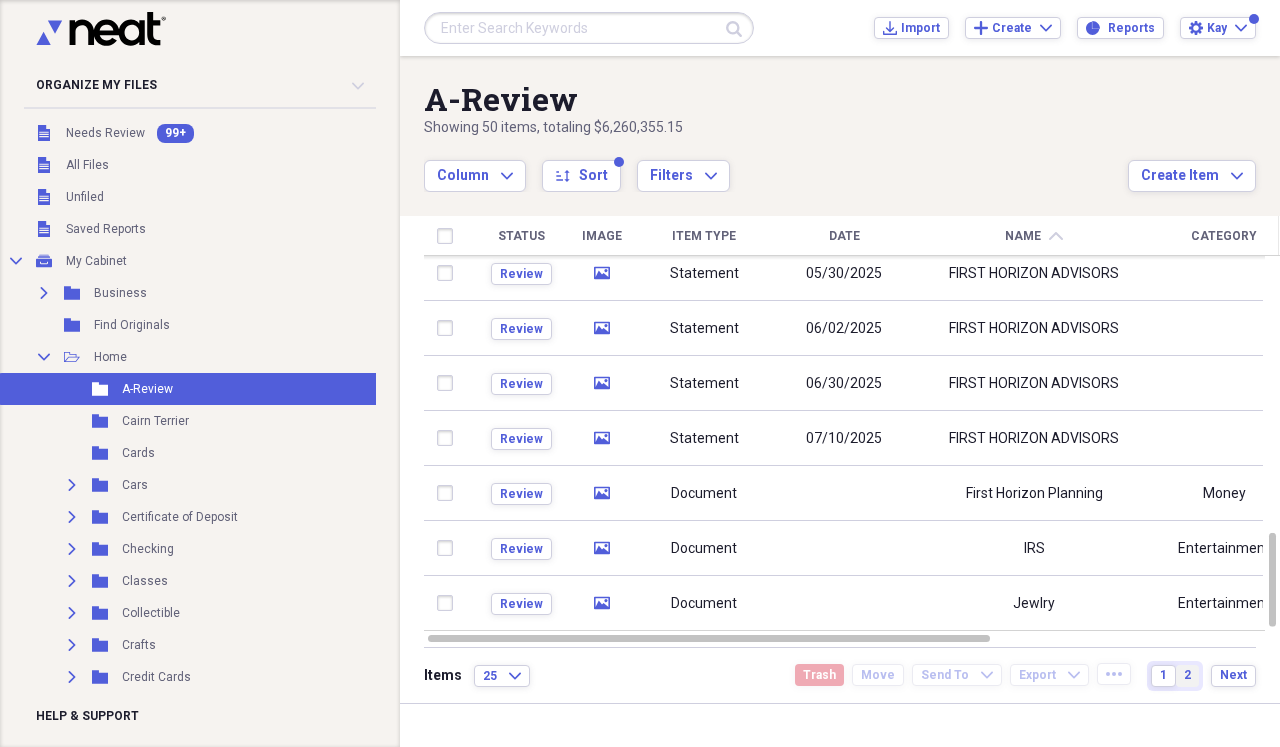 click on "2" at bounding box center [1187, 675] 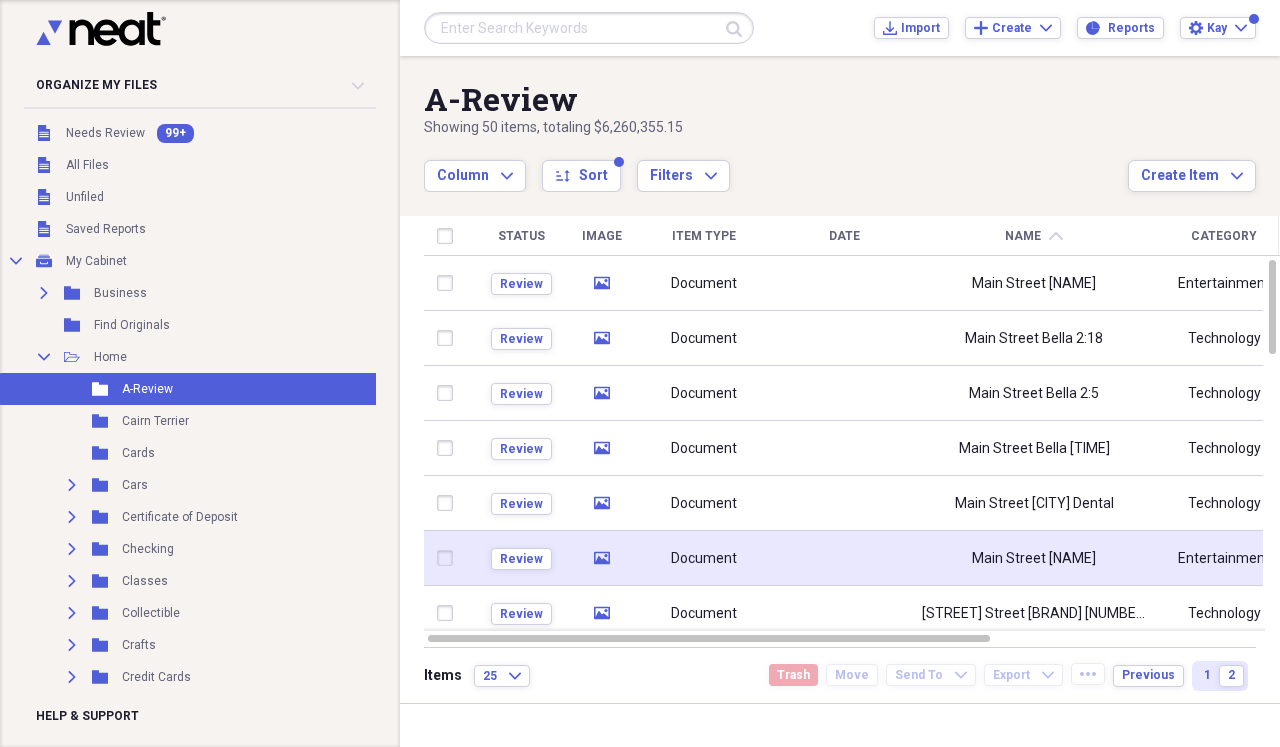 click on "Main Street [NAME]" at bounding box center (1034, 558) 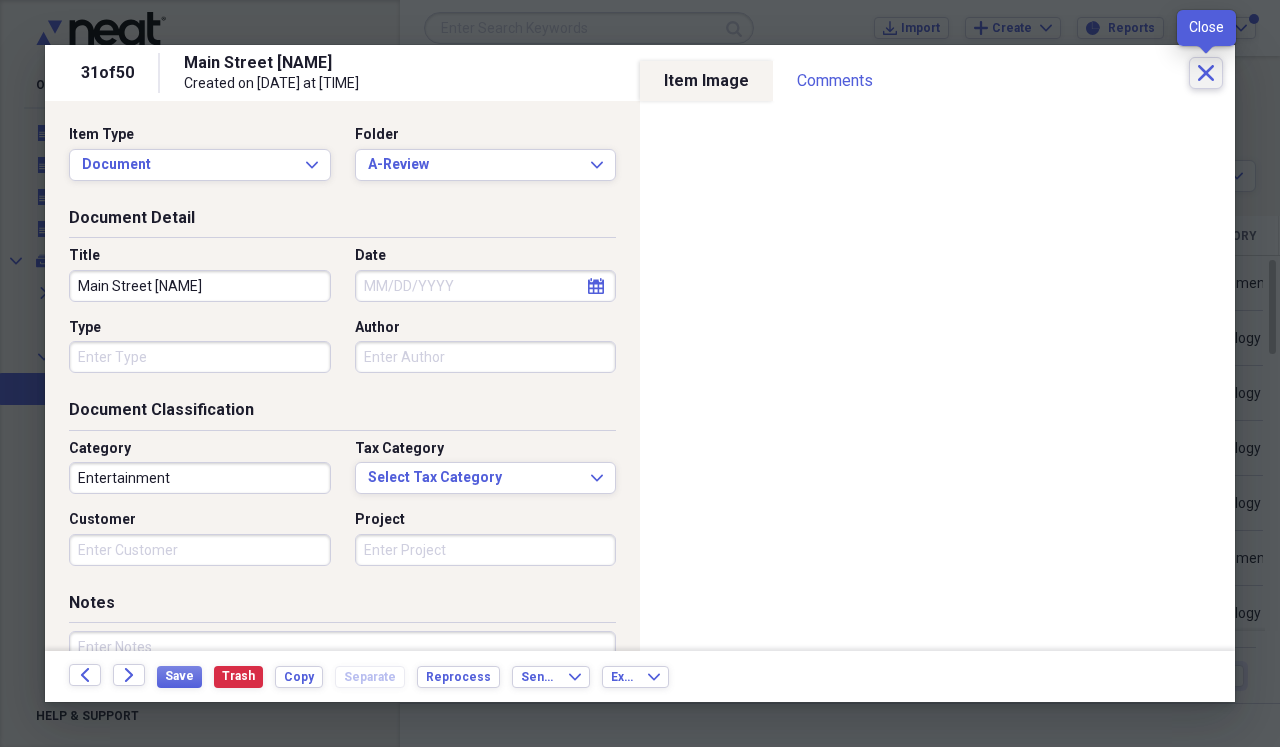click on "Close" at bounding box center [1206, 73] 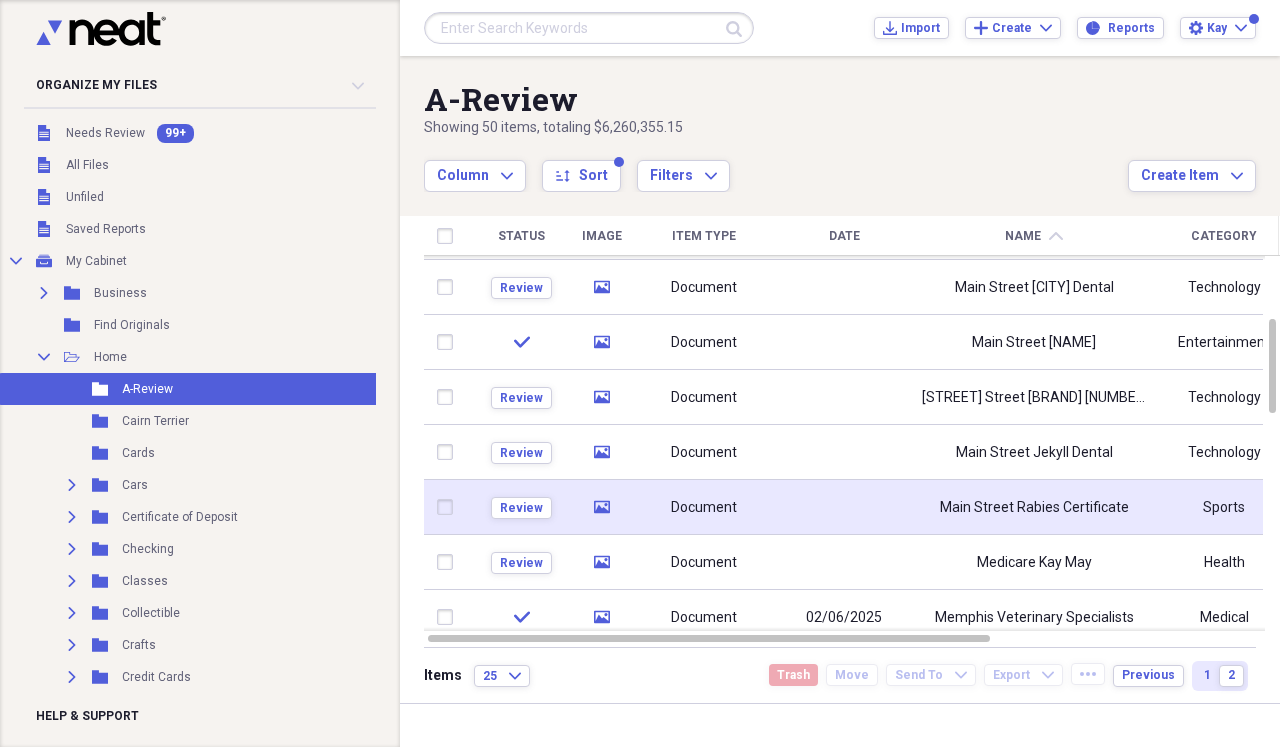 click on "Main Street Rabies Certificate" at bounding box center [1034, 508] 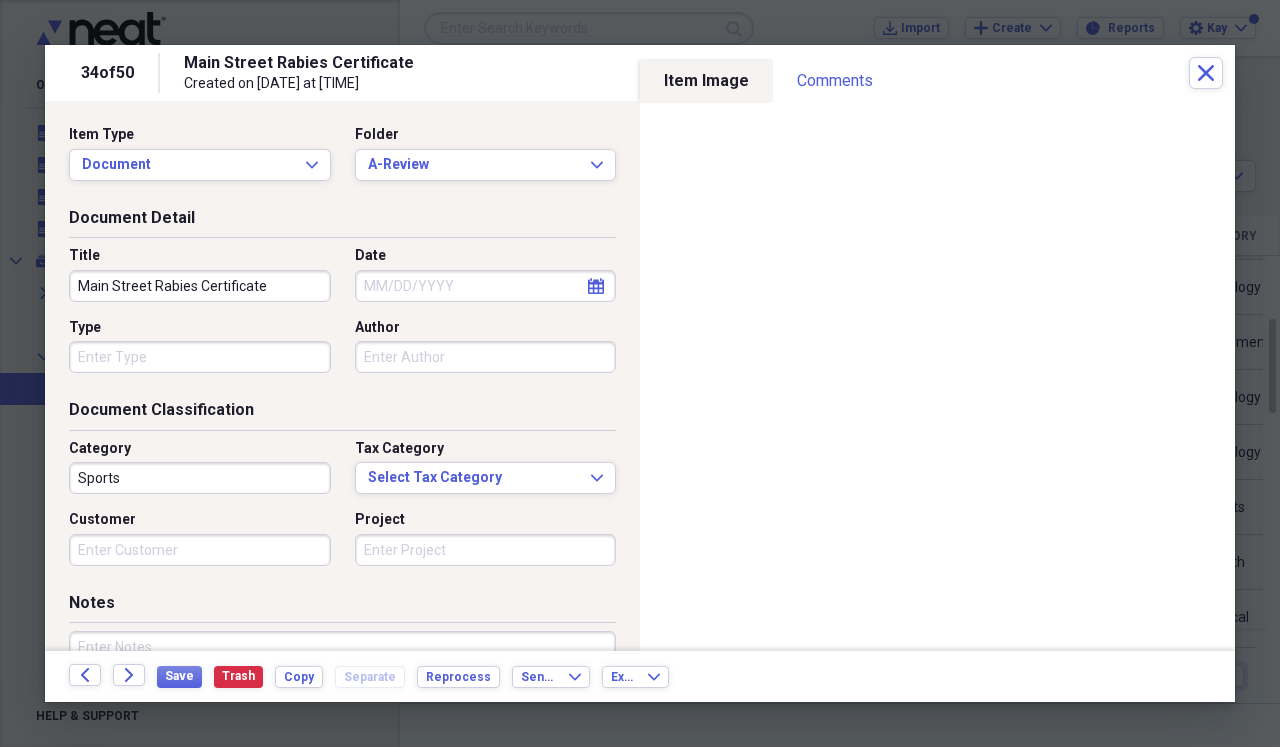 click on "Date" at bounding box center [486, 286] 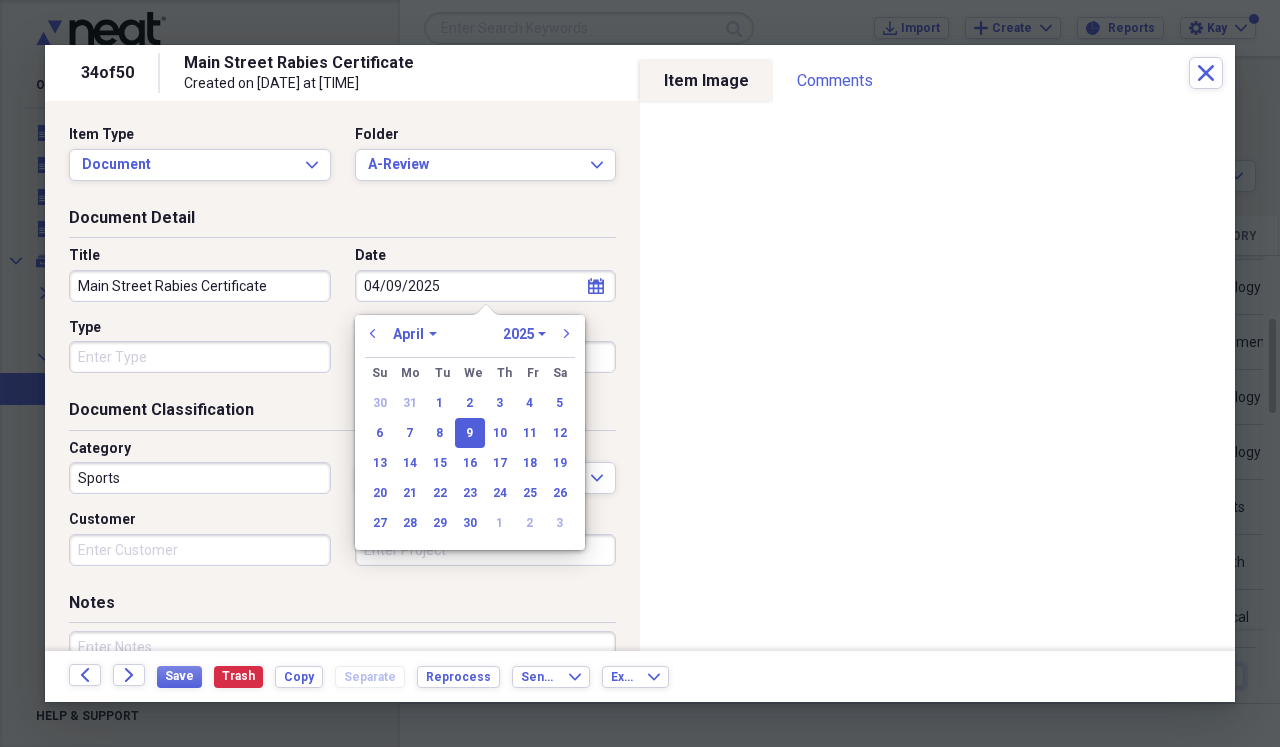 click on "Type" at bounding box center [200, 357] 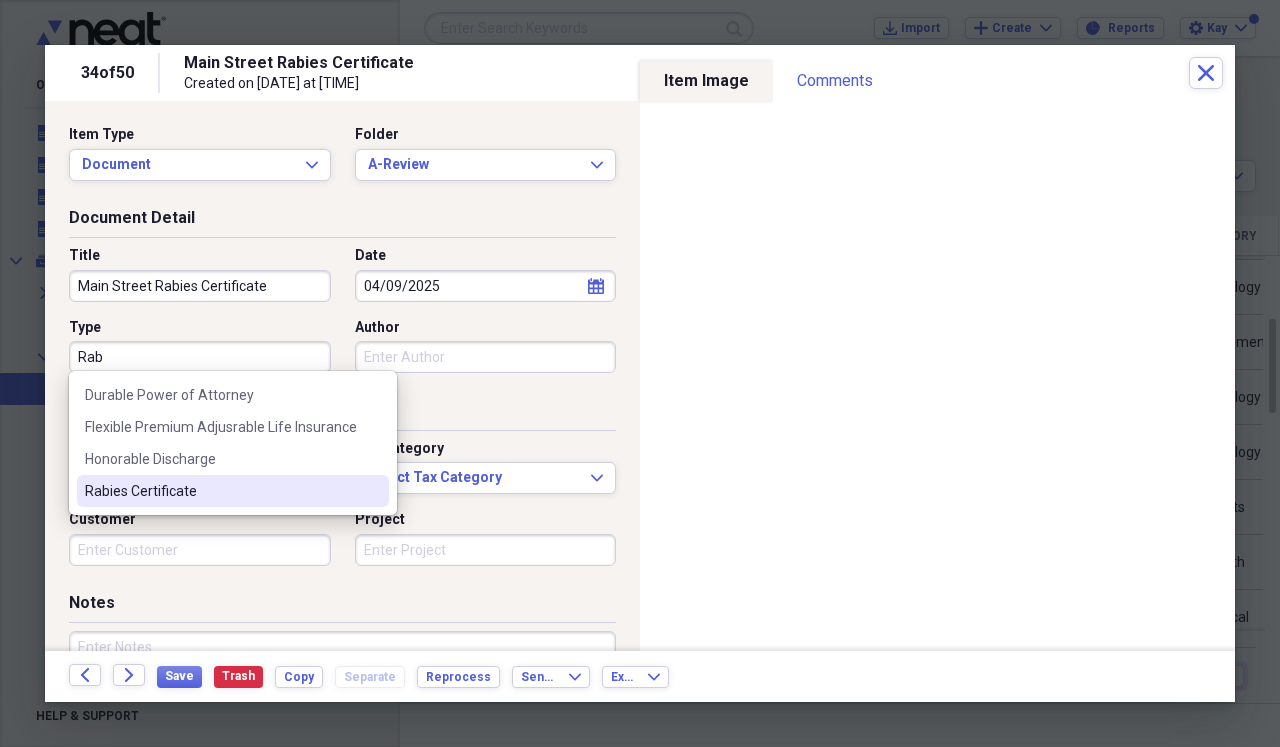click on "Rabies Certificate" at bounding box center (221, 491) 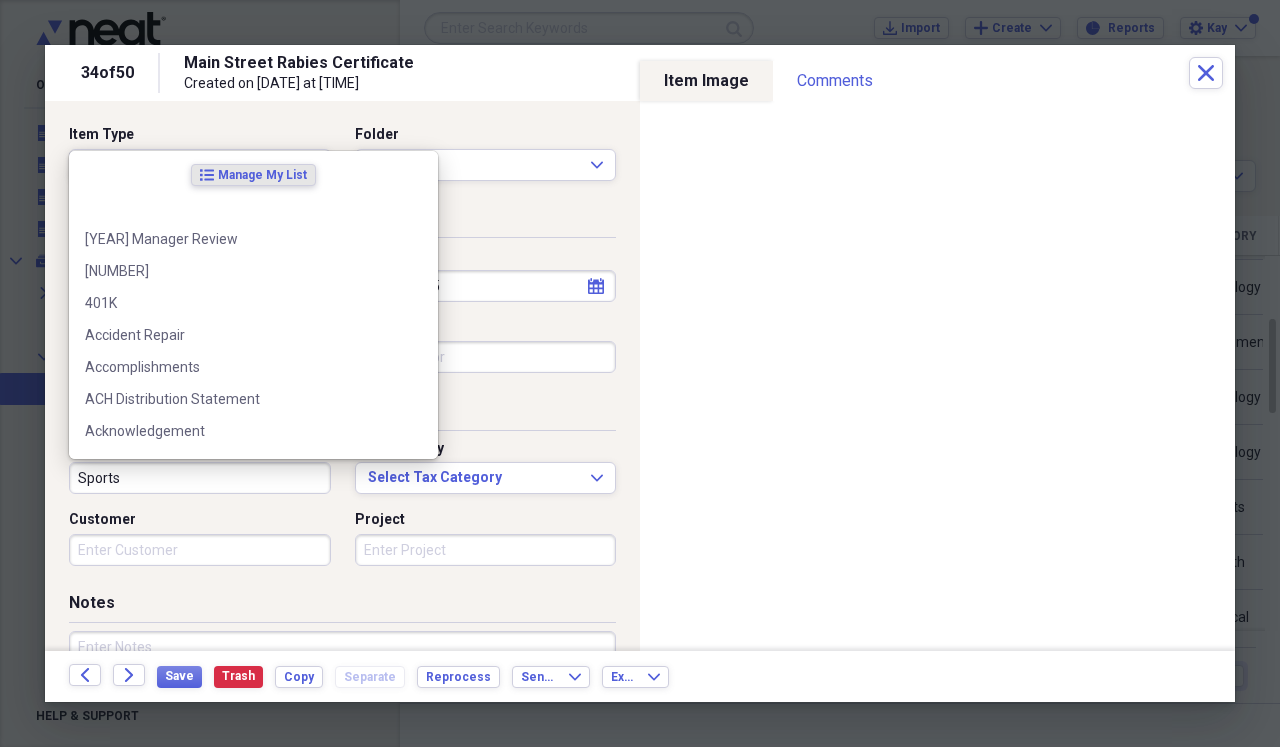 click on "Sports" at bounding box center [200, 478] 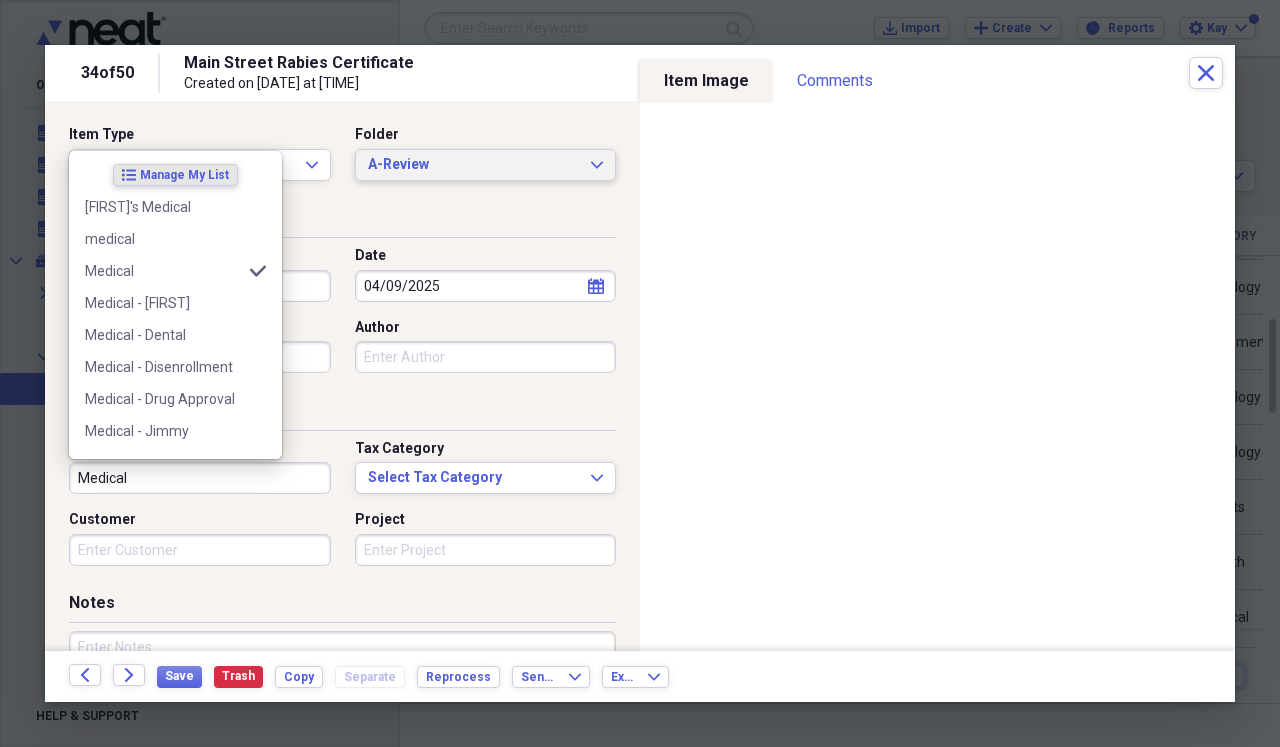 click on "Expand" 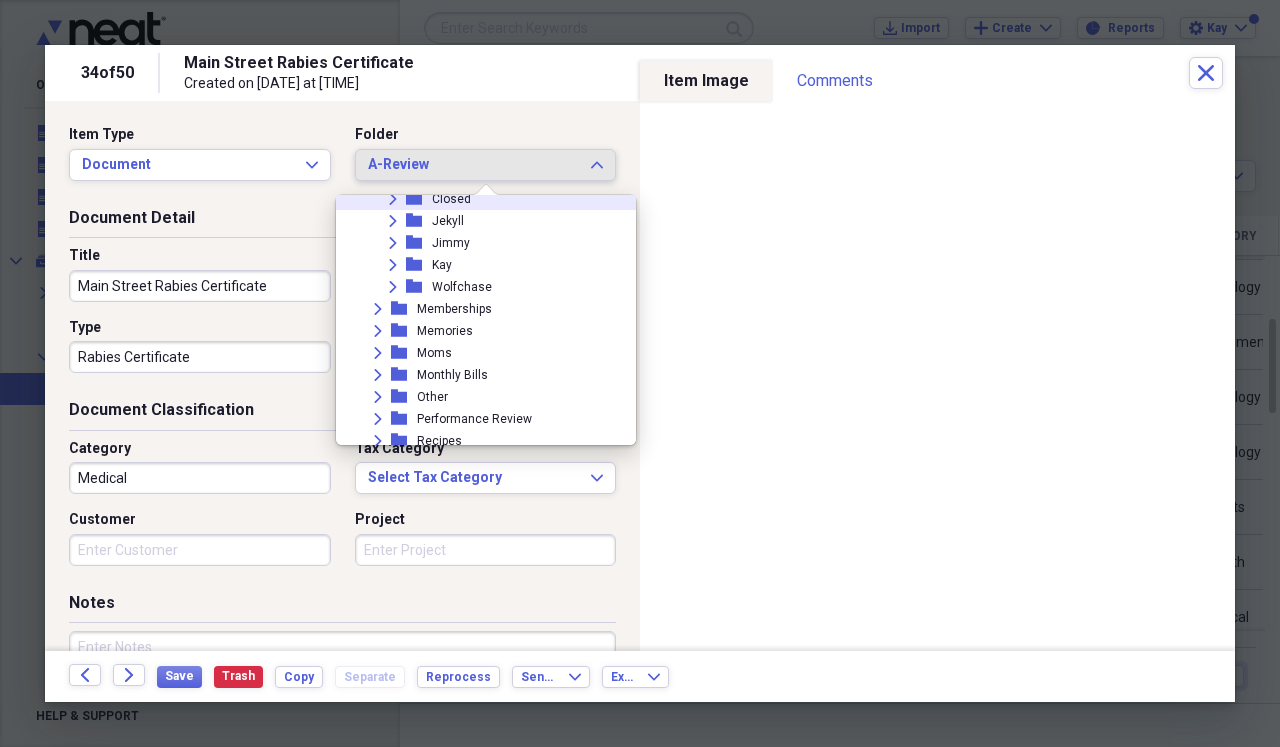 scroll, scrollTop: 771, scrollLeft: 0, axis: vertical 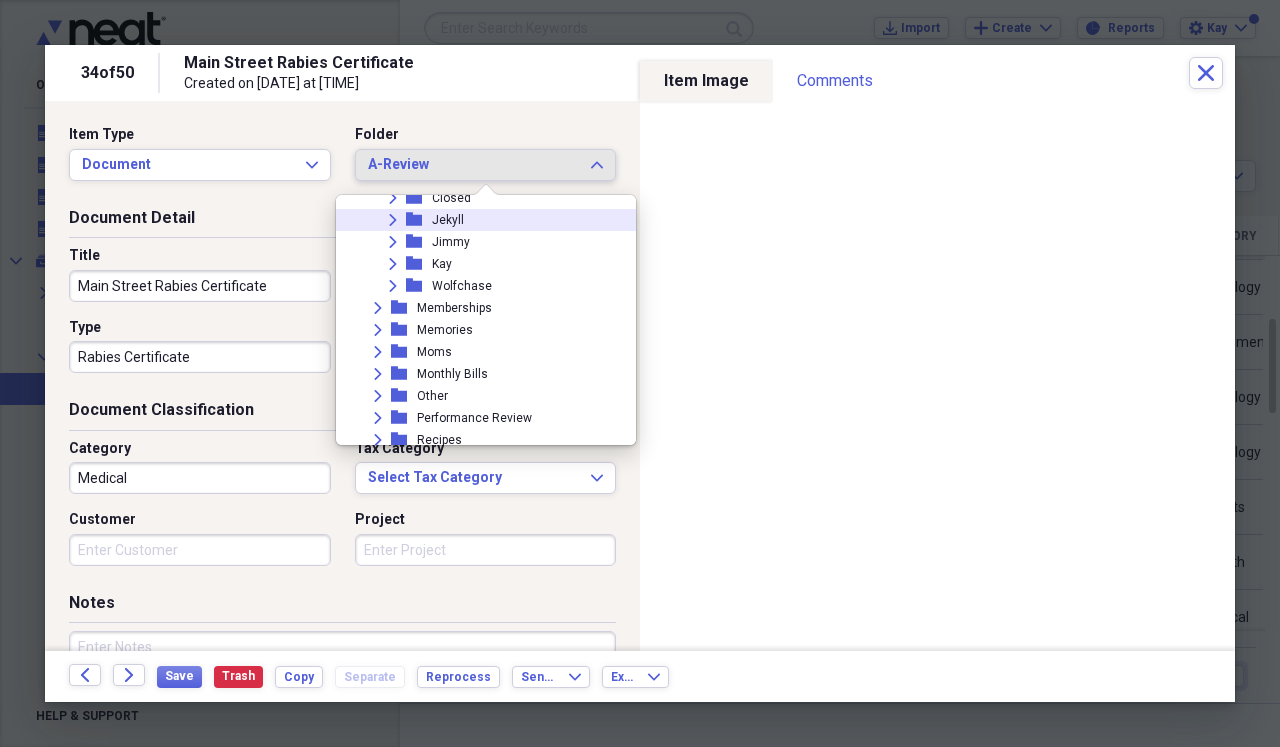 click on "Expand" 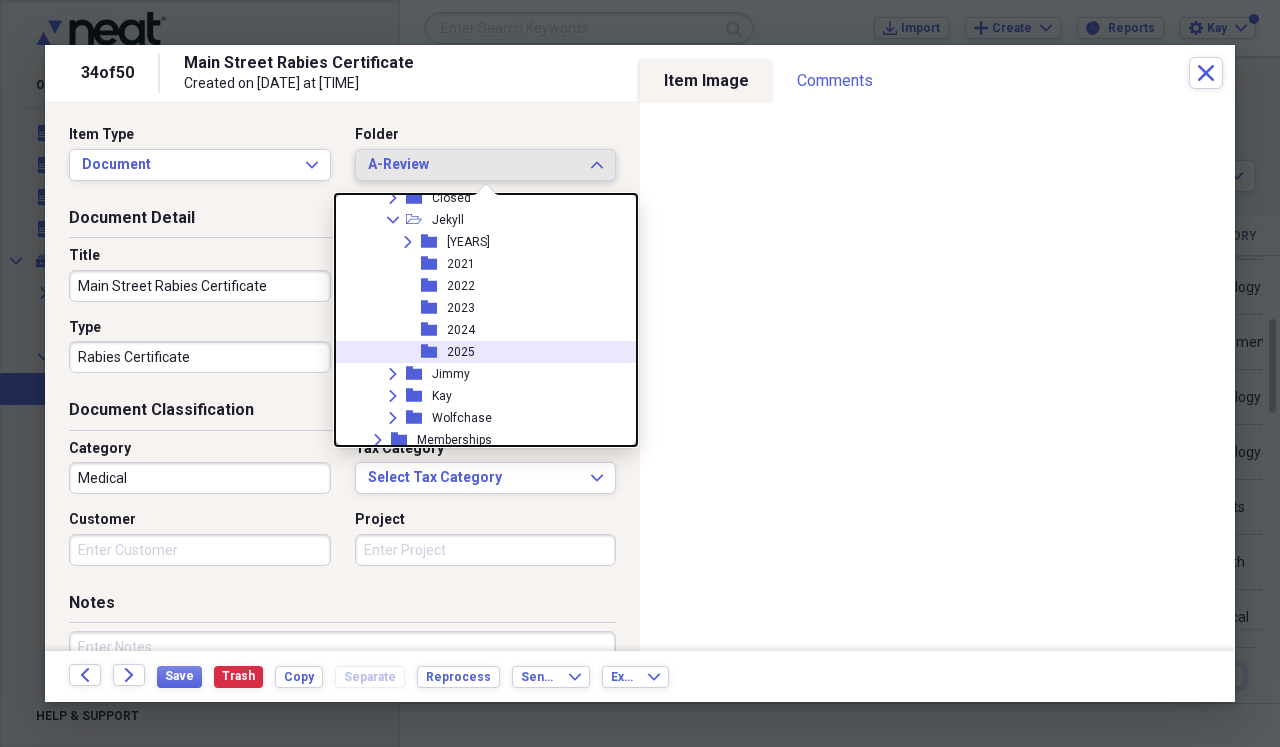 click on "2025" at bounding box center (461, 352) 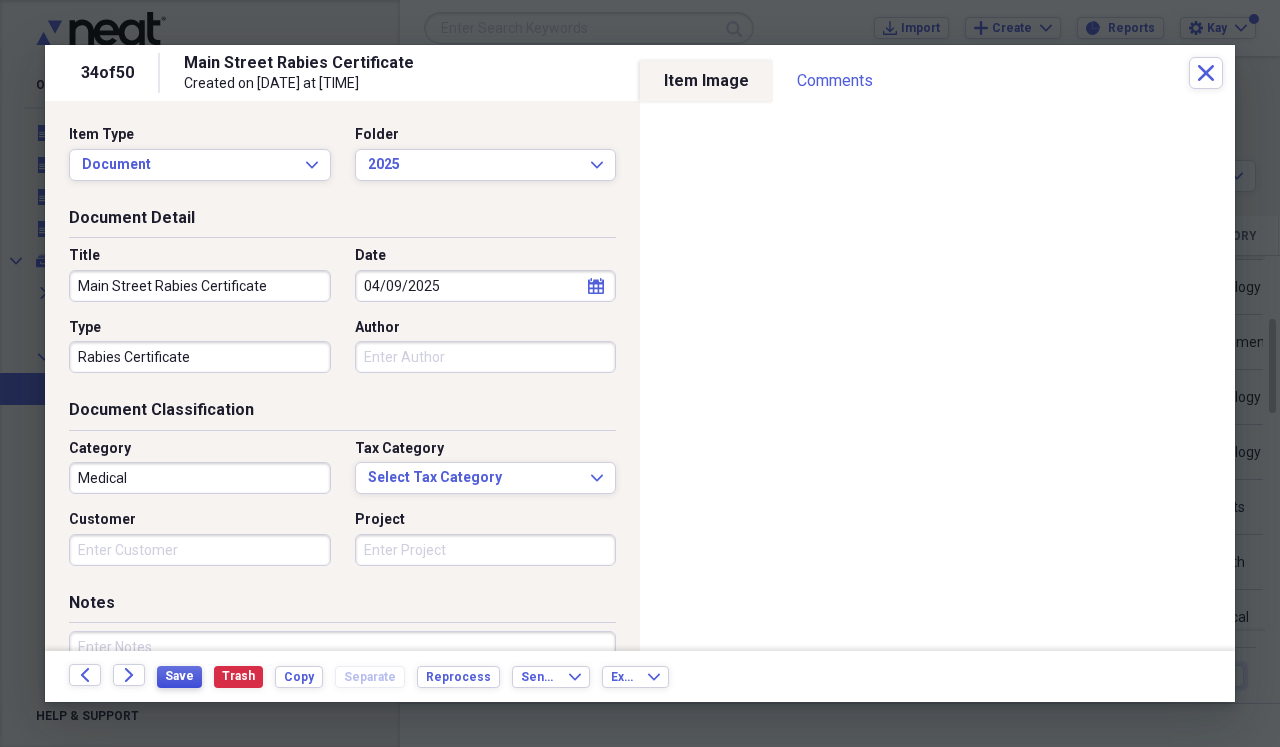 click on "Save" at bounding box center [179, 676] 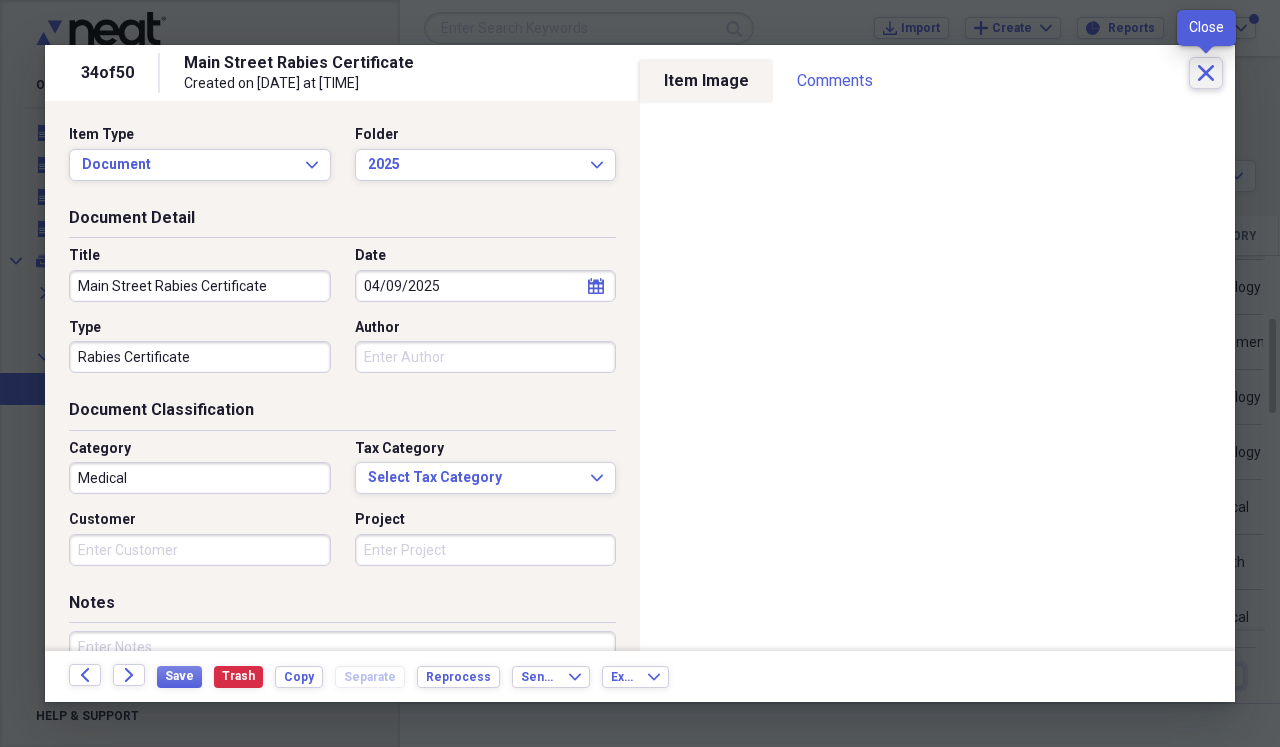 click 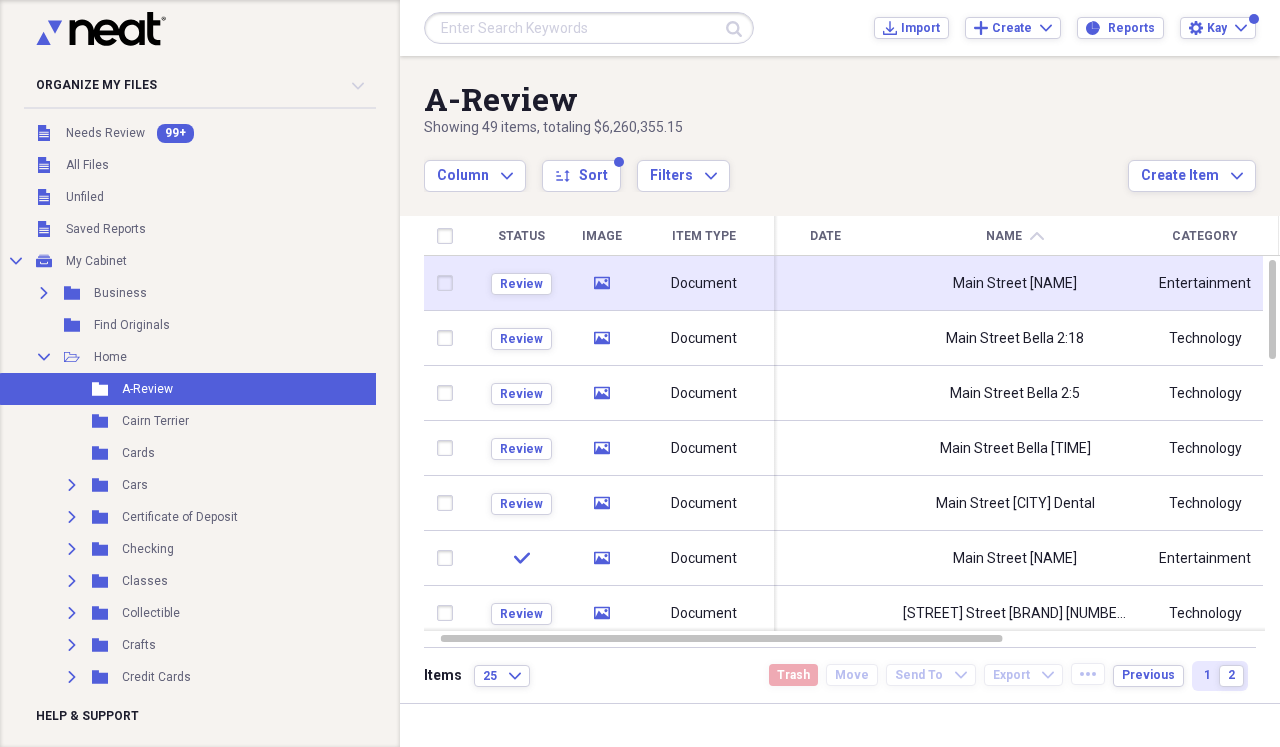 click on "Main Street [NAME]" at bounding box center (1015, 283) 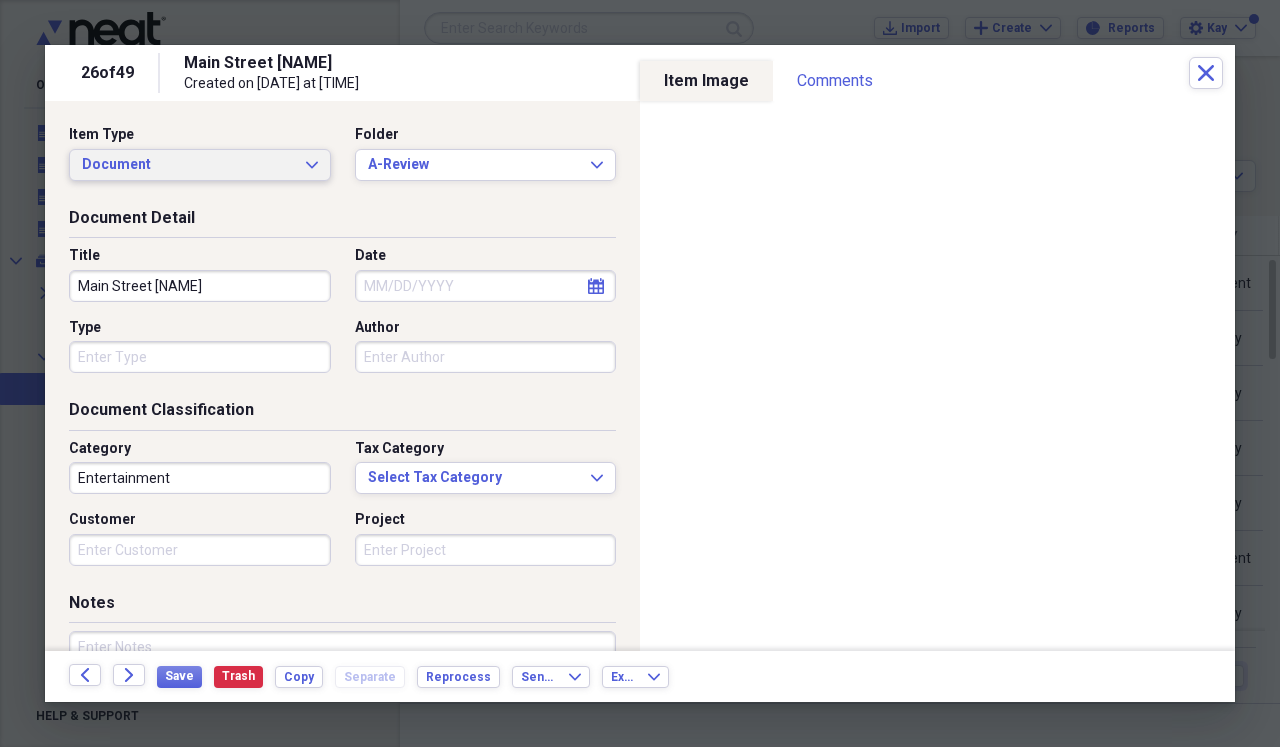 click on "Document Expand" at bounding box center [200, 165] 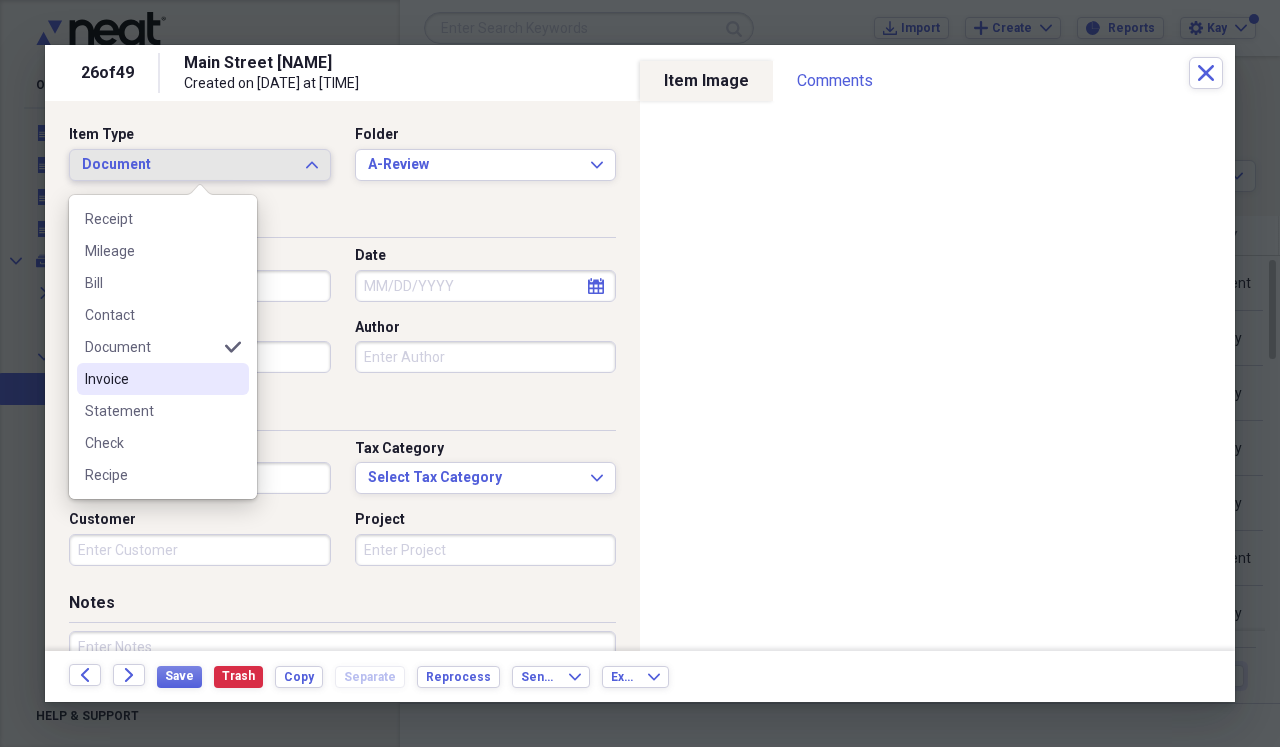 click on "Invoice" at bounding box center (151, 379) 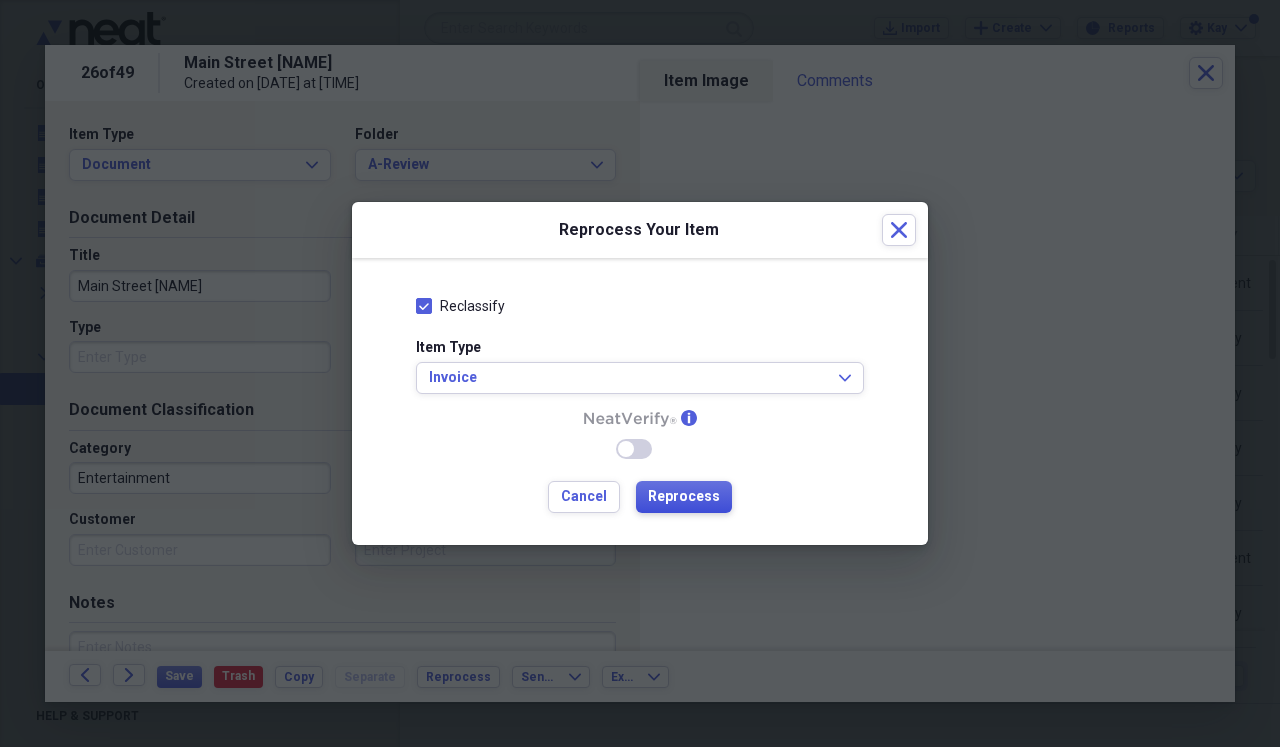 click on "Reprocess" at bounding box center [684, 497] 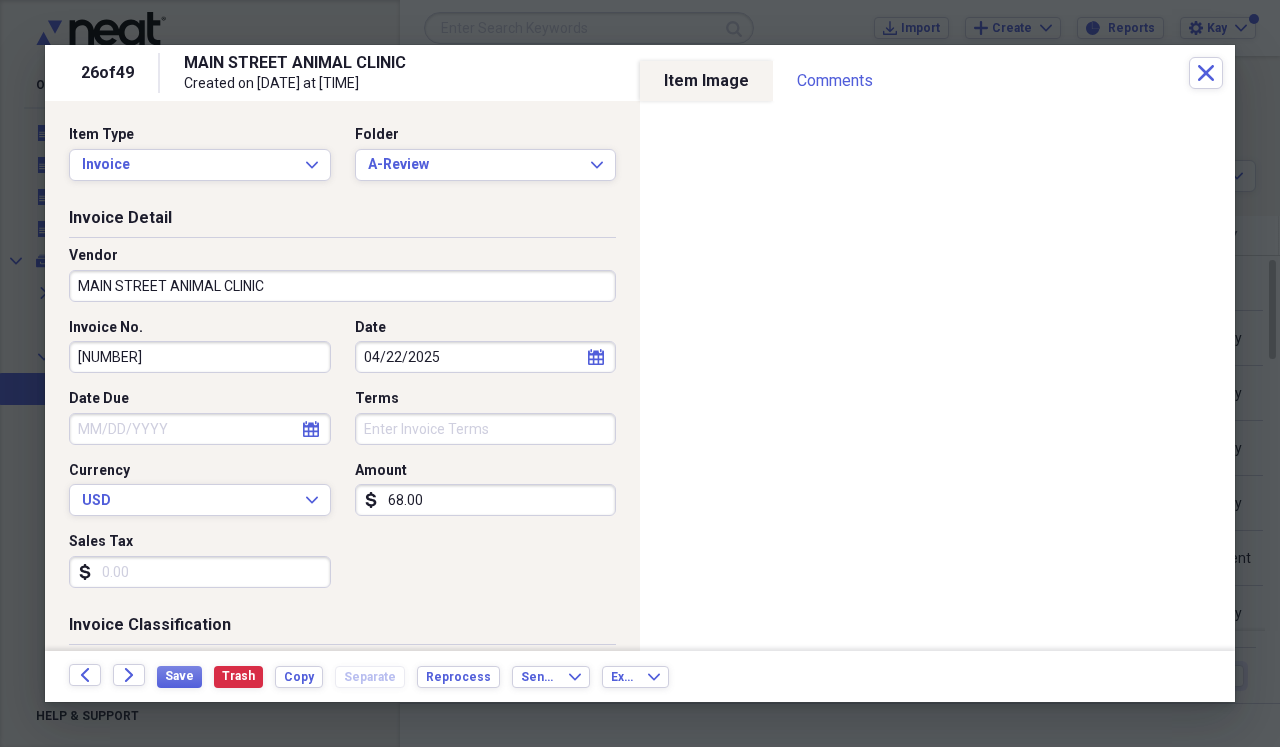 click on "MAIN STREET ANIMAL CLINIC" at bounding box center (342, 286) 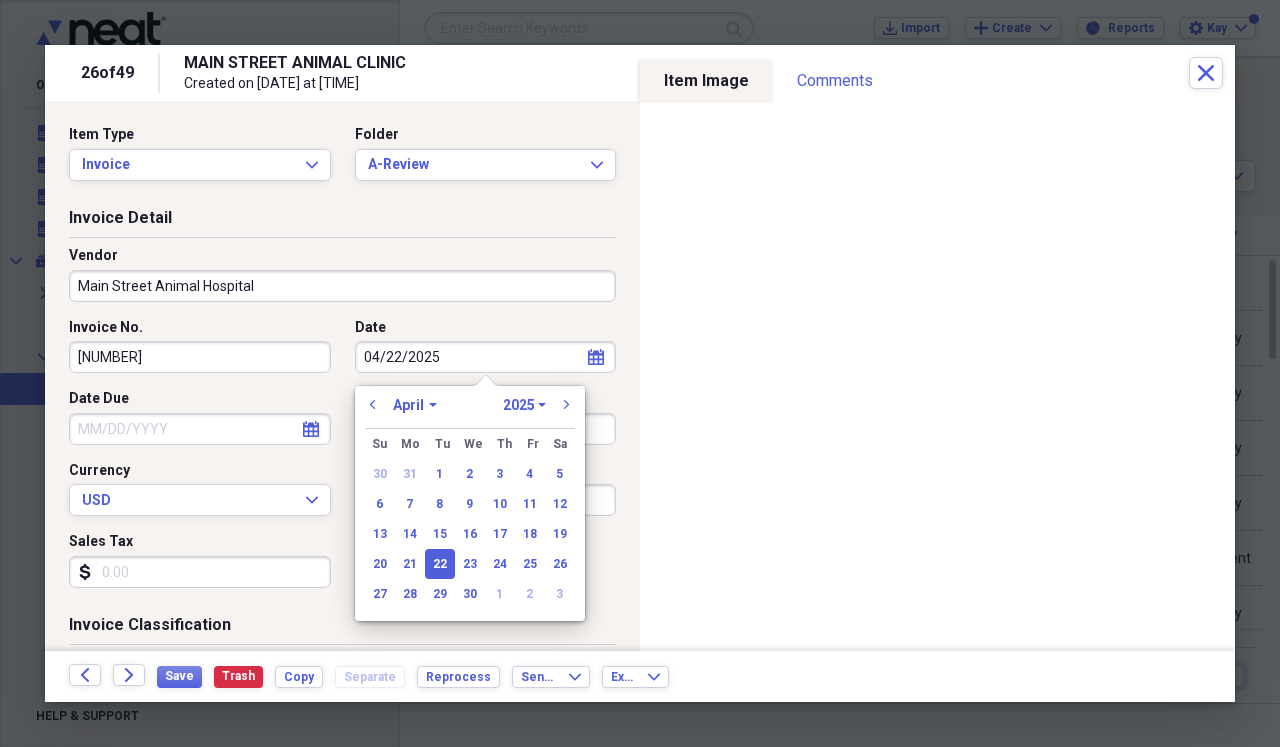 click on "Date Due" at bounding box center [200, 429] 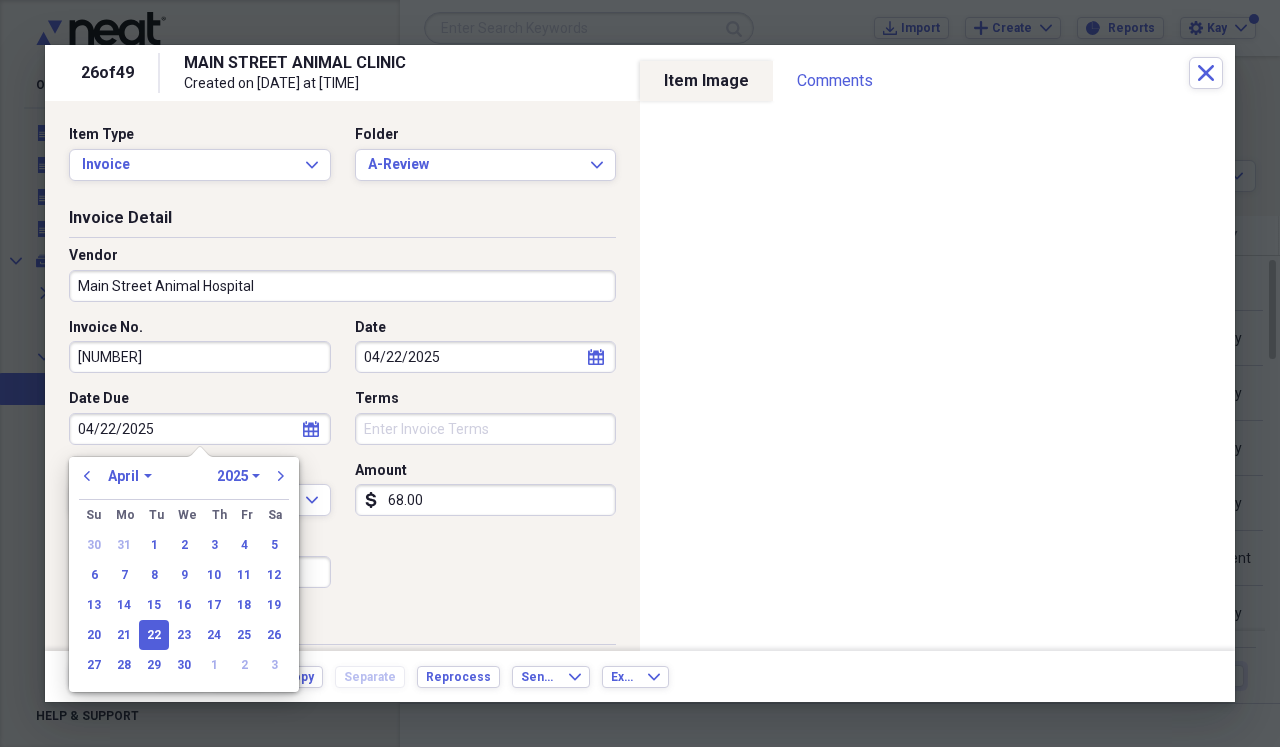 click on "Invoice No. [NUMBER] Date [DATE] calendar Calendar Date Due [DATE] calendar Calendar Terms Currency USD Expand Amount dollar-sign [AMOUNT] Sales Tax dollar-sign" at bounding box center [342, 461] 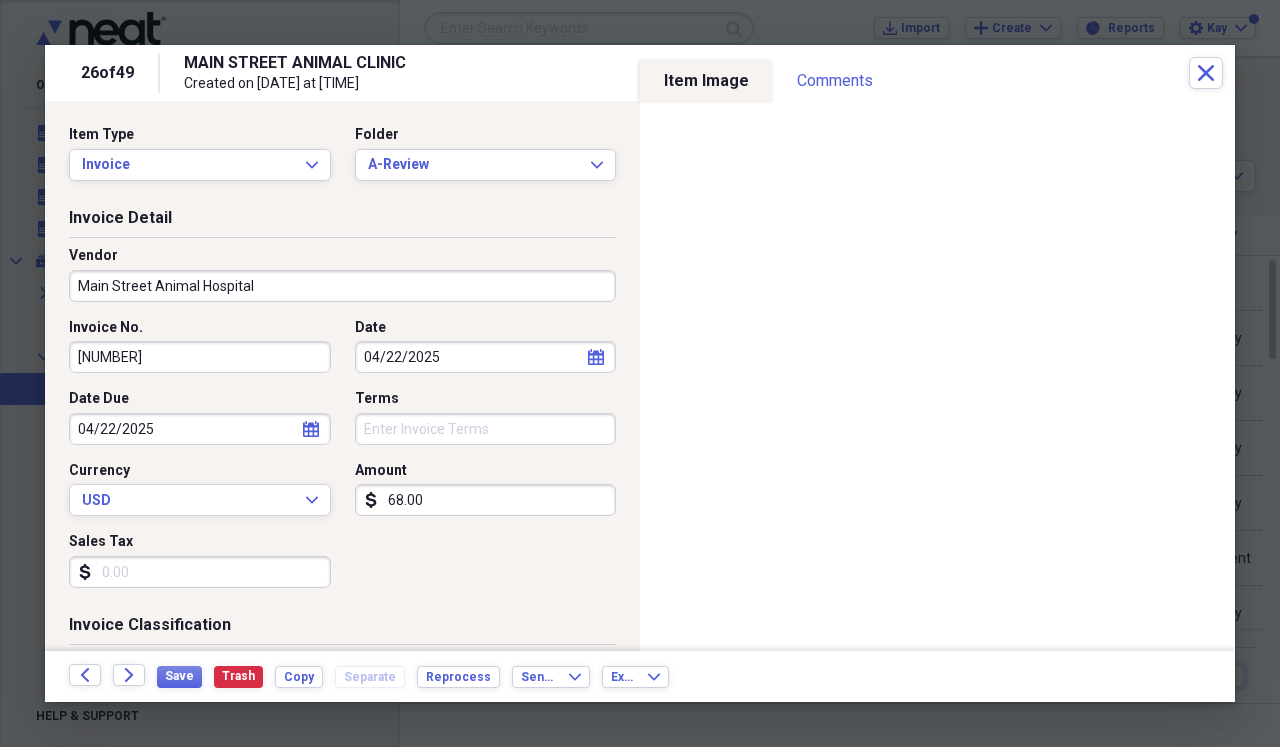 scroll, scrollTop: 0, scrollLeft: 0, axis: both 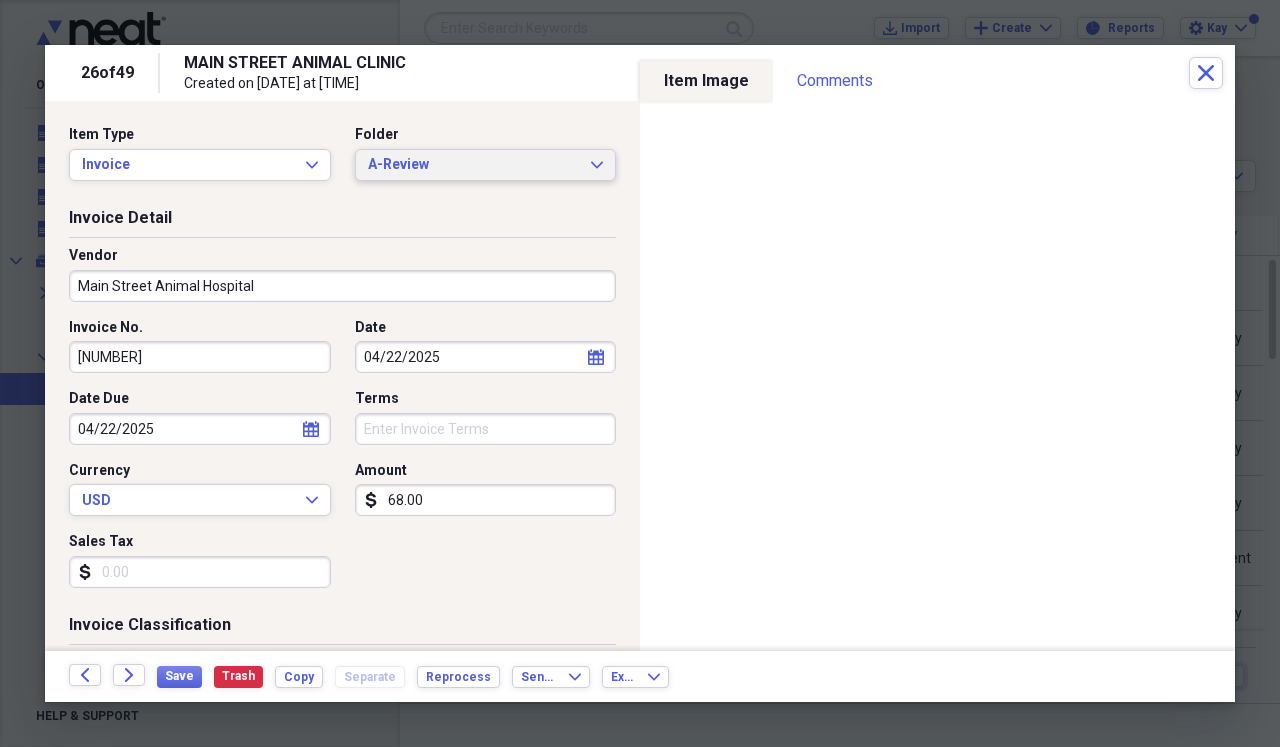 click on "Expand" 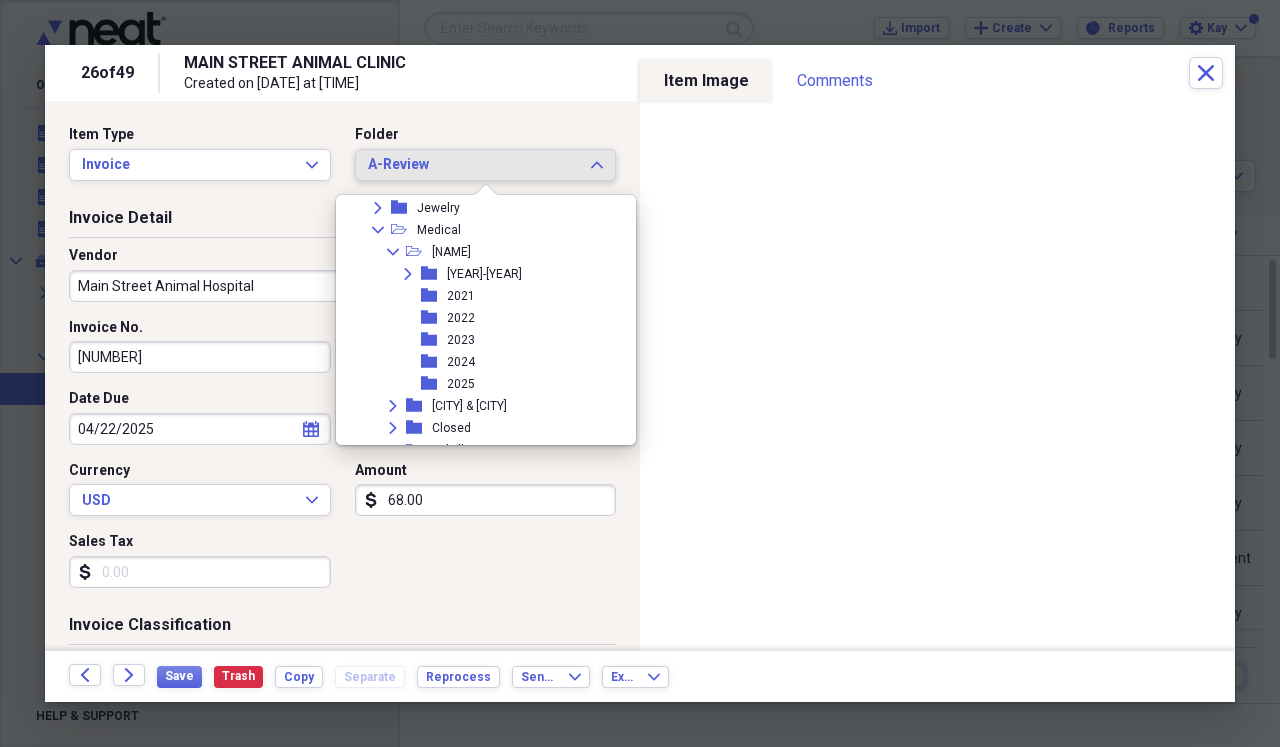 scroll, scrollTop: 562, scrollLeft: 0, axis: vertical 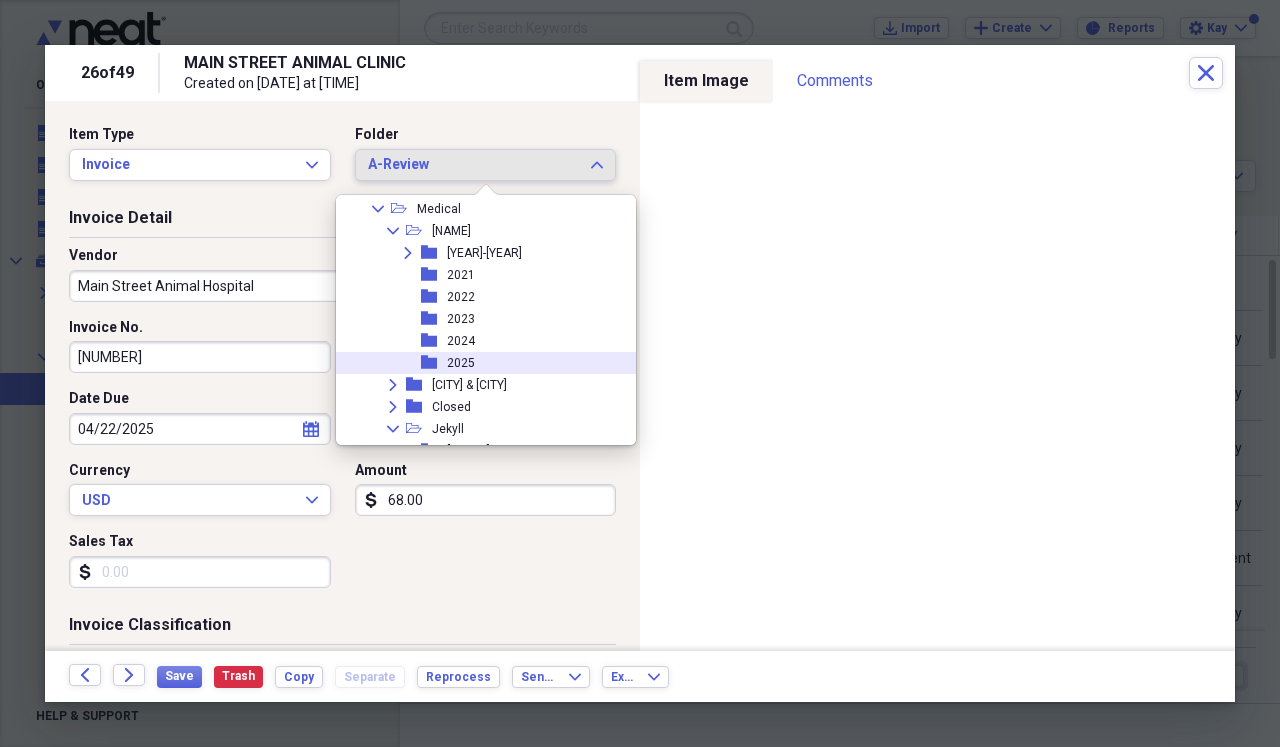click on "2025" at bounding box center [461, 363] 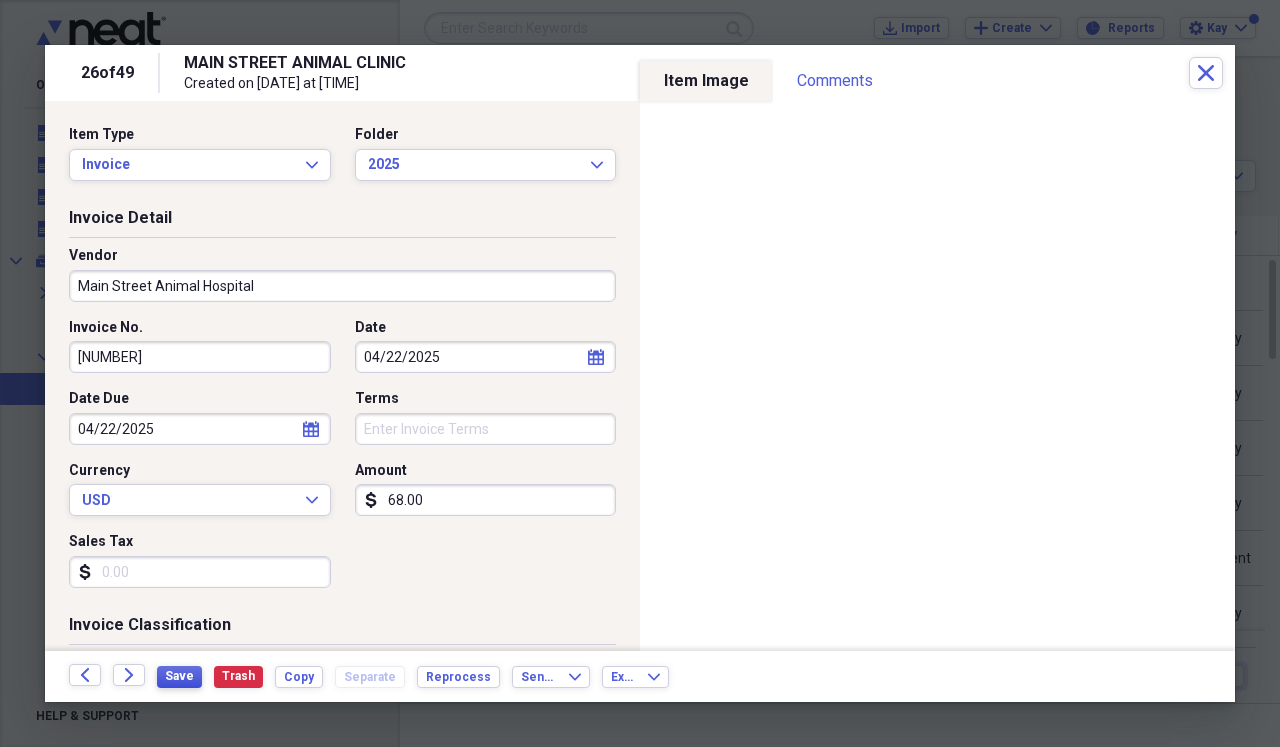 click on "Save" at bounding box center (179, 676) 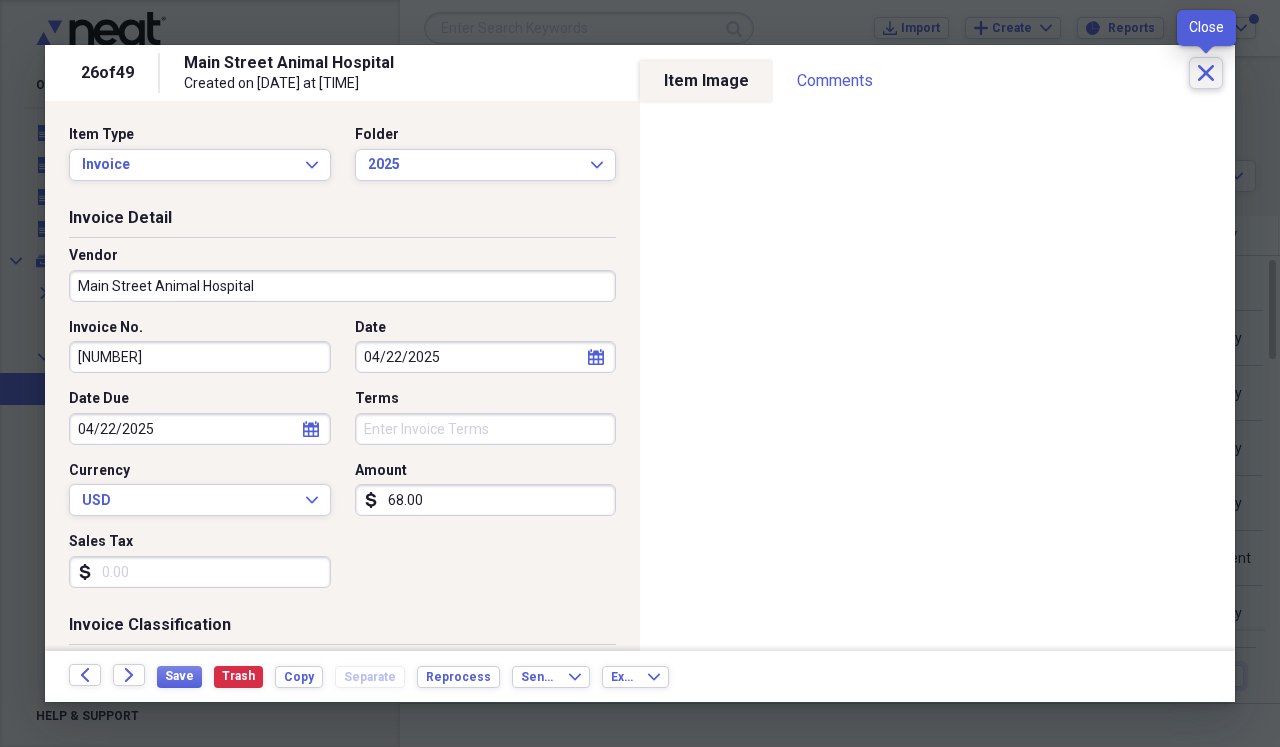 click on "Close" 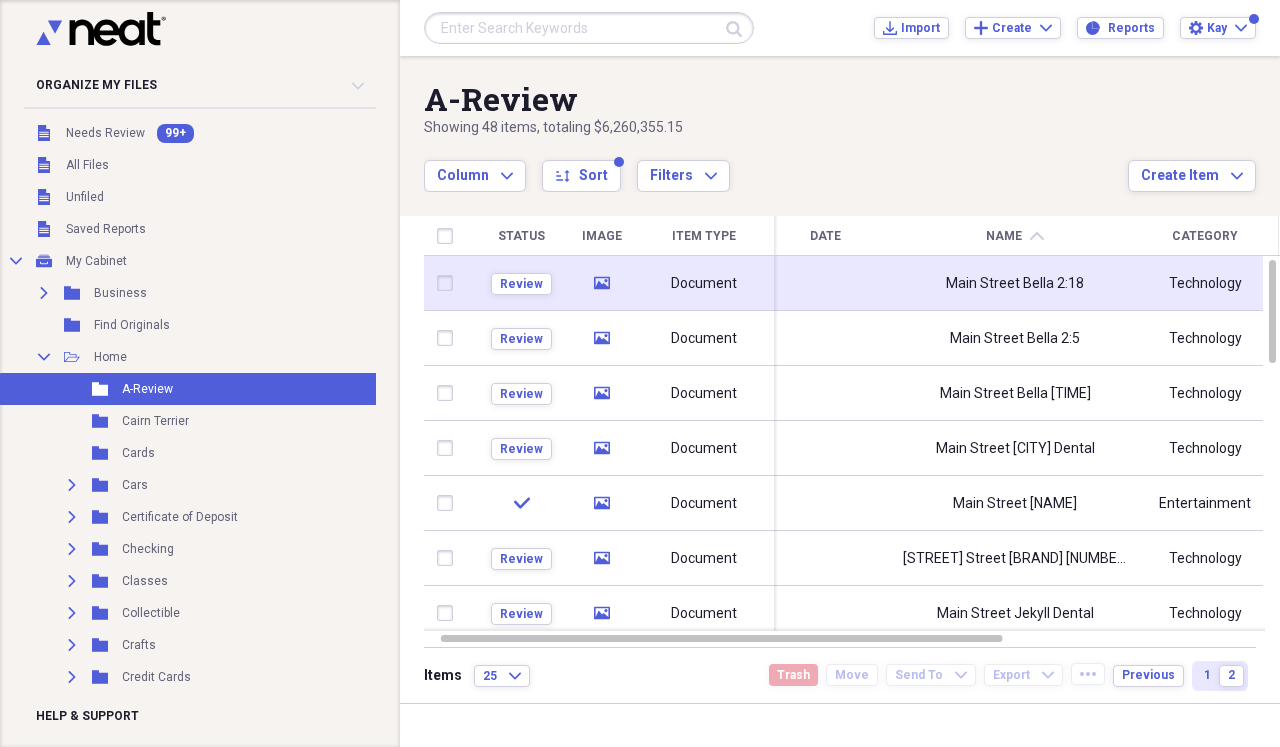 click on "Main Street Bella 2:18" at bounding box center [1015, 283] 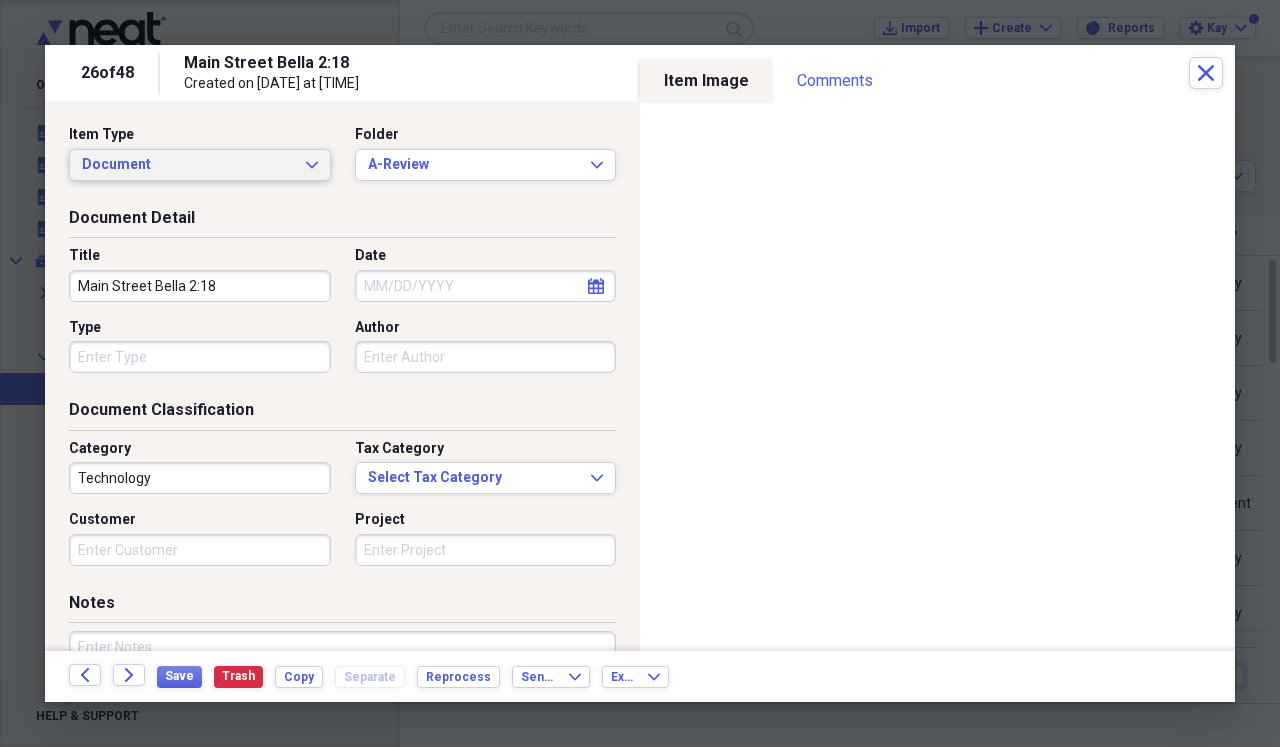 click on "Expand" 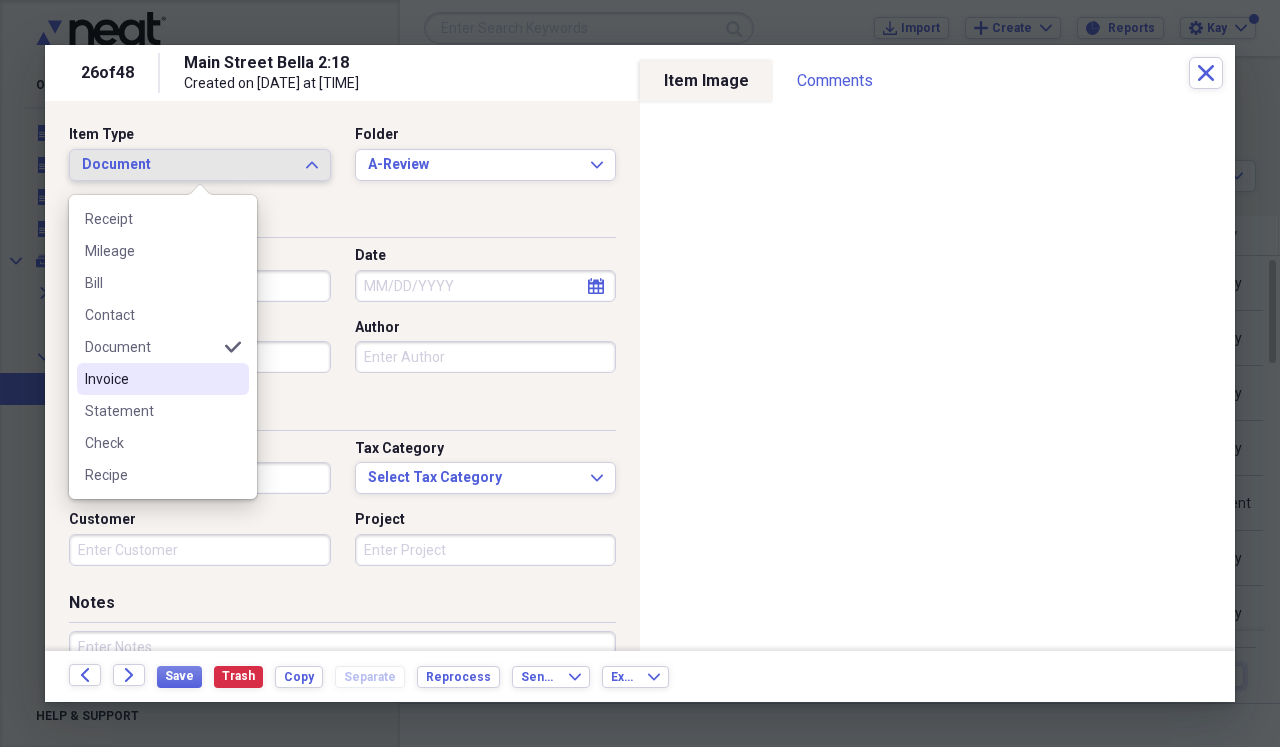 click on "Invoice" at bounding box center [151, 379] 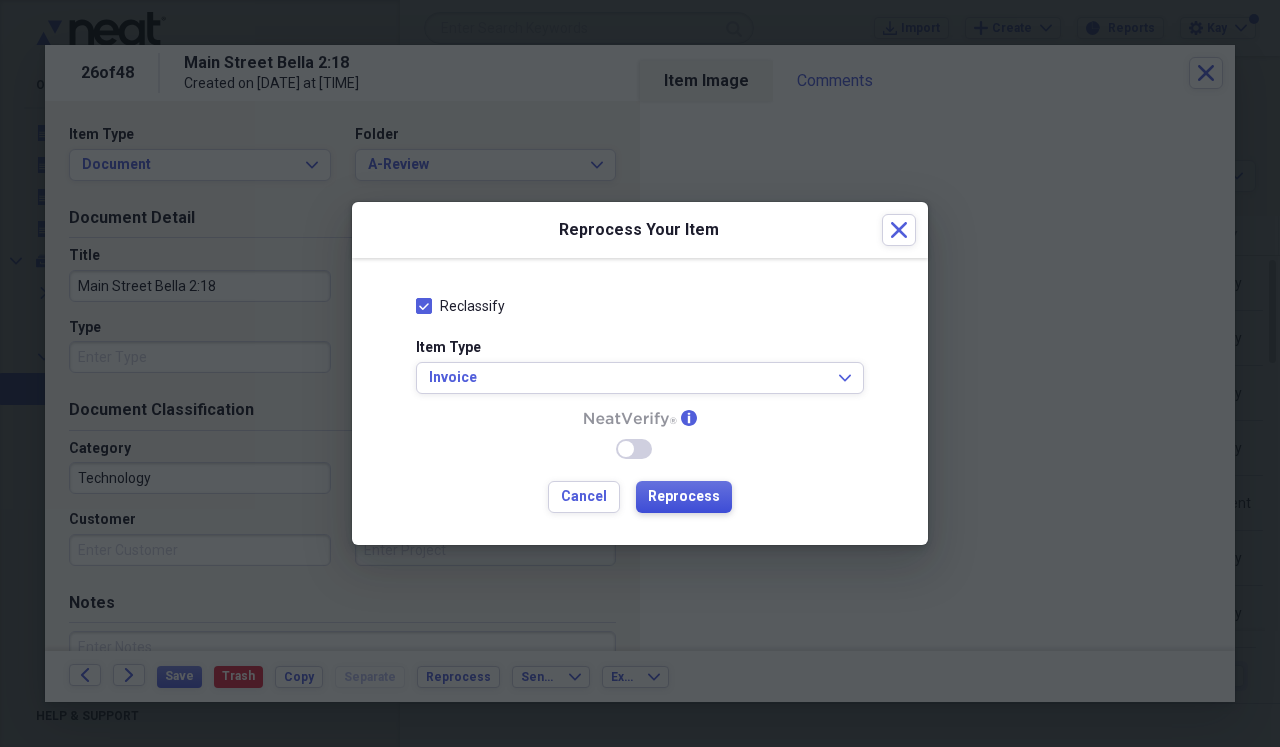 click on "Reprocess" at bounding box center (684, 497) 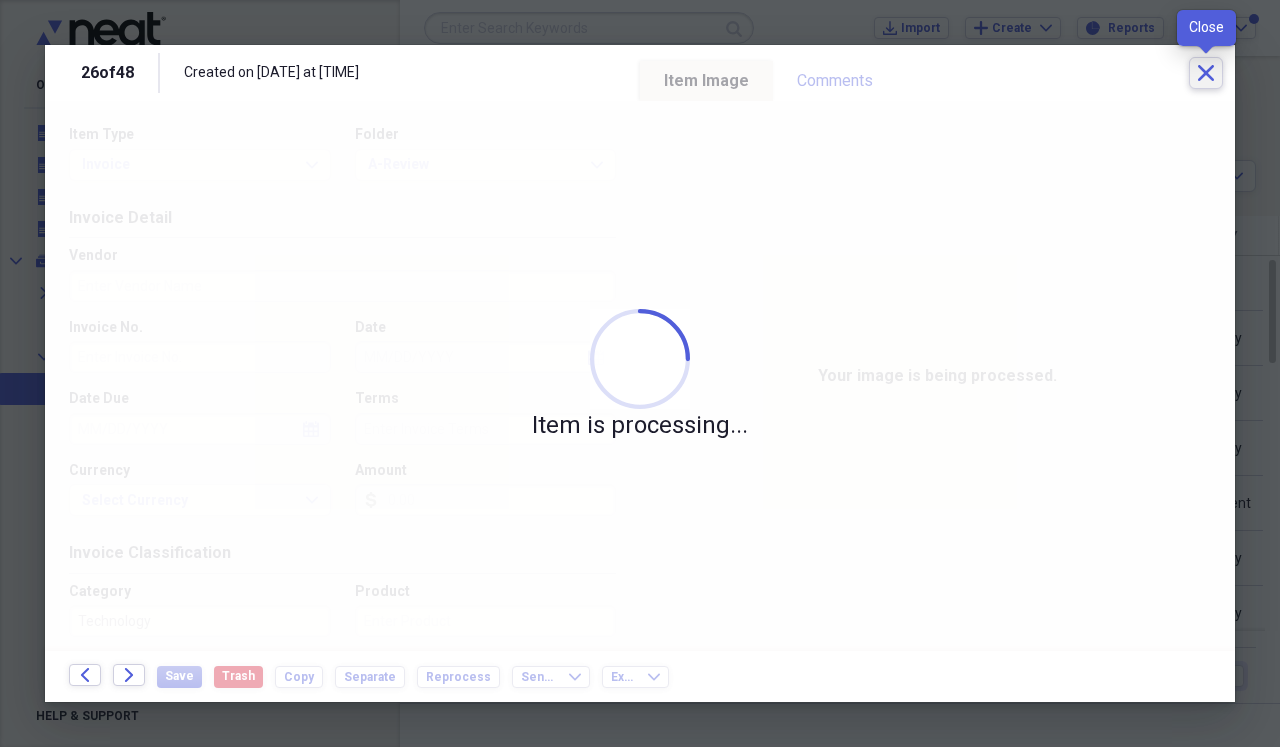 click on "Close" at bounding box center (1206, 73) 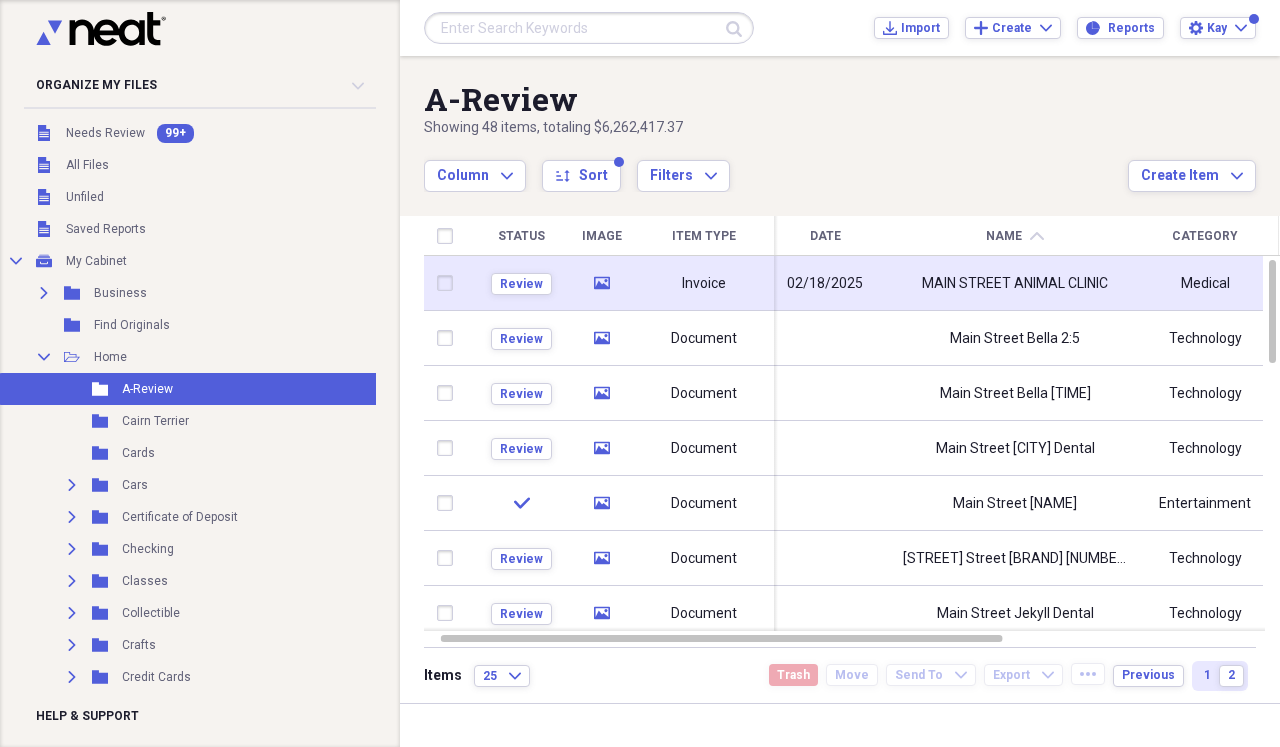 click on "MAIN STREET ANIMAL CLINIC" at bounding box center [1015, 283] 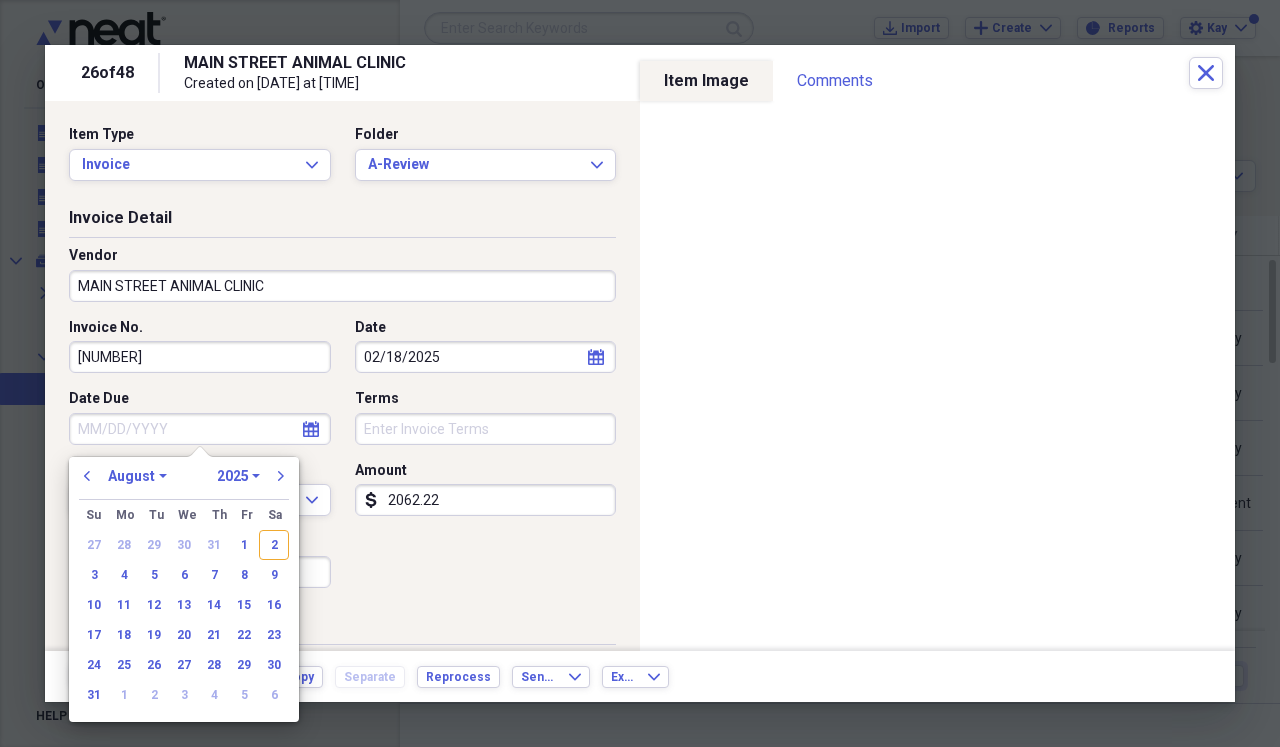 click on "Date Due" at bounding box center [200, 429] 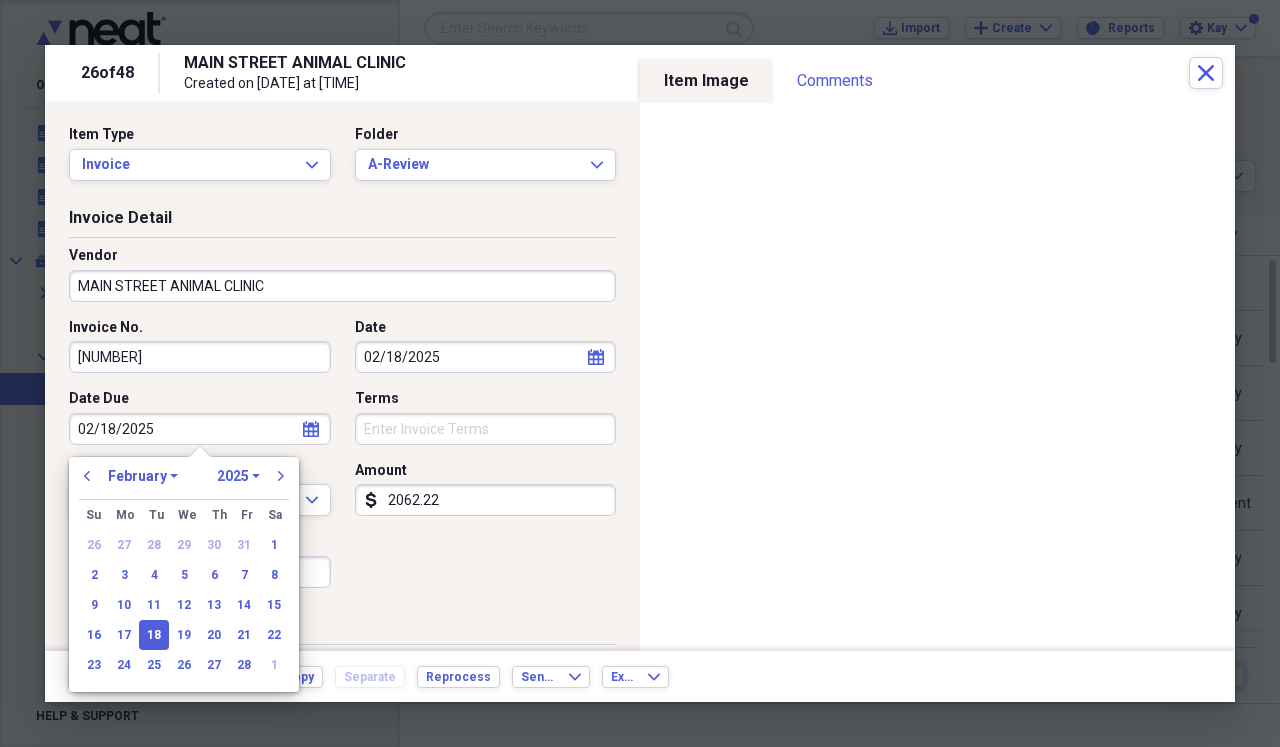 click on "Invoice No. [NUMBER] Date [DATE] calendar Calendar Date Due [DATE] calendar Calendar Terms Currency USD Expand Amount dollar-sign [AMOUNT] Sales Tax dollar-sign" at bounding box center (342, 461) 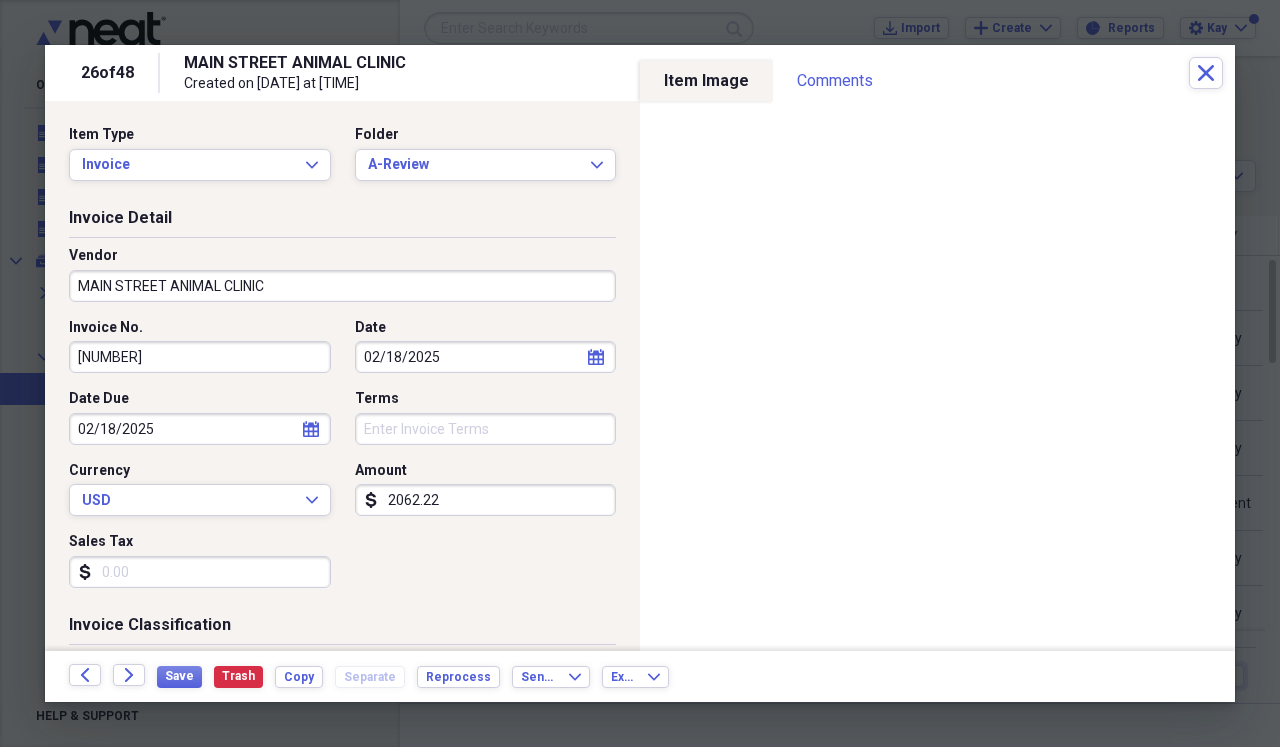 scroll, scrollTop: 0, scrollLeft: 0, axis: both 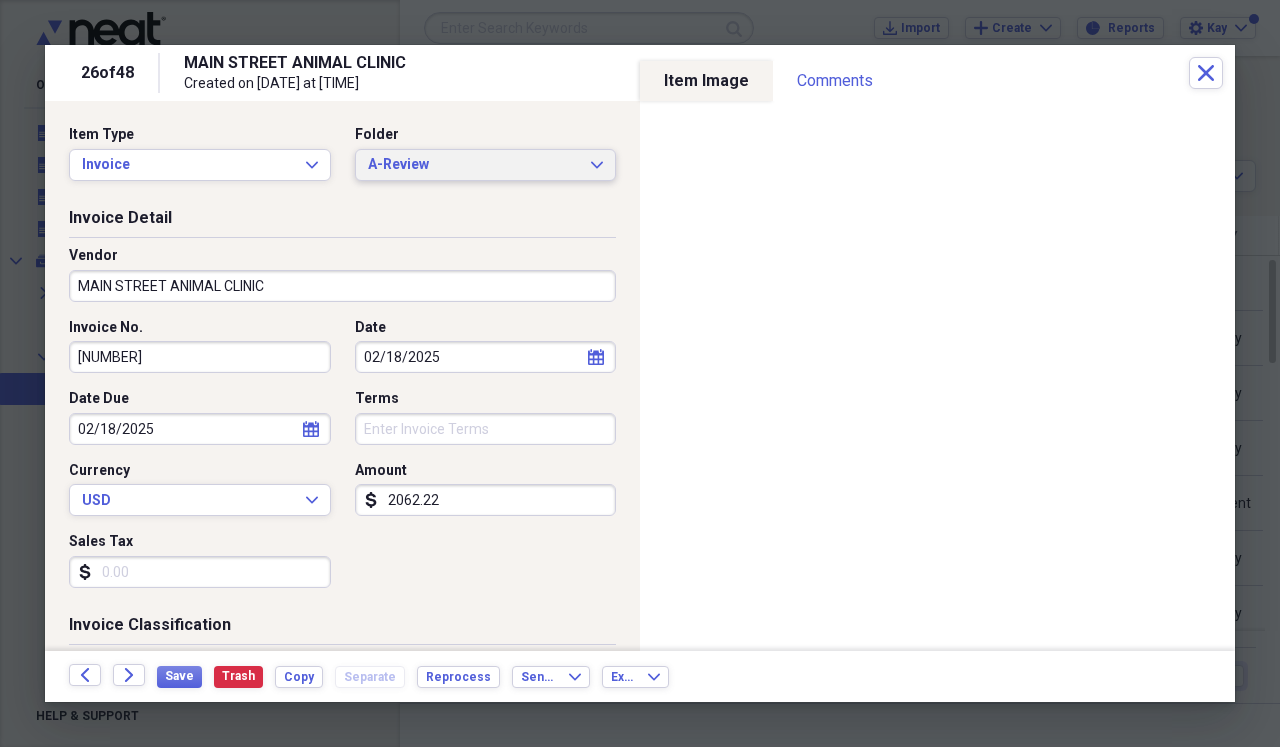 click on "Expand" 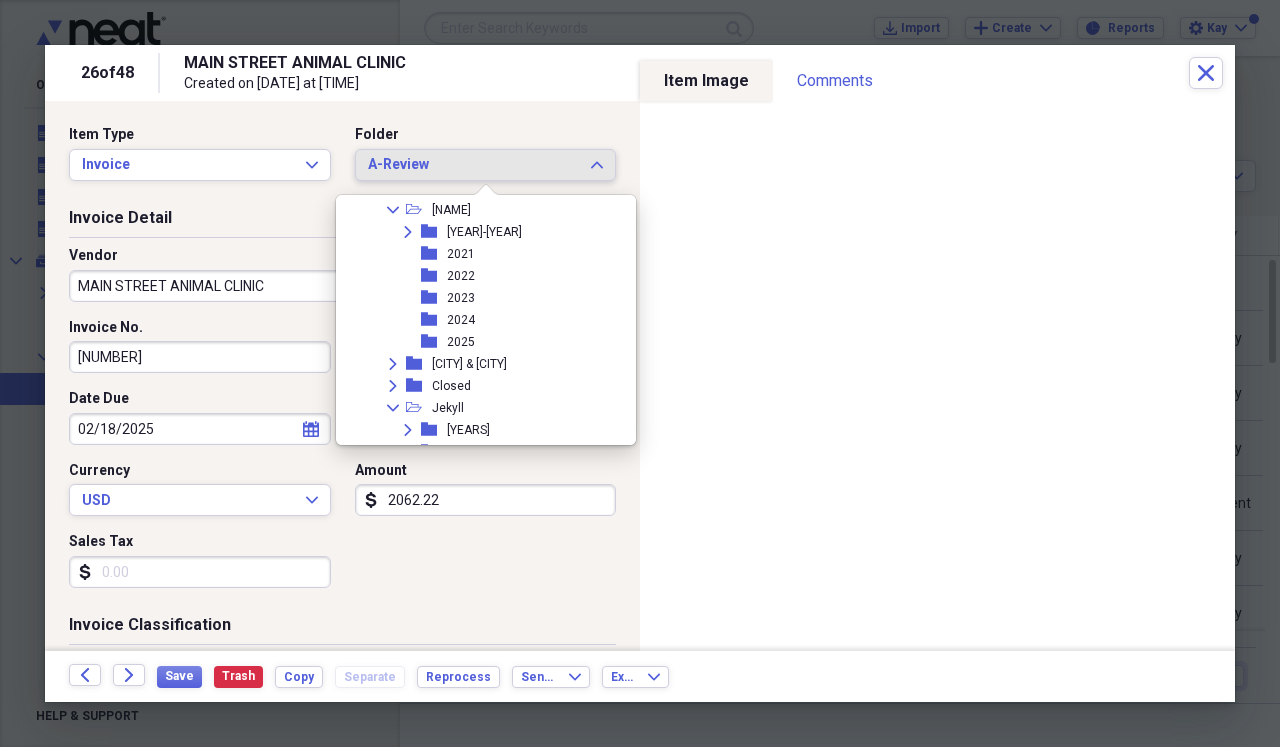 scroll, scrollTop: 598, scrollLeft: 0, axis: vertical 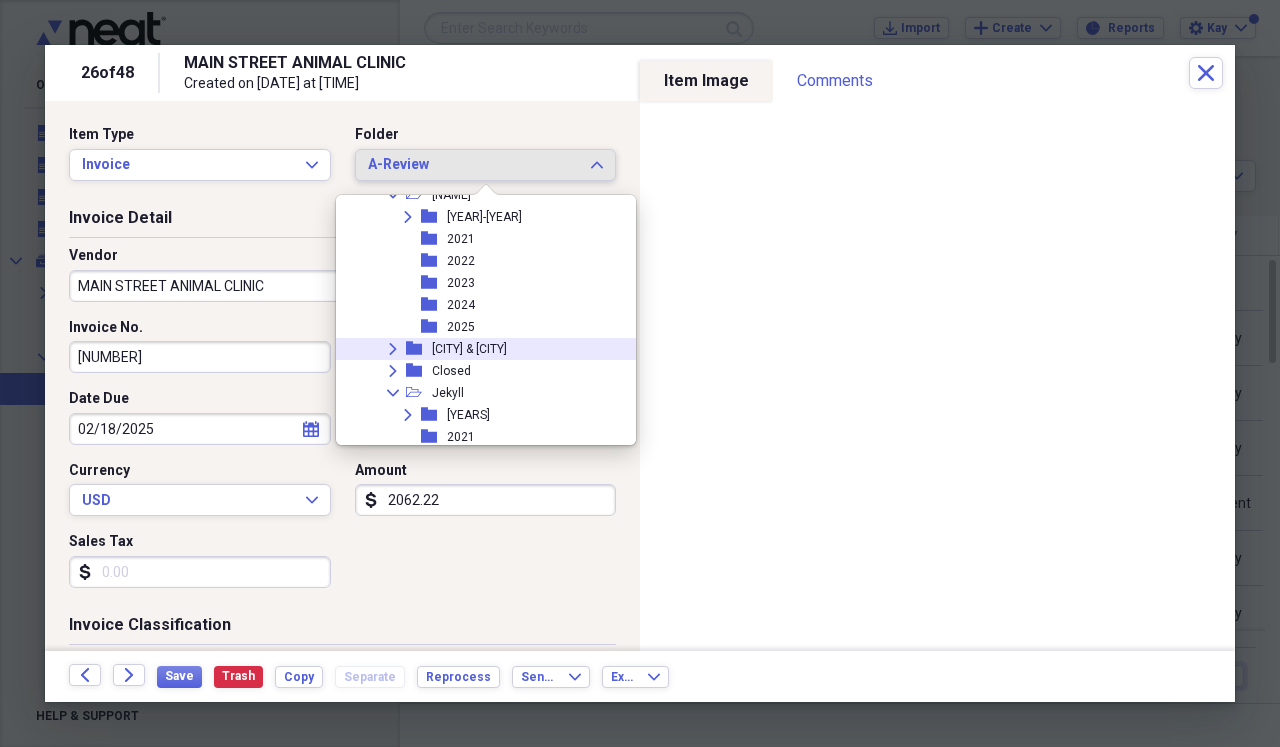 click on "Expand" 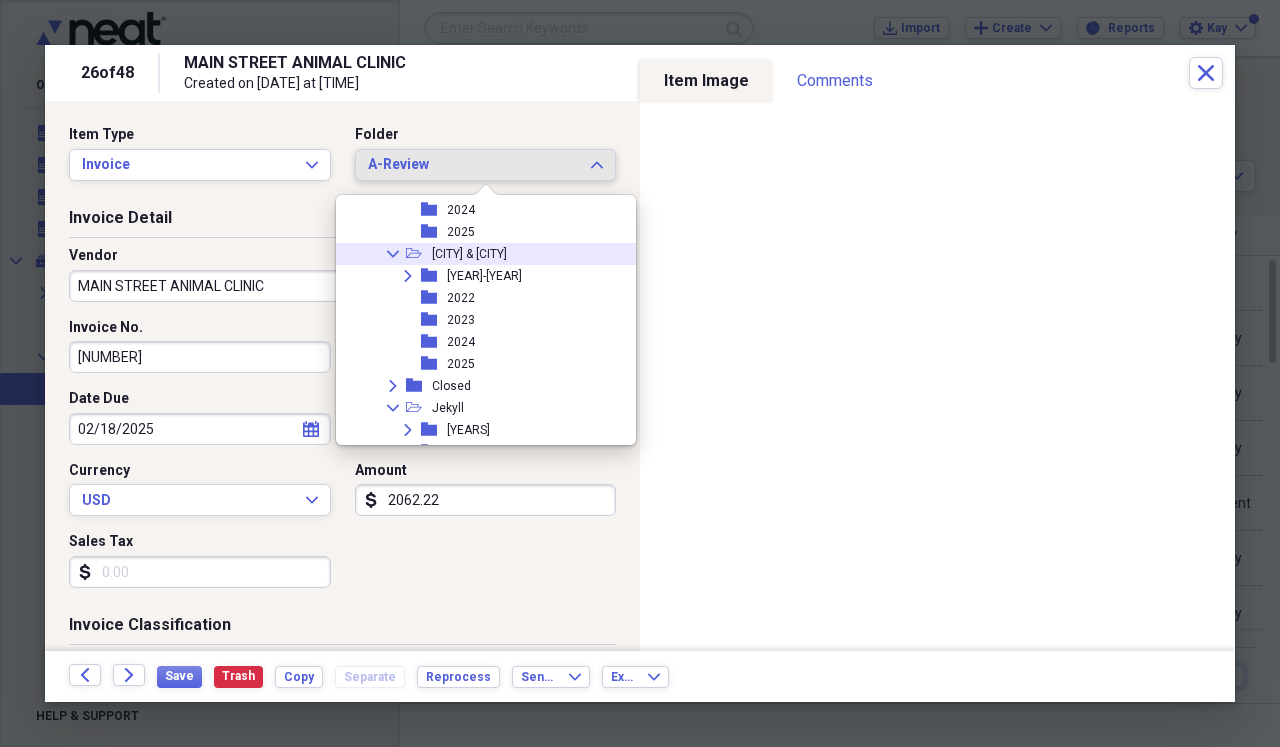 scroll, scrollTop: 695, scrollLeft: 0, axis: vertical 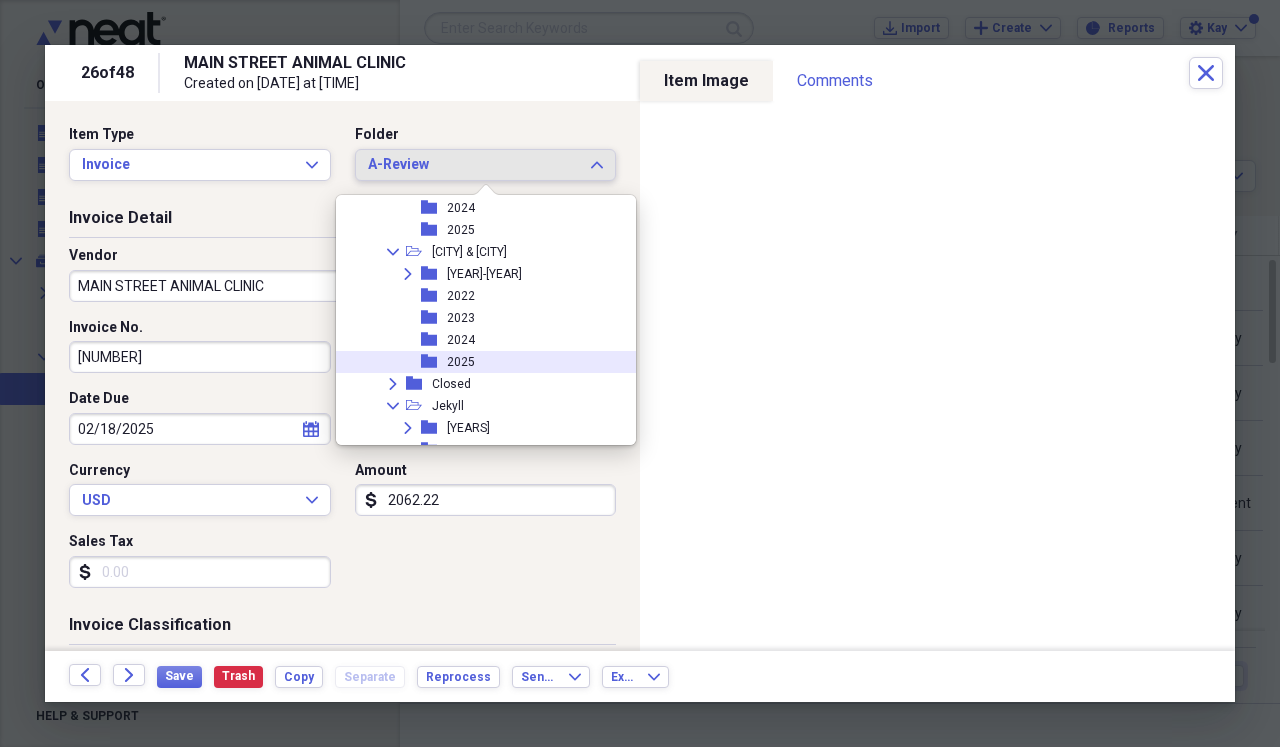 click on "2025" at bounding box center [461, 362] 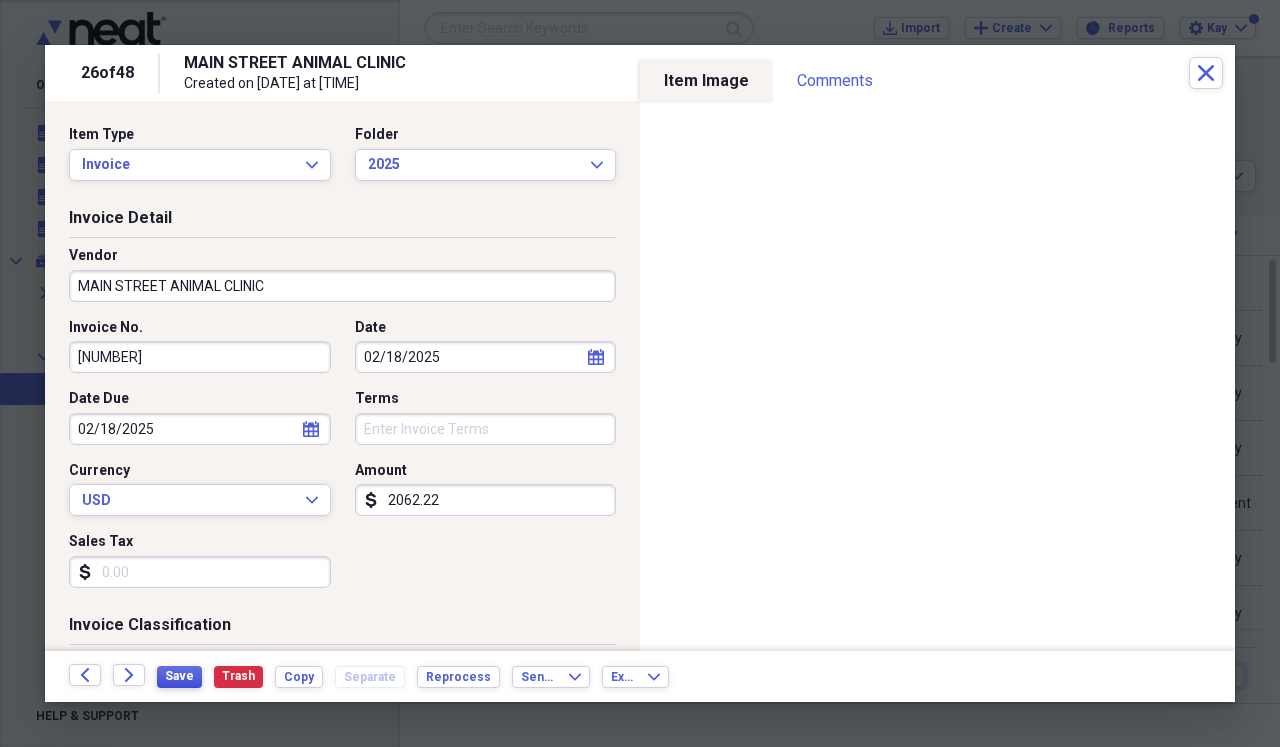 click on "Save" at bounding box center (179, 676) 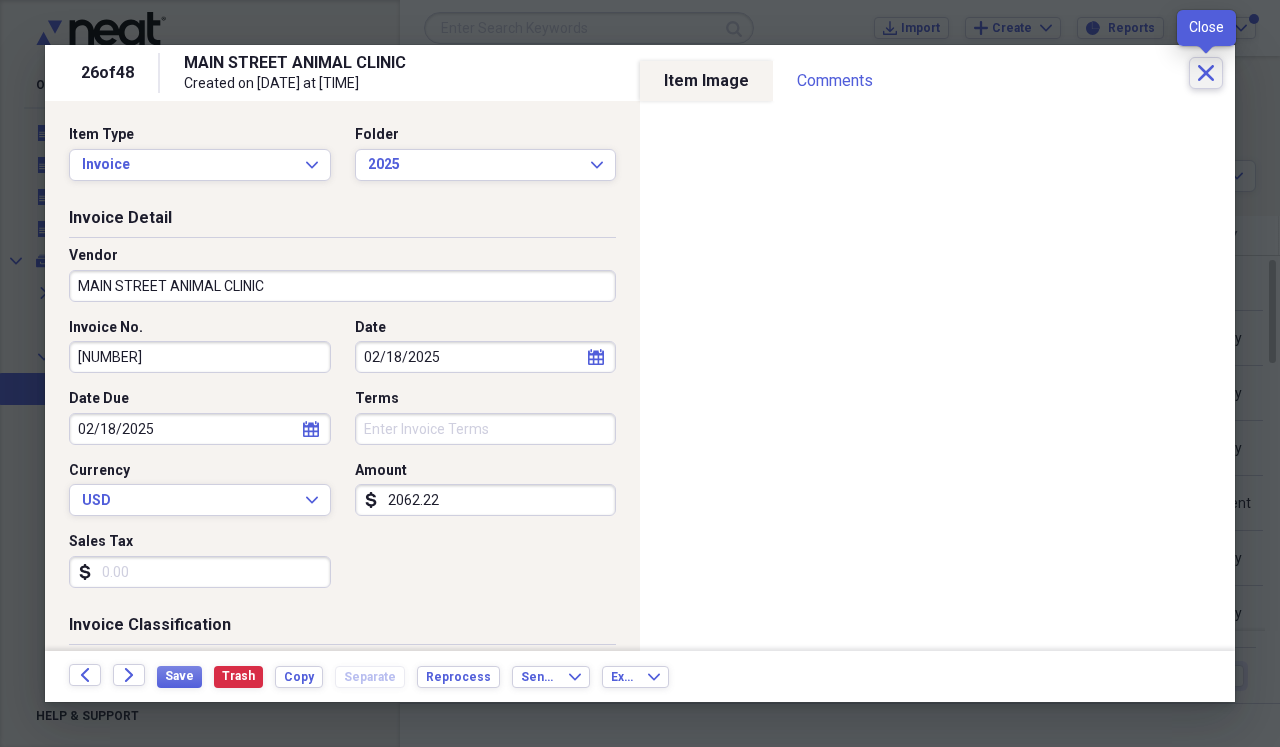 click 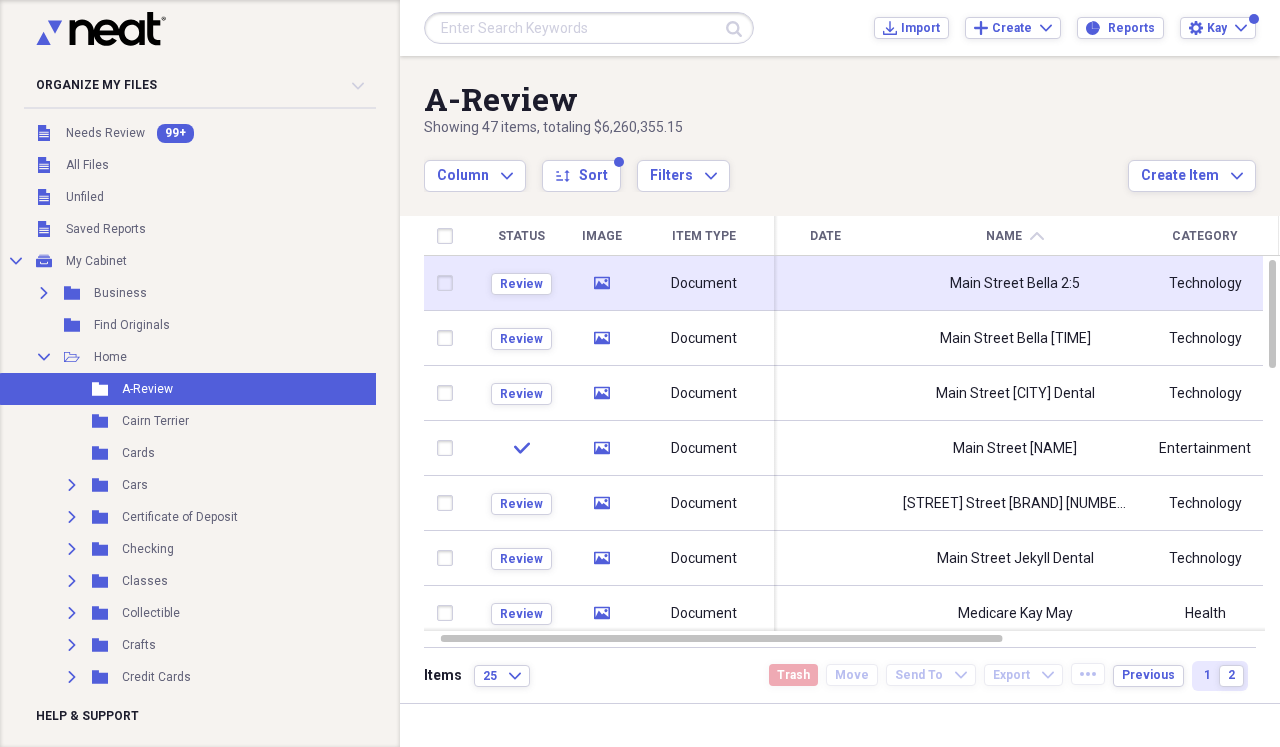 click at bounding box center [825, 283] 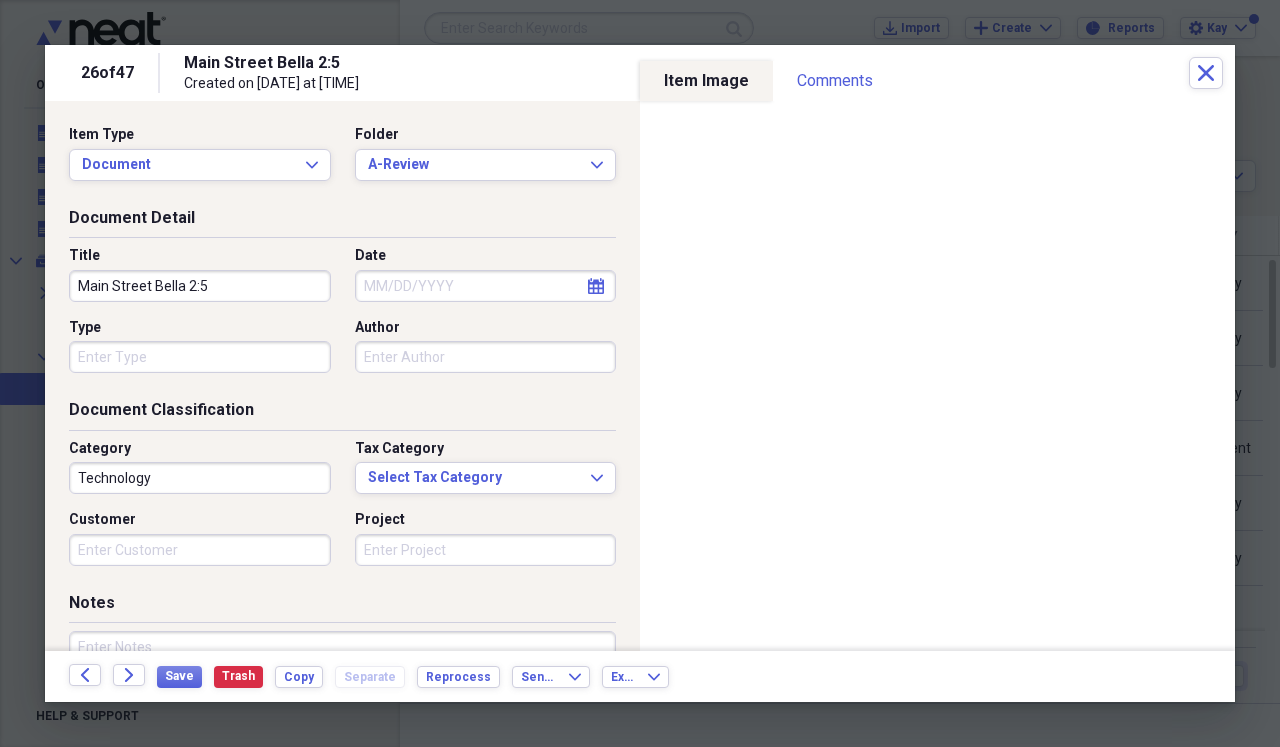 click on "Main Street Bella 2:5" at bounding box center [200, 286] 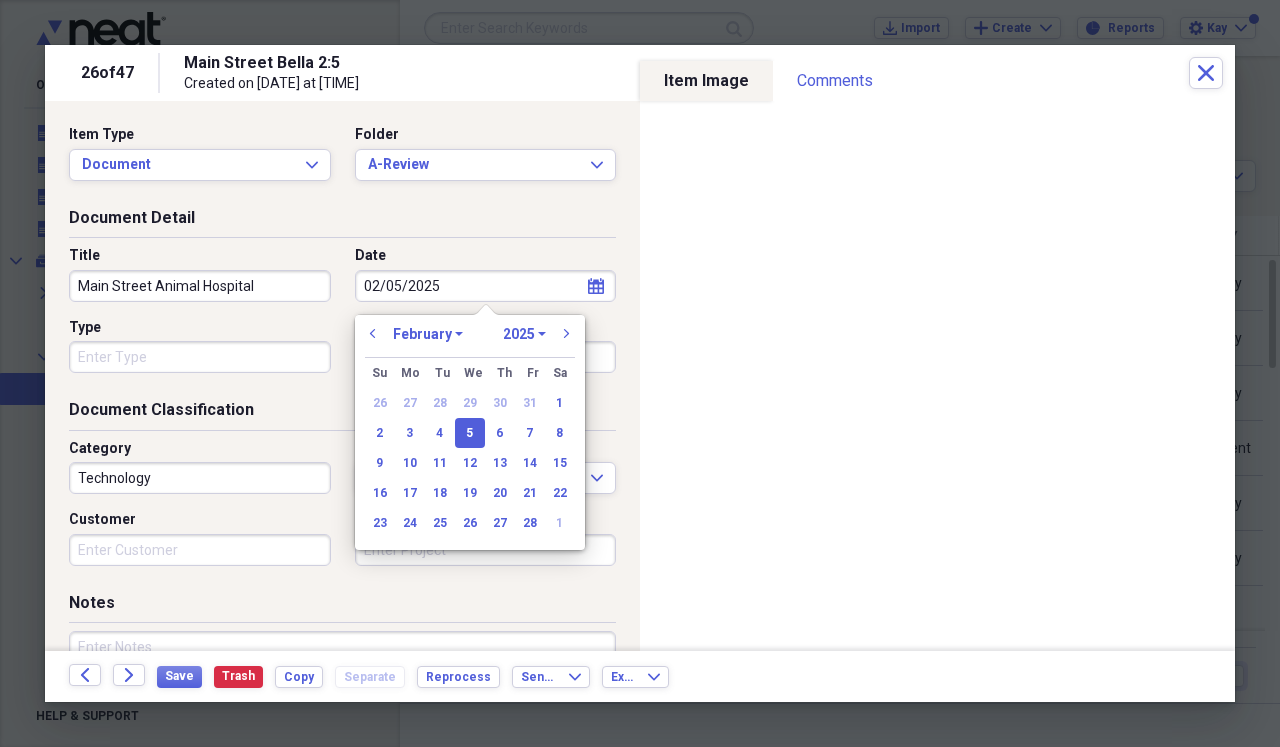 click on "Type" at bounding box center [200, 357] 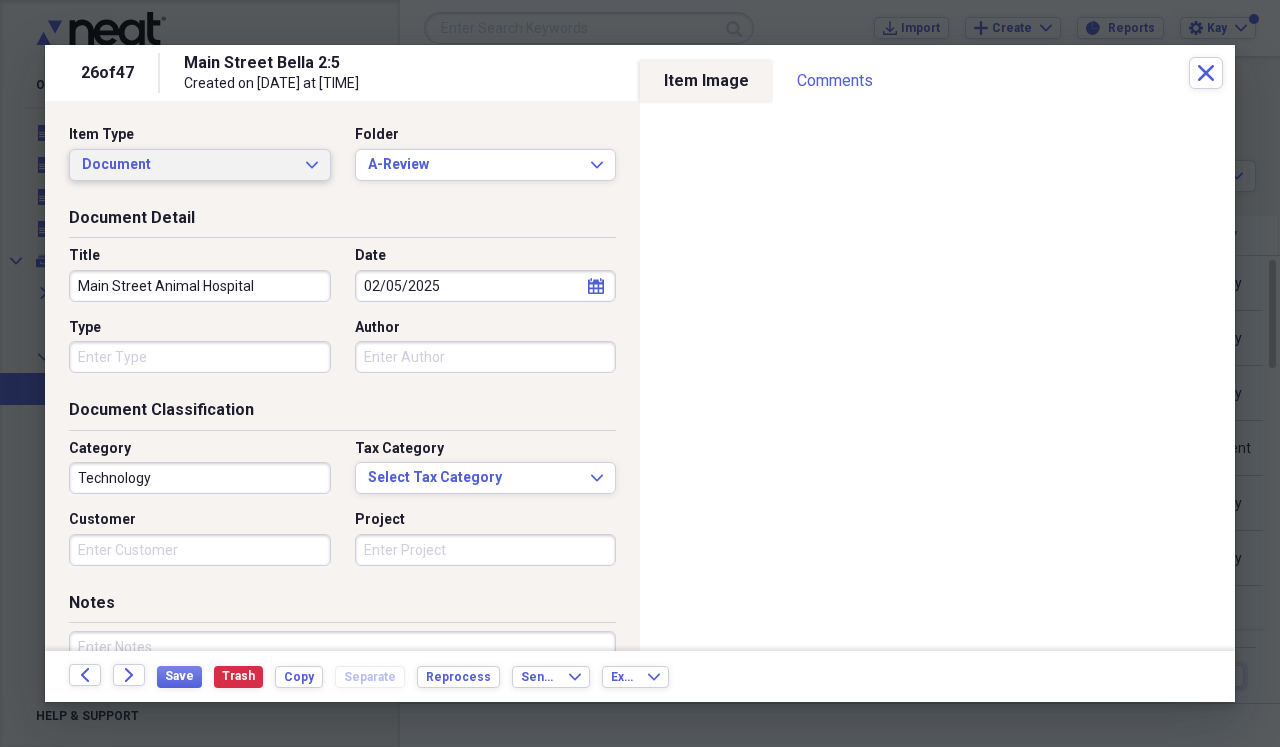 click on "Expand" 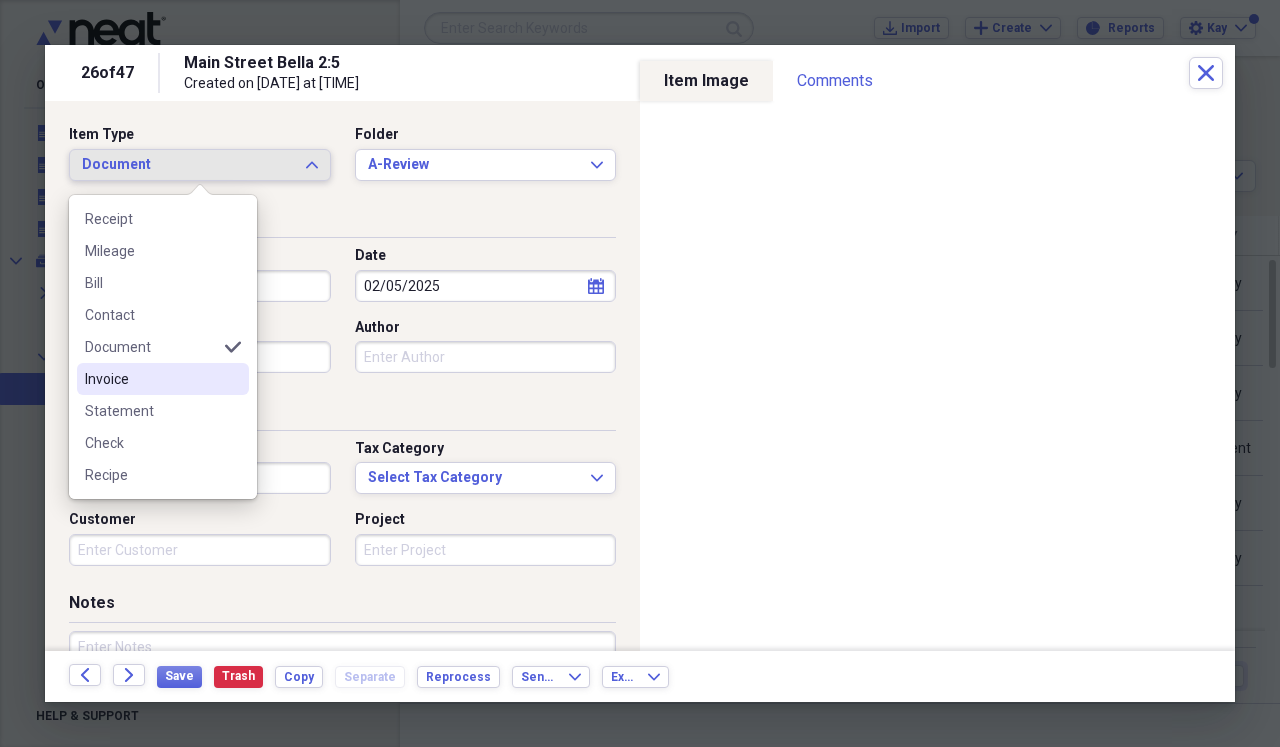 click on "Invoice" at bounding box center (151, 379) 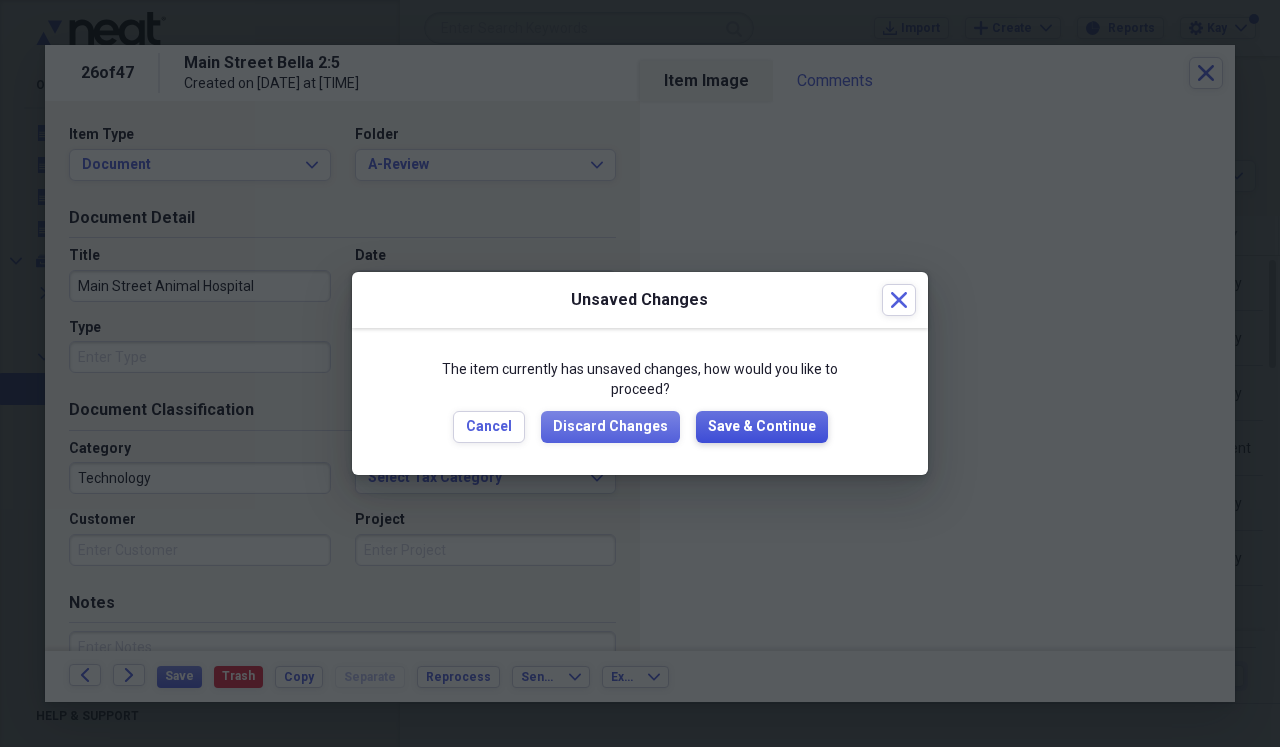 click on "Save & Continue" at bounding box center (762, 427) 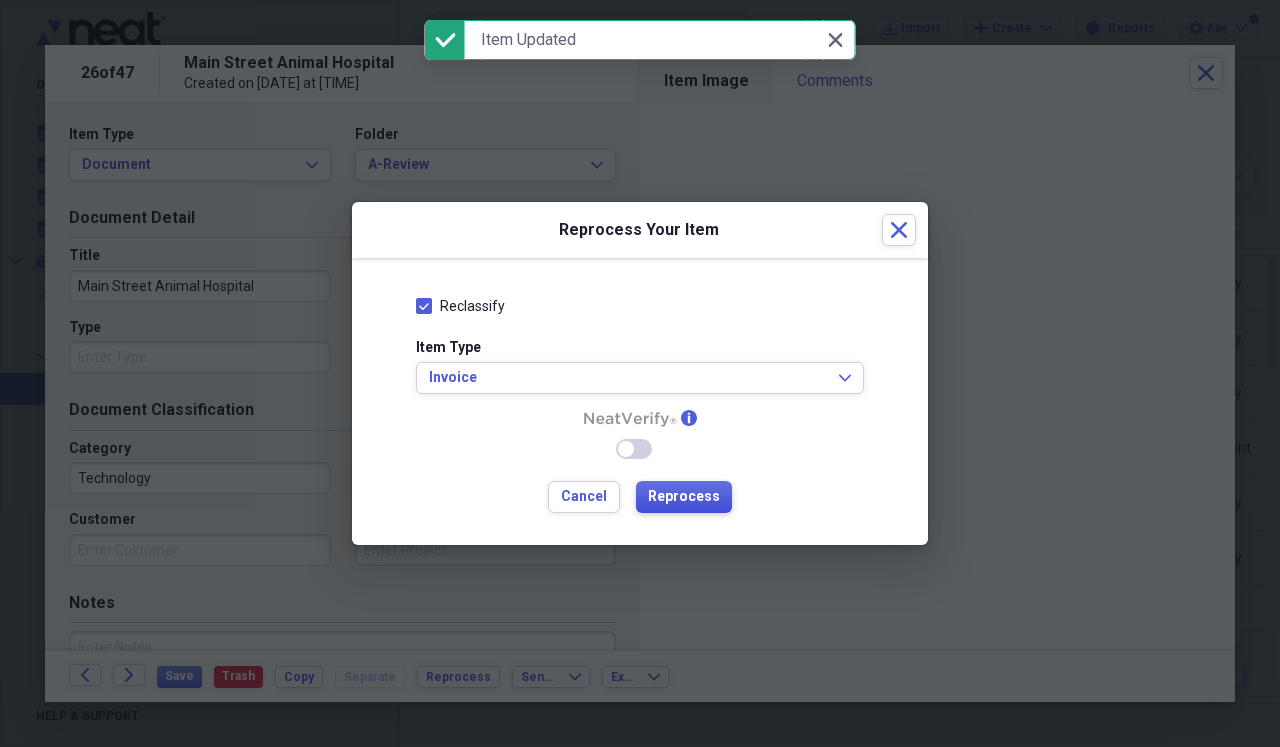 click on "Reprocess" at bounding box center [684, 497] 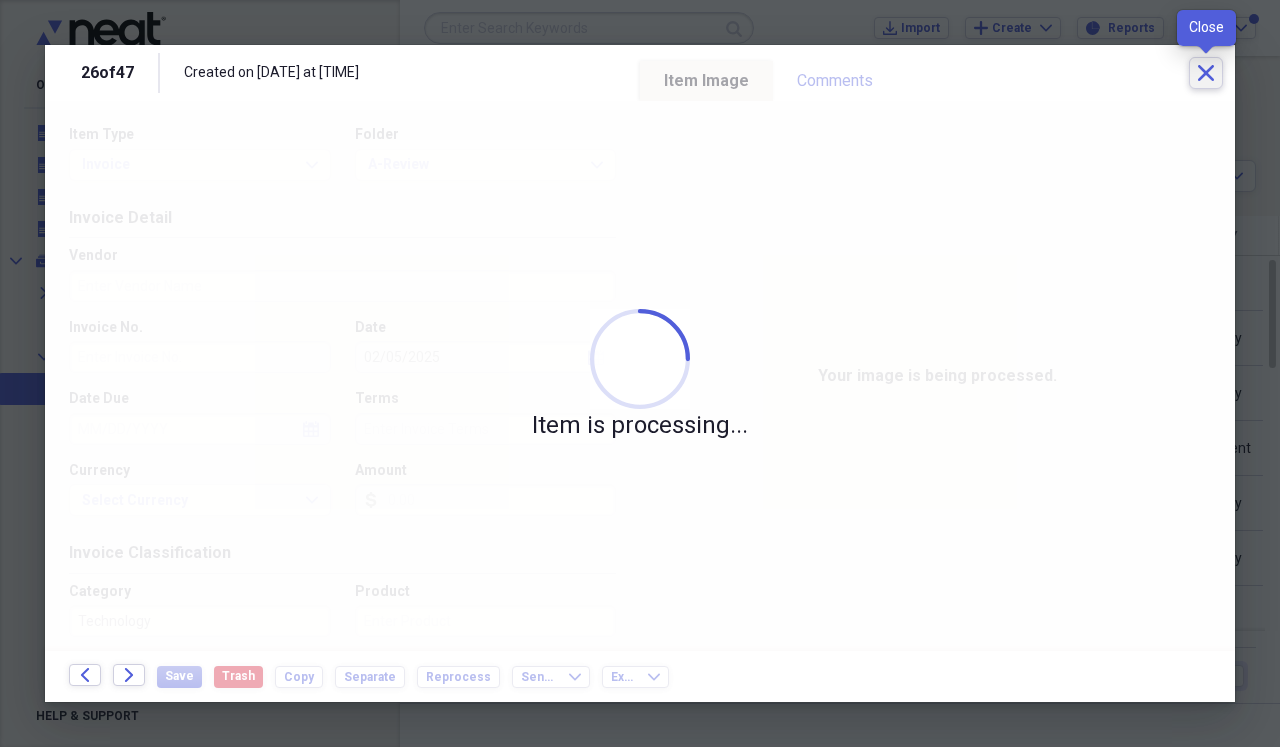 click on "Close" 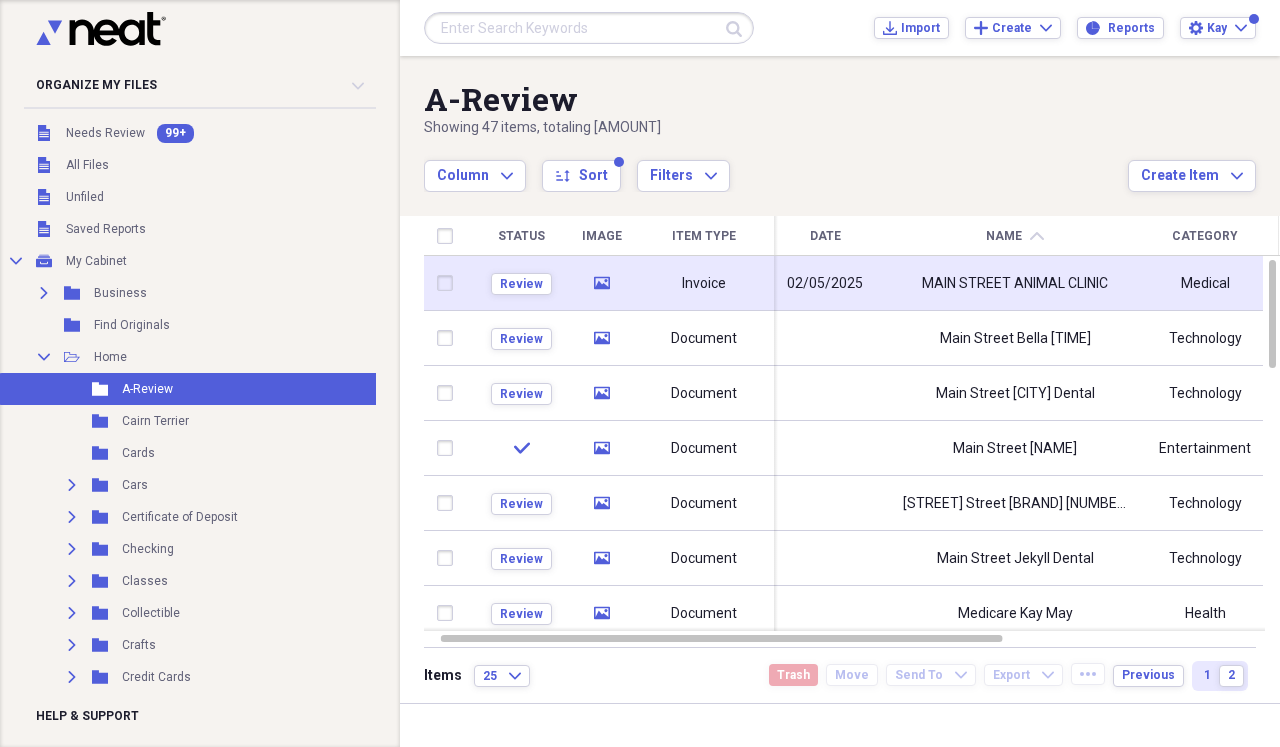 click on "MAIN STREET ANIMAL CLINIC" at bounding box center [1015, 283] 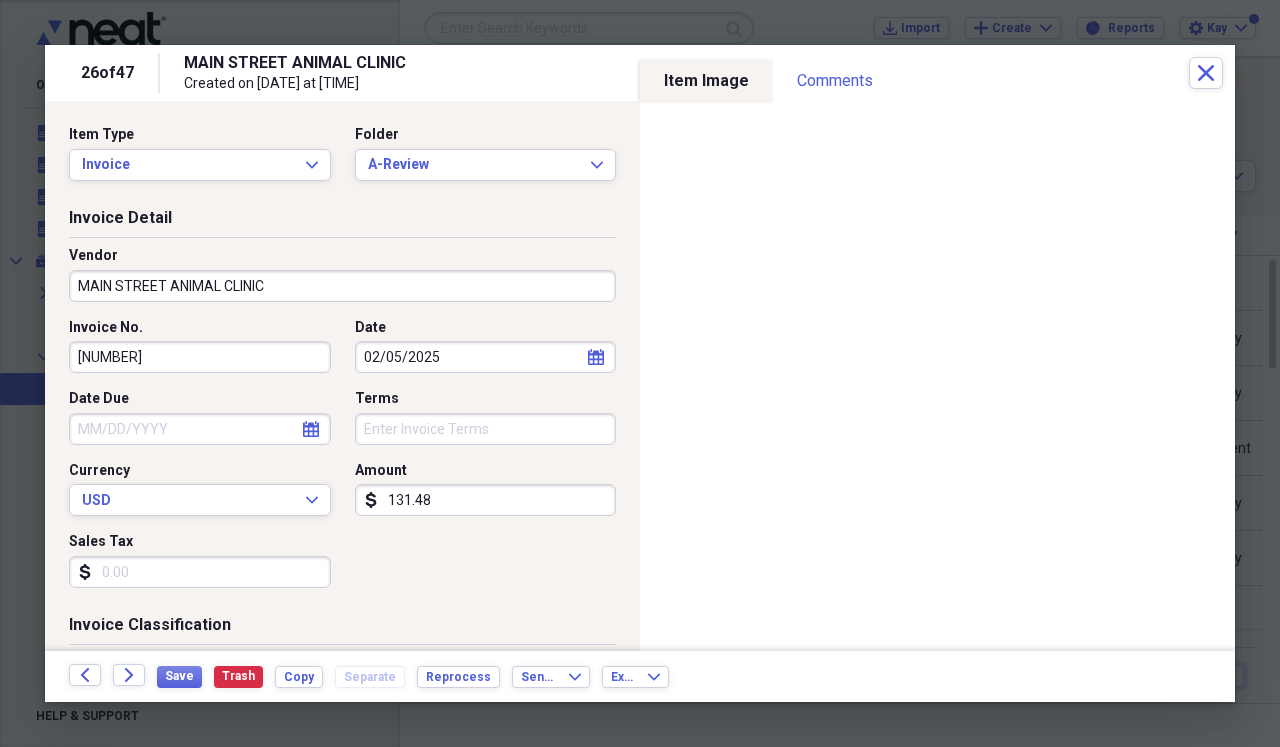 click on "MAIN STREET ANIMAL CLINIC" at bounding box center [342, 286] 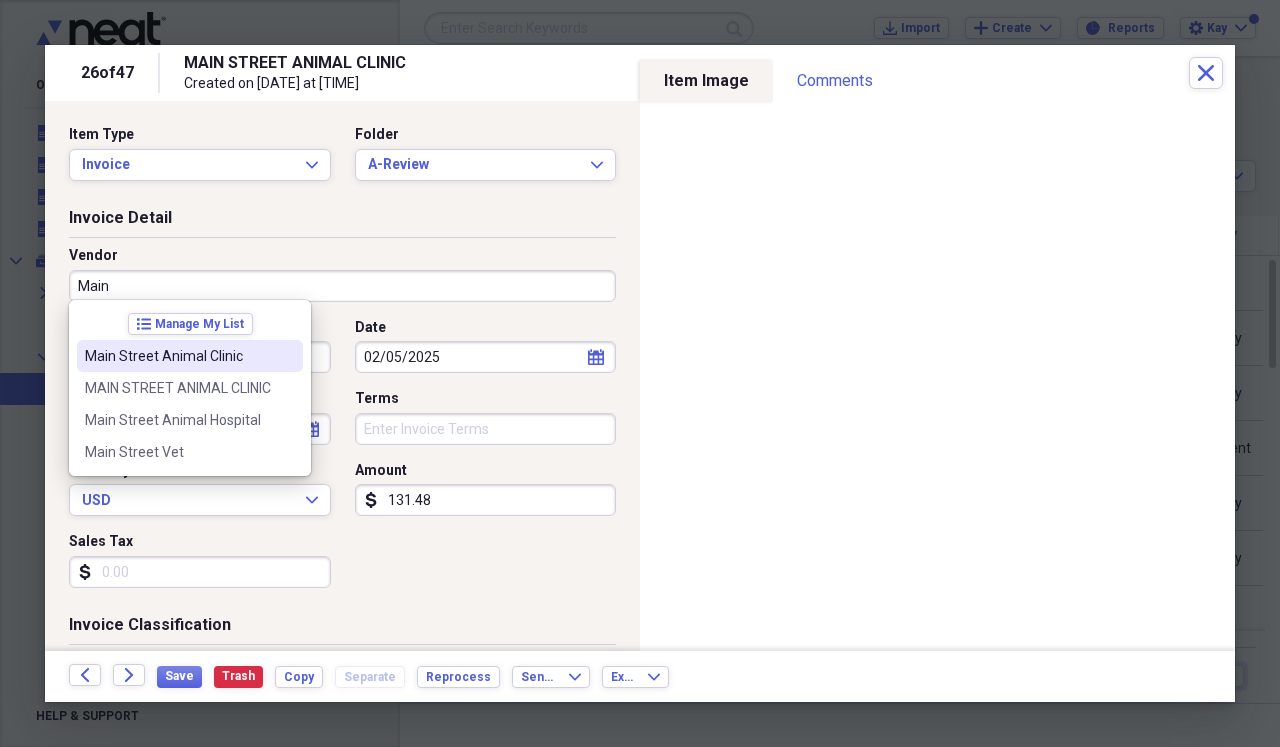 click on "Main Street Animal Clinic" at bounding box center (178, 356) 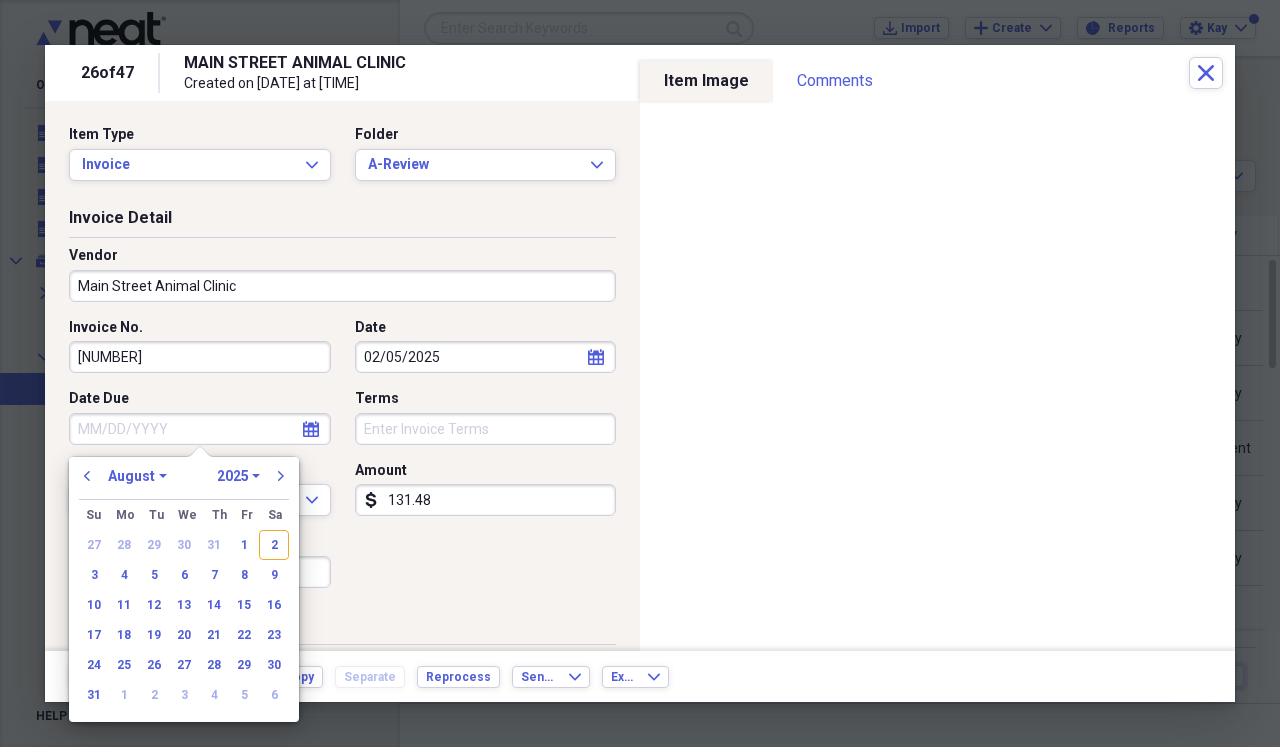 click on "Date Due" at bounding box center (200, 429) 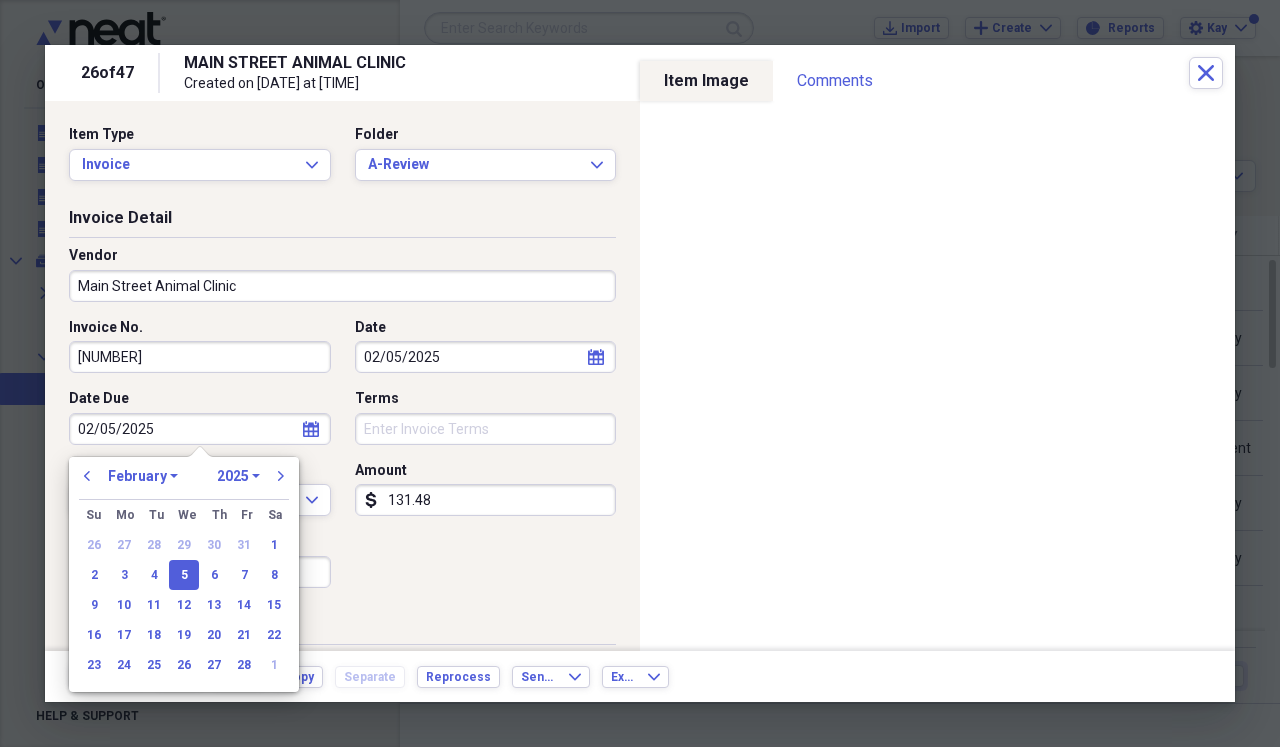 click on "Invoice No. 70759 Date 02/05/2025 calendar Calendar Date Due 02/05/2025 calendar Calendar Terms Currency USD Expand Amount dollar-sign 131.48 Sales Tax dollar-sign" at bounding box center (342, 461) 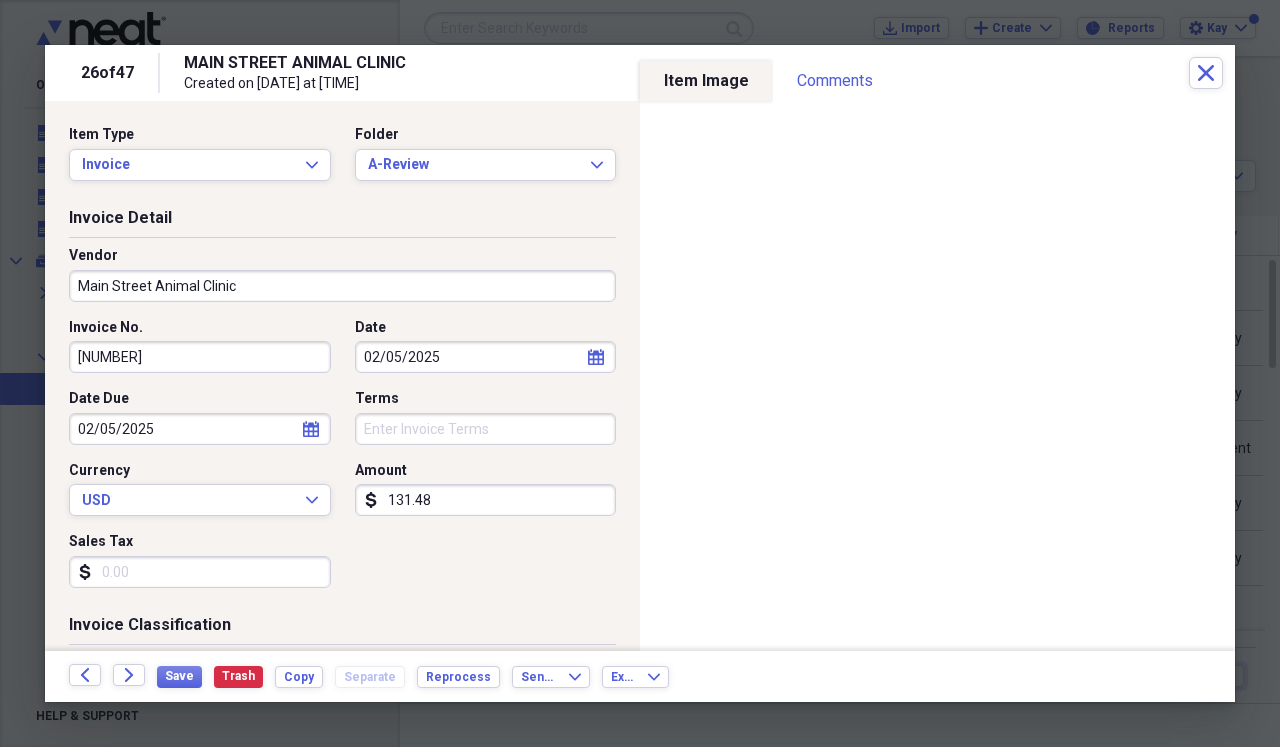 scroll, scrollTop: 0, scrollLeft: 0, axis: both 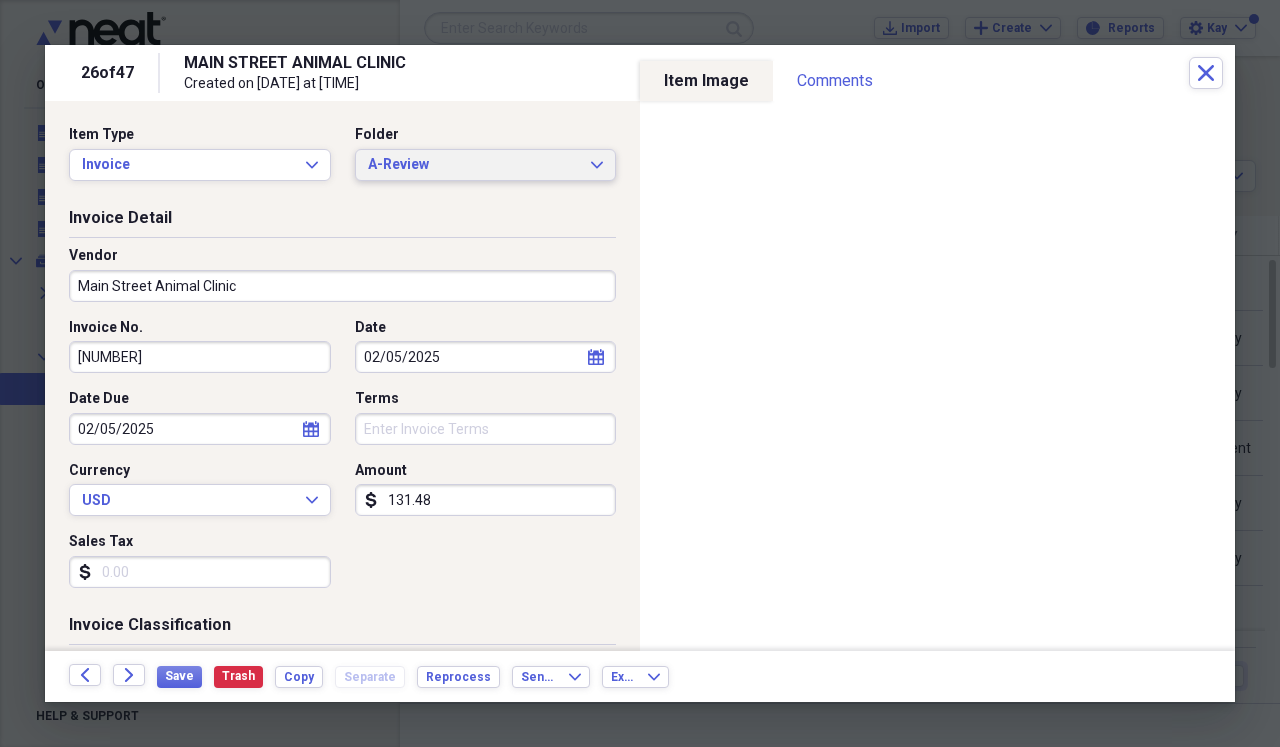 click on "Expand" 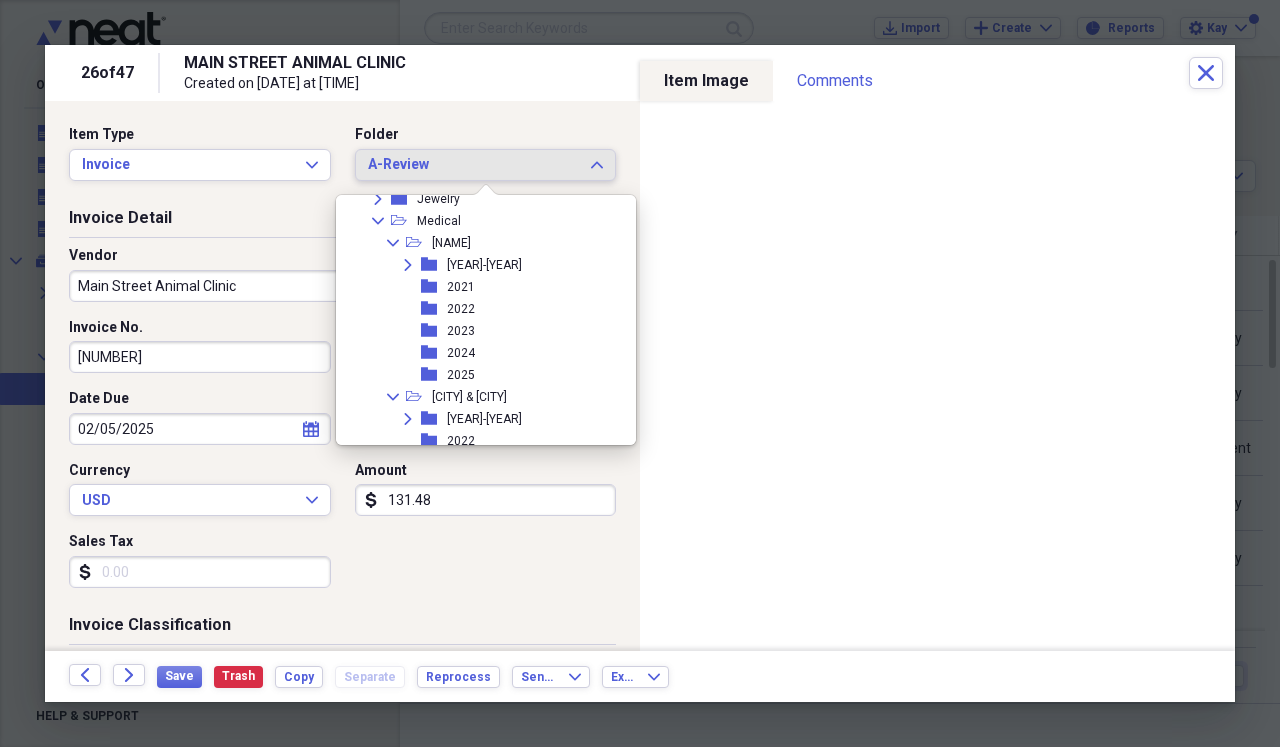 scroll, scrollTop: 551, scrollLeft: 0, axis: vertical 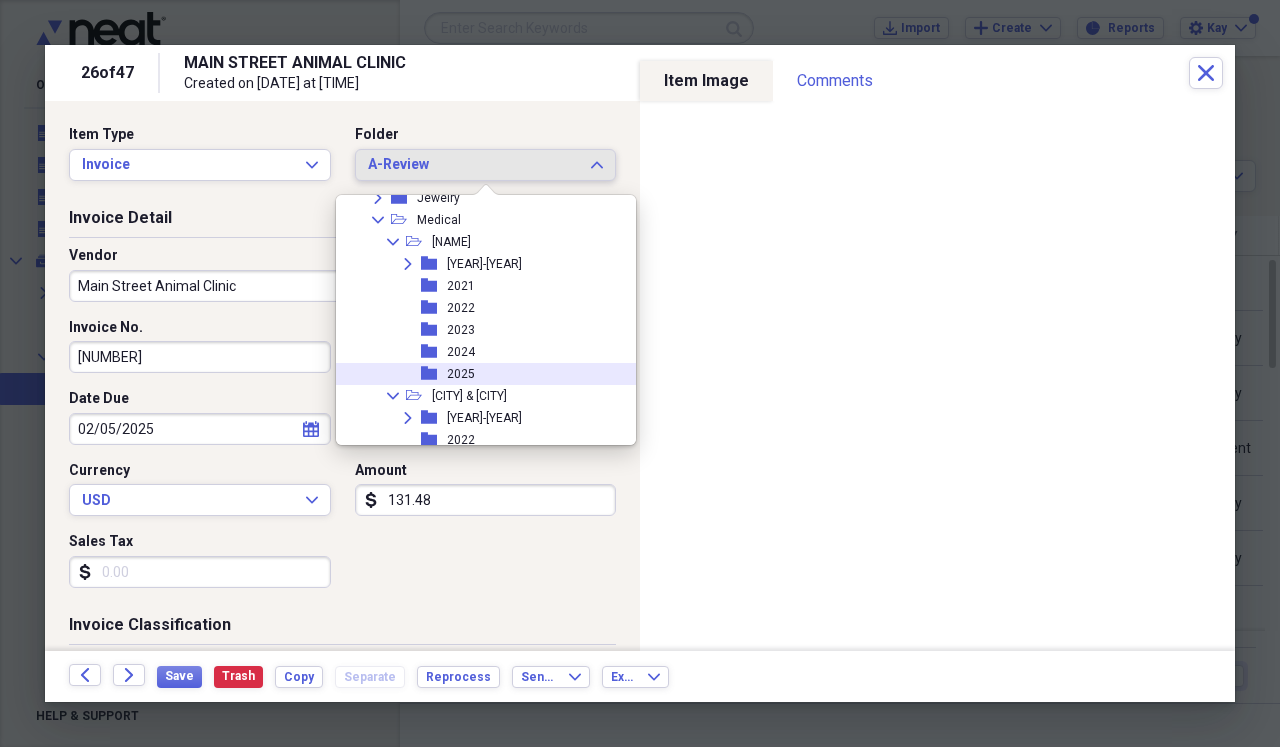 click on "2025" at bounding box center [461, 374] 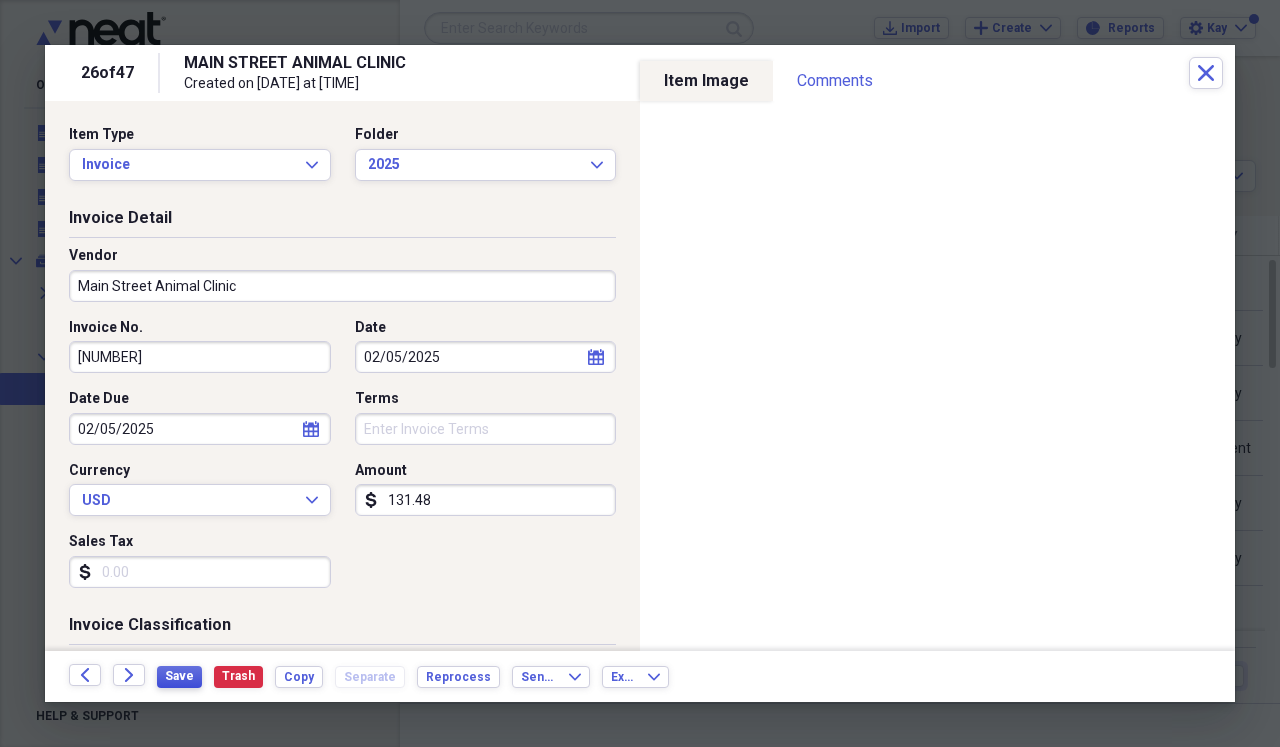 click on "Save" at bounding box center (179, 676) 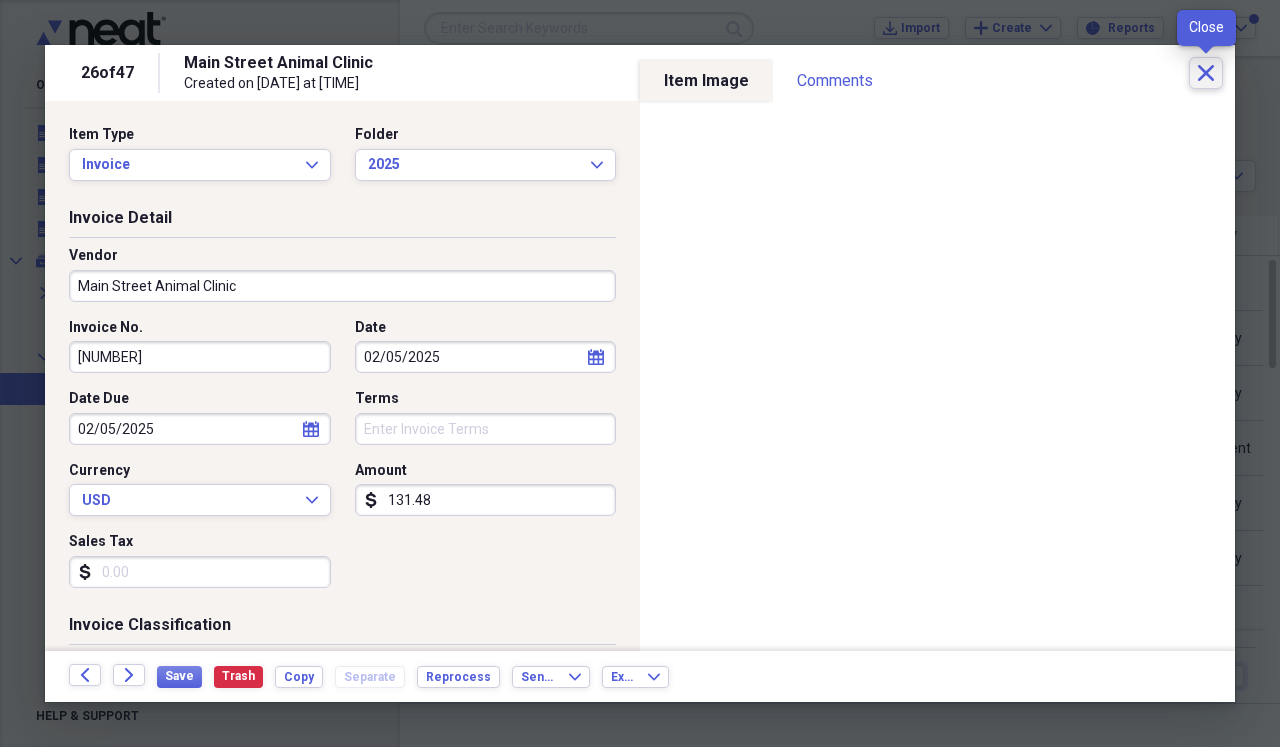 click 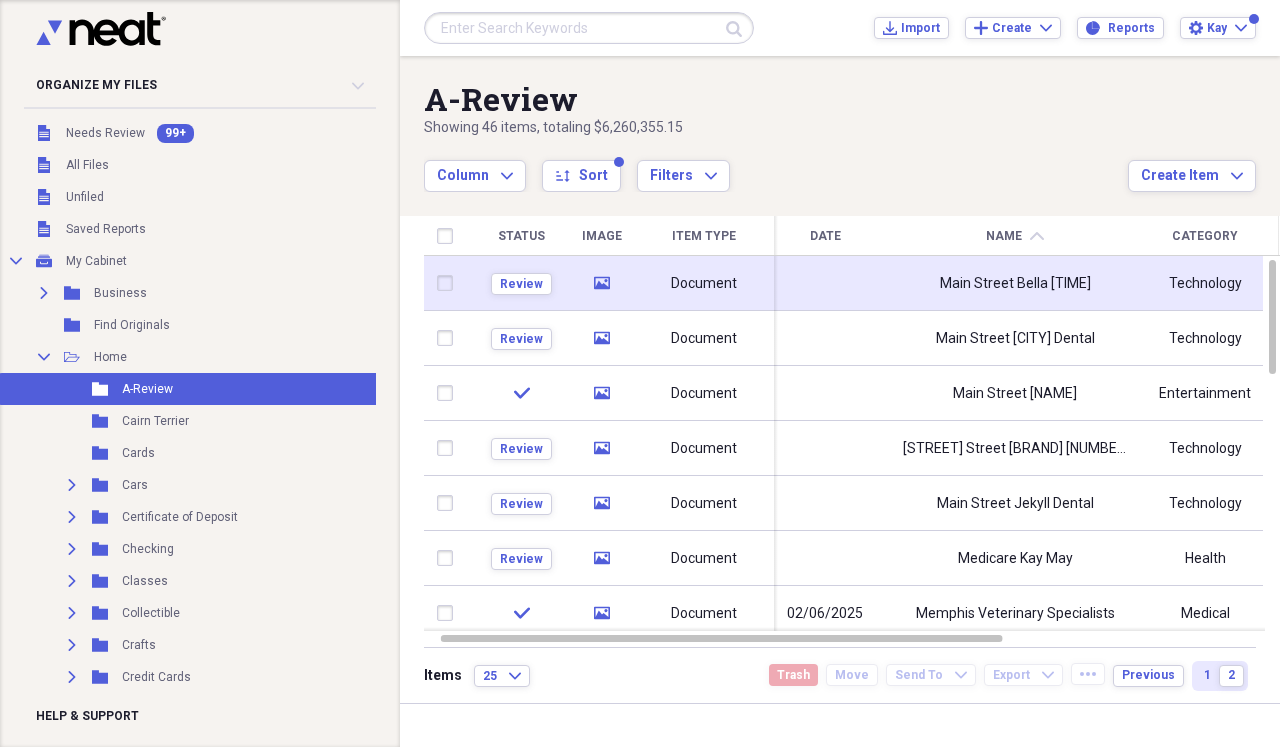 click at bounding box center [825, 283] 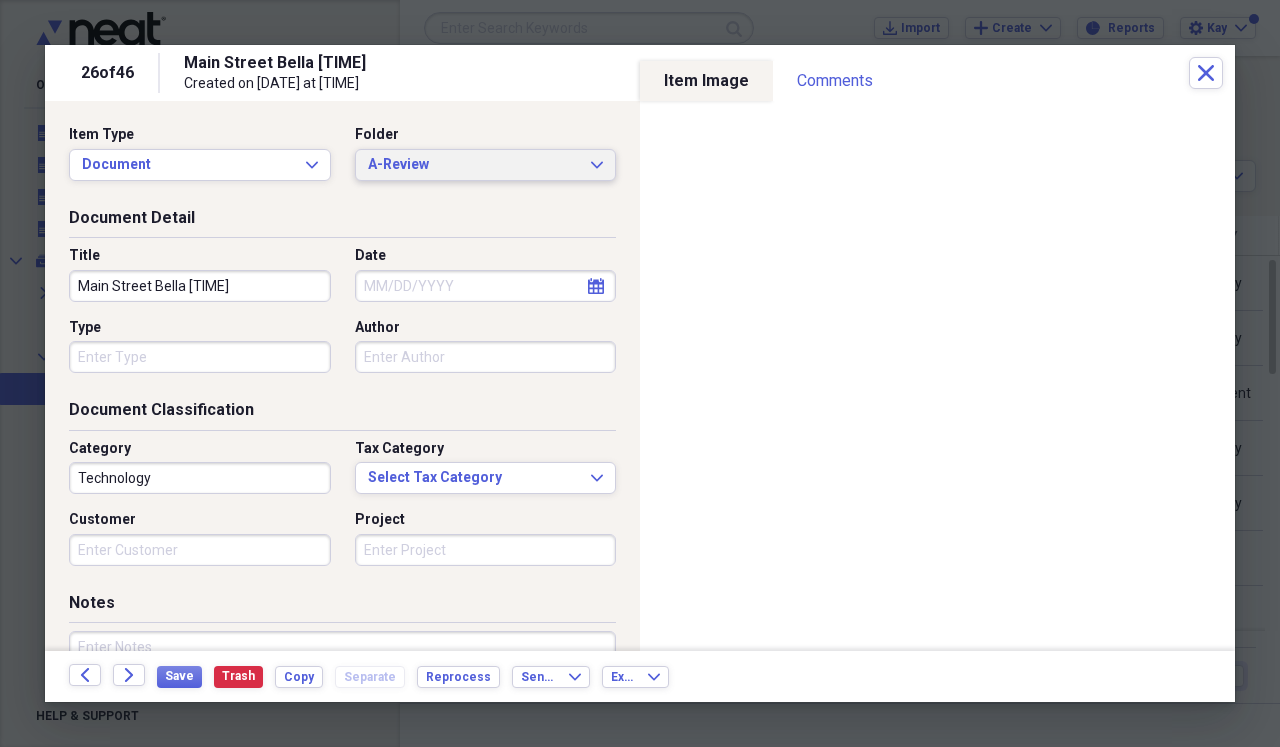 click on "Expand" 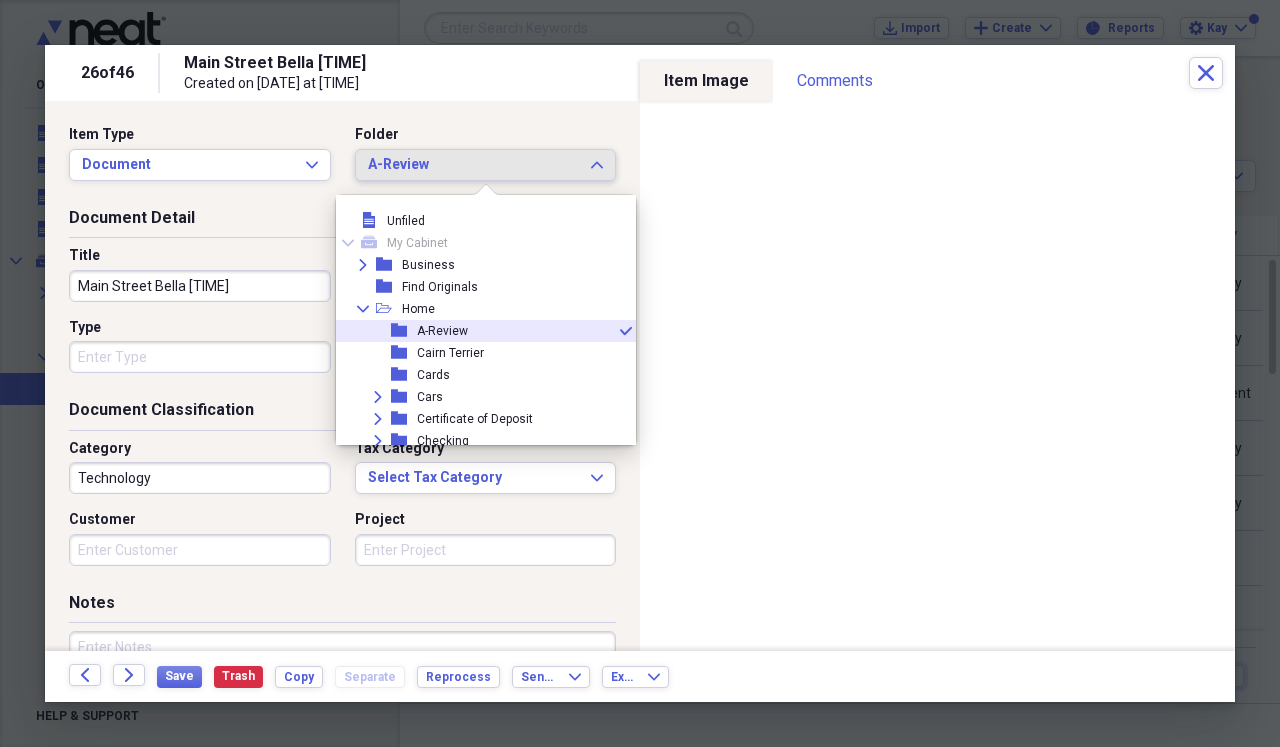 scroll, scrollTop: 11, scrollLeft: 0, axis: vertical 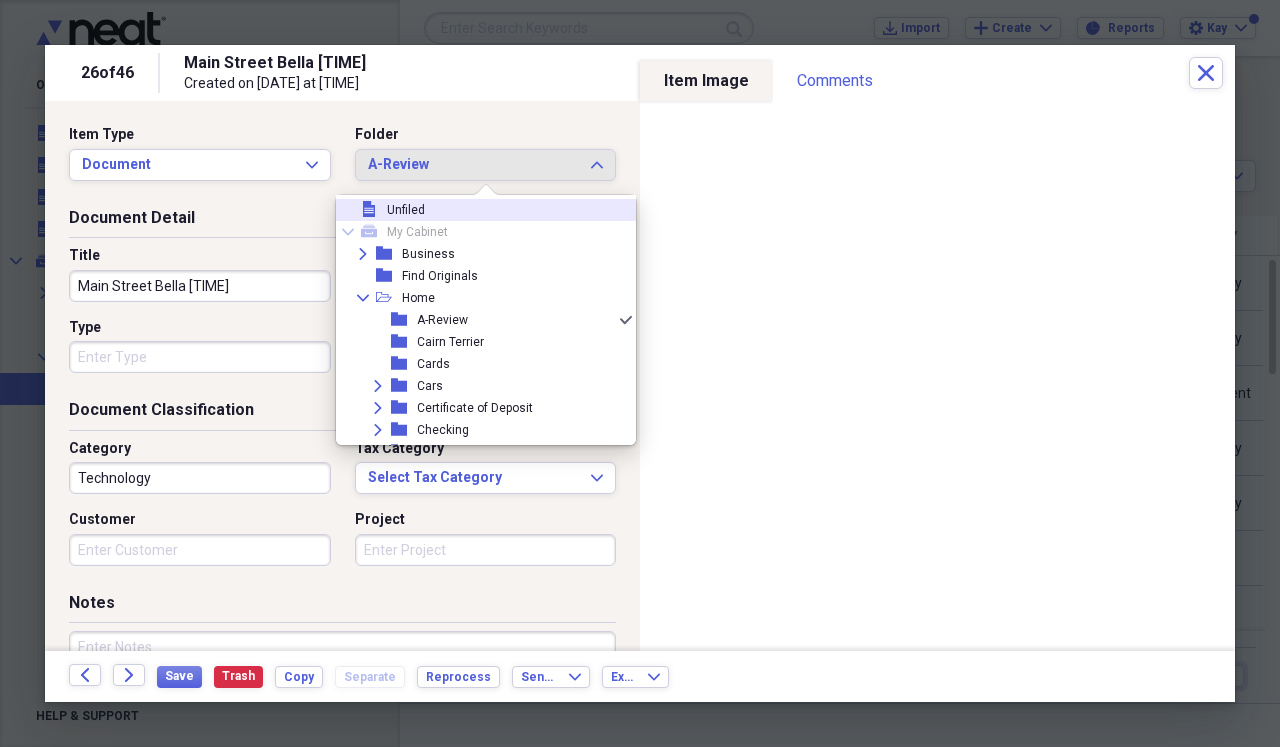 click on "Document Detail" at bounding box center [342, 222] 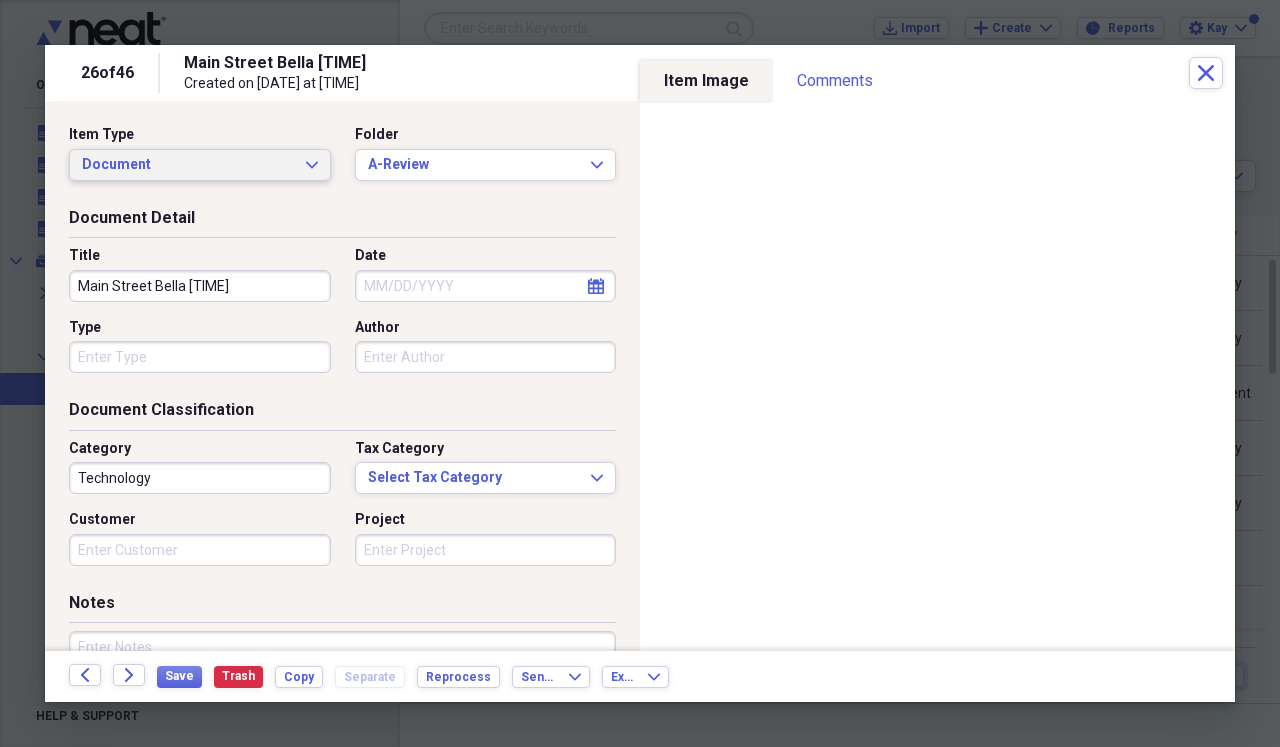 click on "Document Expand" at bounding box center [200, 165] 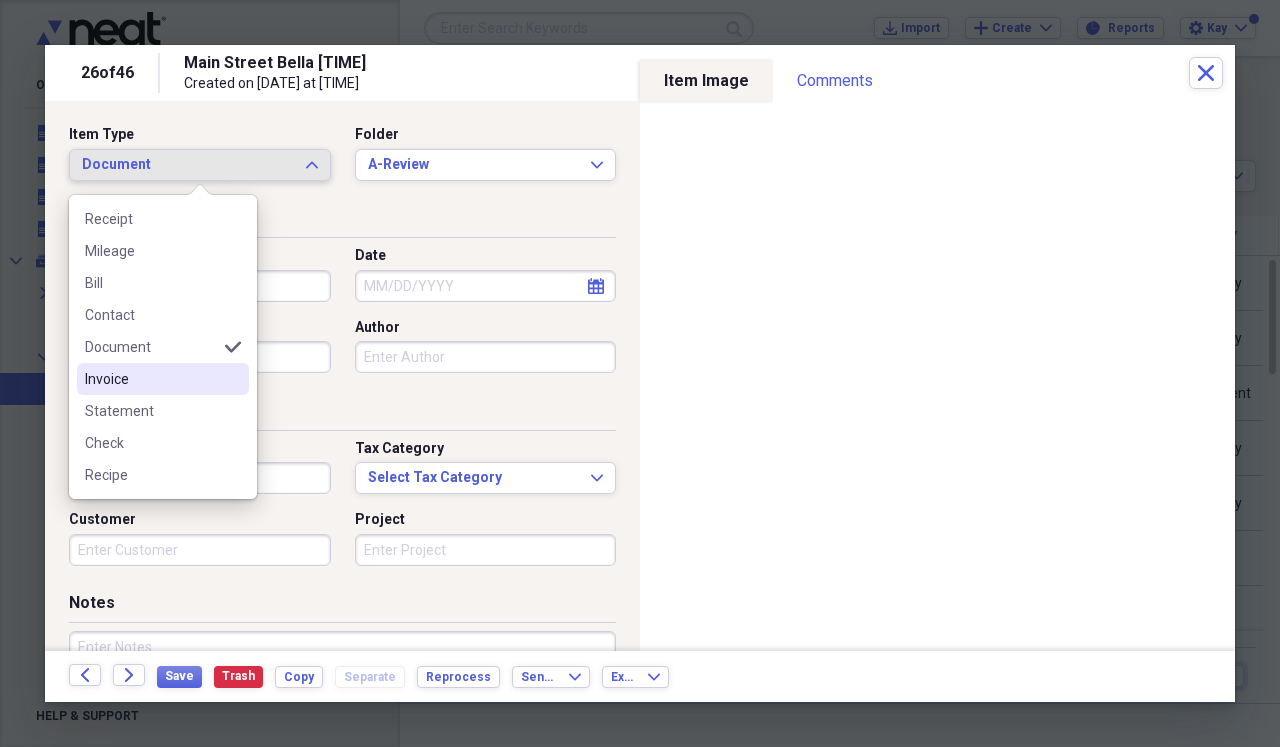 click on "Invoice" at bounding box center (151, 379) 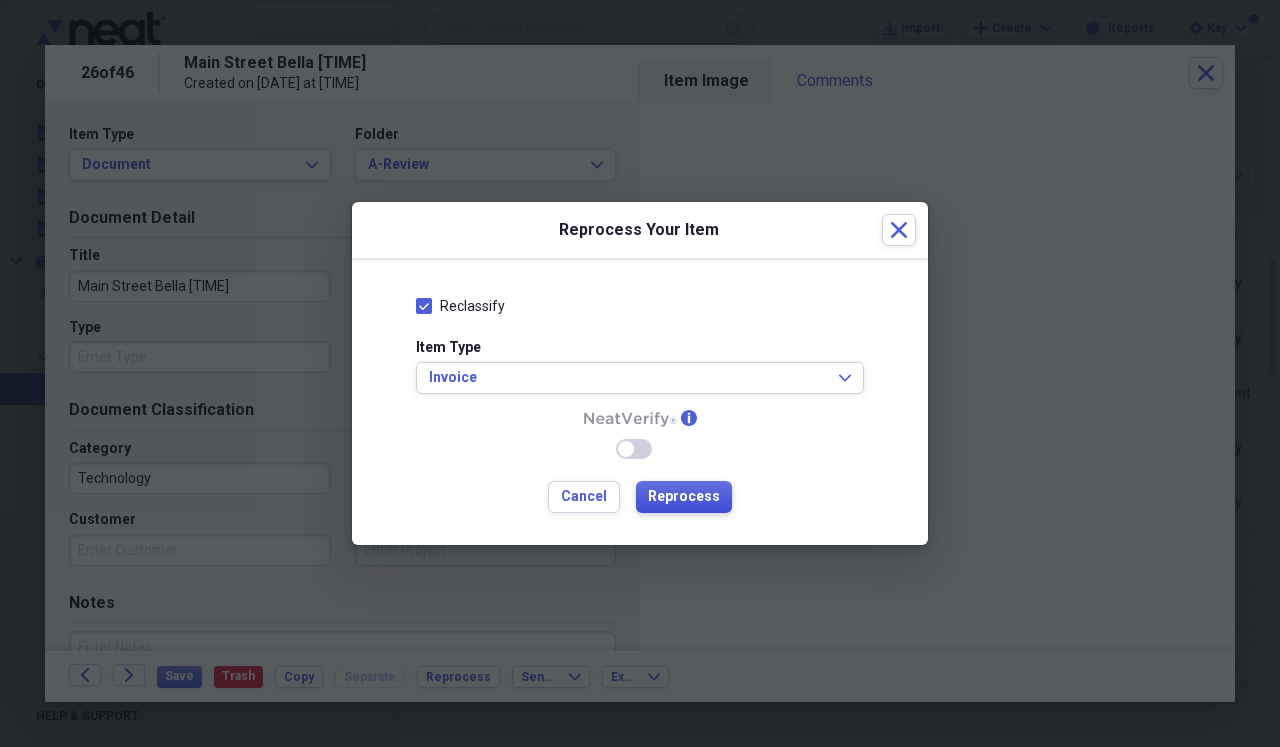 click on "Reprocess" at bounding box center [684, 497] 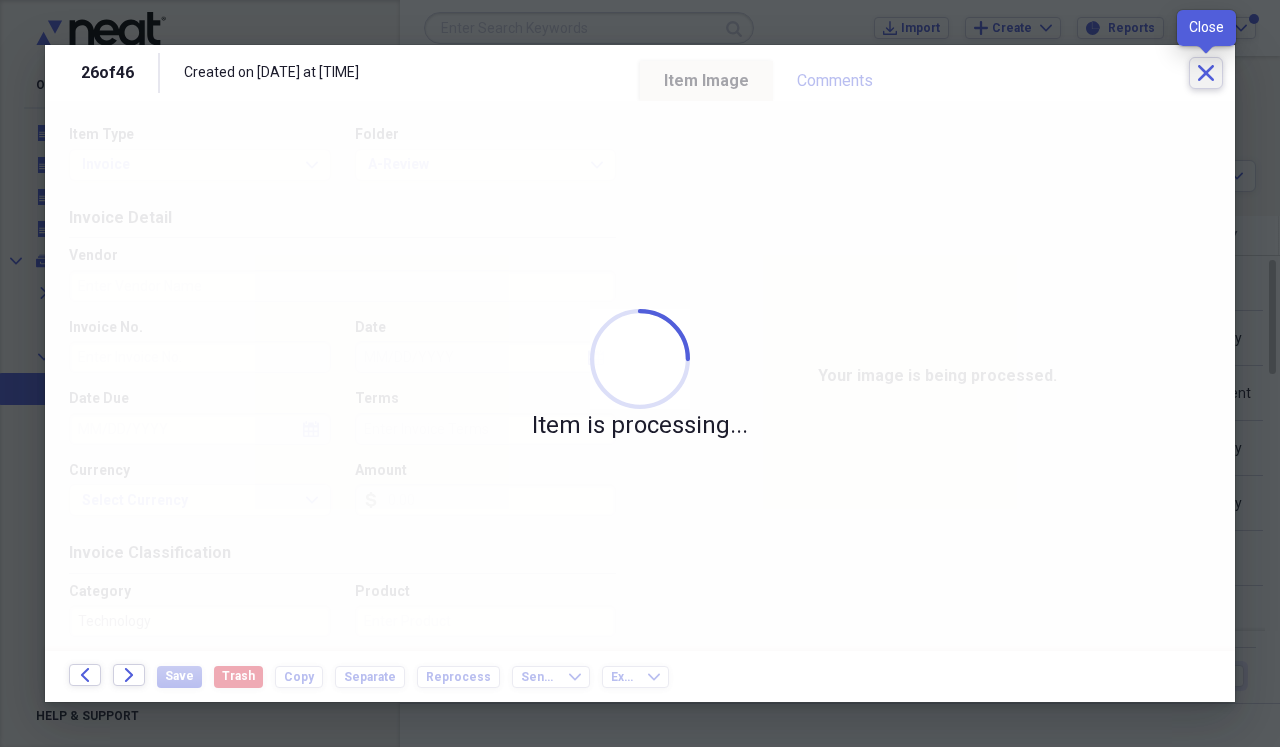 click on "Close" at bounding box center (1206, 73) 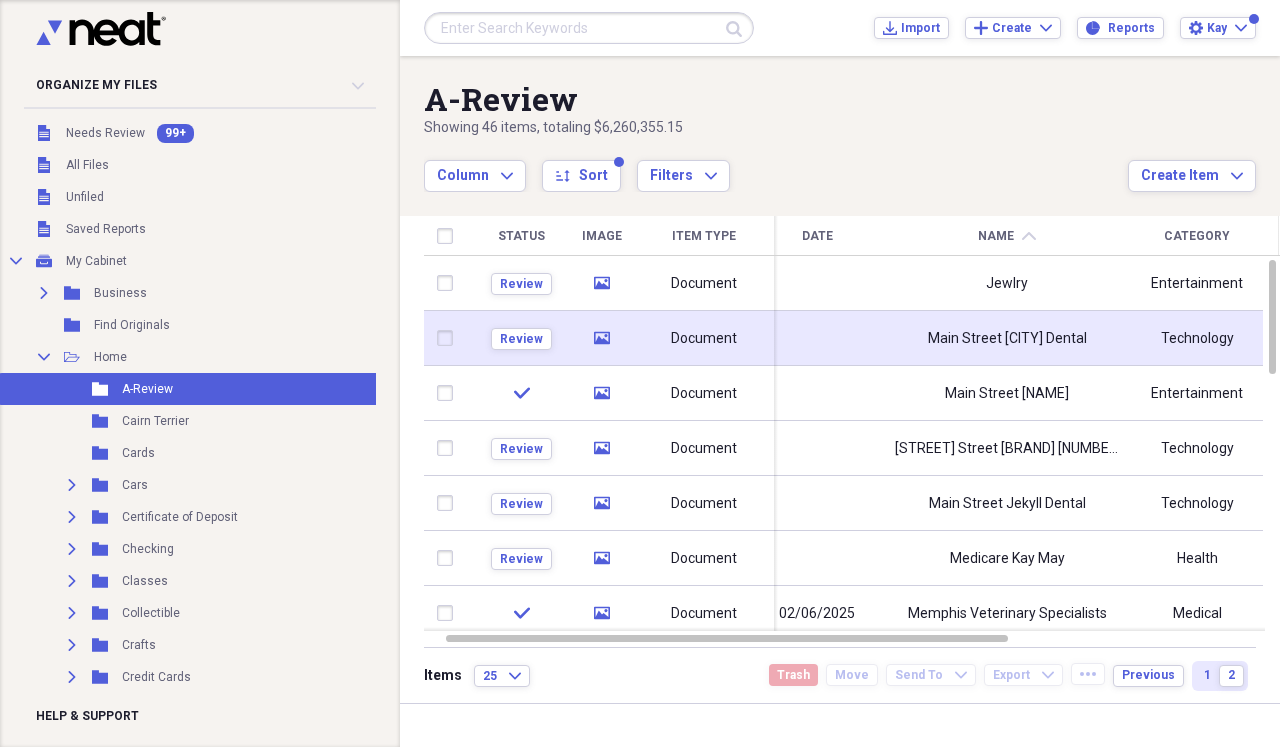 click on "Main Street [CITY] Dental" at bounding box center (1007, 338) 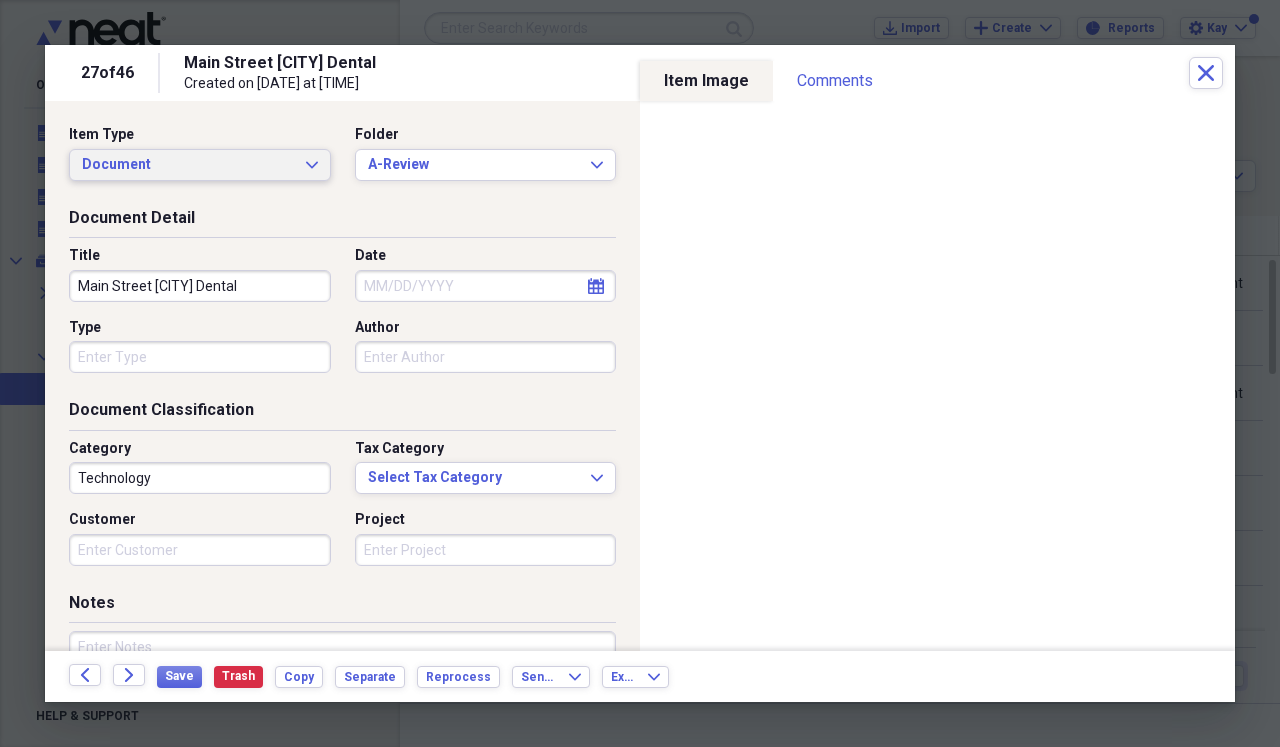 click on "Document Expand" at bounding box center (200, 165) 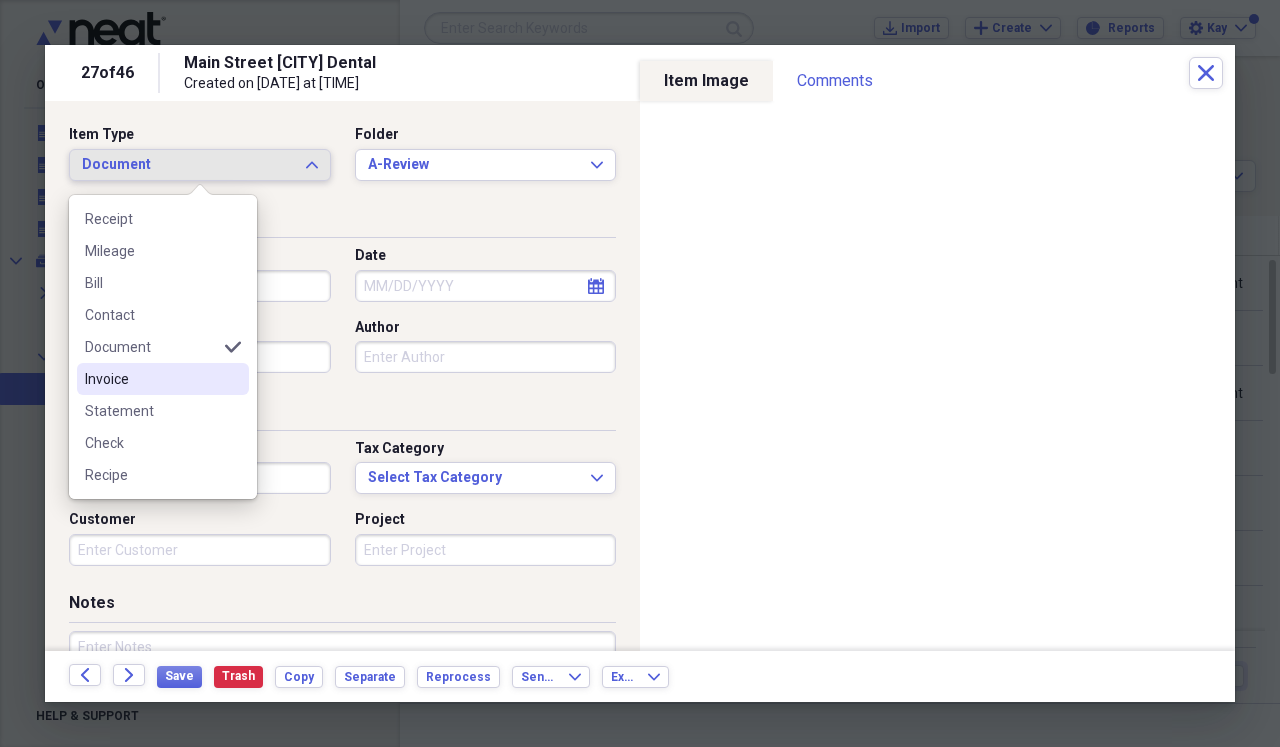 click on "Invoice" at bounding box center (151, 379) 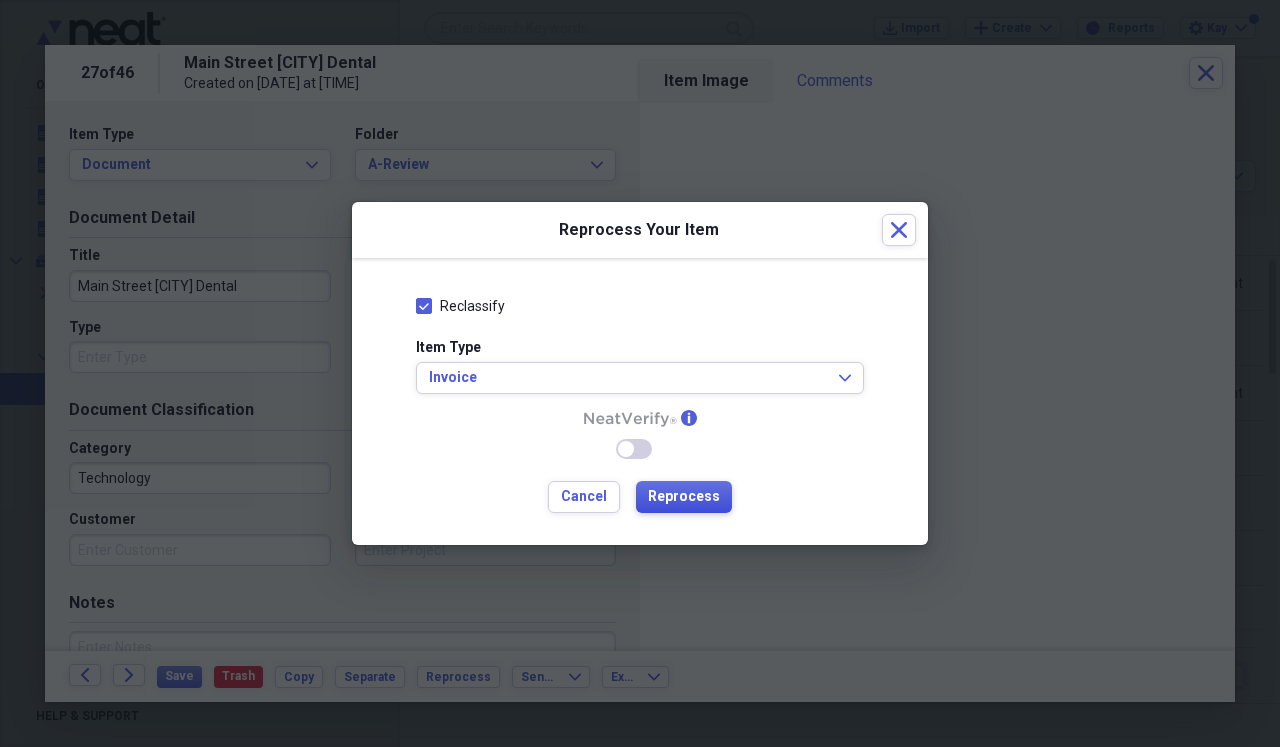 click on "Reprocess" at bounding box center (684, 497) 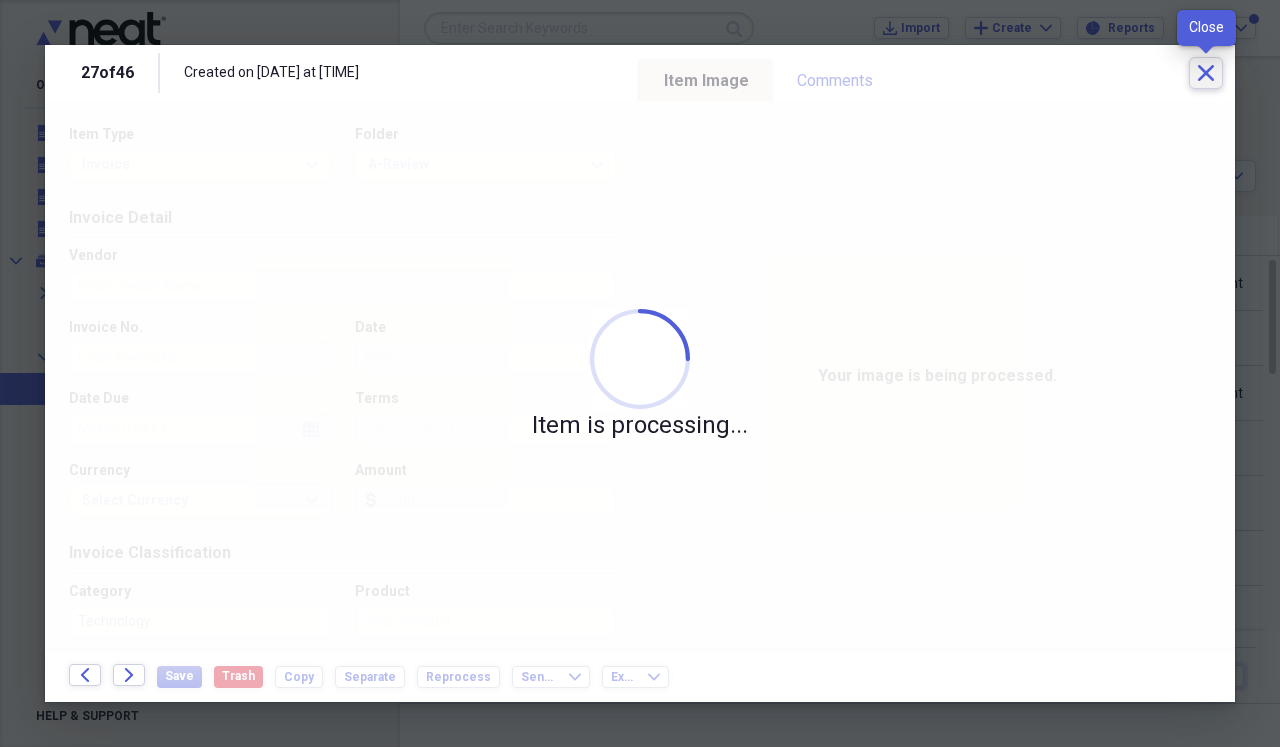 click on "Close" 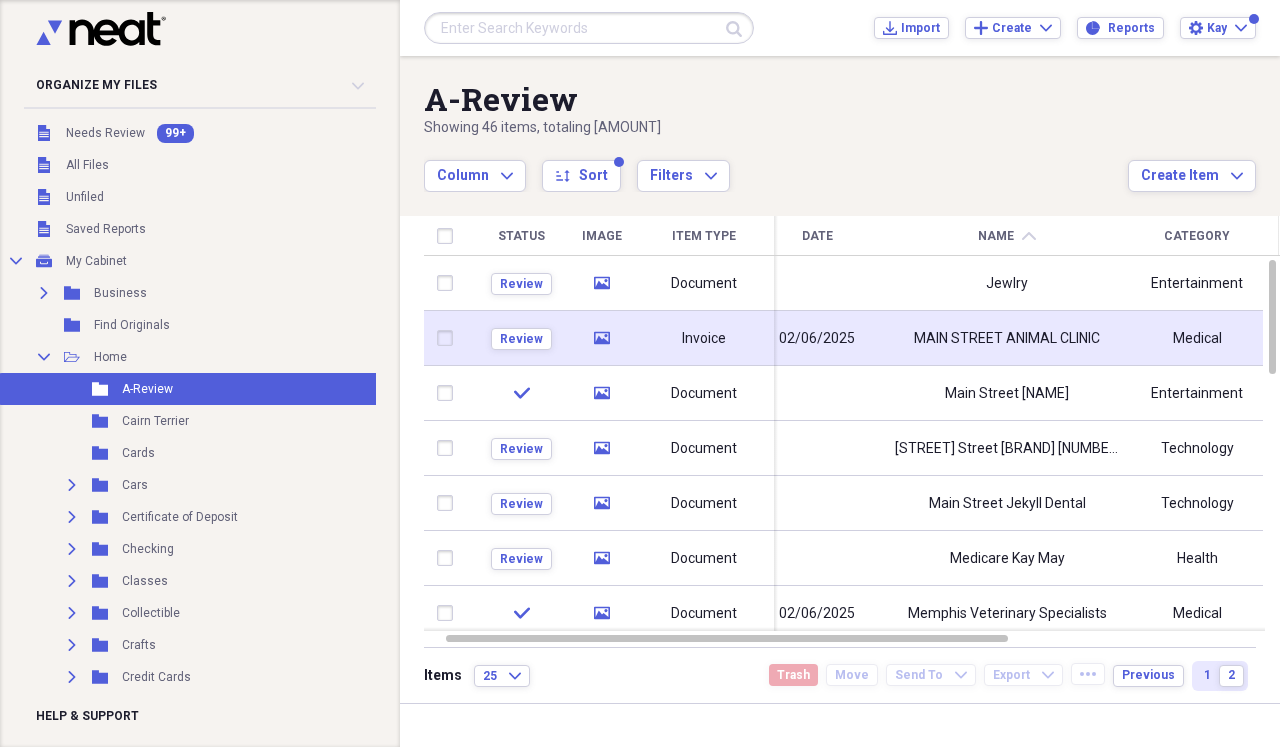 click on "02/06/2025" at bounding box center [817, 338] 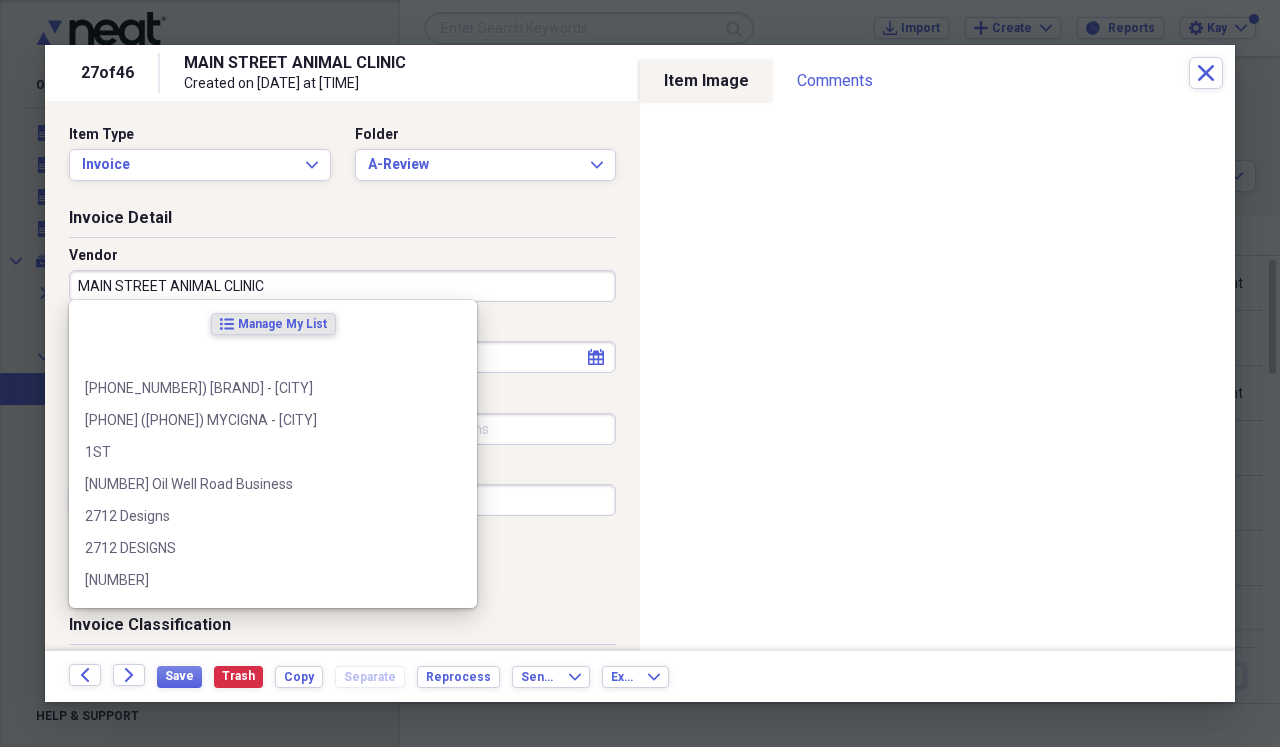 click on "MAIN STREET ANIMAL CLINIC" at bounding box center (342, 286) 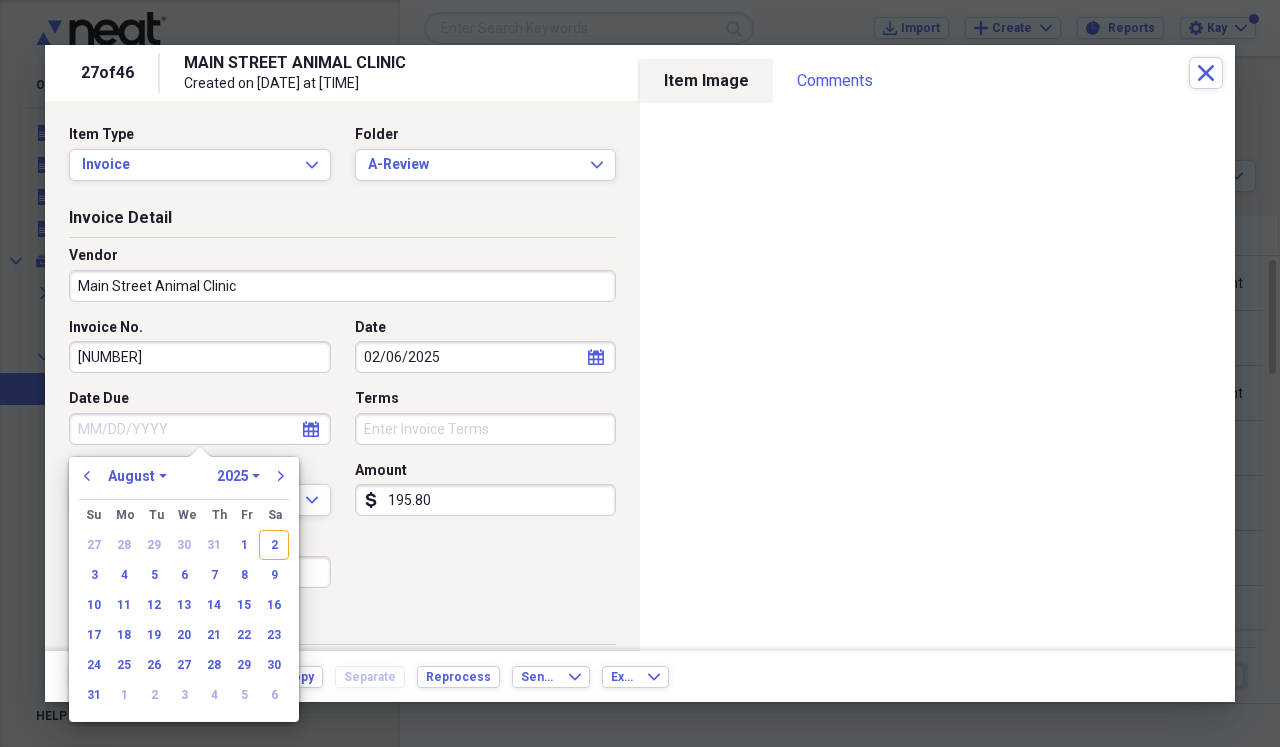click on "Date Due" at bounding box center [200, 429] 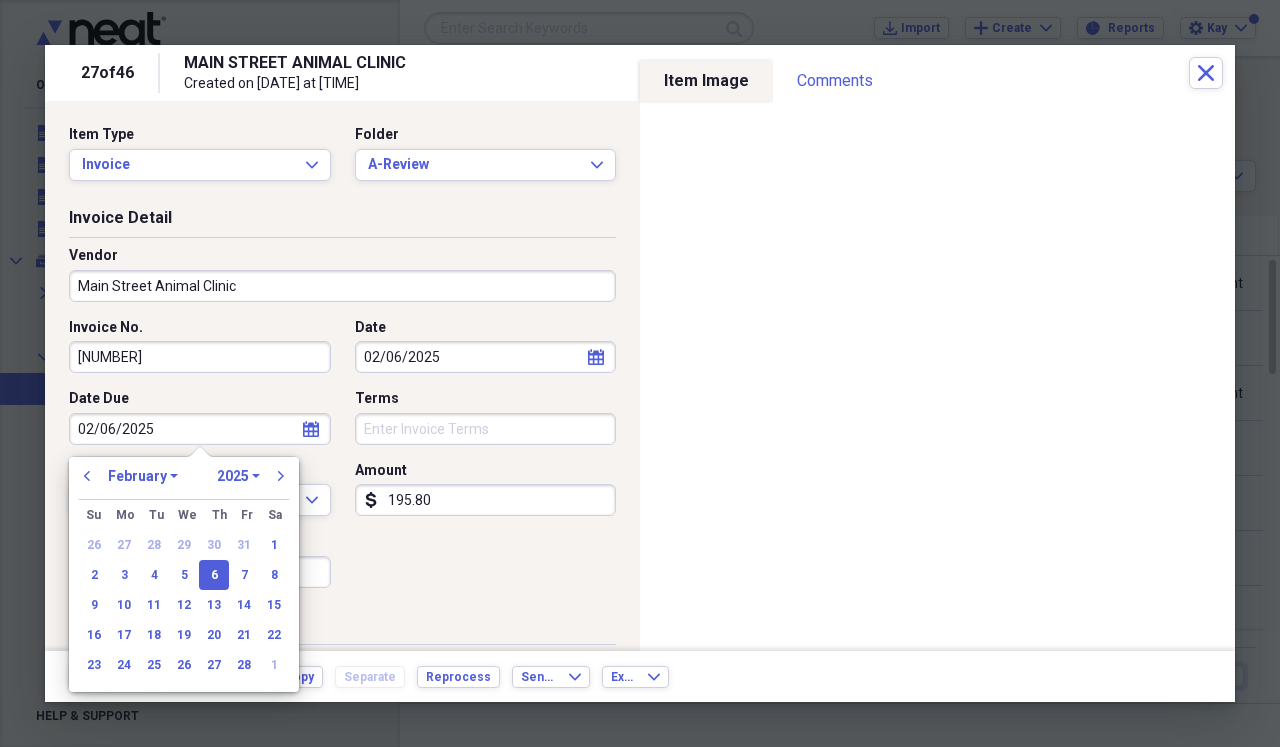click on "Invoice No. [NUMBER] Date [DATE] calendar Calendar Date Due [DATE] calendar Calendar Terms Currency USD Expand Amount dollar-sign [AMOUNT] Sales Tax dollar-sign" at bounding box center (342, 461) 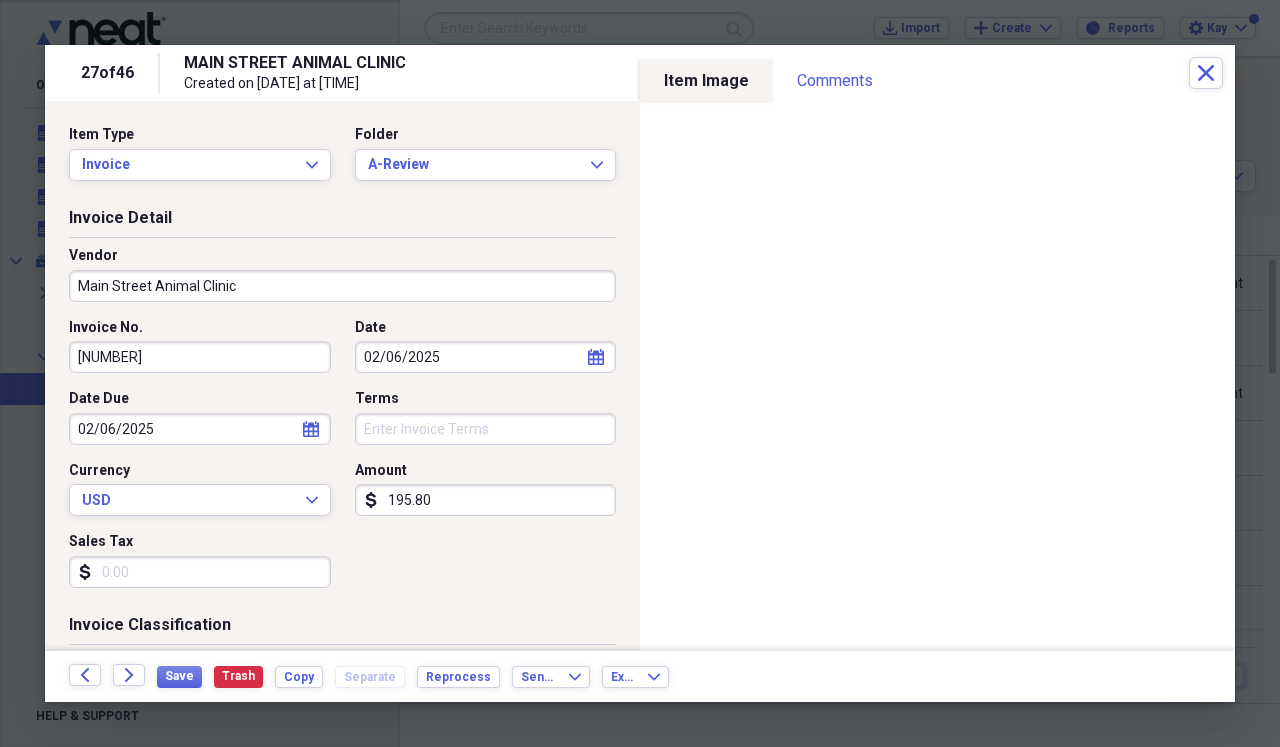 scroll, scrollTop: 0, scrollLeft: 0, axis: both 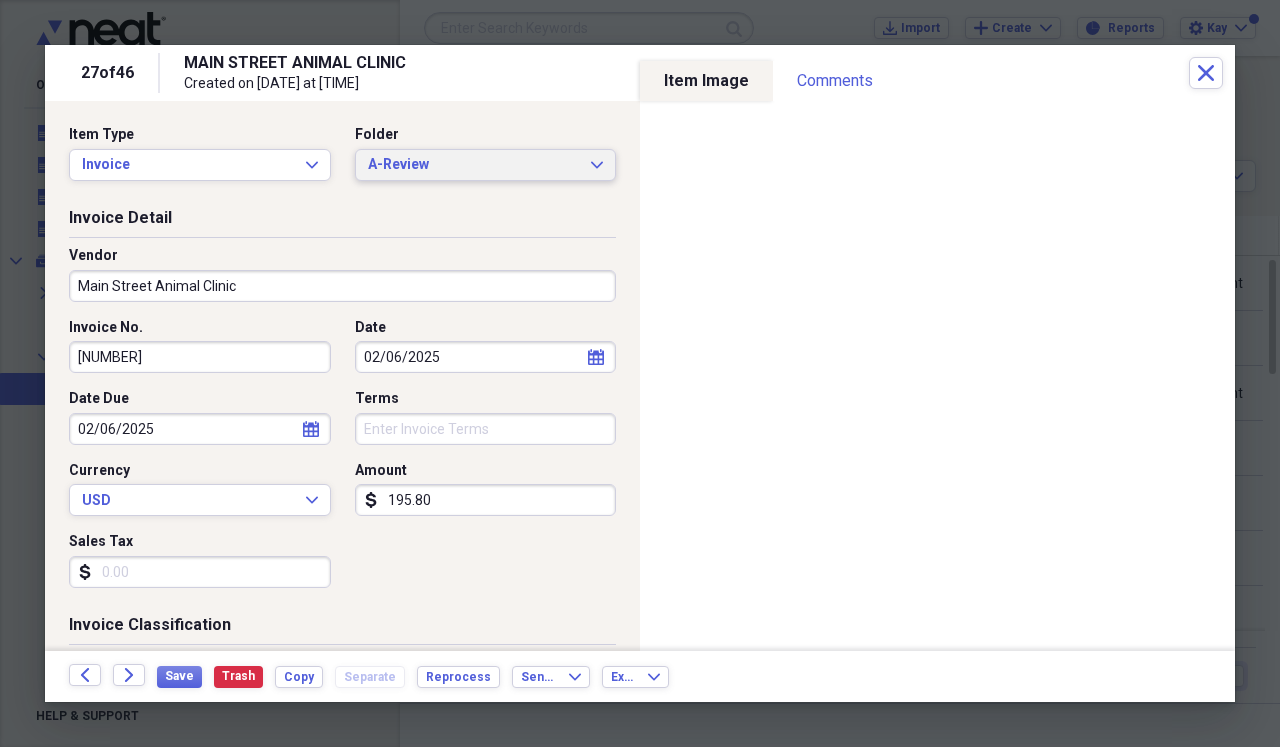 click on "A-Review Expand" at bounding box center (486, 165) 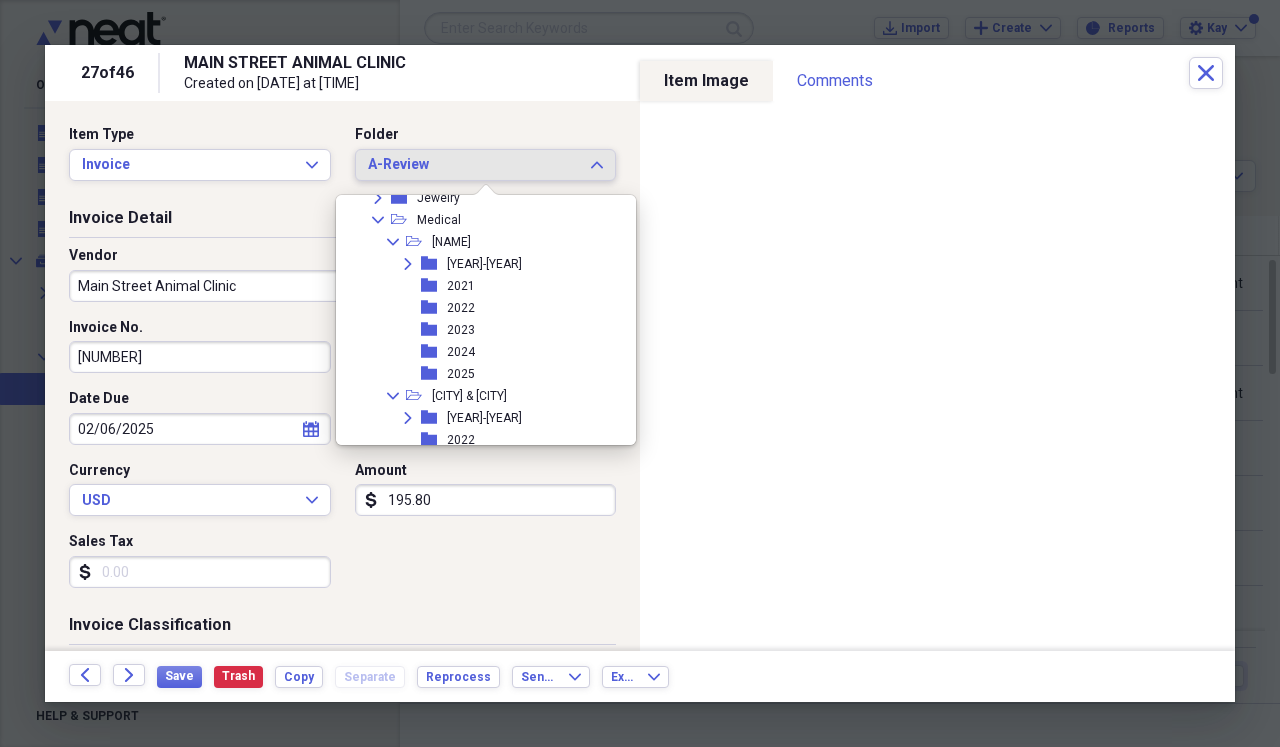 scroll, scrollTop: 552, scrollLeft: 0, axis: vertical 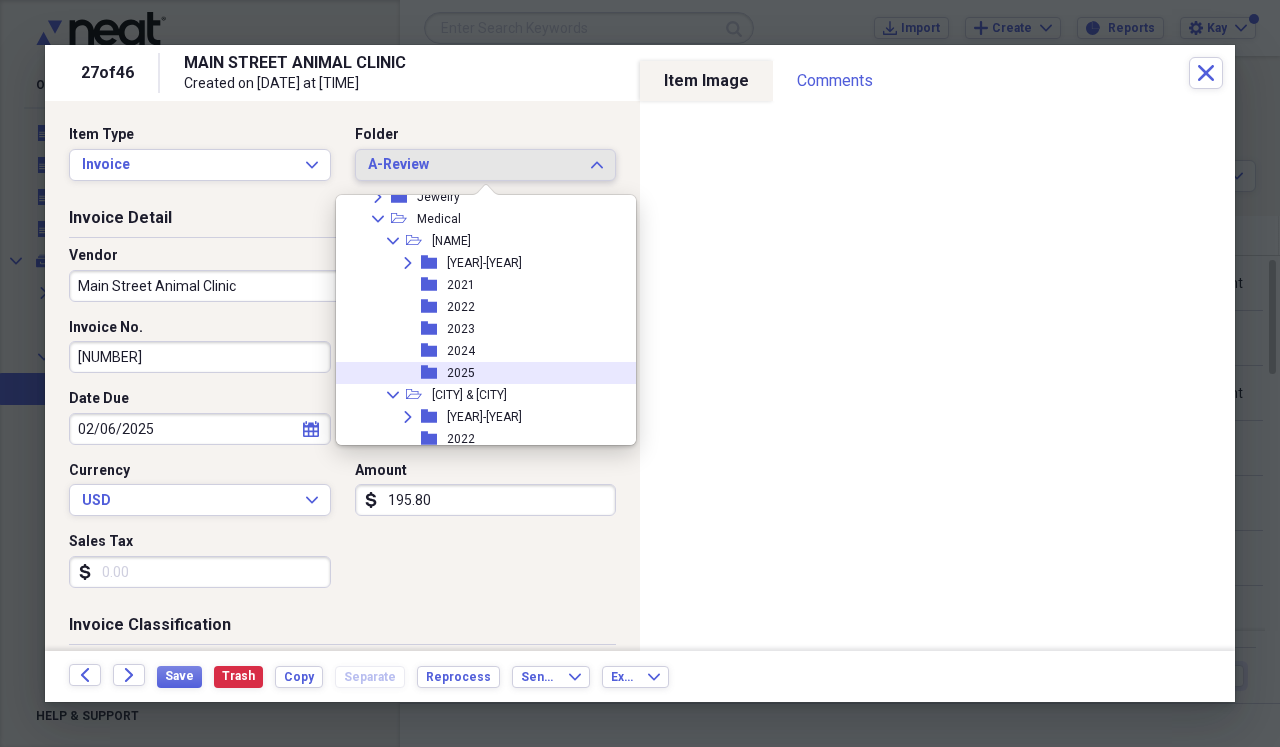 click on "2025" at bounding box center (461, 373) 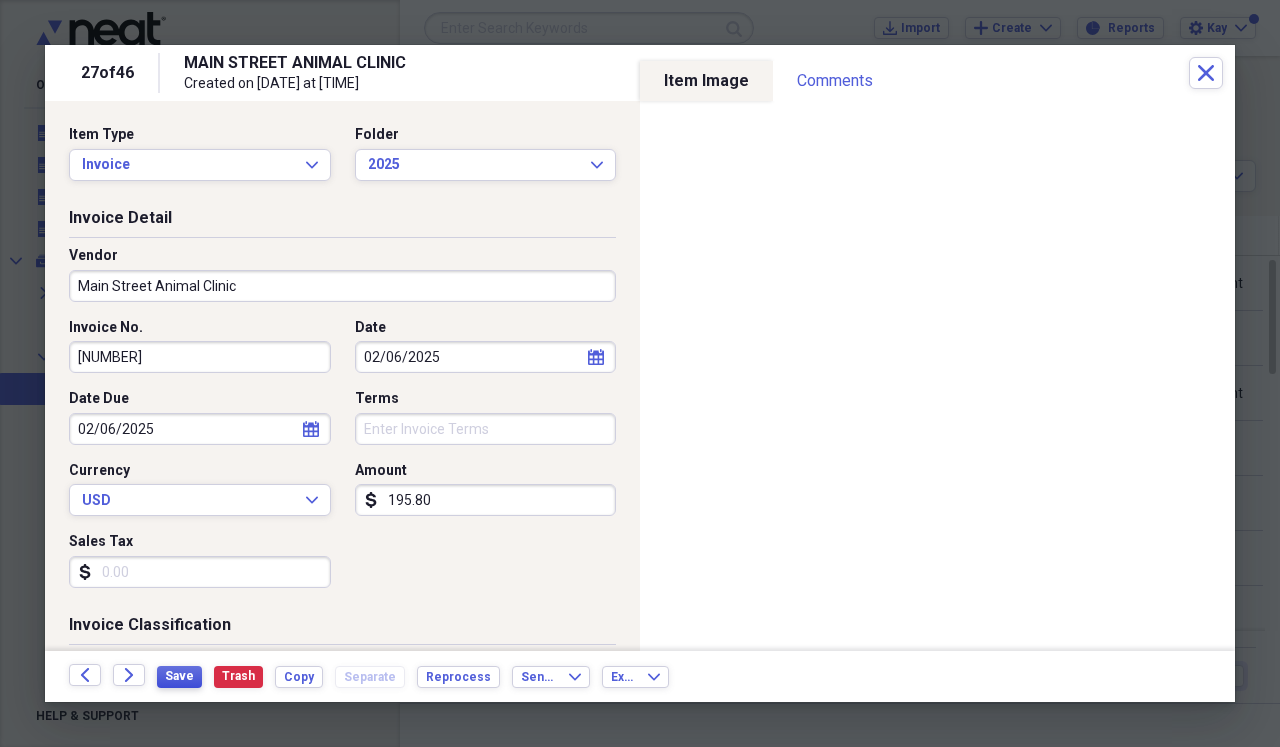 click on "Save" at bounding box center [179, 676] 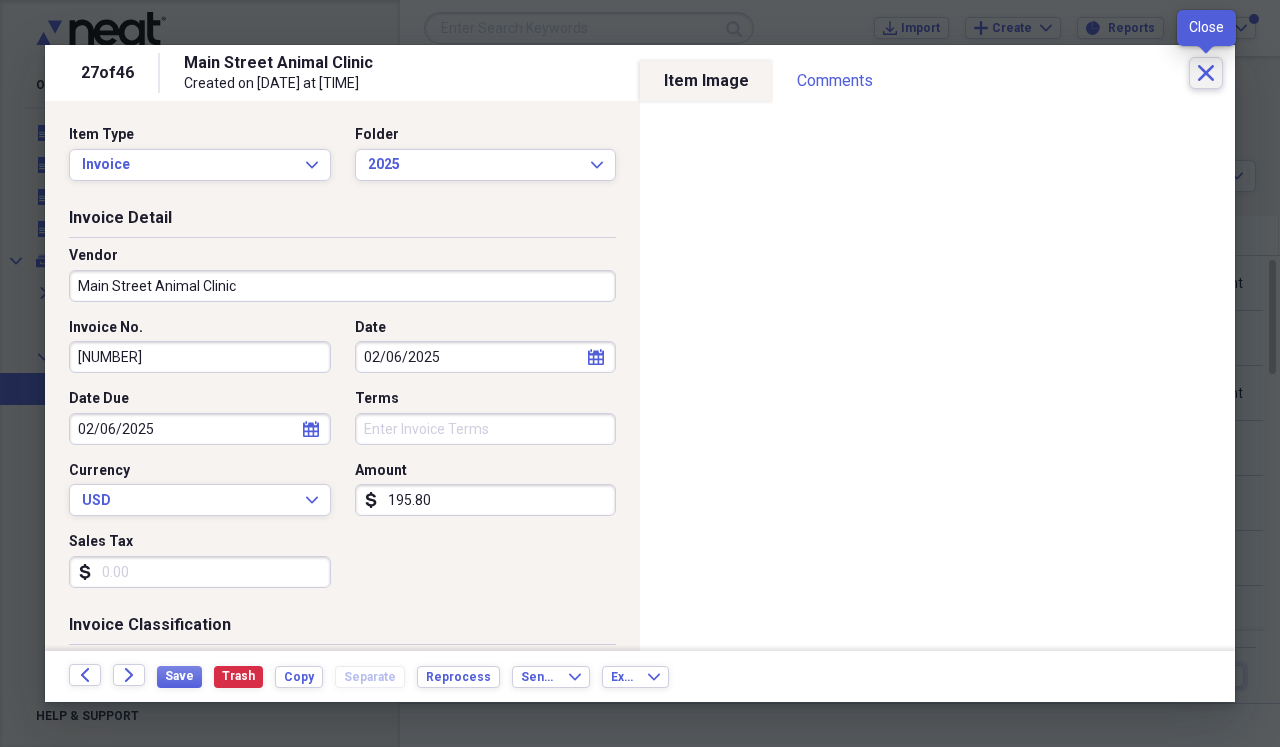click on "Close" at bounding box center [1206, 73] 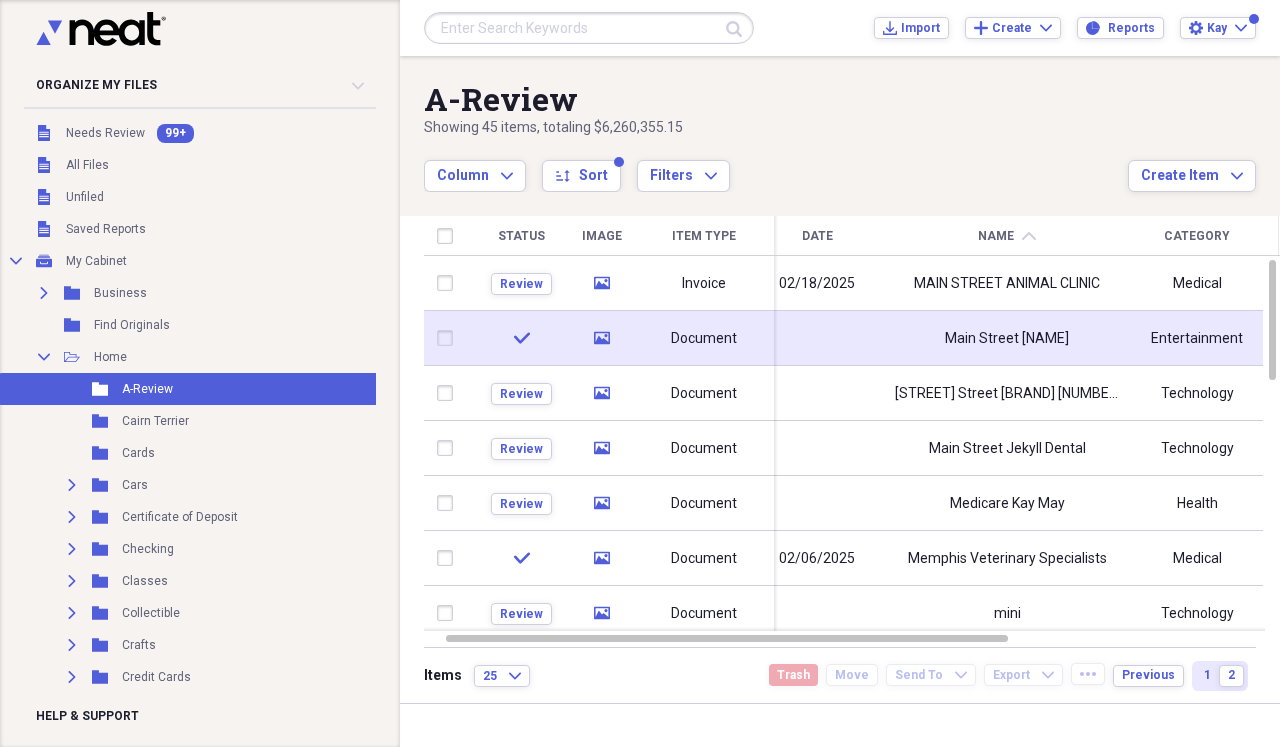 click at bounding box center (817, 338) 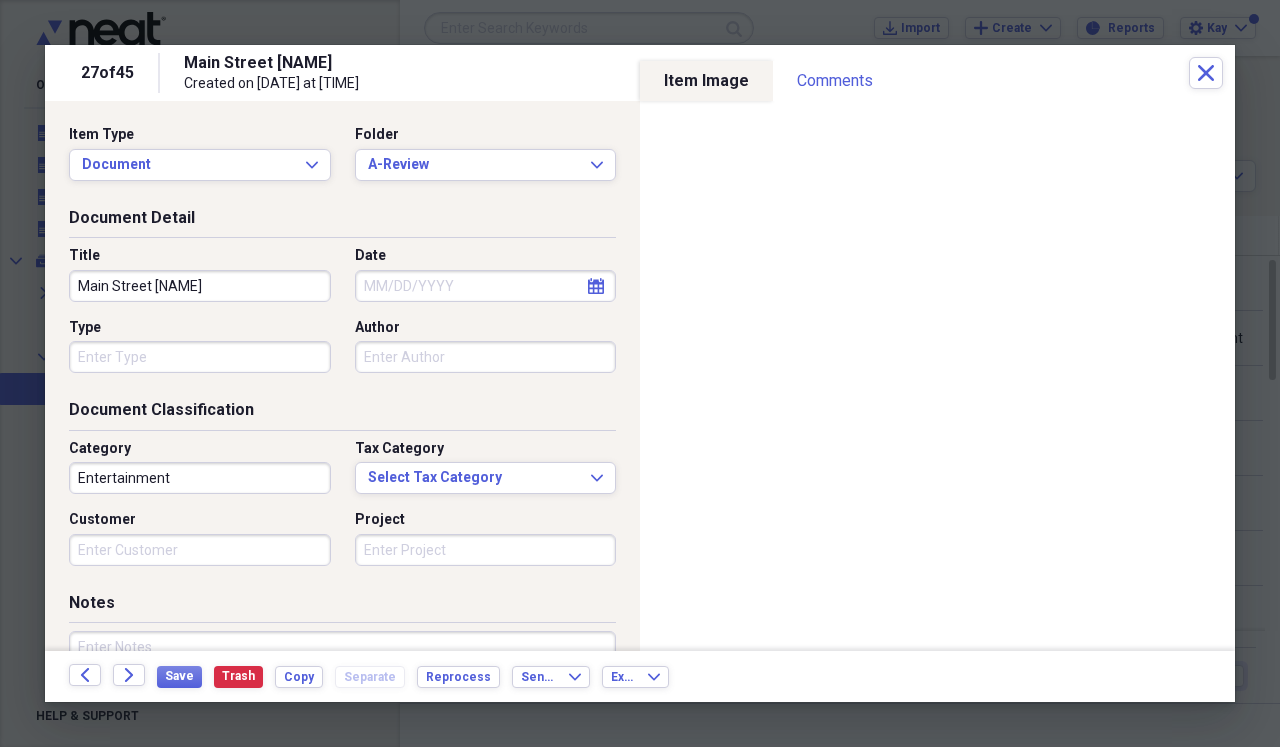 click on "Main Street [NAME]" at bounding box center [200, 286] 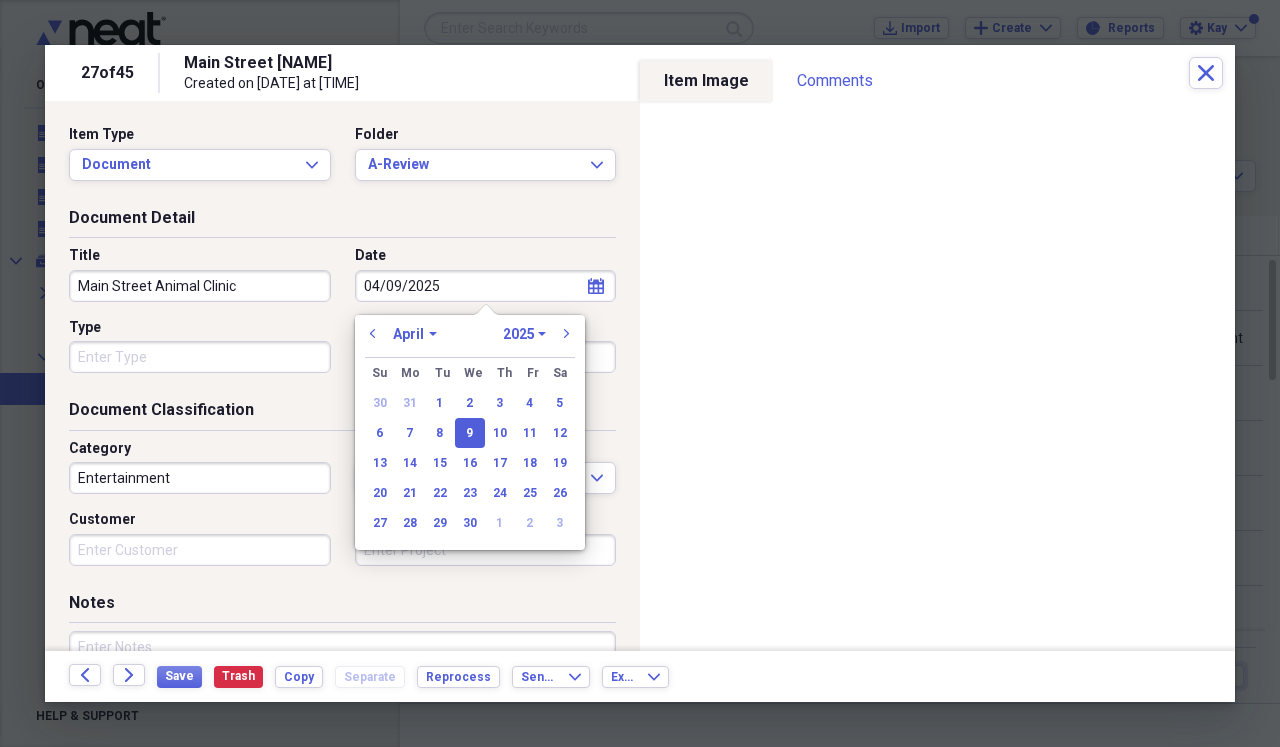 click on "Type" at bounding box center [200, 357] 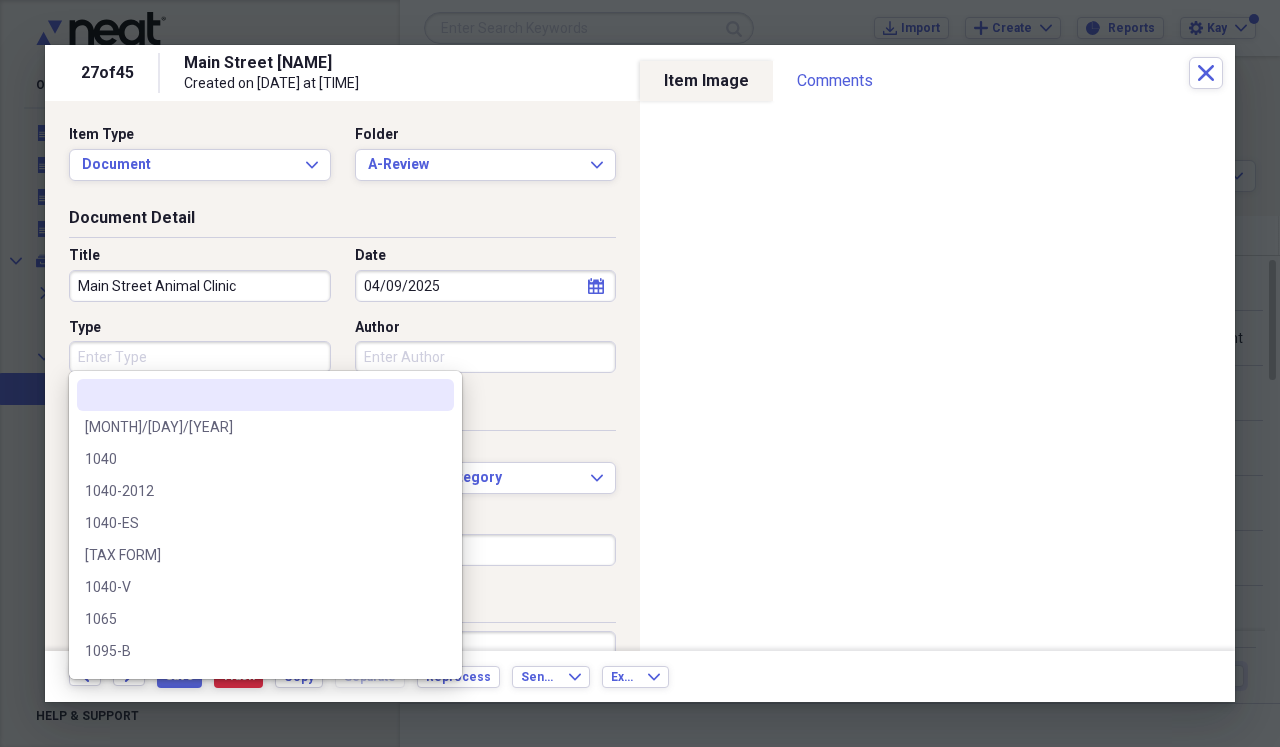 click on "Document Classification" at bounding box center [342, 414] 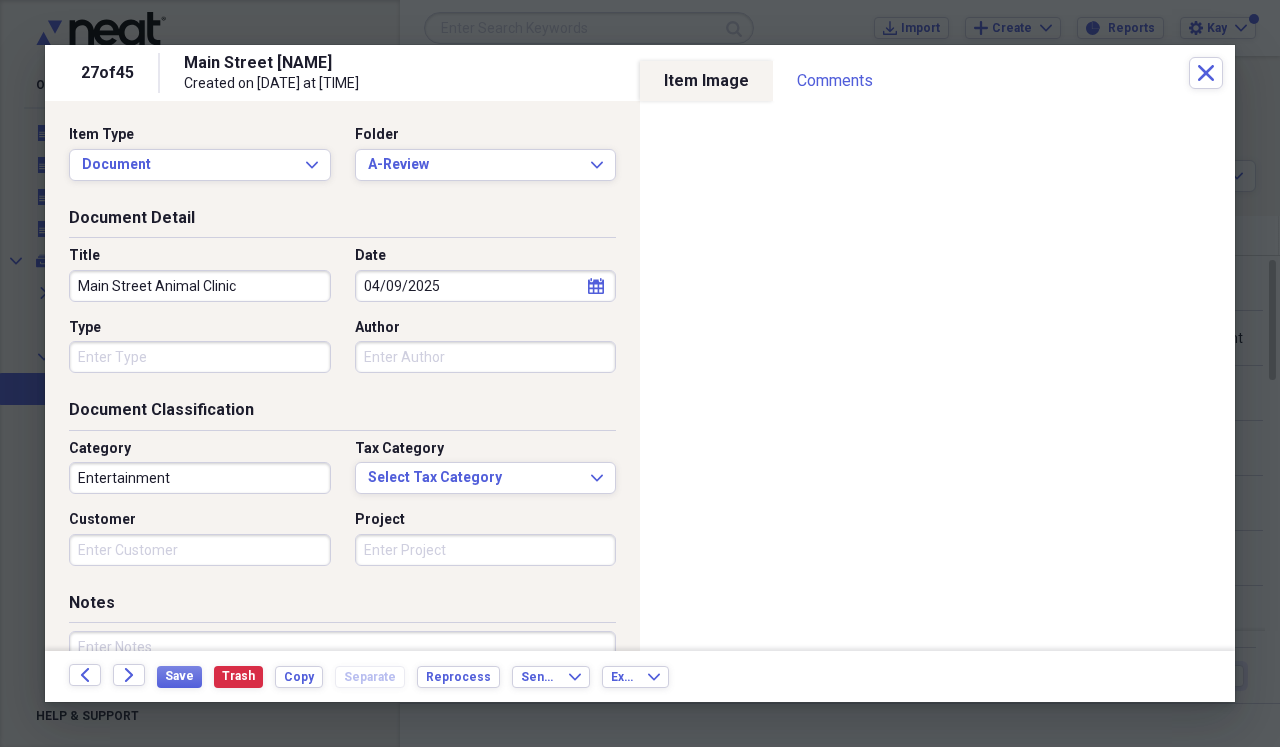 click on "Entertainment" at bounding box center [200, 478] 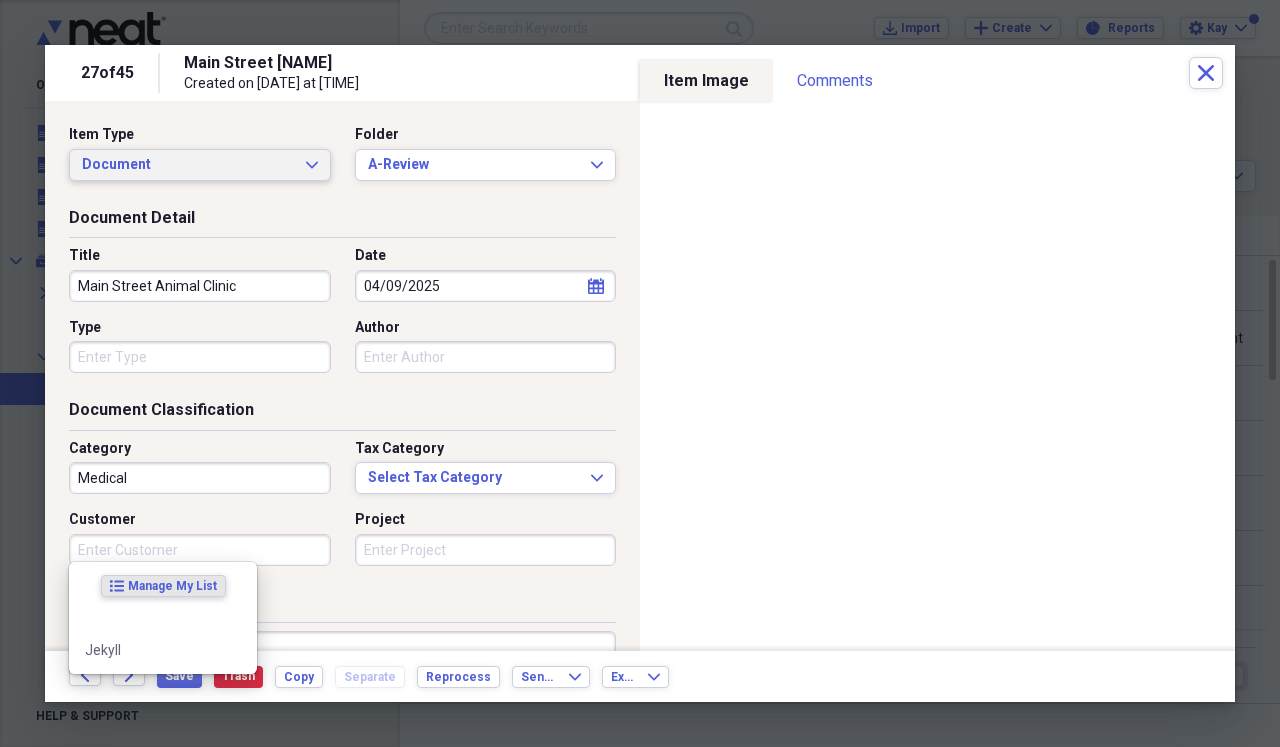 click on "Document Expand" at bounding box center [200, 165] 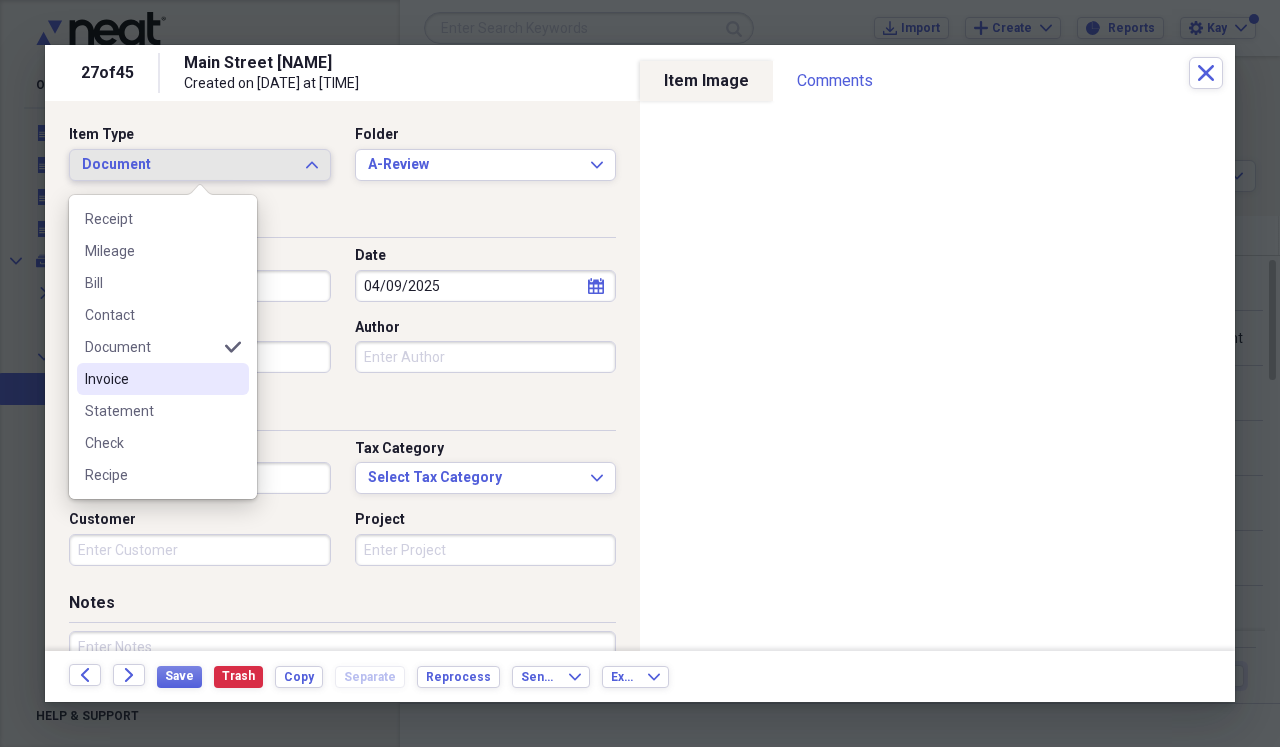 click on "Invoice" at bounding box center (151, 379) 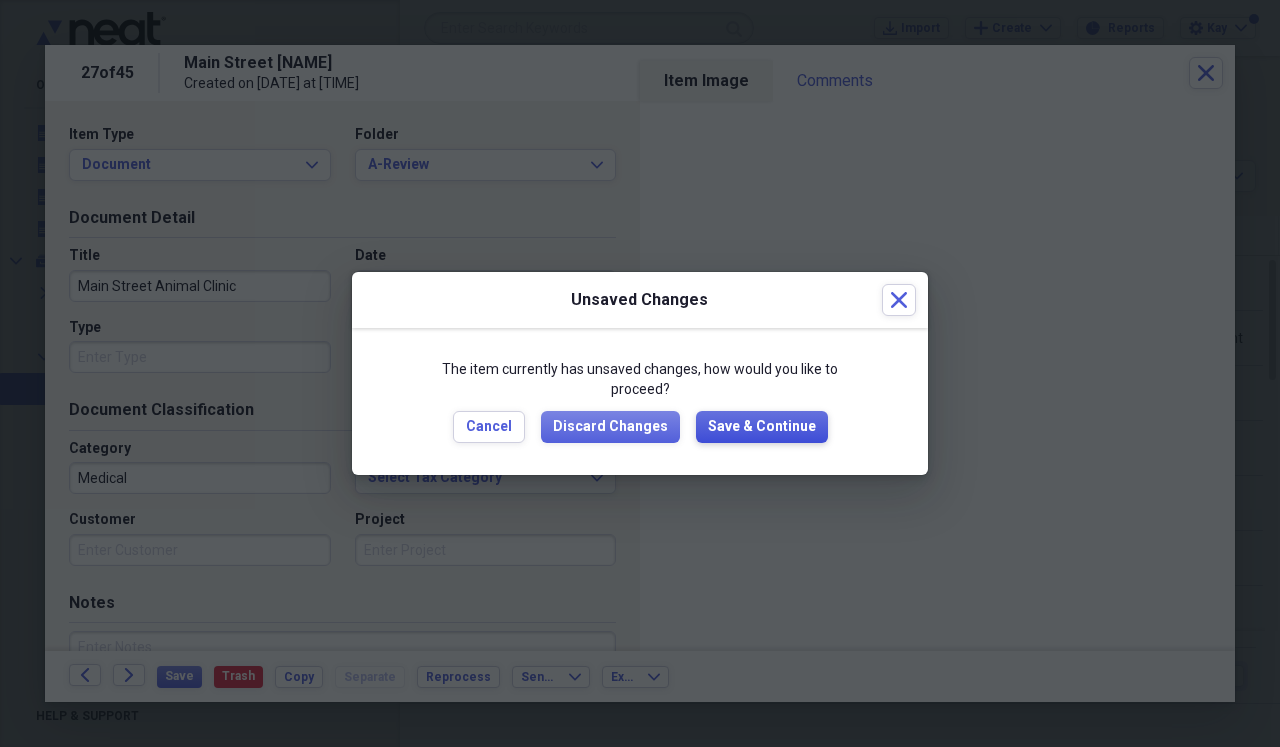 click on "Save & Continue" at bounding box center (762, 427) 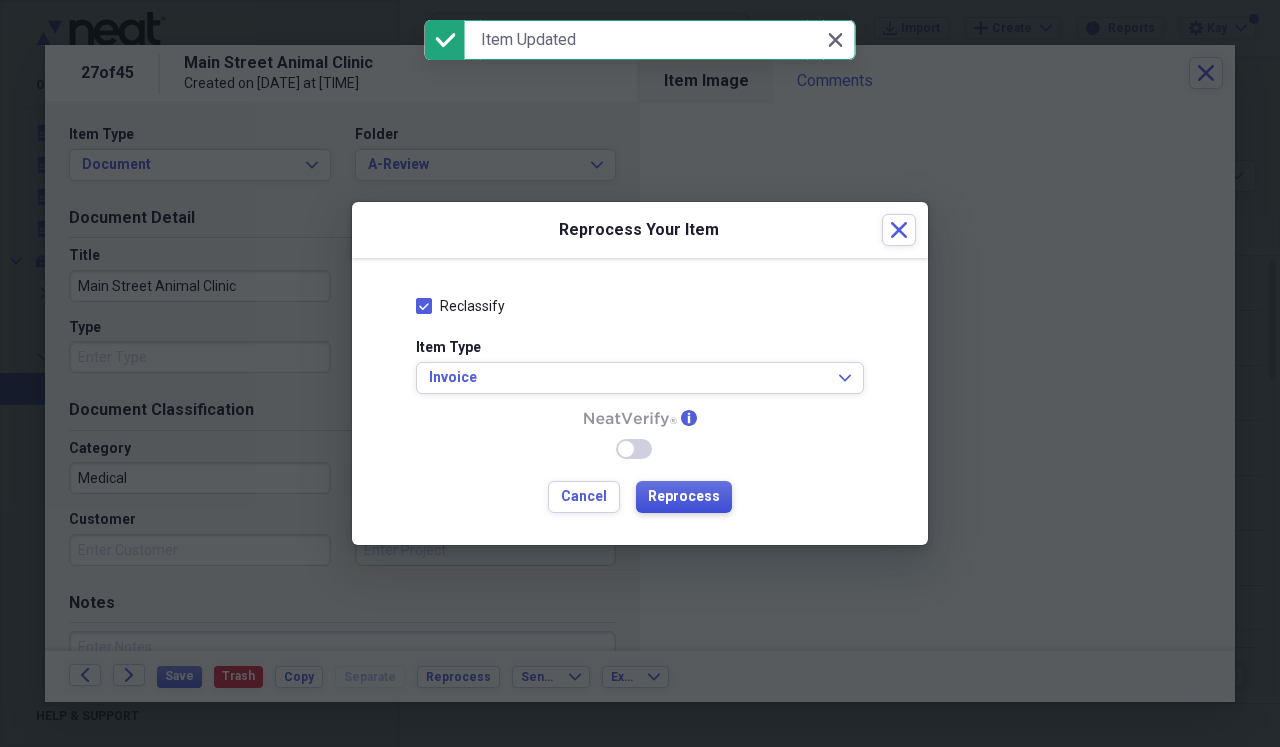 click on "Reprocess" at bounding box center [684, 497] 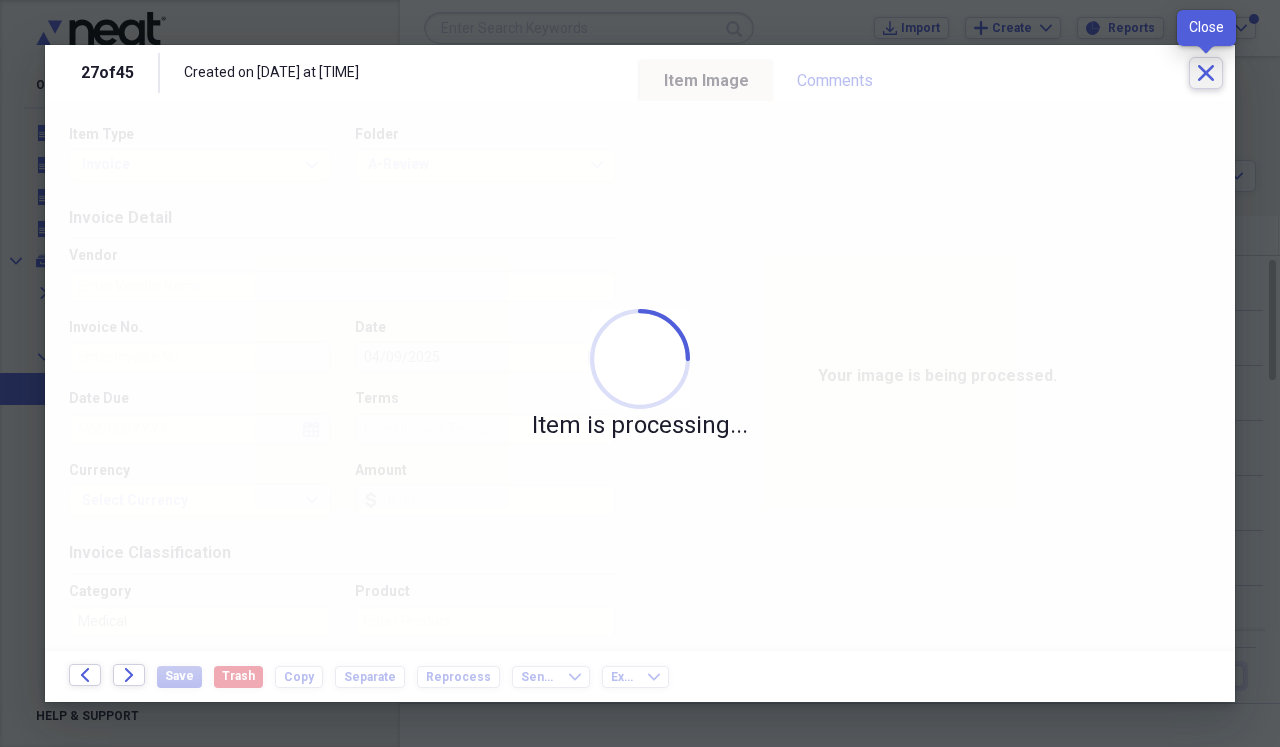 click 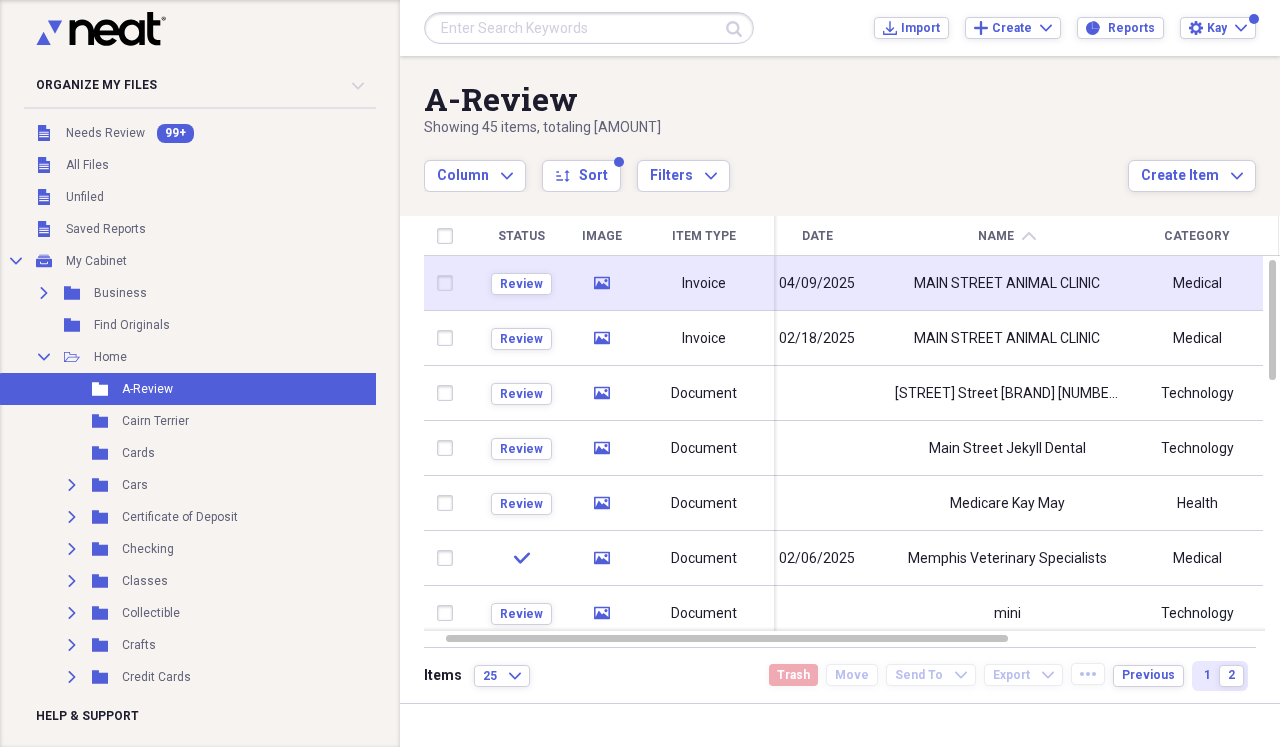 click on "MAIN STREET ANIMAL CLINIC" at bounding box center [1007, 283] 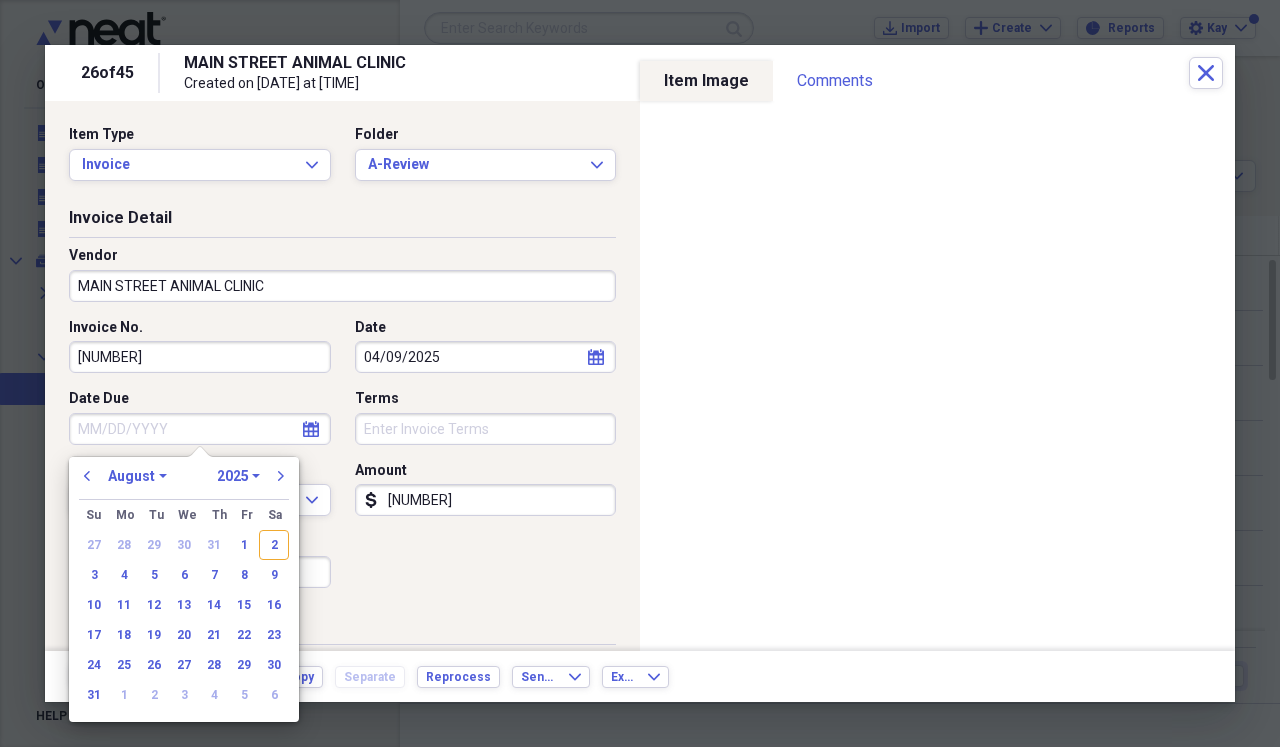 click on "Date Due" at bounding box center [200, 429] 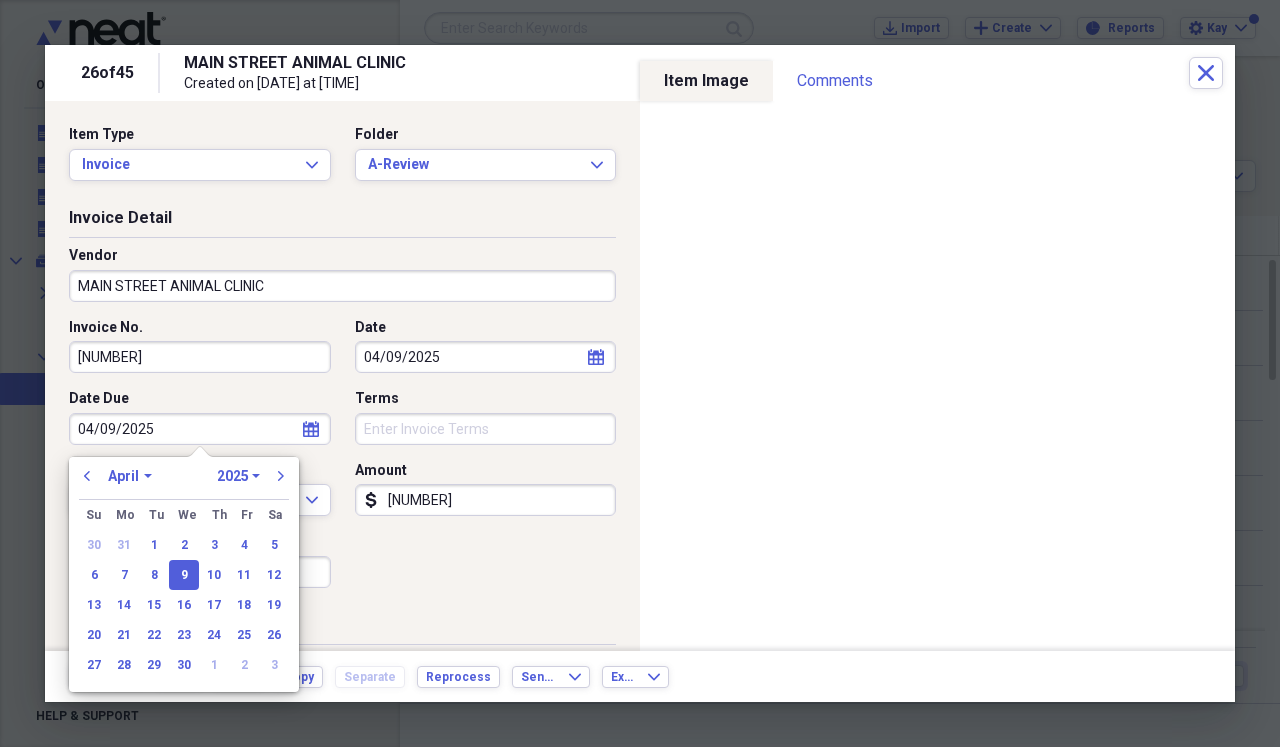 click on "Invoice No. [NUMBER] Date [DATE] calendar Calendar Date Due [DATE] calendar Calendar Terms Currency USD Expand Amount dollar-sign [AMOUNT] Sales Tax dollar-sign" at bounding box center [342, 461] 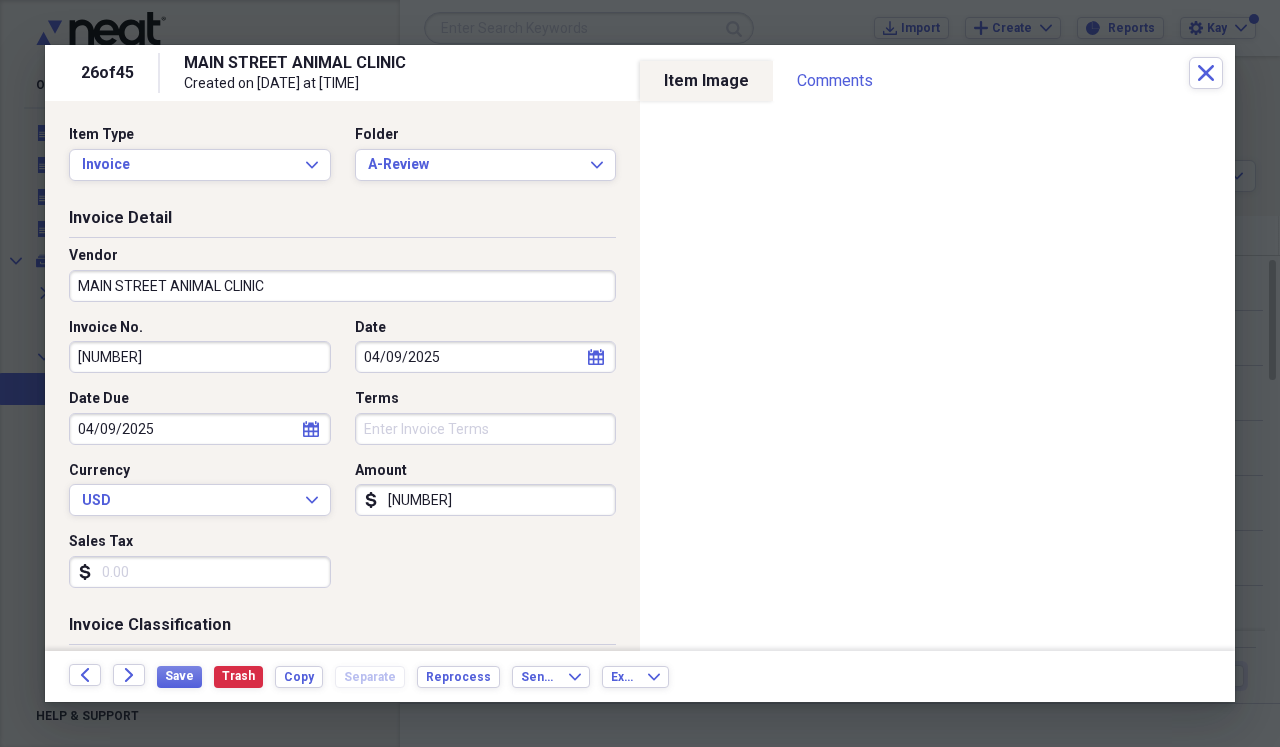 scroll, scrollTop: 0, scrollLeft: 0, axis: both 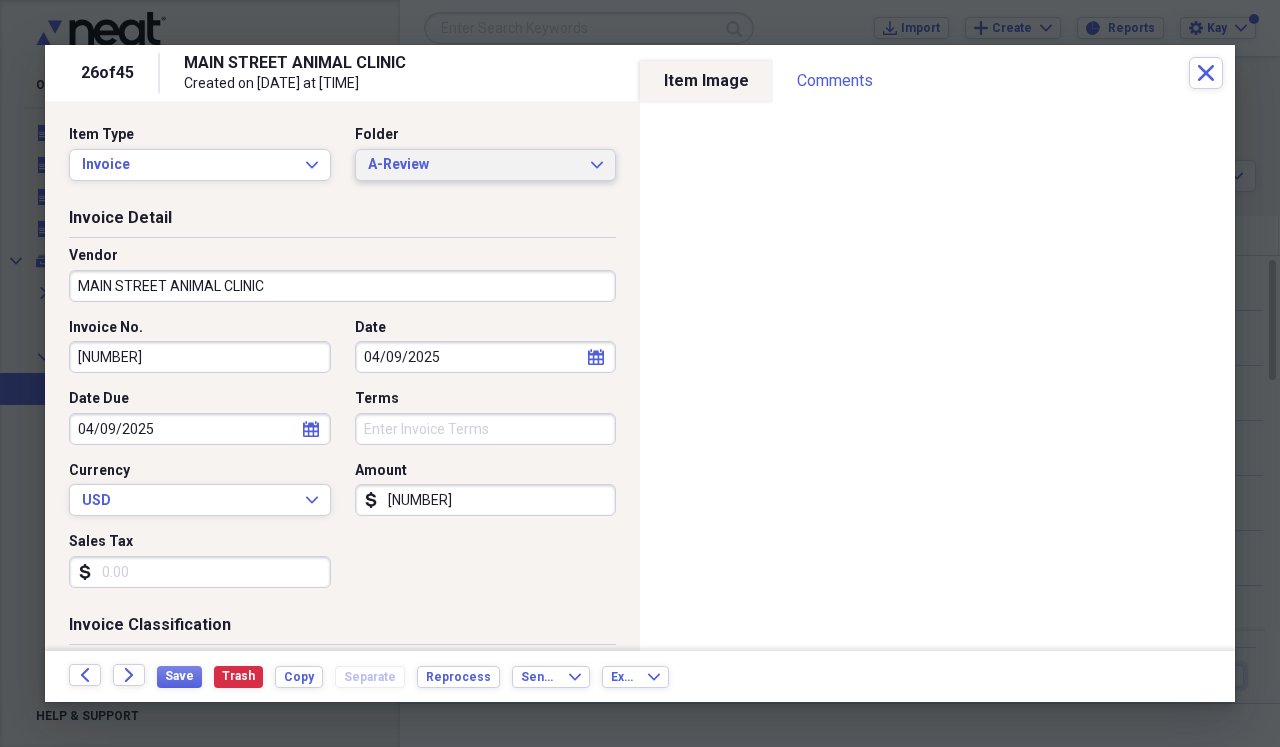 click 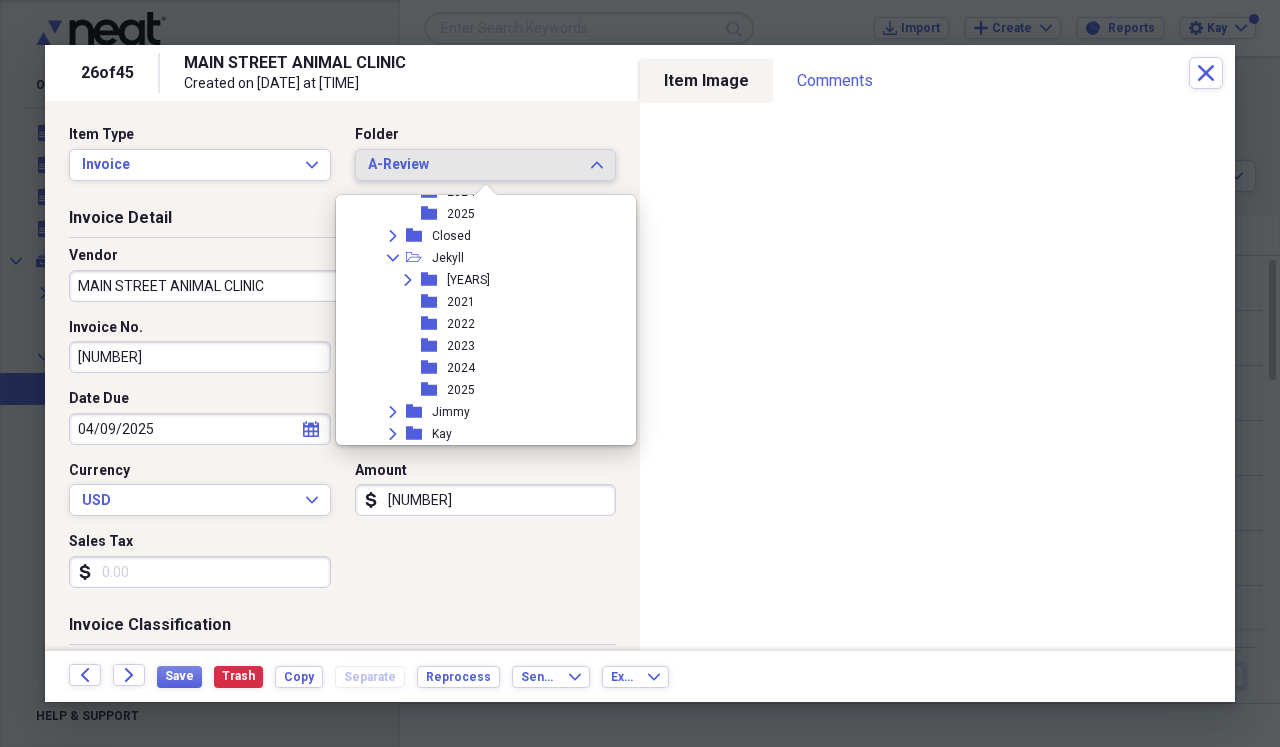 scroll, scrollTop: 858, scrollLeft: 0, axis: vertical 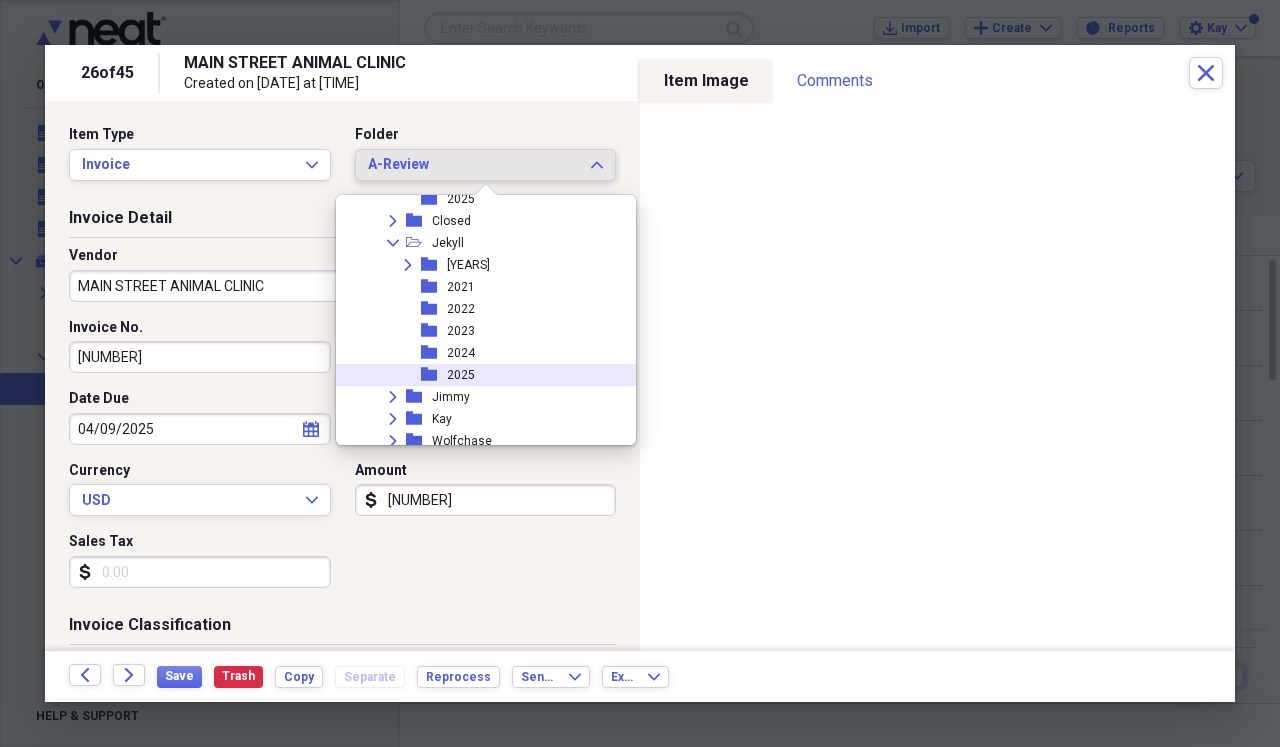 click on "2025" at bounding box center [461, 375] 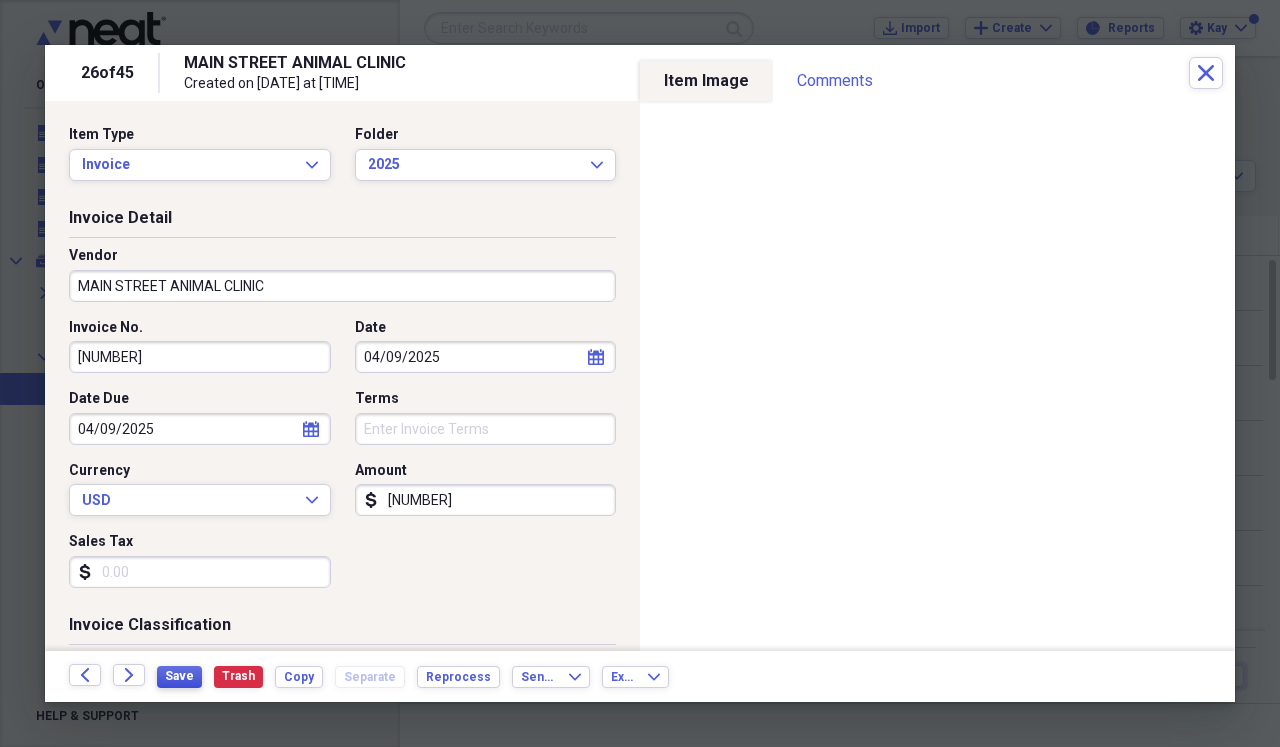 click on "Save" at bounding box center (179, 676) 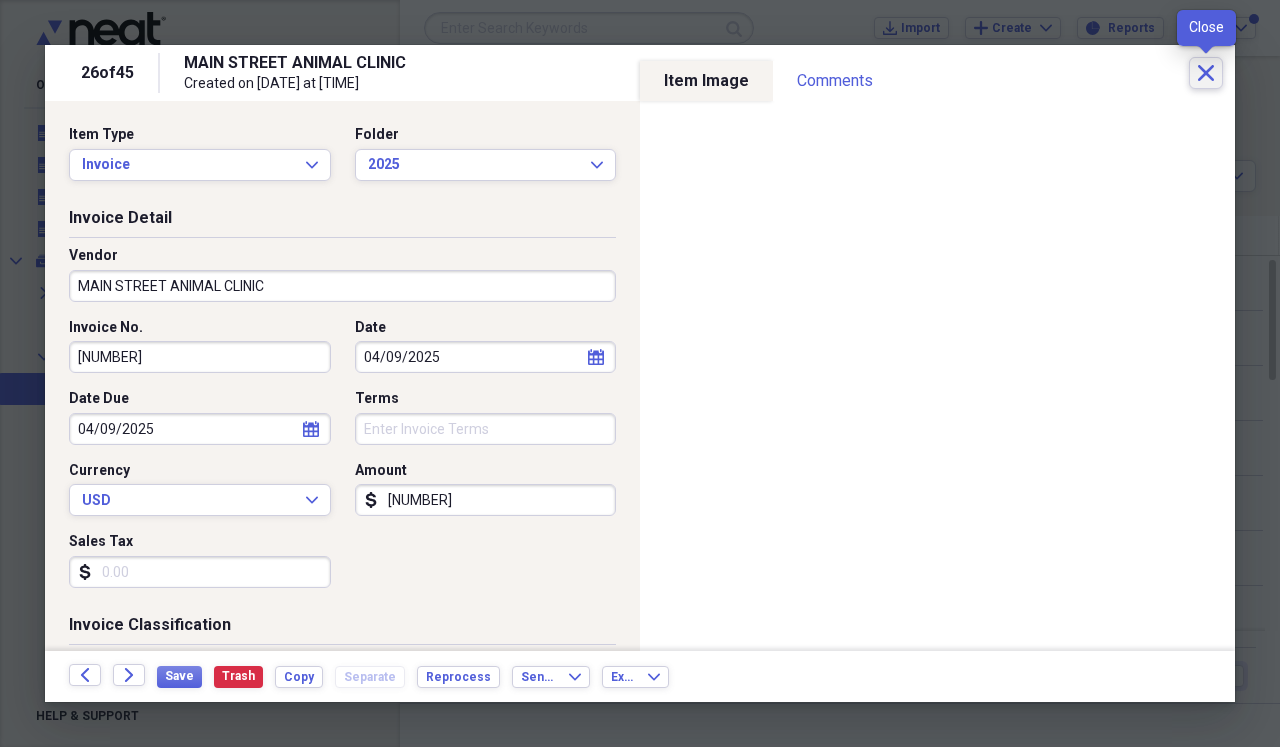 click 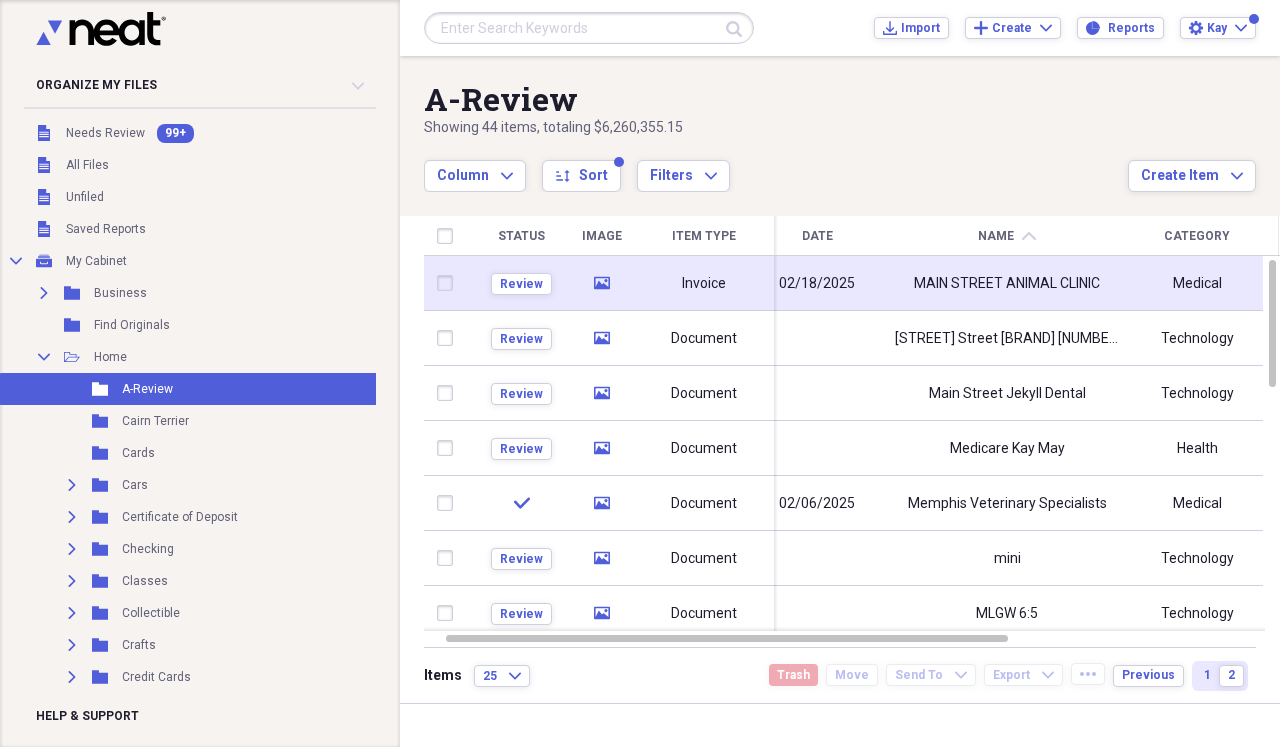 click on "MAIN STREET ANIMAL CLINIC" at bounding box center (1007, 283) 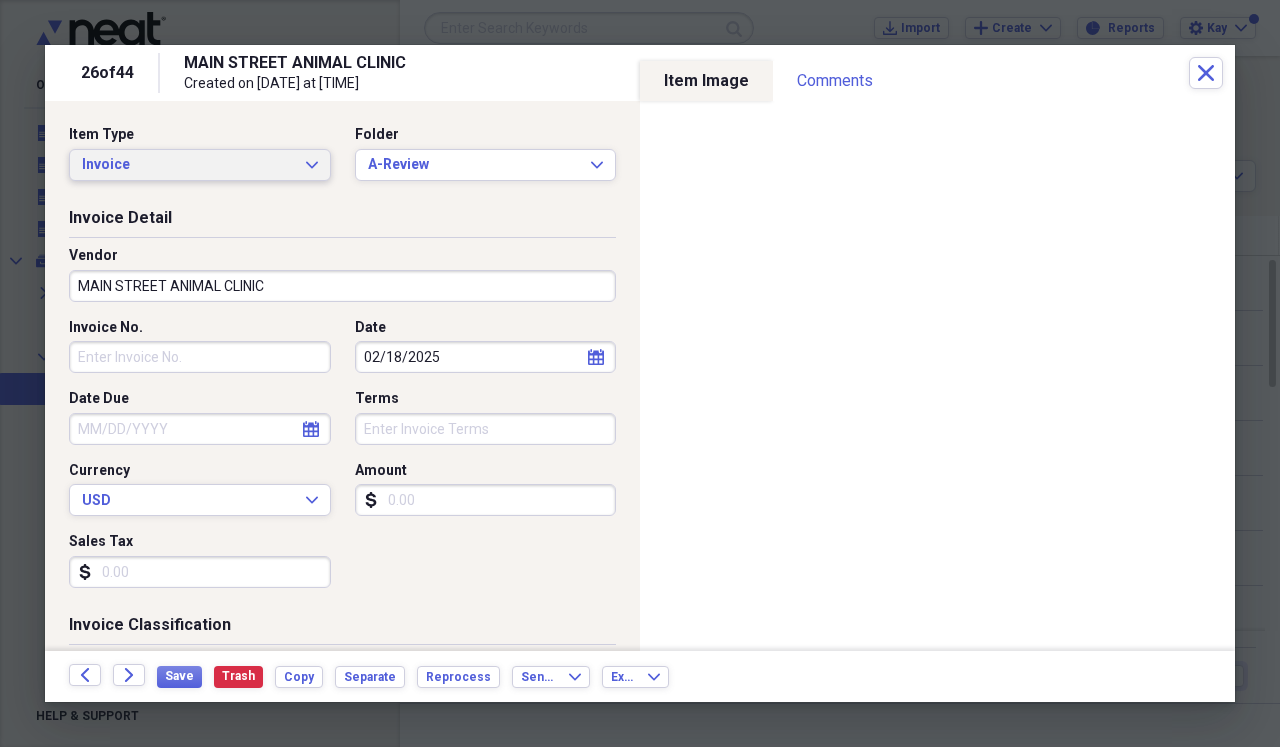 click on "Expand" 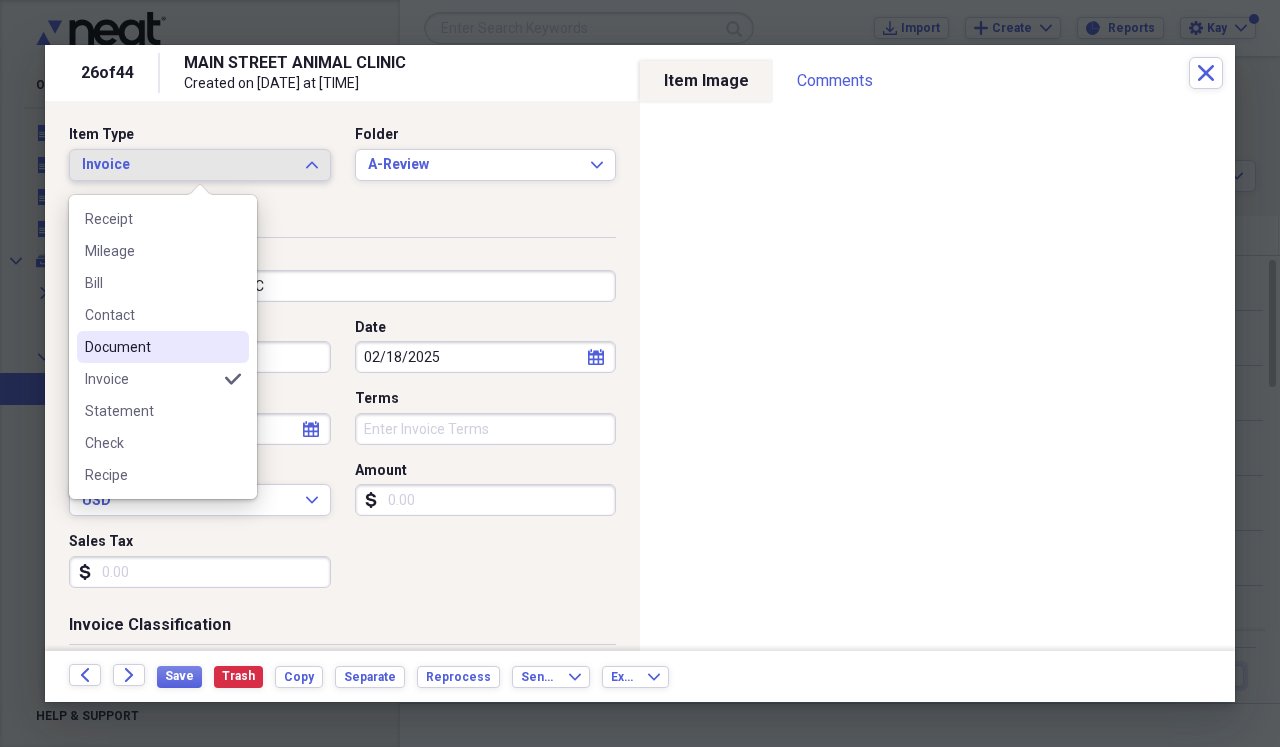 click on "Document" at bounding box center [151, 347] 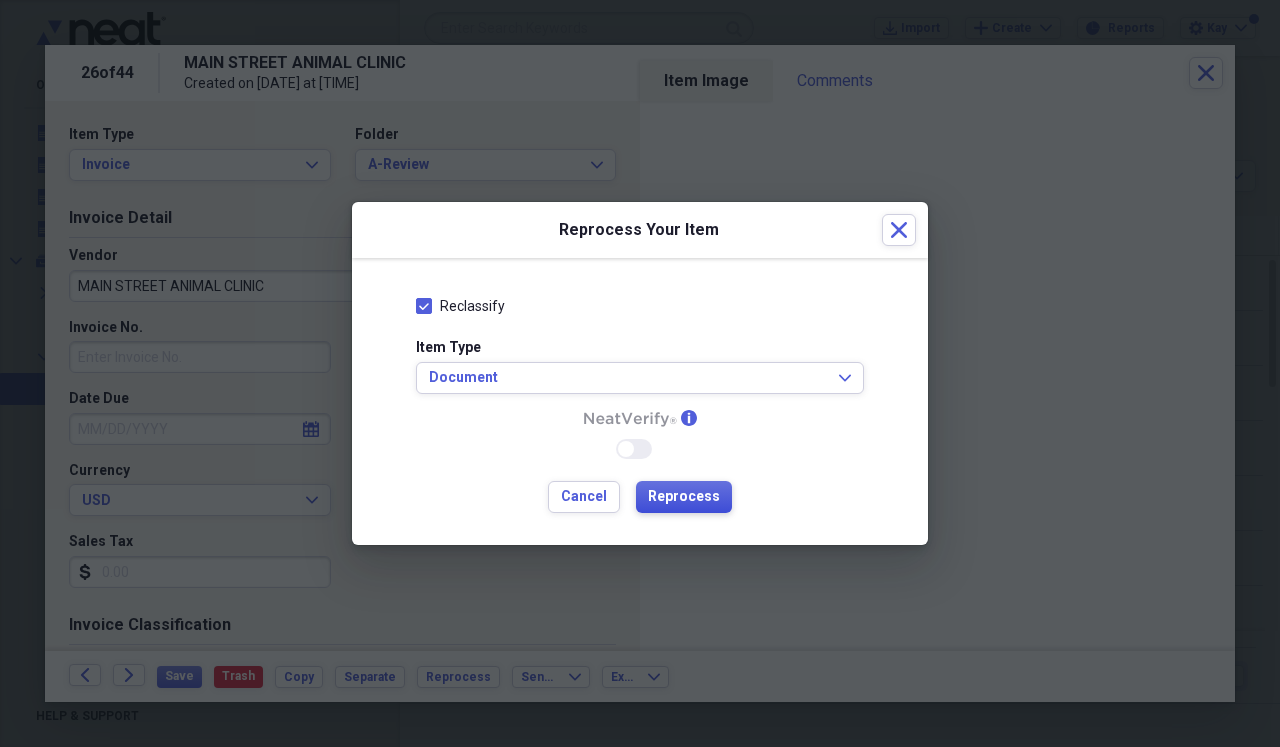 click on "Reprocess" at bounding box center [684, 497] 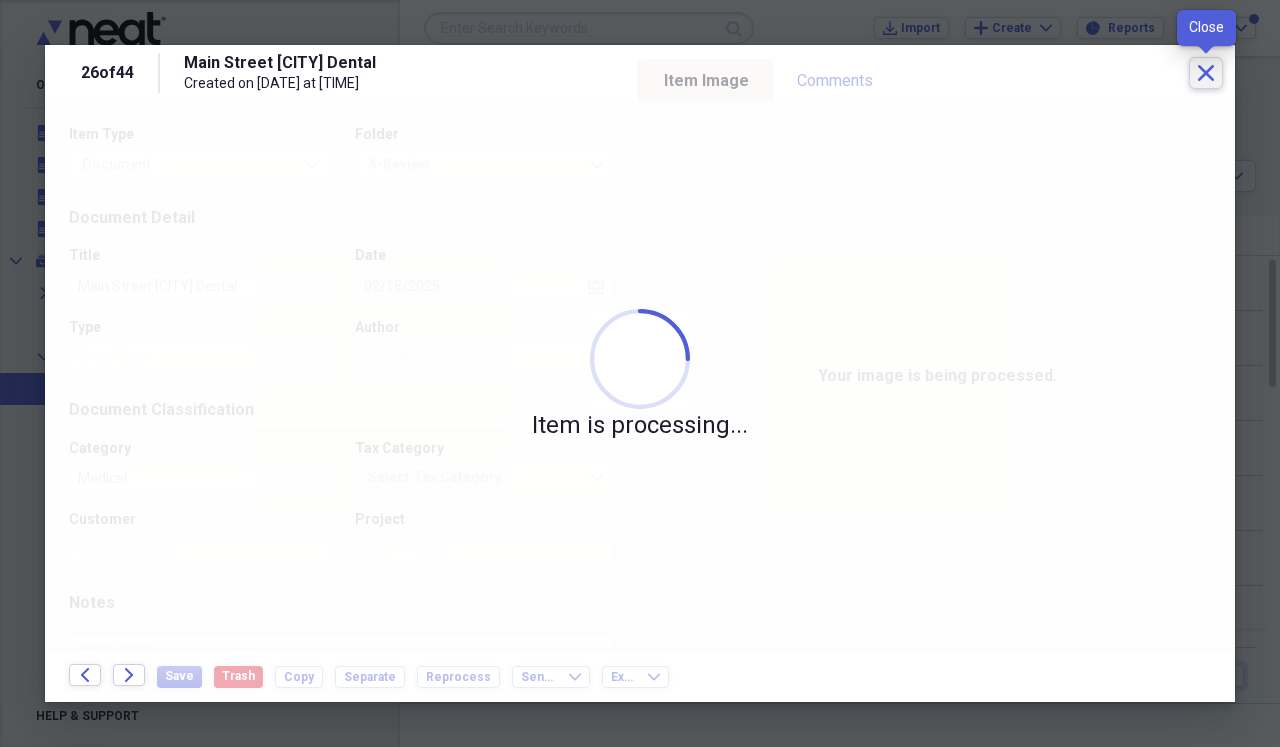 click 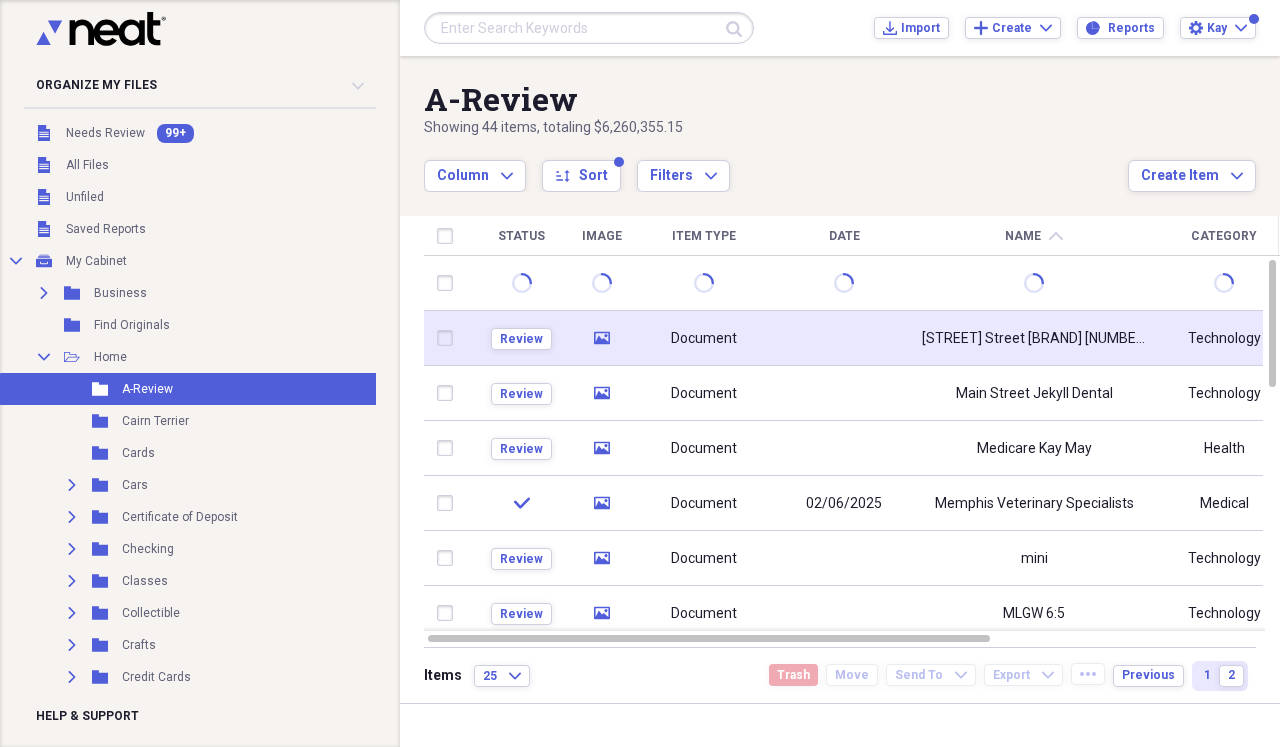 click at bounding box center [844, 338] 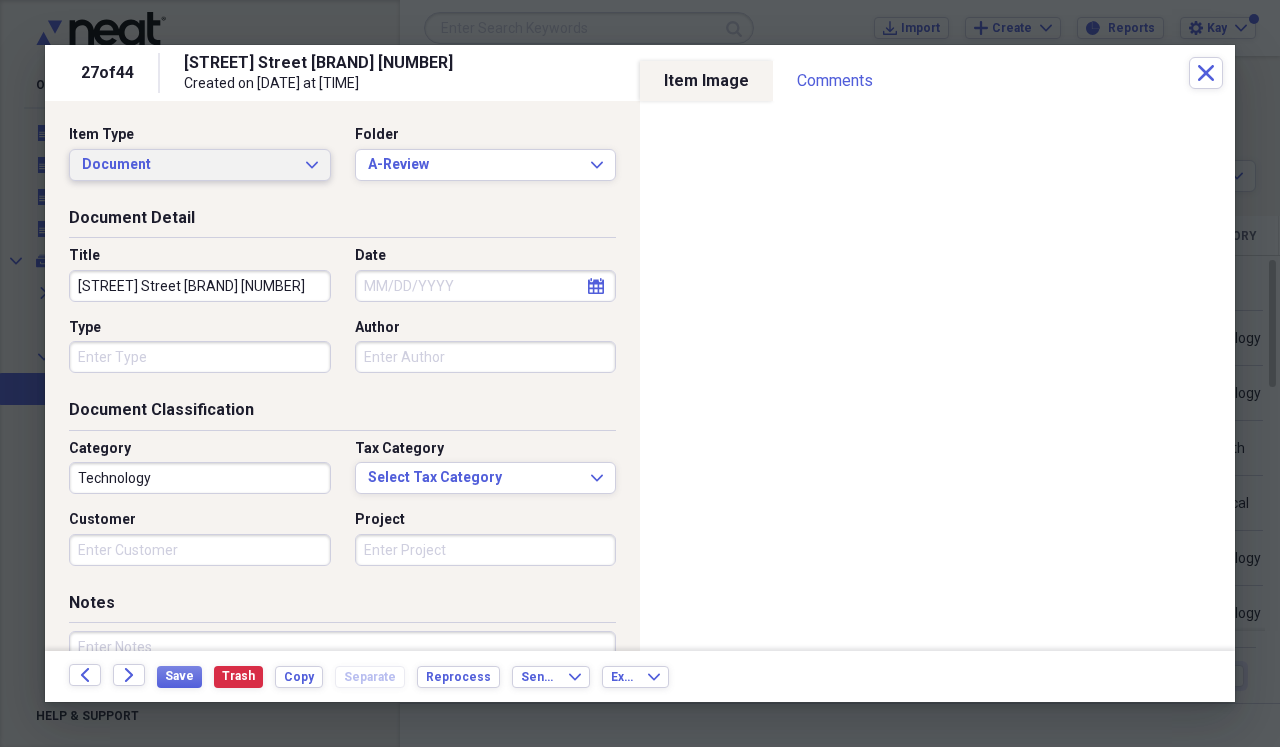 click on "Expand" 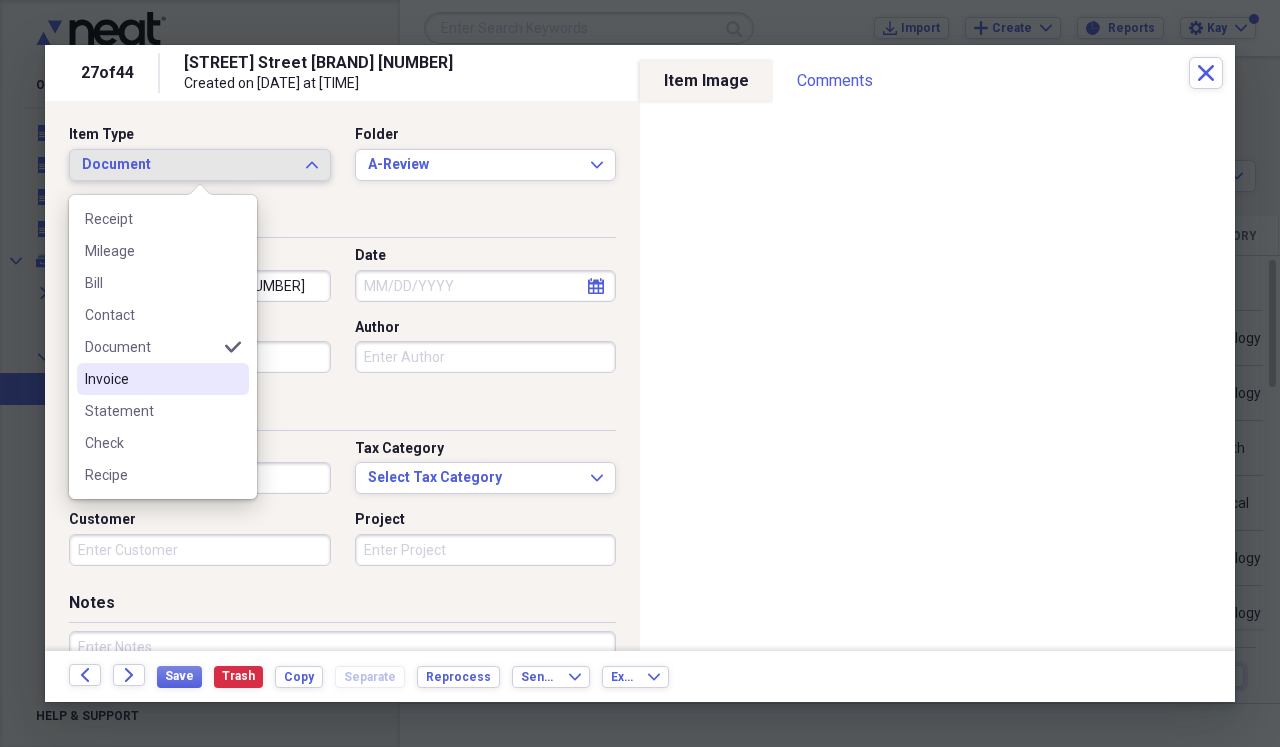 click on "Invoice" at bounding box center (151, 379) 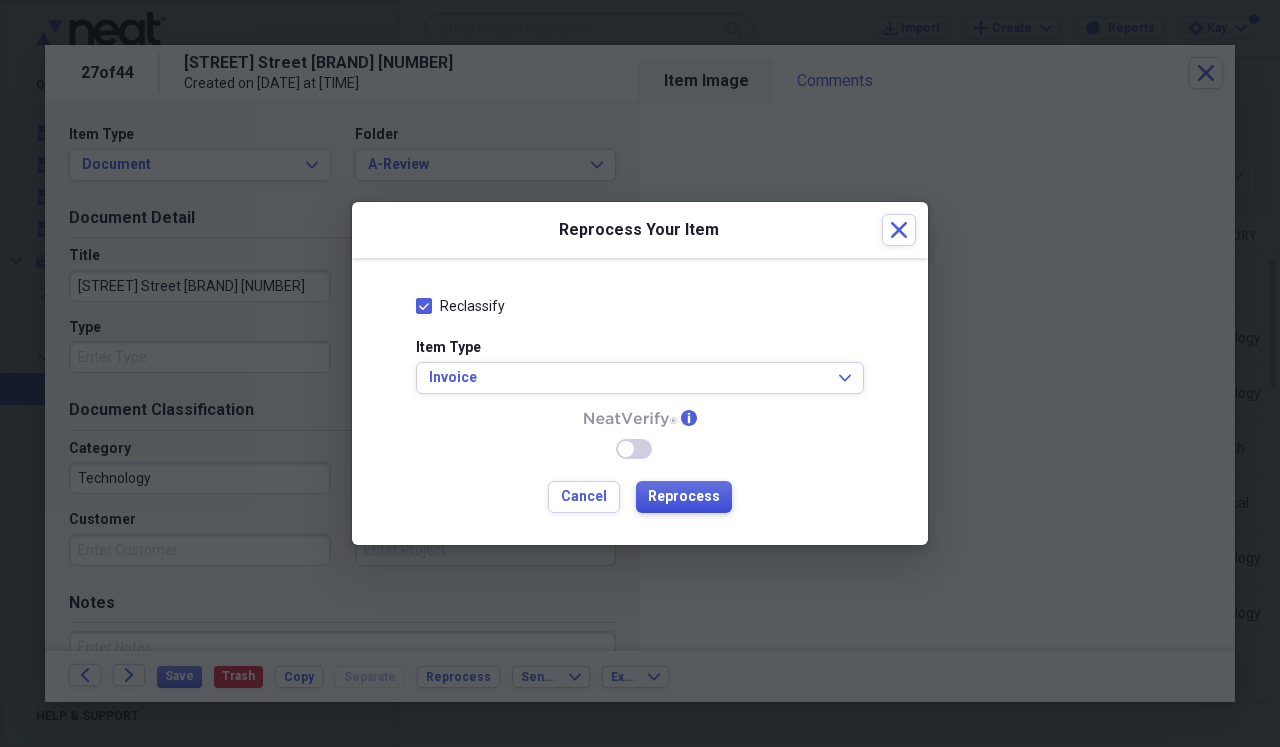 click on "Reprocess" at bounding box center (684, 497) 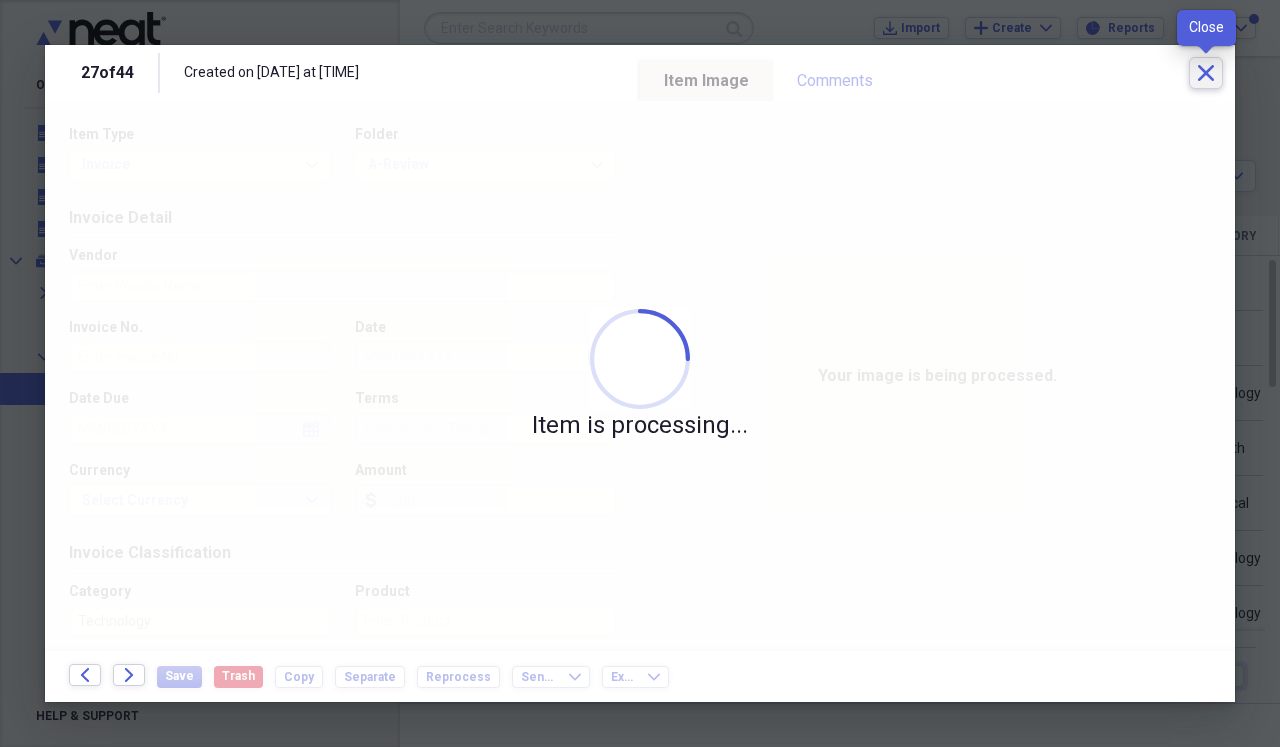 click 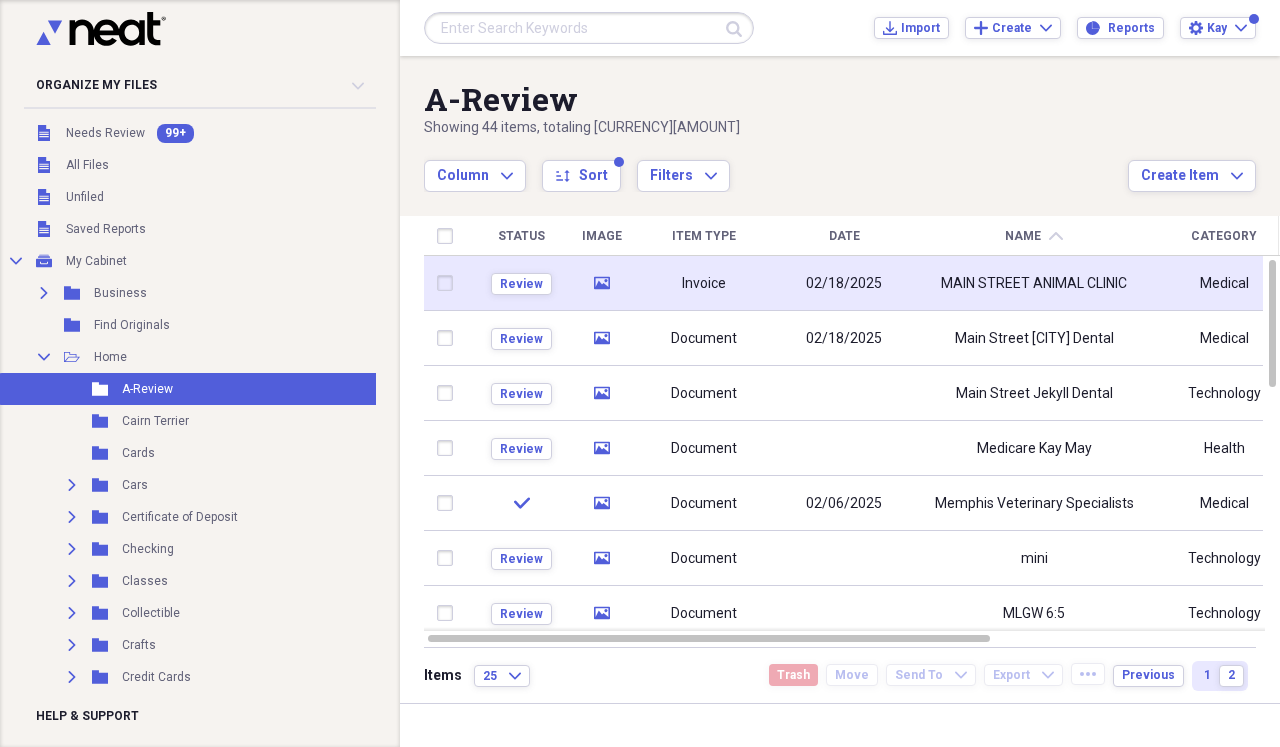 click on "02/18/2025" at bounding box center [844, 283] 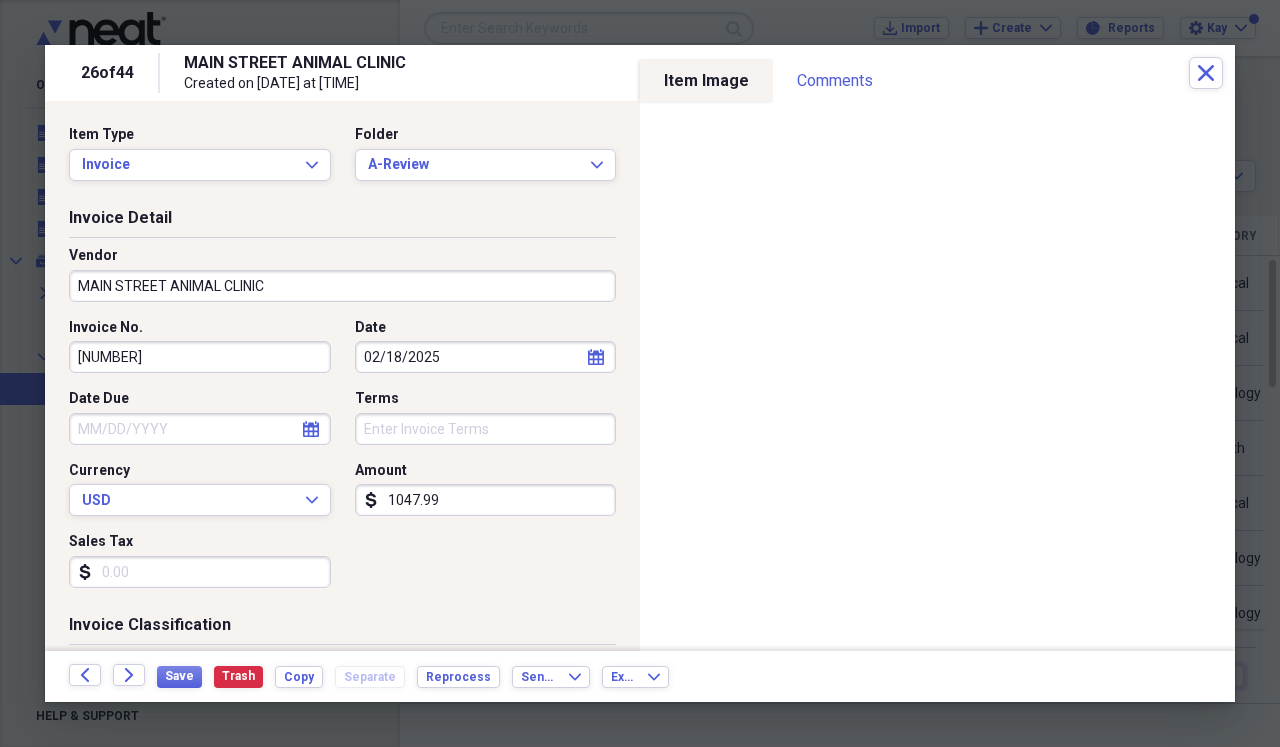 click on "MAIN STREET ANIMAL CLINIC" at bounding box center (342, 286) 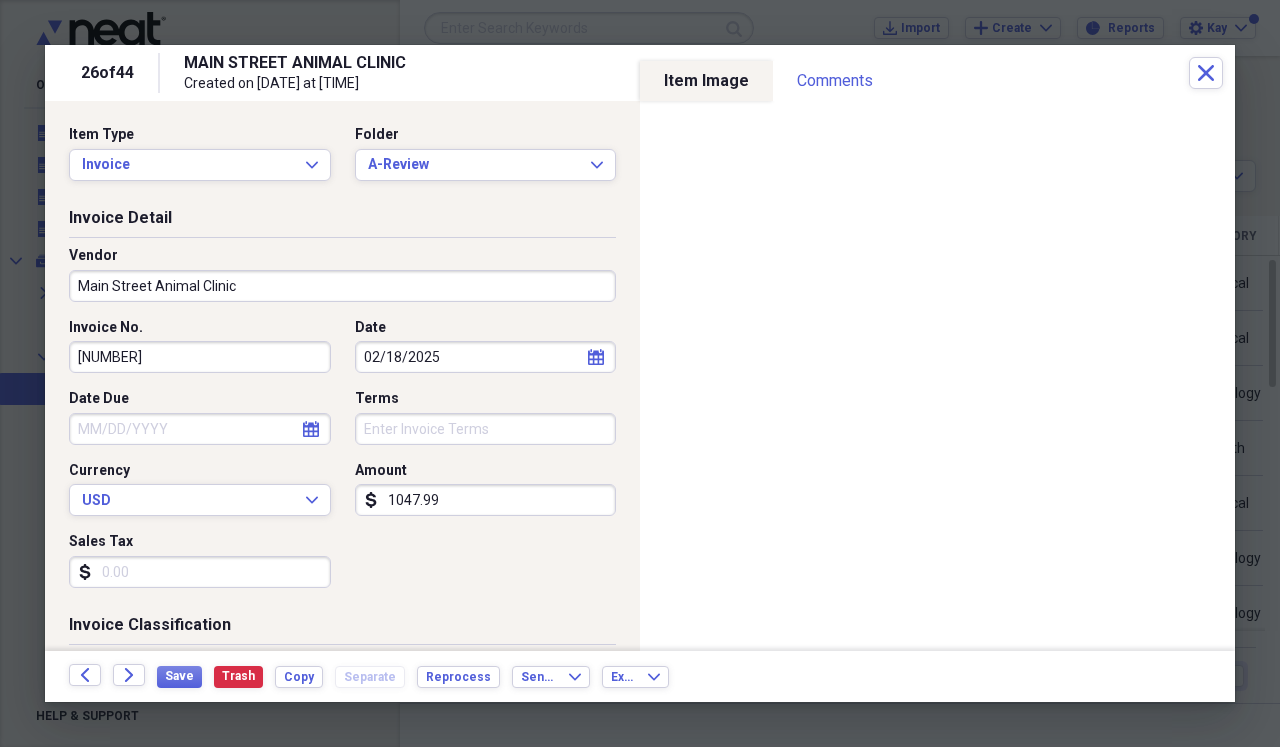 click on "Date Due" at bounding box center [200, 429] 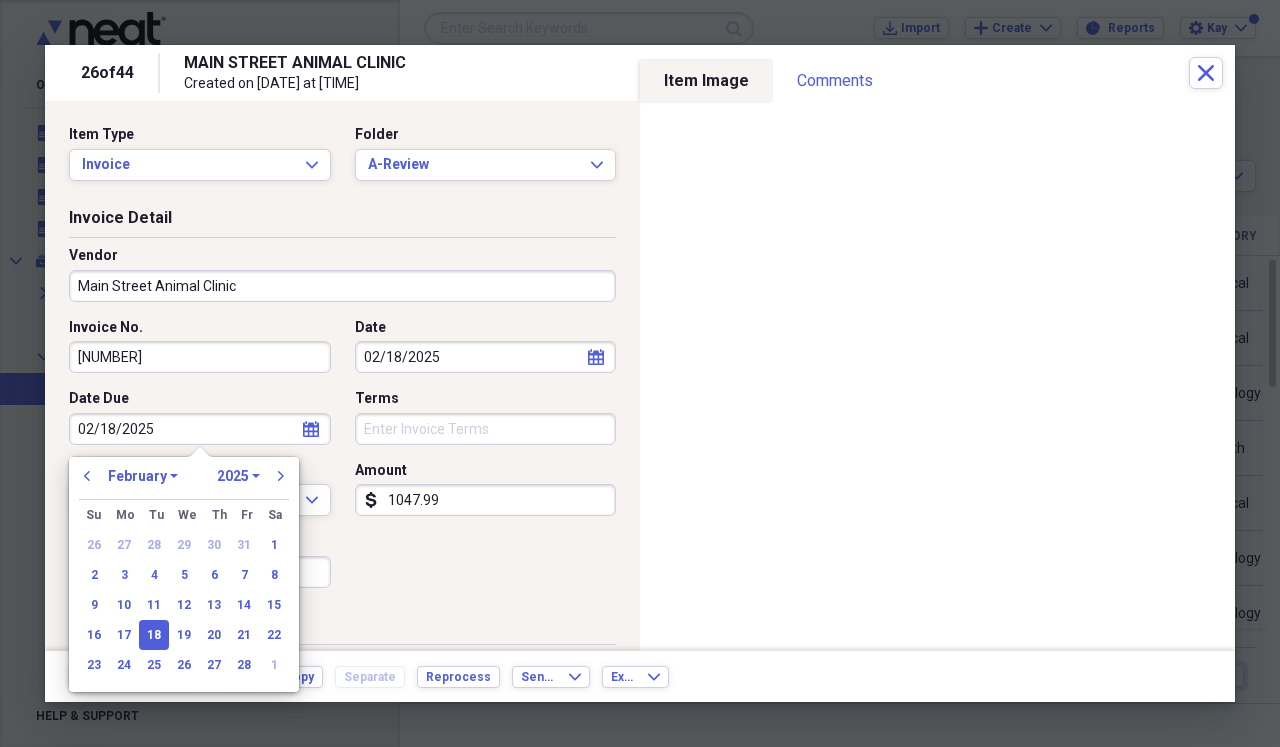 click on "Invoice No. [NUMBER] Date [DATE] calendar Calendar Date Due [DATE] calendar Calendar Terms Currency USD Expand Amount dollar-sign [AMOUNT] Sales Tax dollar-sign" at bounding box center (342, 461) 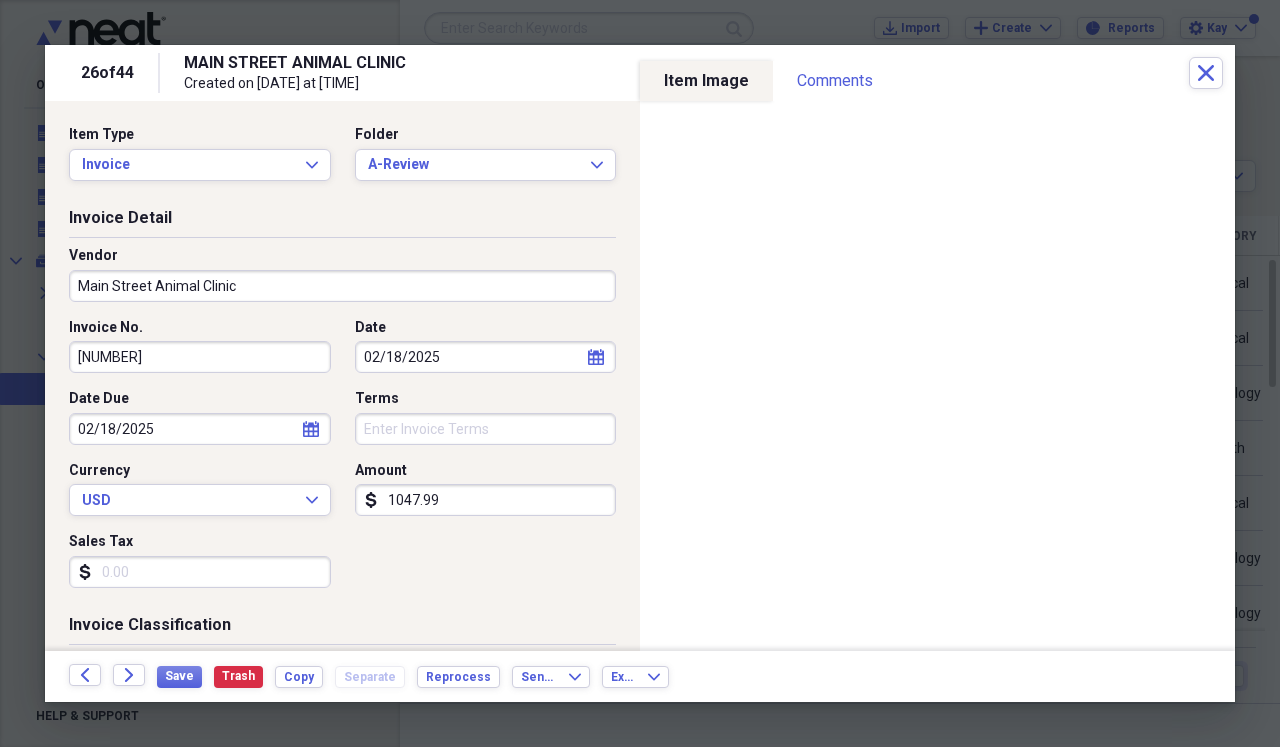 scroll, scrollTop: 0, scrollLeft: 0, axis: both 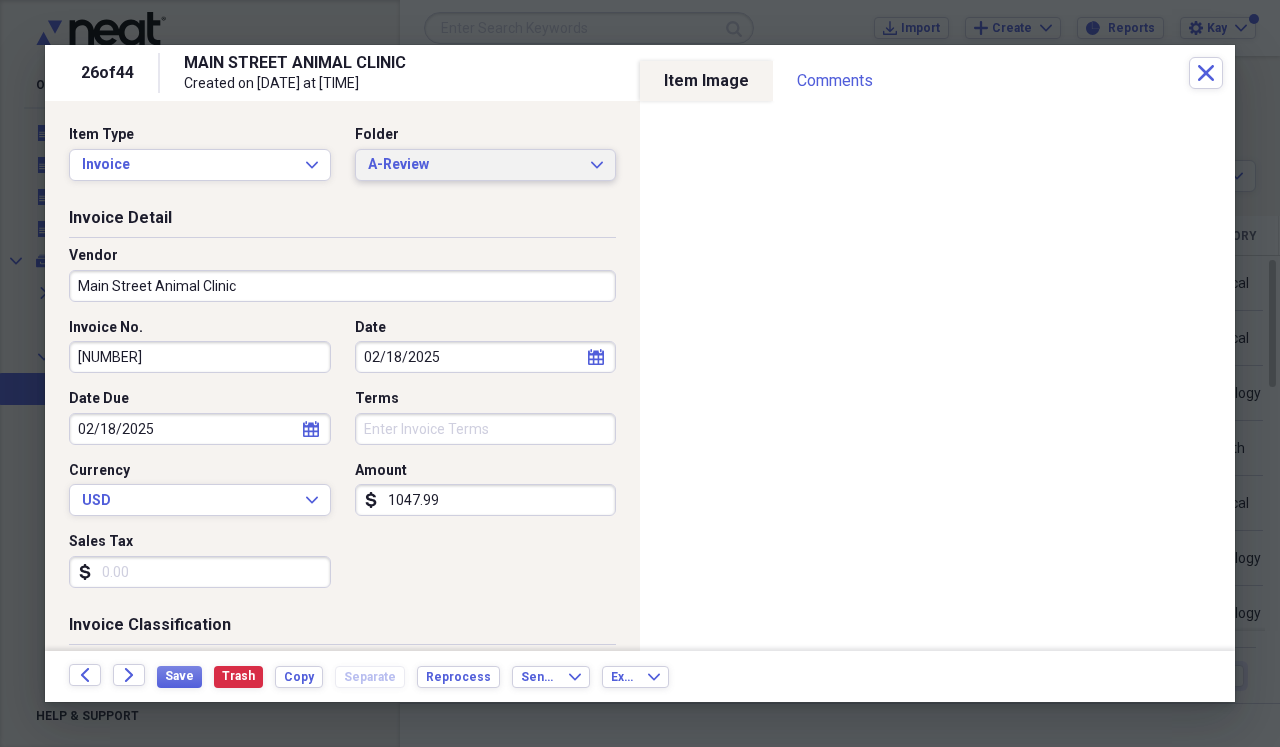 click on "Expand" 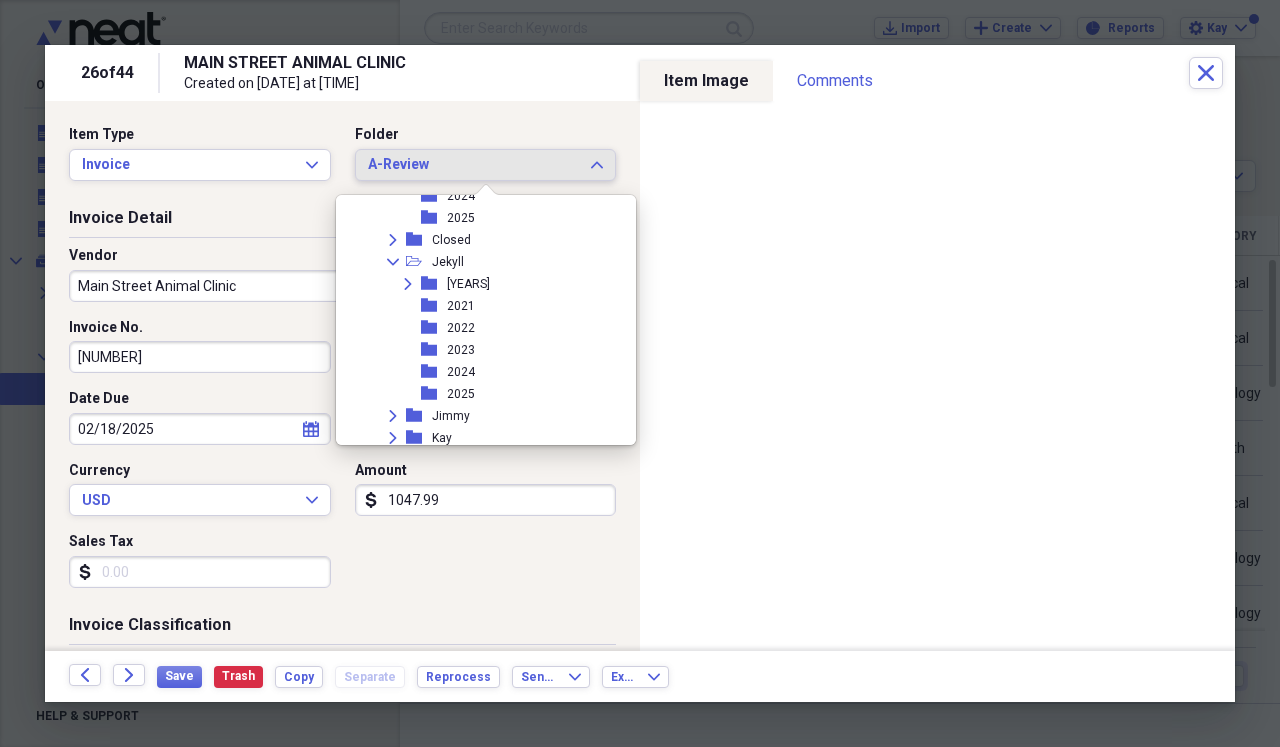 scroll, scrollTop: 840, scrollLeft: 0, axis: vertical 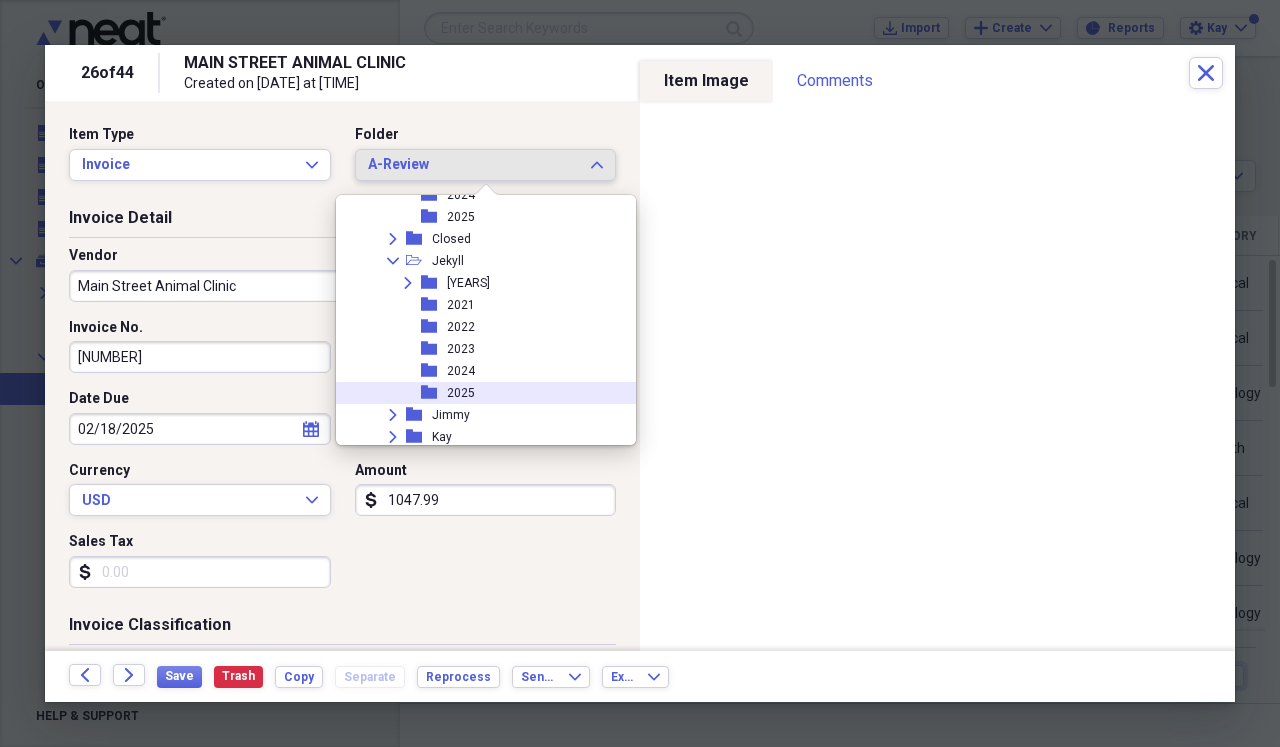 click on "folder 2025" at bounding box center (478, 393) 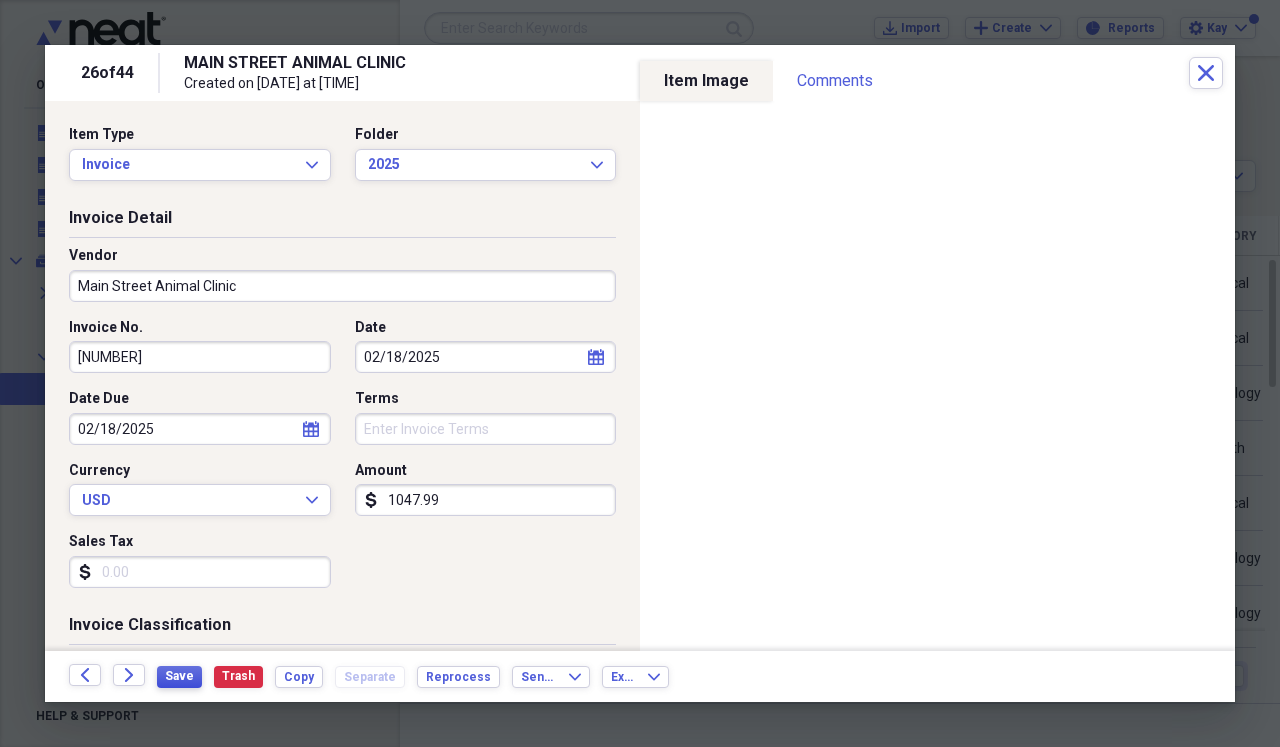 click on "Save" at bounding box center (179, 676) 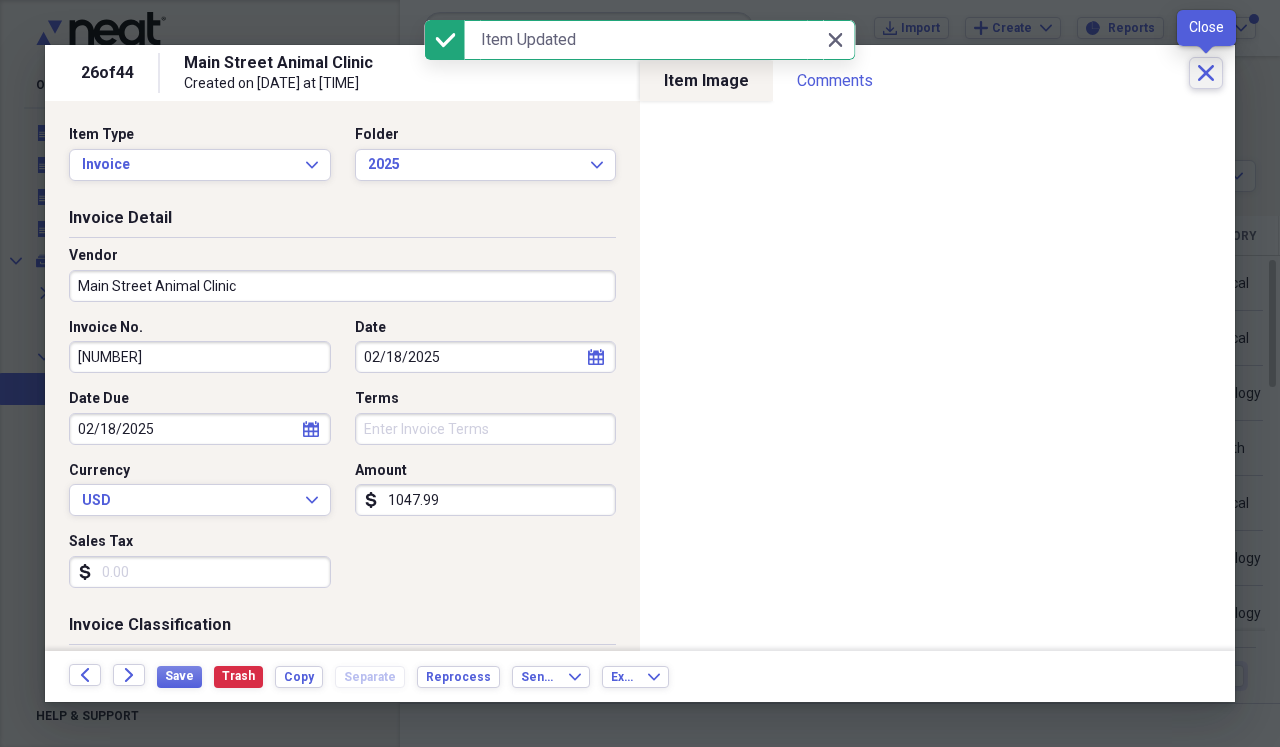 click 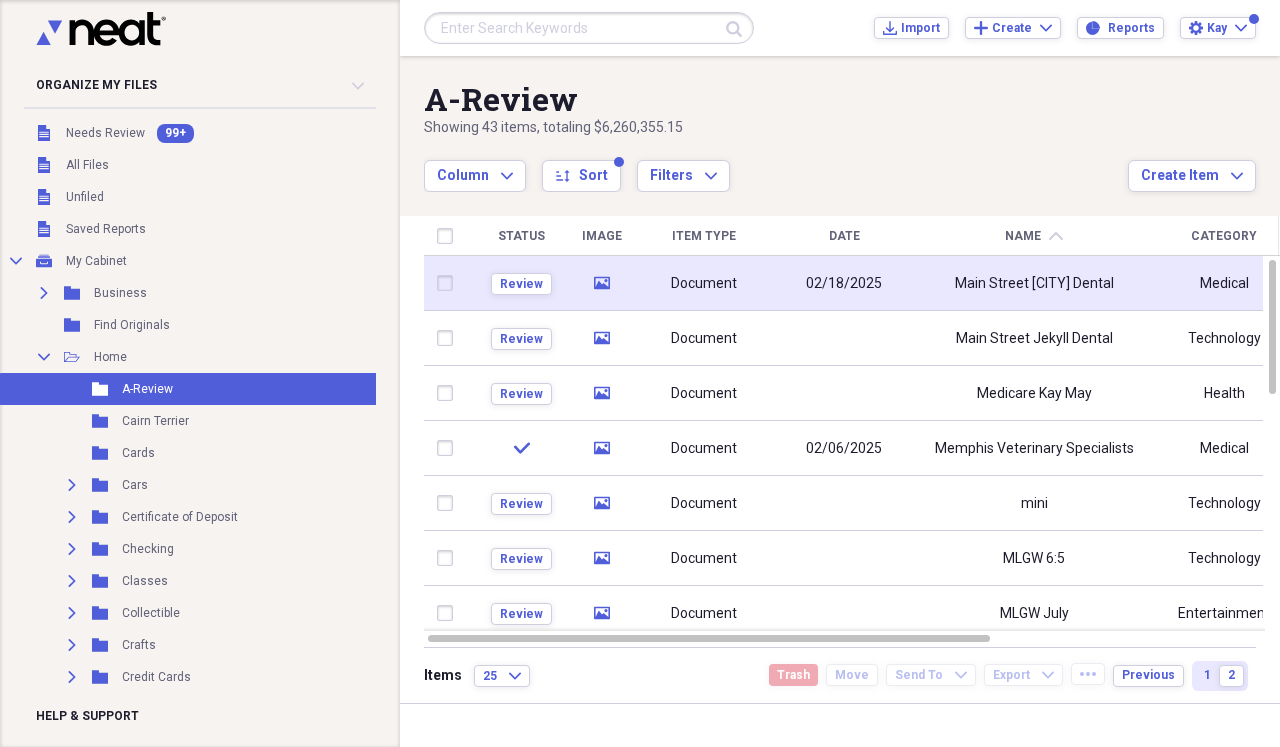 click on "Main Street [CITY] Dental" at bounding box center (1034, 283) 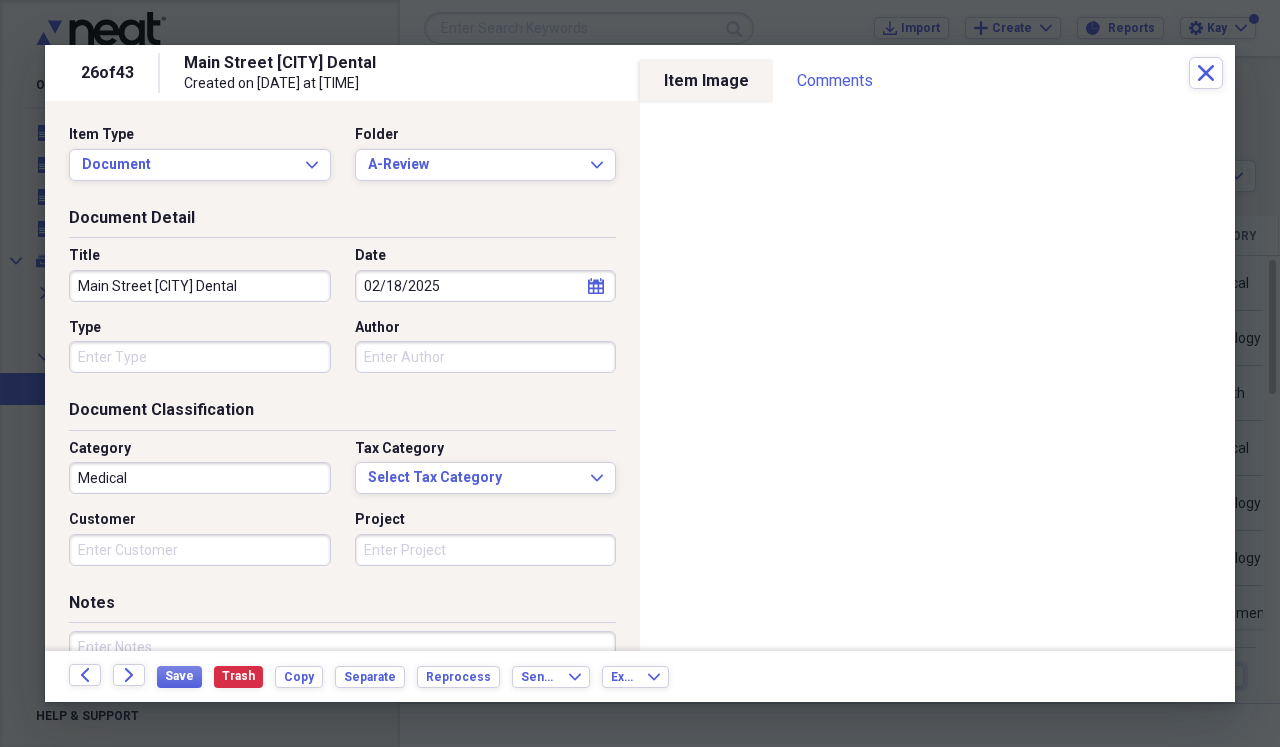 click on "Main Street [CITY] Dental" at bounding box center [200, 286] 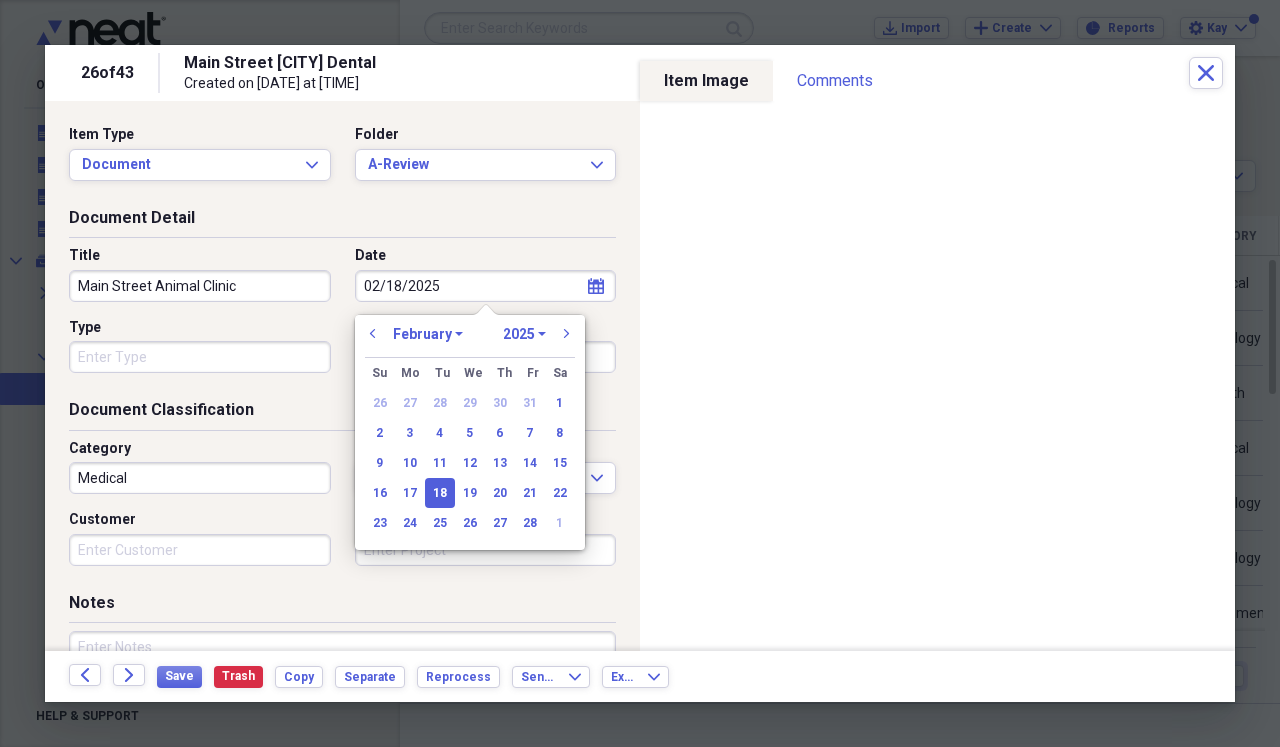 click on "Document Classification" at bounding box center [342, 414] 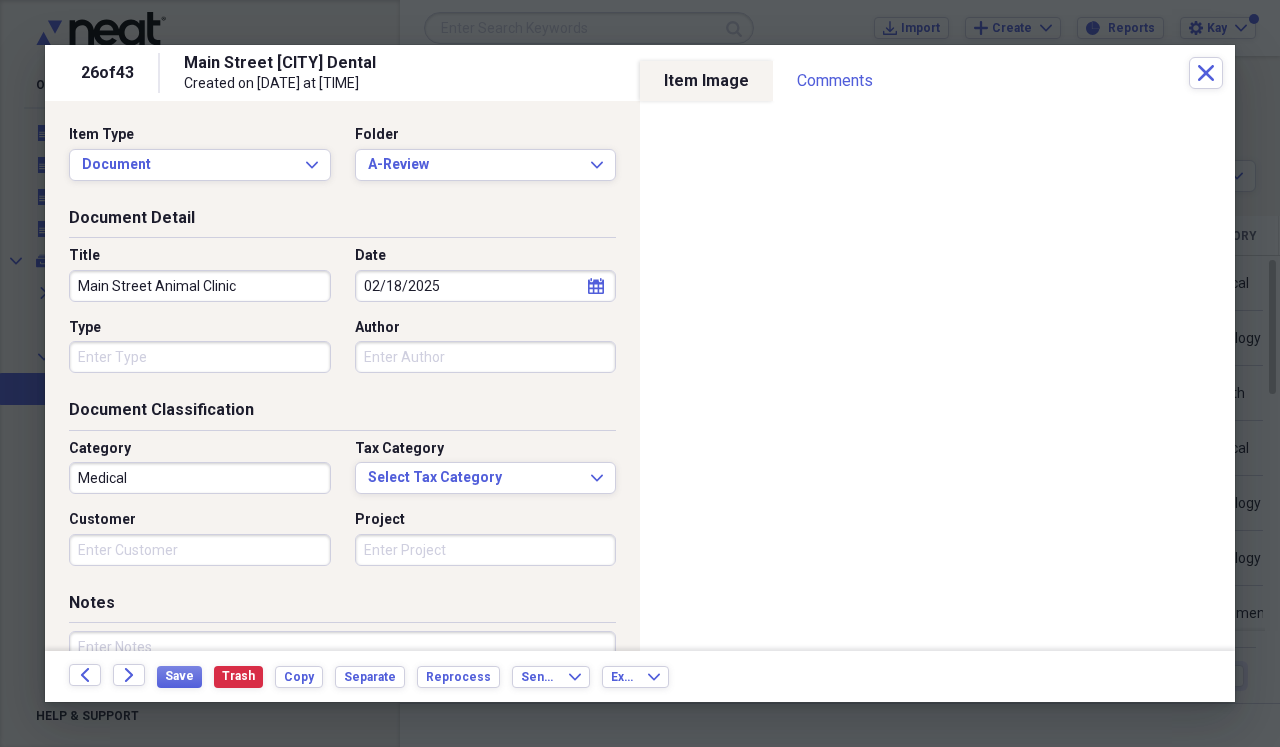 click on "Type" at bounding box center (200, 357) 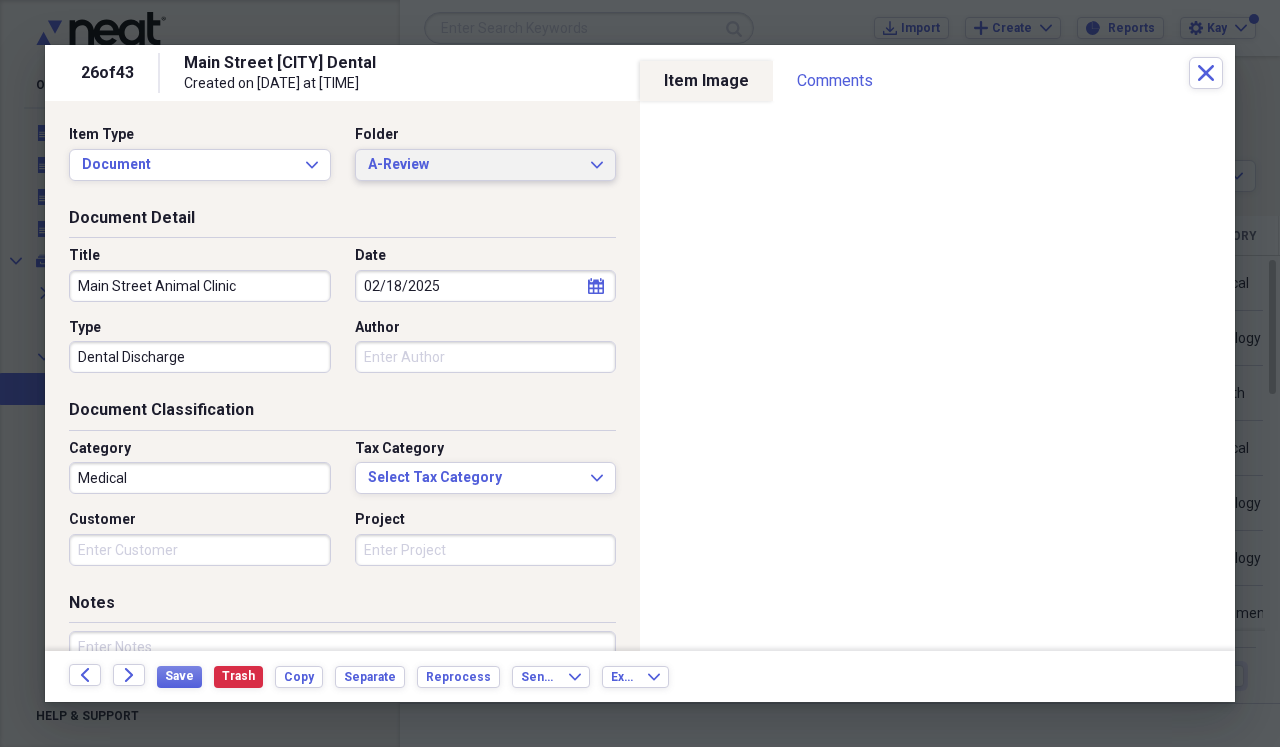 click on "Expand" 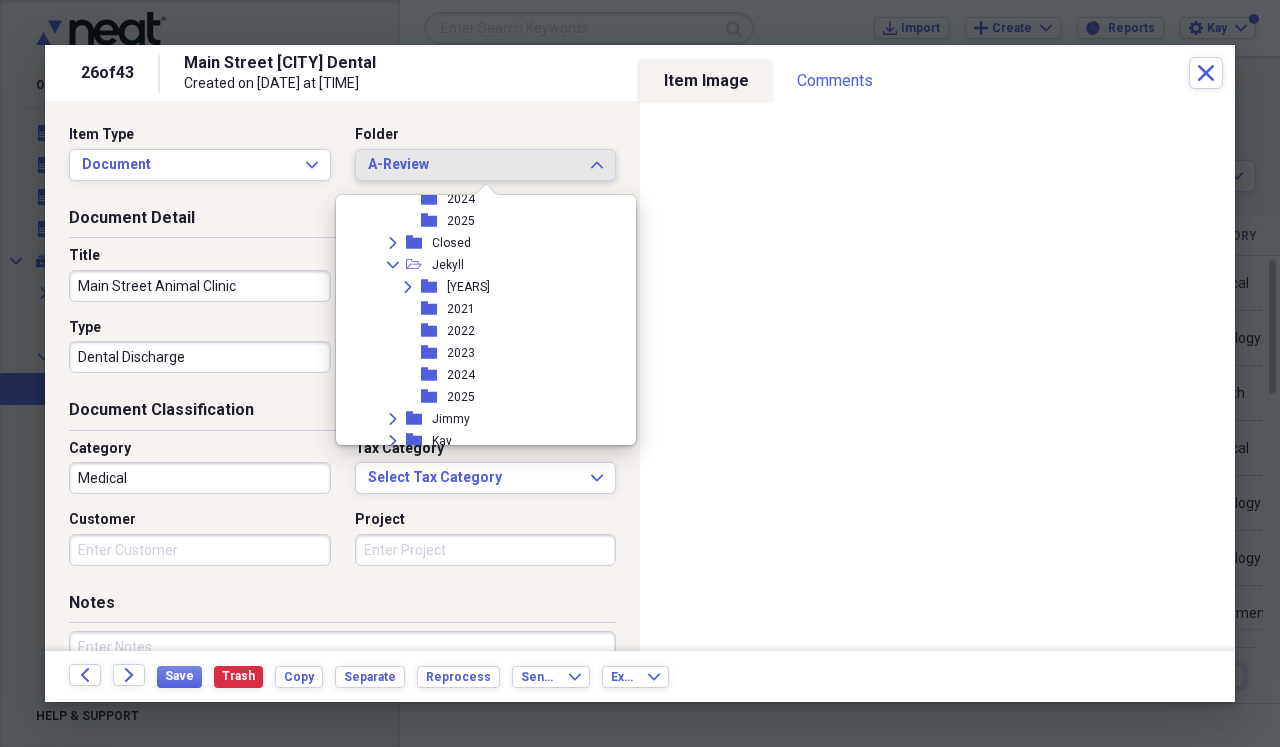 scroll, scrollTop: 834, scrollLeft: 0, axis: vertical 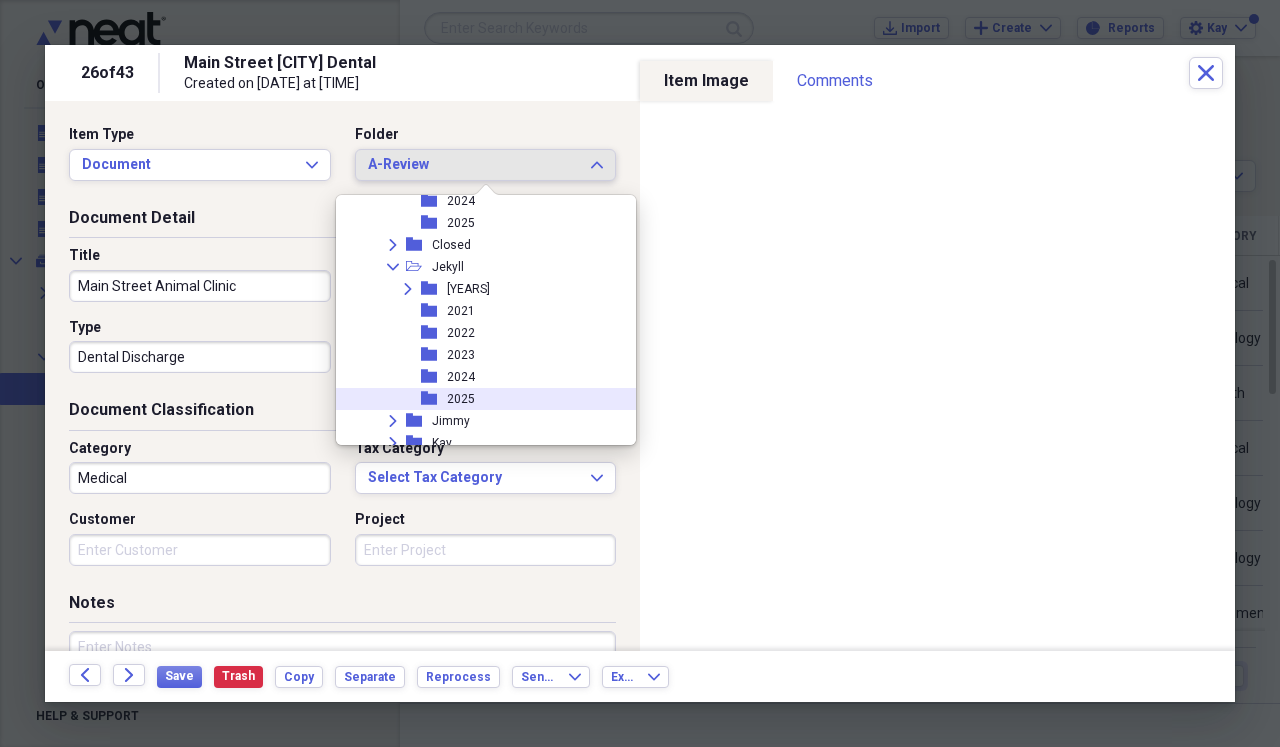 click on "2025" at bounding box center (461, 399) 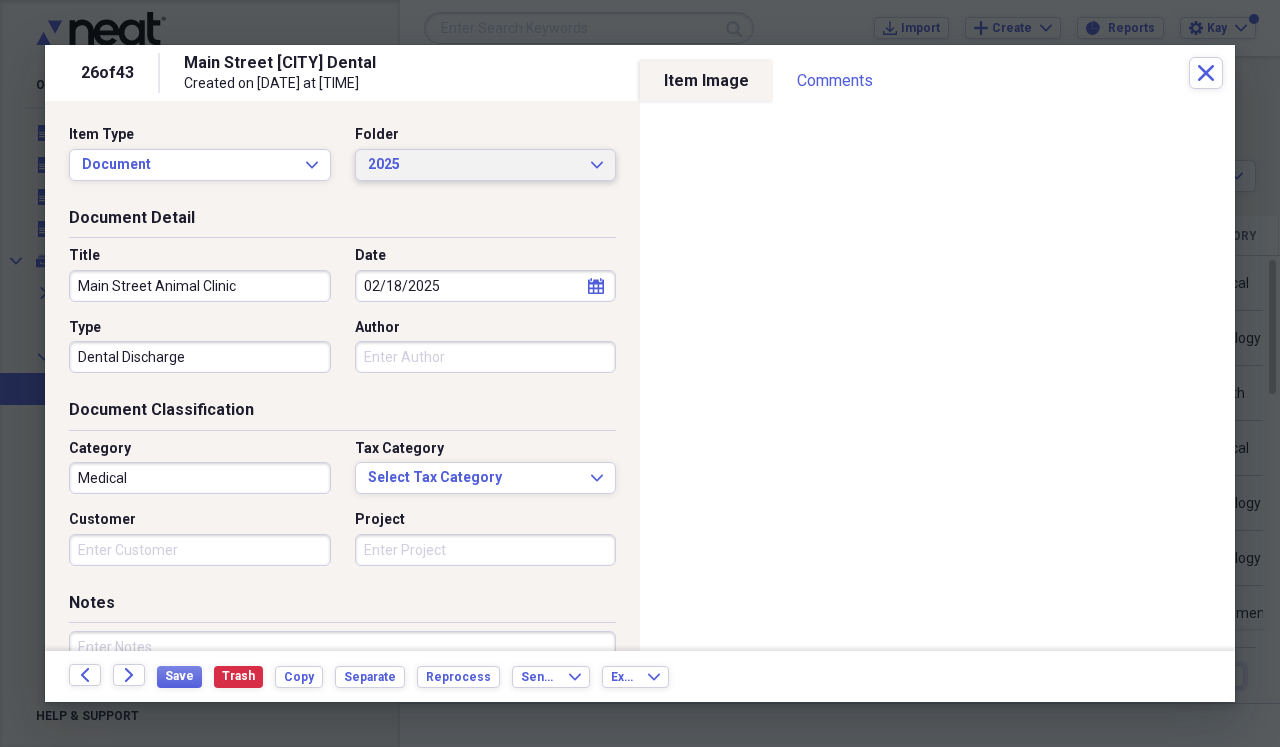 click on "Expand" 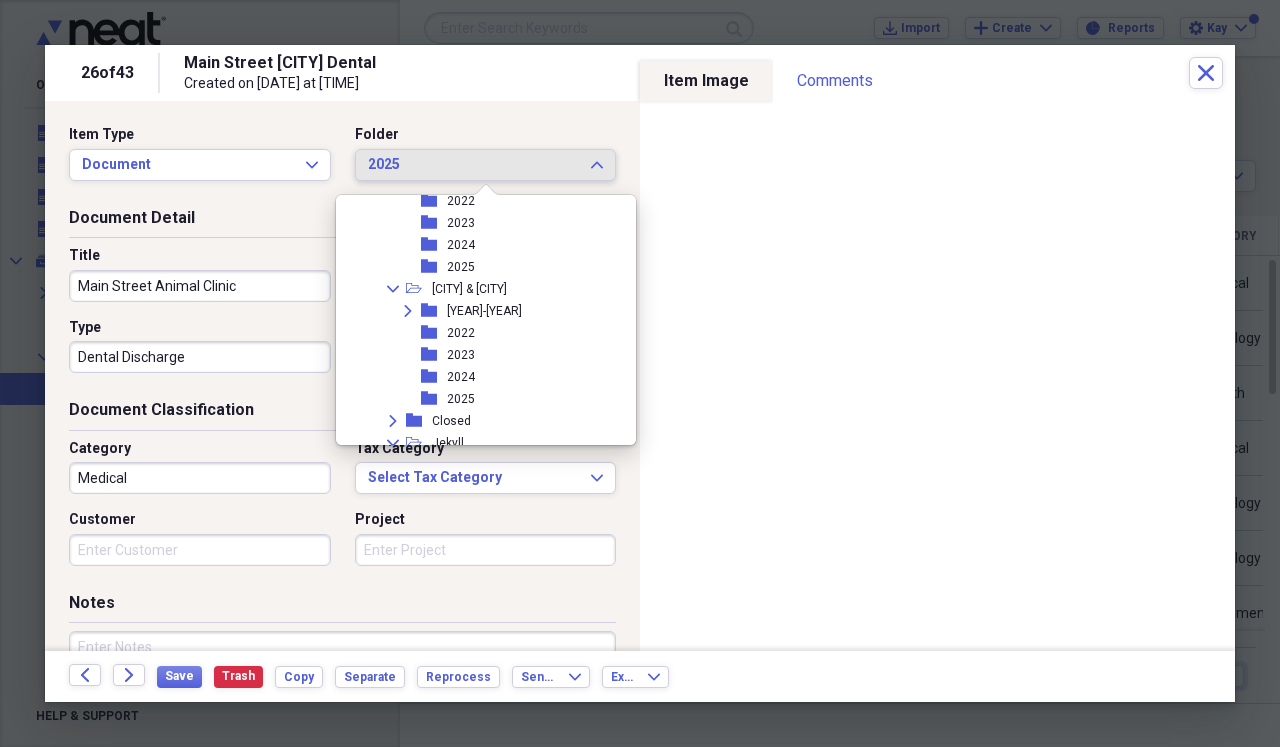 scroll, scrollTop: 645, scrollLeft: 0, axis: vertical 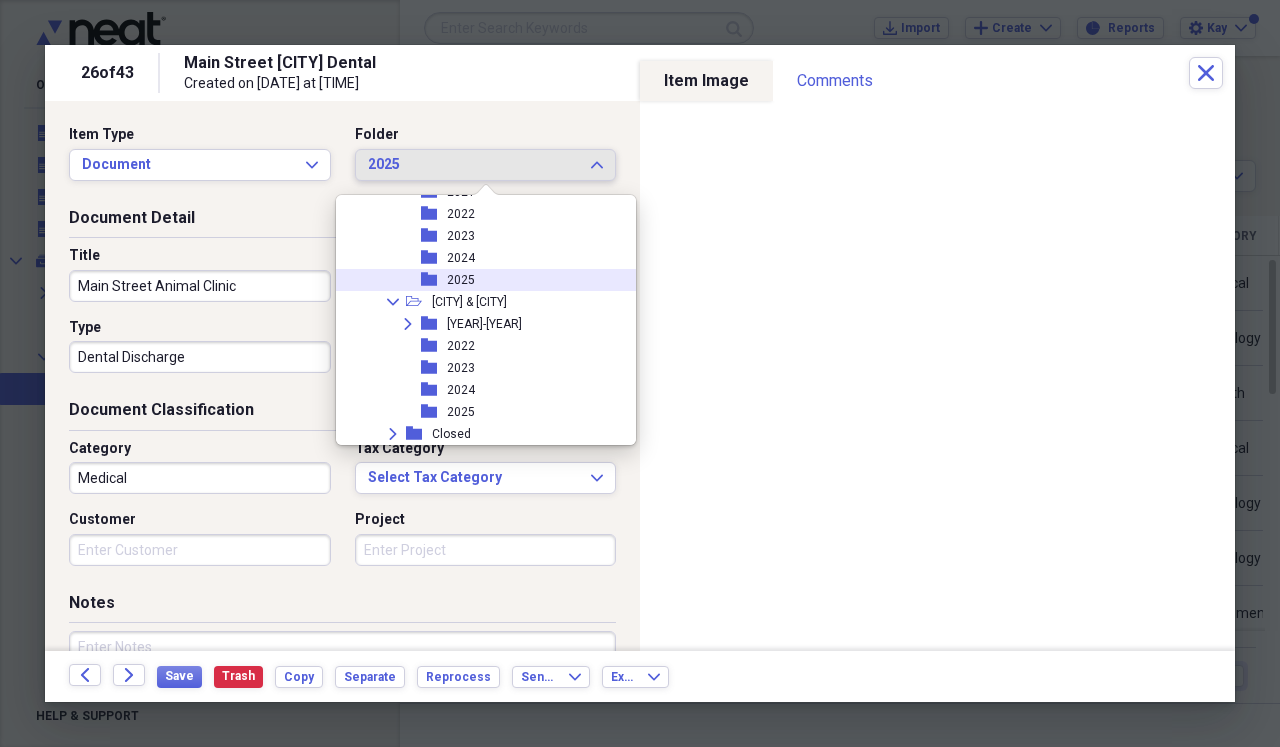 click on "2025" at bounding box center [461, 280] 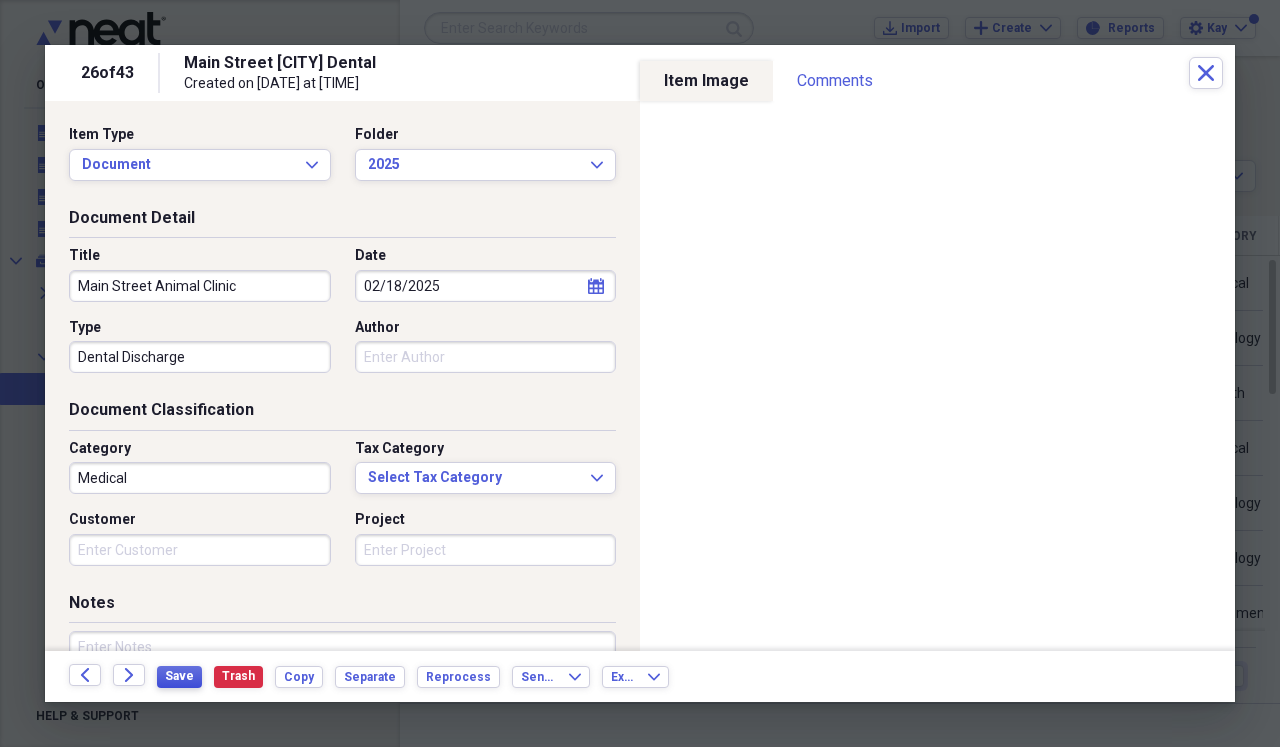 click on "Save" at bounding box center [179, 676] 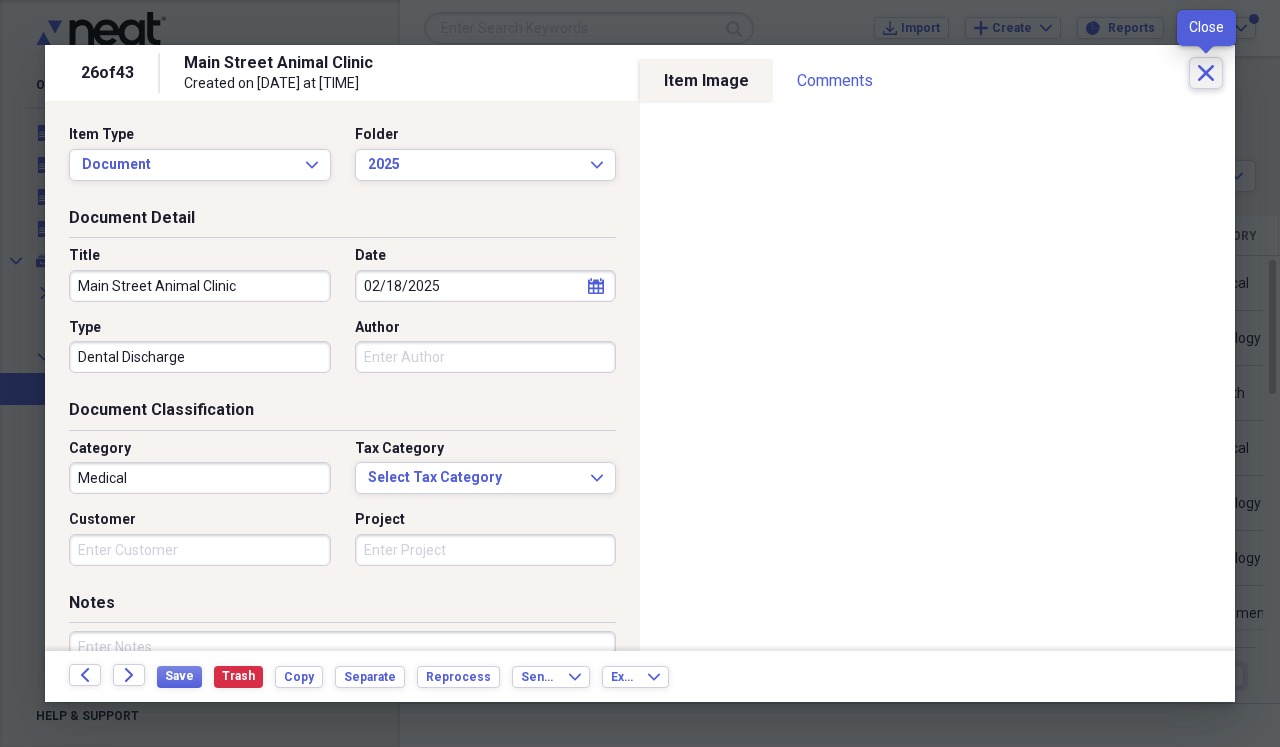 click on "Close" 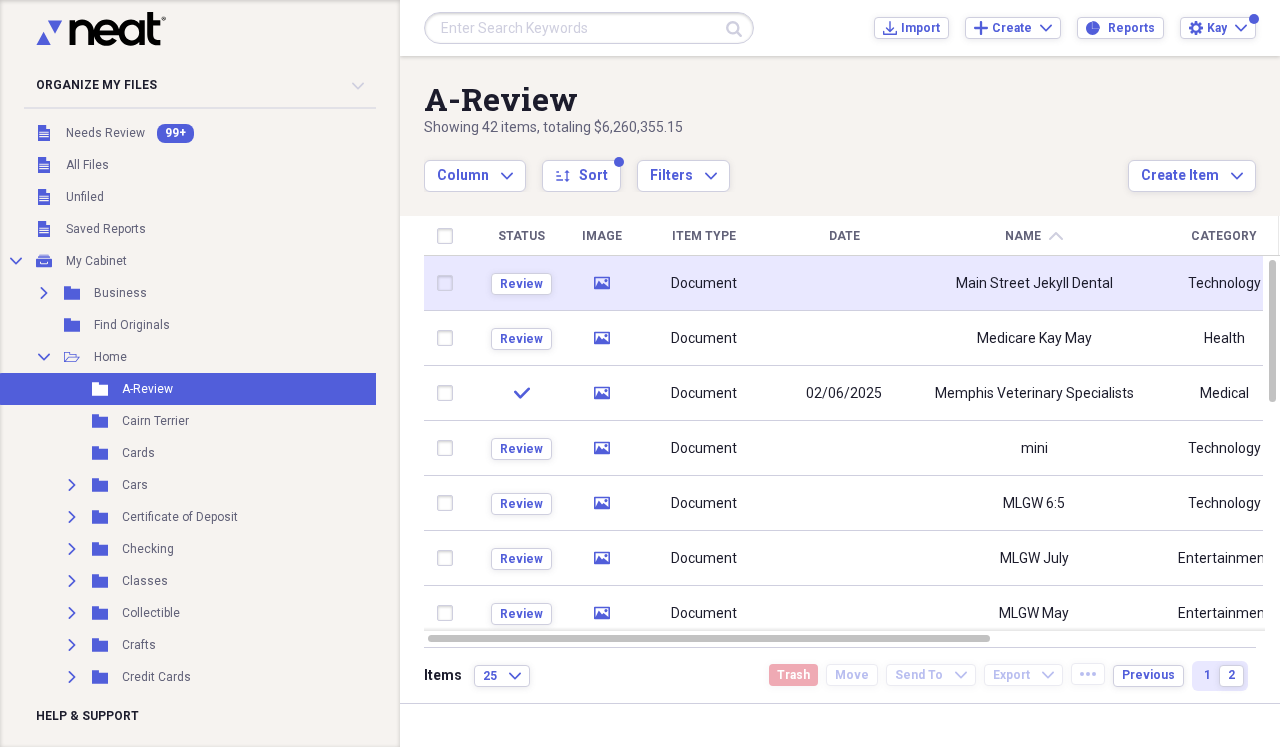 click at bounding box center (844, 283) 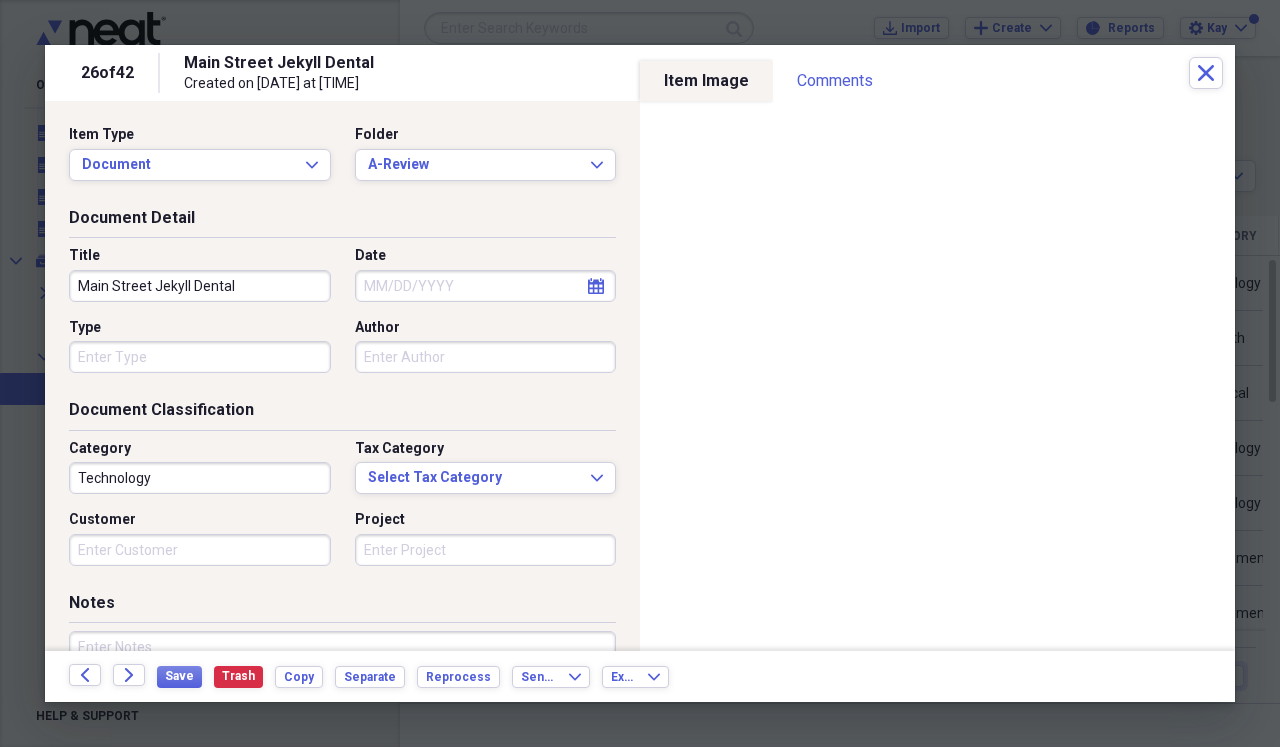 click on "Main Street Jekyll Dental" at bounding box center (200, 286) 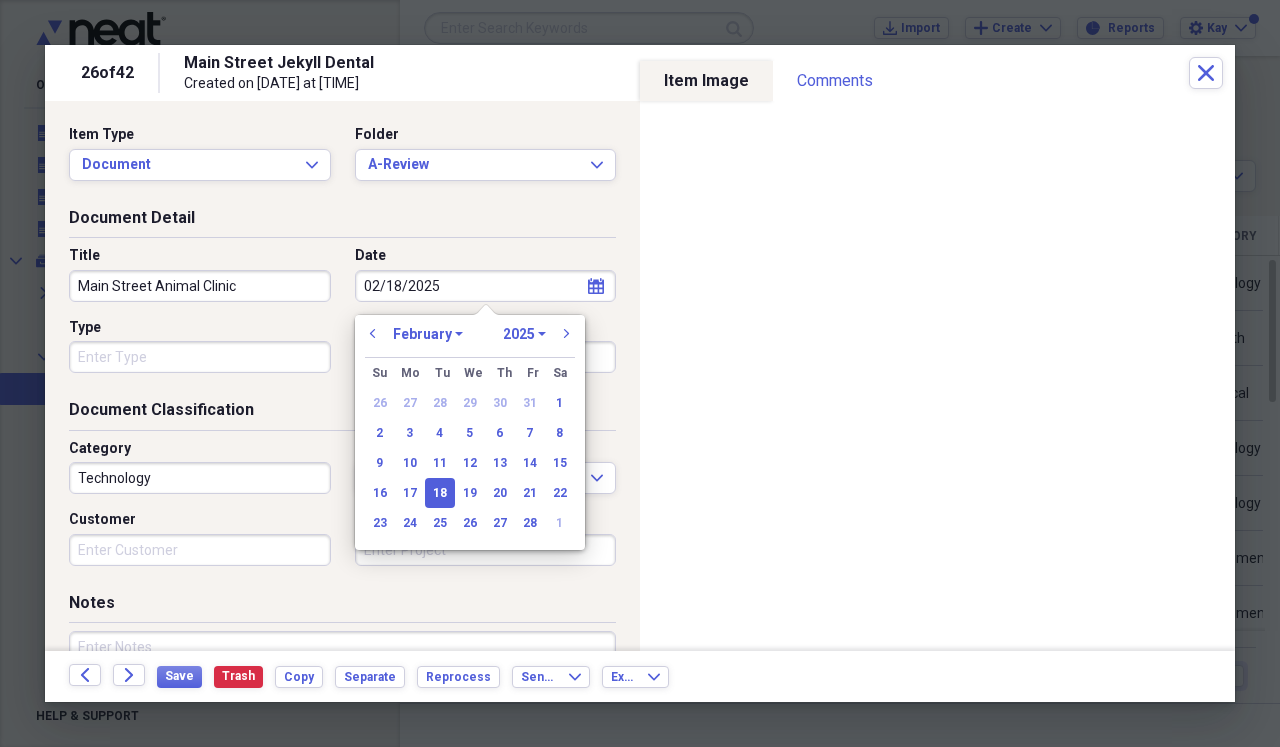 click on "Type" at bounding box center [200, 357] 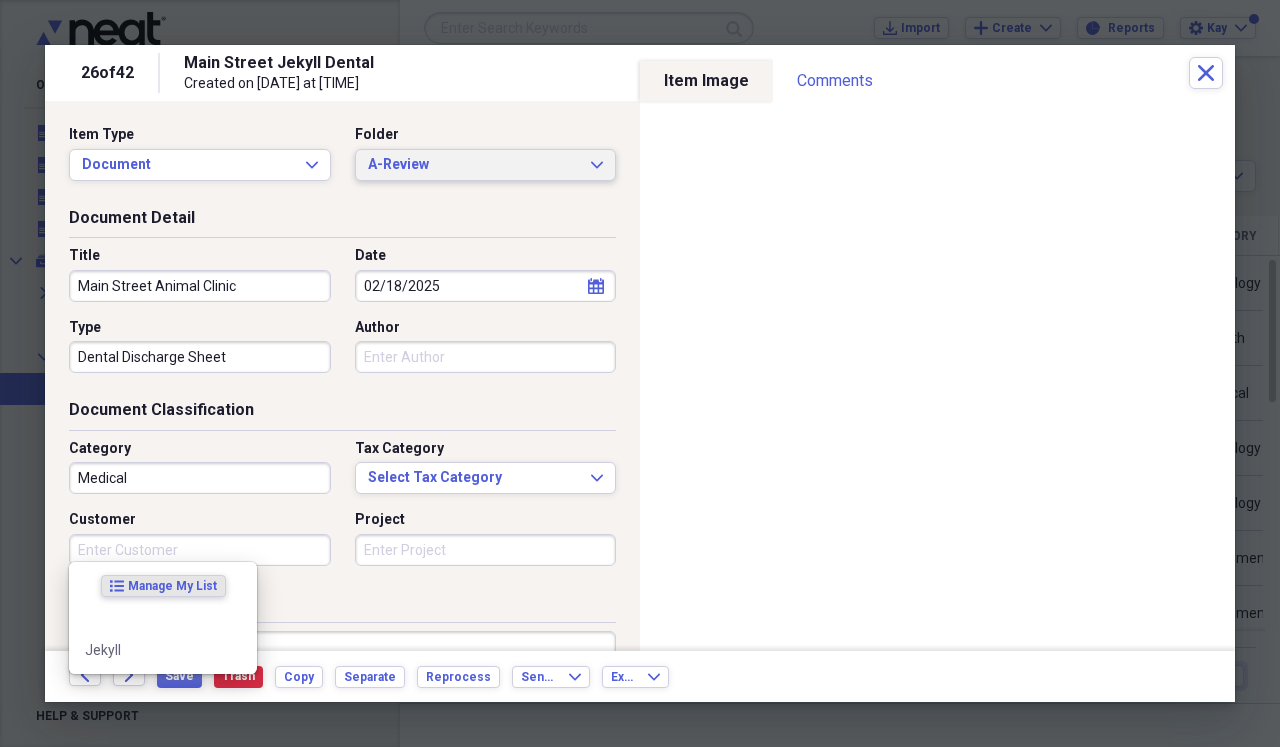 click on "A-Review Expand" at bounding box center [486, 165] 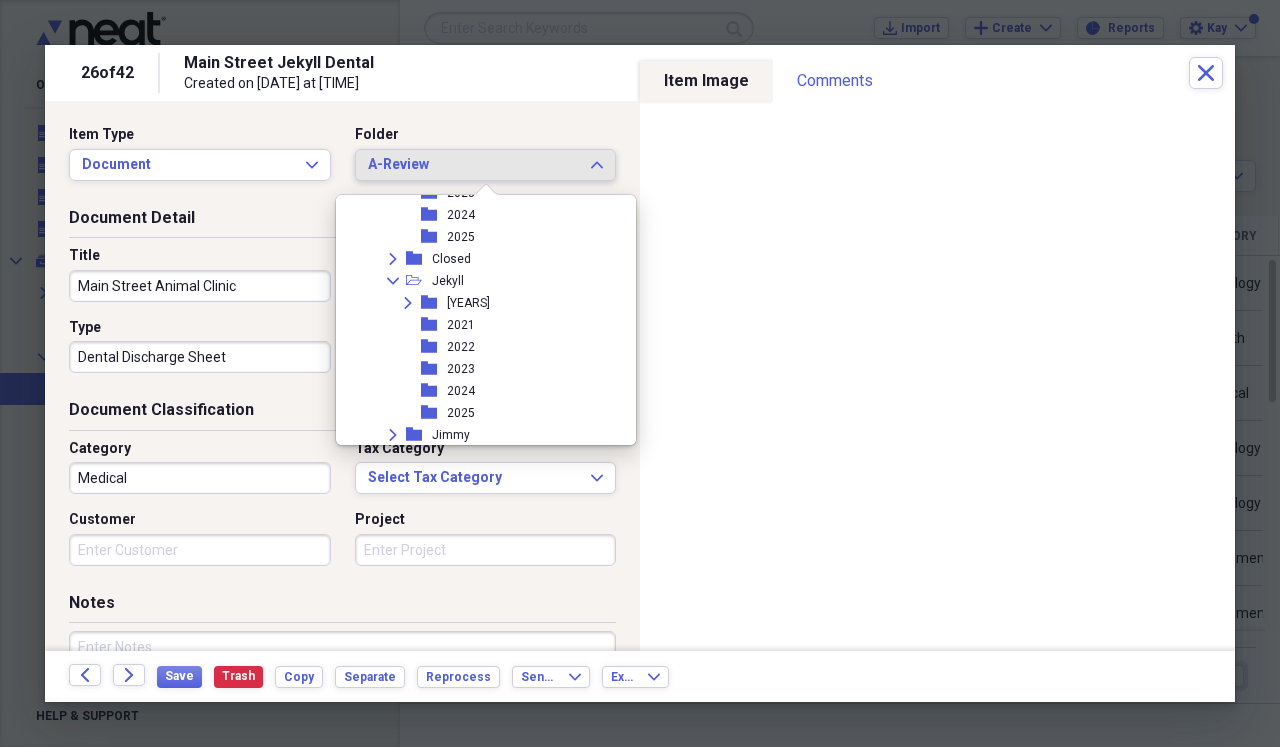 scroll, scrollTop: 837, scrollLeft: 0, axis: vertical 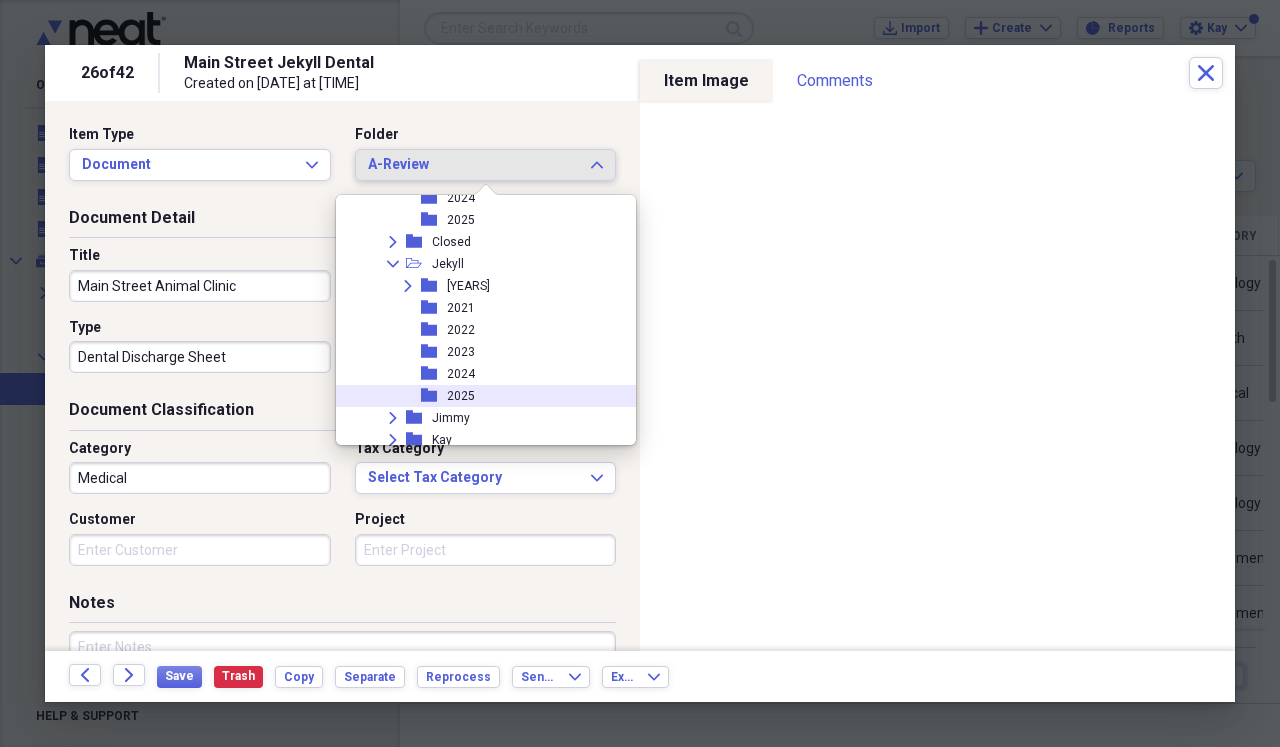 click on "folder 2025" at bounding box center [478, 396] 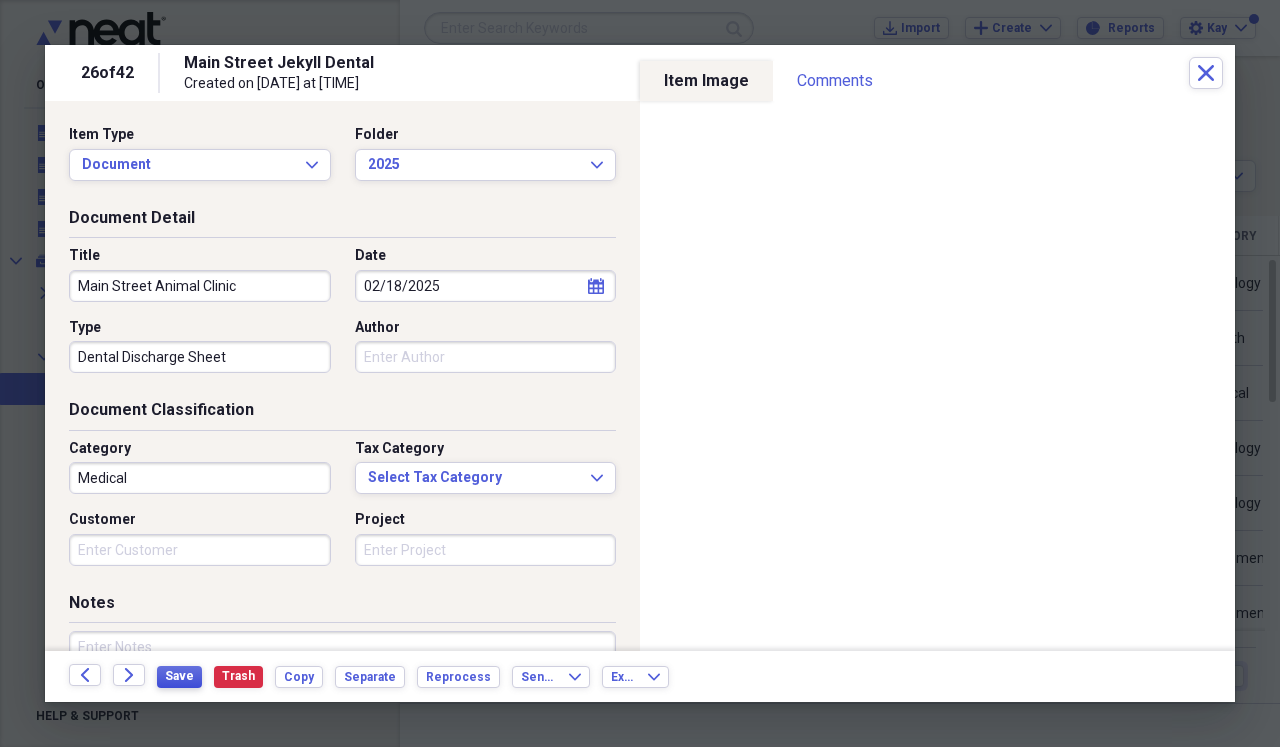 click on "Save" at bounding box center (179, 676) 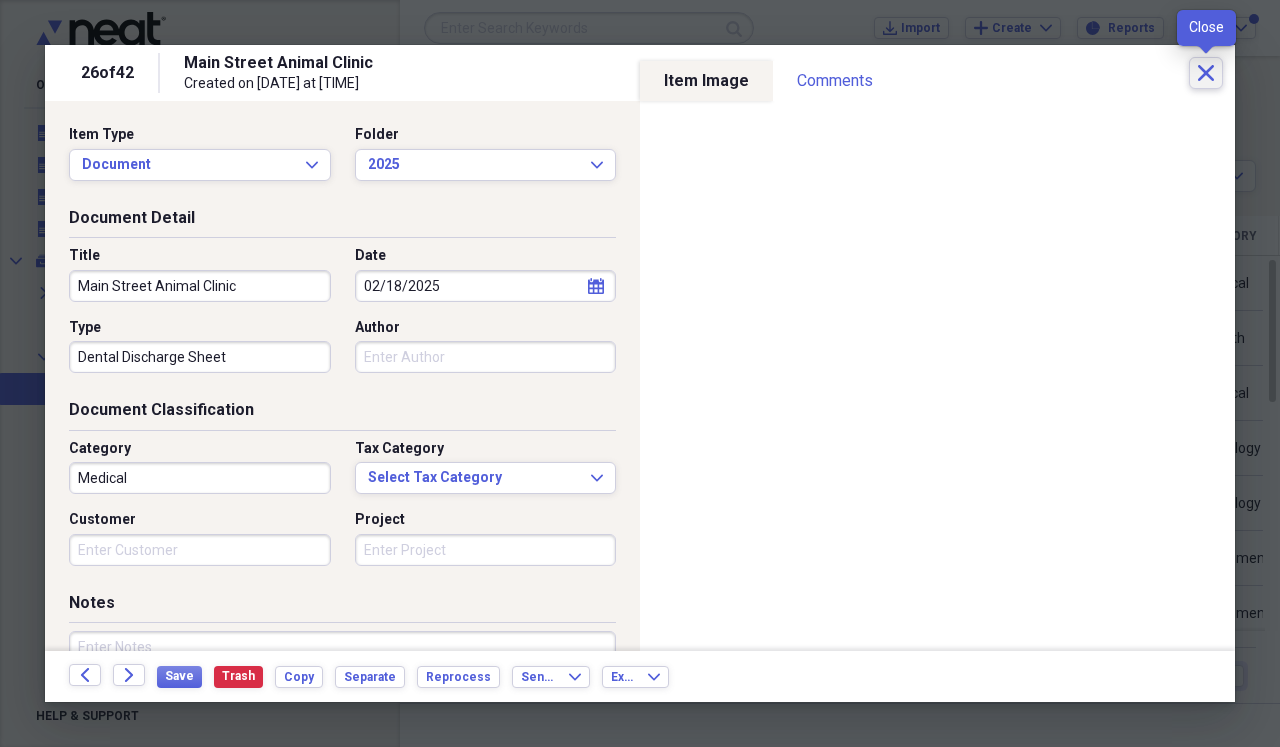 click 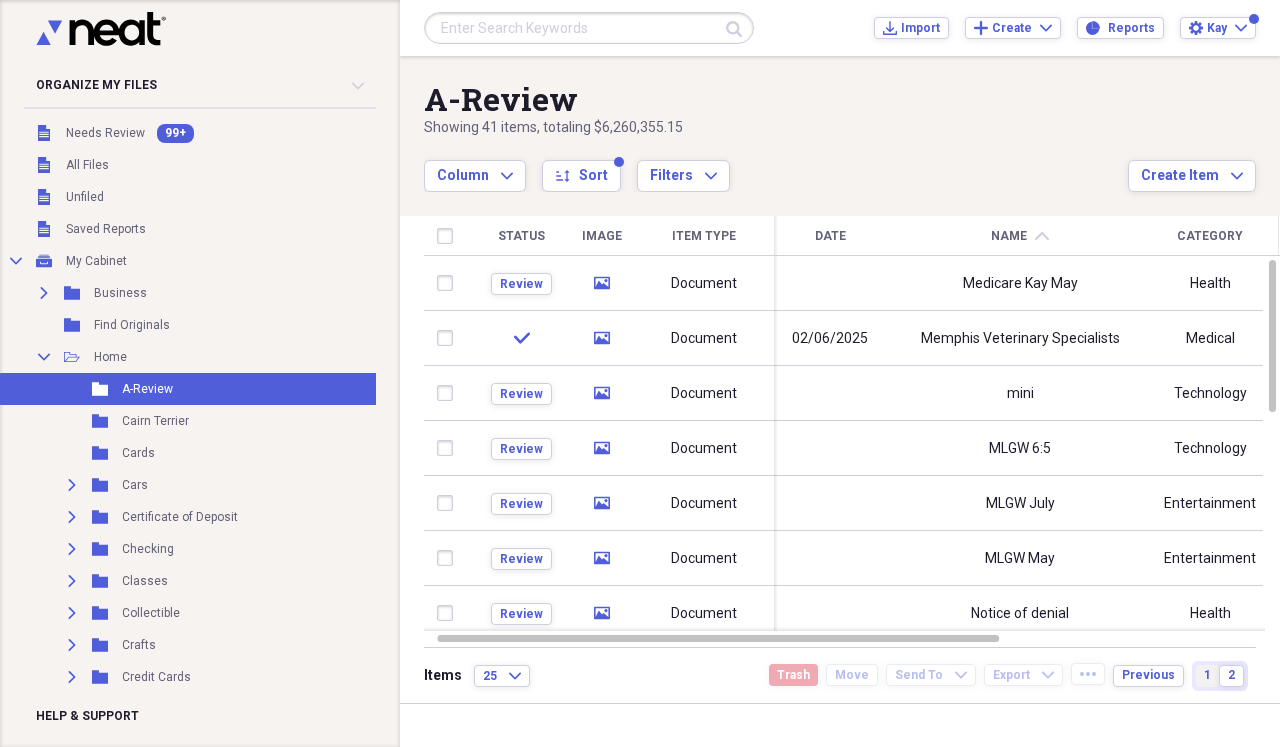 click on "1" at bounding box center (1207, 675) 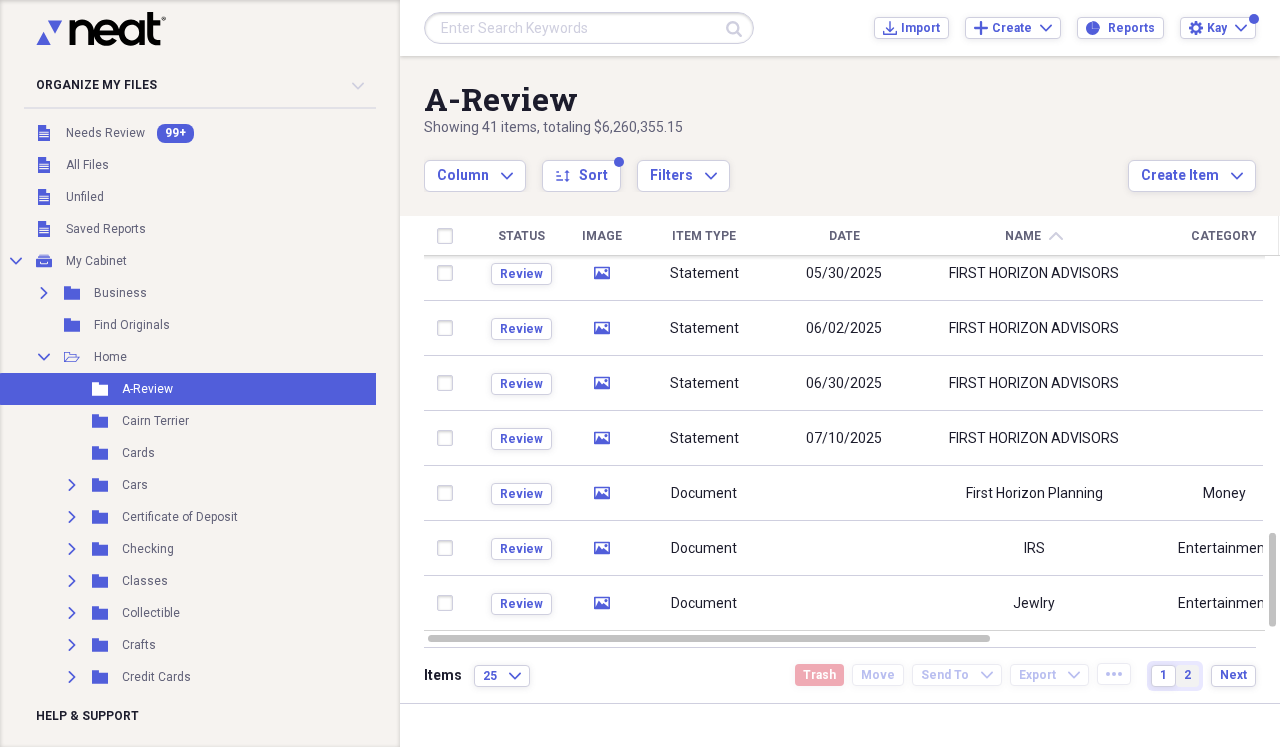 click on "2" at bounding box center (1187, 675) 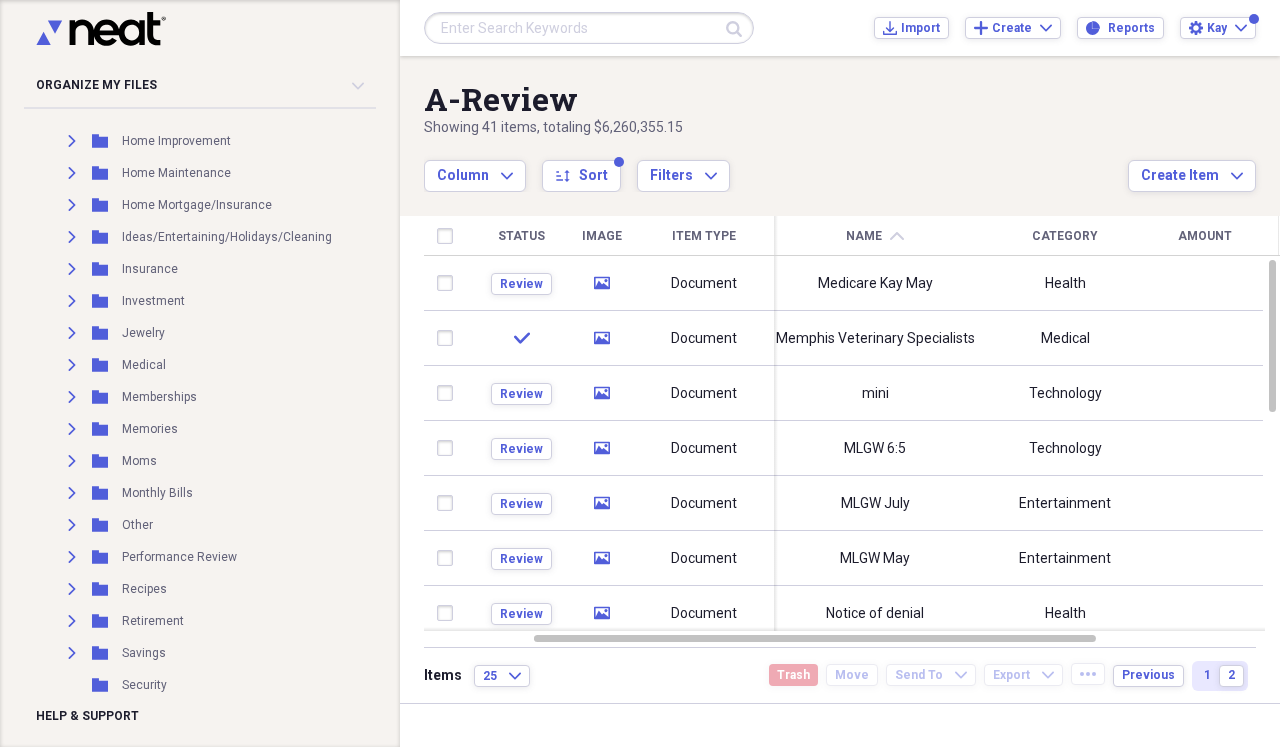 scroll, scrollTop: 673, scrollLeft: 0, axis: vertical 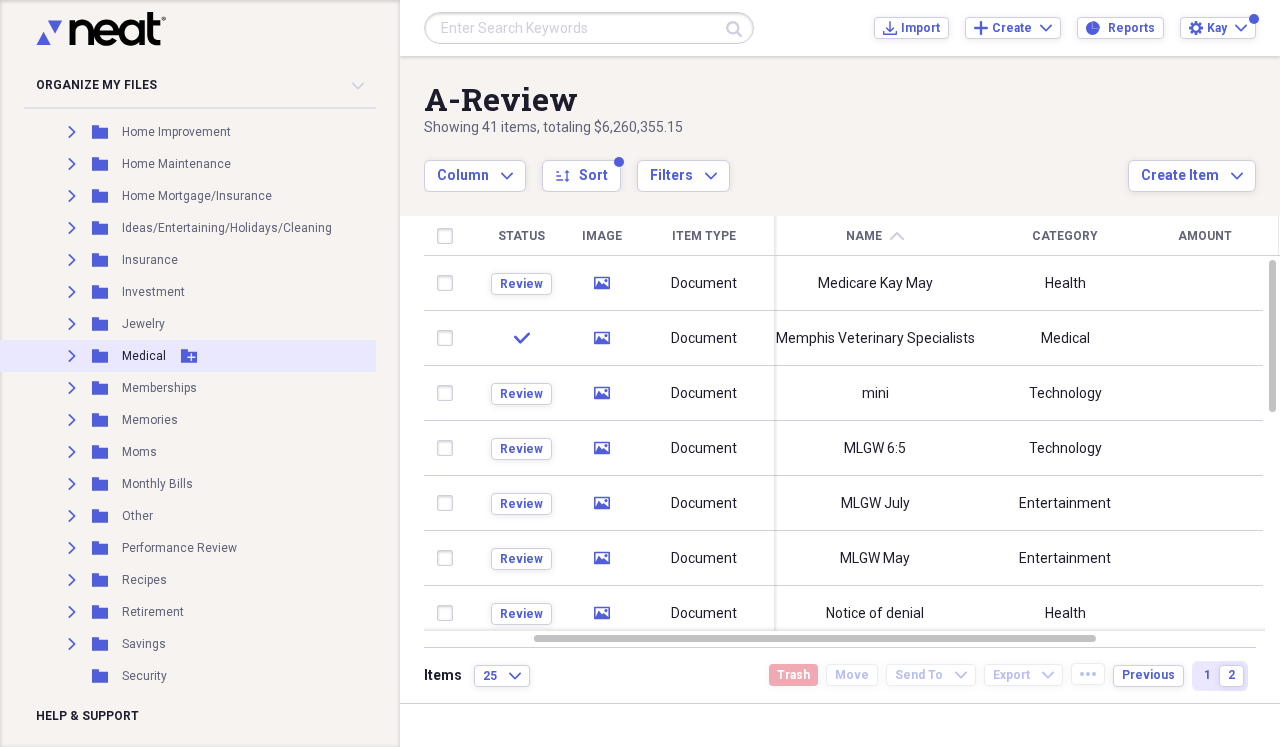 click 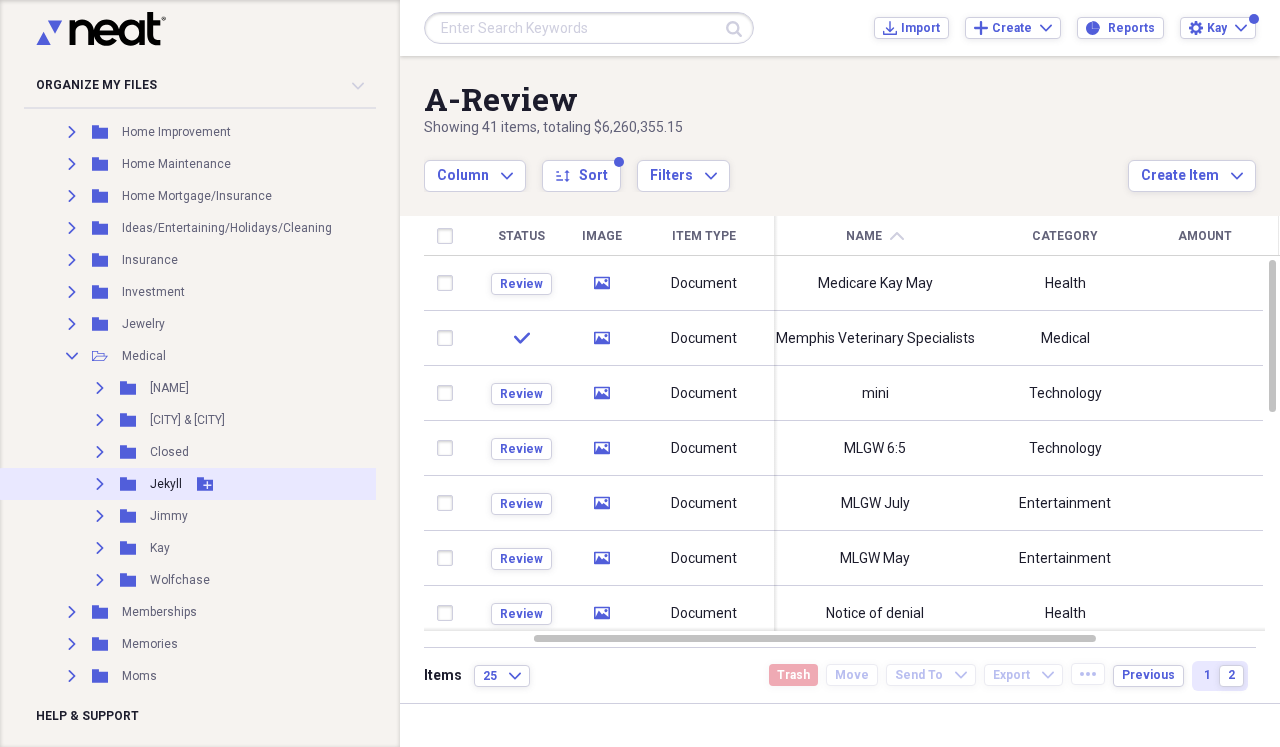 click on "Expand" at bounding box center (100, 484) 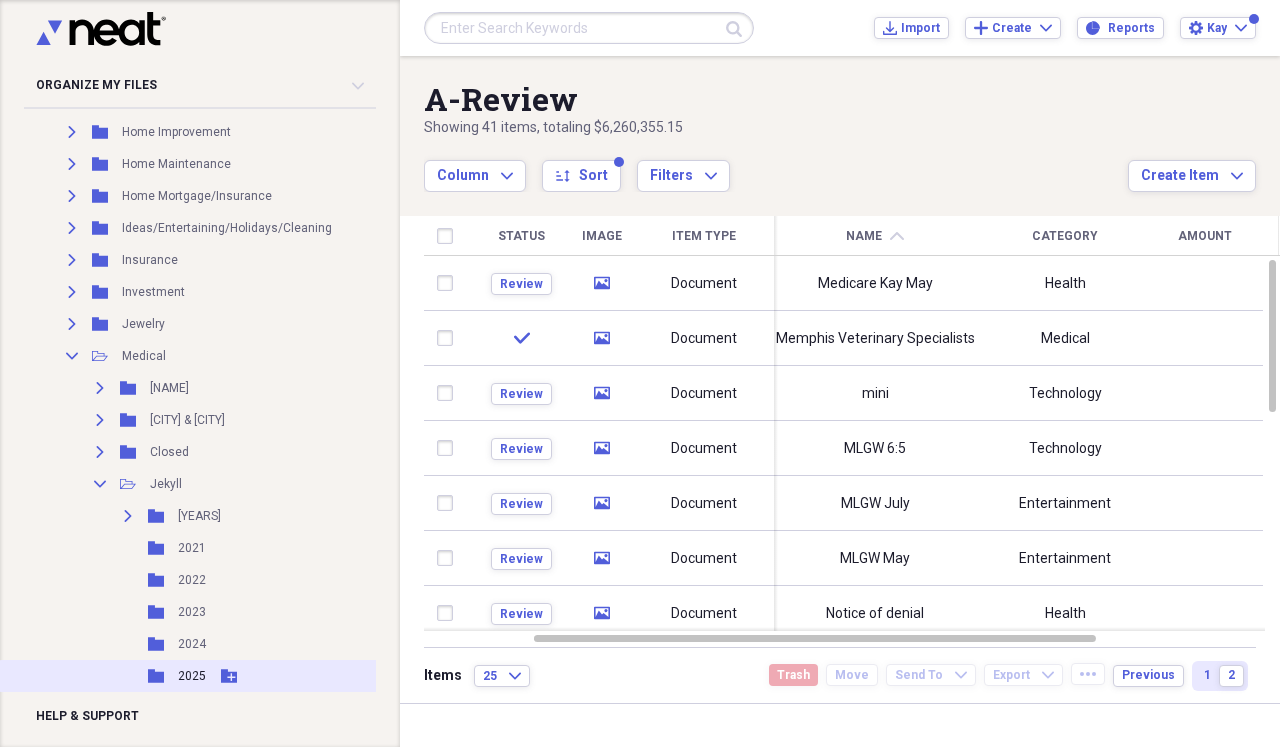 click on "2025" at bounding box center [192, 676] 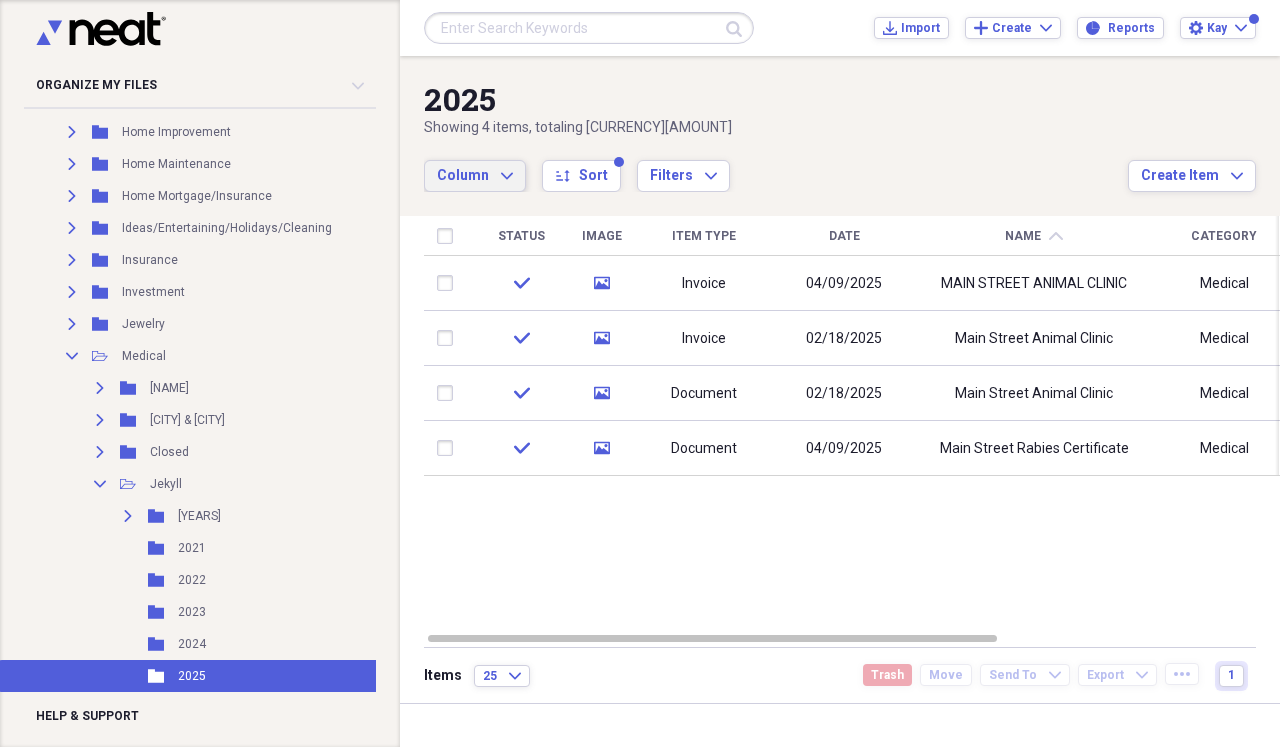 click on "Column Expand" at bounding box center [475, 176] 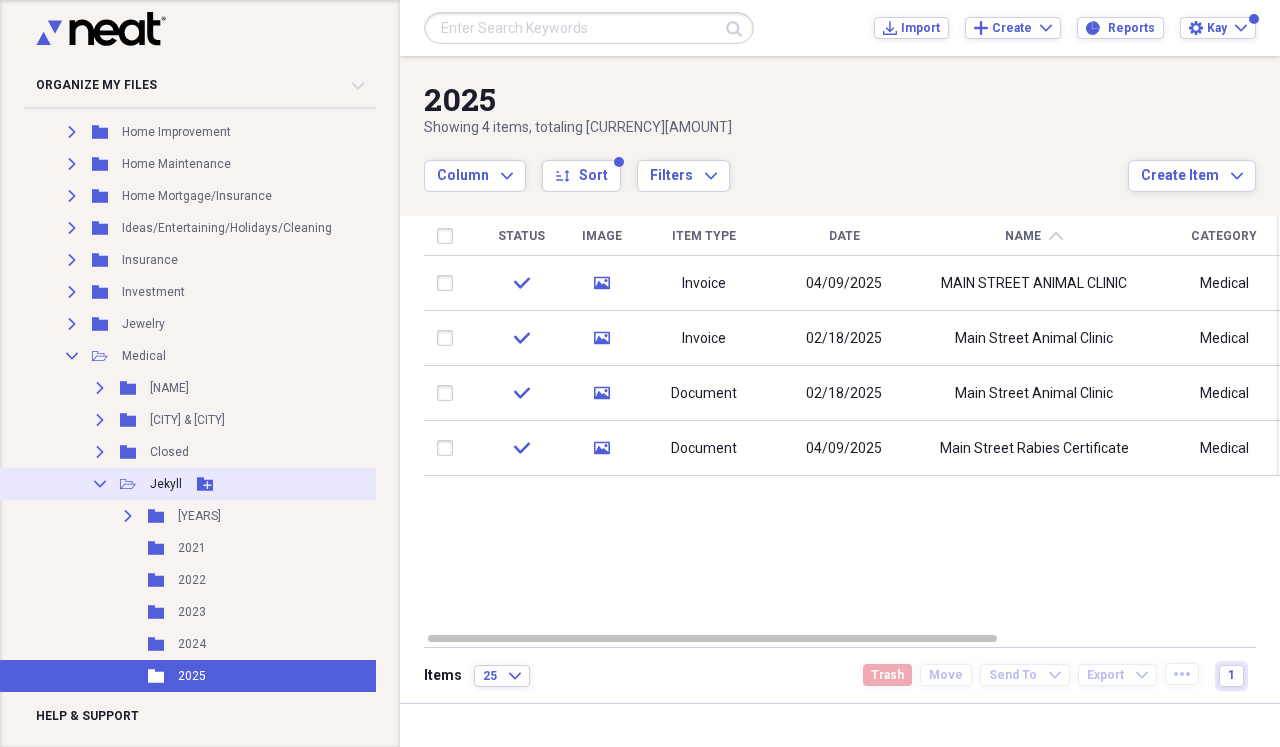 click on "Collapse" 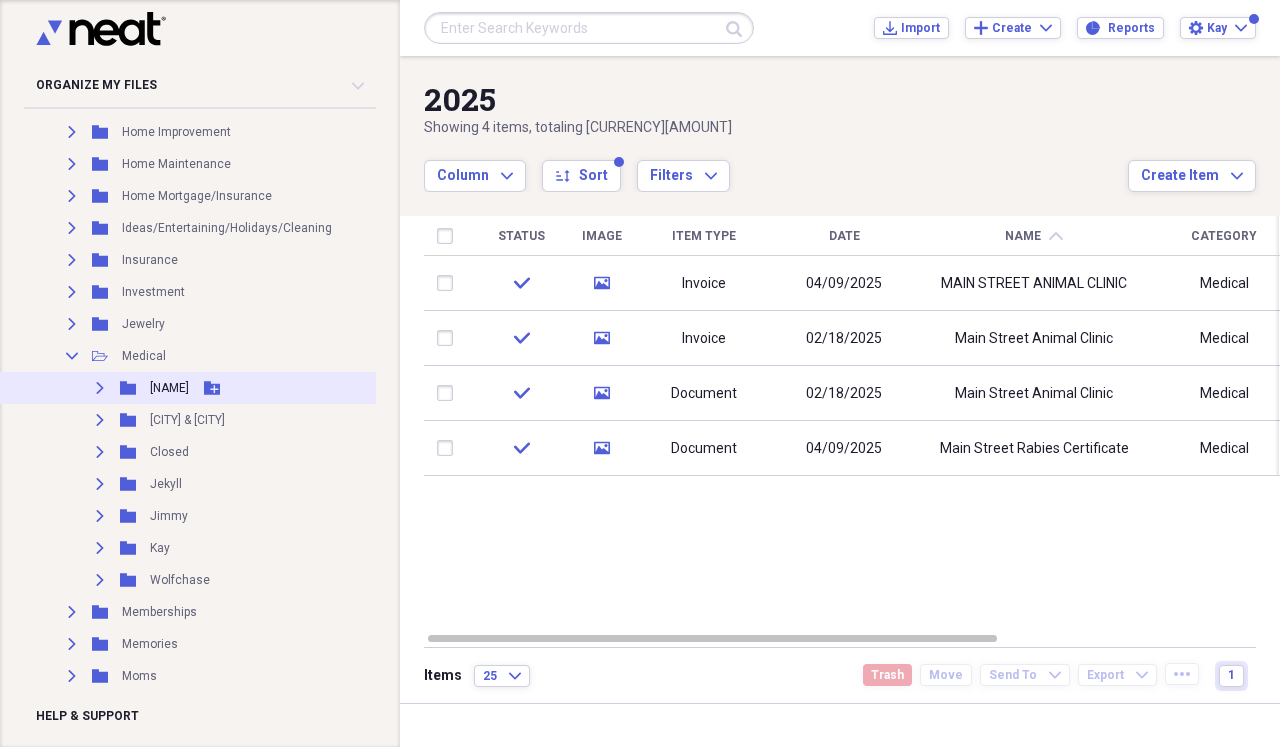 click 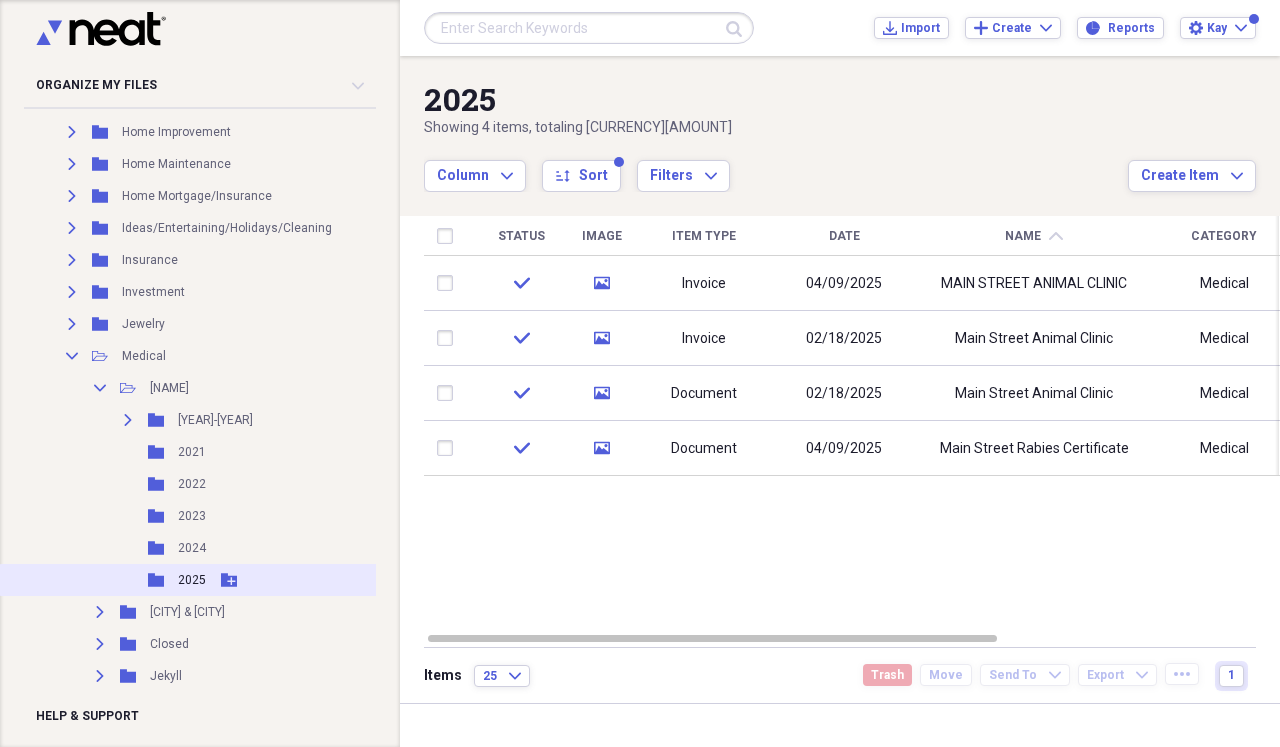click on "2025" at bounding box center [192, 580] 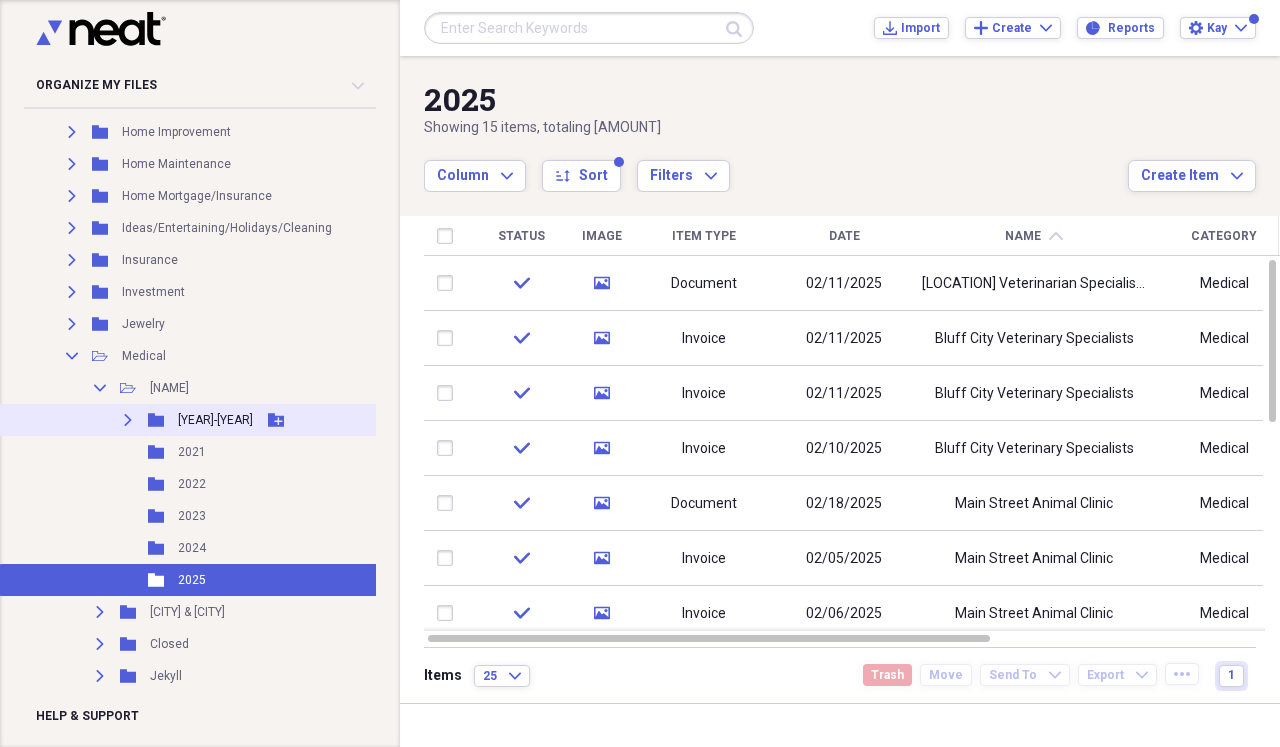 click on "Expand" 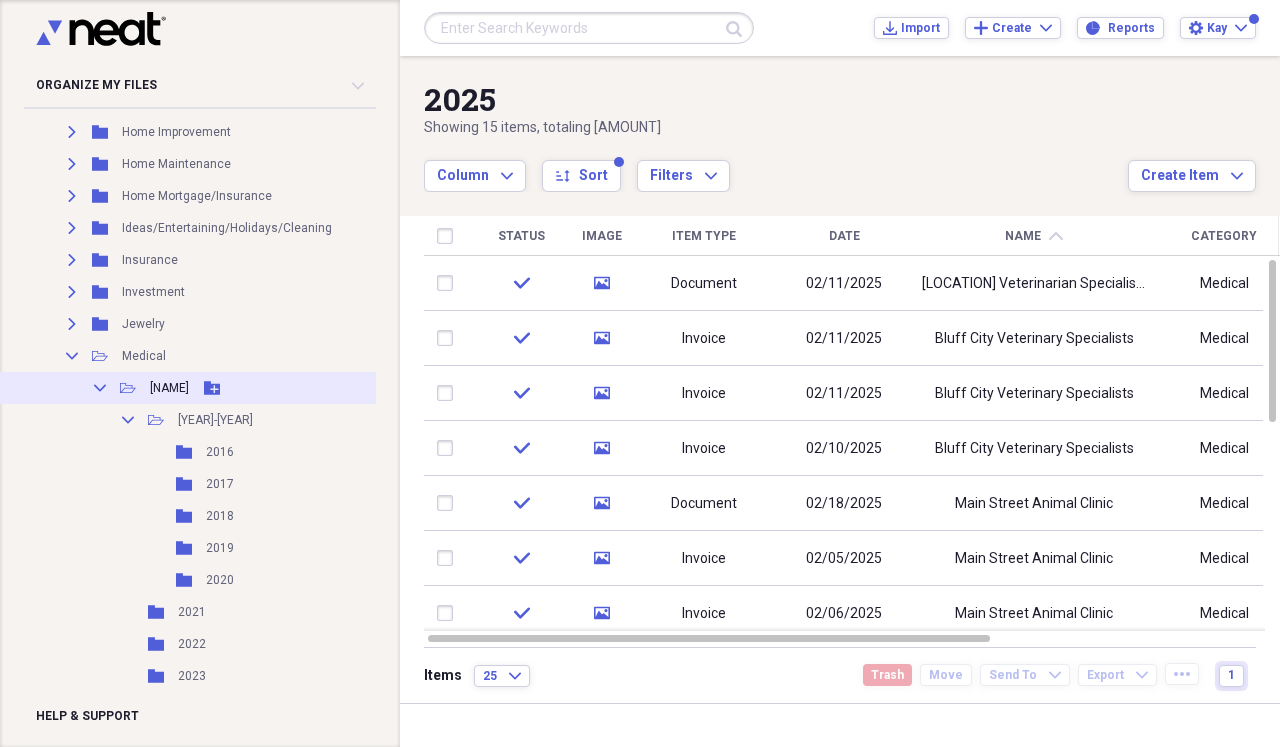click 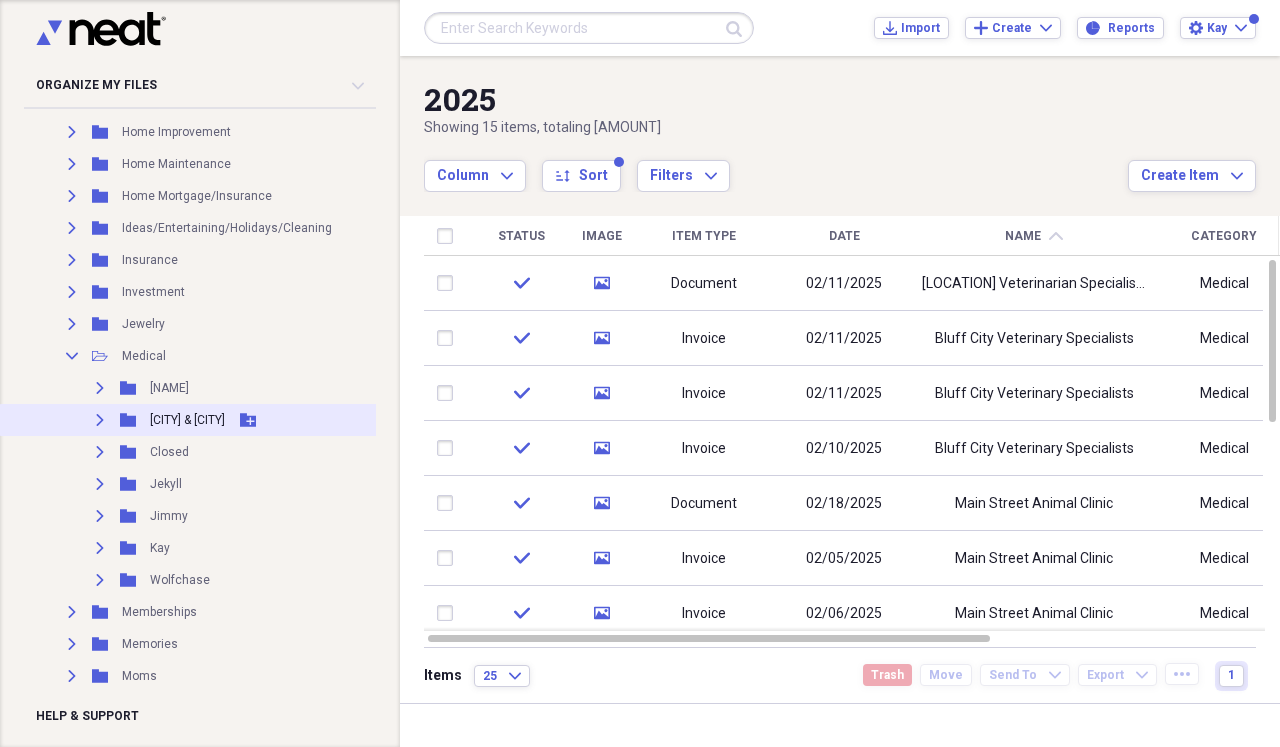 click on "Expand" at bounding box center [100, 420] 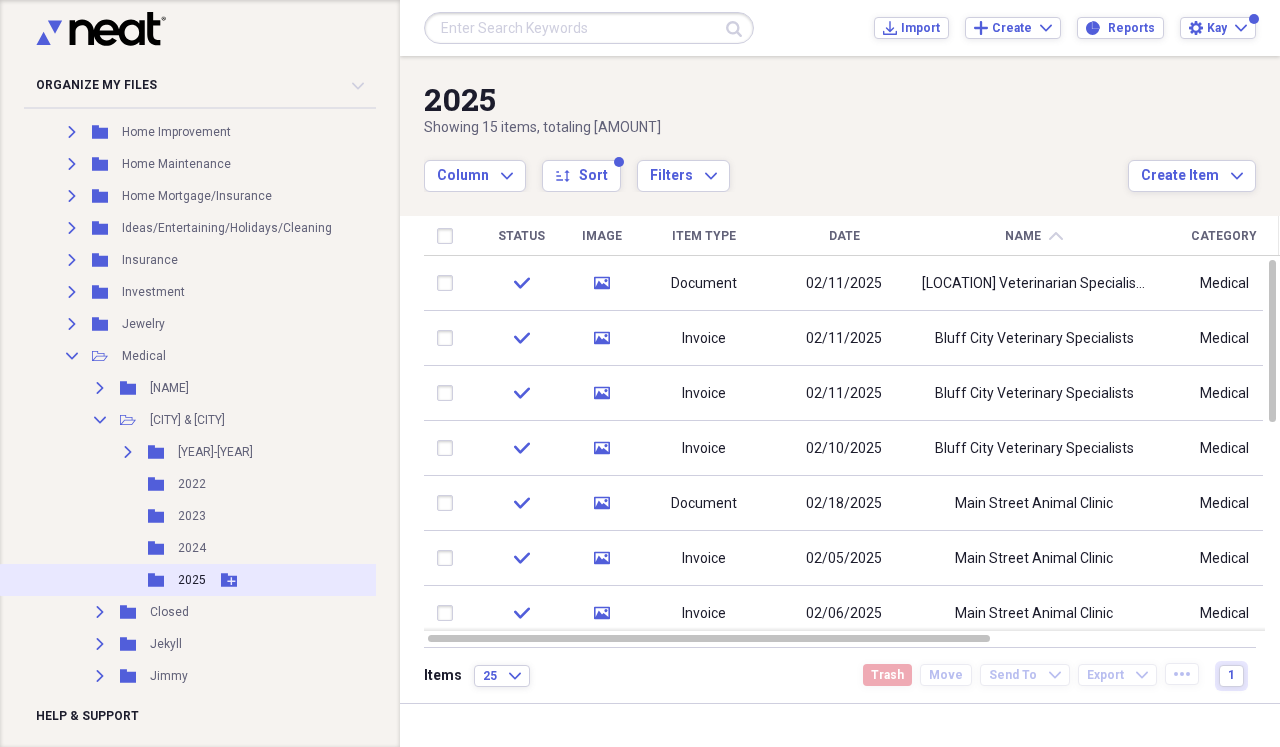 click on "2025" at bounding box center (192, 580) 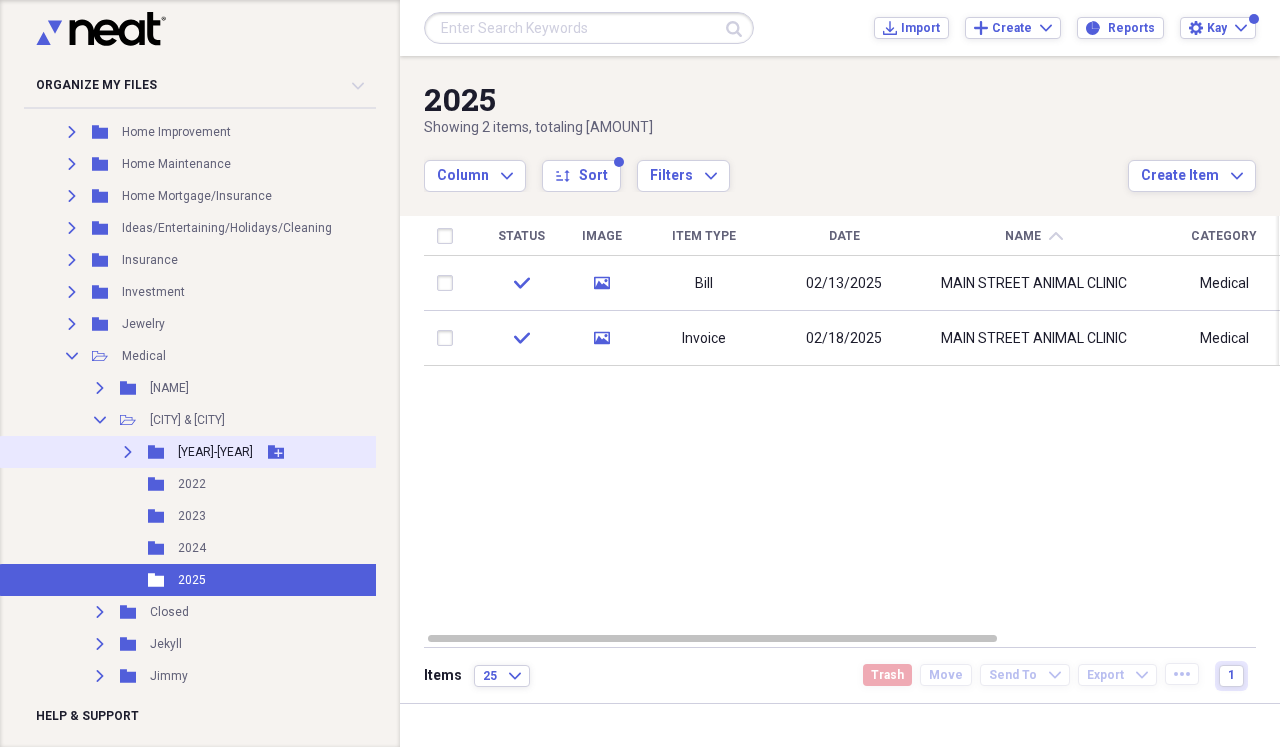 click on "Expand" 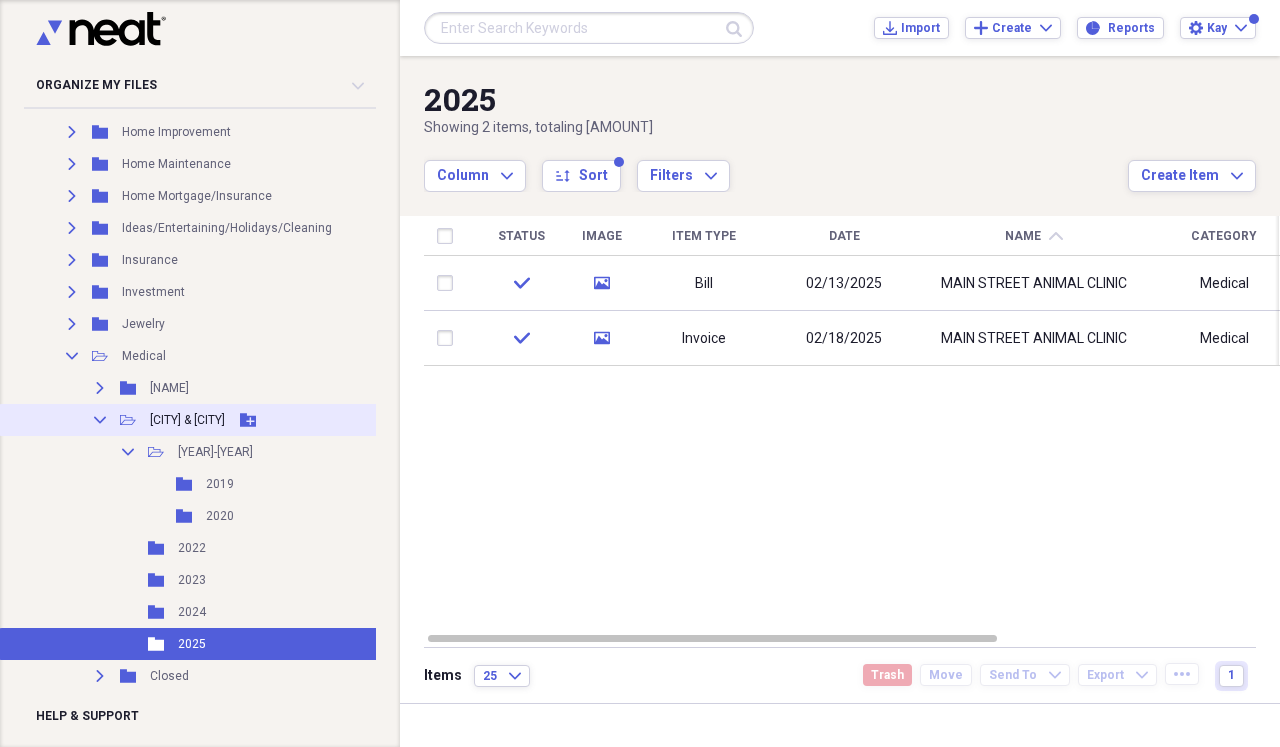click on "Collapse" at bounding box center [100, 420] 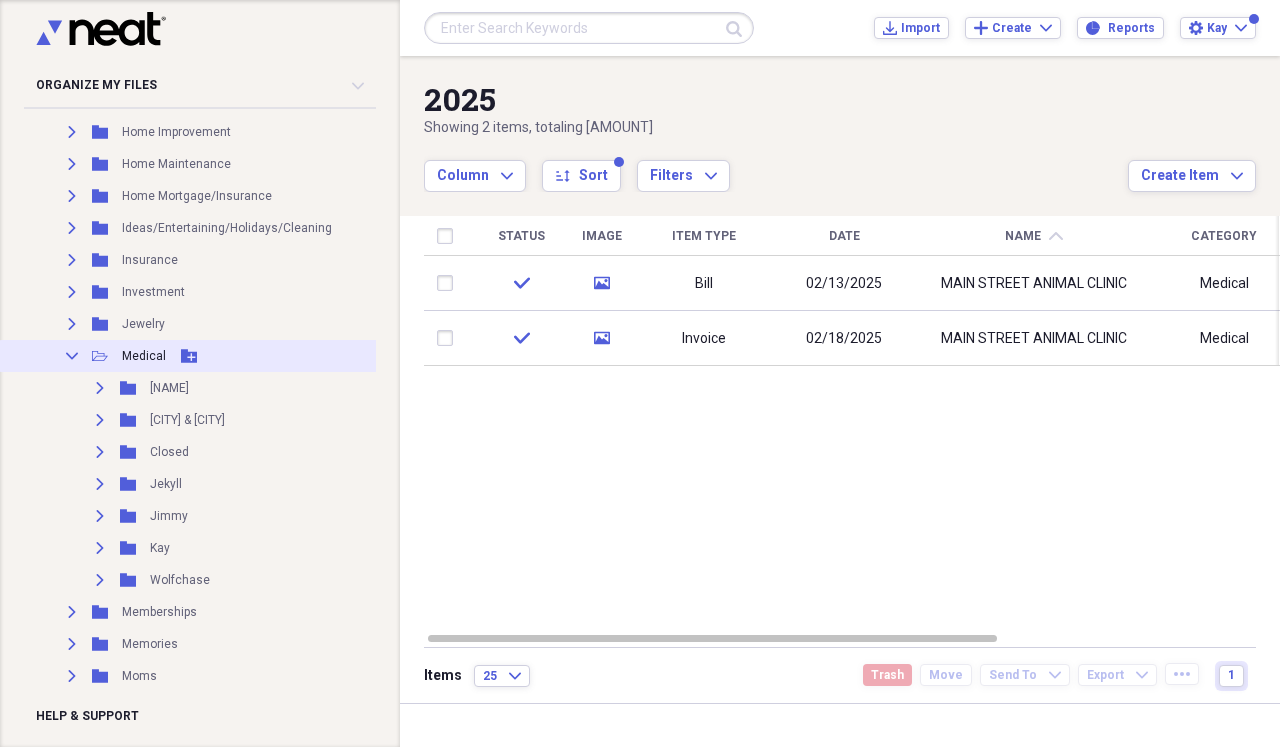 click on "Collapse" 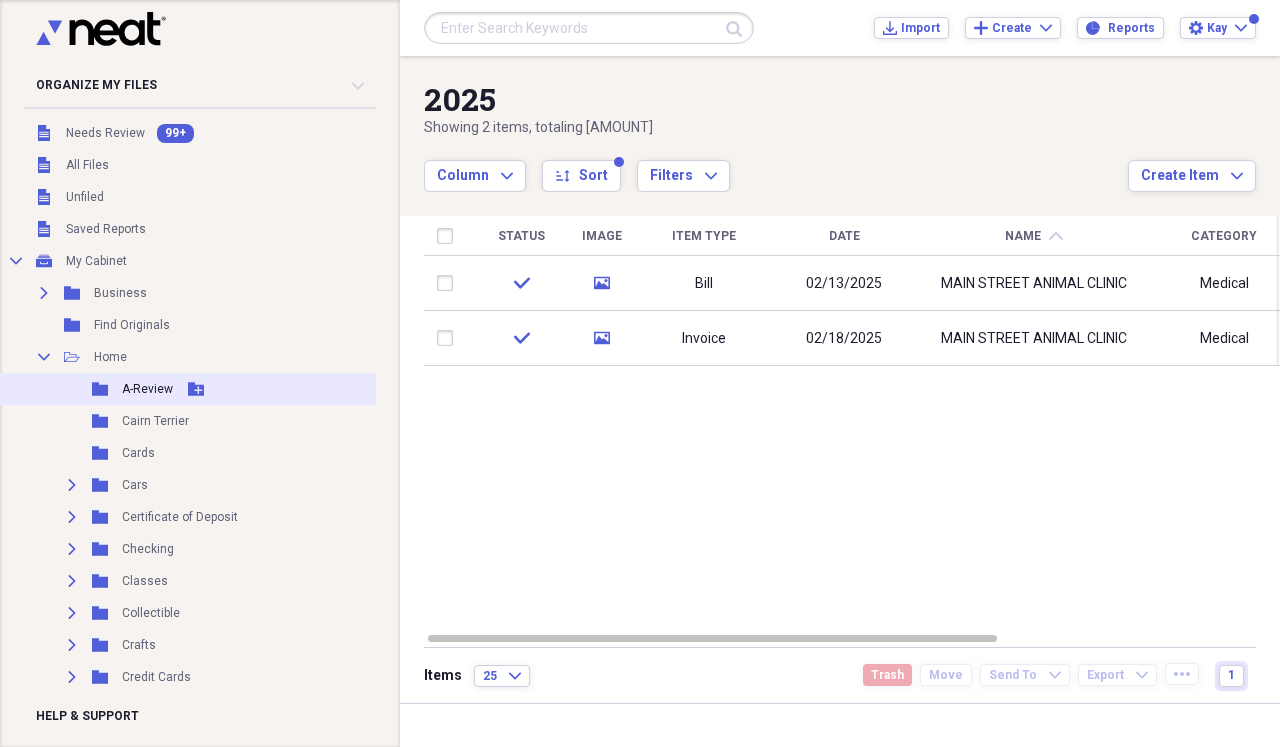 scroll, scrollTop: 0, scrollLeft: 0, axis: both 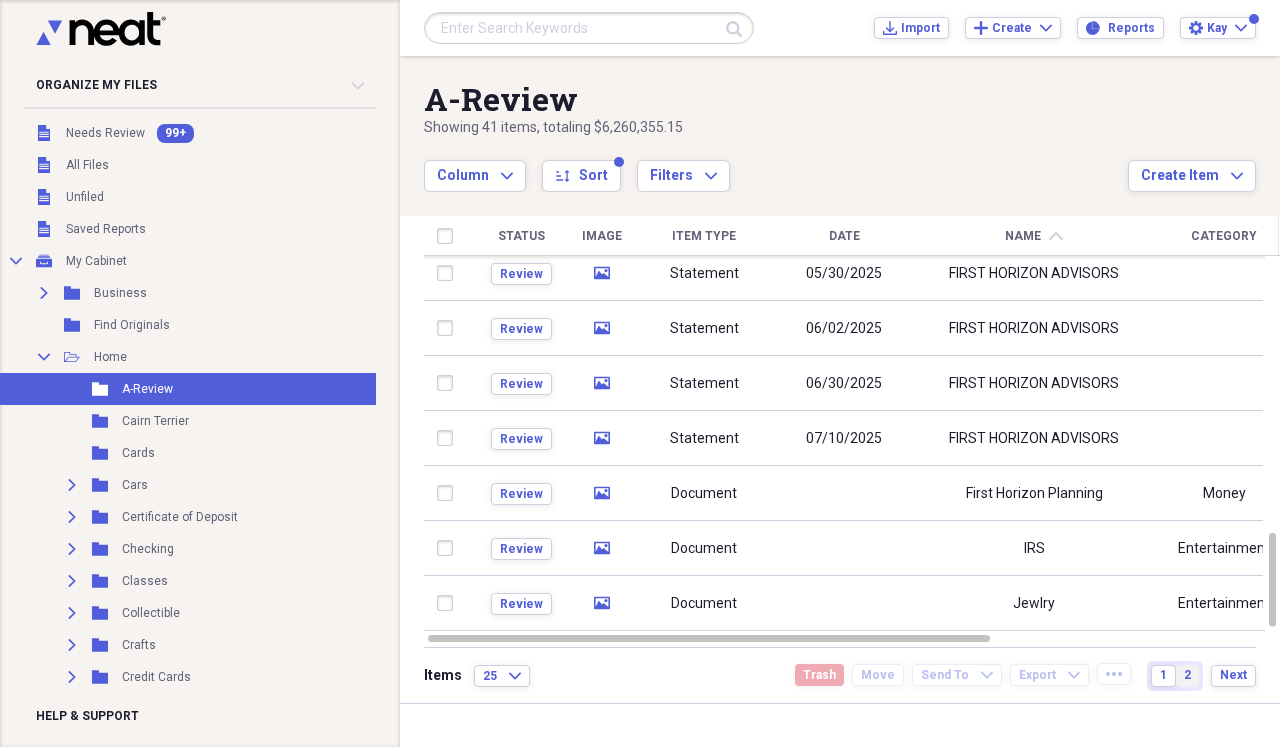 click on "2" at bounding box center (1187, 675) 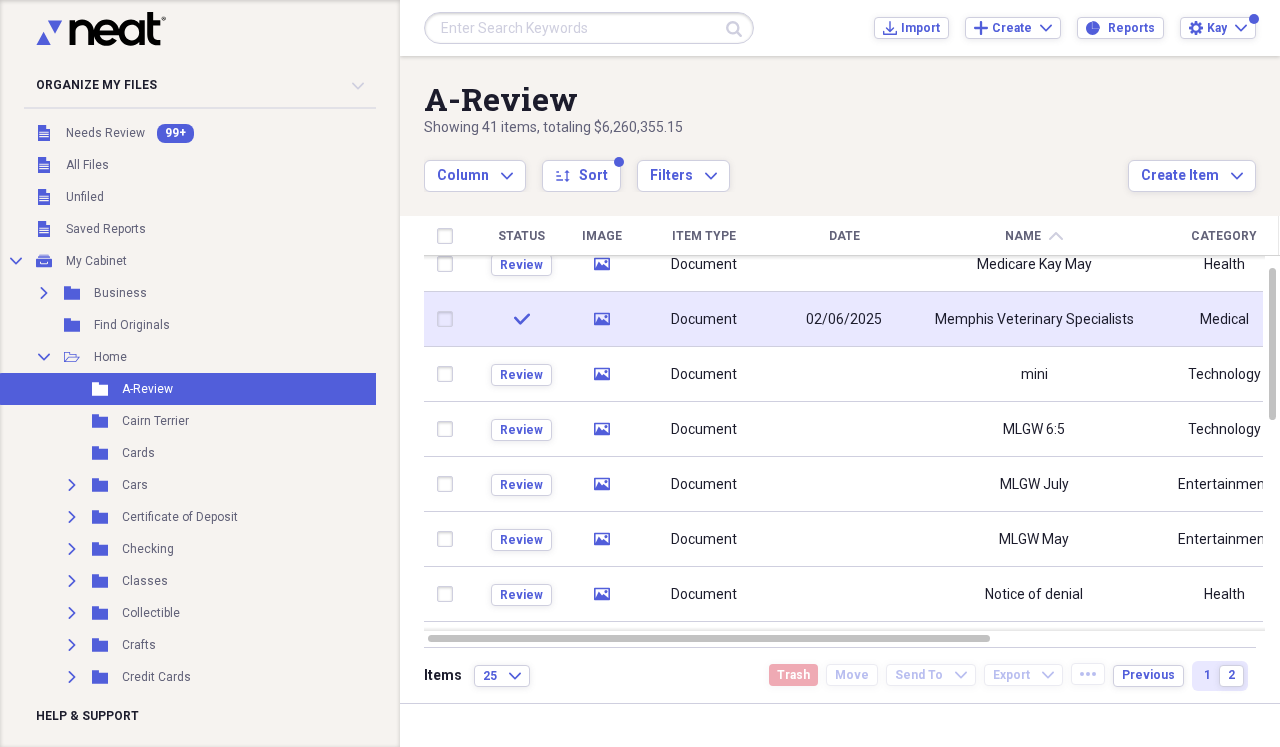 click on "Memphis Veterinary Specialists" at bounding box center [1034, 319] 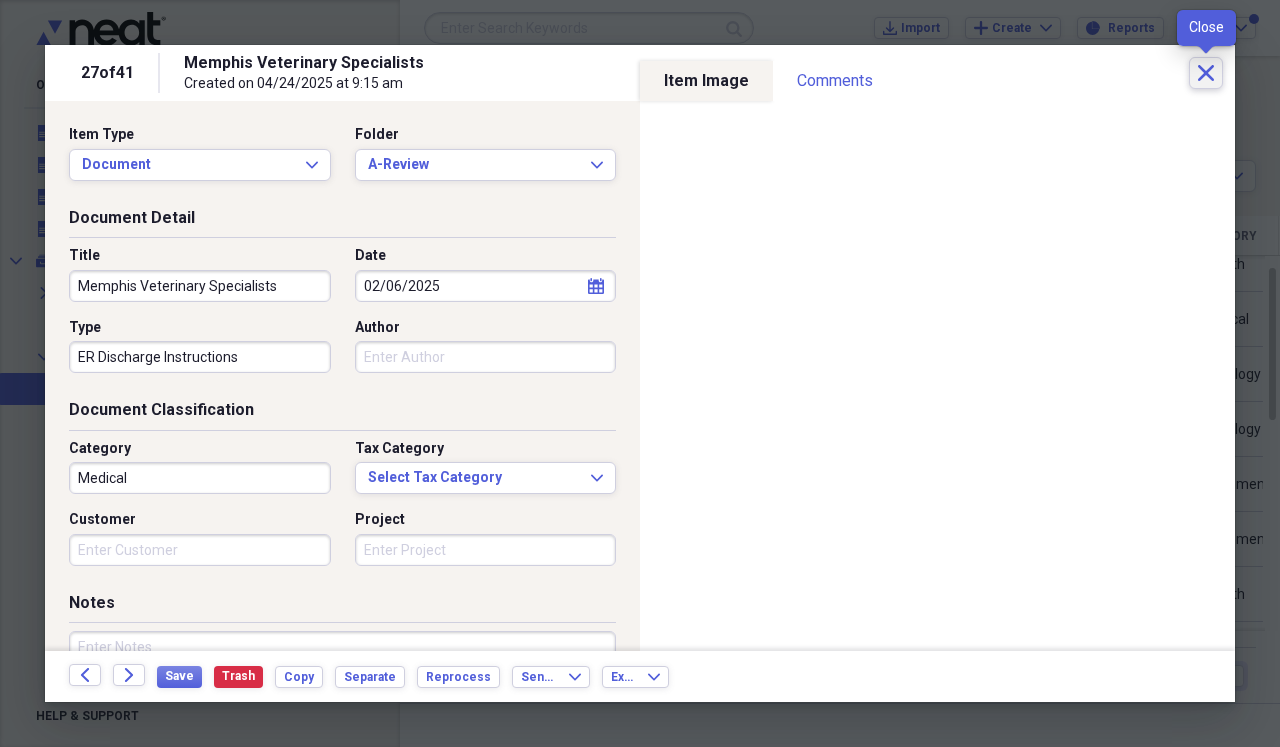 click on "Close" at bounding box center (1206, 73) 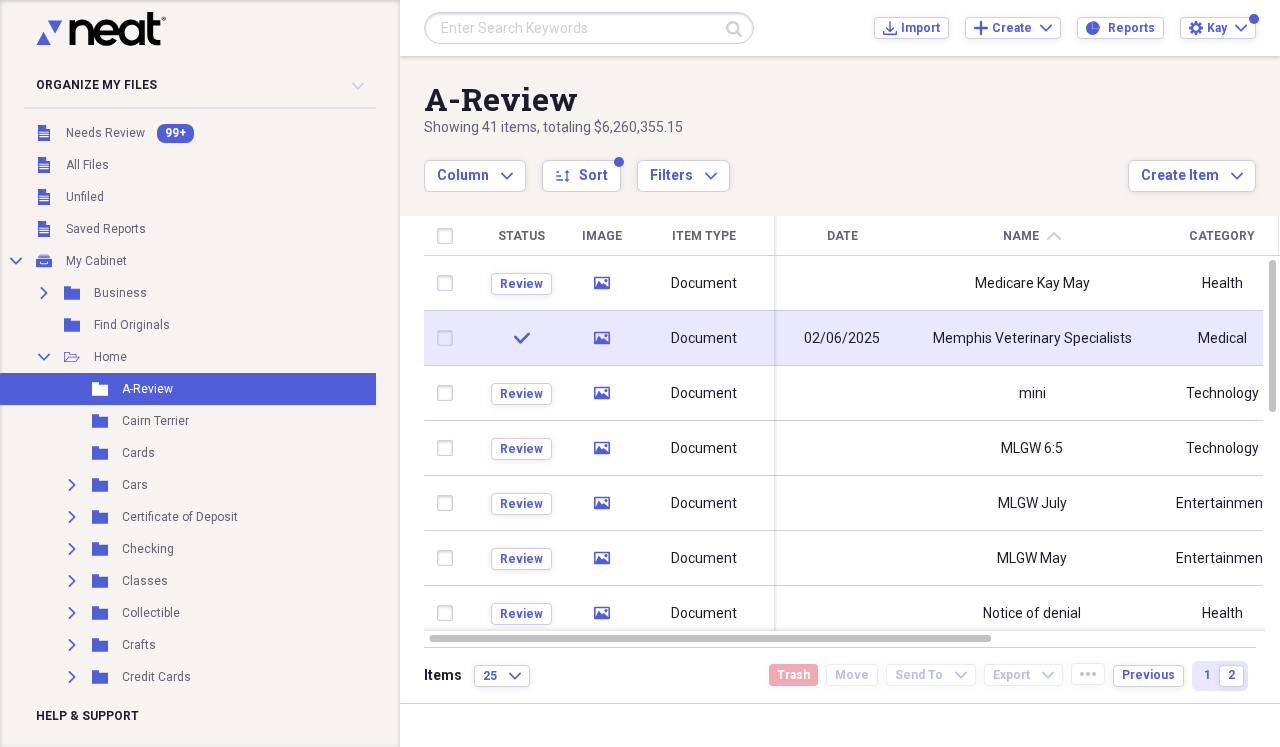 click on "Memphis Veterinary Specialists" at bounding box center (1032, 338) 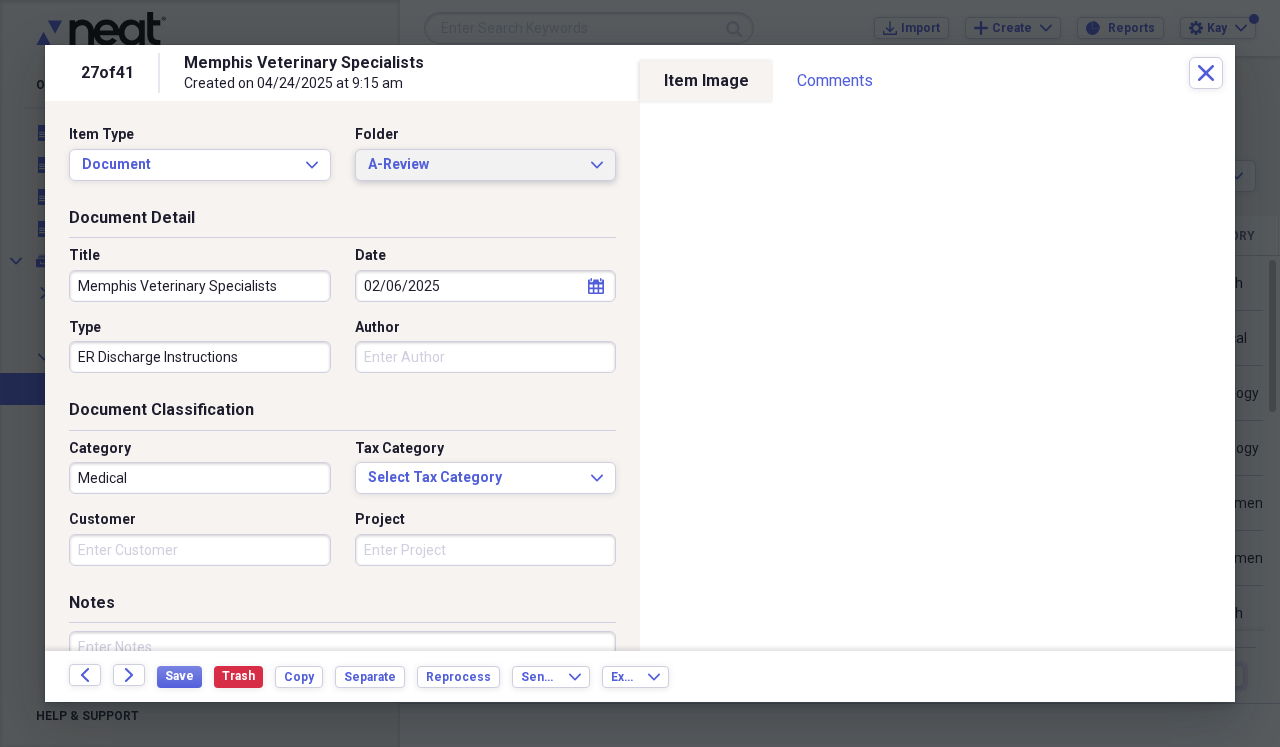 click on "Expand" 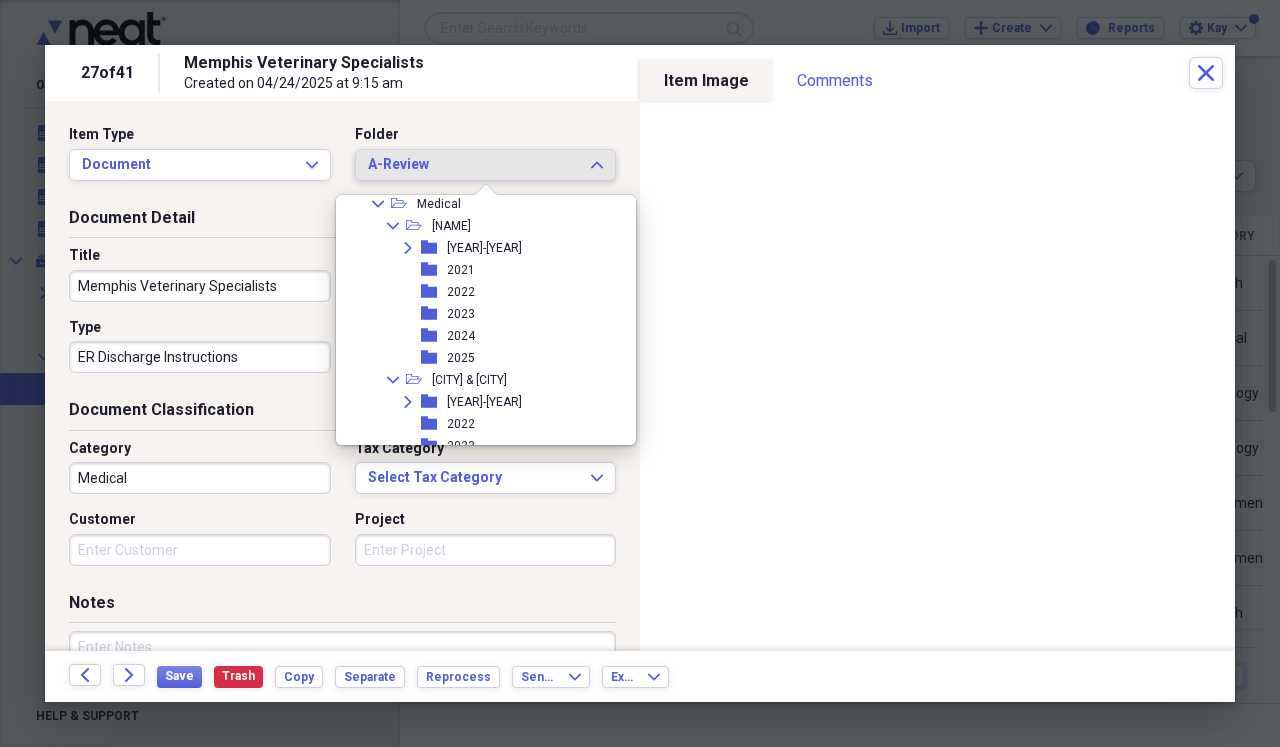 scroll, scrollTop: 568, scrollLeft: 0, axis: vertical 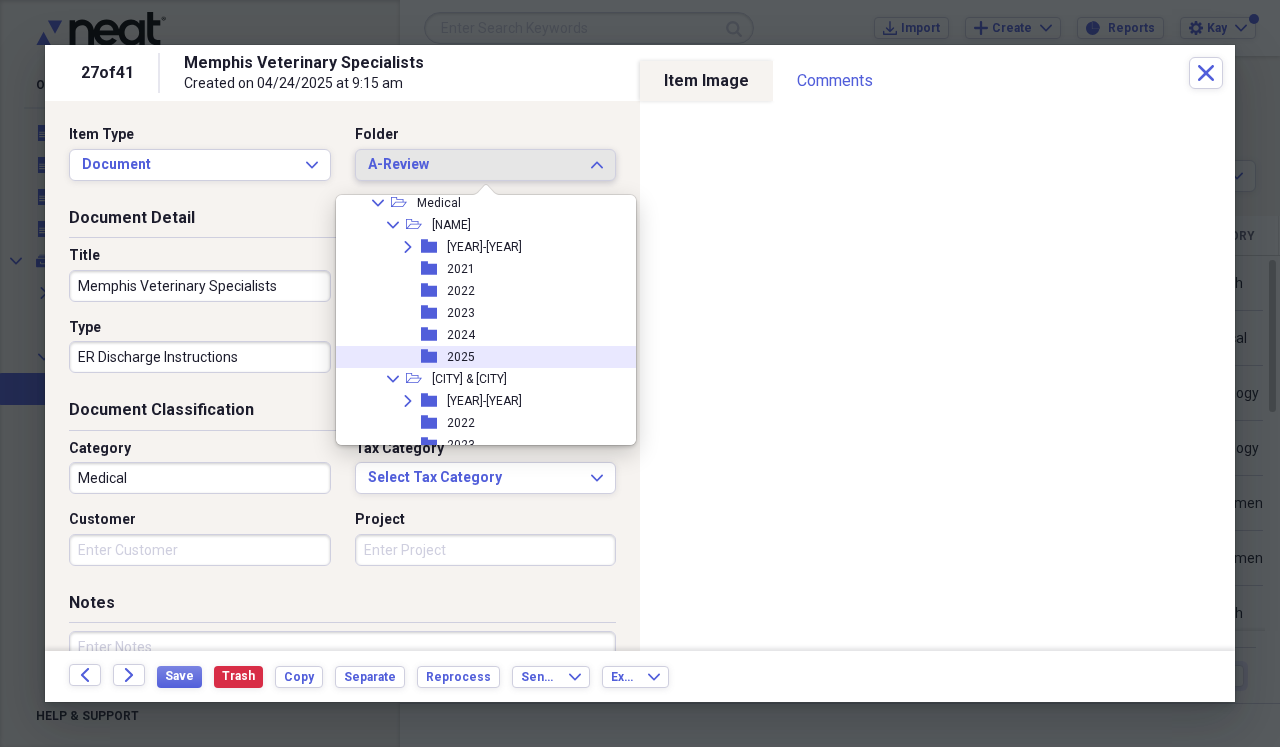 click on "2025" at bounding box center [461, 357] 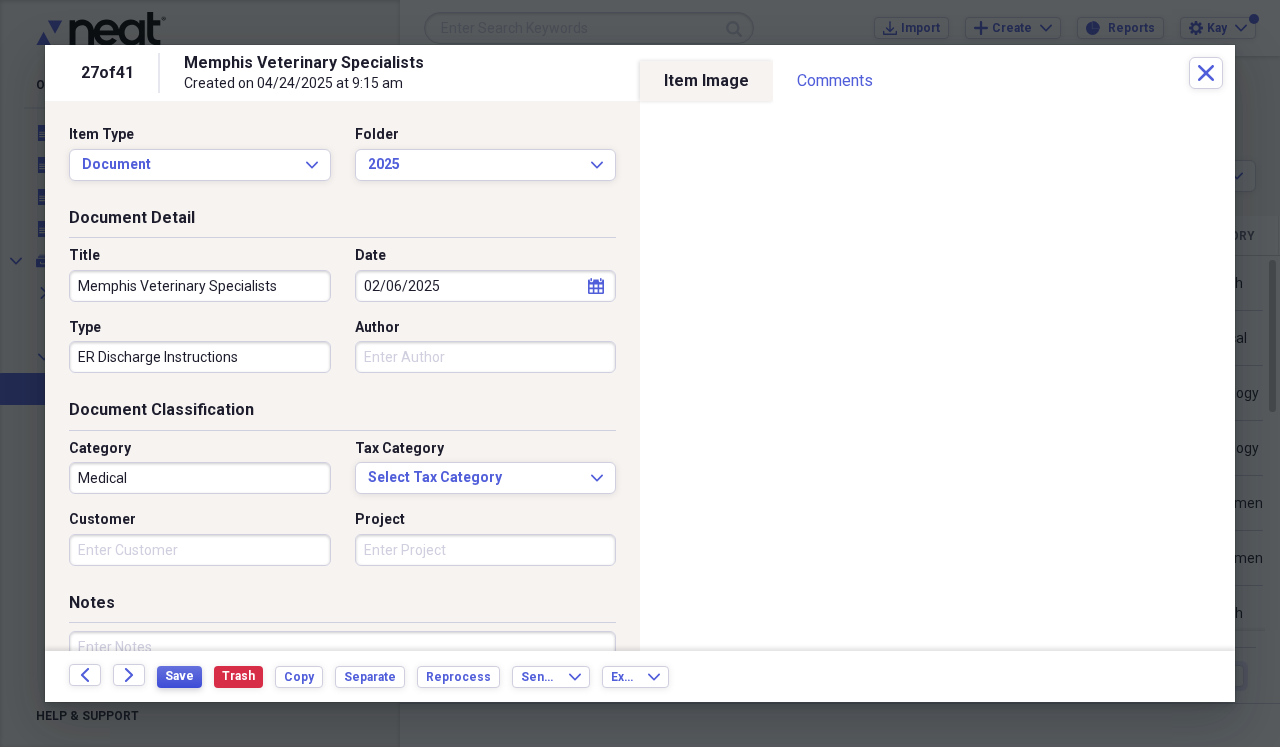 click on "Save" at bounding box center (179, 676) 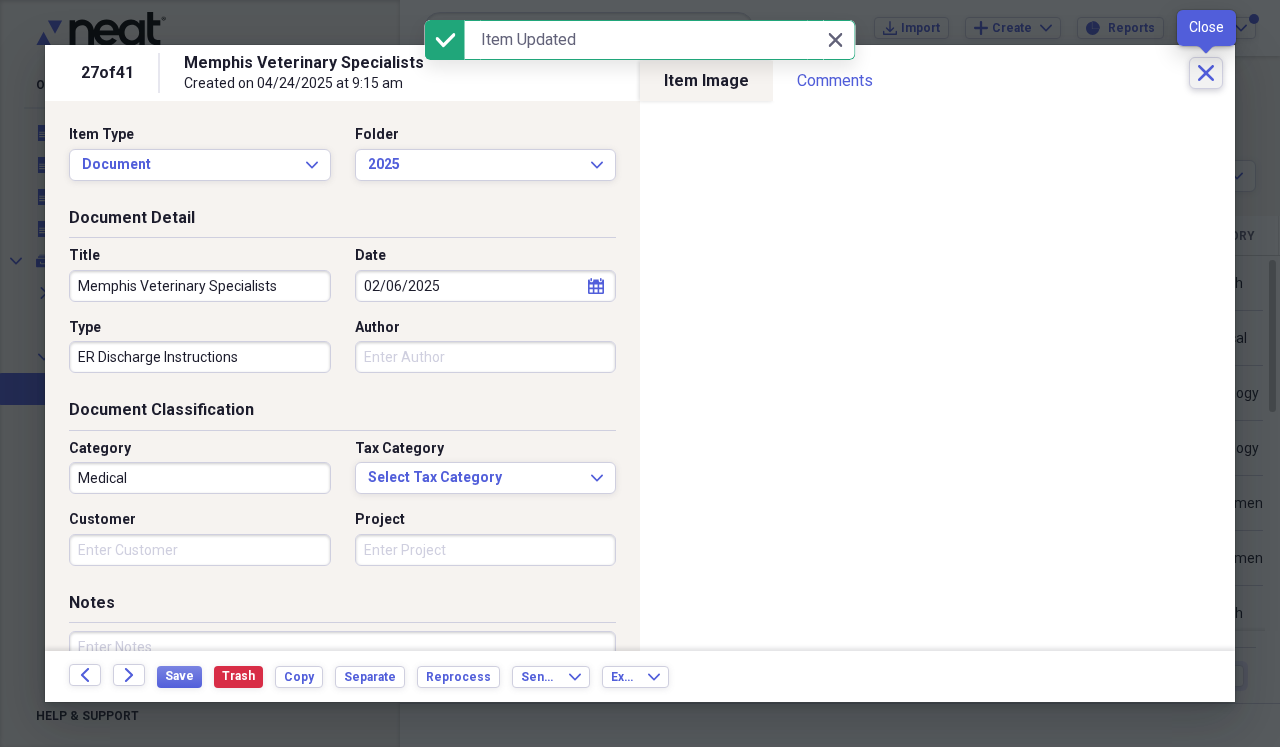 click 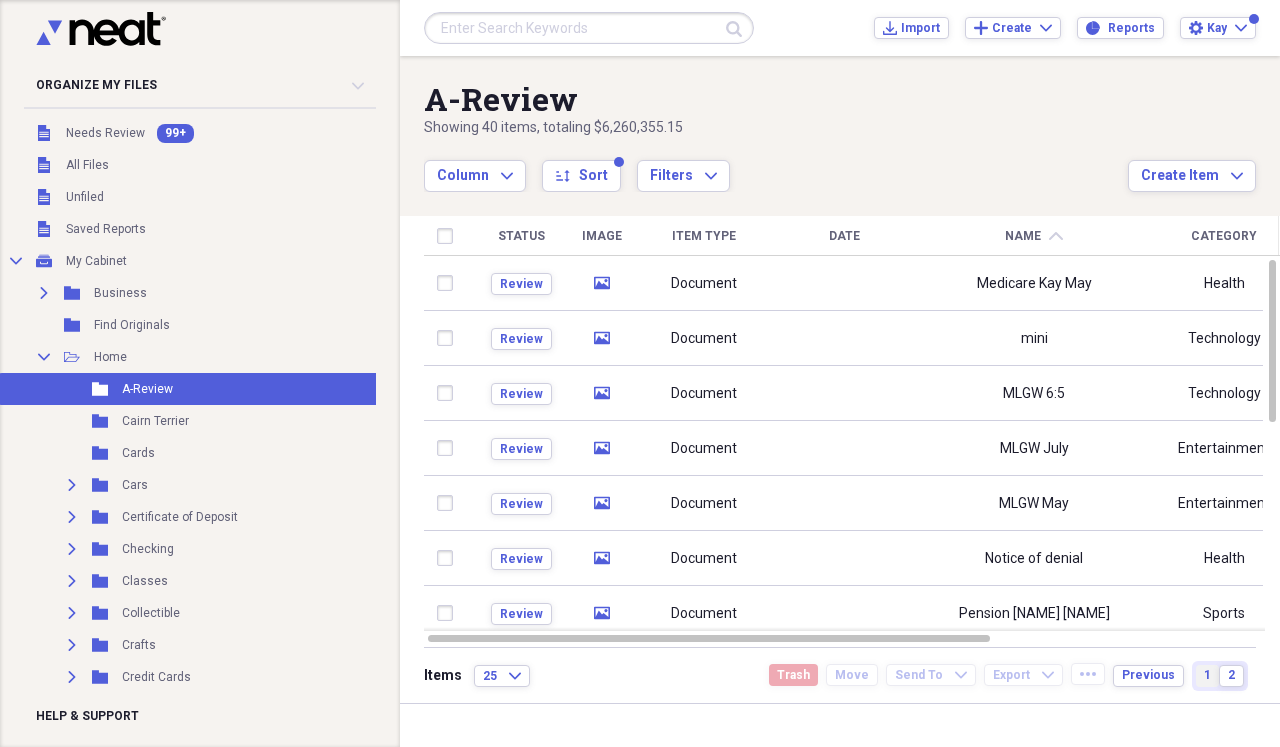 click on "1" at bounding box center [1207, 675] 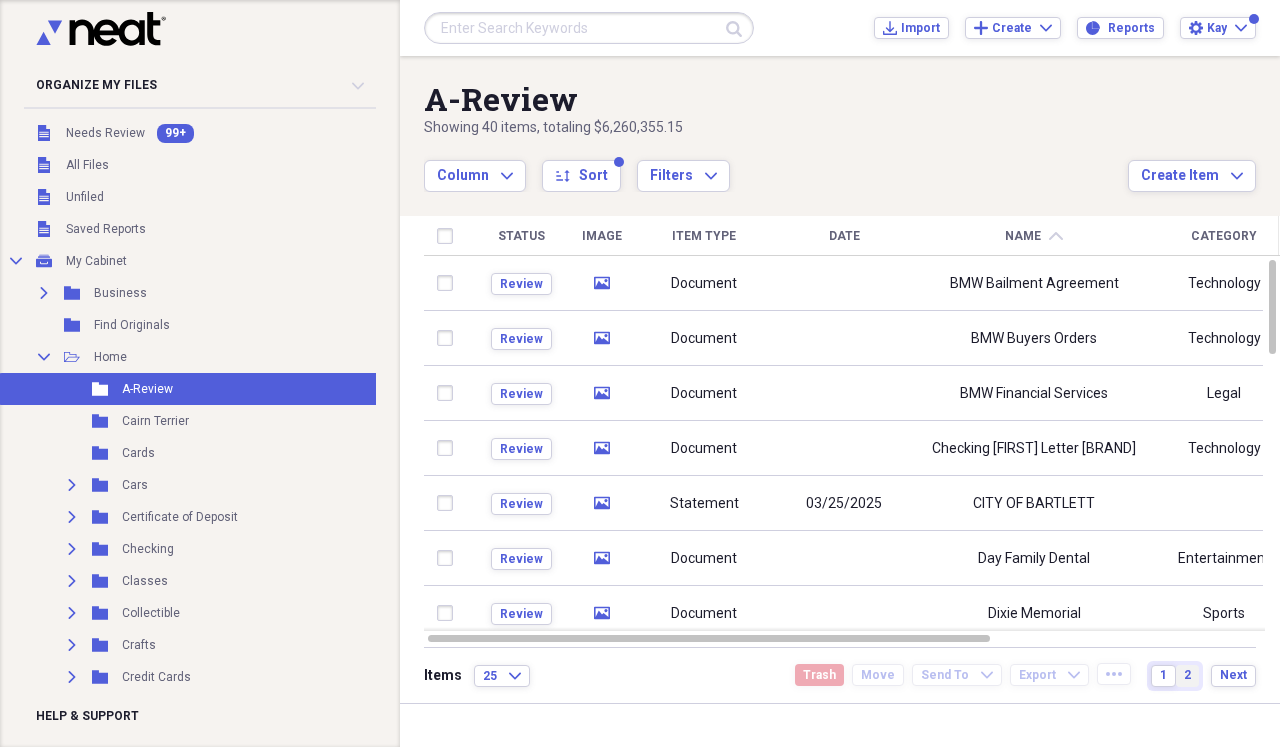 click on "2" at bounding box center [1187, 676] 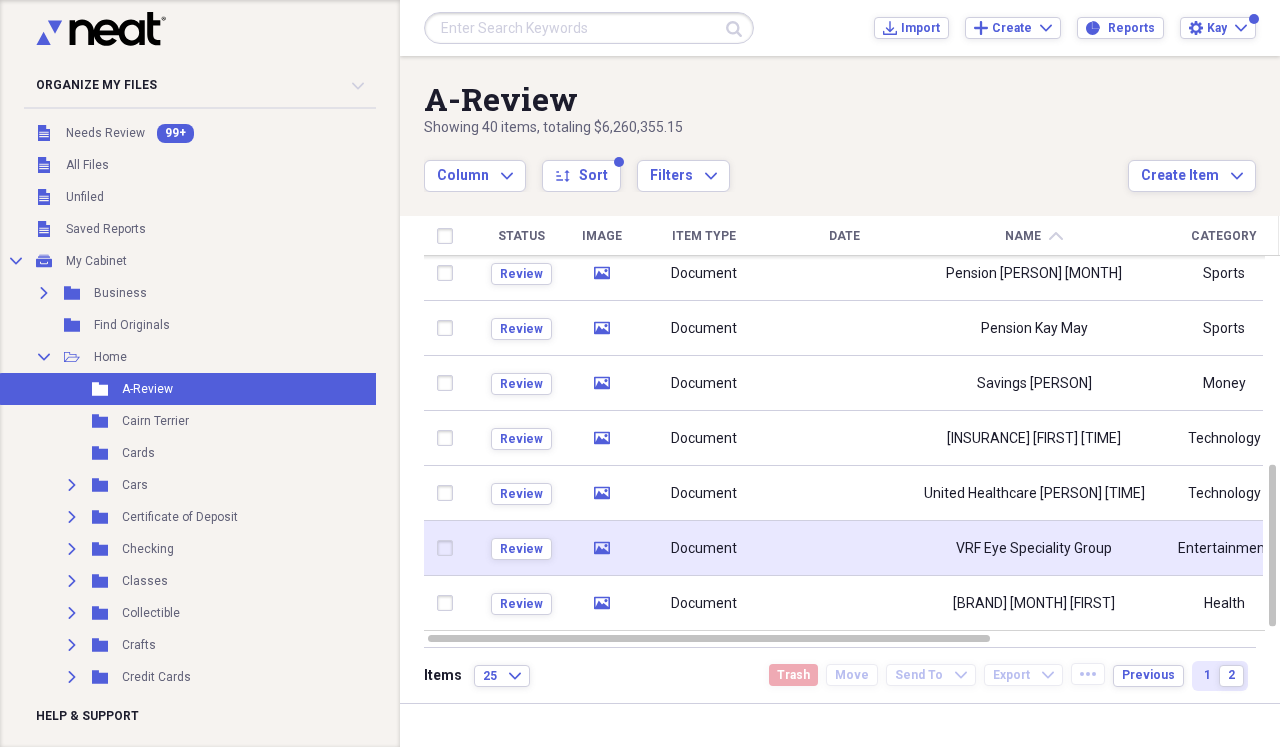 click on "VRF Eye Speciality Group" at bounding box center [1034, 549] 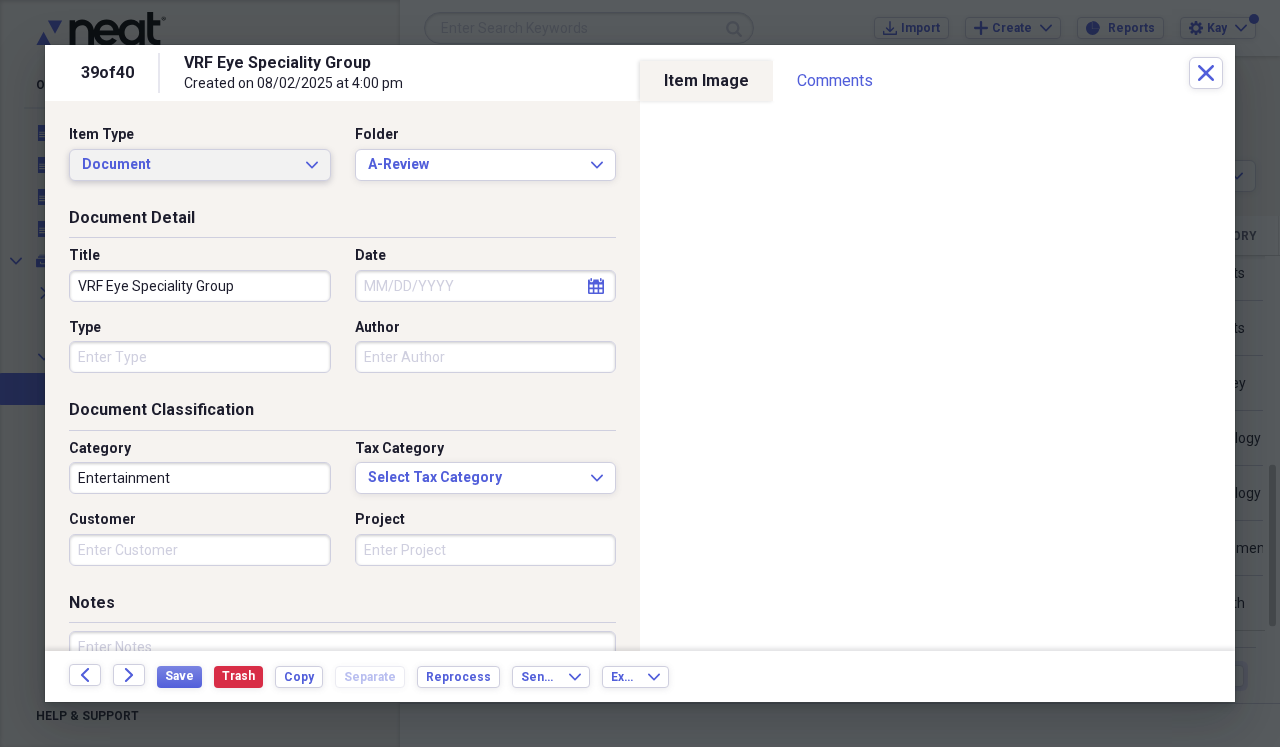 click on "Expand" 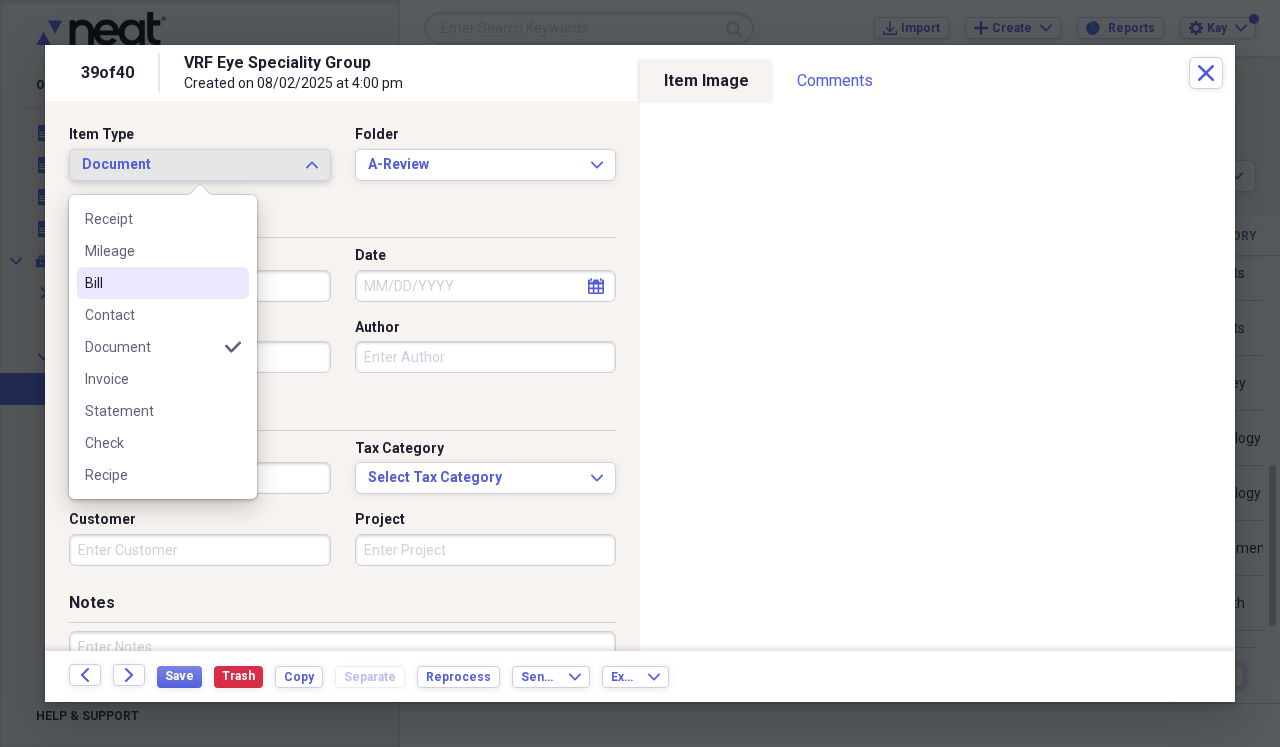 click on "Bill" at bounding box center (151, 283) 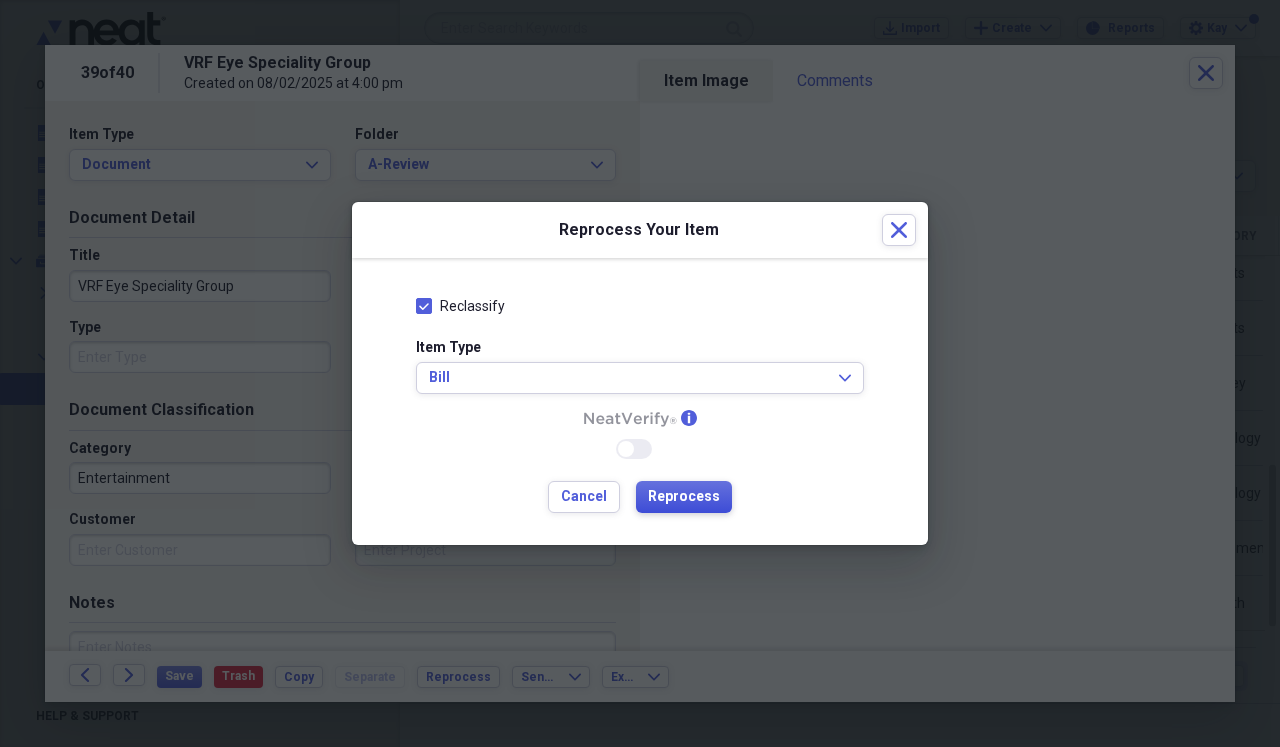 click on "Reprocess" at bounding box center (684, 497) 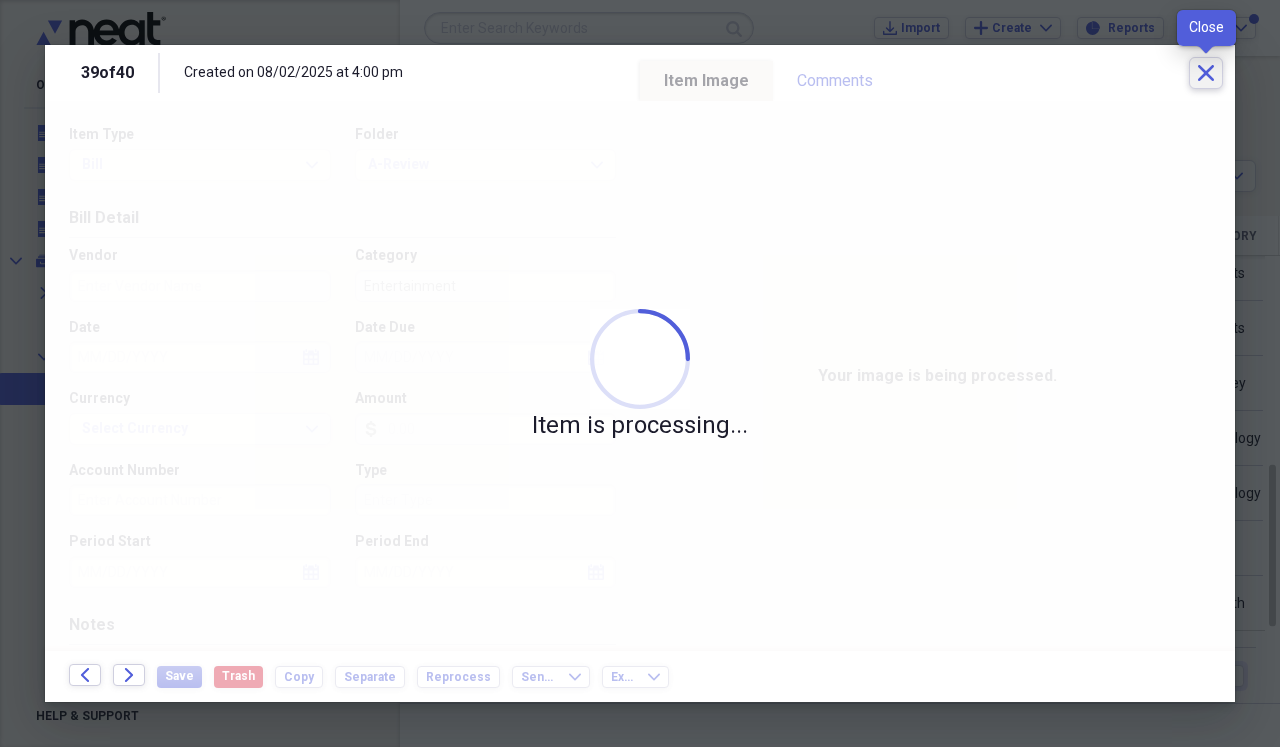 click on "Close" at bounding box center (1206, 73) 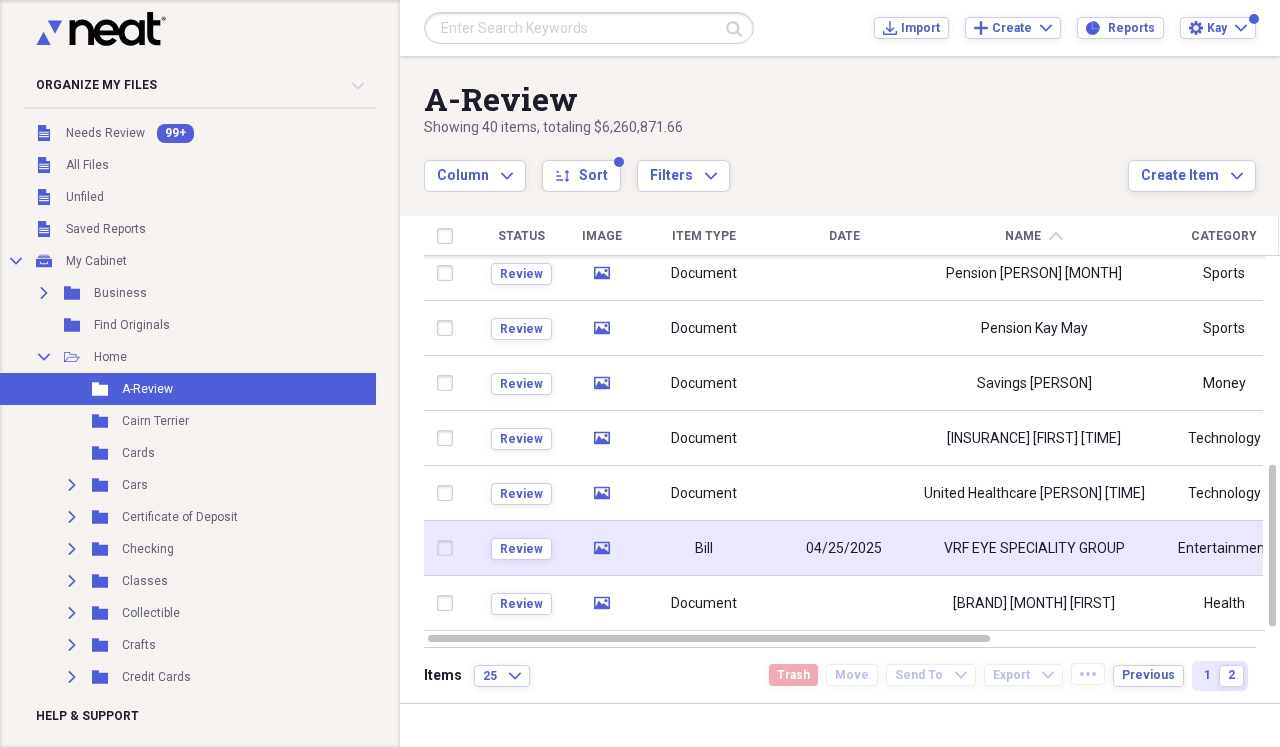 click on "VRF EYE SPECIALITY GROUP" at bounding box center [1034, 548] 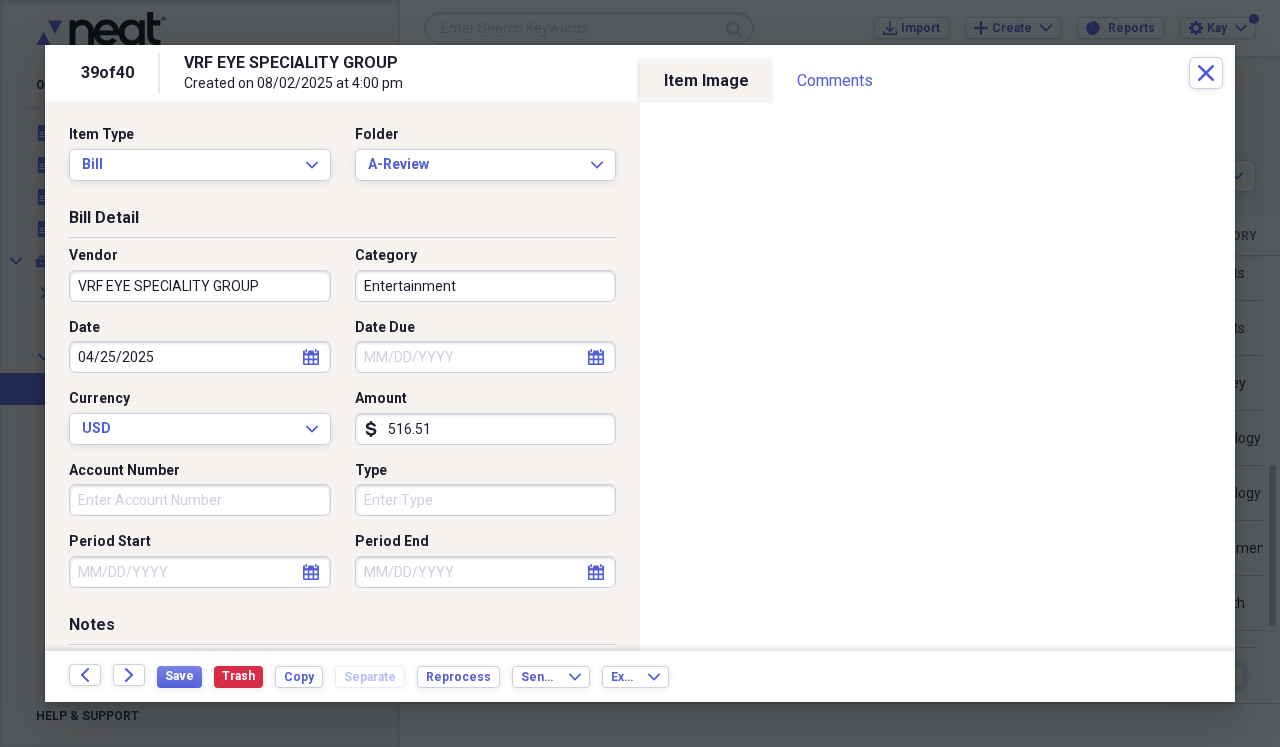 click on "VRF EYE SPECIALITY GROUP" at bounding box center [200, 286] 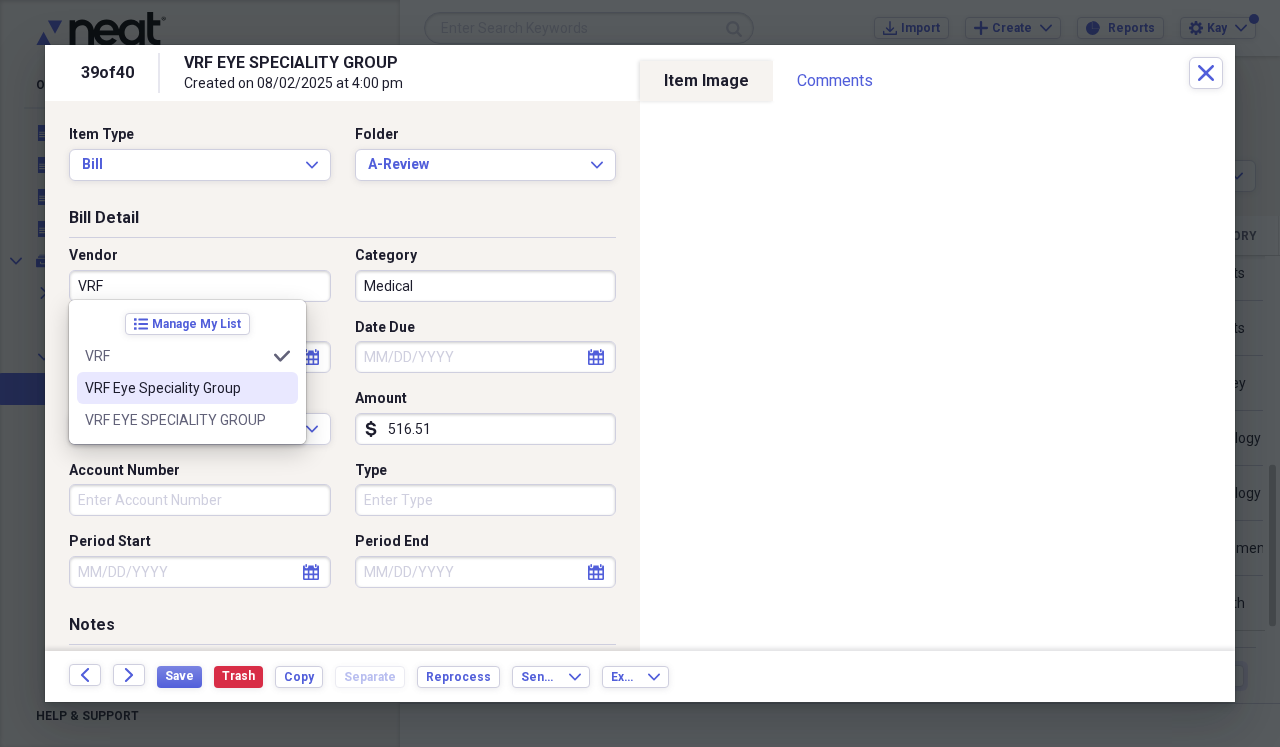 click on "VRF Eye Speciality Group" at bounding box center (175, 388) 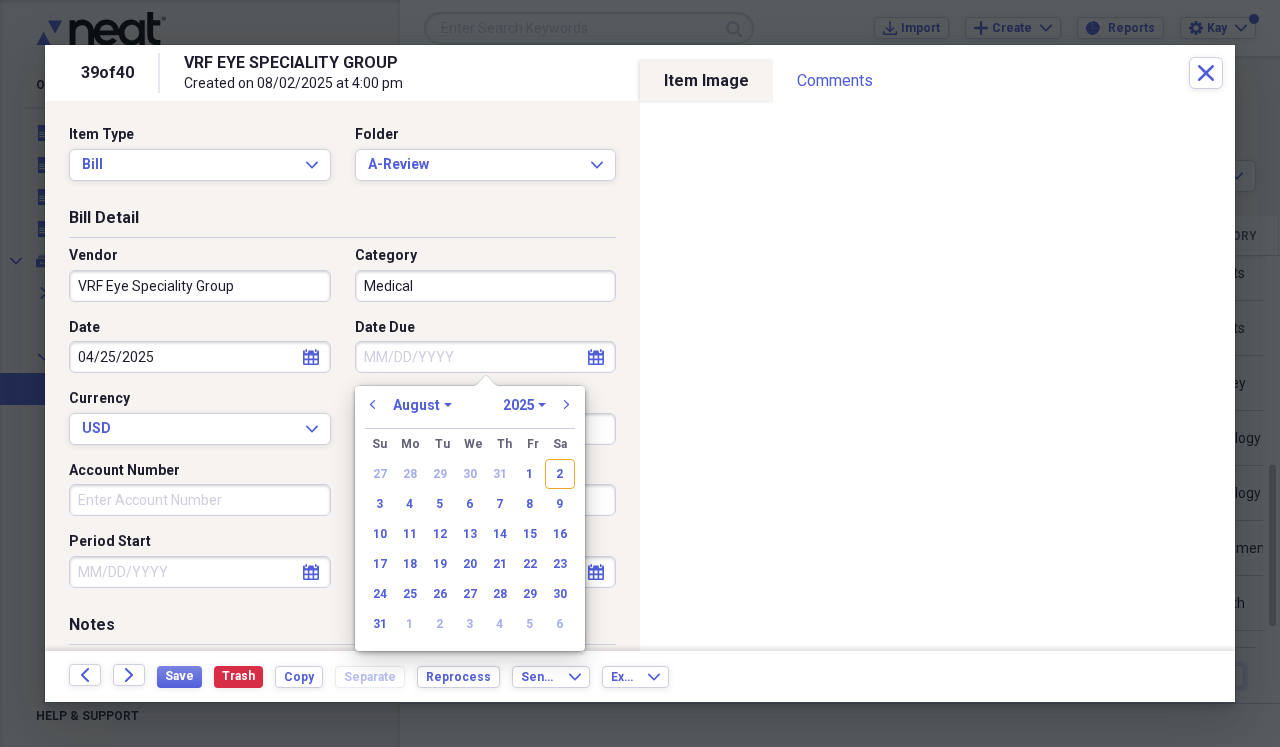 click on "Date Due" at bounding box center (486, 357) 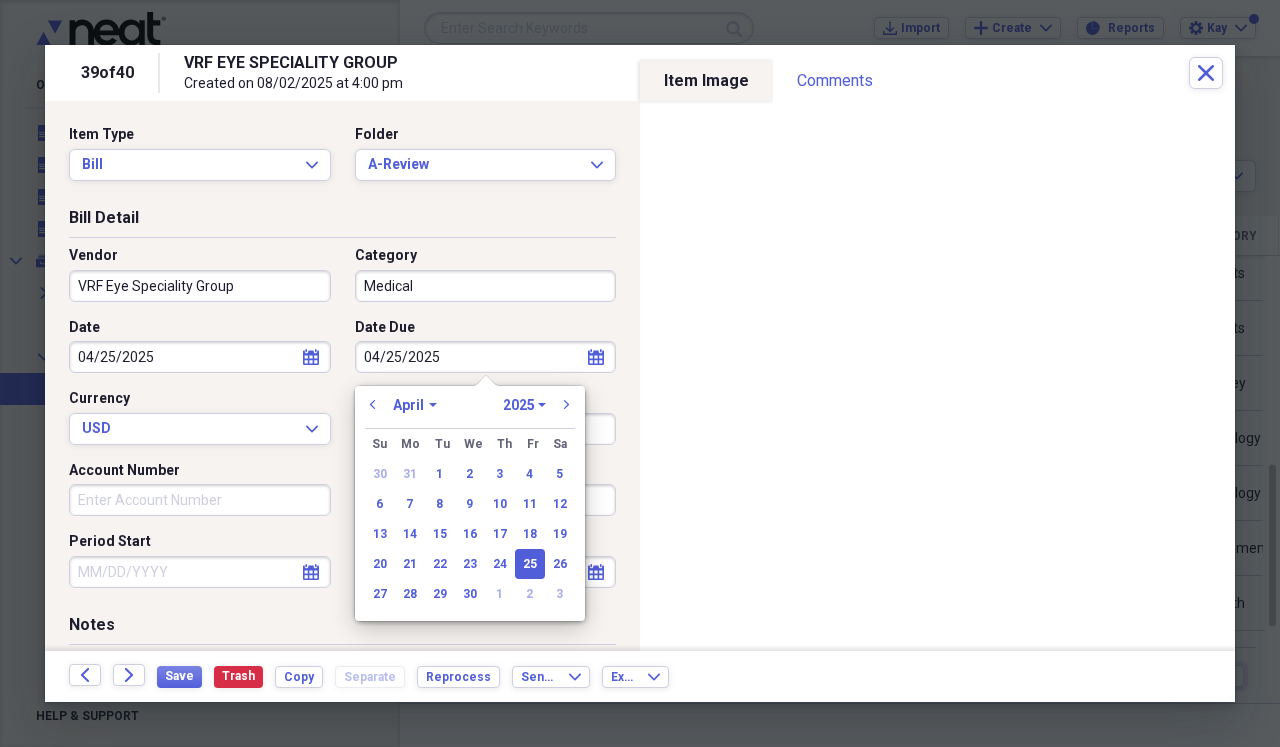 click on "Vendor VRF Eye Speciality Group Category Medical Date [DATE] calendar Calendar Date Due [DATE] calendar Calendar Currency USD Expand Amount dollar-sign [AMOUNT] Account Number Type Period Start calendar Calendar Period End calendar Calendar" at bounding box center [342, 425] 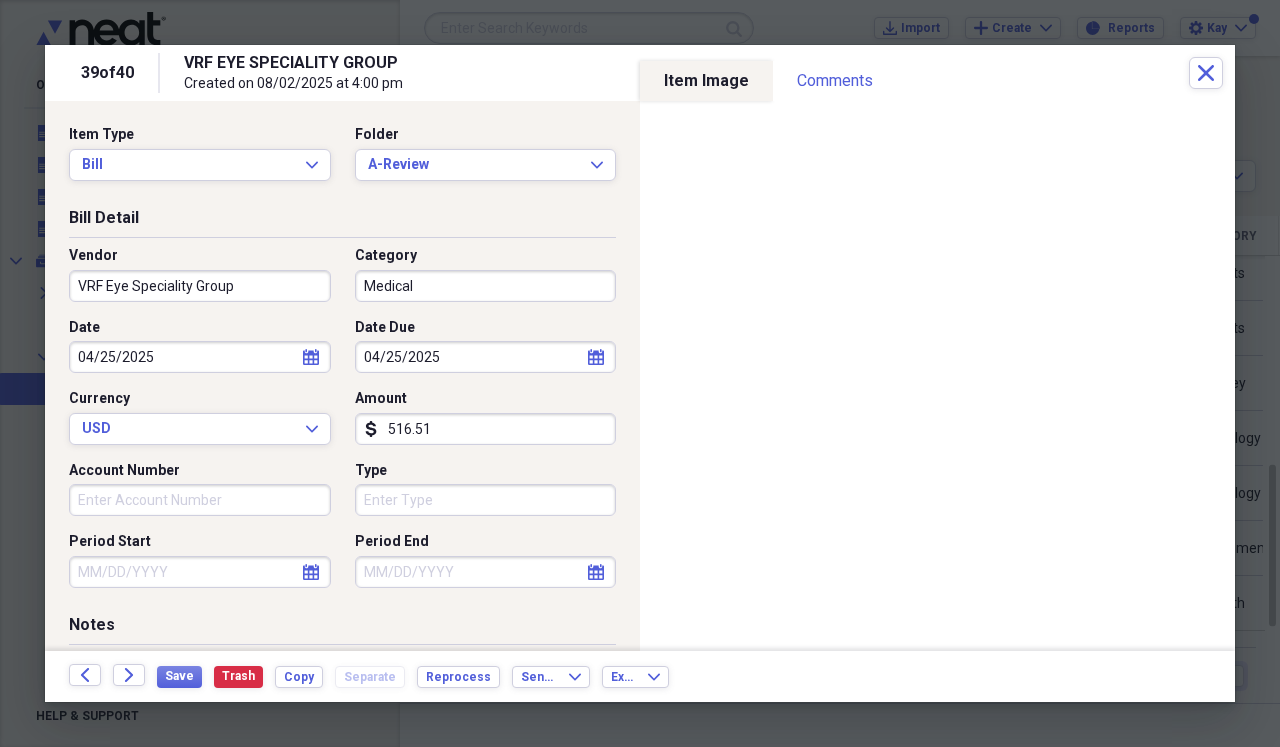 click on "516.51" at bounding box center [486, 429] 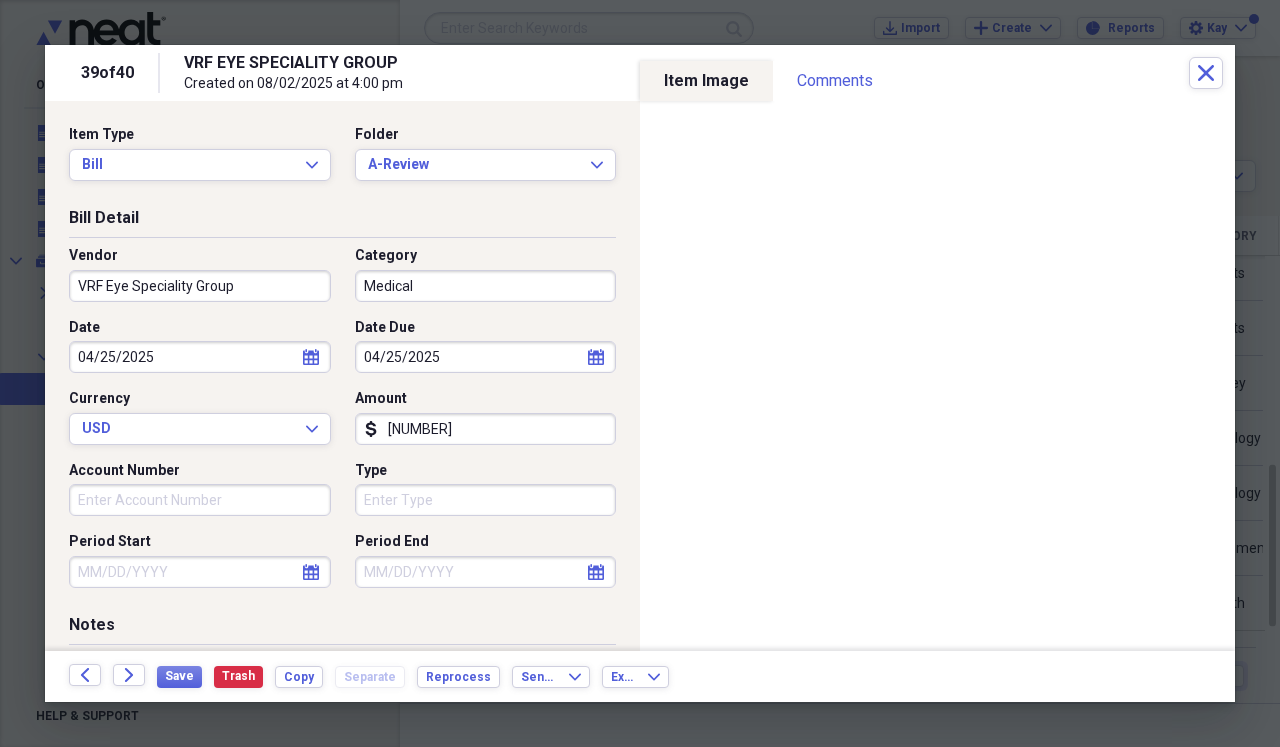 click on "Type" at bounding box center [486, 500] 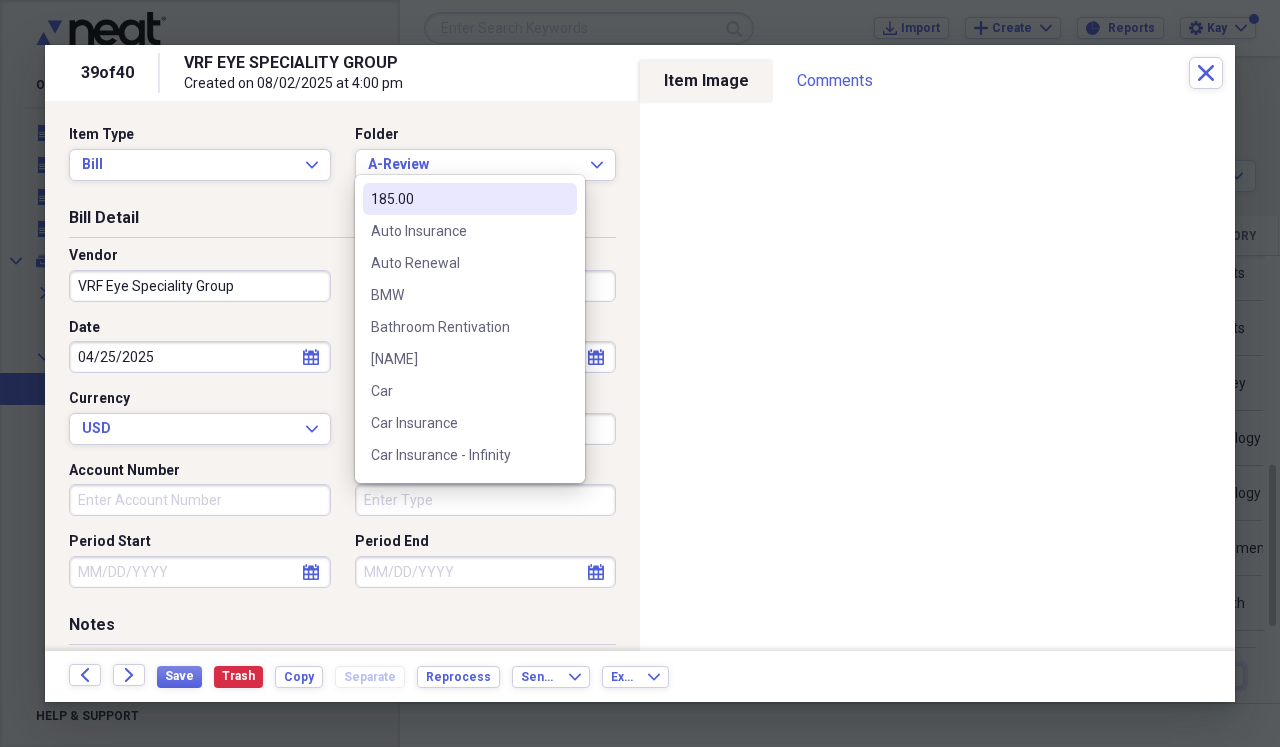 scroll, scrollTop: 0, scrollLeft: 0, axis: both 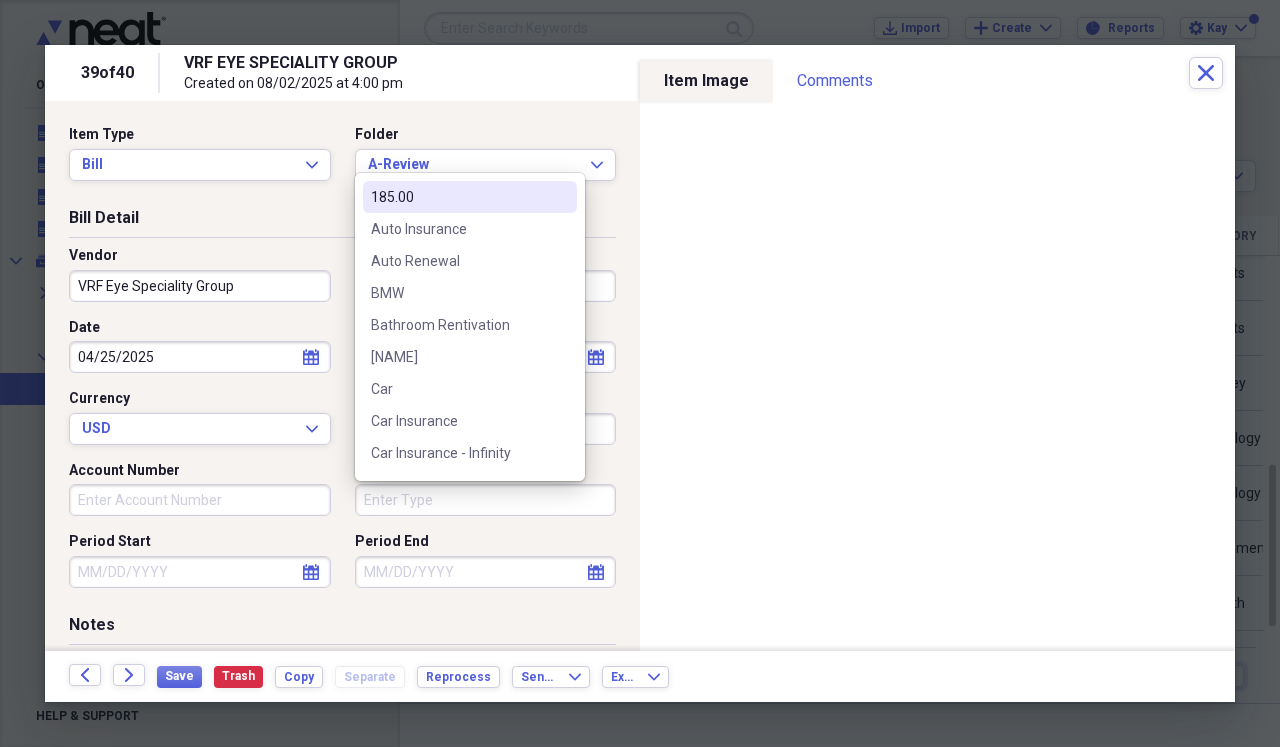 click on "Bill Detail" at bounding box center [342, 222] 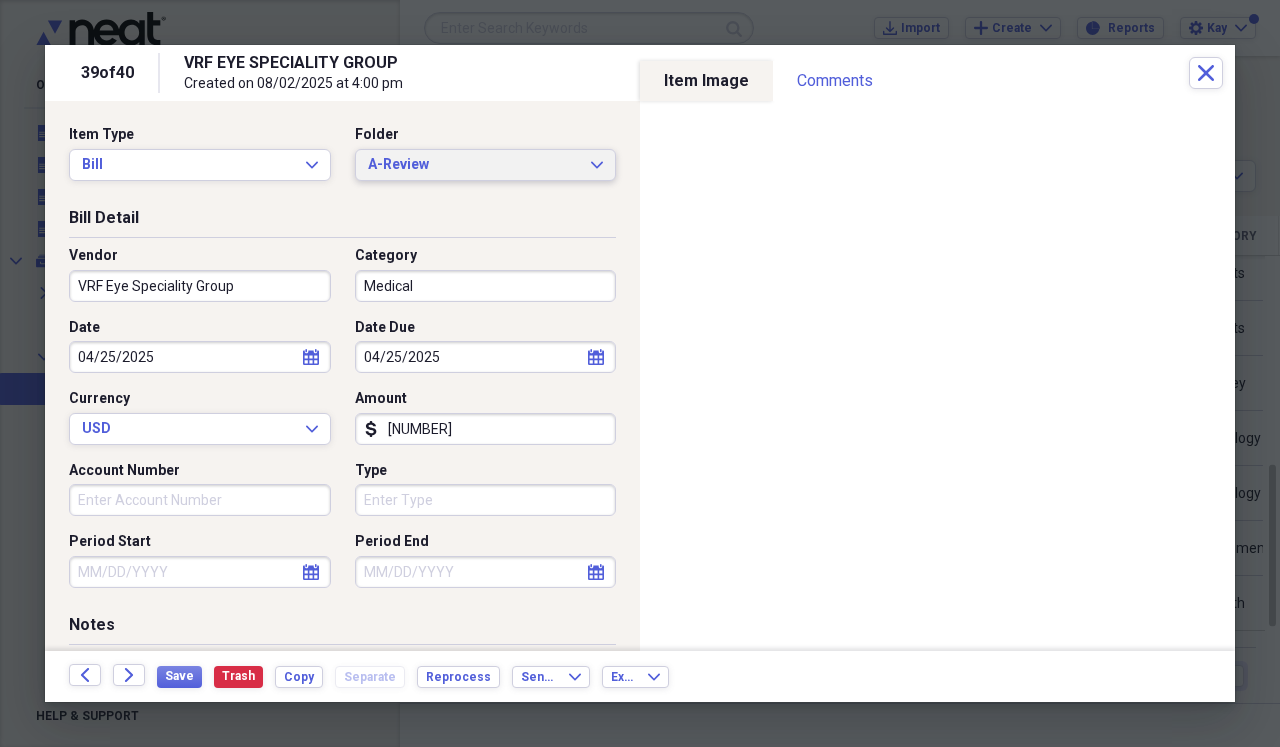 click on "Expand" 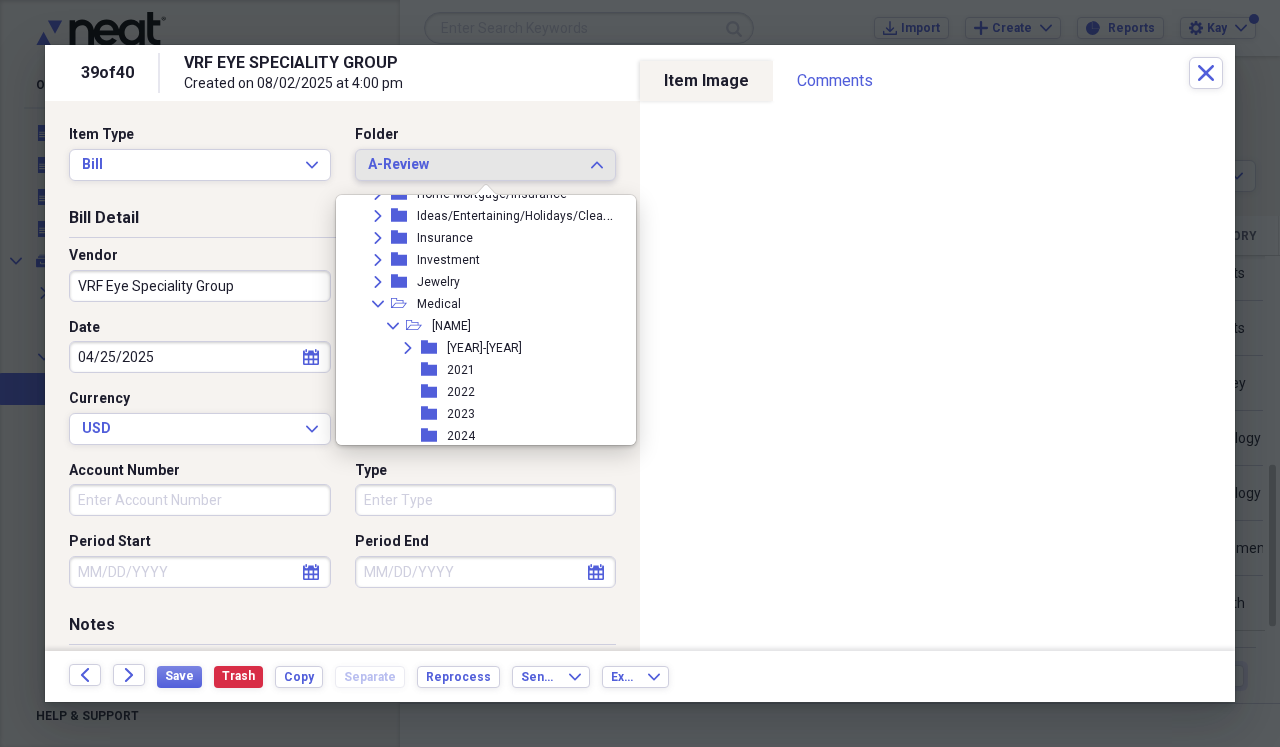 scroll, scrollTop: 486, scrollLeft: 0, axis: vertical 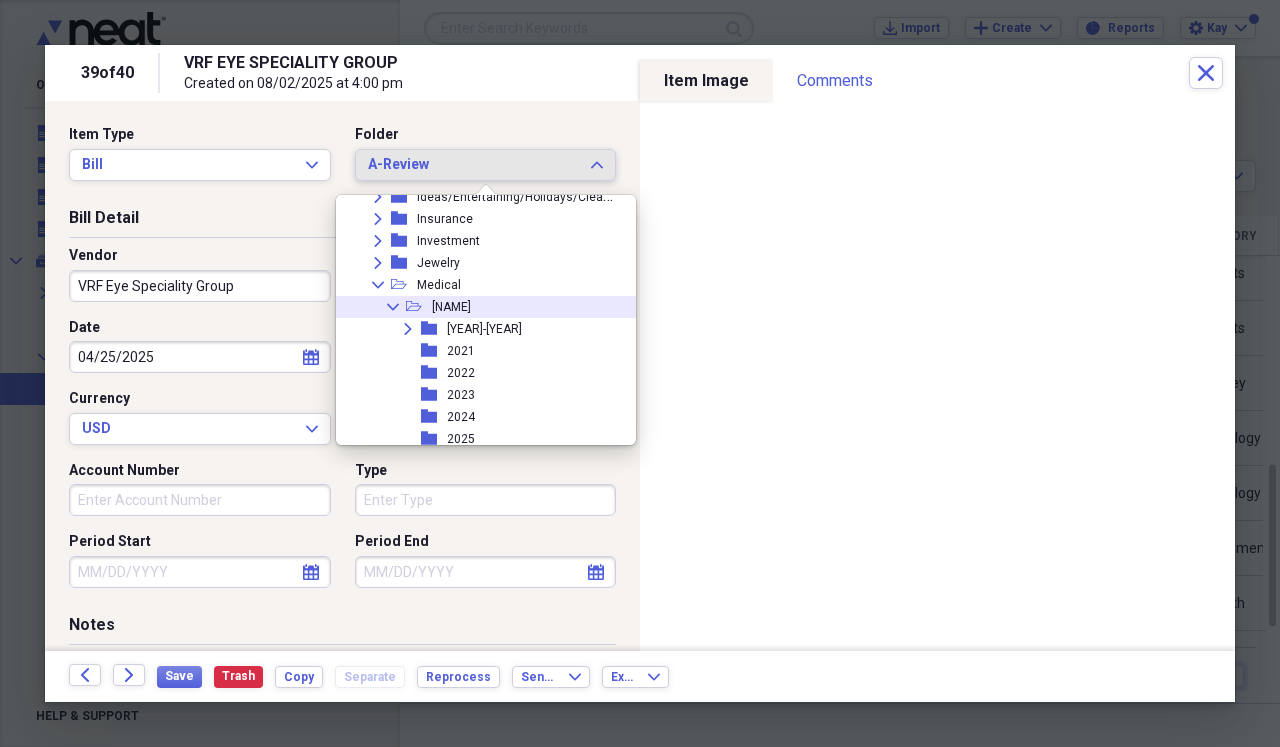 click on "Collapse" at bounding box center [393, 307] 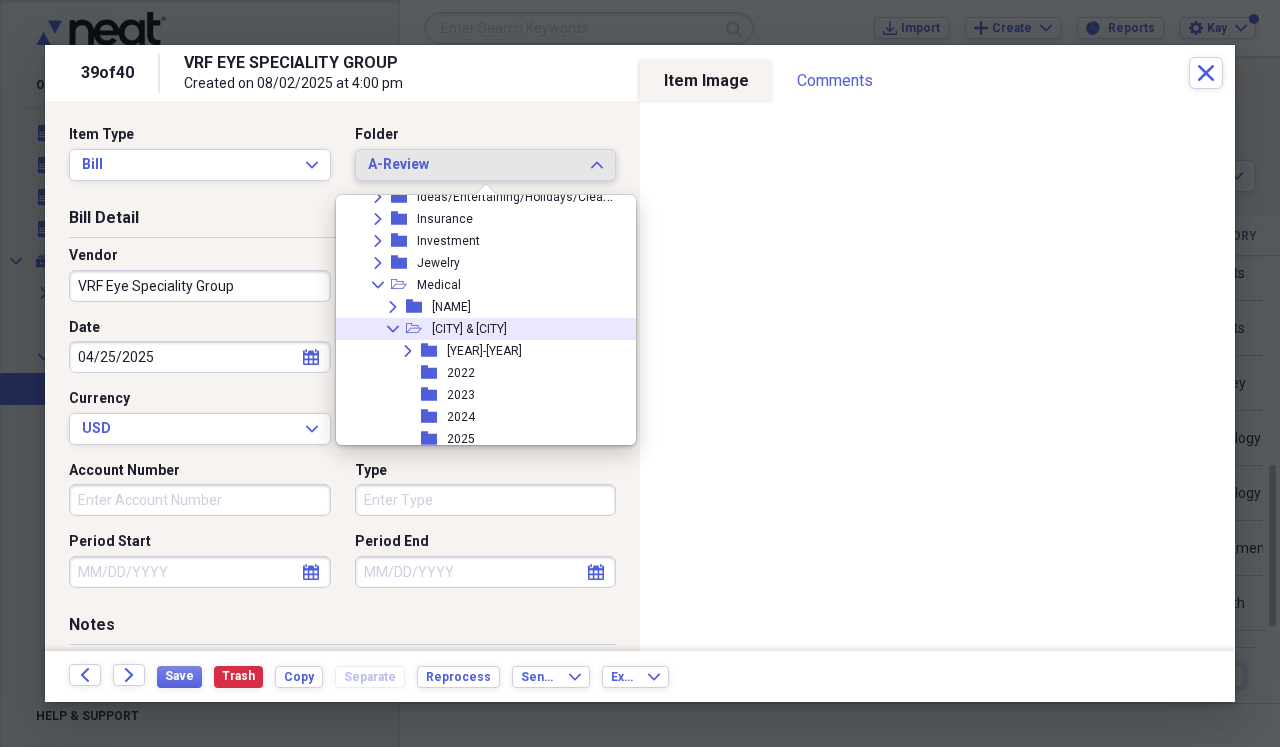 click on "Collapse" 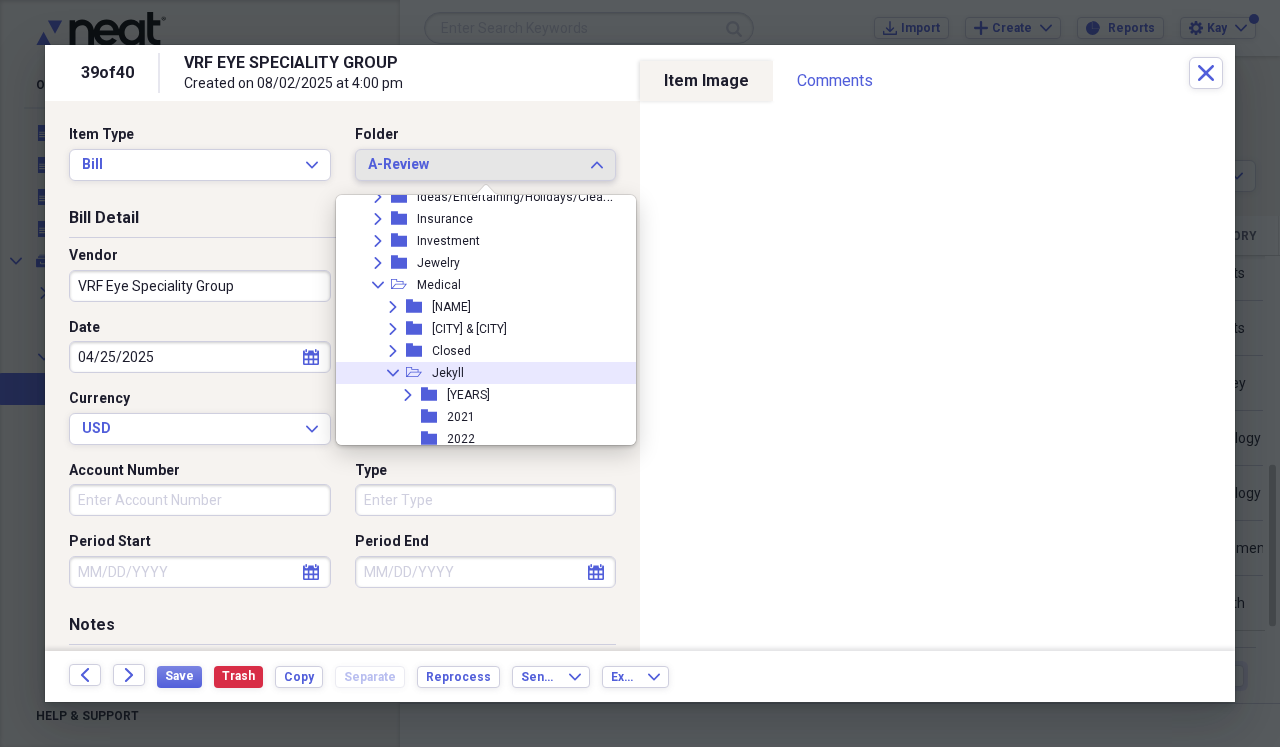 click 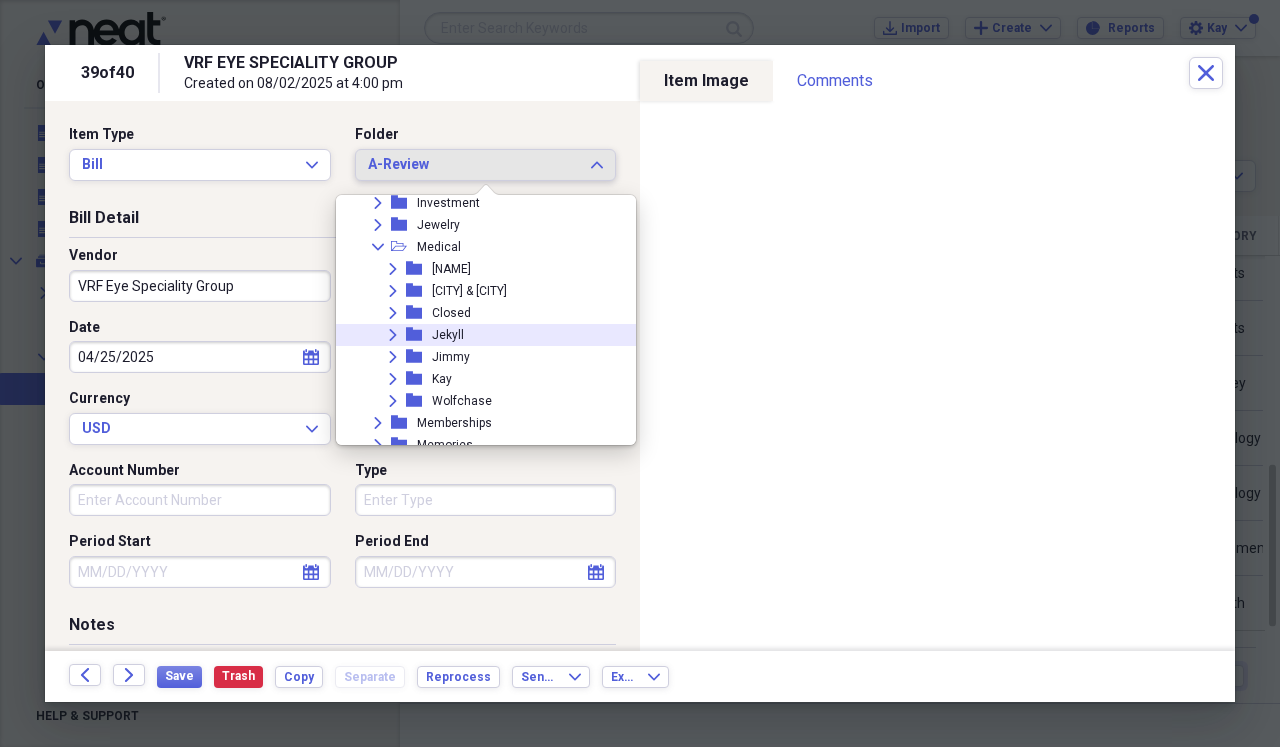 scroll, scrollTop: 534, scrollLeft: 0, axis: vertical 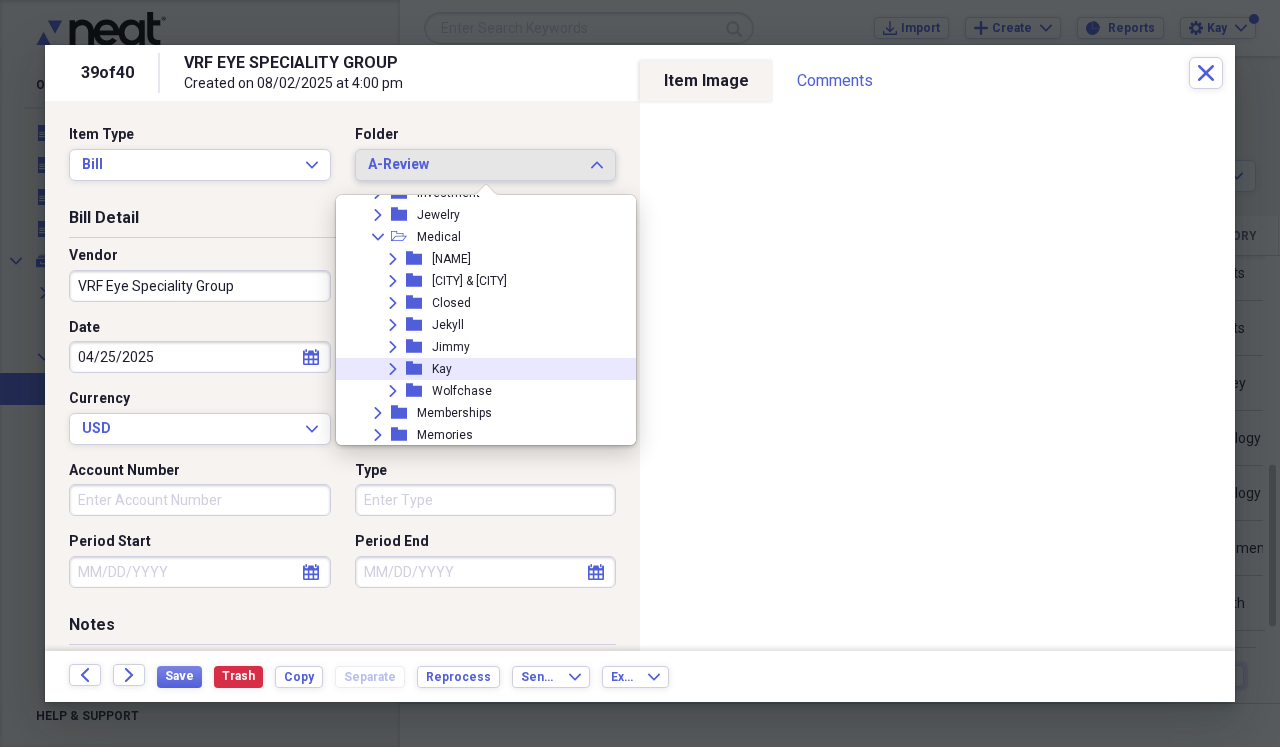 click on "Expand" 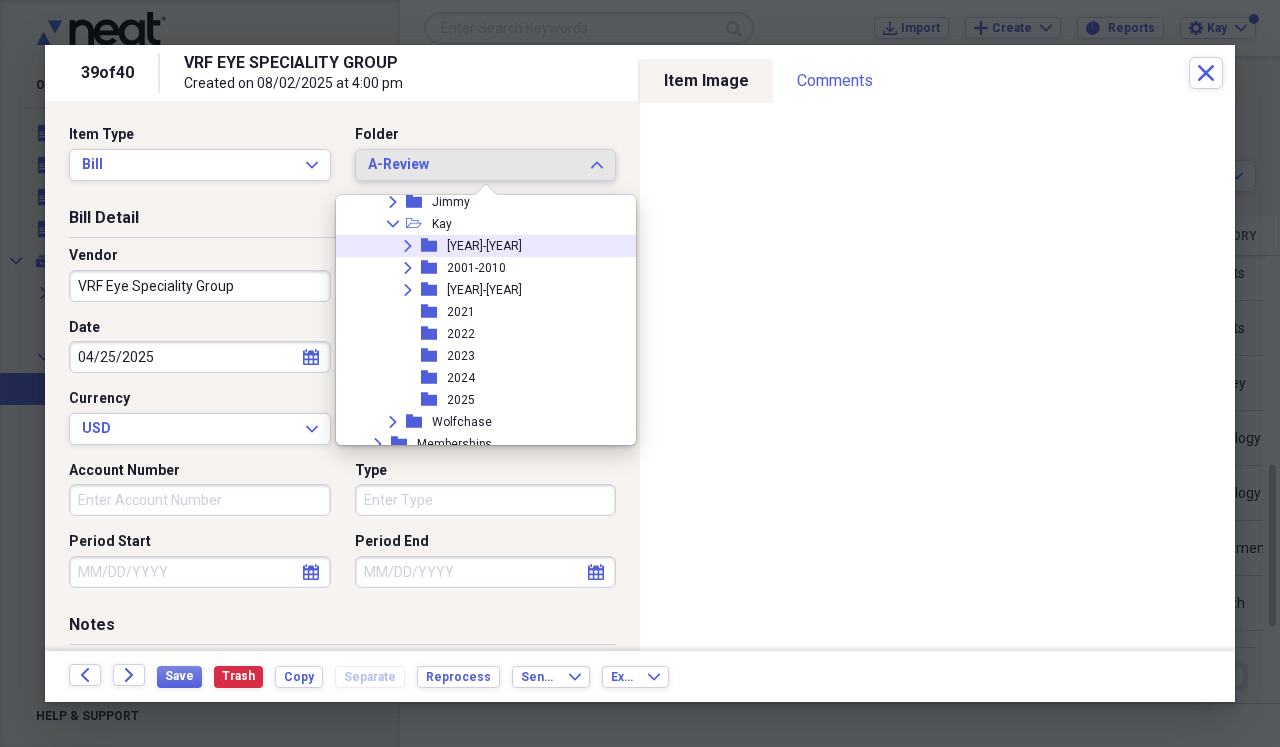 scroll, scrollTop: 681, scrollLeft: 0, axis: vertical 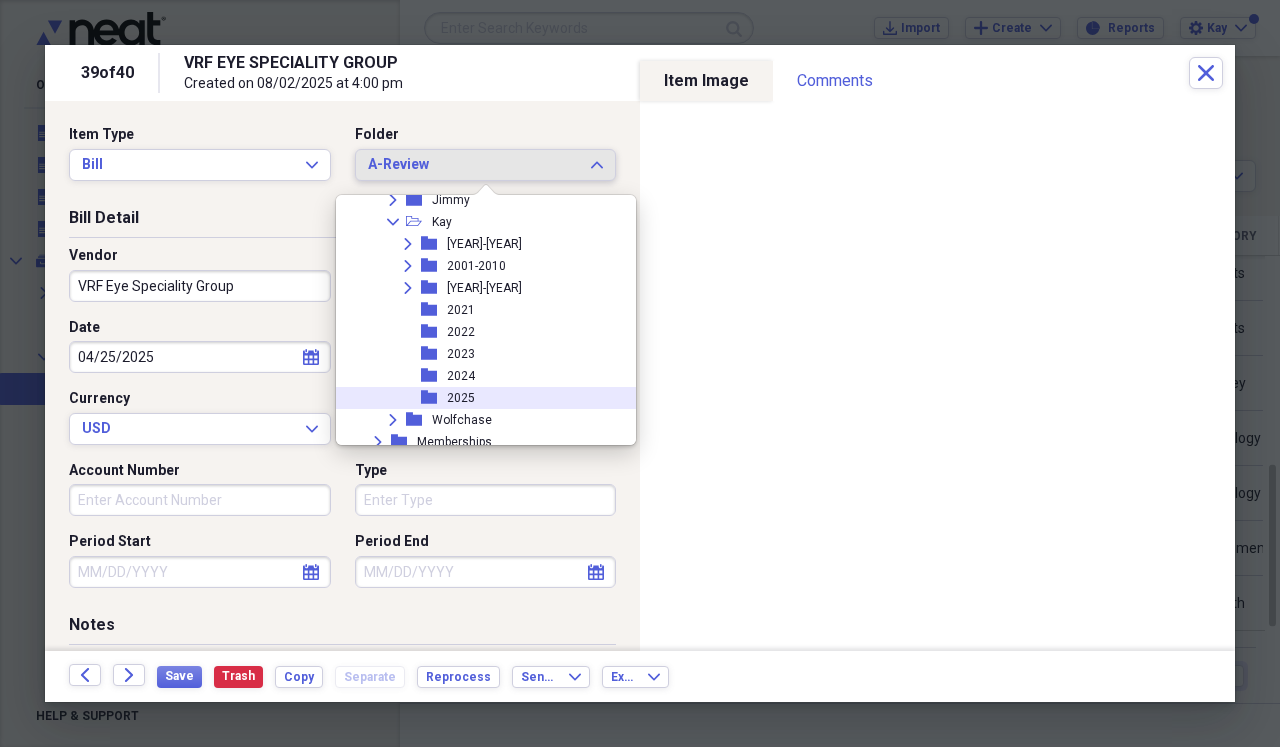 click on "2025" at bounding box center [461, 398] 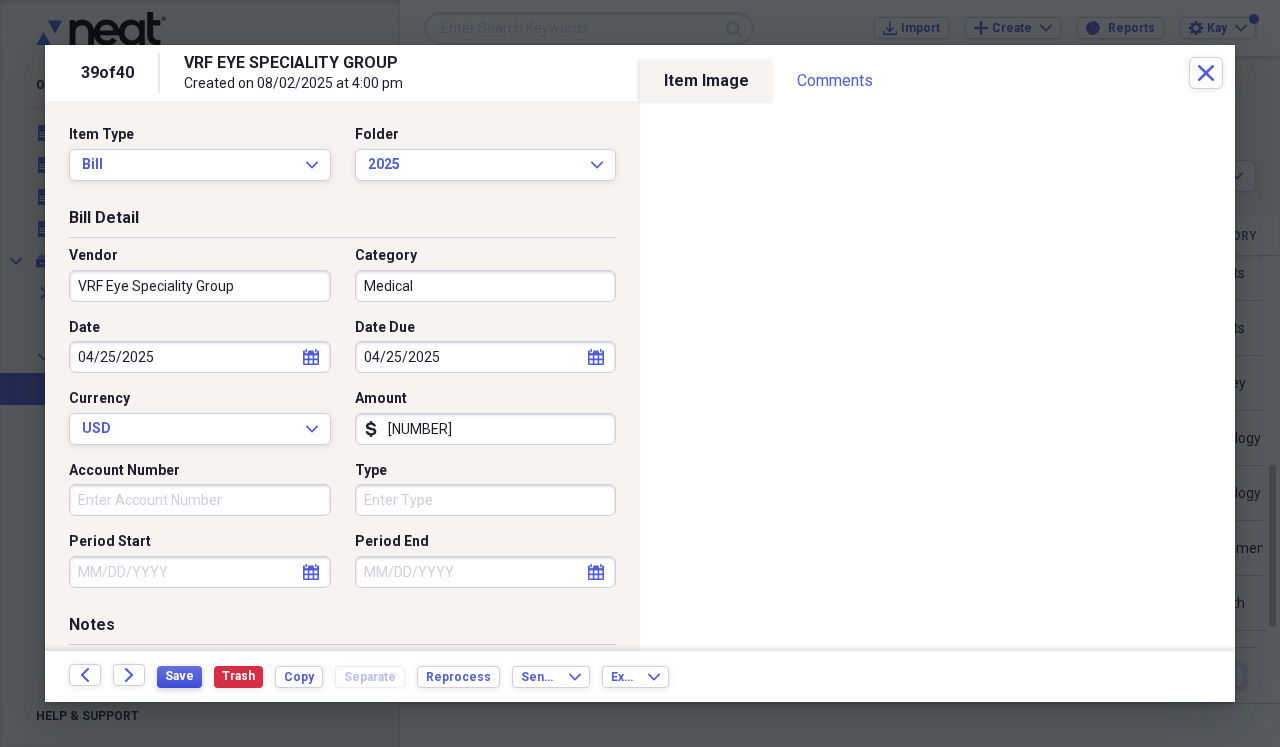 click on "Save" at bounding box center (179, 676) 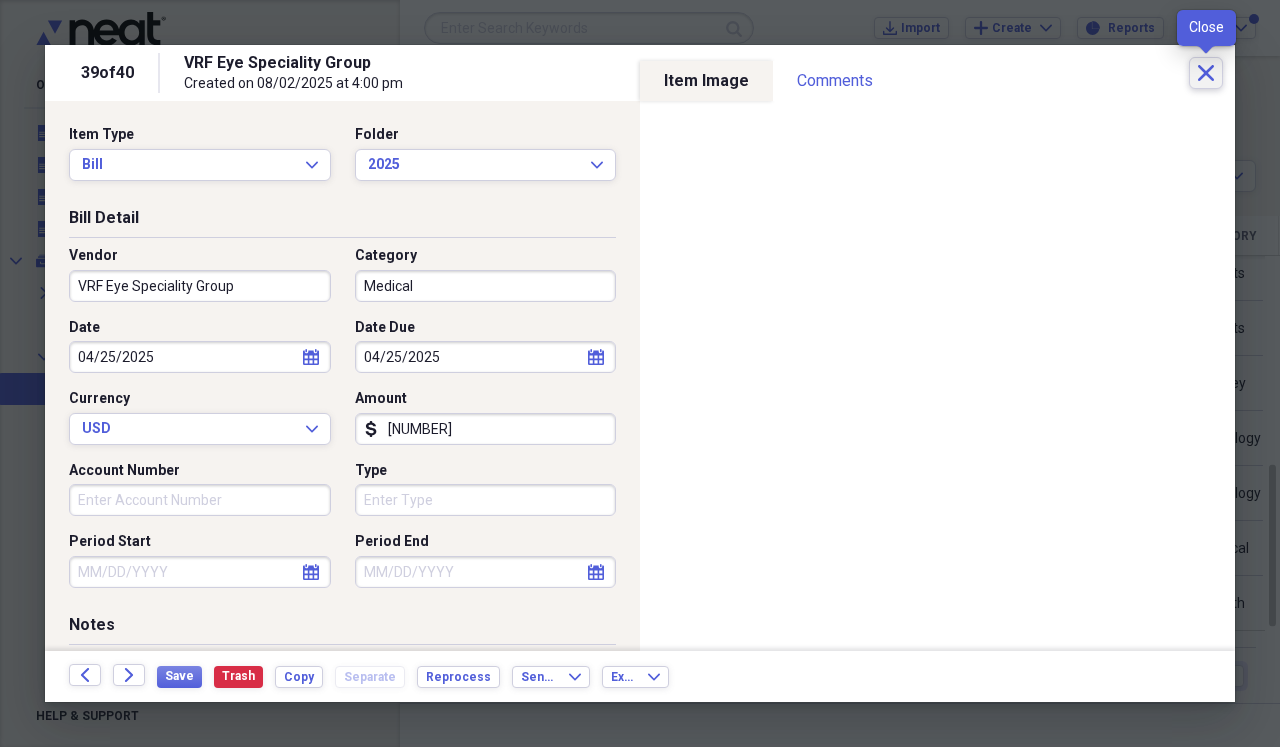 click on "Close" 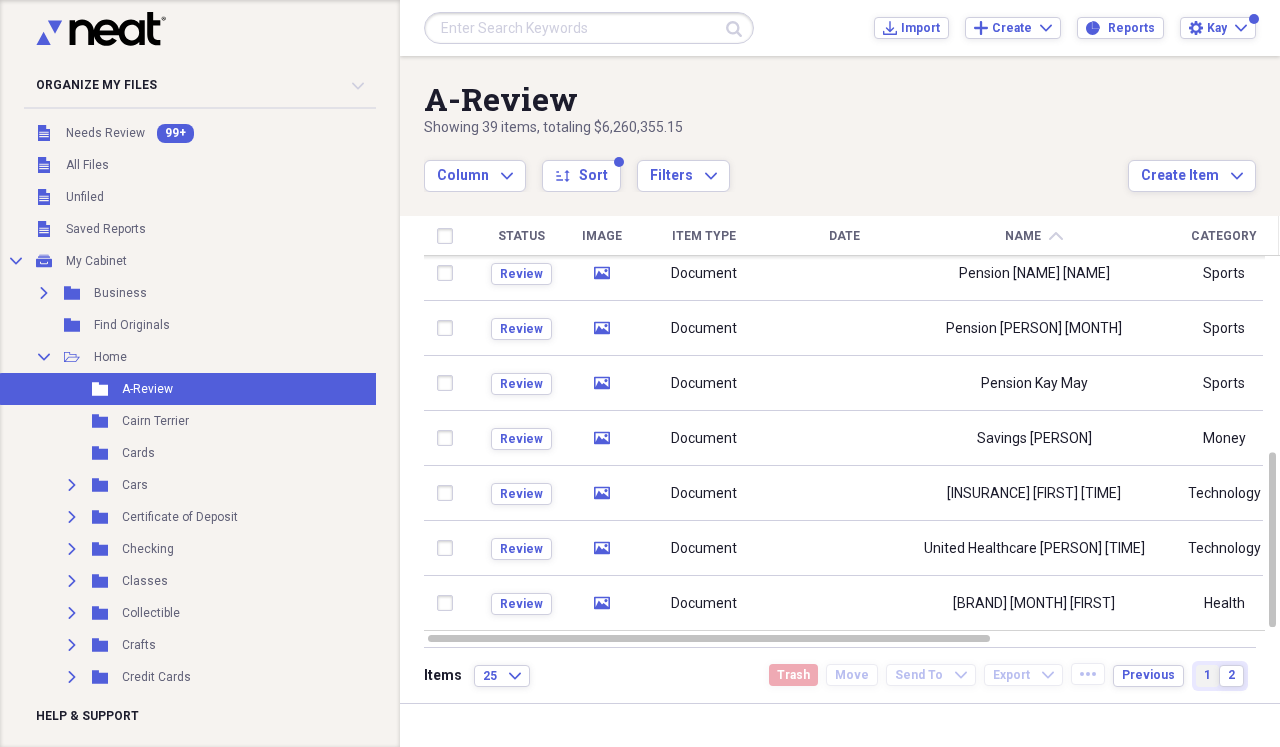 click on "1" at bounding box center [1207, 676] 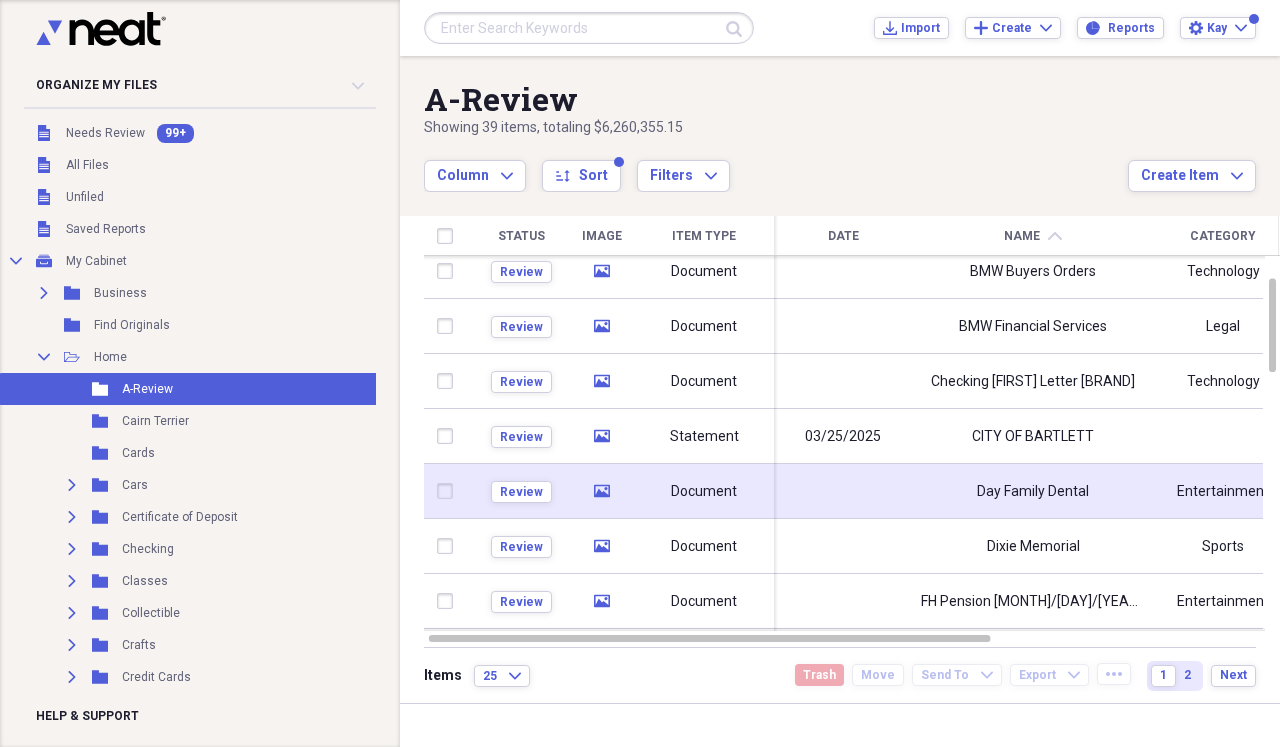 click on "Day Family Dental" at bounding box center (1033, 491) 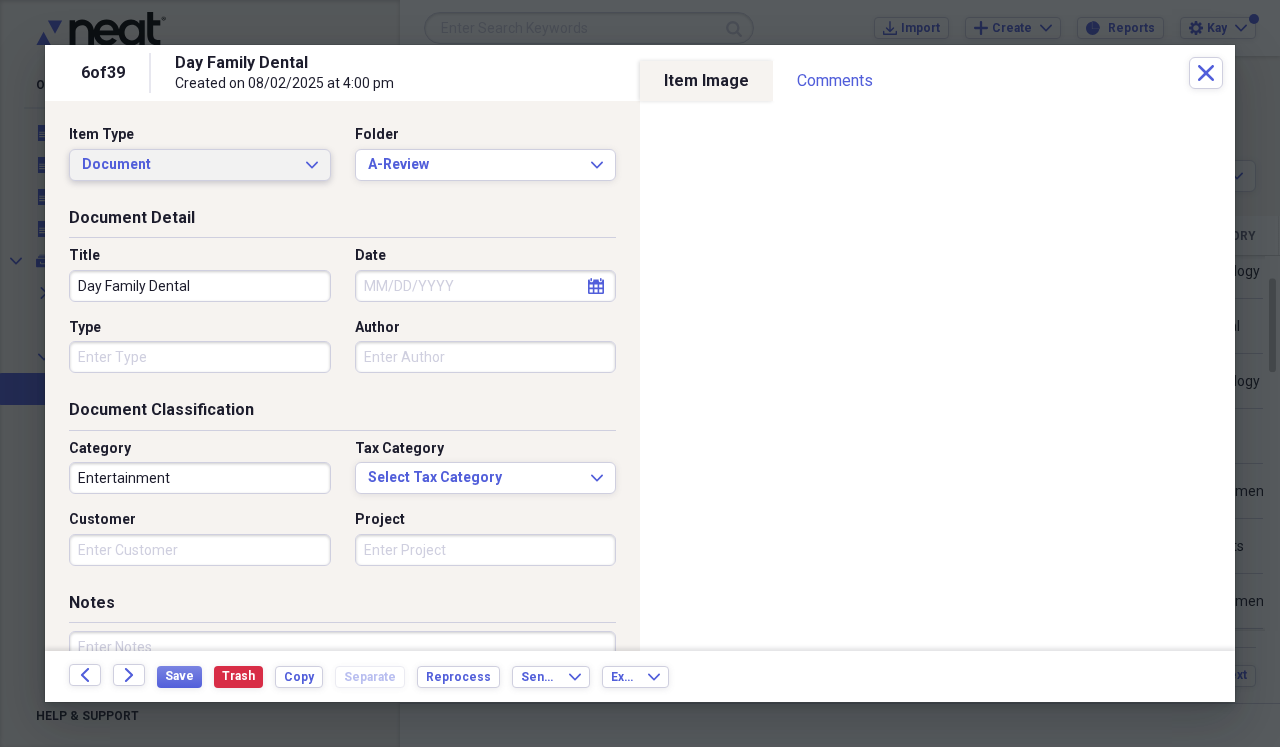 click on "Document Expand" at bounding box center [200, 165] 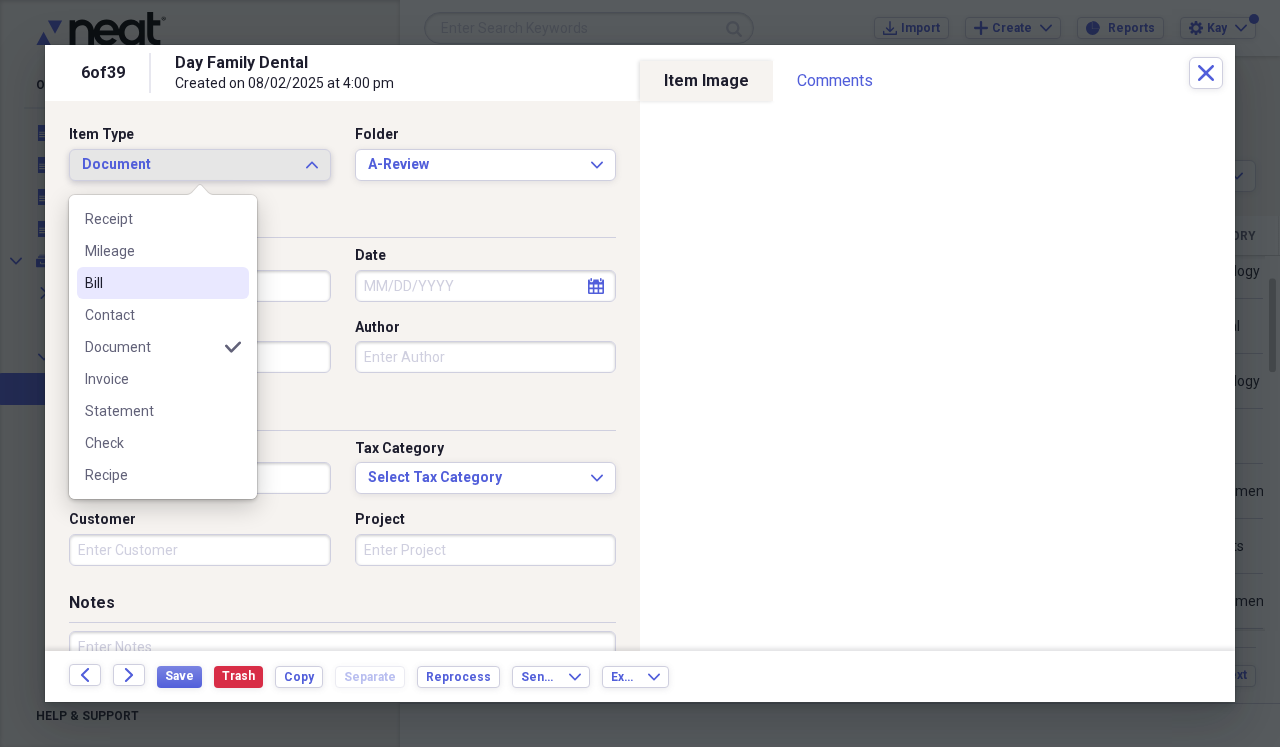 click on "Bill" at bounding box center (151, 283) 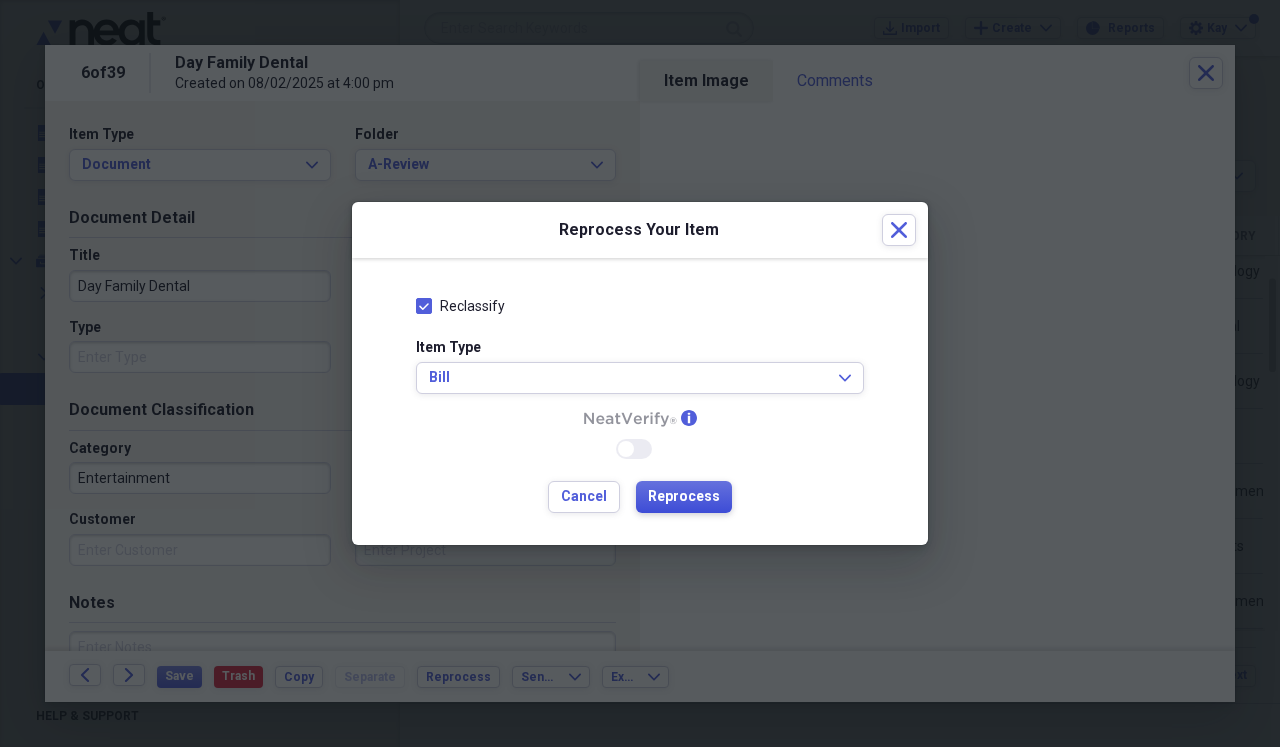 click on "Reprocess" at bounding box center (684, 497) 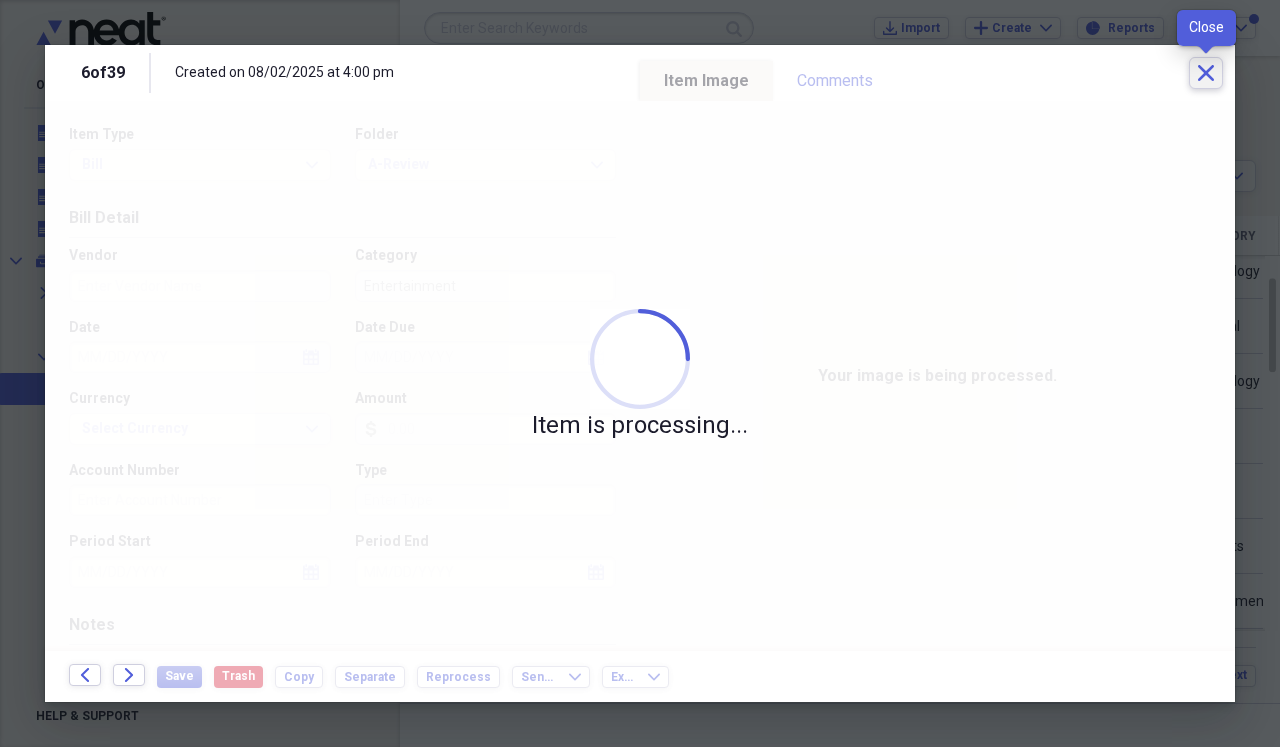 click on "Close" 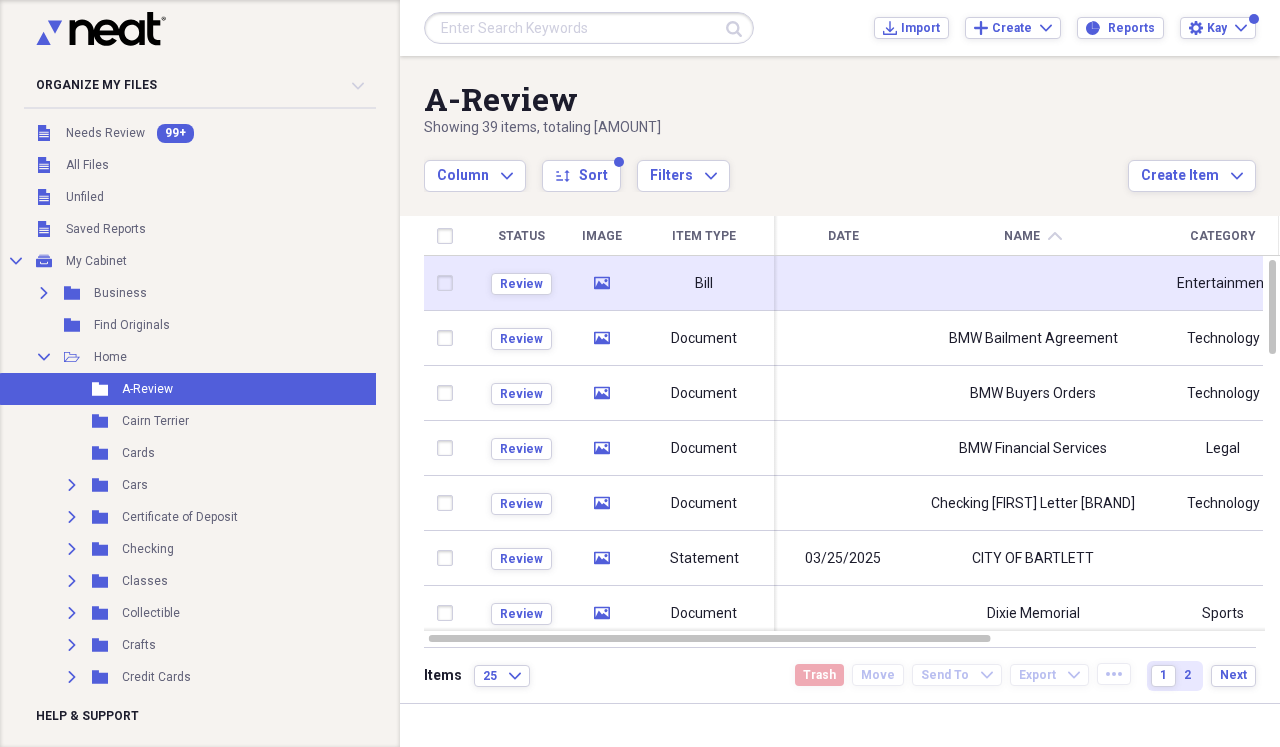 click at bounding box center (1033, 283) 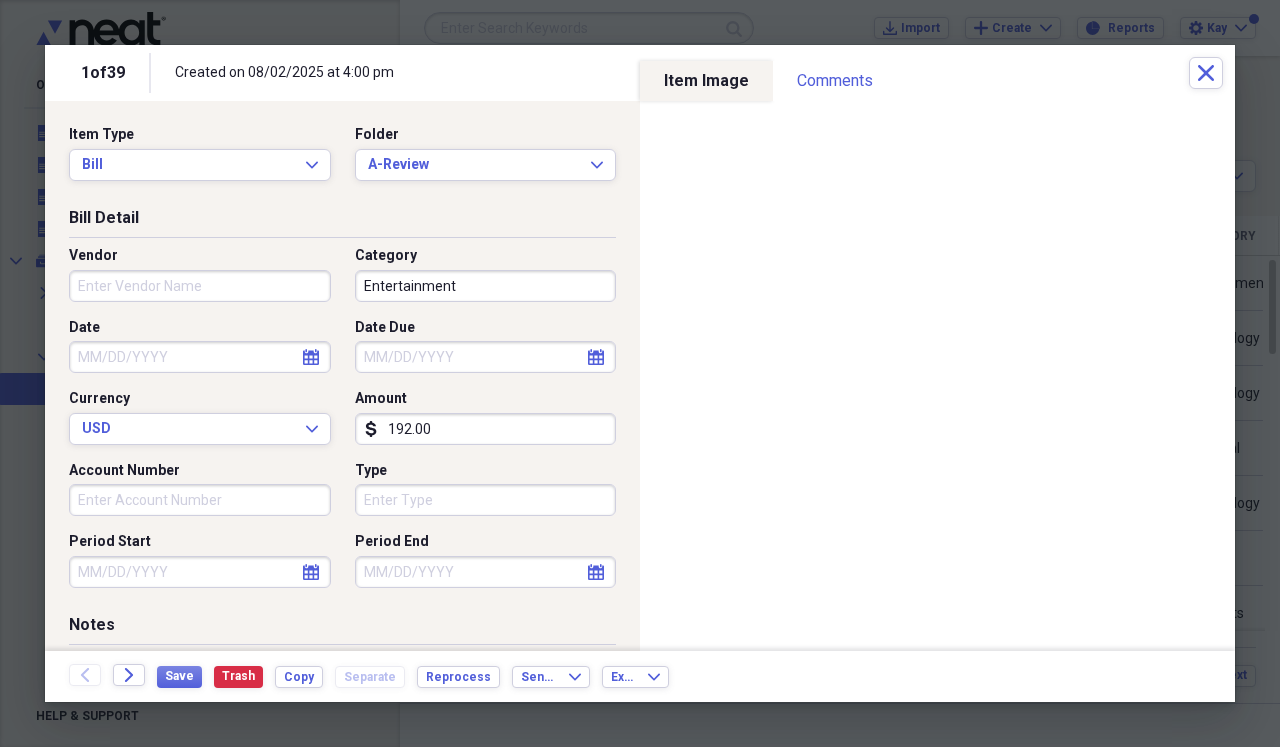 click on "Vendor" at bounding box center (200, 286) 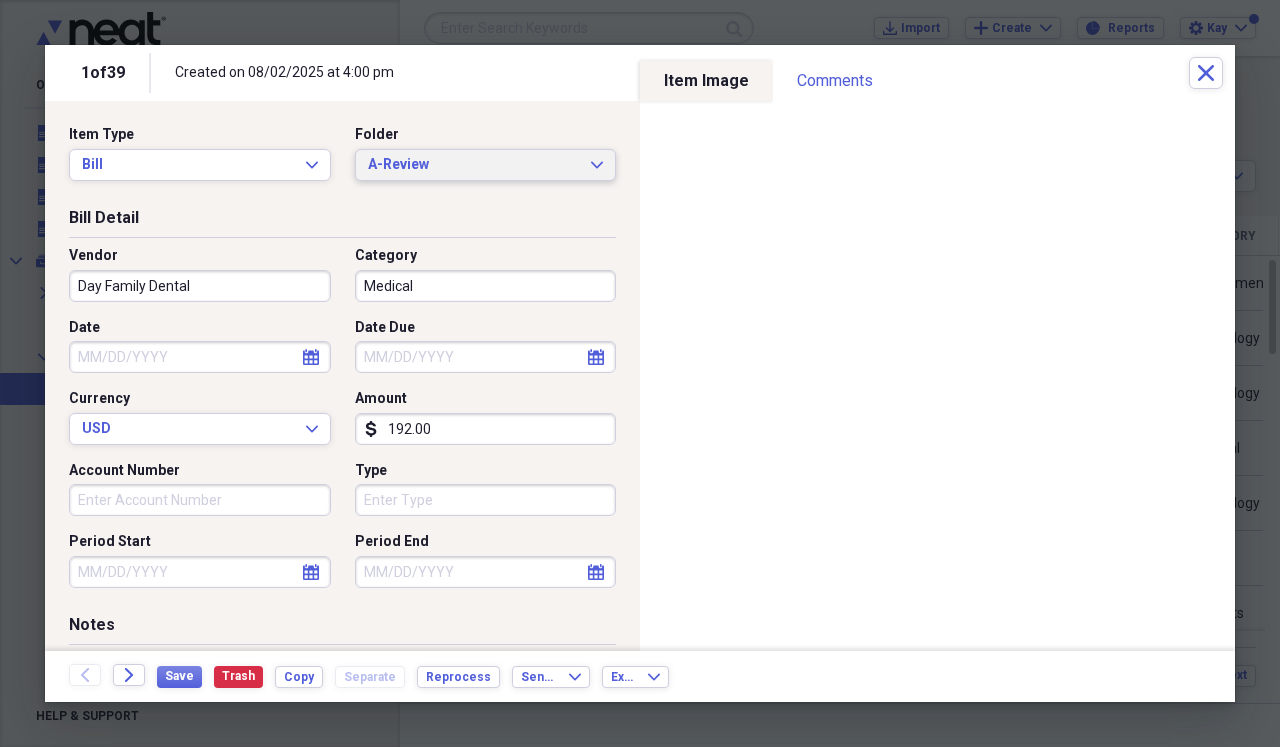click on "A-Review Expand" at bounding box center [486, 165] 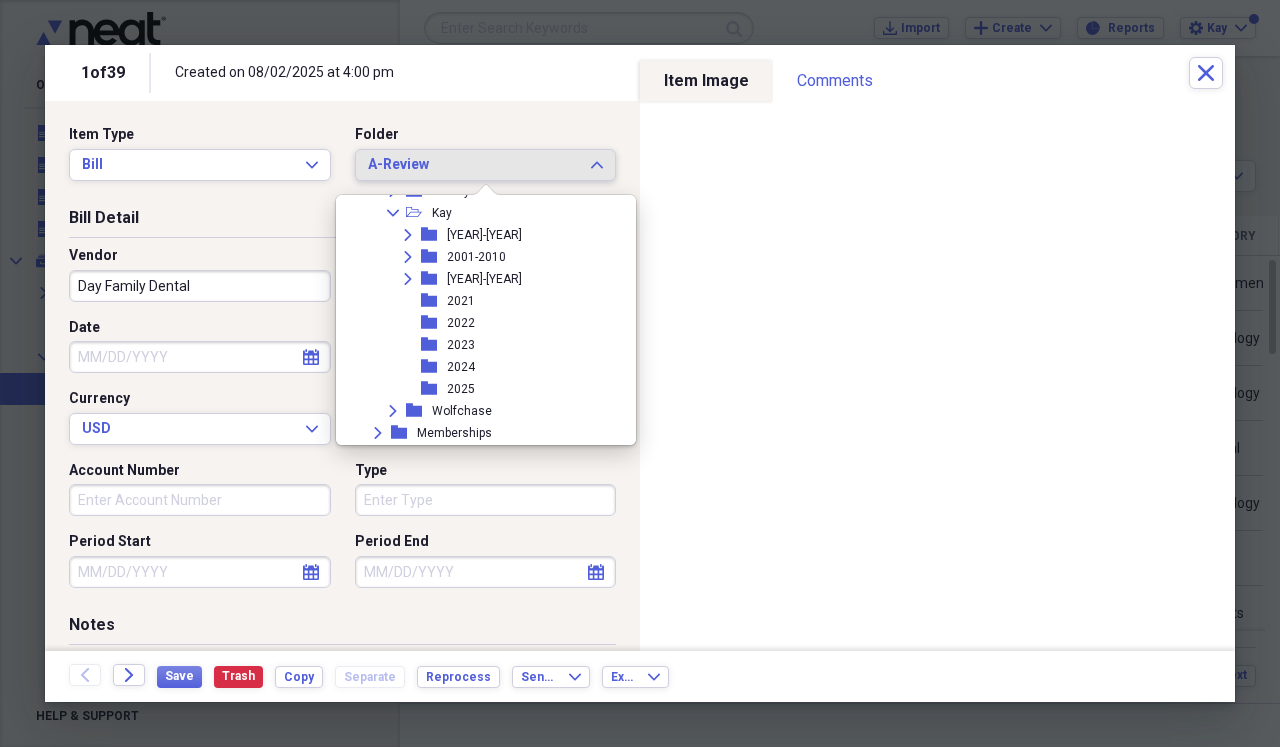 scroll, scrollTop: 699, scrollLeft: 0, axis: vertical 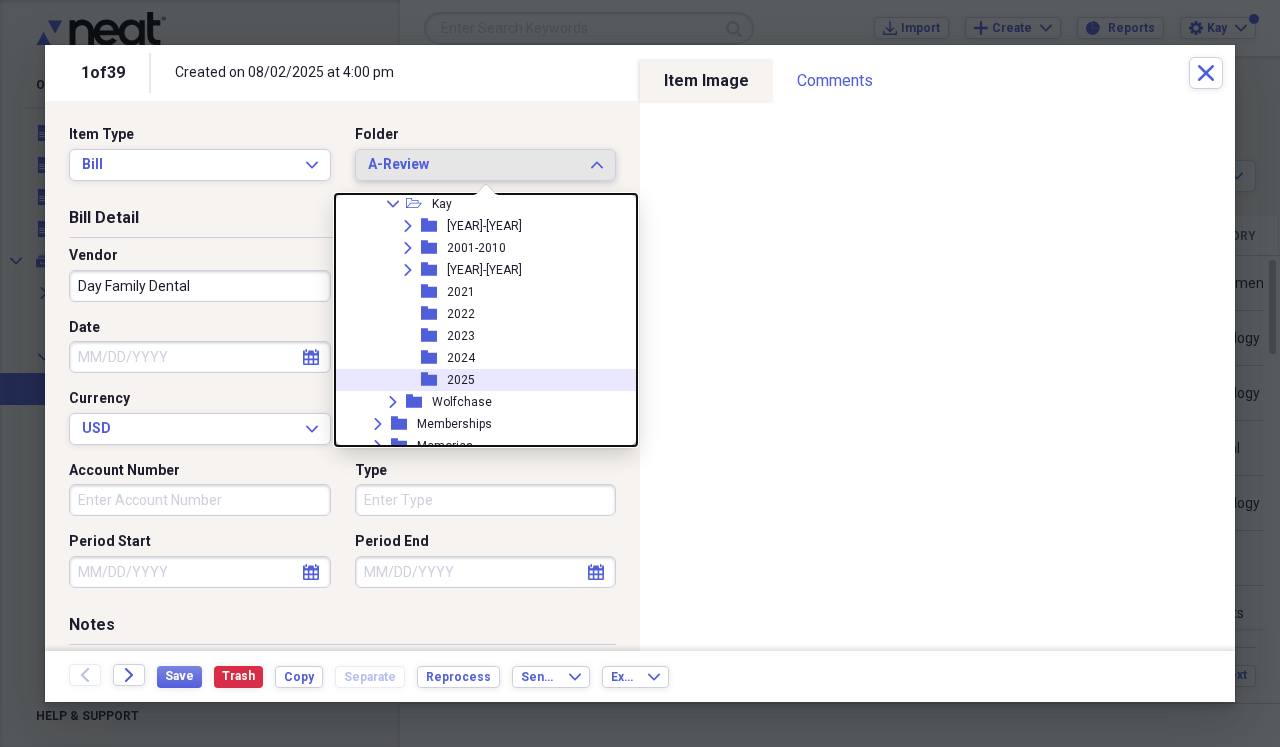 click on "folder 2025" at bounding box center [478, 380] 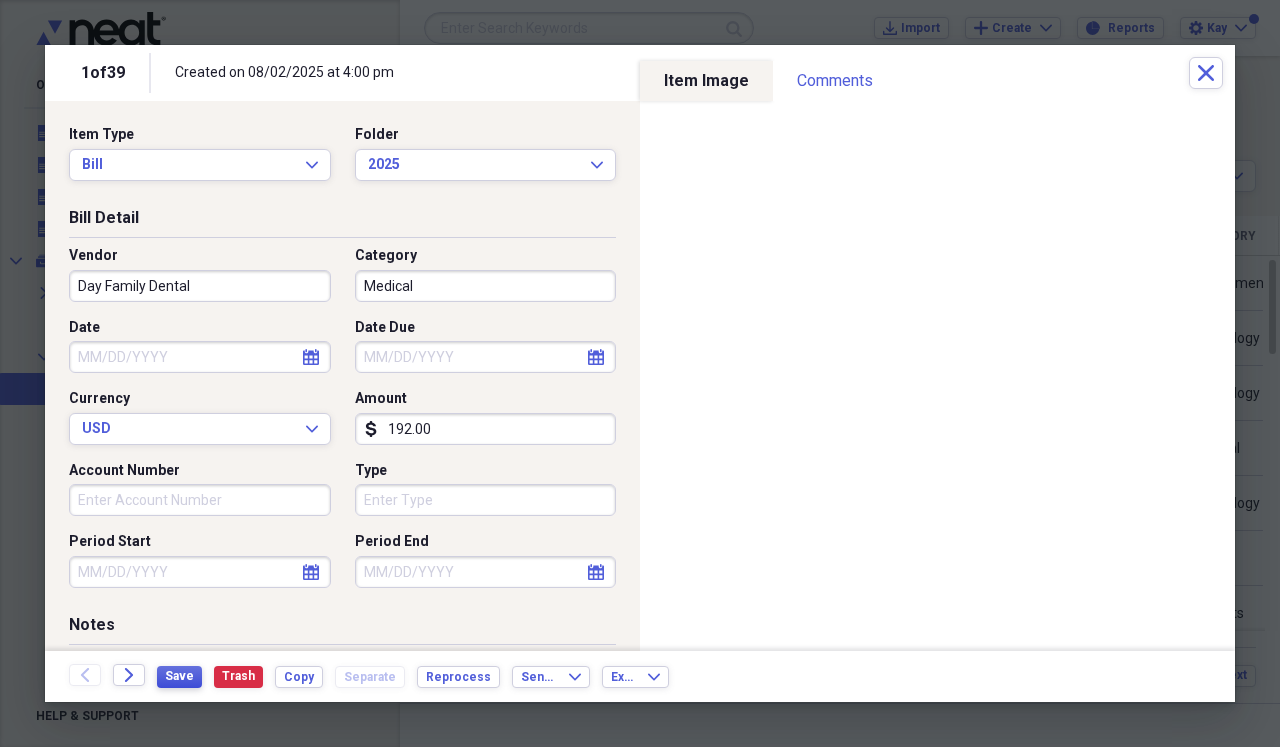 click on "Save" at bounding box center (179, 676) 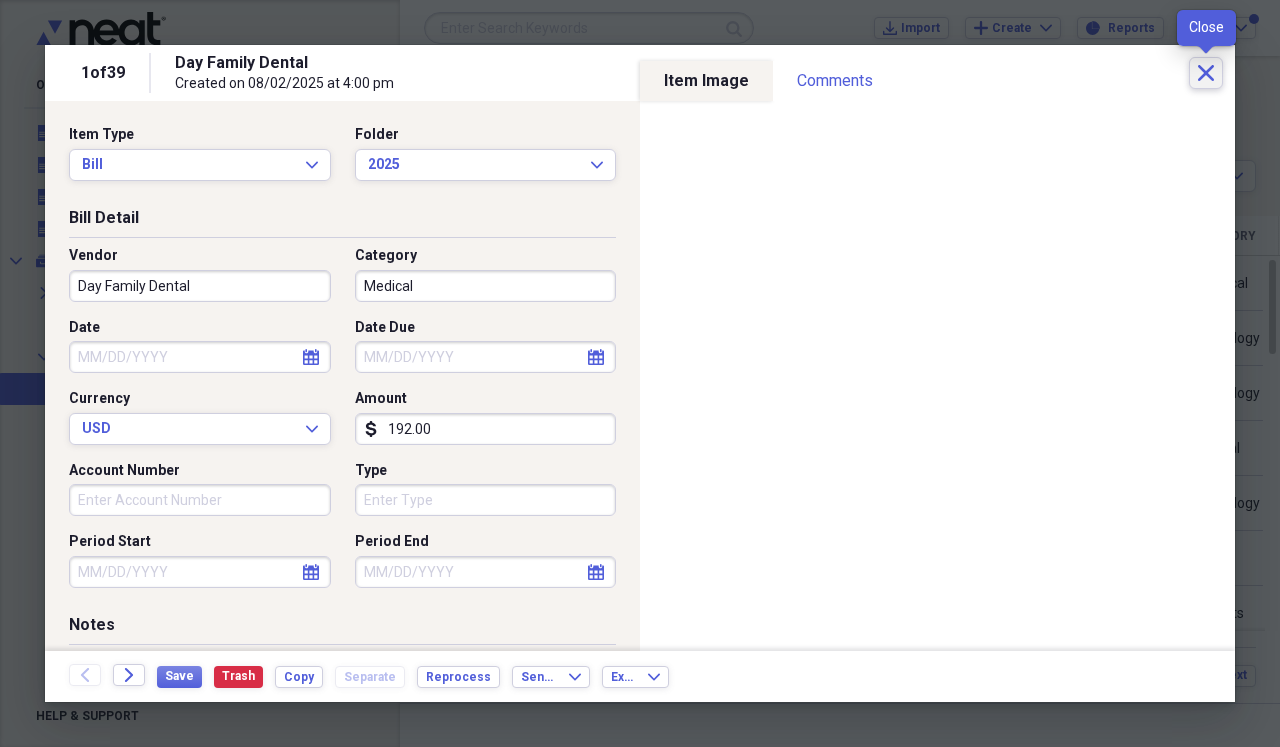 click on "Close" at bounding box center [1206, 73] 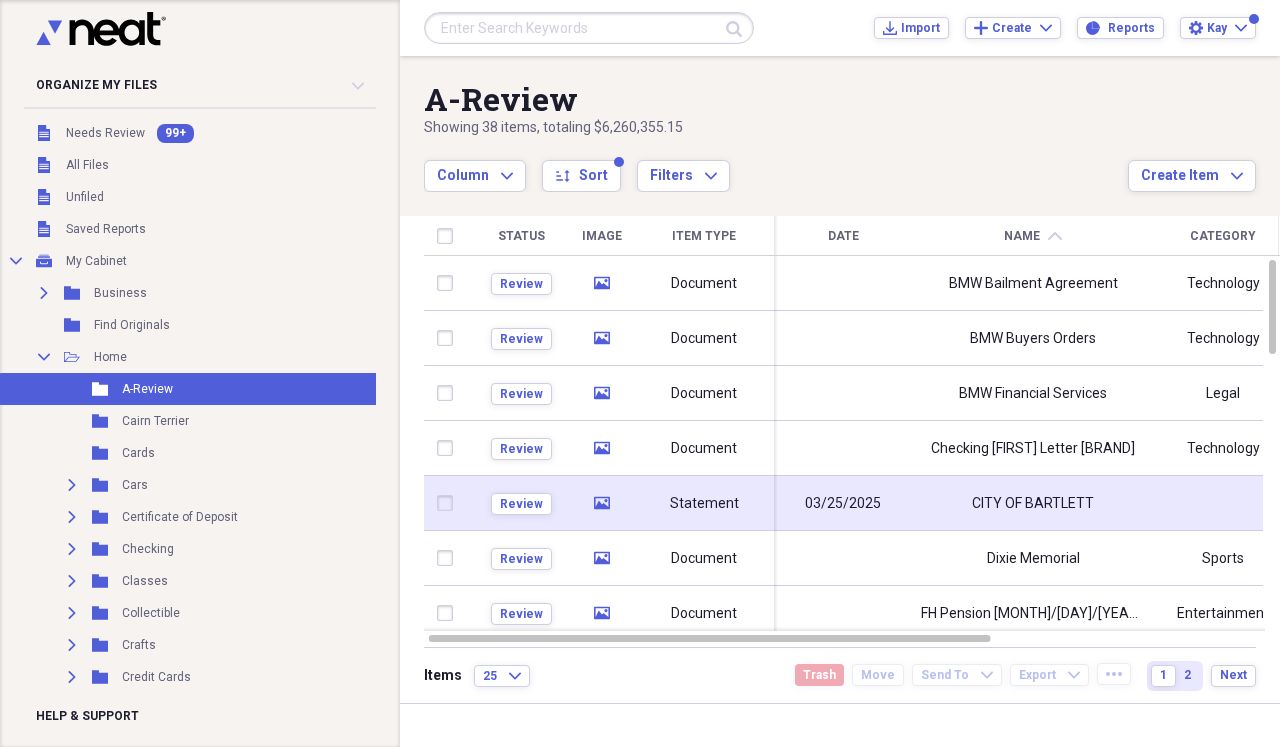 click on "03/25/2025" at bounding box center (843, 503) 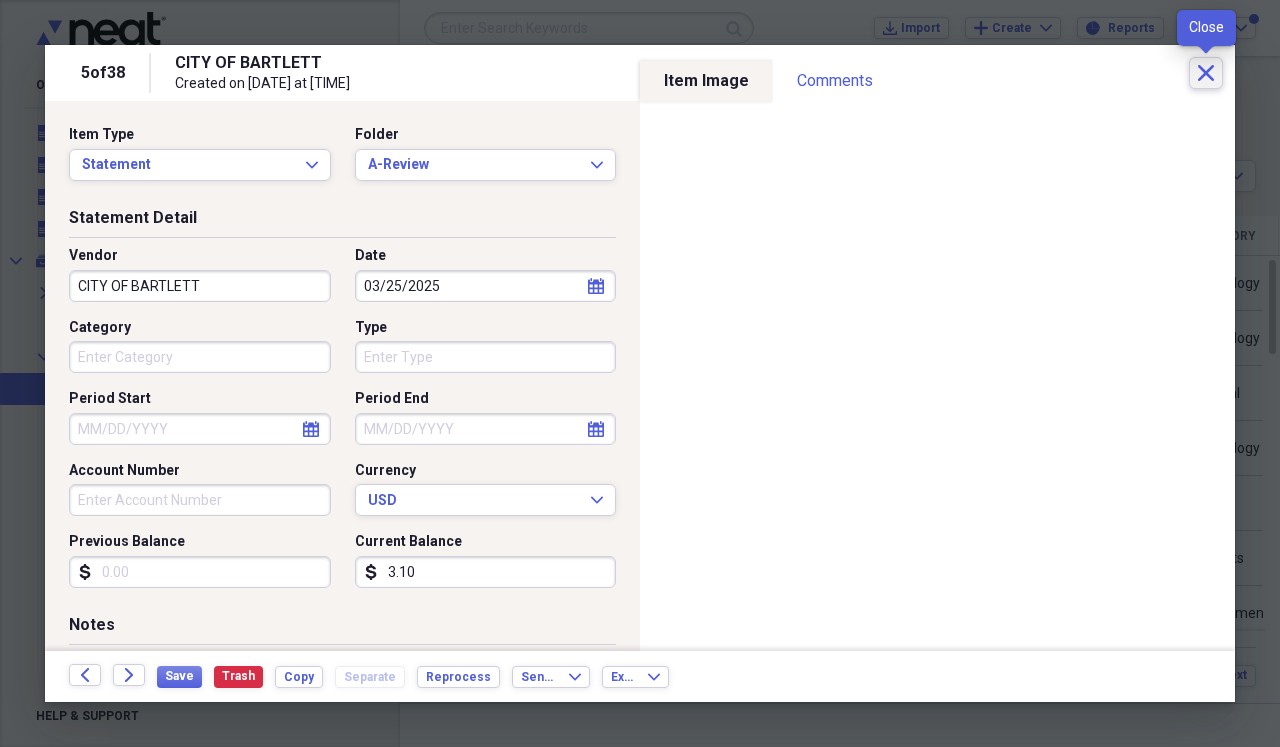click on "Close" at bounding box center [1206, 73] 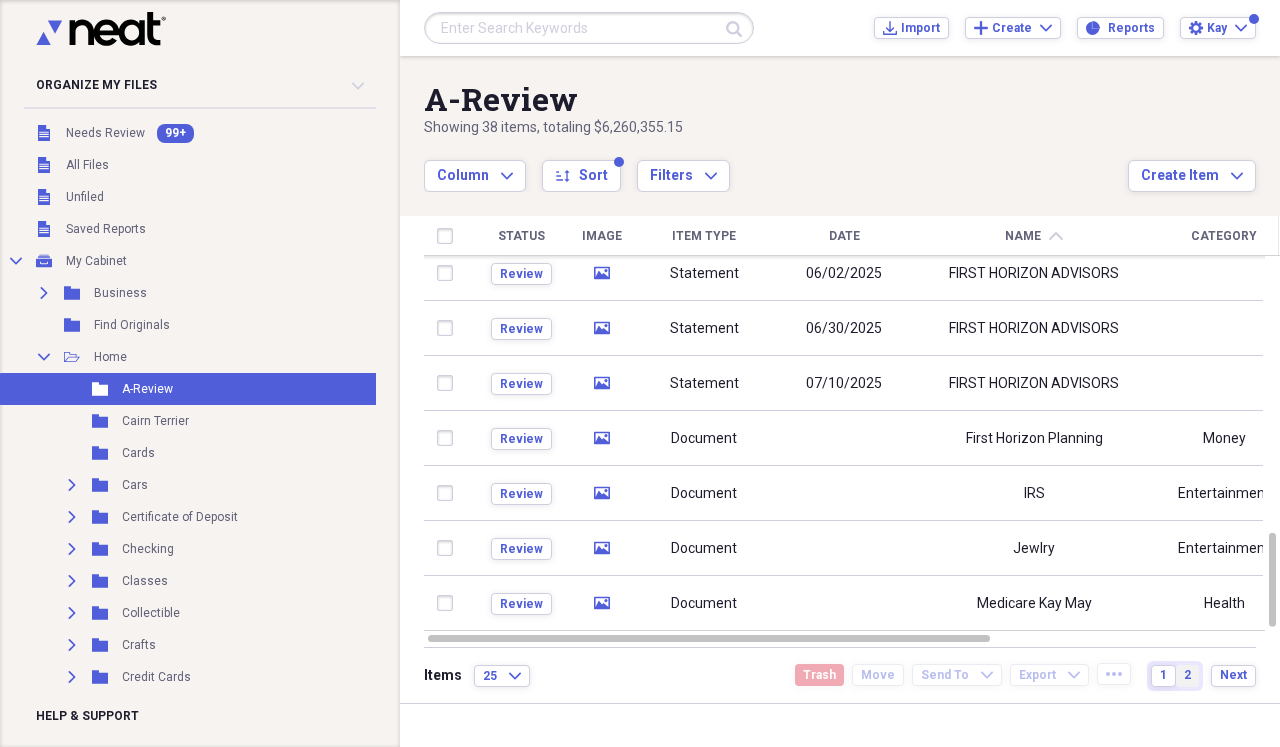 click on "2" at bounding box center (1187, 675) 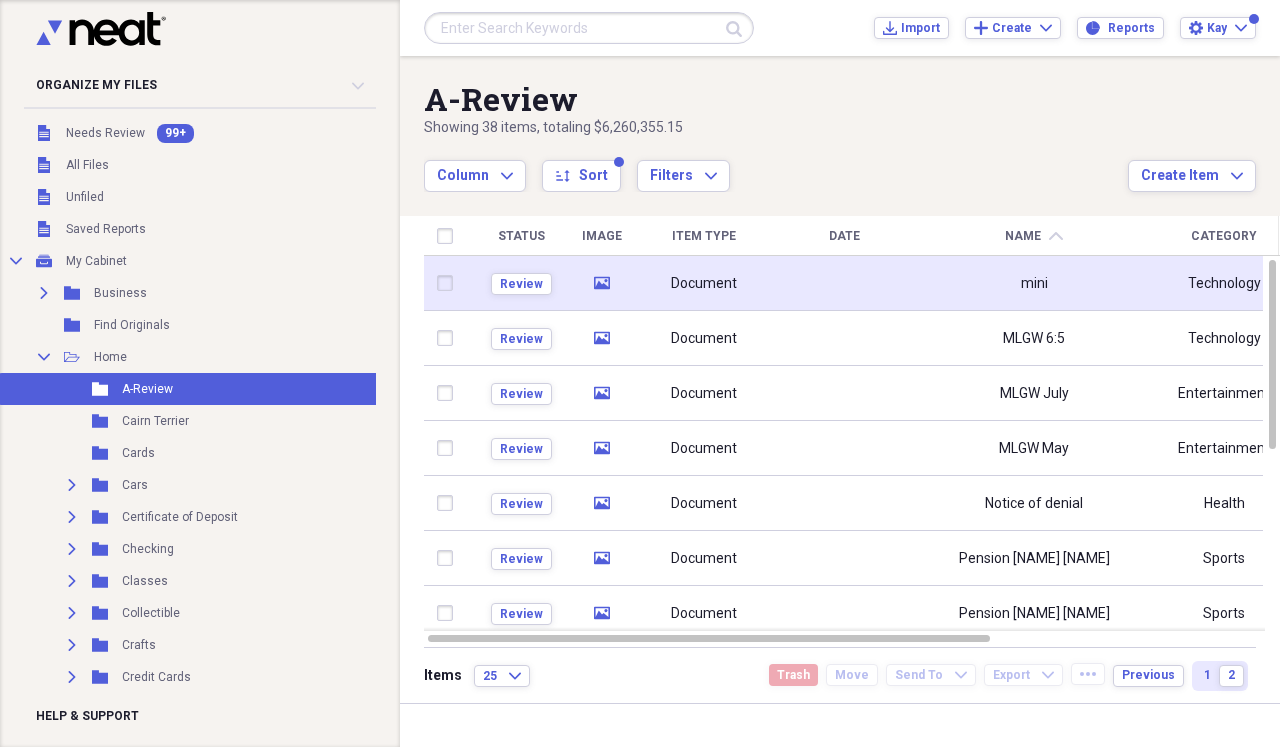 click at bounding box center (844, 283) 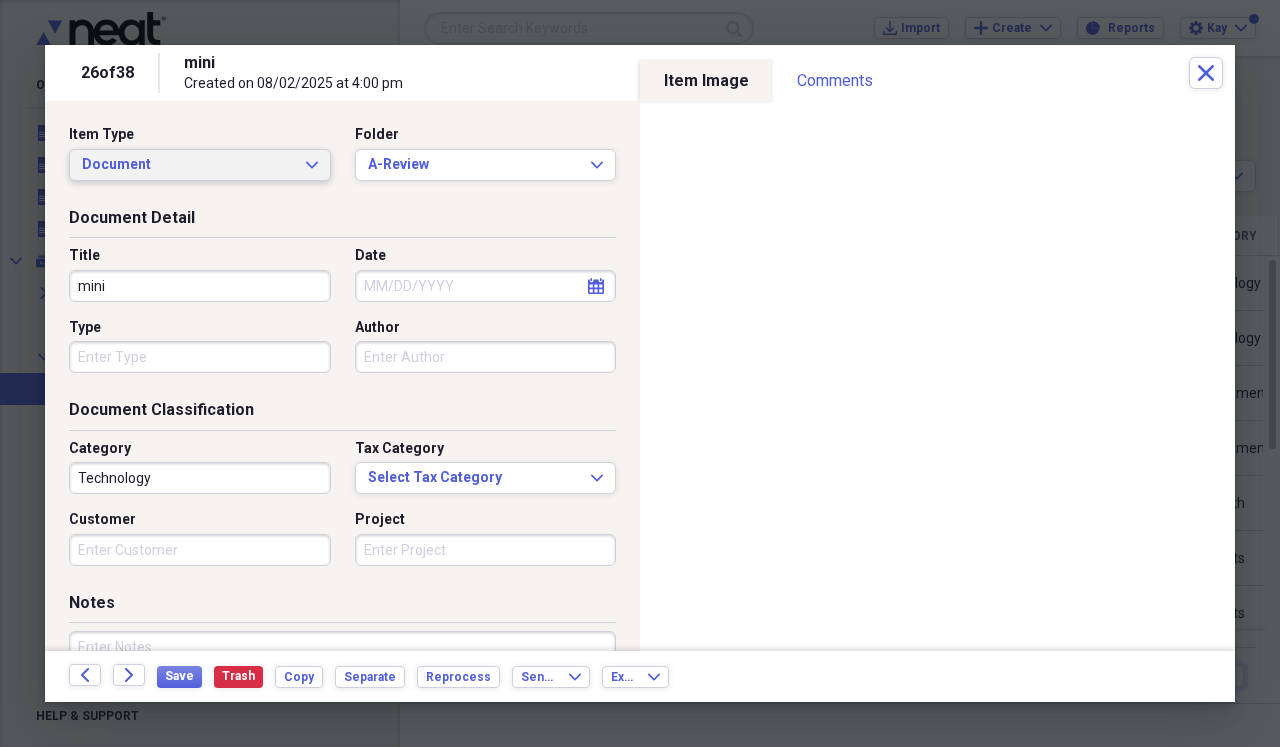 click on "Expand" 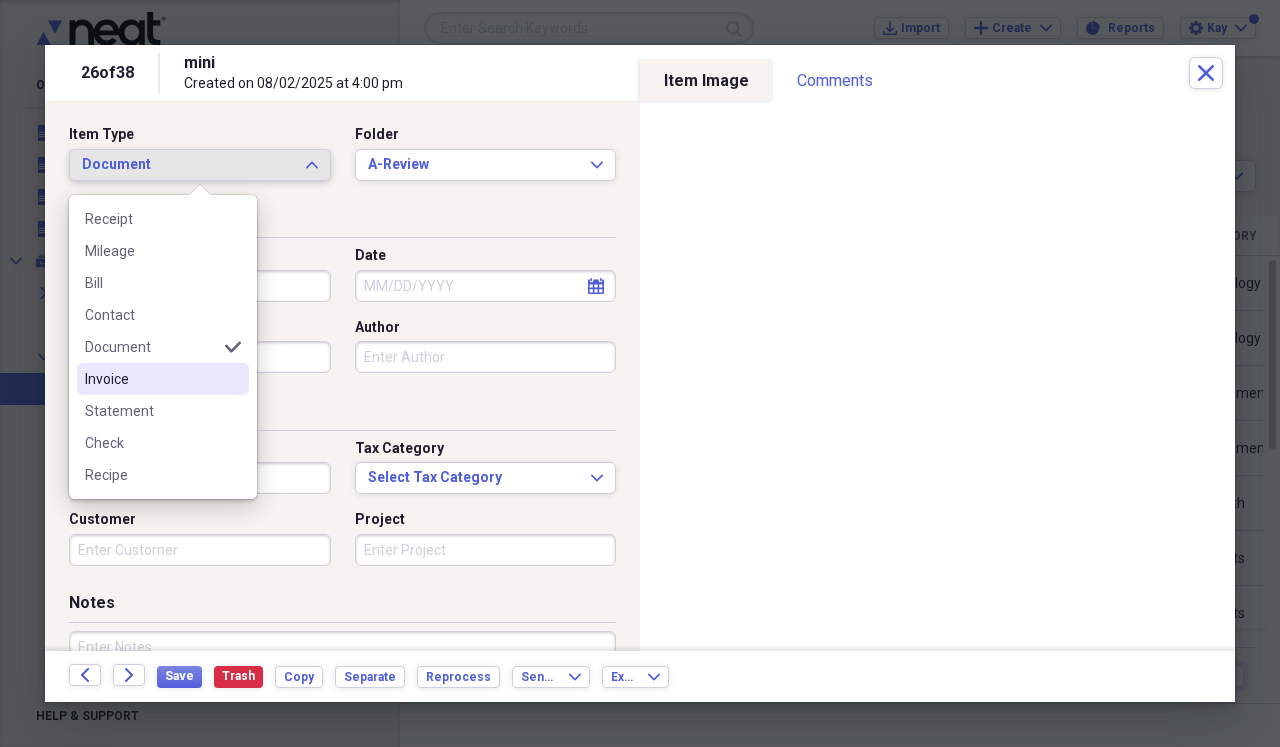 click on "Invoice" at bounding box center [151, 379] 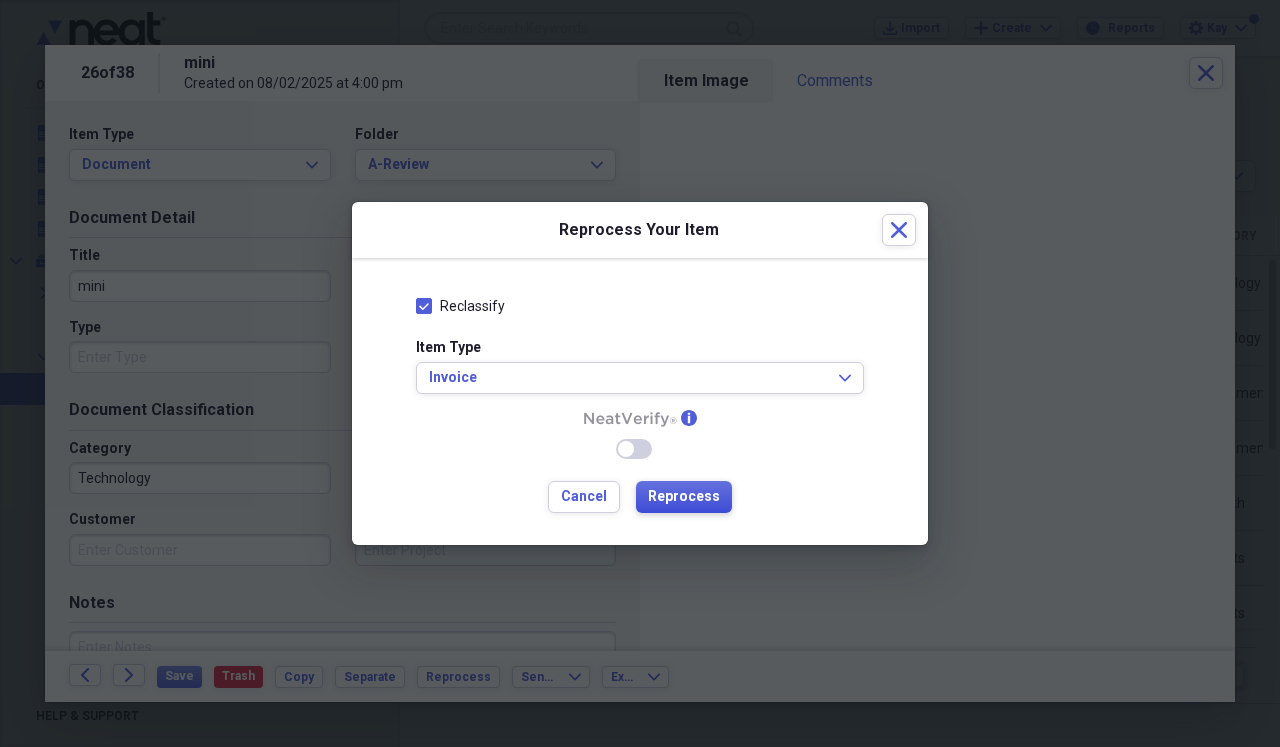 click on "Reprocess" at bounding box center (684, 497) 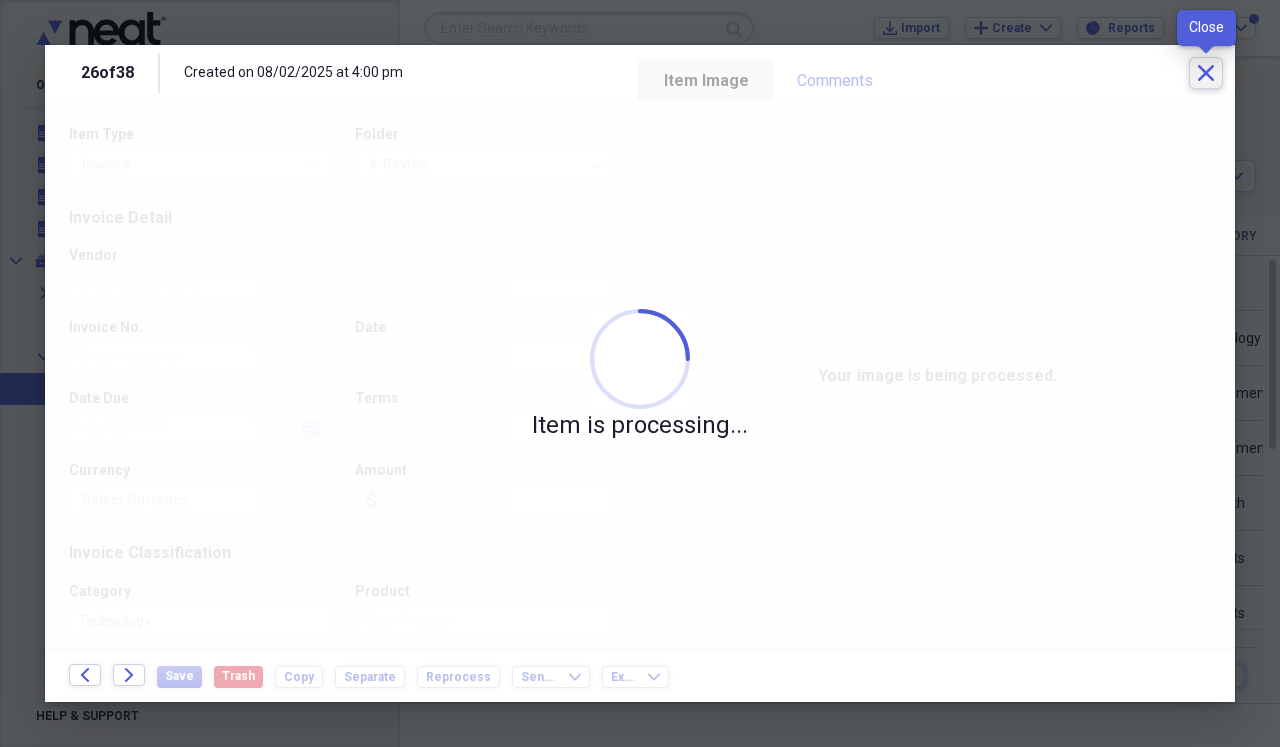 click on "Close" 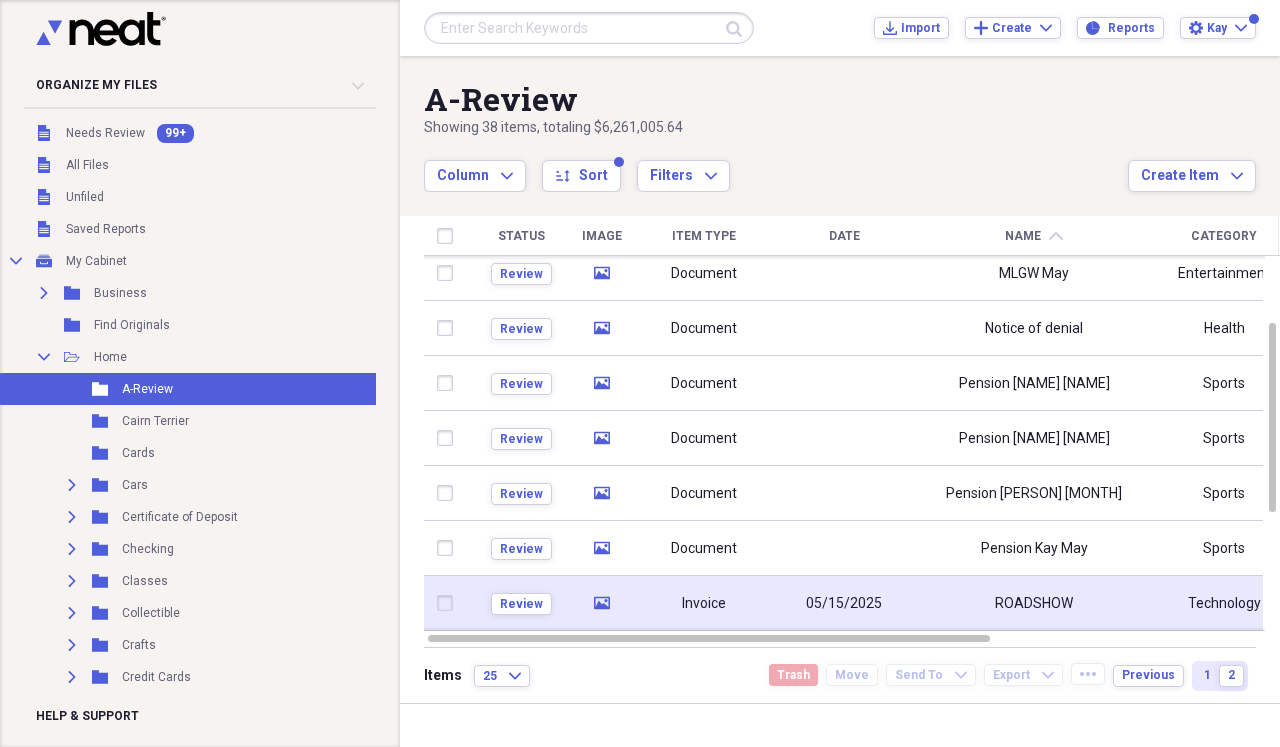 click on "ROADSHOW" at bounding box center [1034, 603] 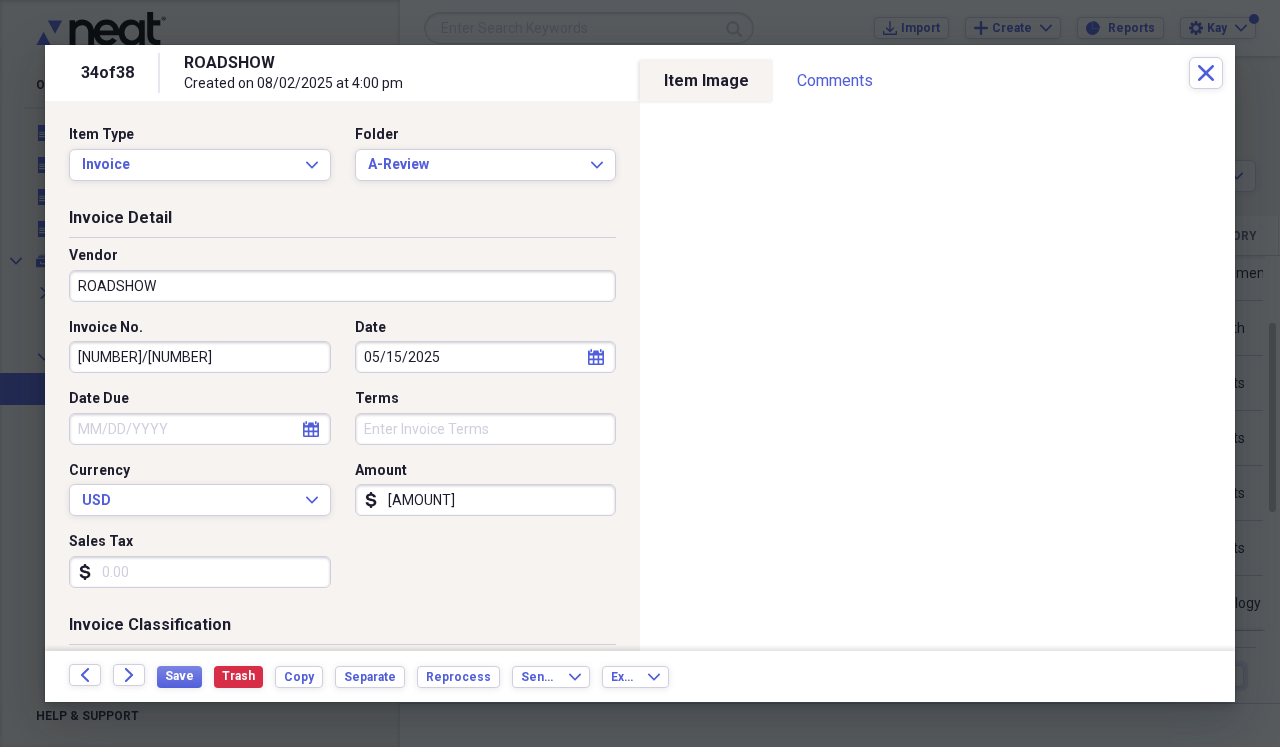 click on "ROADSHOW" at bounding box center (342, 286) 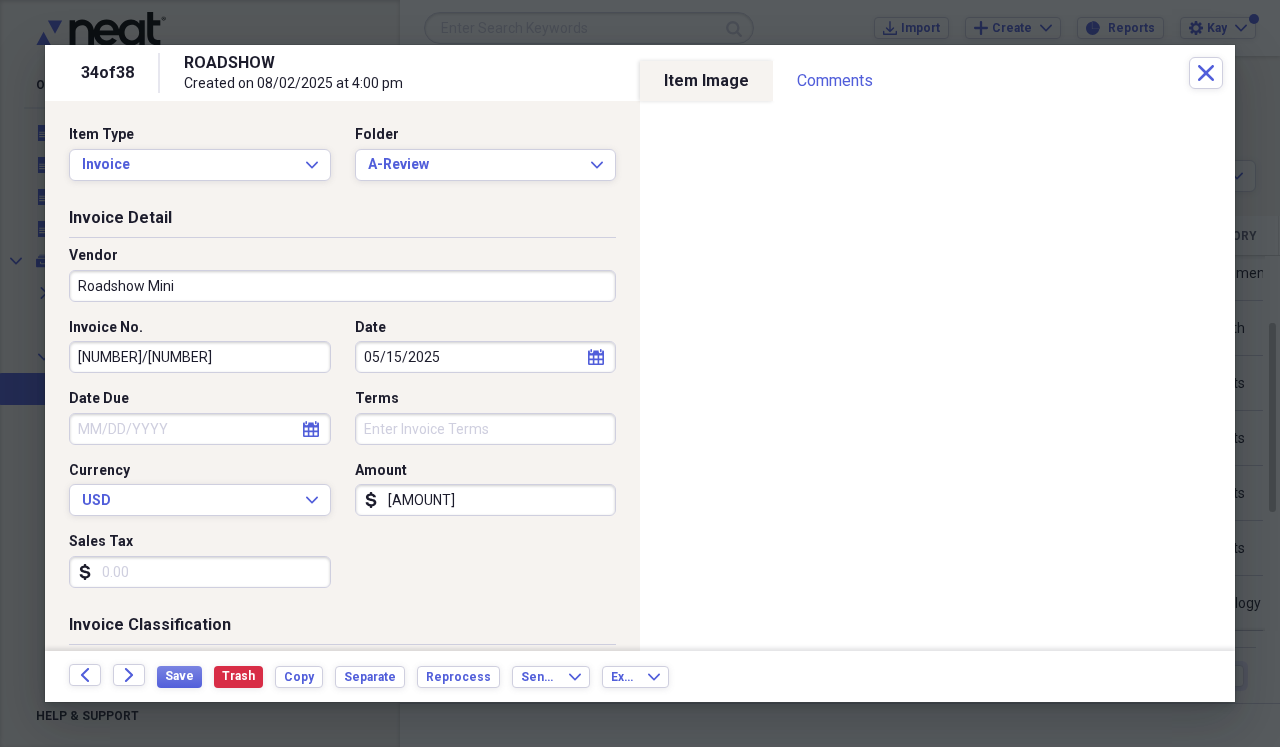 click on "Date Due" at bounding box center (200, 429) 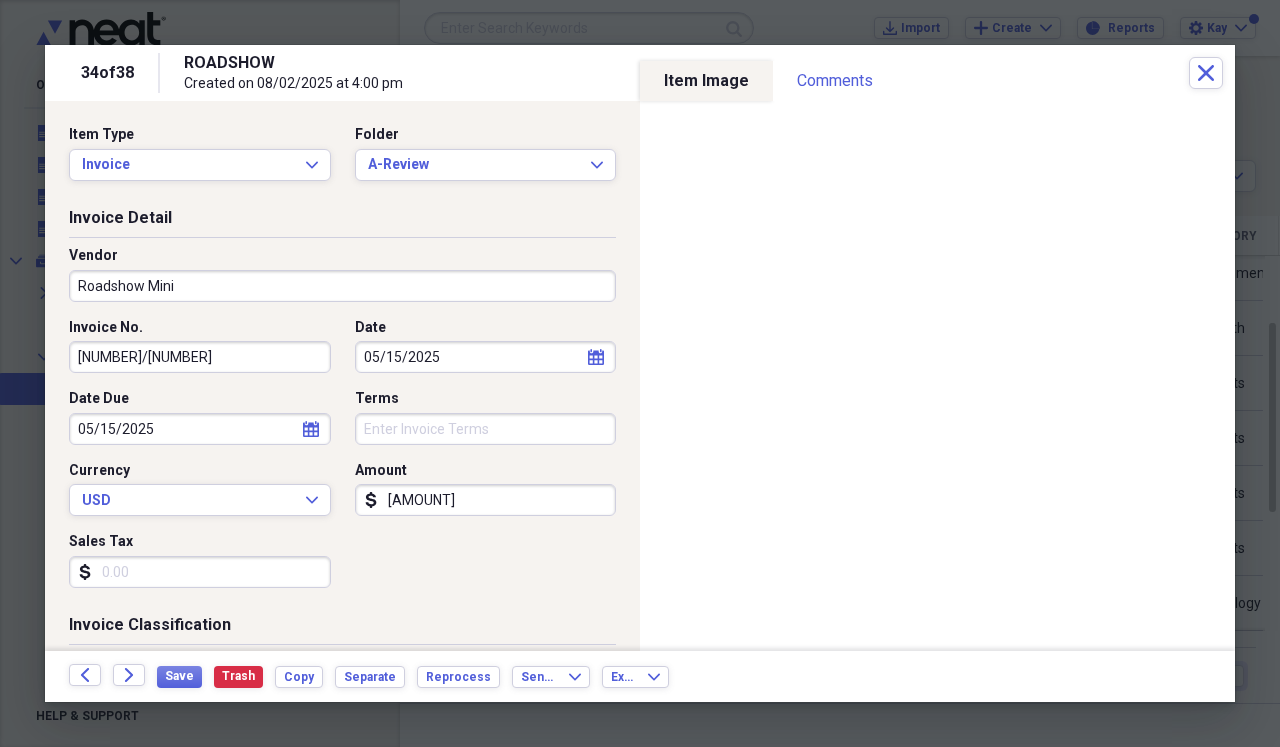 click on "[AMOUNT]" at bounding box center [486, 500] 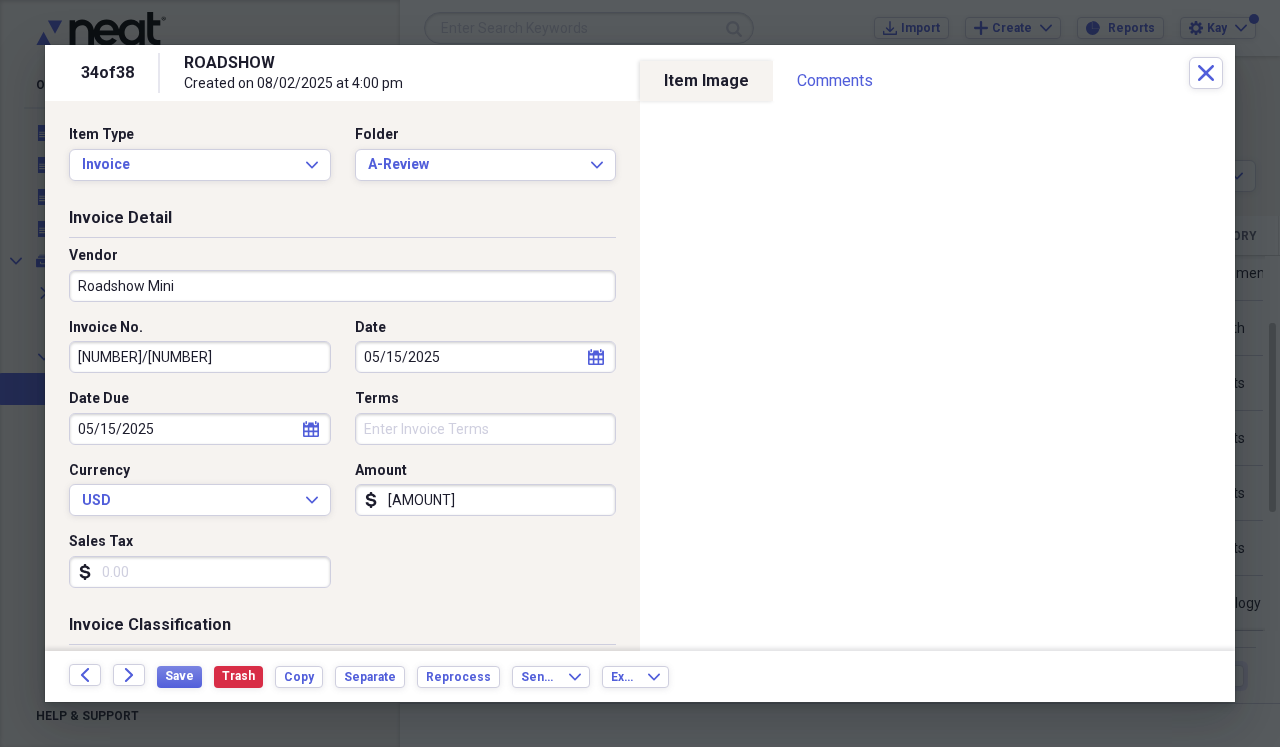 click on "Invoice No. [NUMBER]/[DATE] Date [DATE] calendar Calendar Date Due [DATE] calendar Calendar Terms Currency USD Expand Amount dollar-sign [AMOUNT] Sales Tax dollar-sign" at bounding box center (342, 461) 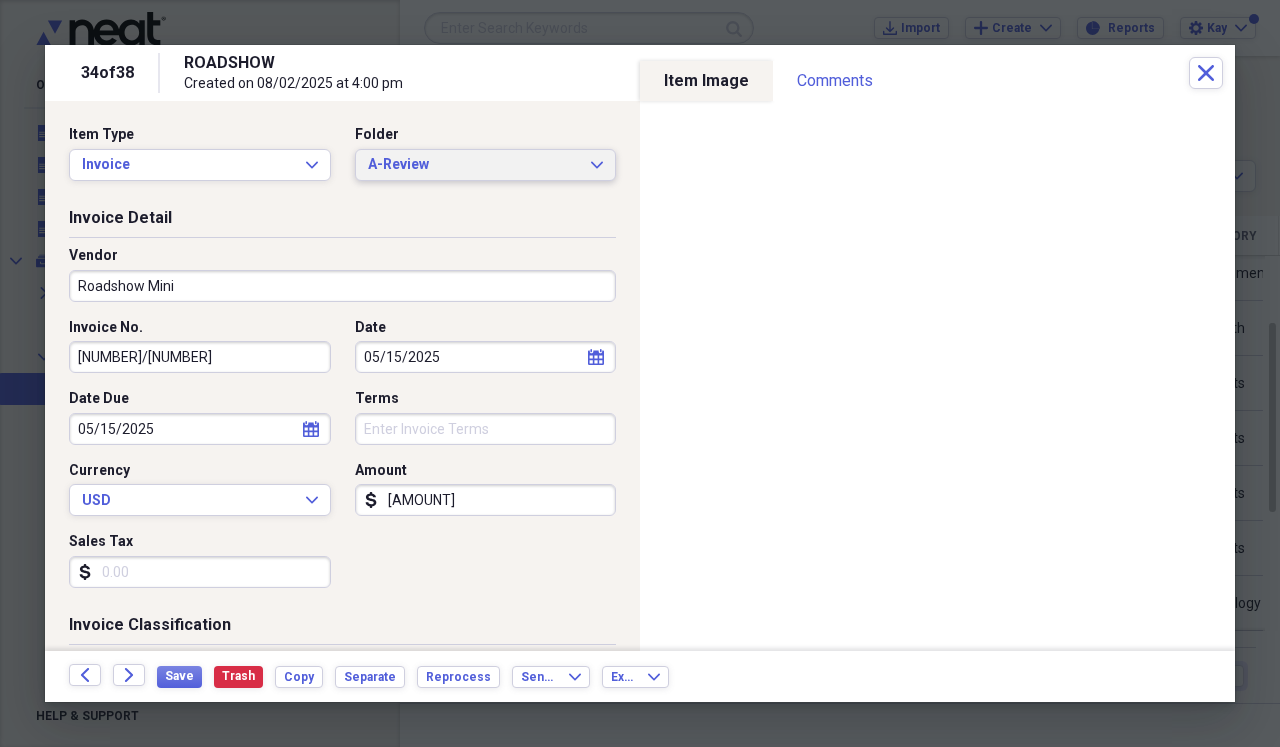 click on "A-Review Expand" at bounding box center (486, 165) 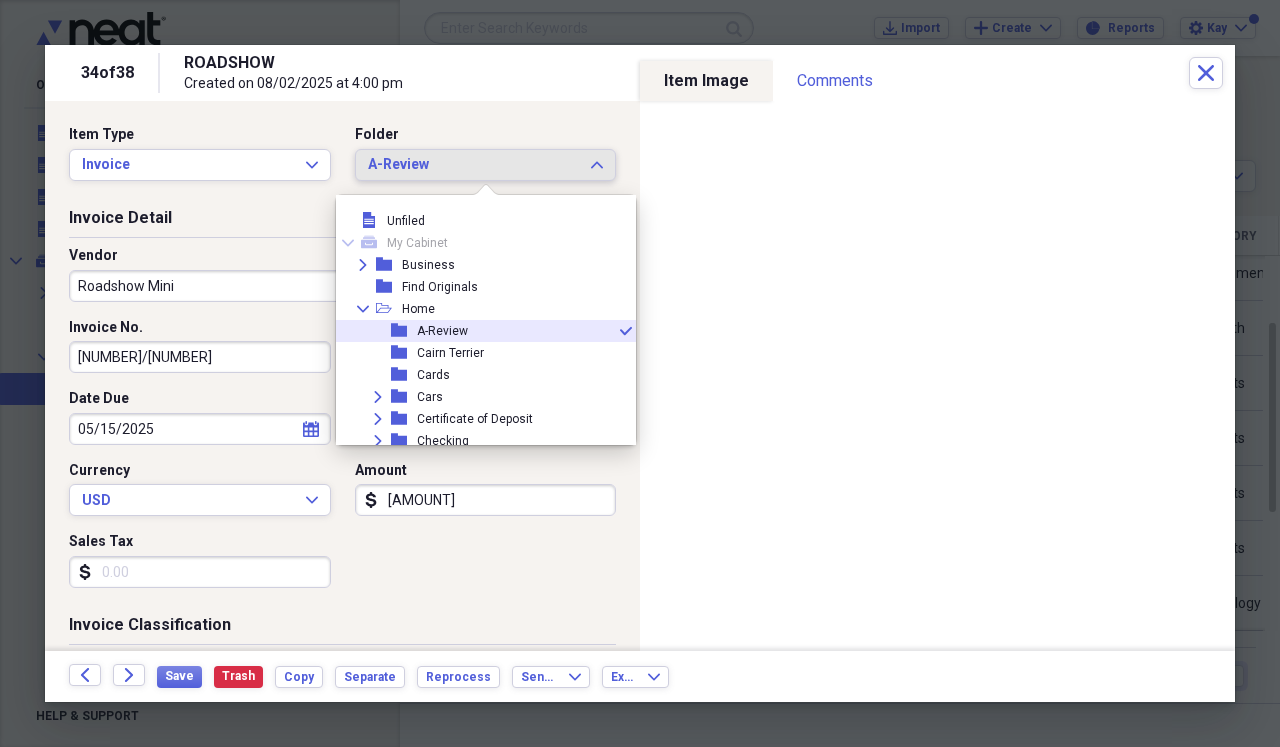 scroll, scrollTop: 11, scrollLeft: 0, axis: vertical 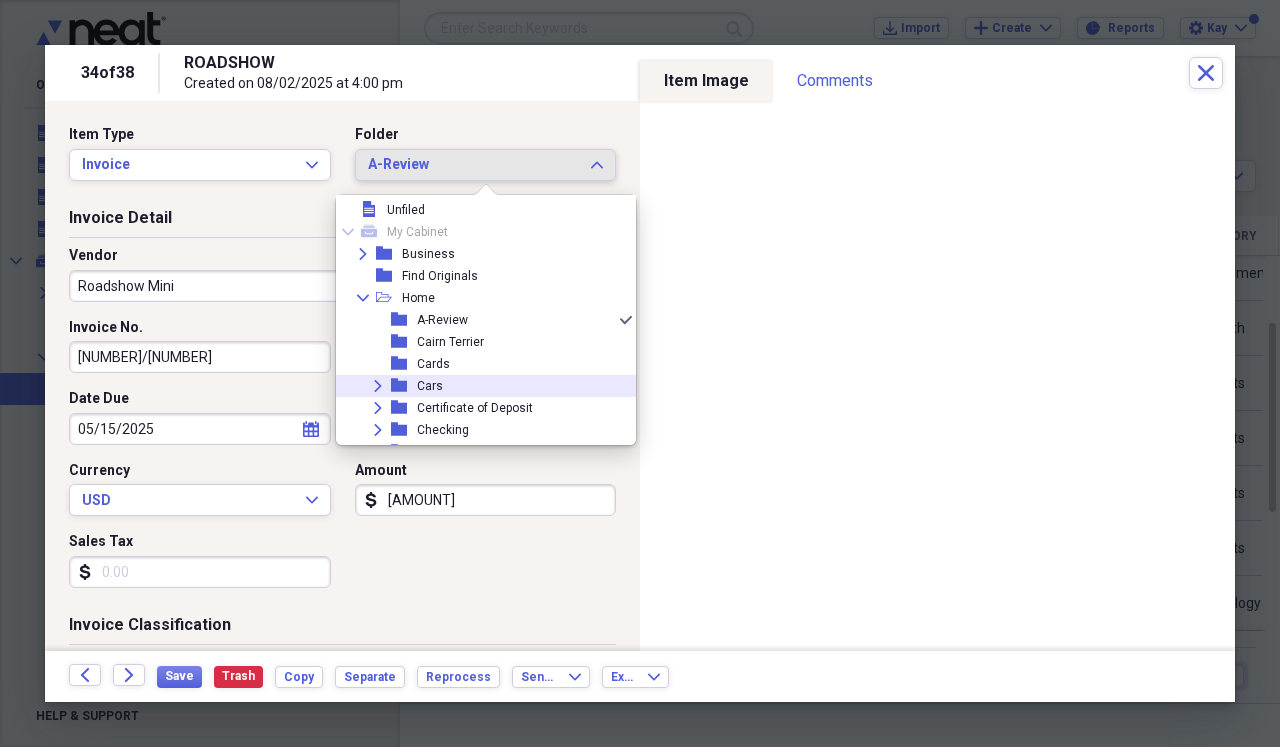 click 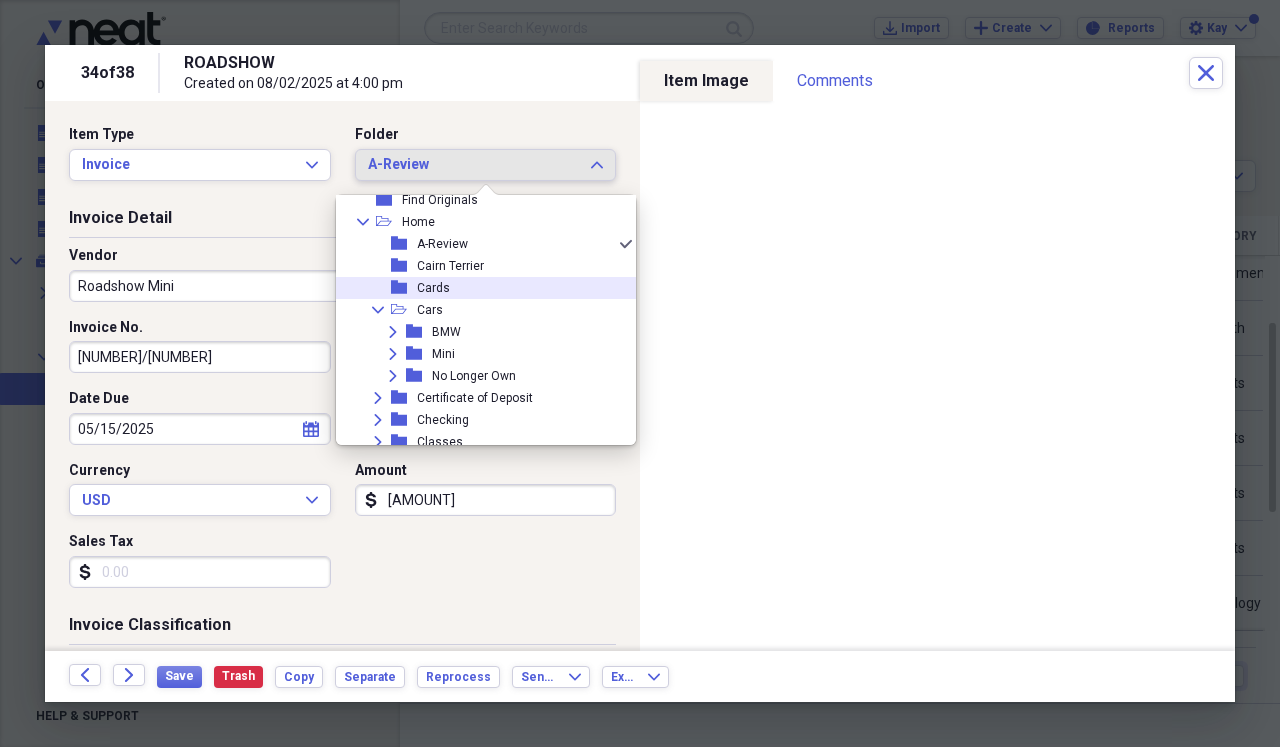 scroll, scrollTop: 127, scrollLeft: 0, axis: vertical 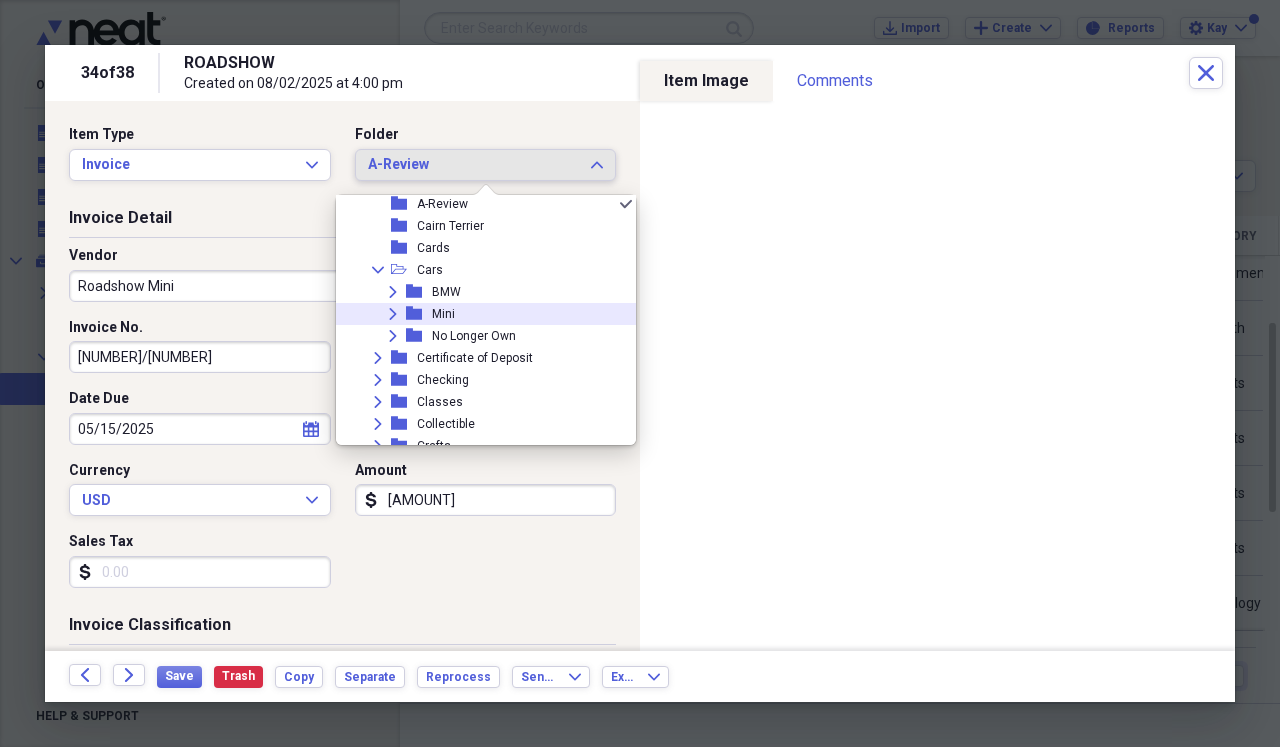click on "Expand" 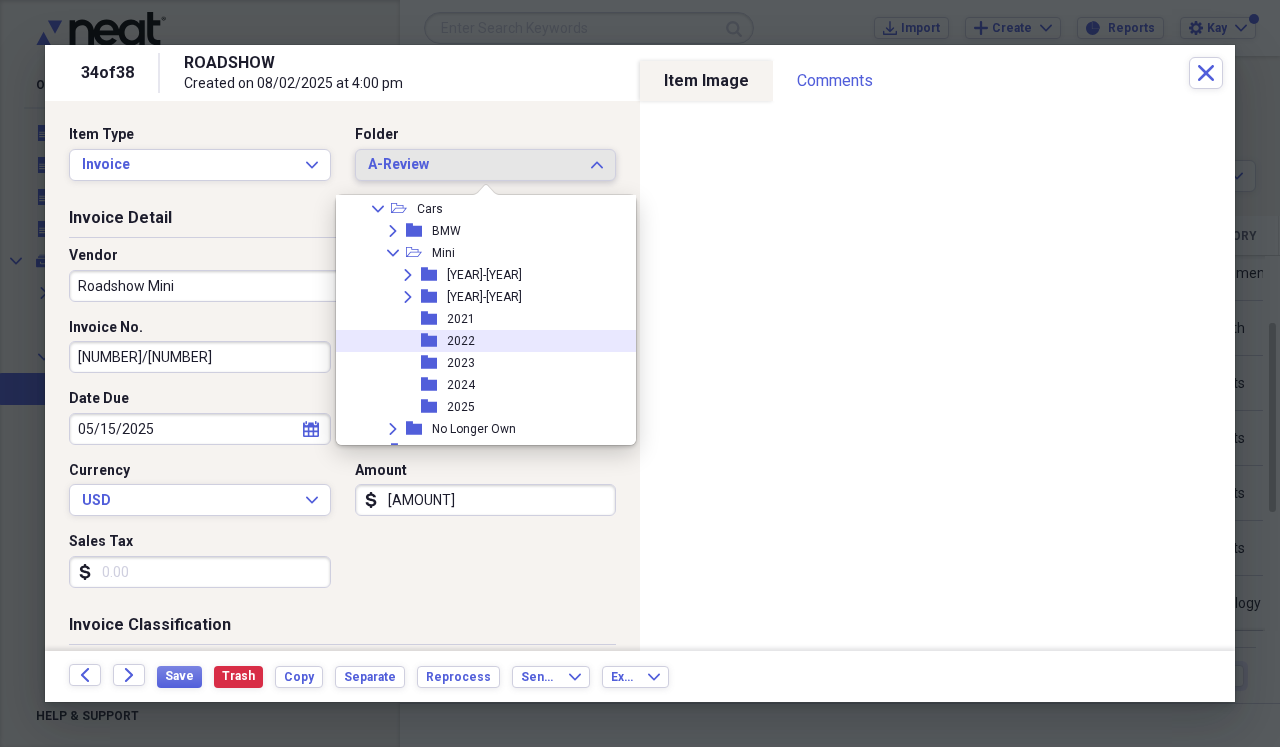scroll, scrollTop: 189, scrollLeft: 0, axis: vertical 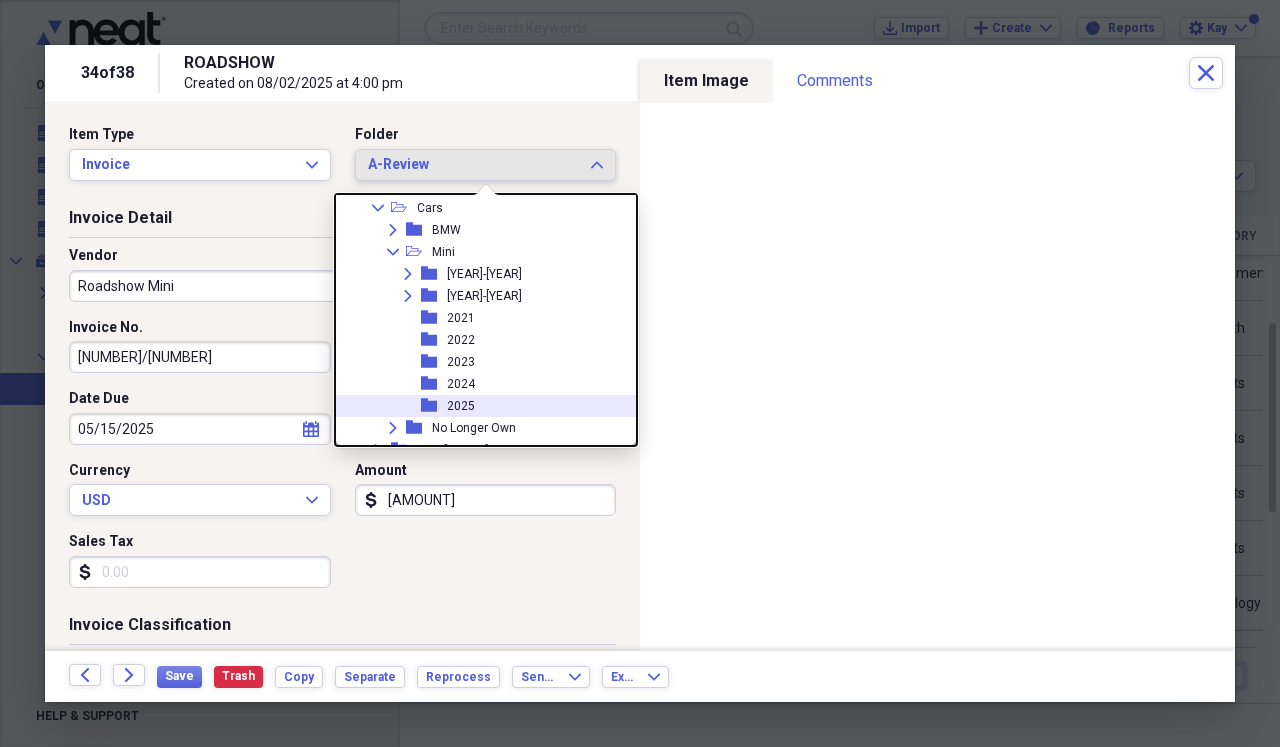 click on "2025" at bounding box center (461, 406) 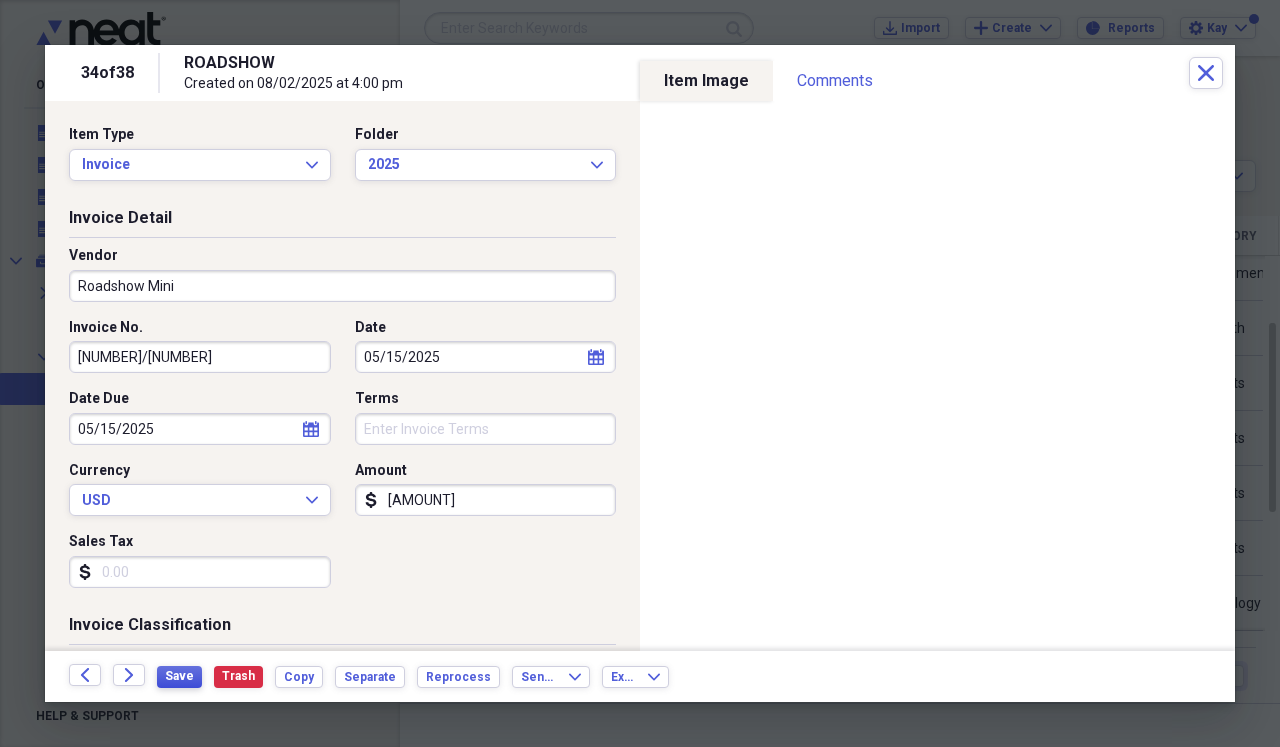 click on "Save" at bounding box center (179, 676) 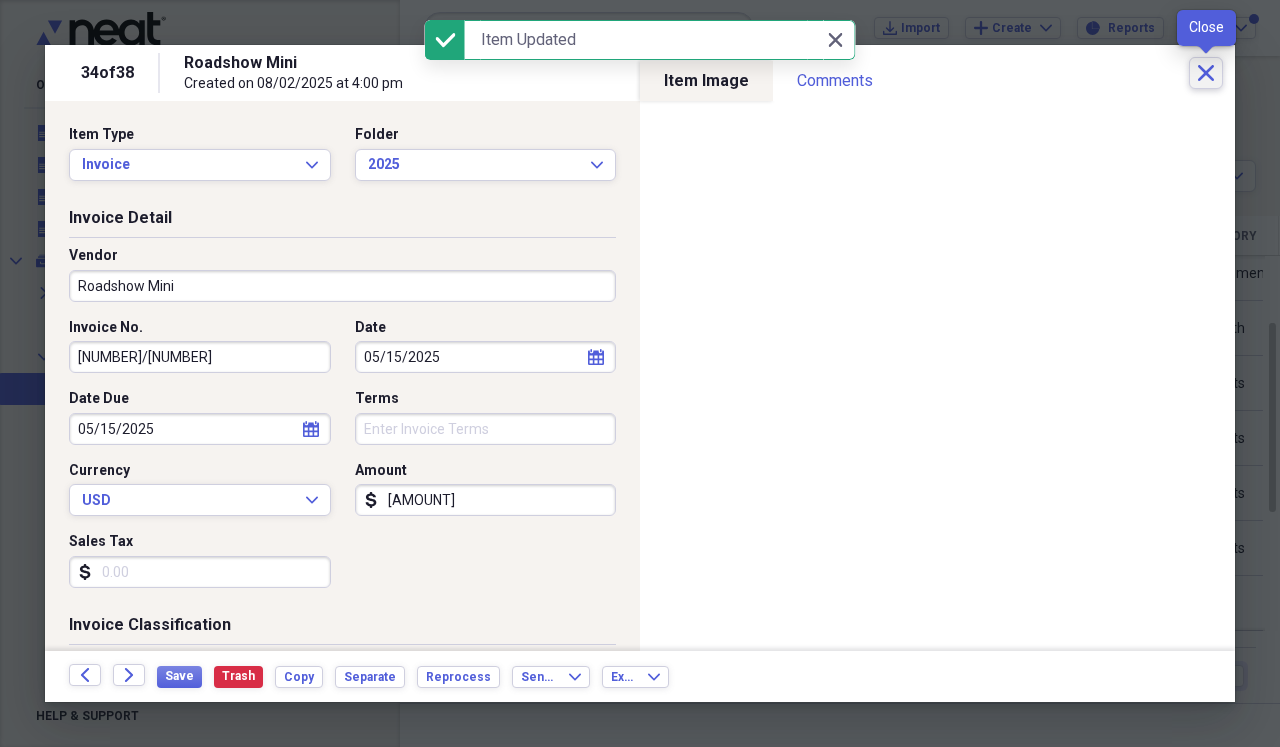click on "Close" 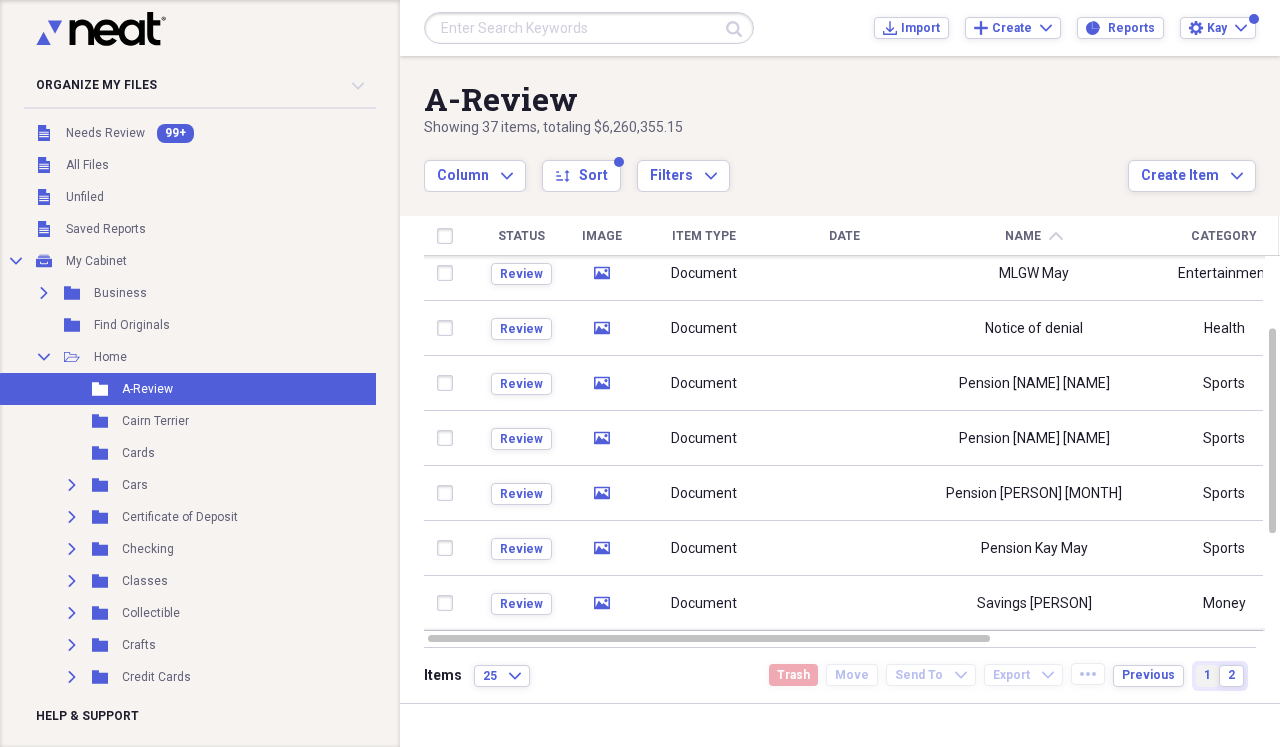 click on "1" at bounding box center [1207, 675] 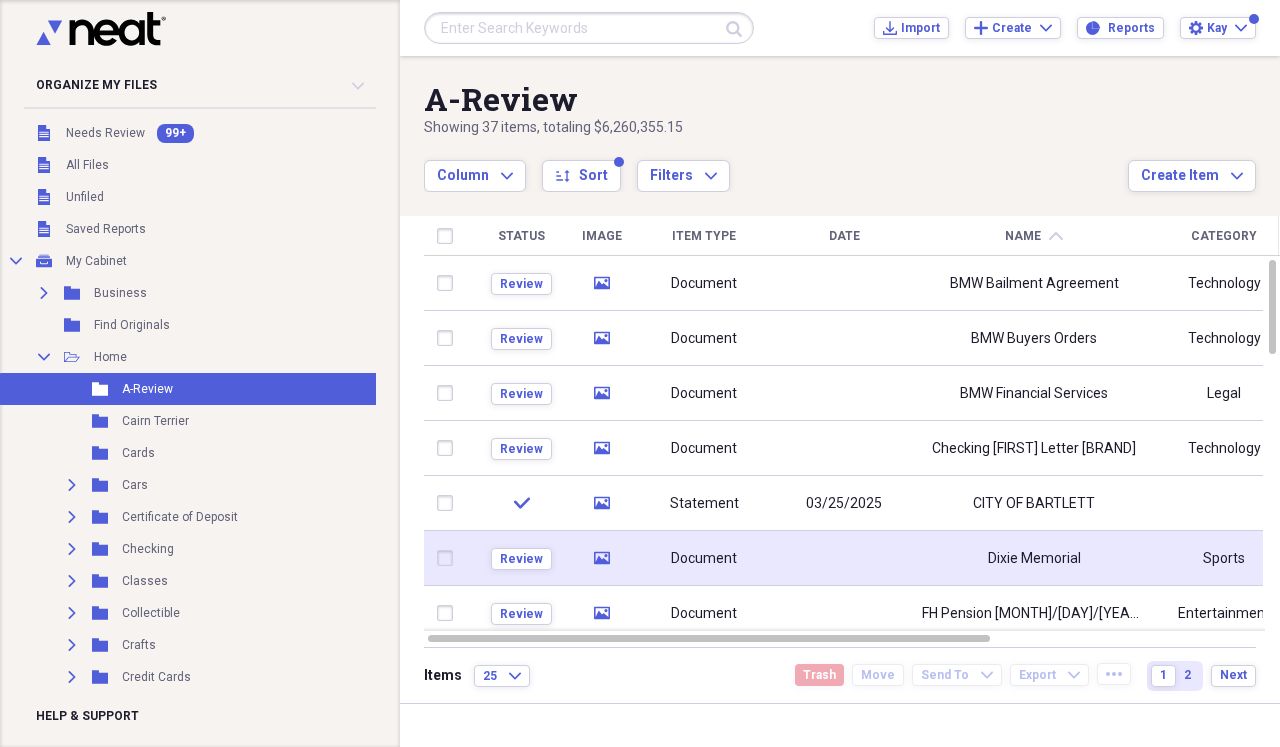 click on "Dixie Memorial" at bounding box center (1034, 558) 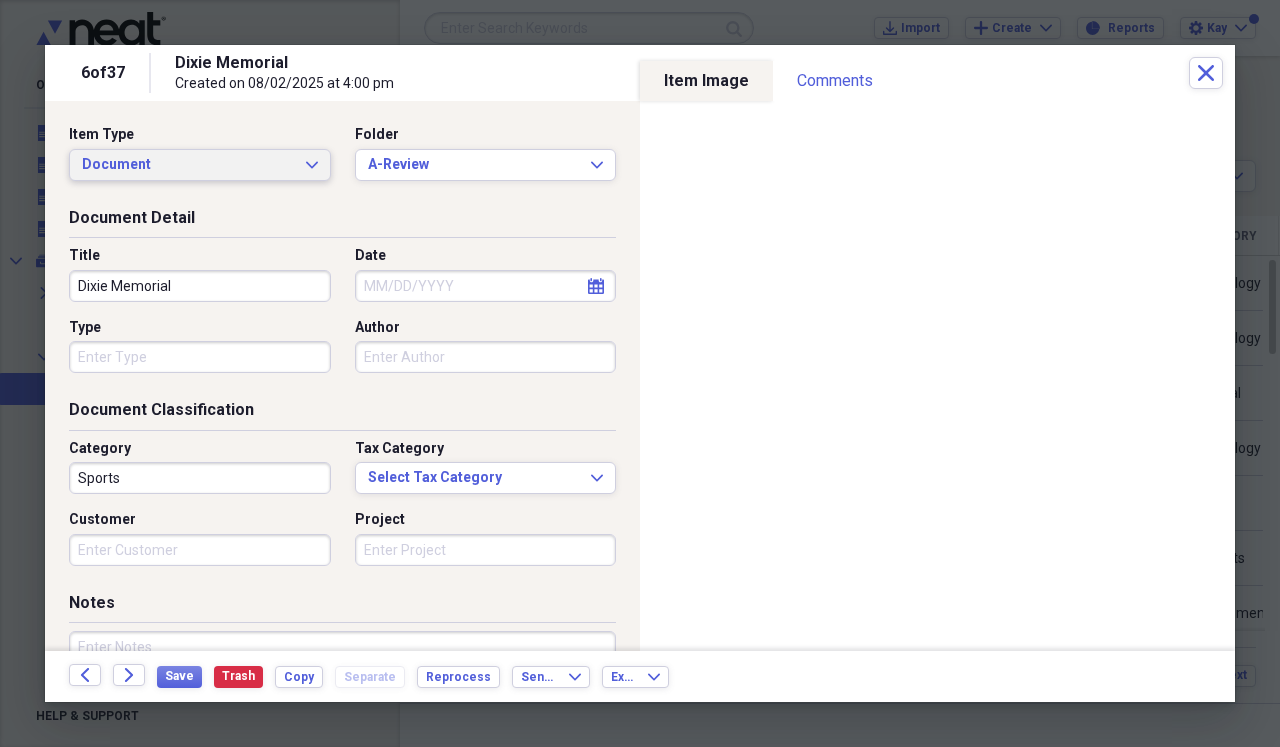 click on "Expand" 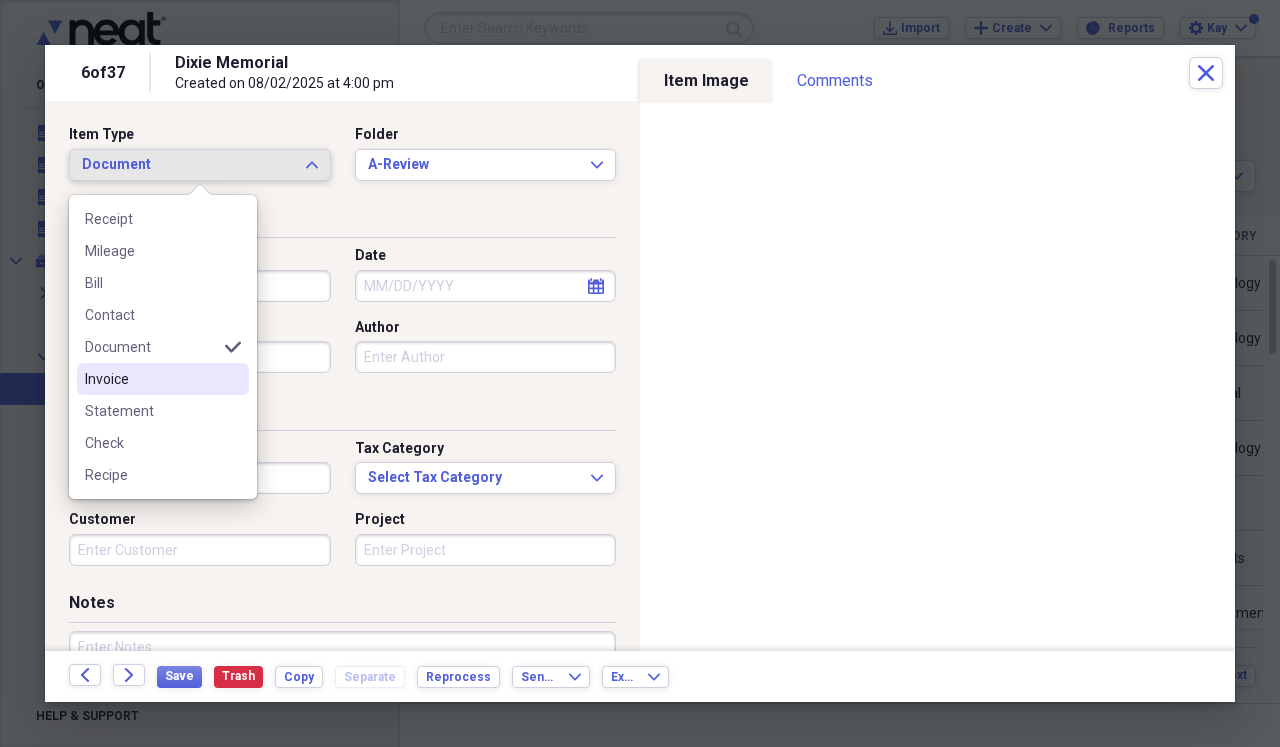 click on "Invoice" at bounding box center [151, 379] 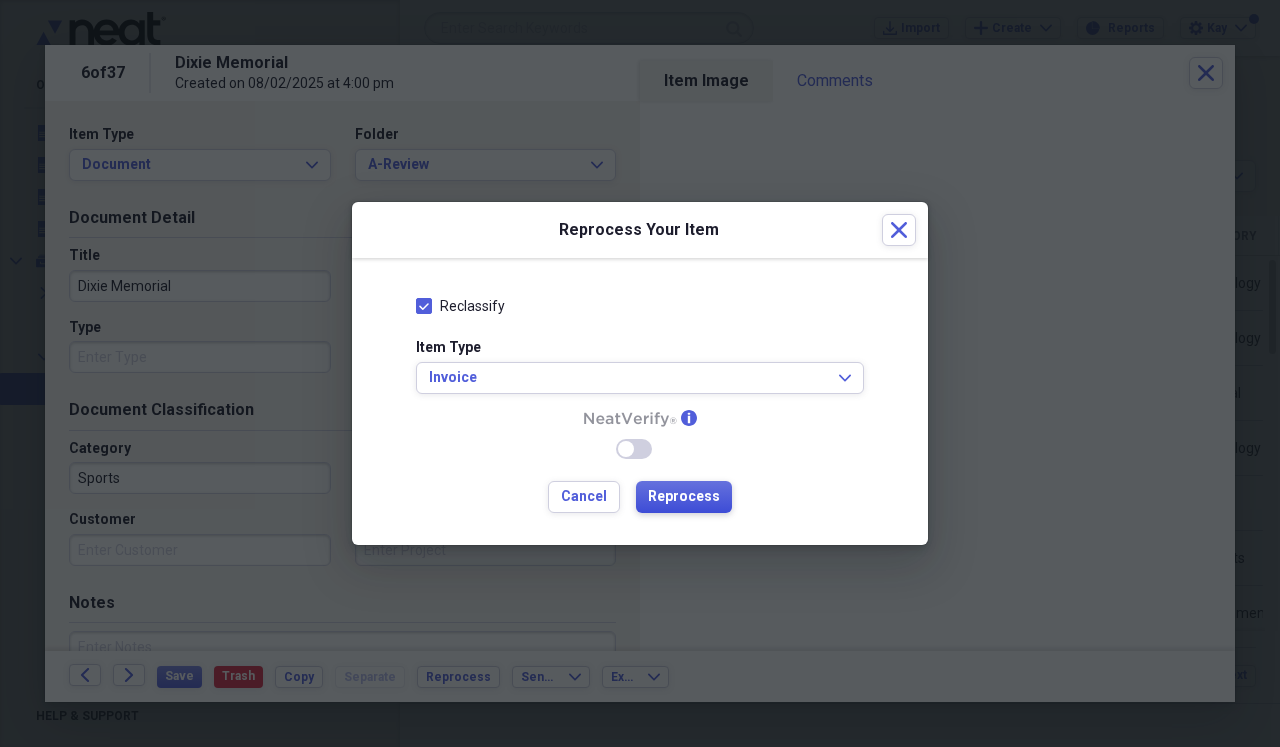 click on "Reprocess" at bounding box center [684, 497] 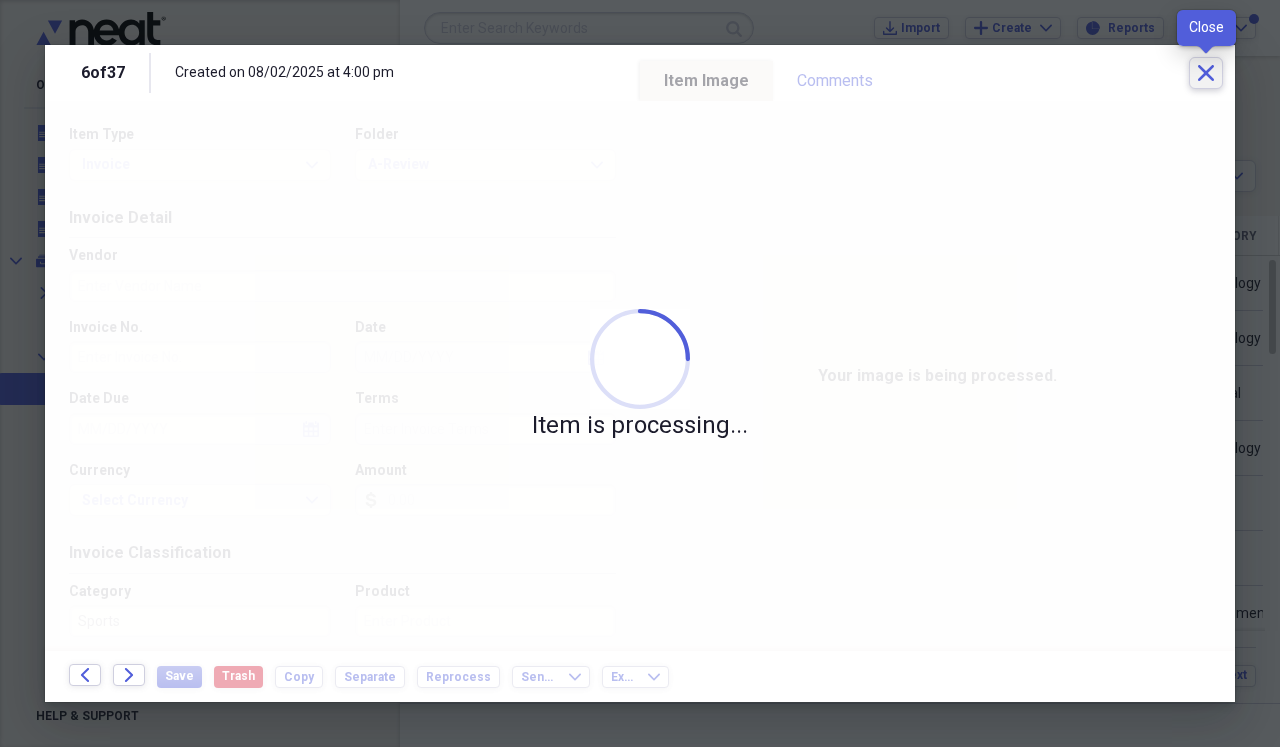 click on "Close" 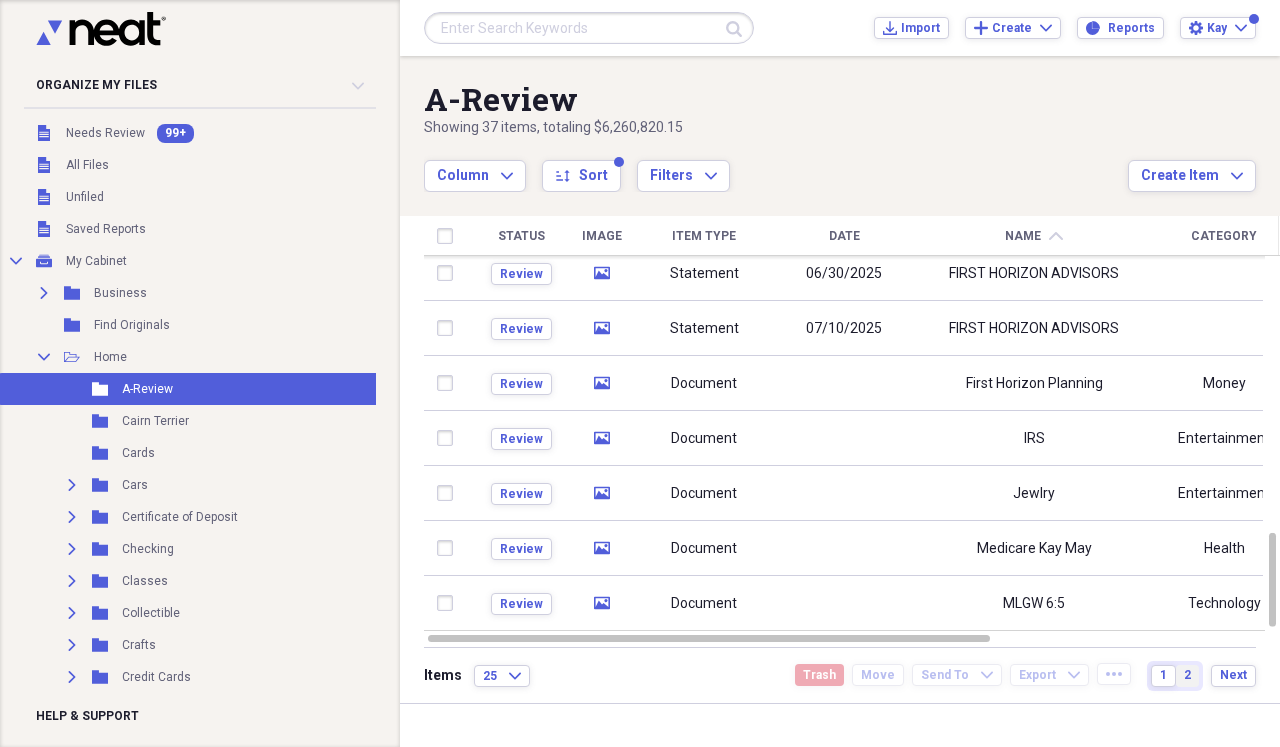 click on "2" at bounding box center (1187, 675) 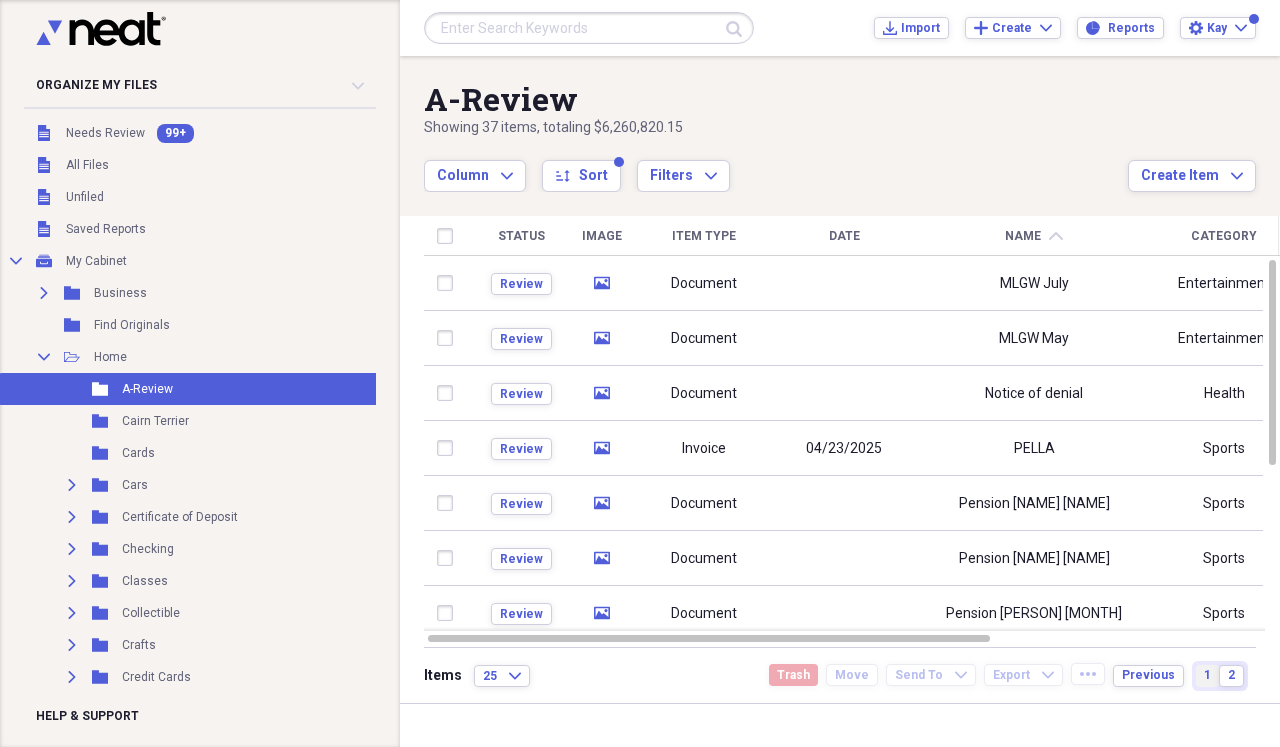 click on "1" at bounding box center (1207, 676) 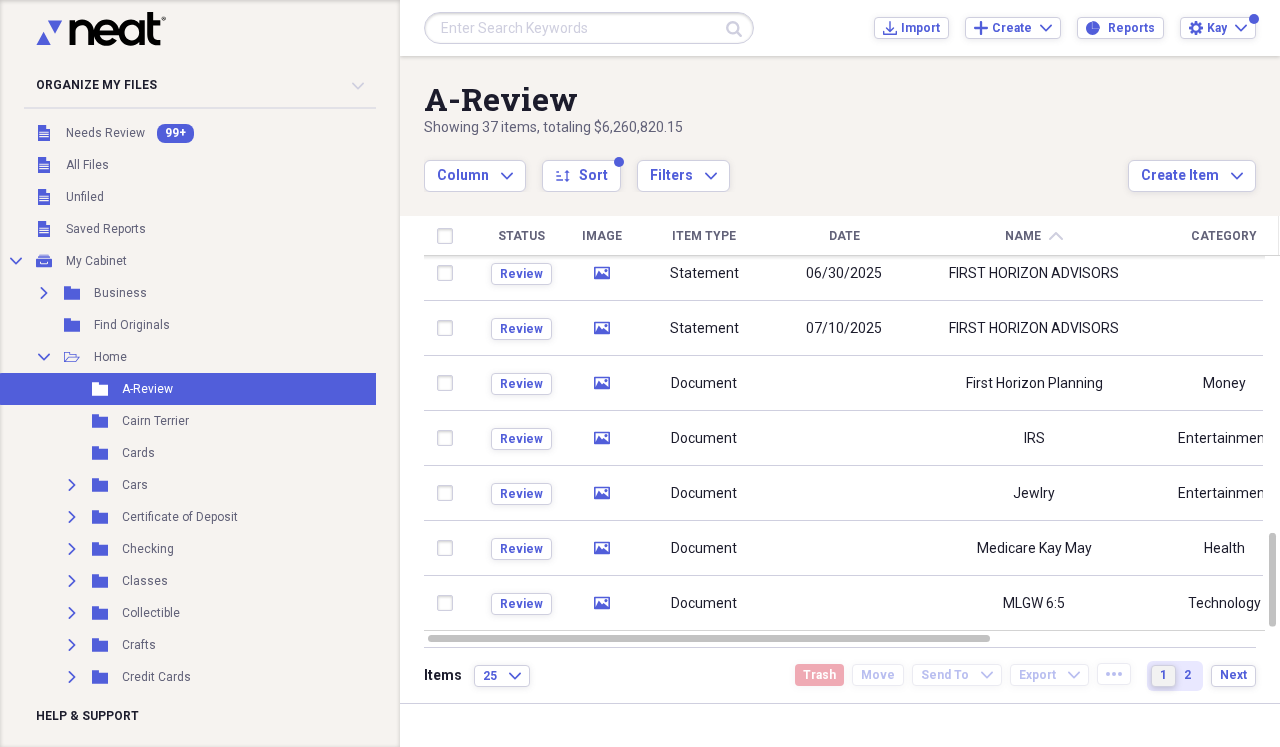 click on "1" at bounding box center [1163, 676] 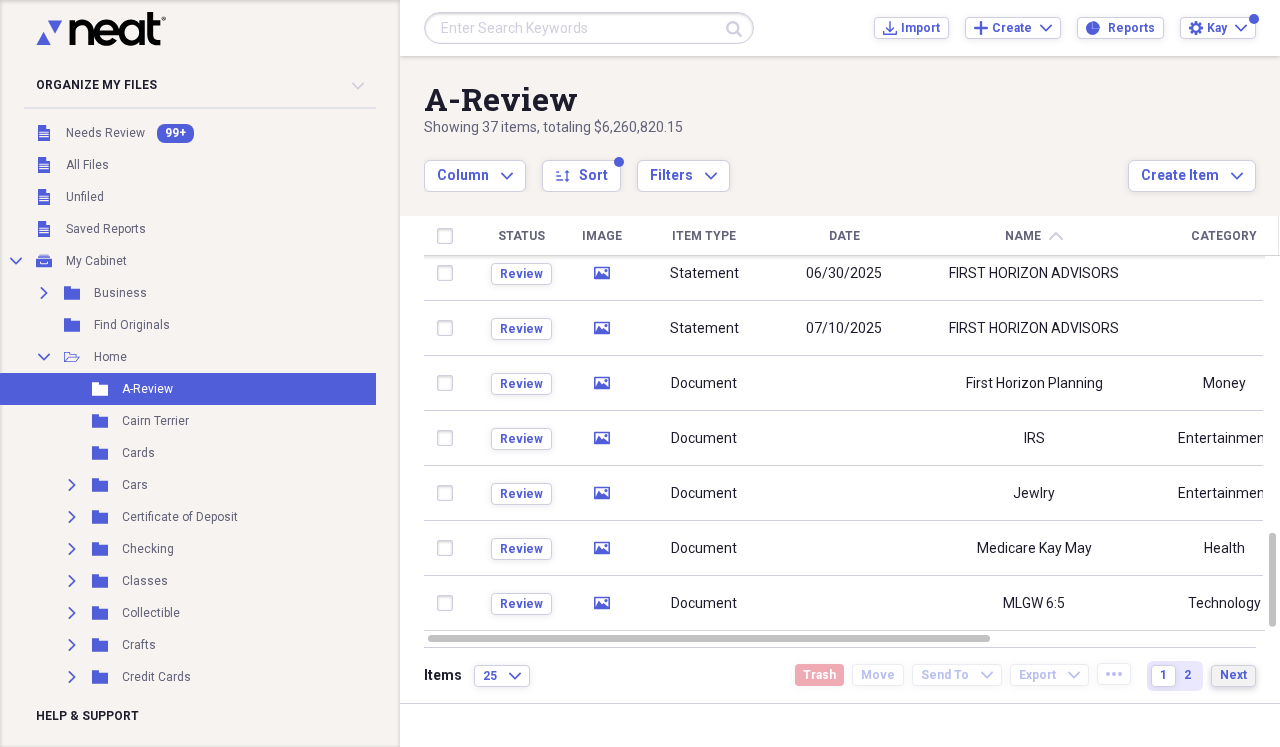 click on "Next" at bounding box center [1233, 675] 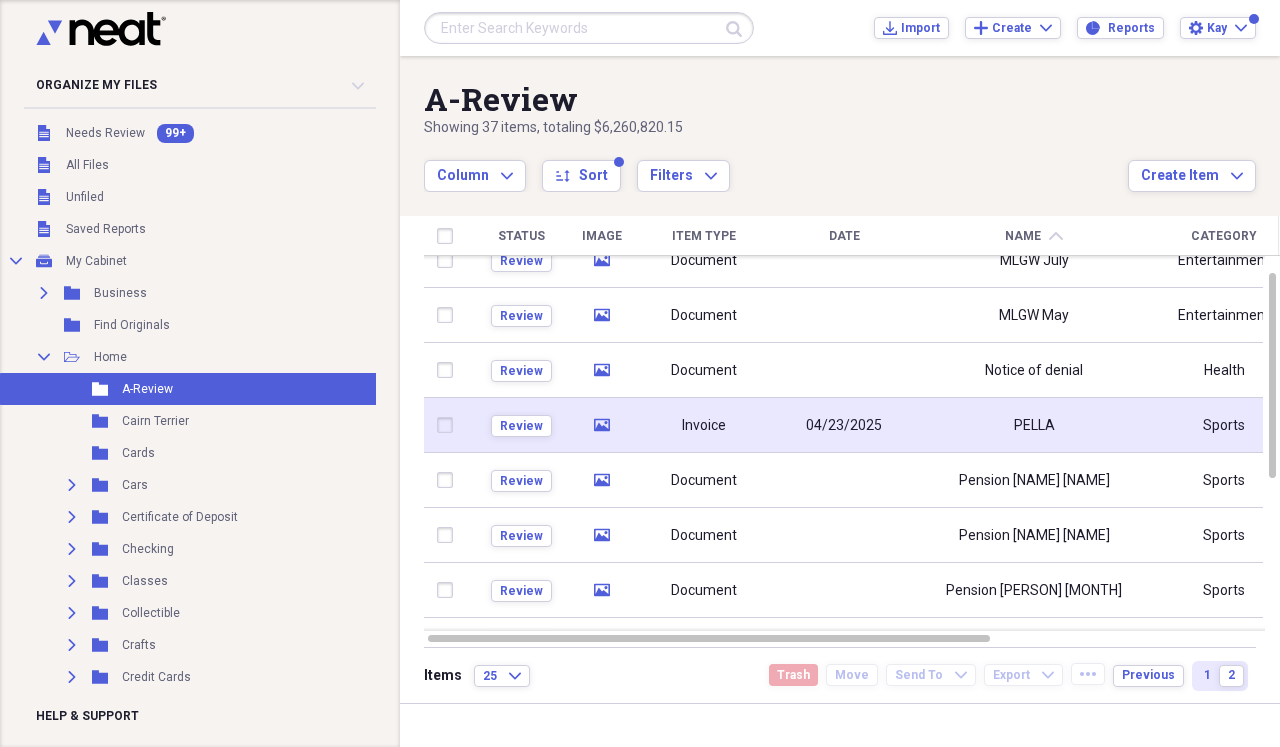 click on "PELLA" at bounding box center [1034, 425] 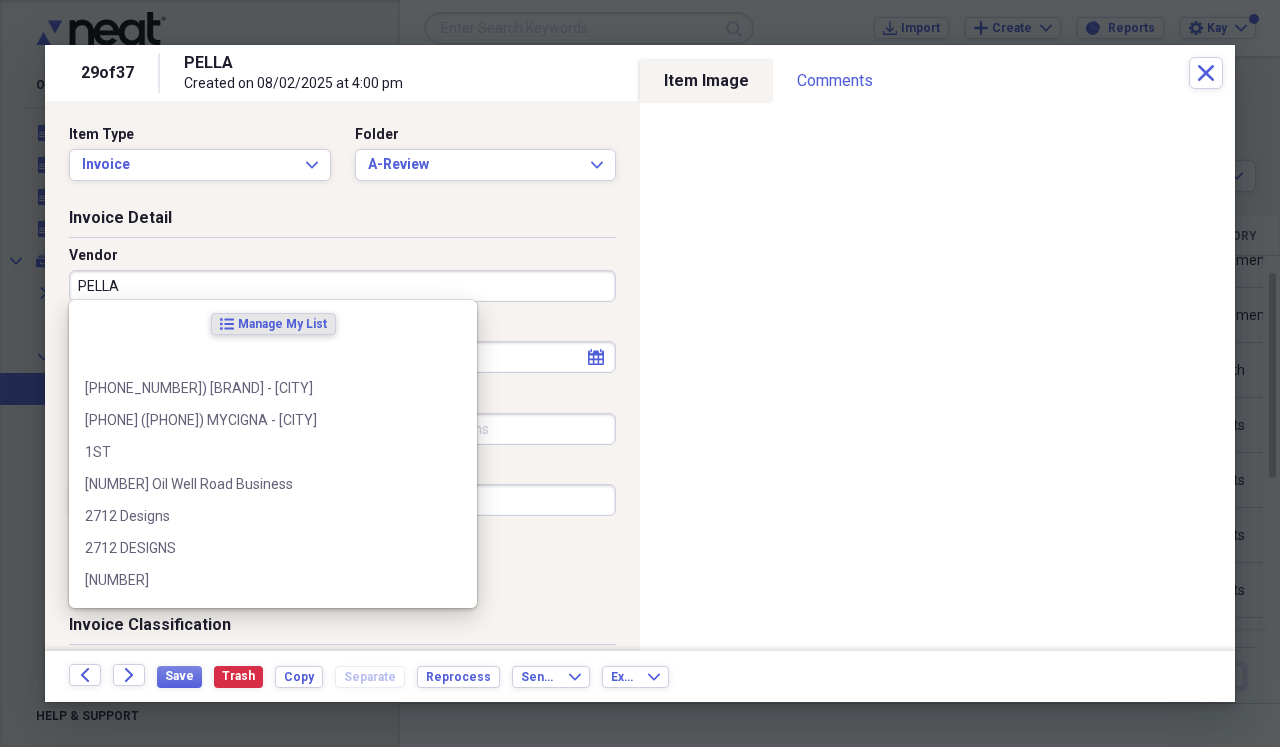 click on "PELLA" at bounding box center [342, 286] 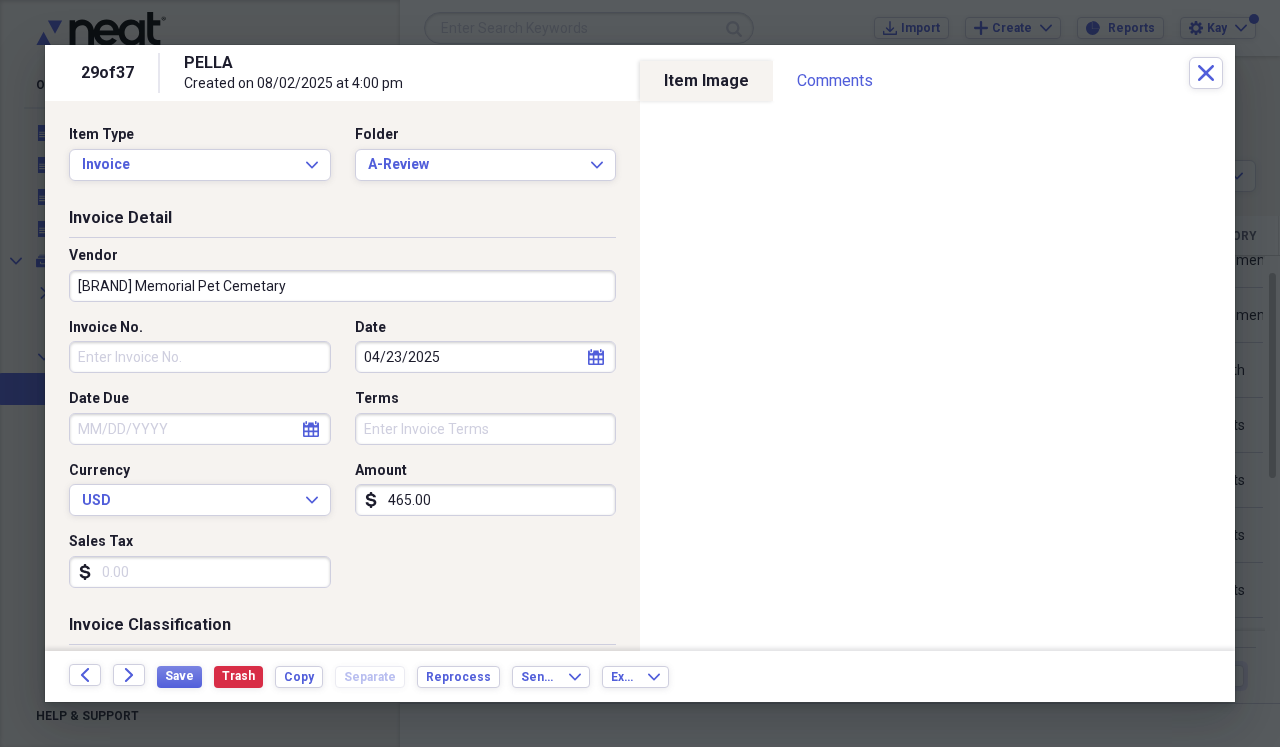 click on "Invoice Detail Vendor Dixie Memorial Pet Cemetary Invoice No. Date [MONTH]/[DAY]/[YEAR] calendar Calendar Date Due calendar Calendar Terms Currency USD Expand Amount dollar-sign [AMOUNT] Sales Tax dollar-sign" at bounding box center (342, 410) 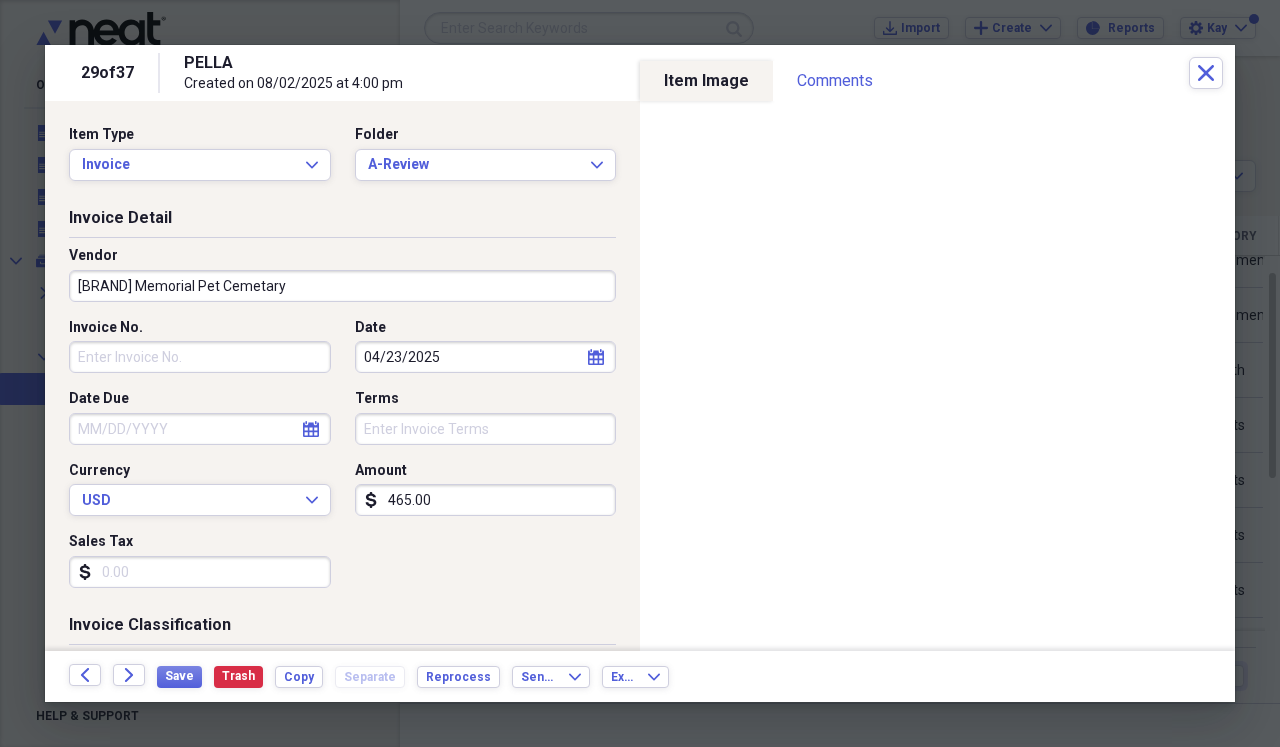 click on "Date Due" at bounding box center [200, 429] 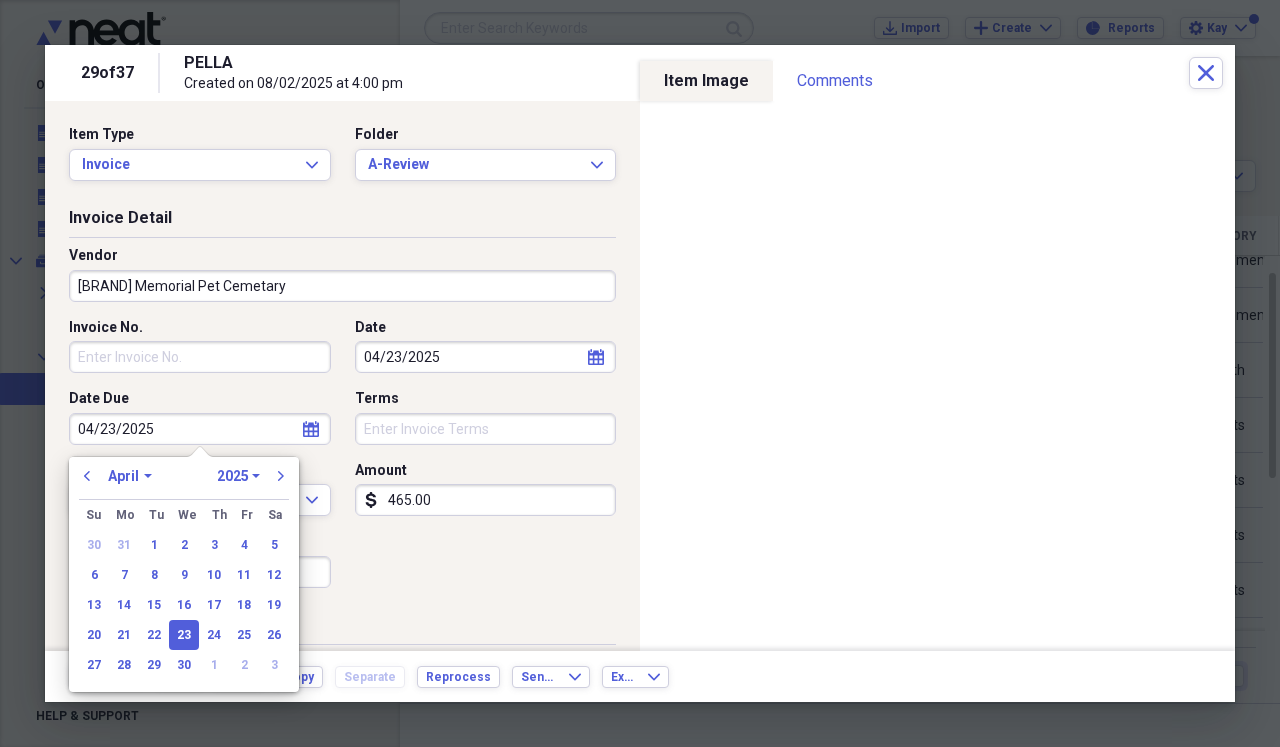 click on "Invoice No. Date [DATE] calendar Calendar Date Due [DATE] calendar Calendar Terms Currency USD Expand Amount dollar-sign [AMOUNT] Sales Tax dollar-sign" at bounding box center [342, 461] 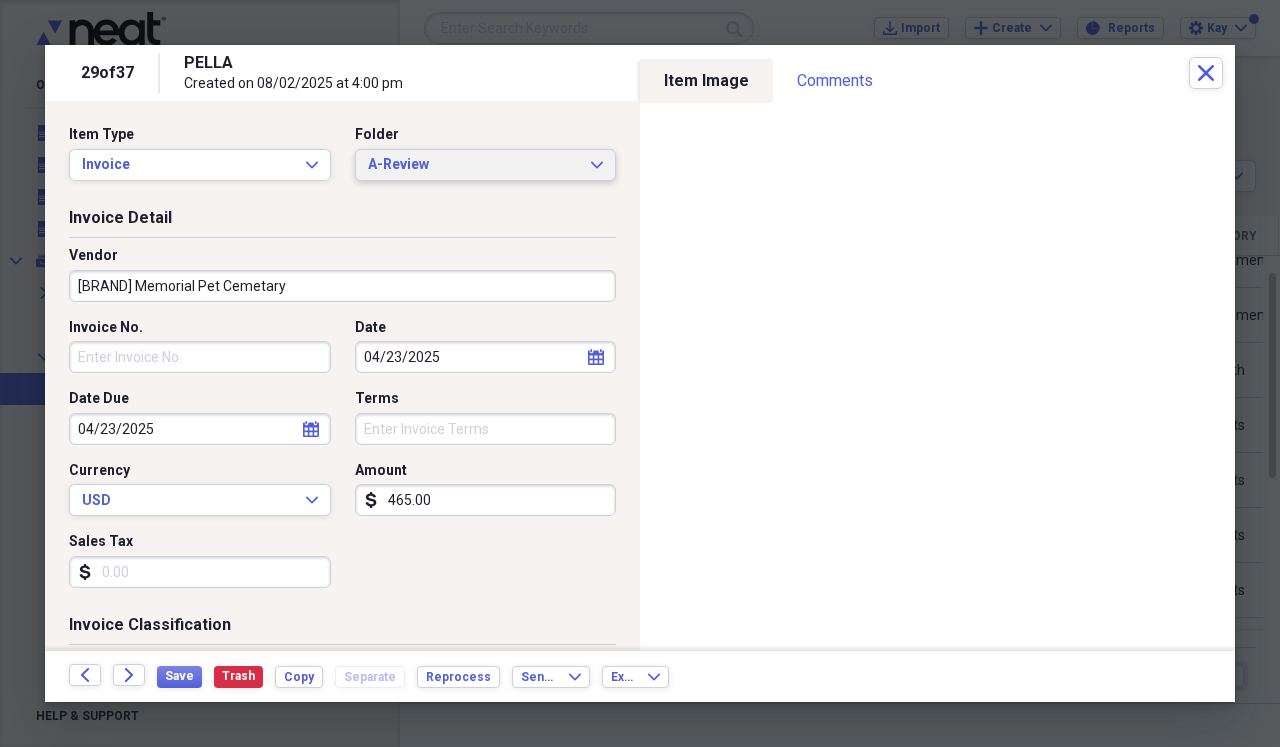 click on "Expand" 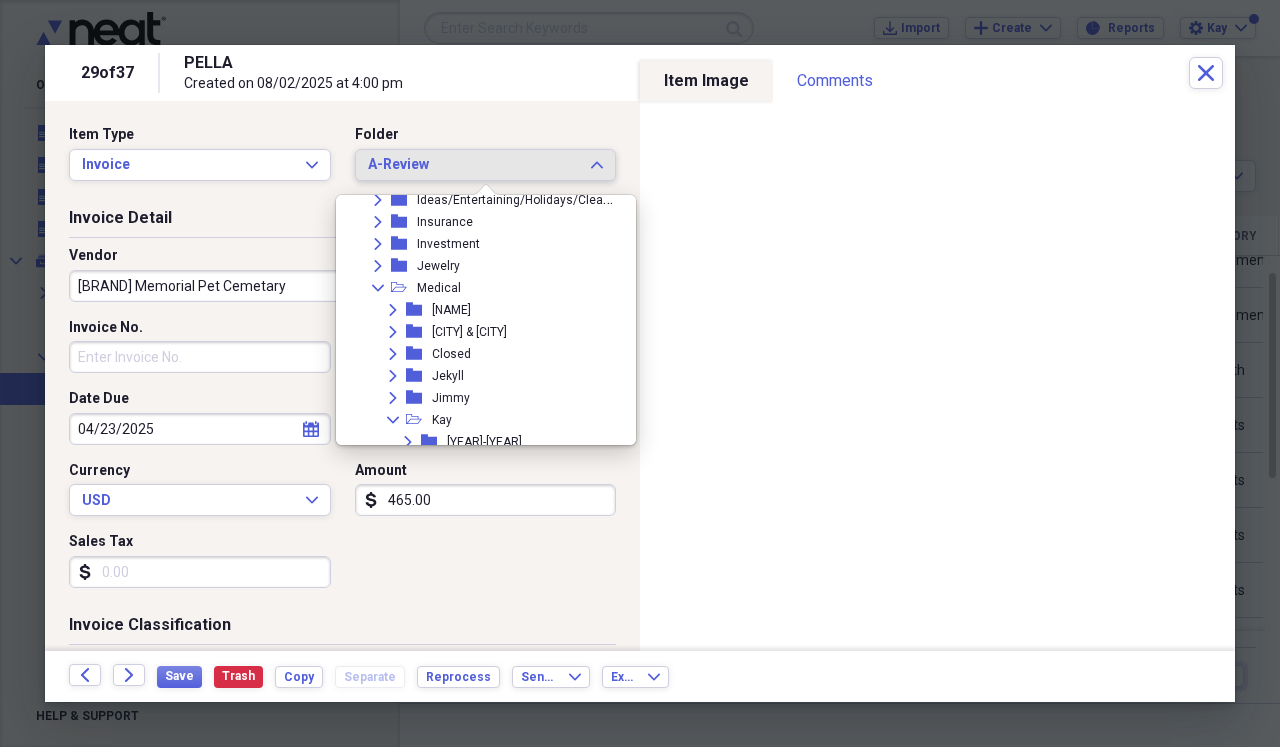 scroll, scrollTop: 704, scrollLeft: 0, axis: vertical 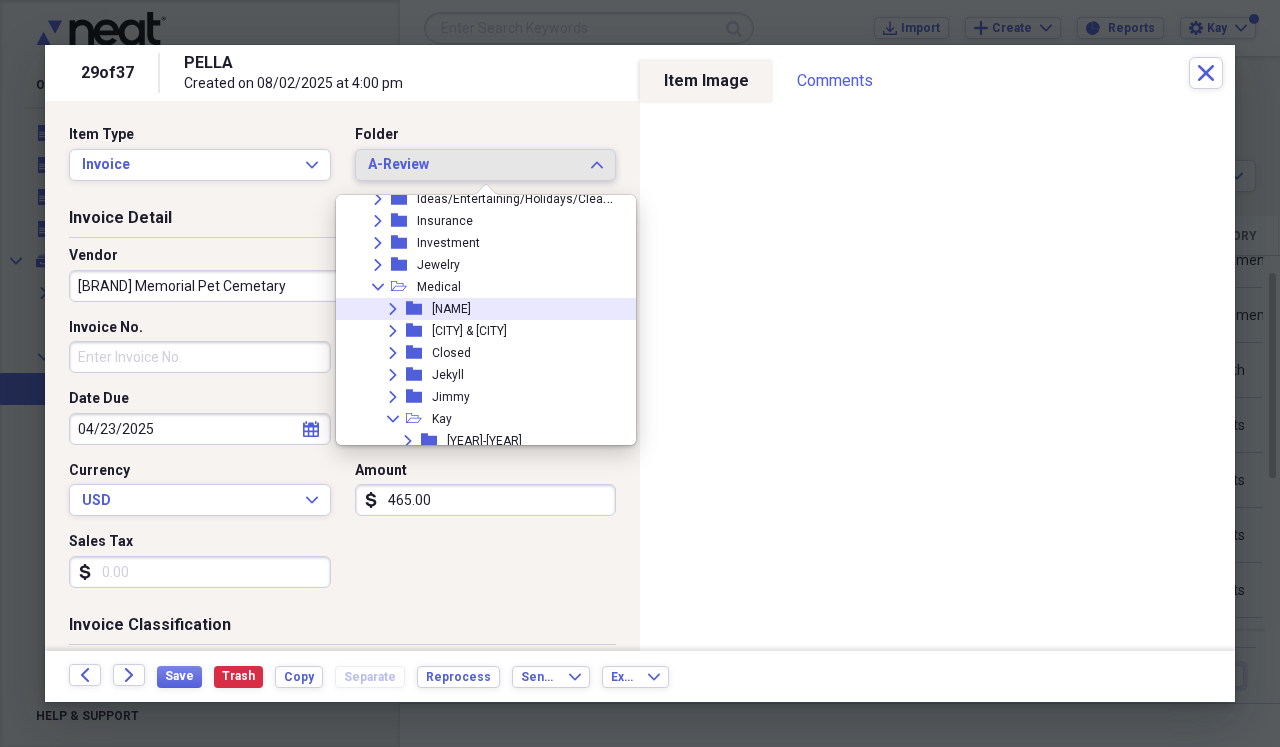 click on "Expand" 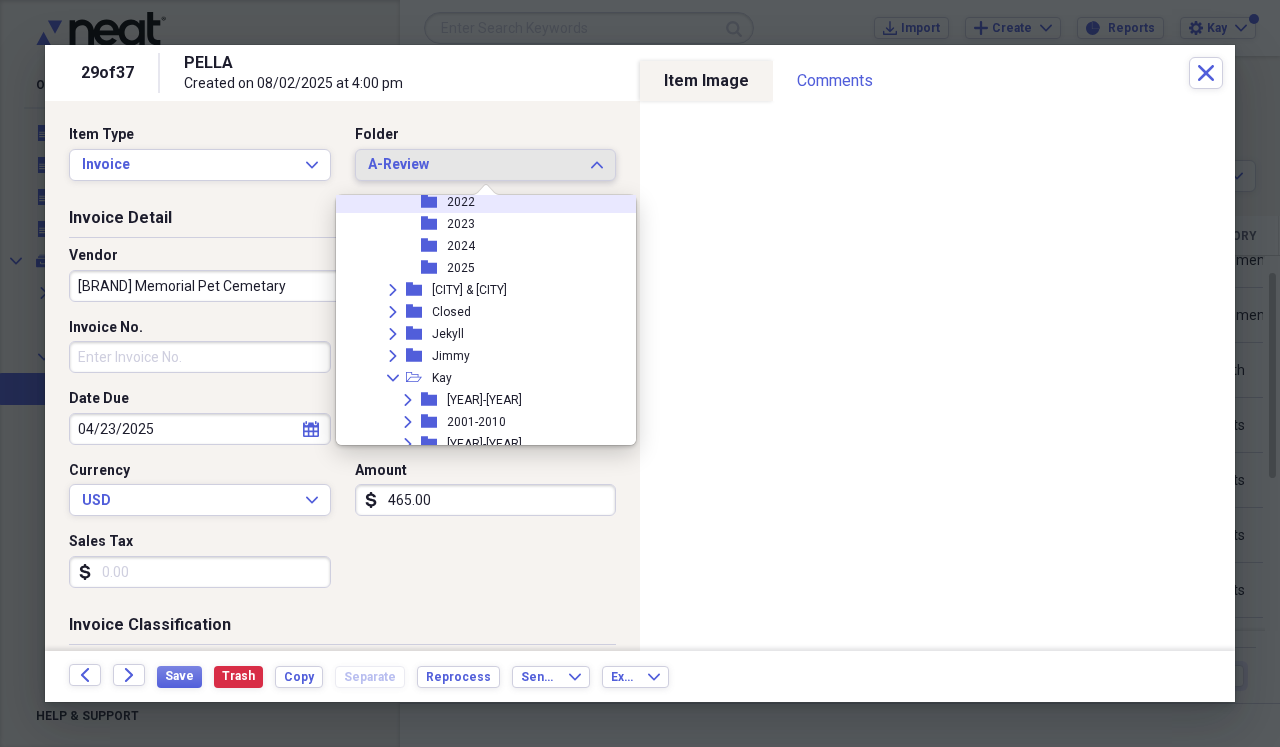 scroll, scrollTop: 878, scrollLeft: 0, axis: vertical 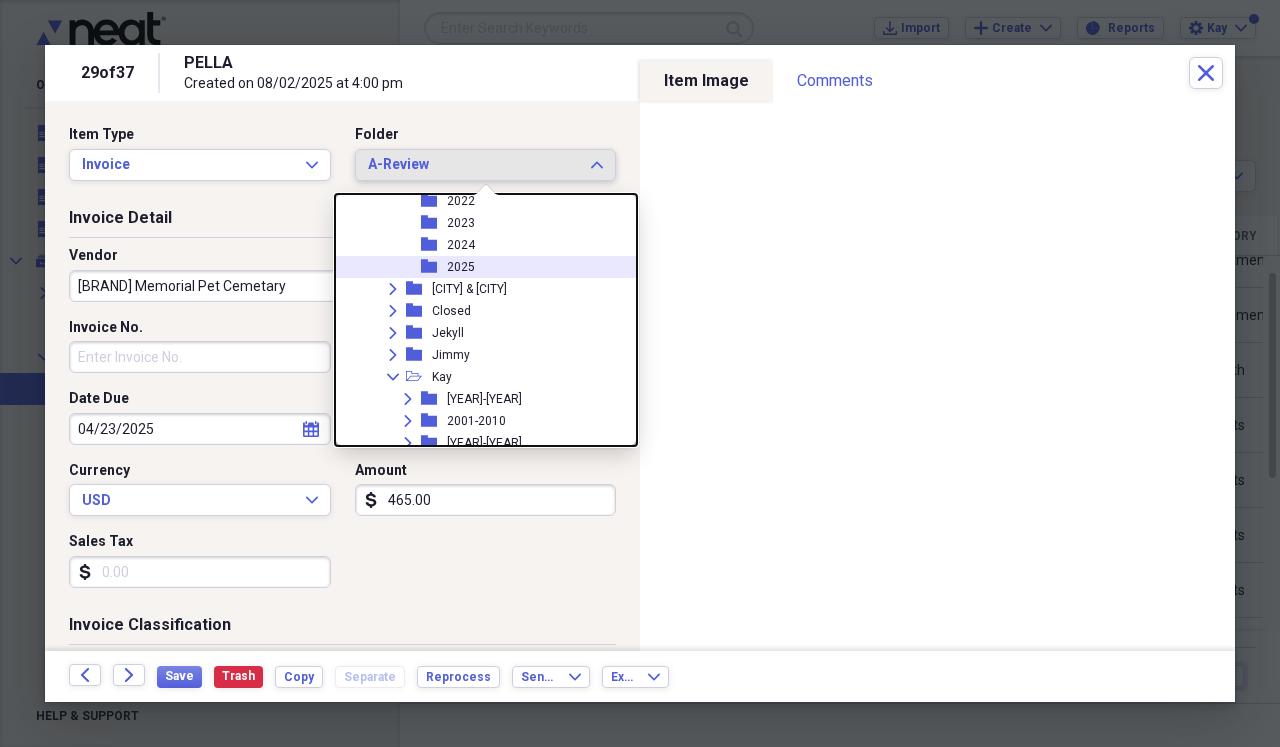 click on "folder 2025" at bounding box center (478, 267) 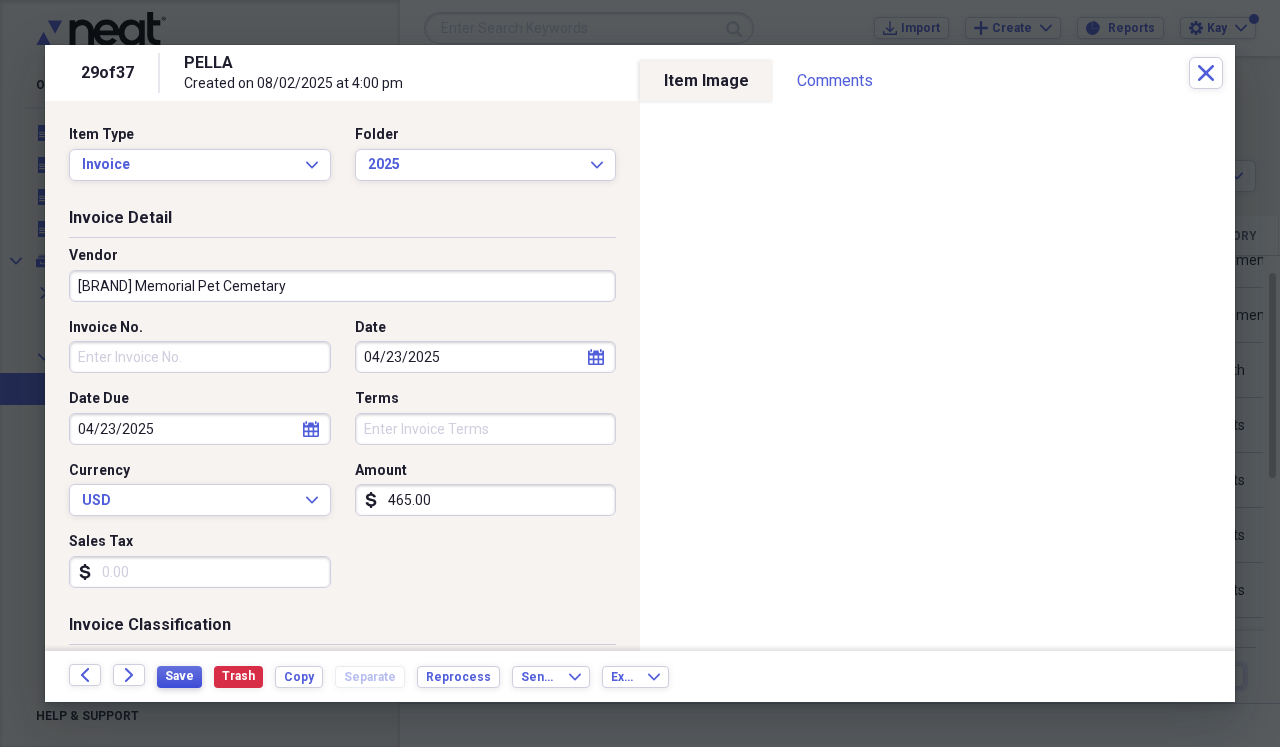 click on "Save" at bounding box center (179, 676) 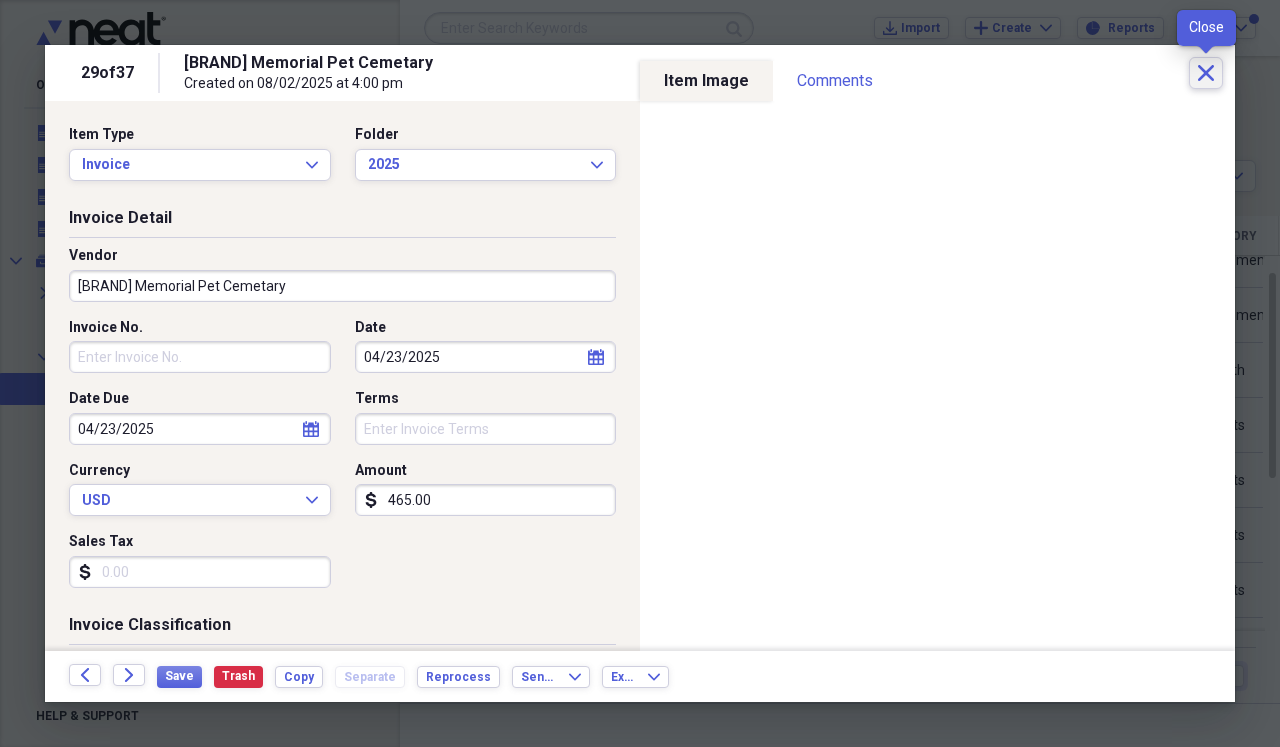 click on "Close" 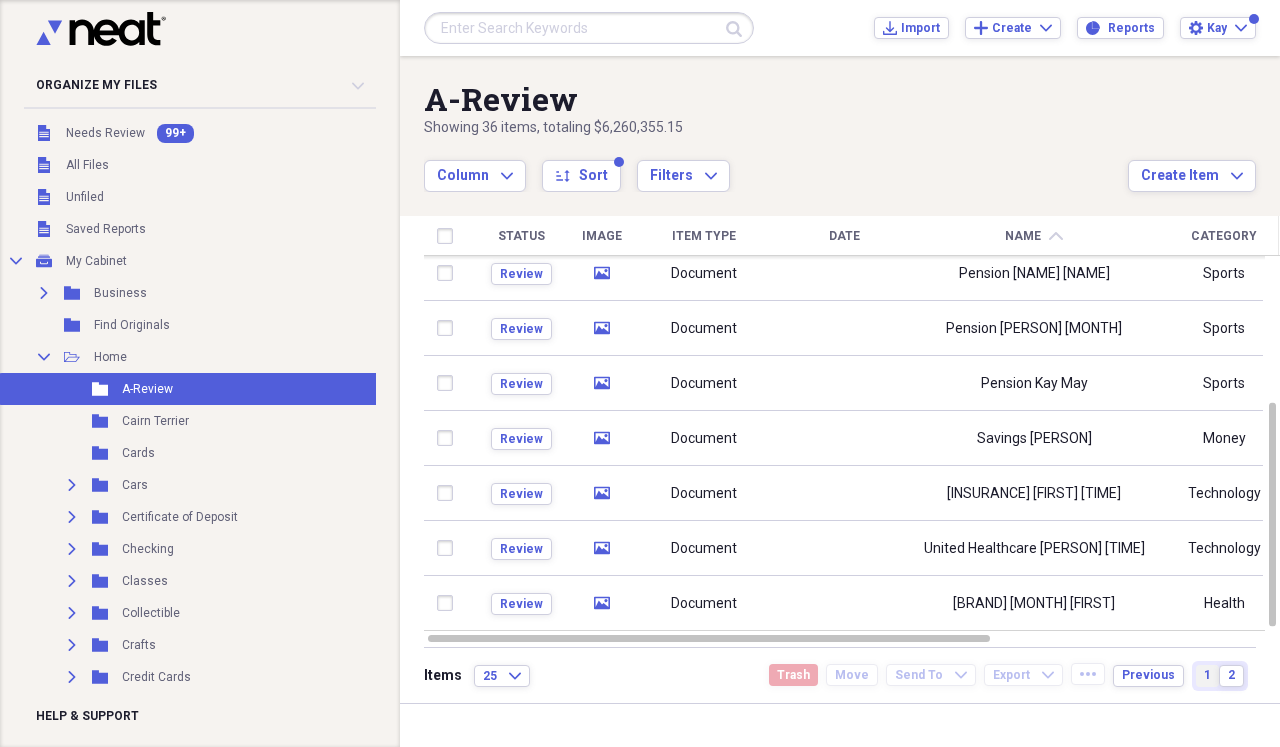 click on "1" at bounding box center [1207, 675] 